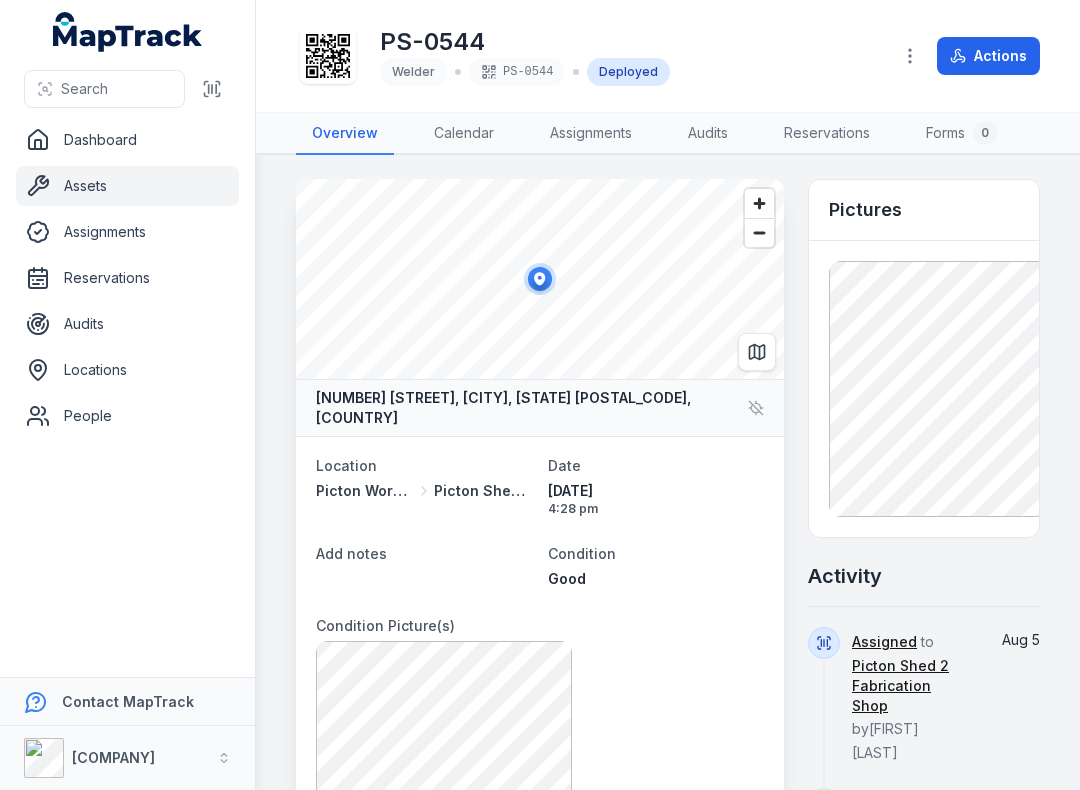 scroll, scrollTop: 0, scrollLeft: 0, axis: both 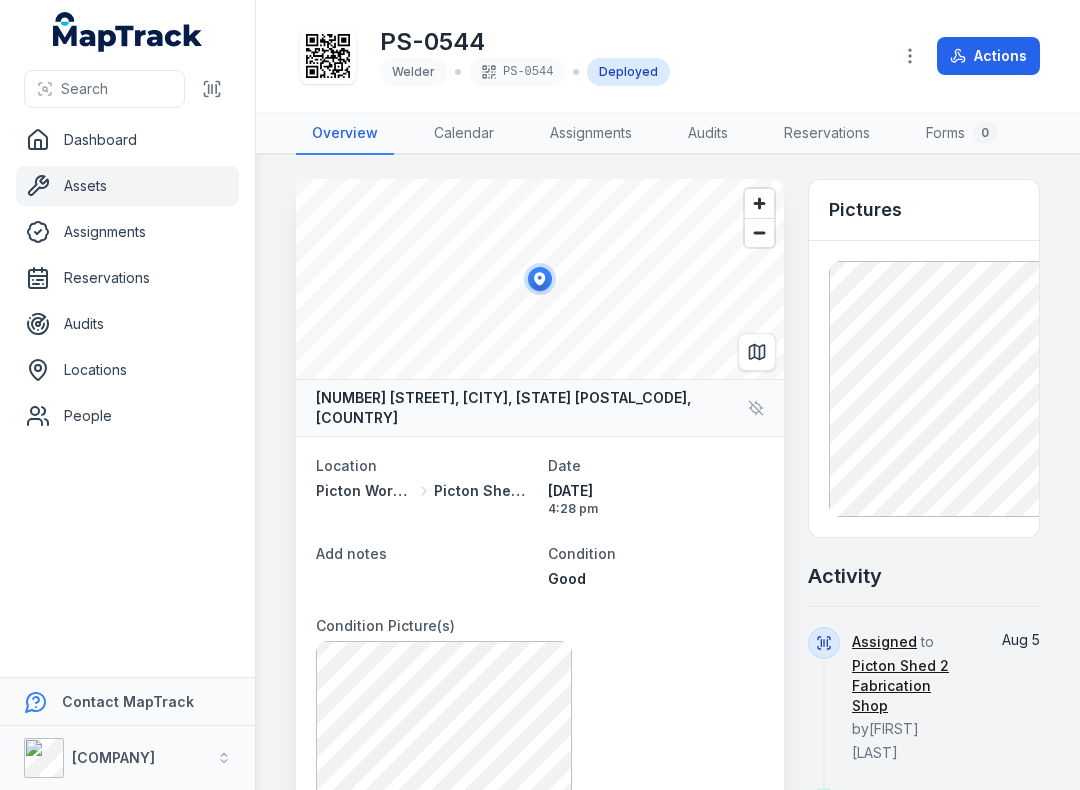 click at bounding box center [212, 89] 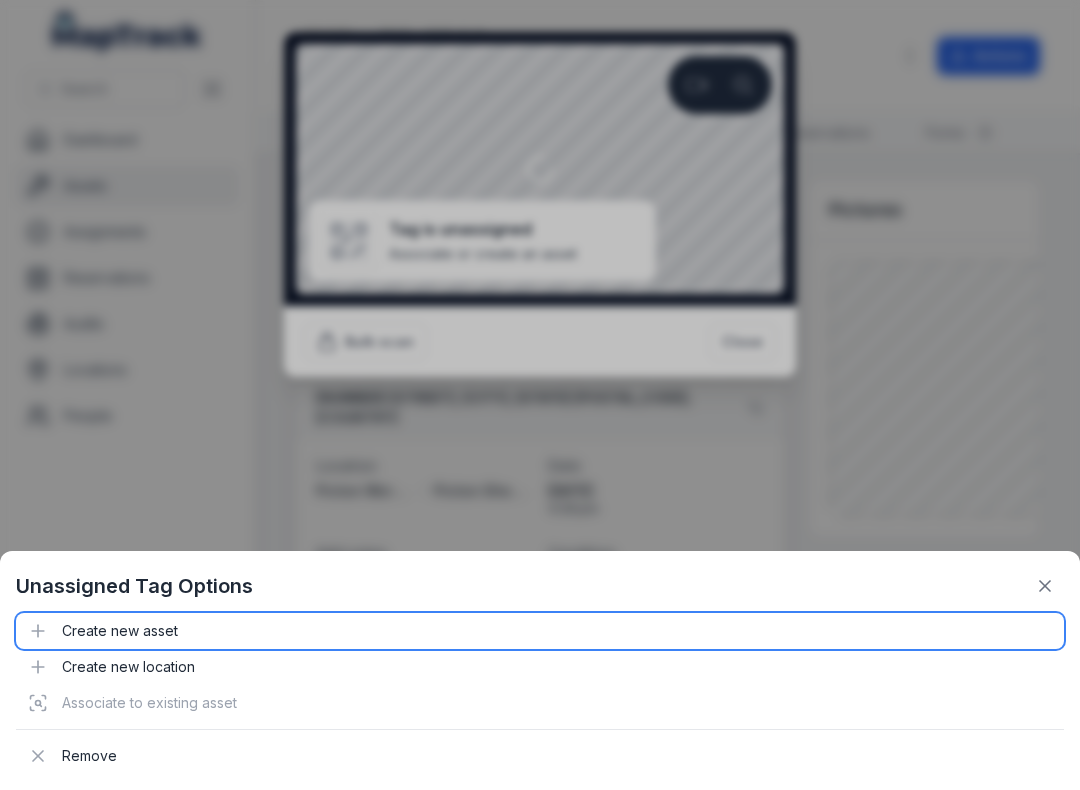 click on "Create new asset" at bounding box center [540, 631] 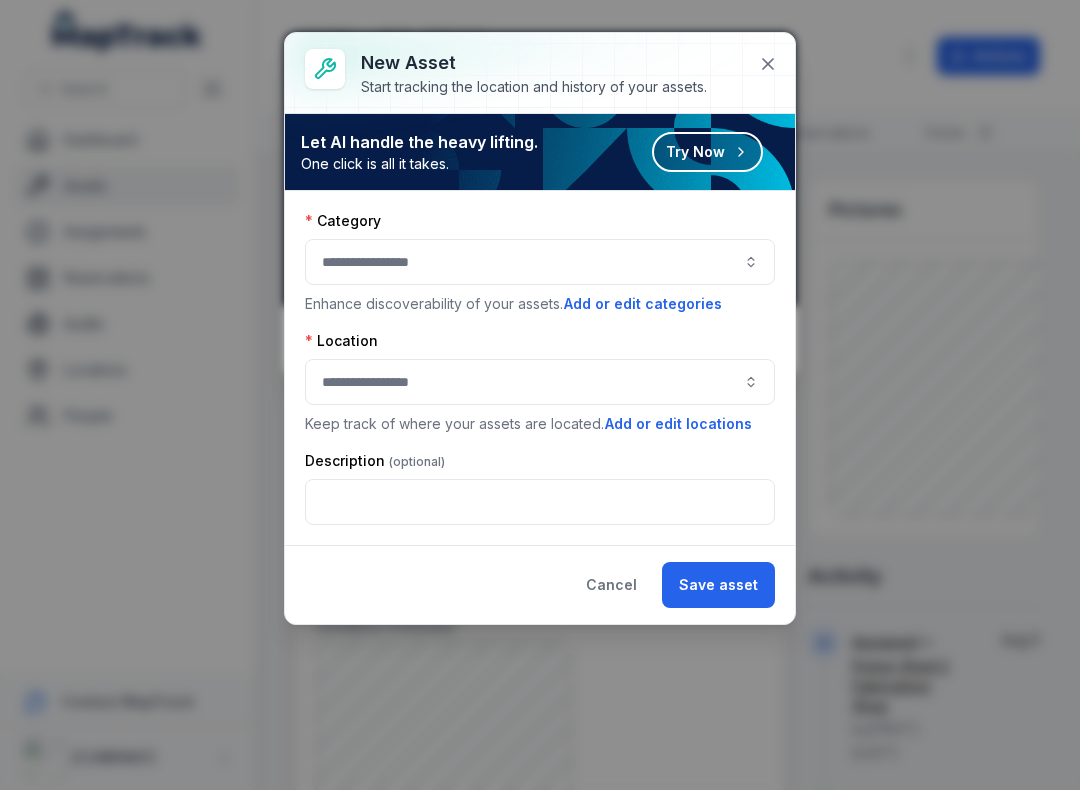 click at bounding box center (540, 262) 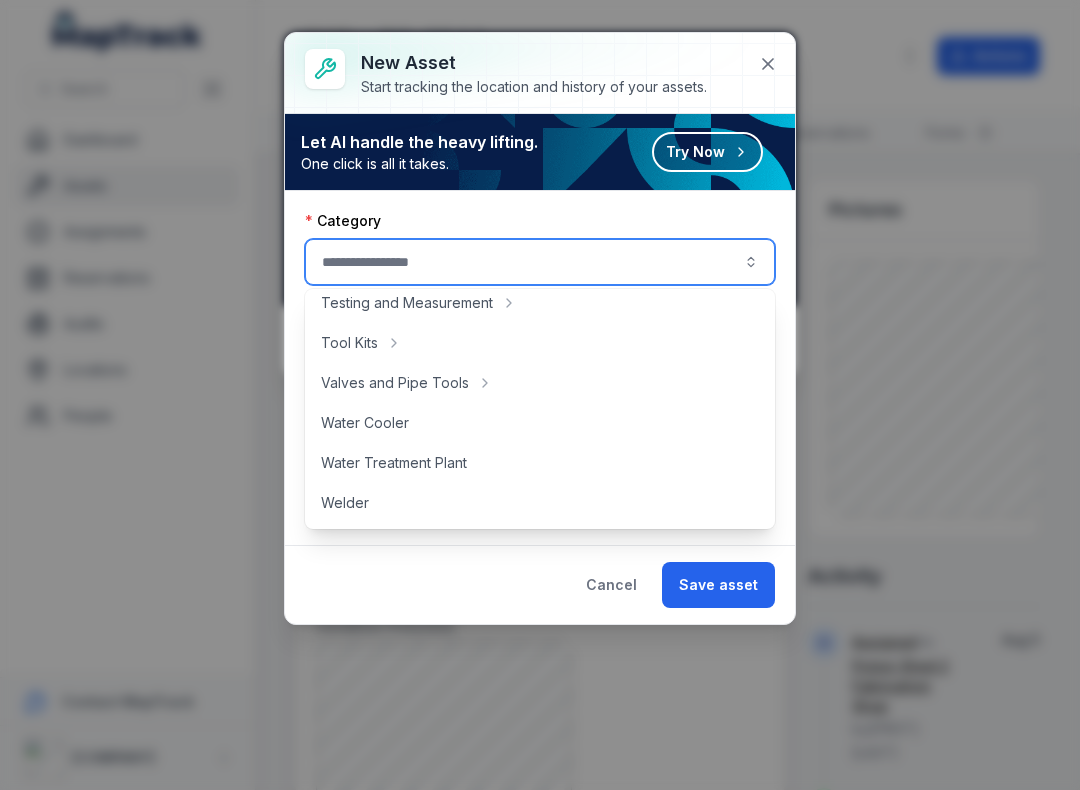 scroll, scrollTop: 892, scrollLeft: 0, axis: vertical 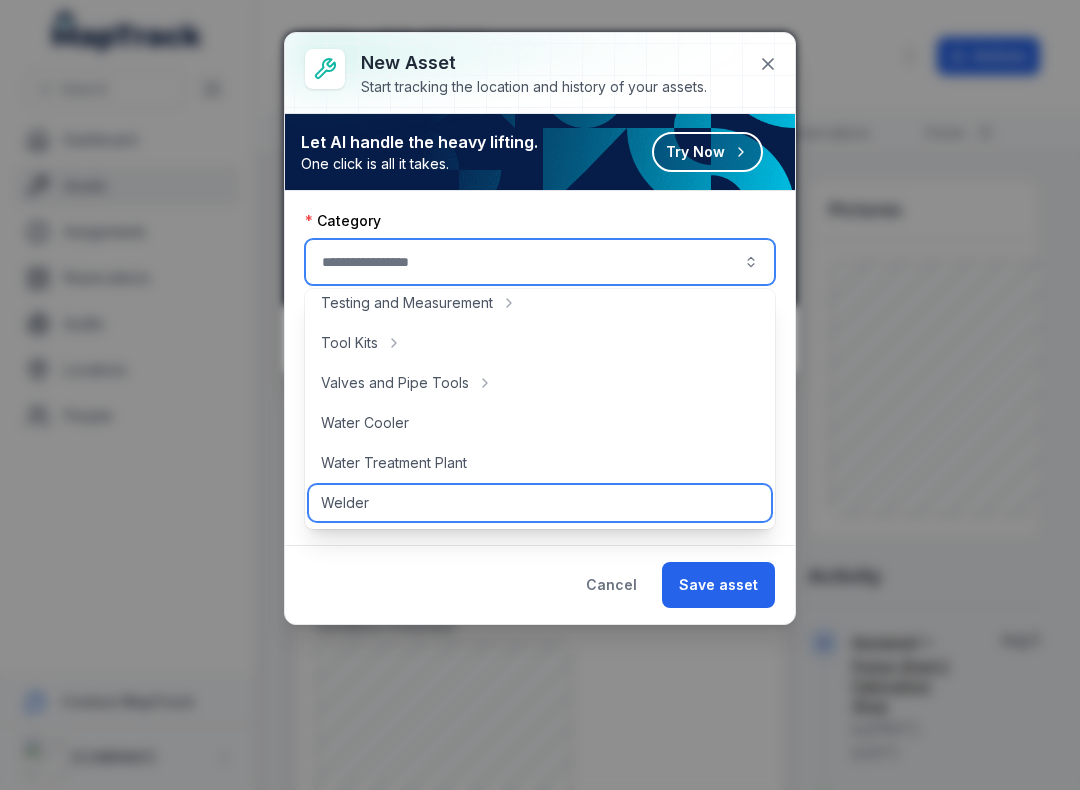 click on "Welder" at bounding box center [345, 503] 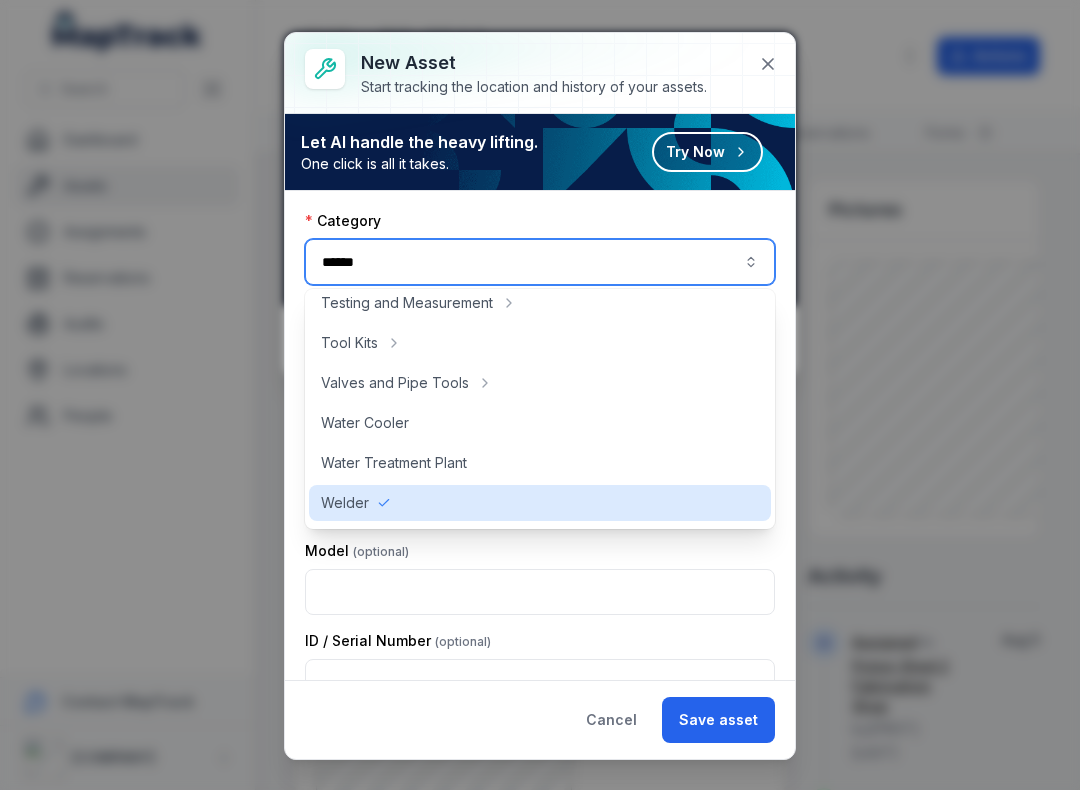 type on "******" 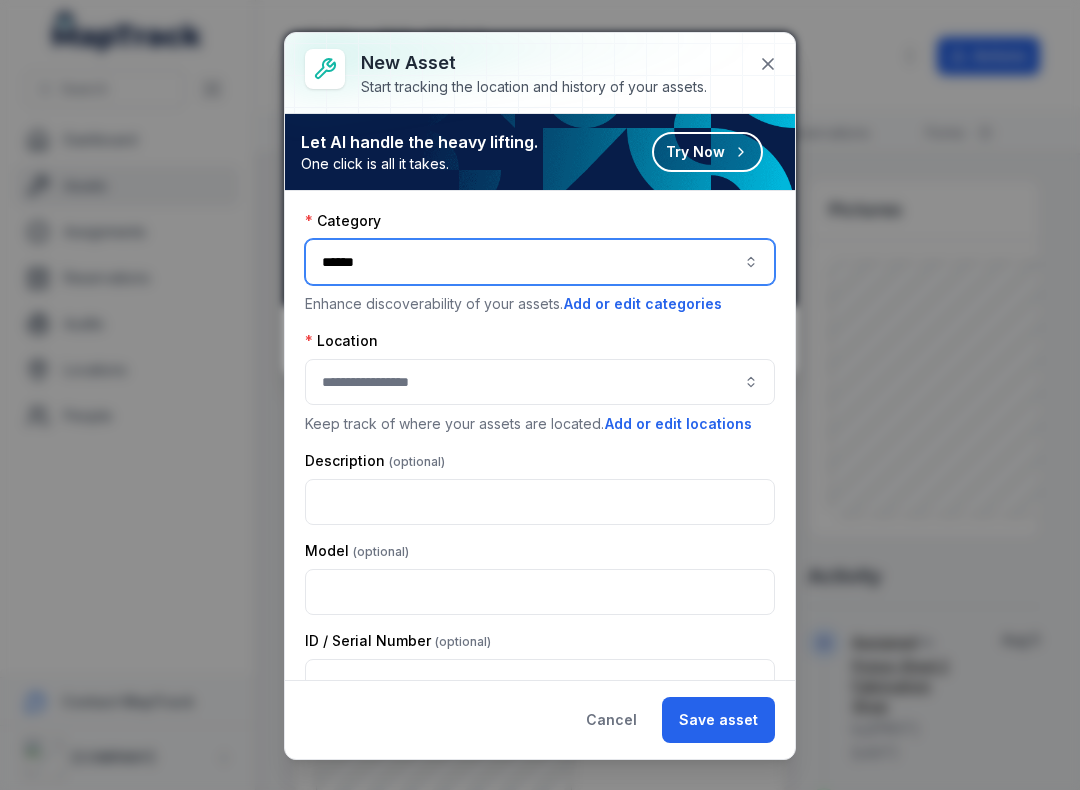 click at bounding box center [540, 382] 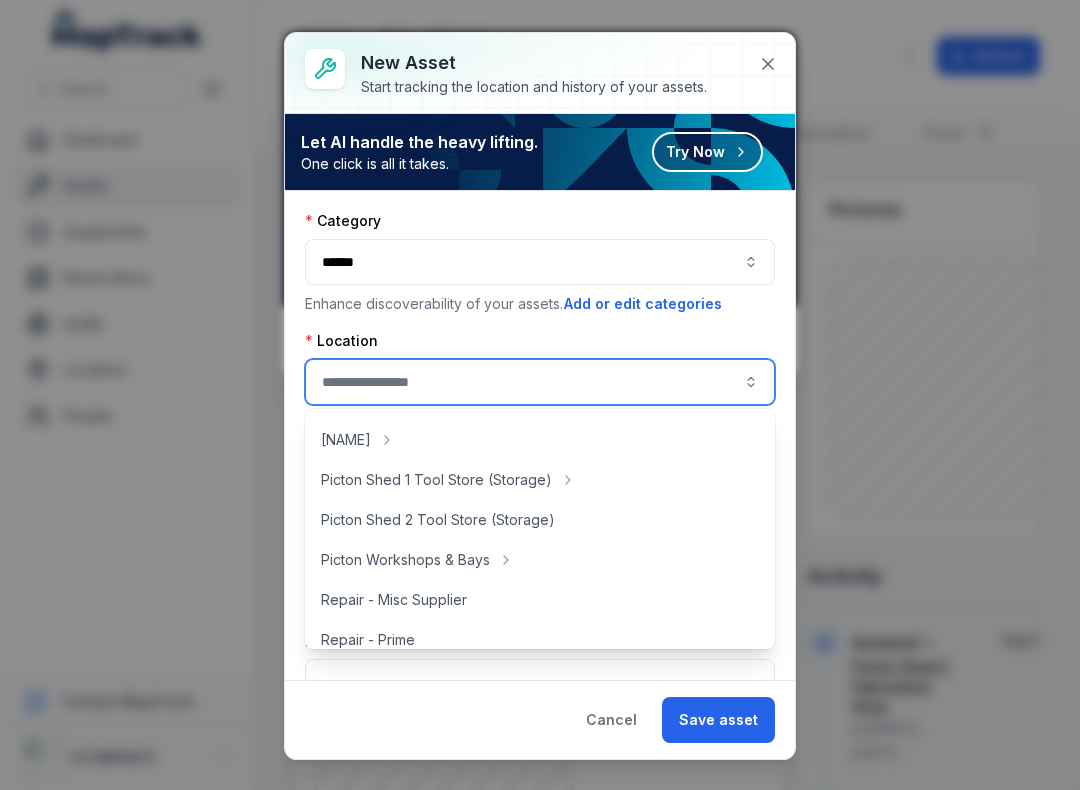 scroll, scrollTop: 356, scrollLeft: 0, axis: vertical 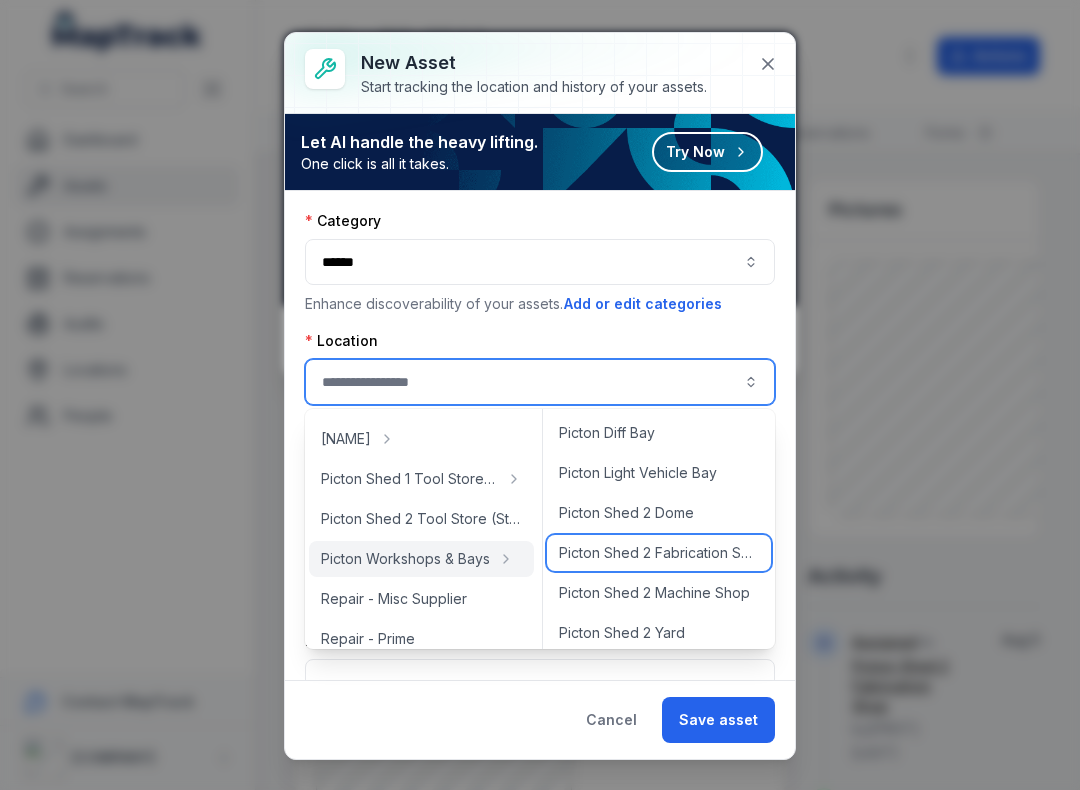 click on "Picton Shed 2 Fabrication Shop" at bounding box center [659, 553] 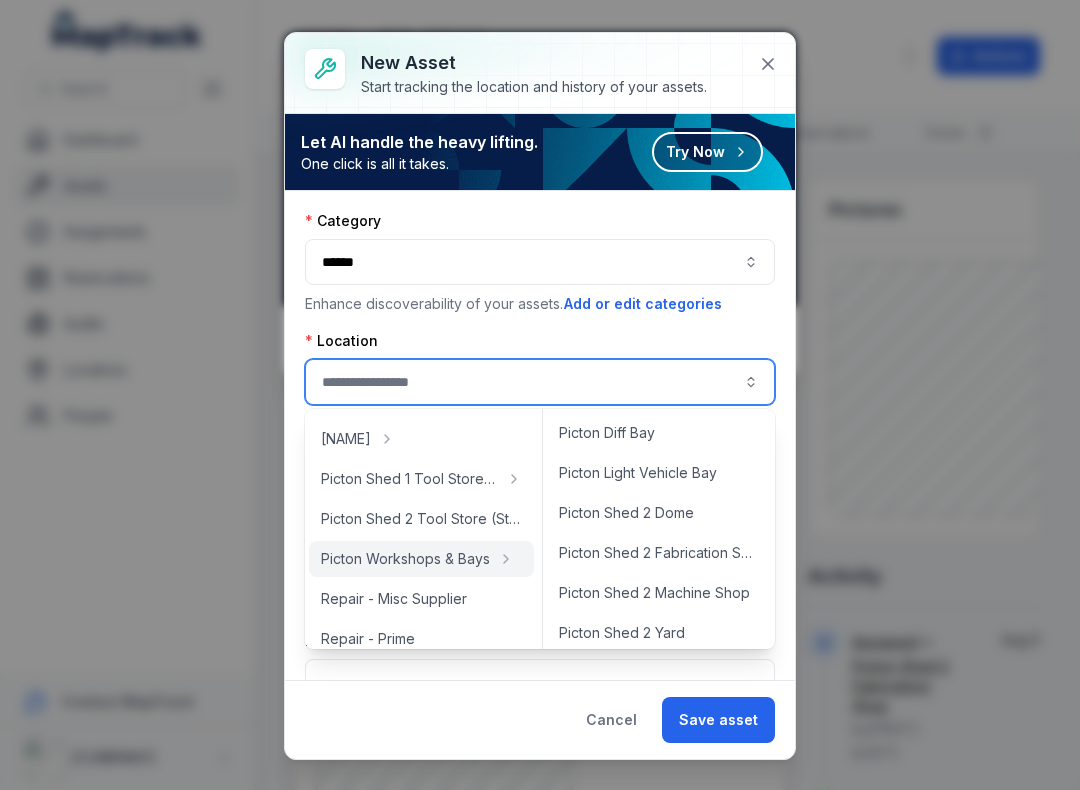 type on "**********" 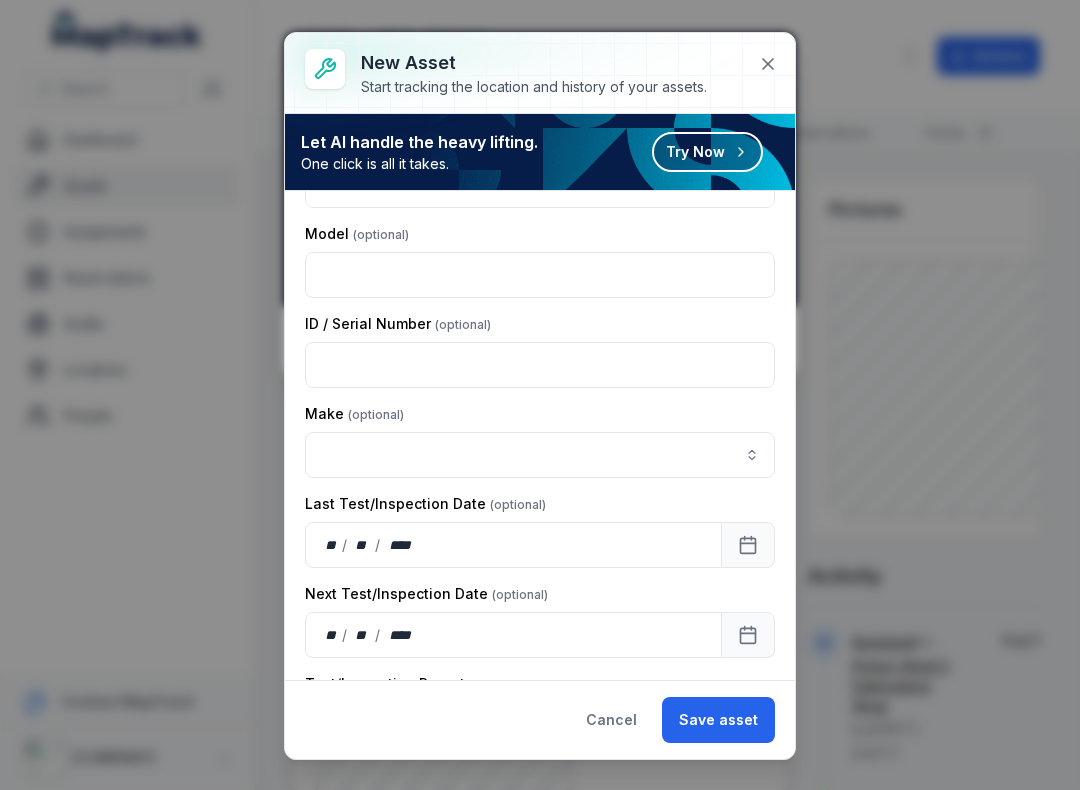 scroll, scrollTop: 320, scrollLeft: 0, axis: vertical 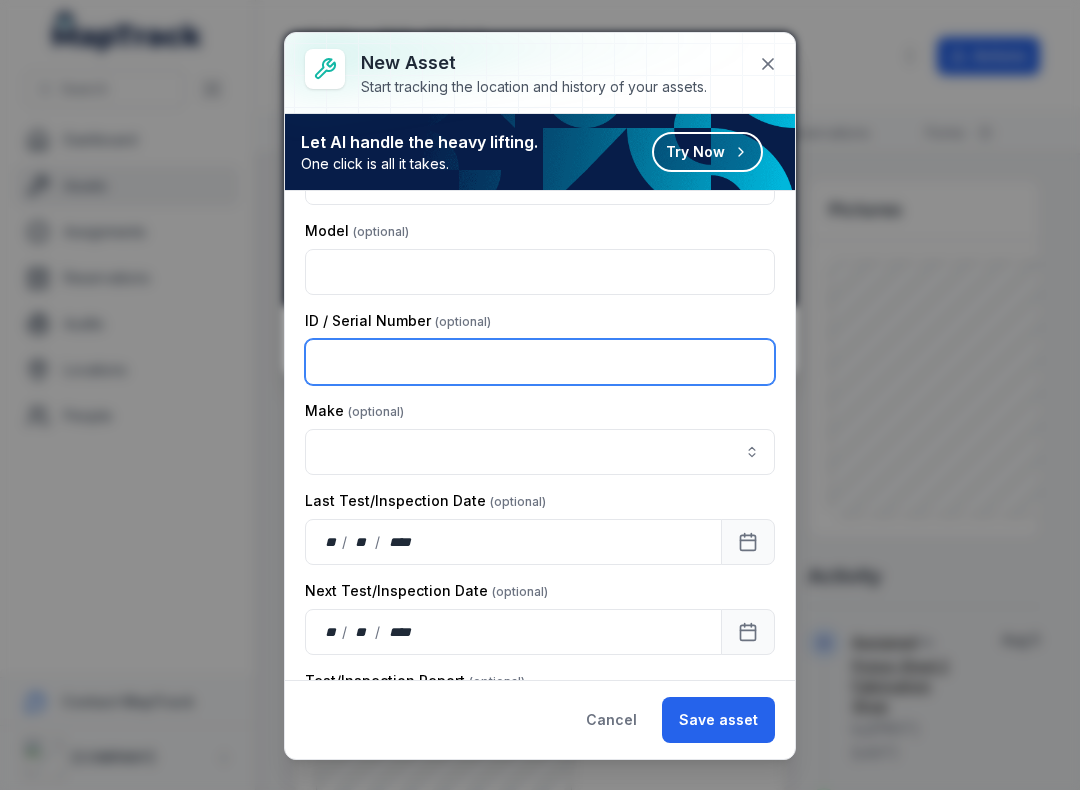 click at bounding box center (540, 362) 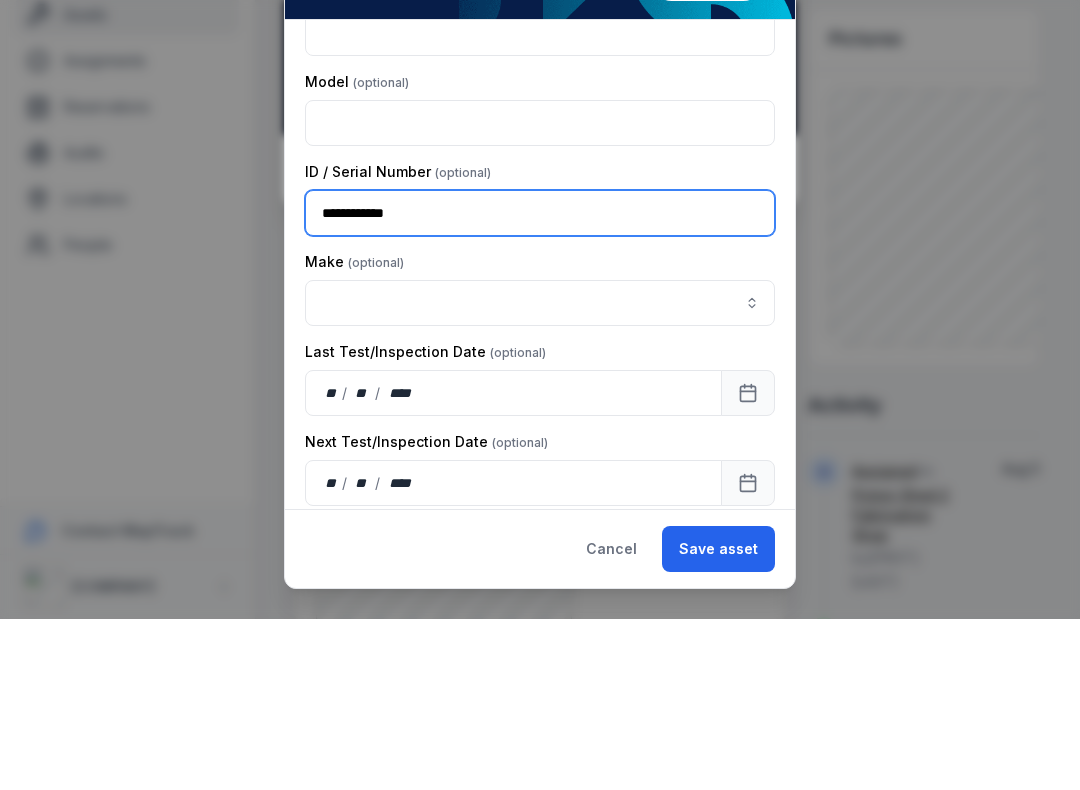 scroll, scrollTop: 345, scrollLeft: 0, axis: vertical 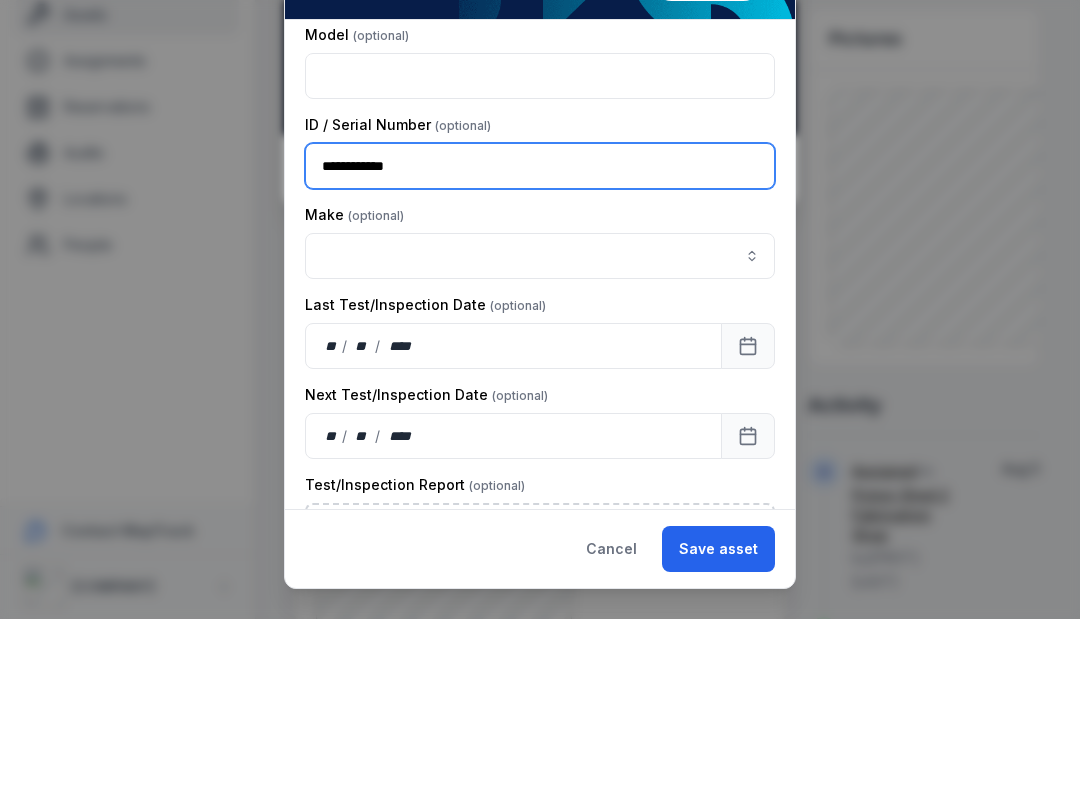 type on "**********" 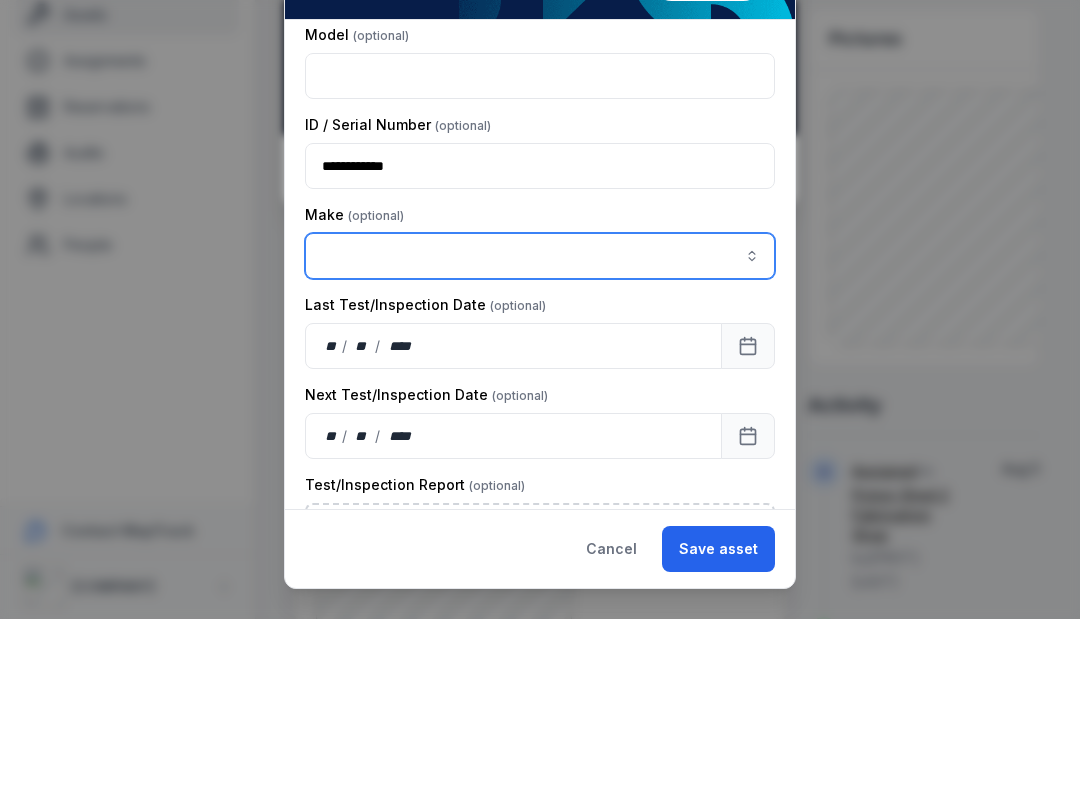 click at bounding box center [540, 427] 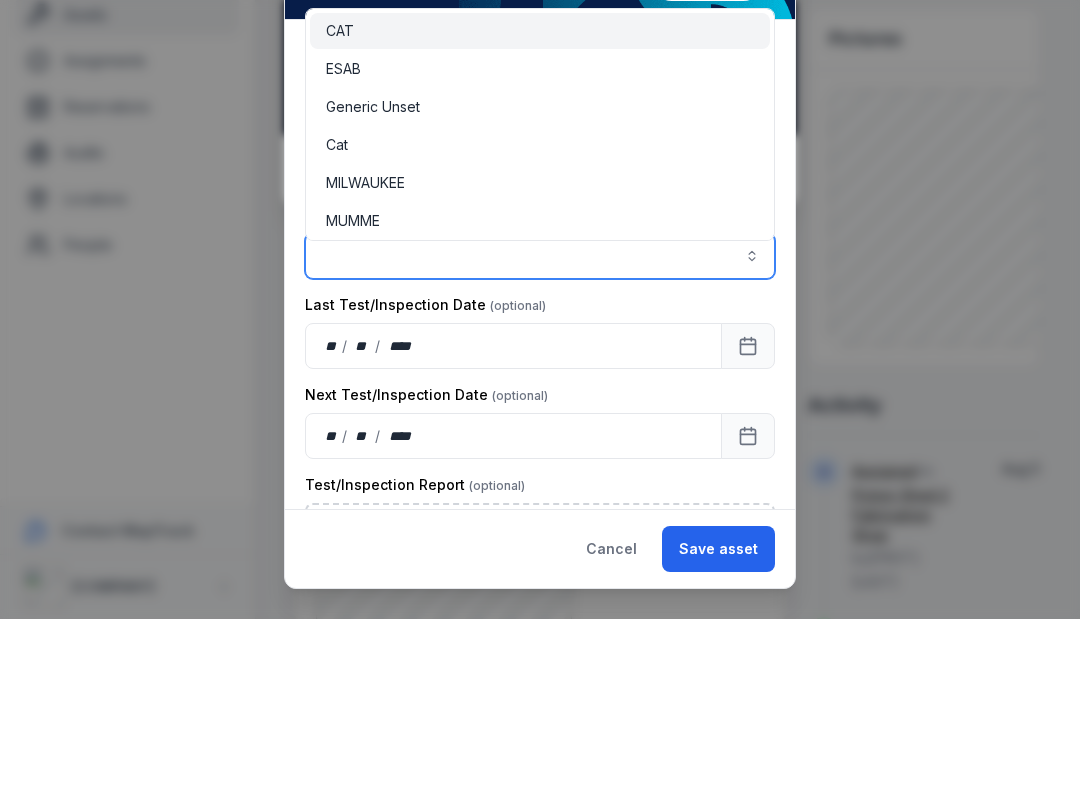 click on "ESAB" at bounding box center (343, 240) 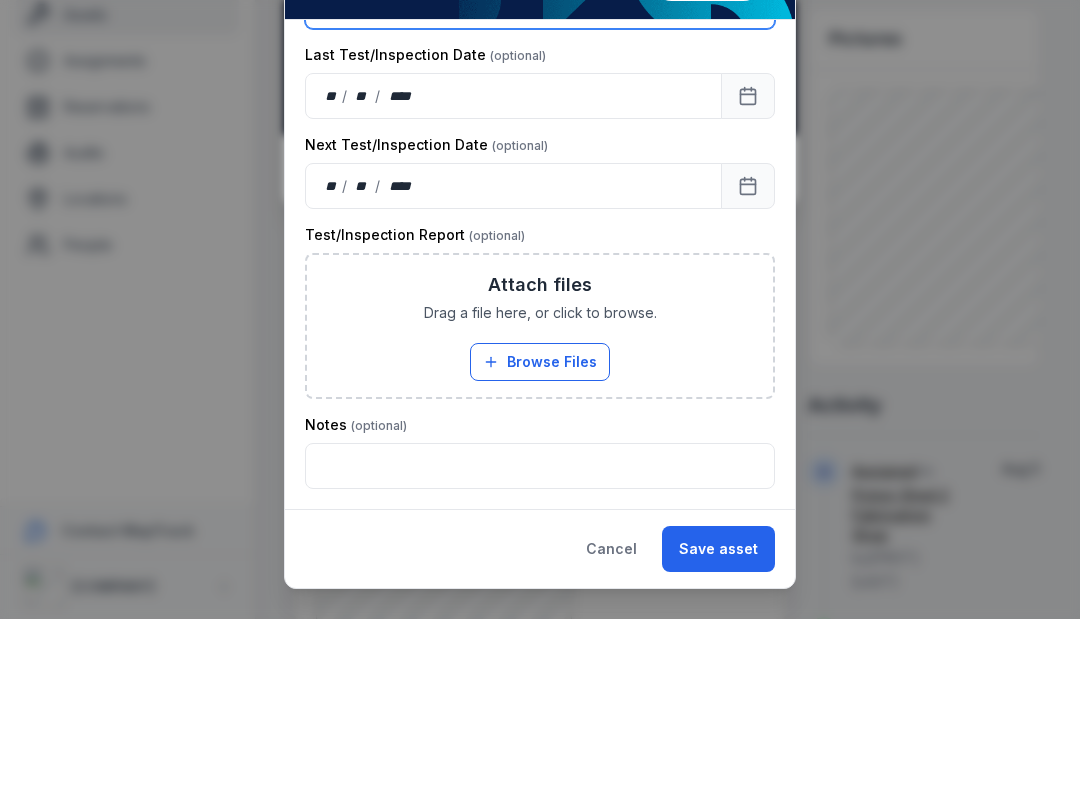 scroll, scrollTop: 595, scrollLeft: 0, axis: vertical 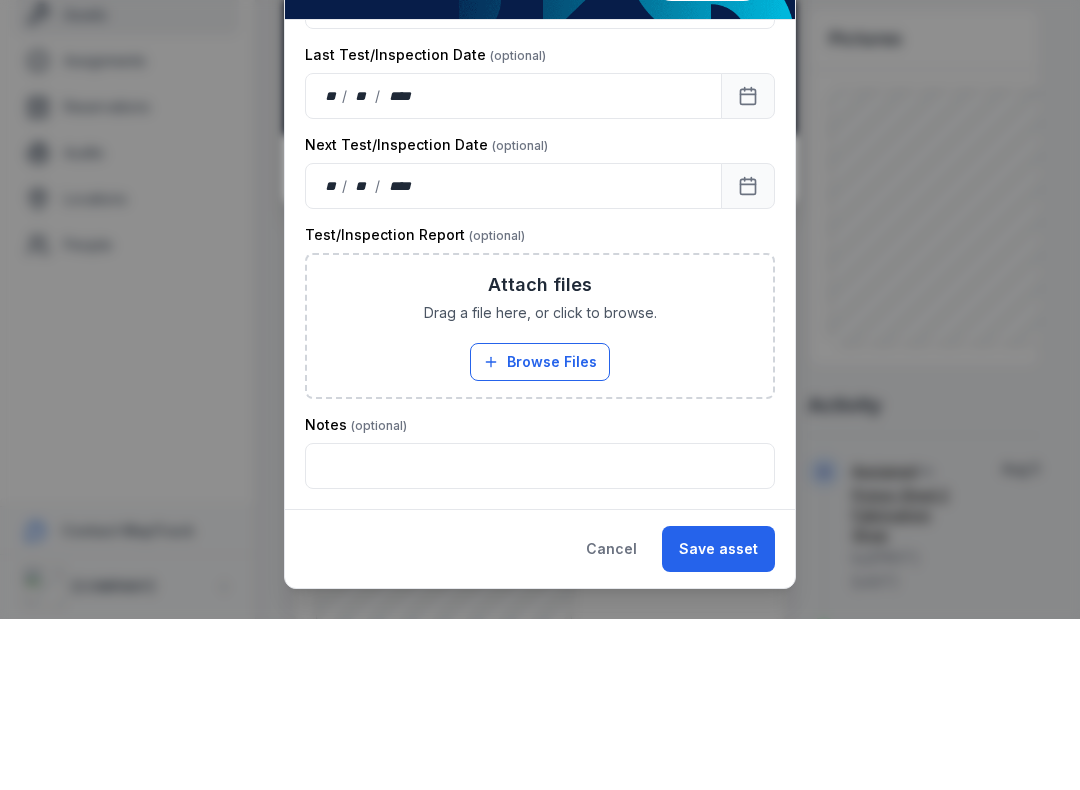 click on "Browse Files" at bounding box center (540, 533) 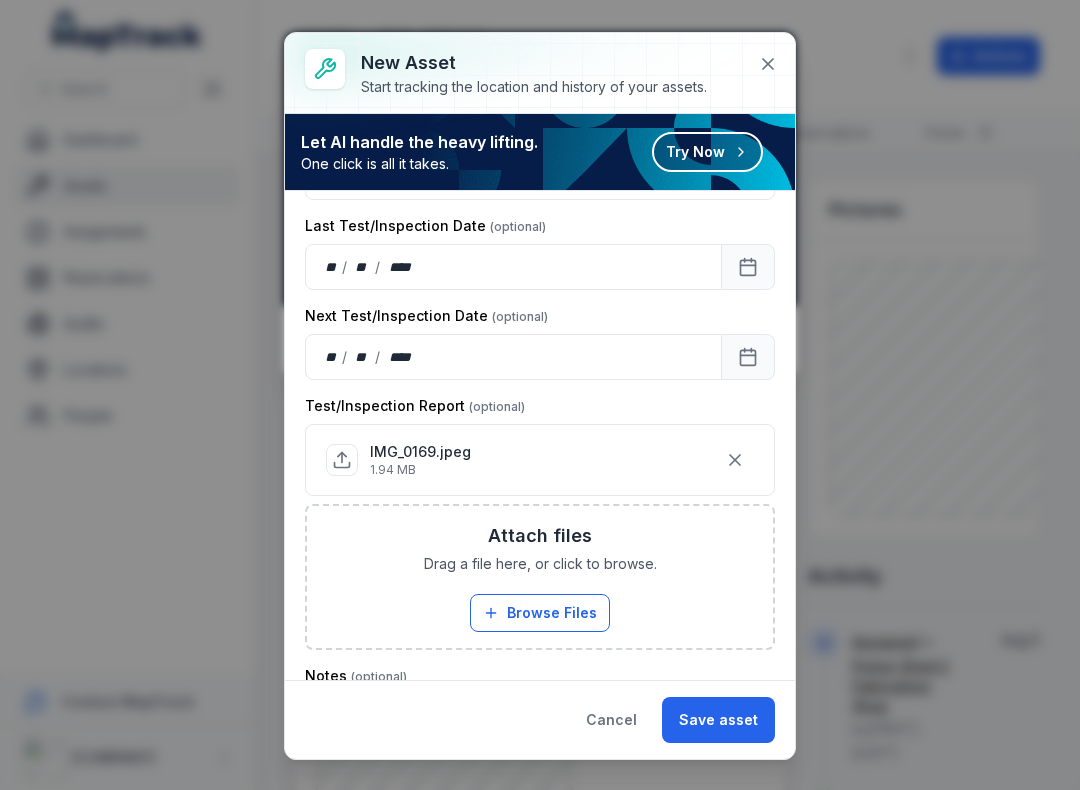 click on "Save asset" at bounding box center [718, 720] 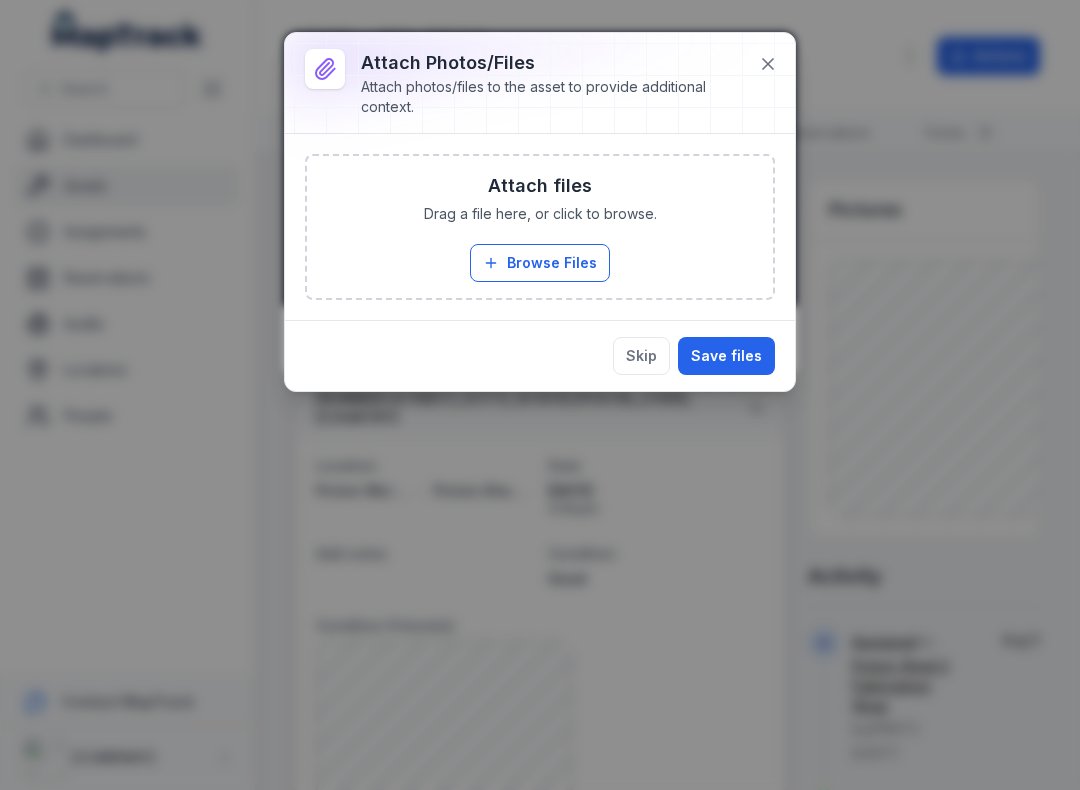 click on "Browse Files" at bounding box center (540, 263) 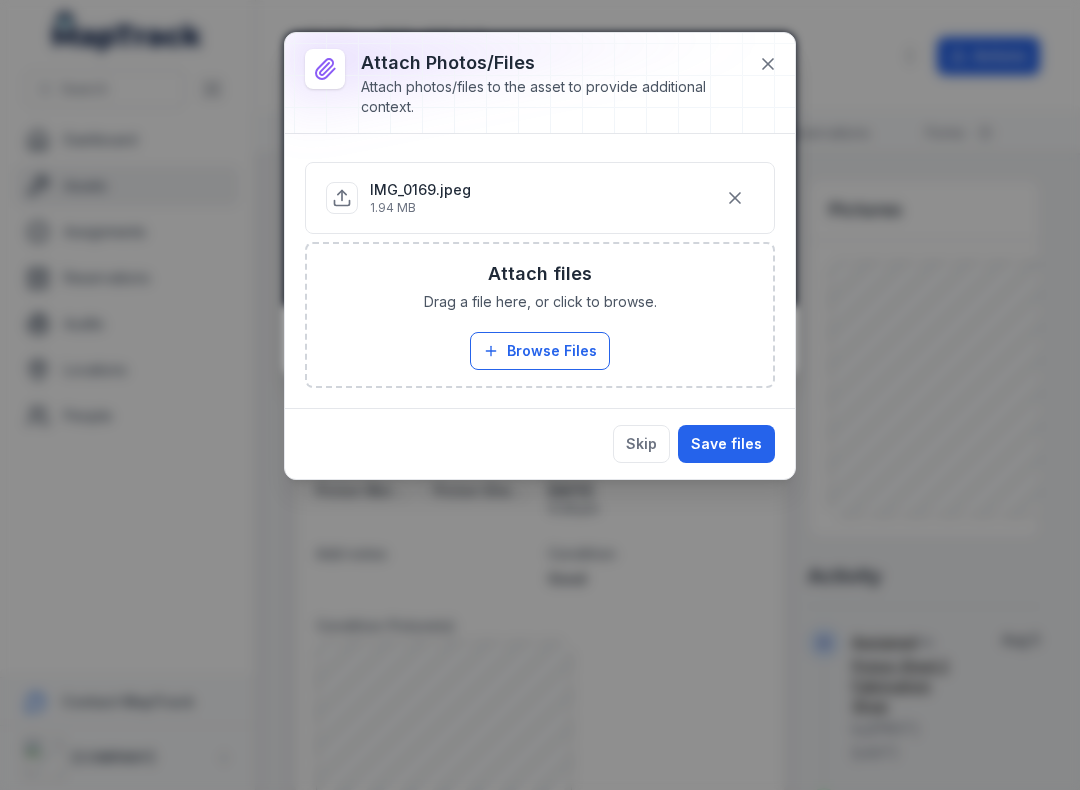 click on "Save files" at bounding box center (726, 444) 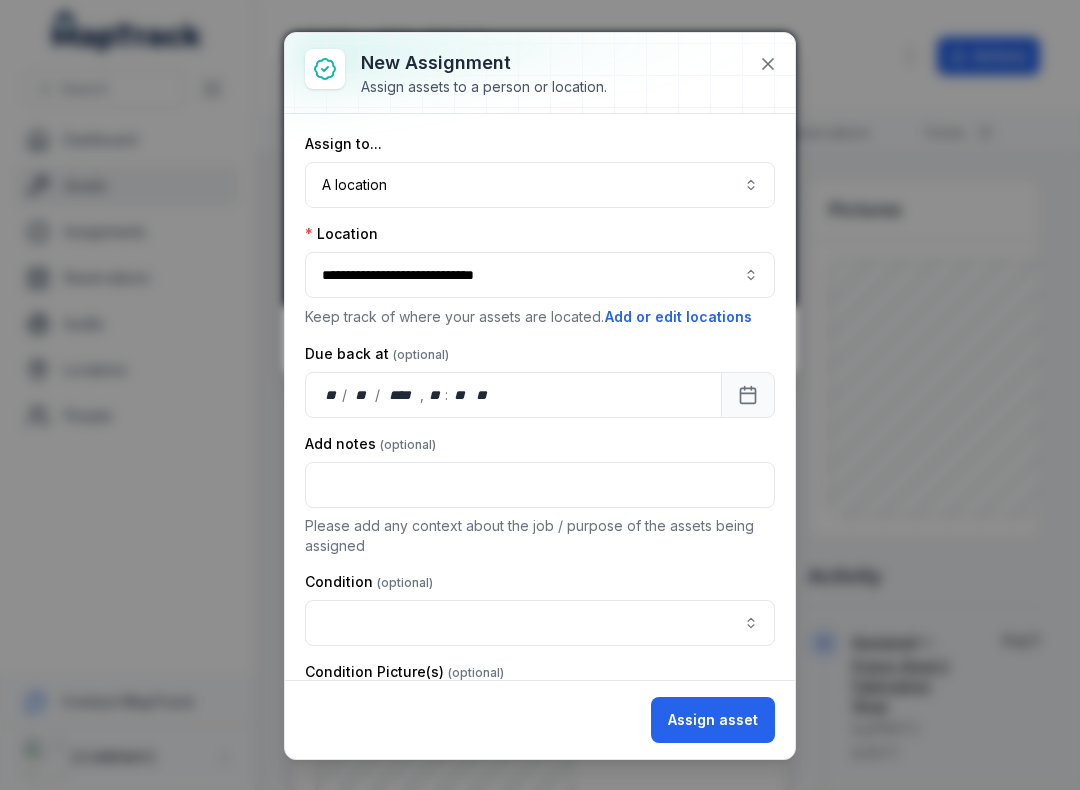 click at bounding box center [540, 623] 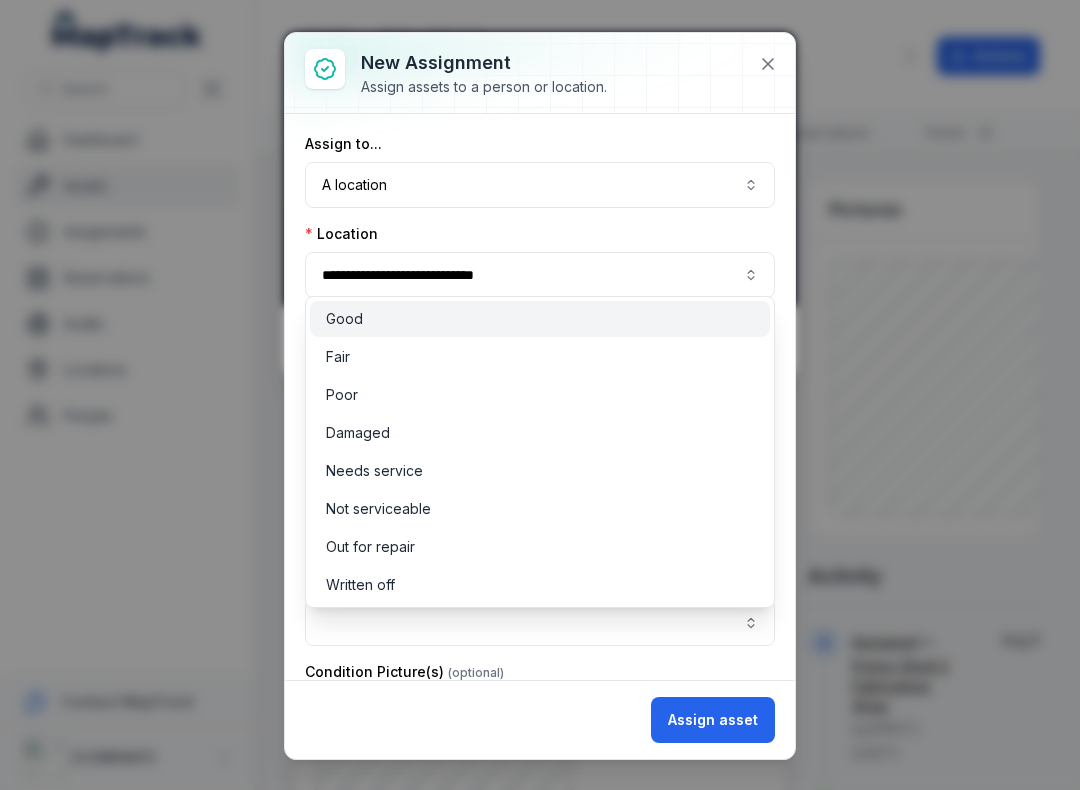 click on "Good" at bounding box center [540, 319] 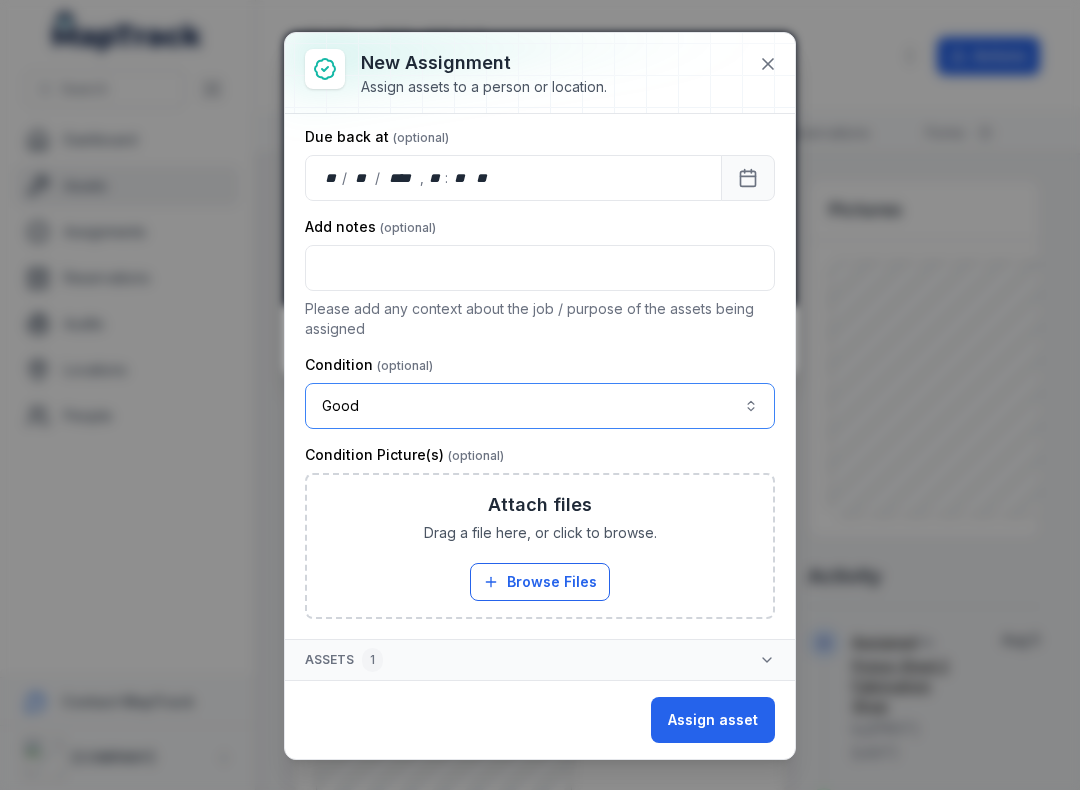 scroll, scrollTop: 217, scrollLeft: 0, axis: vertical 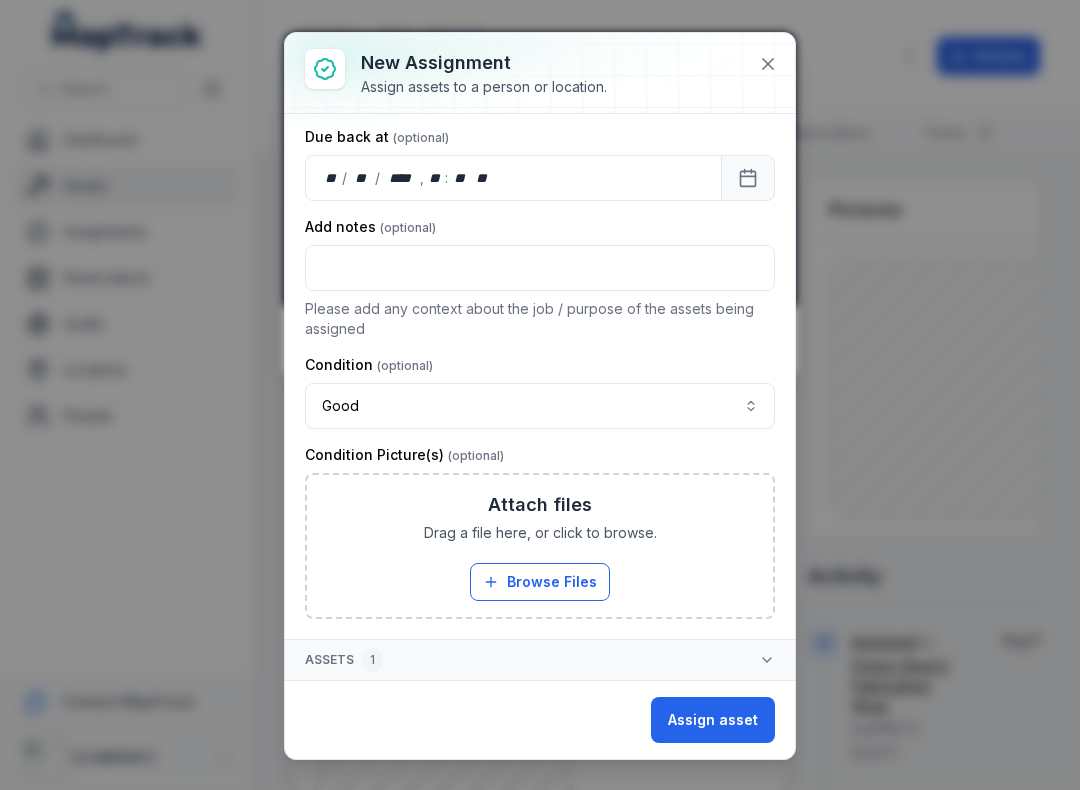 click on "Browse Files" at bounding box center [540, 582] 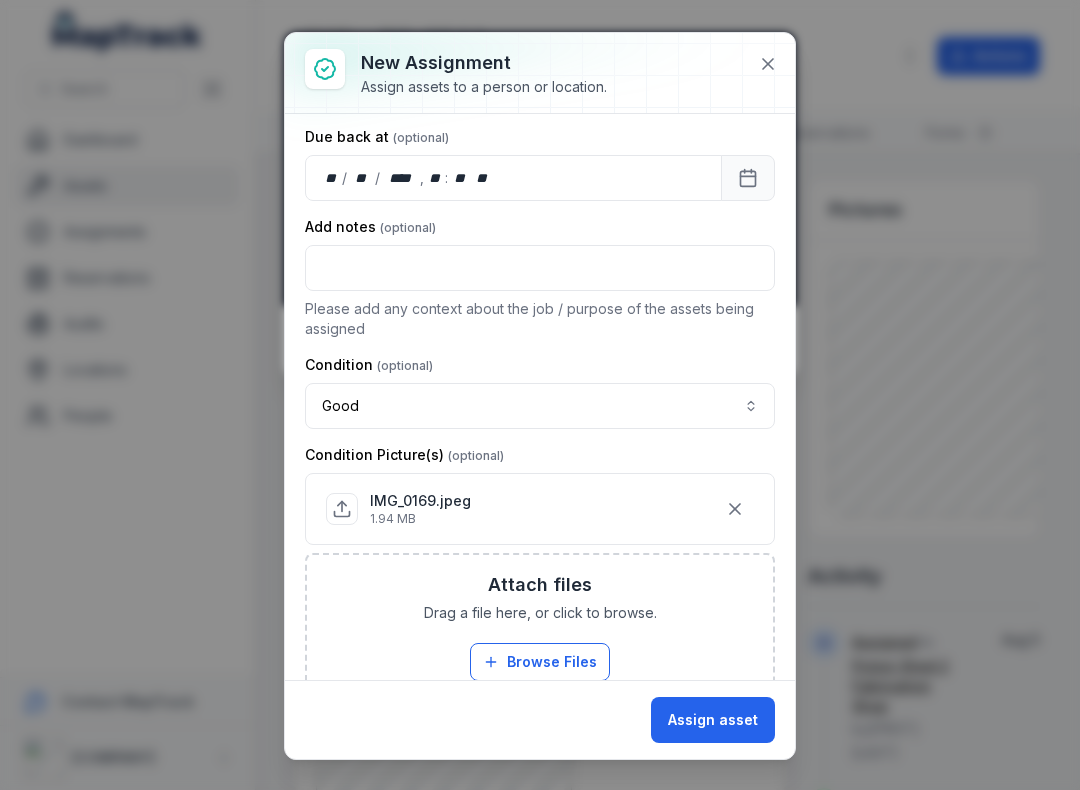 click on "Assign asset" at bounding box center (713, 720) 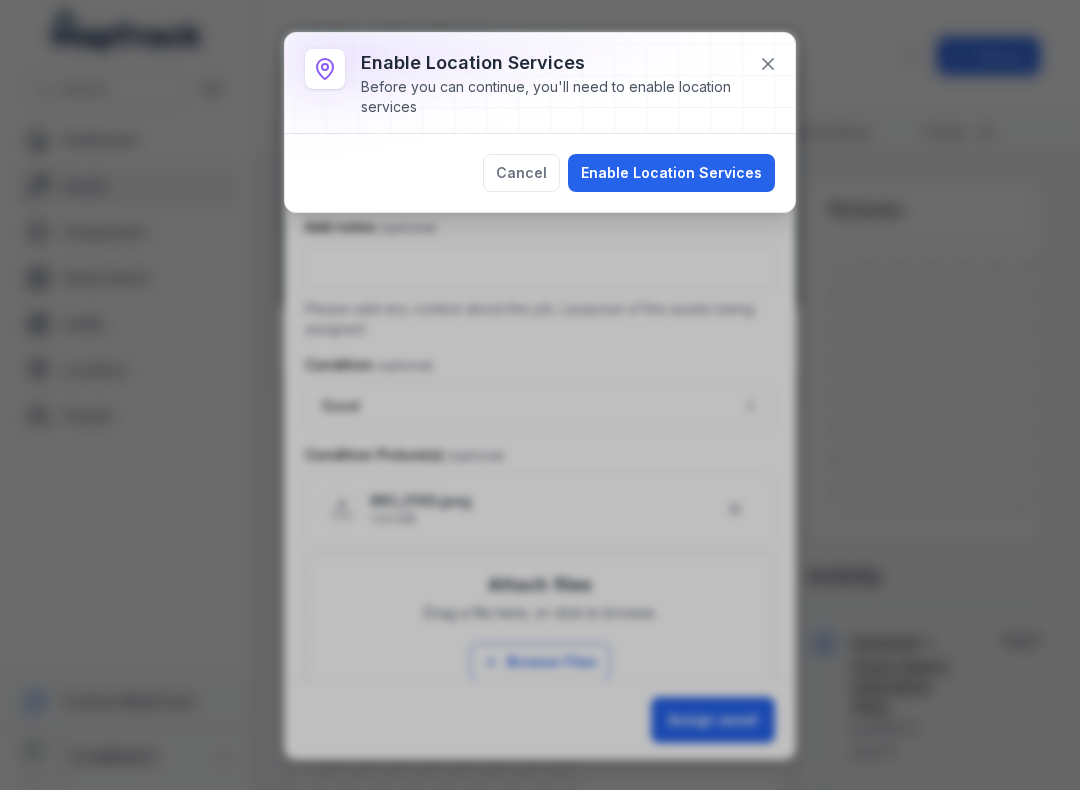 click on "Enable Location Services" at bounding box center [671, 173] 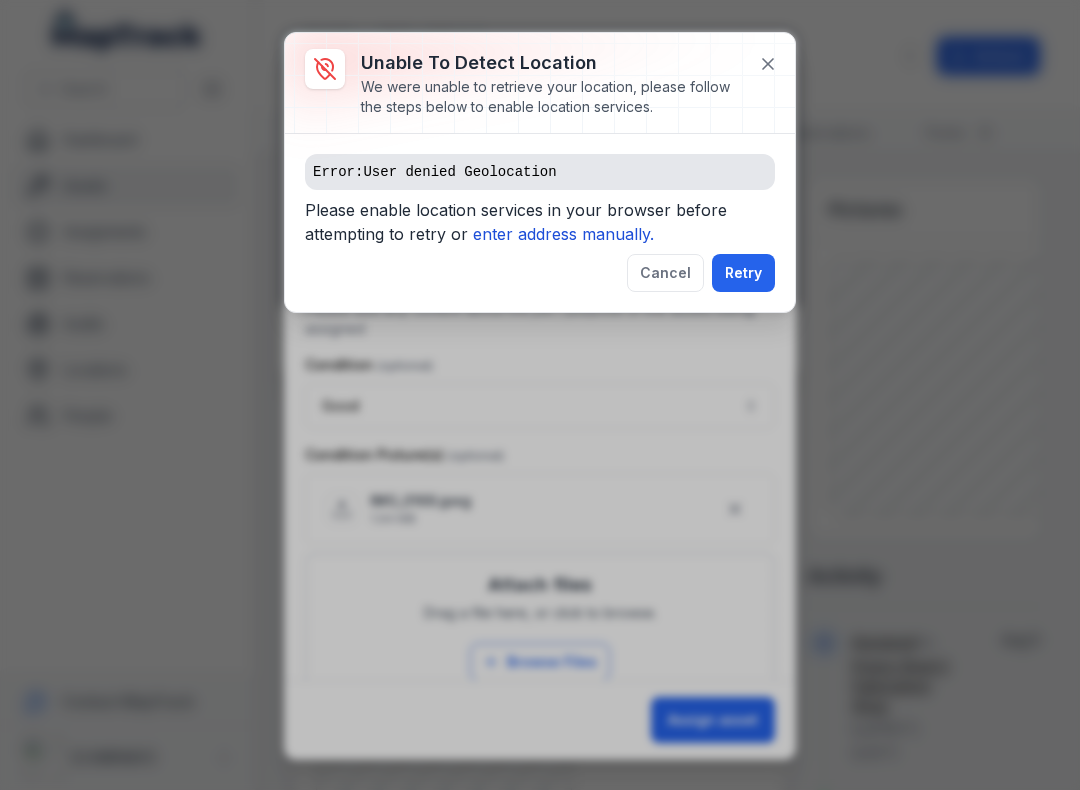 click on "enter address manually." at bounding box center [563, 234] 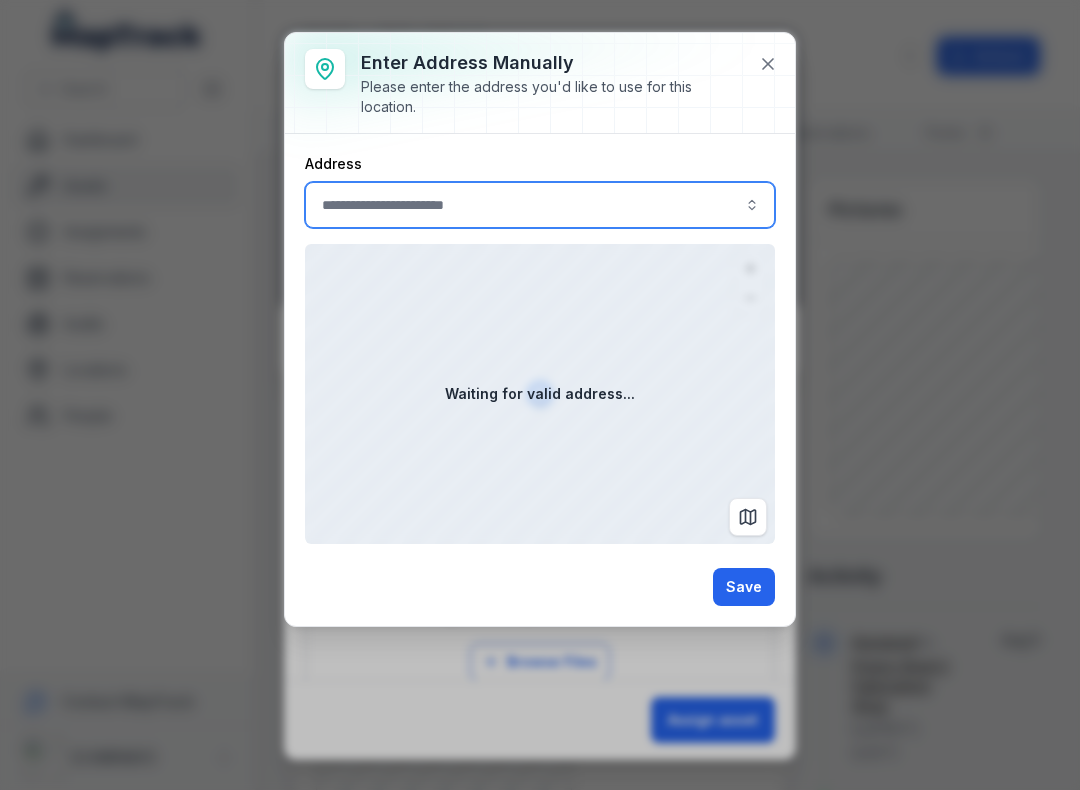 click at bounding box center (540, 205) 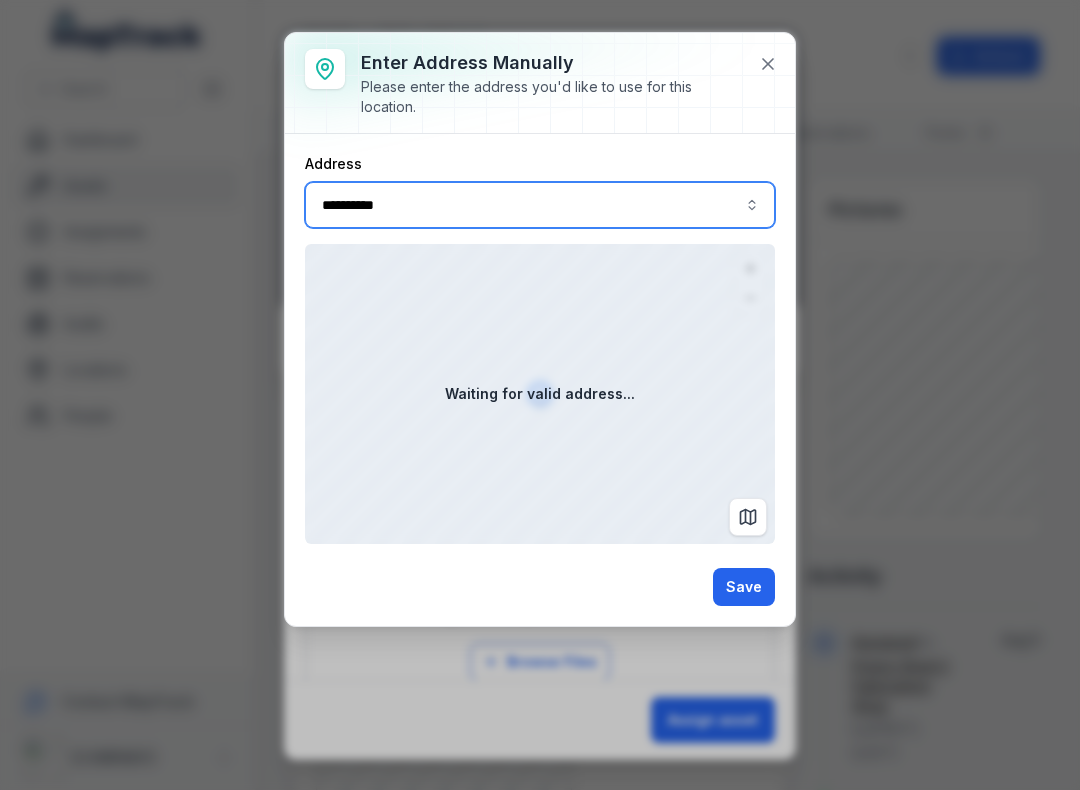 type on "**********" 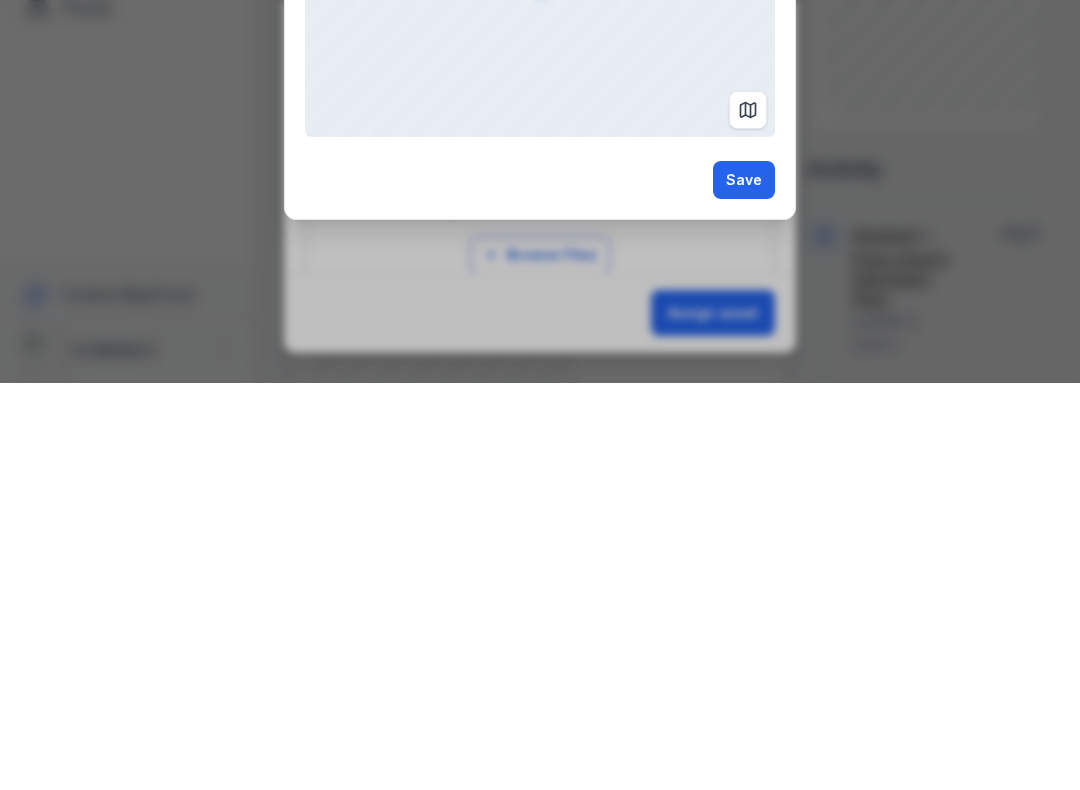 type 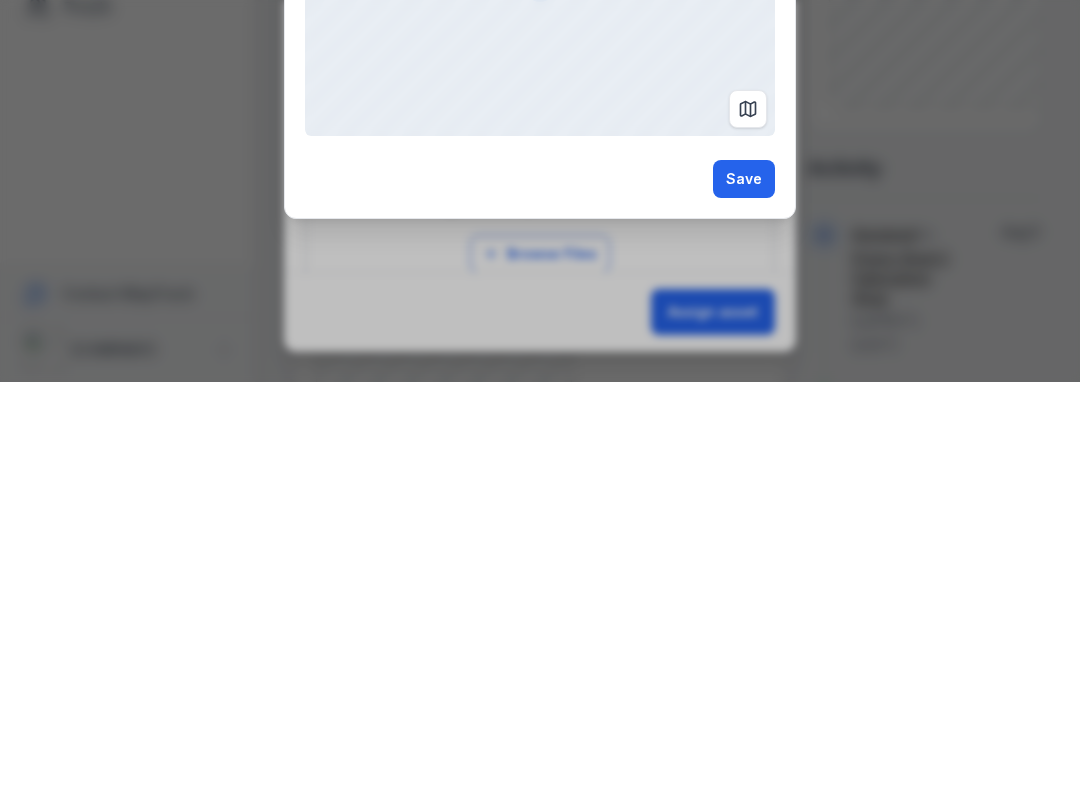 click on "Save" at bounding box center [744, 587] 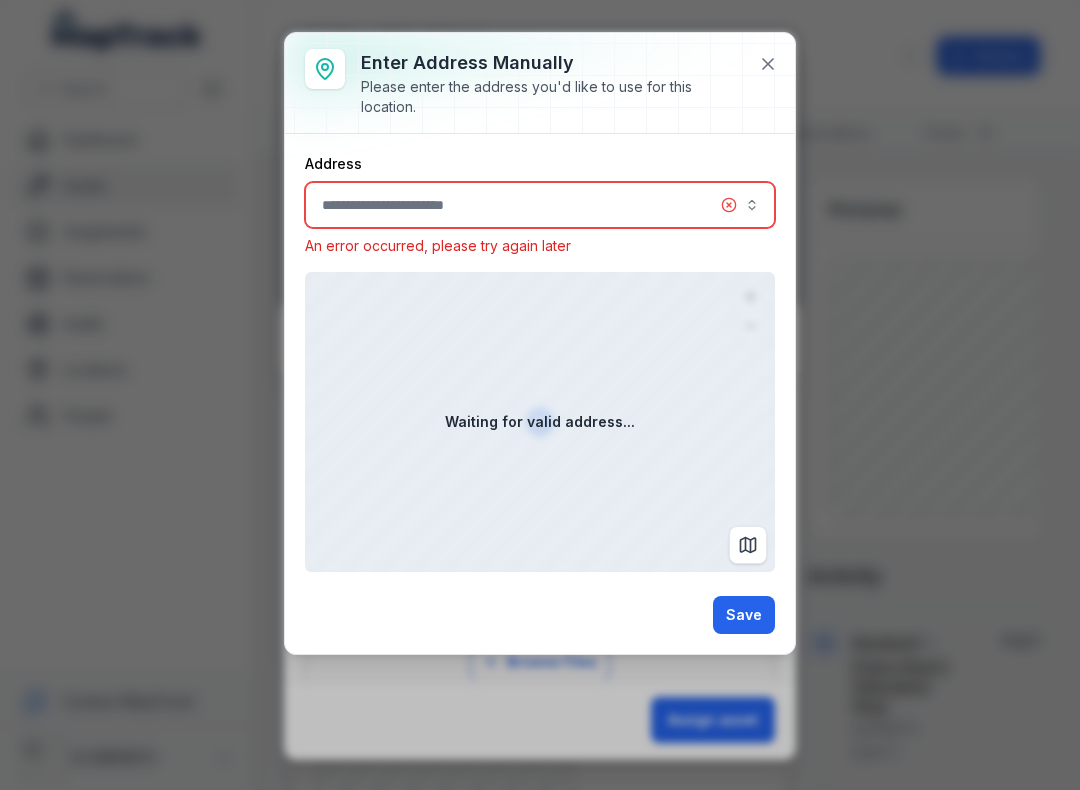 click at bounding box center [540, 205] 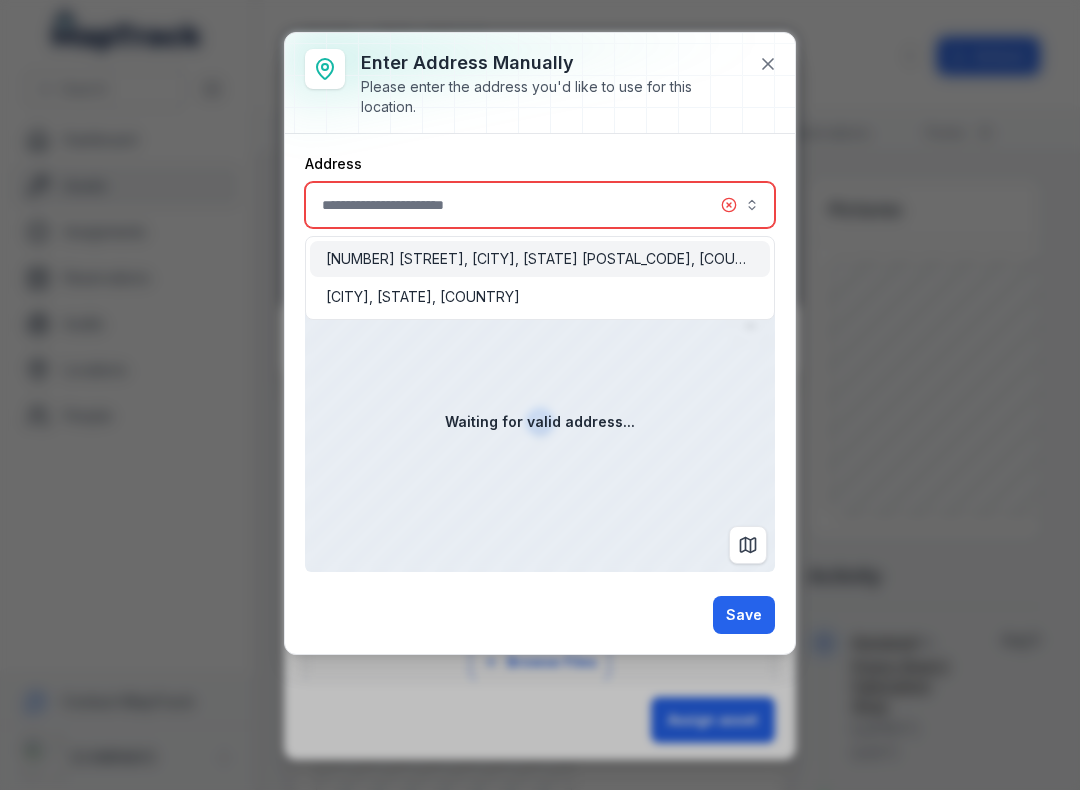 click on "[NUMBER] [STREET], [CITY], [STATE] [POSTAL_CODE], [COUNTRY]" at bounding box center (540, 259) 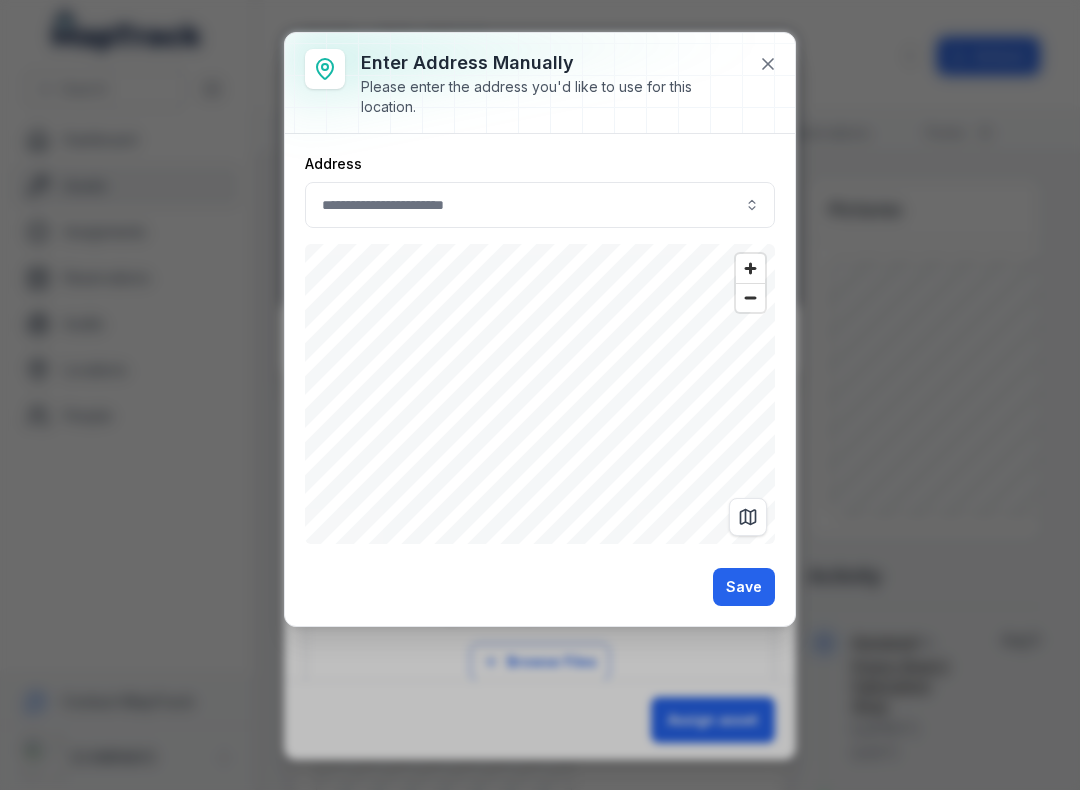 click on "Save" at bounding box center (744, 587) 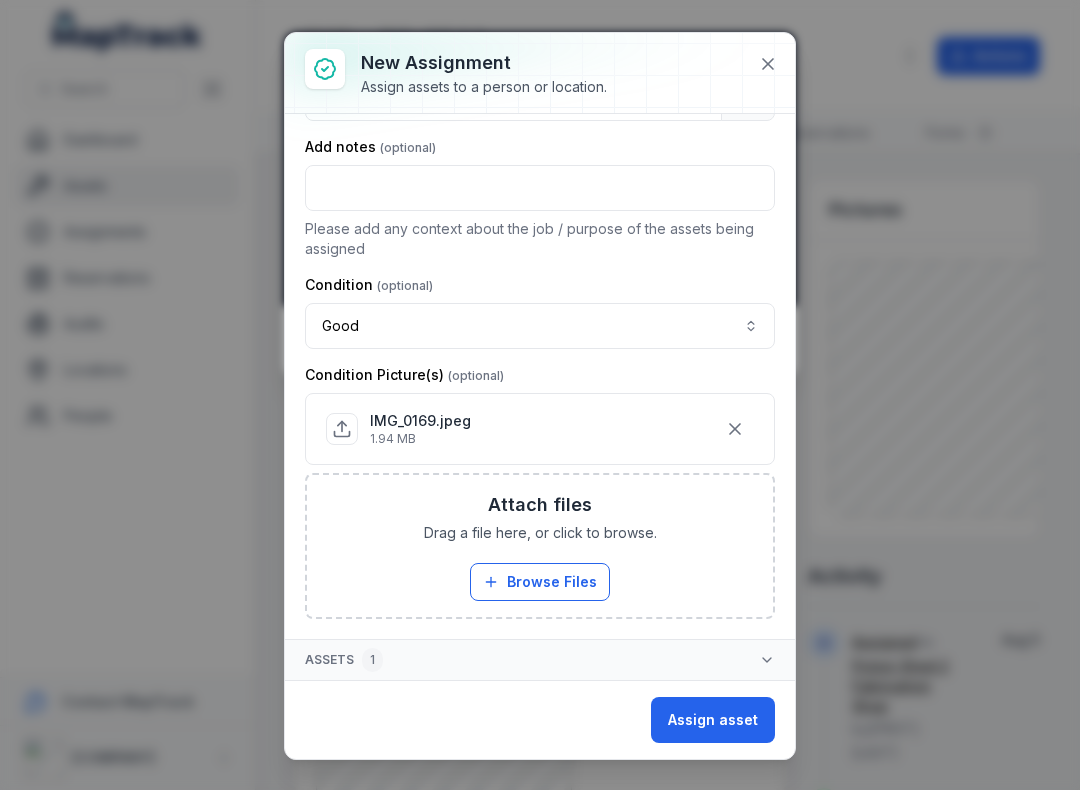 scroll, scrollTop: 297, scrollLeft: 0, axis: vertical 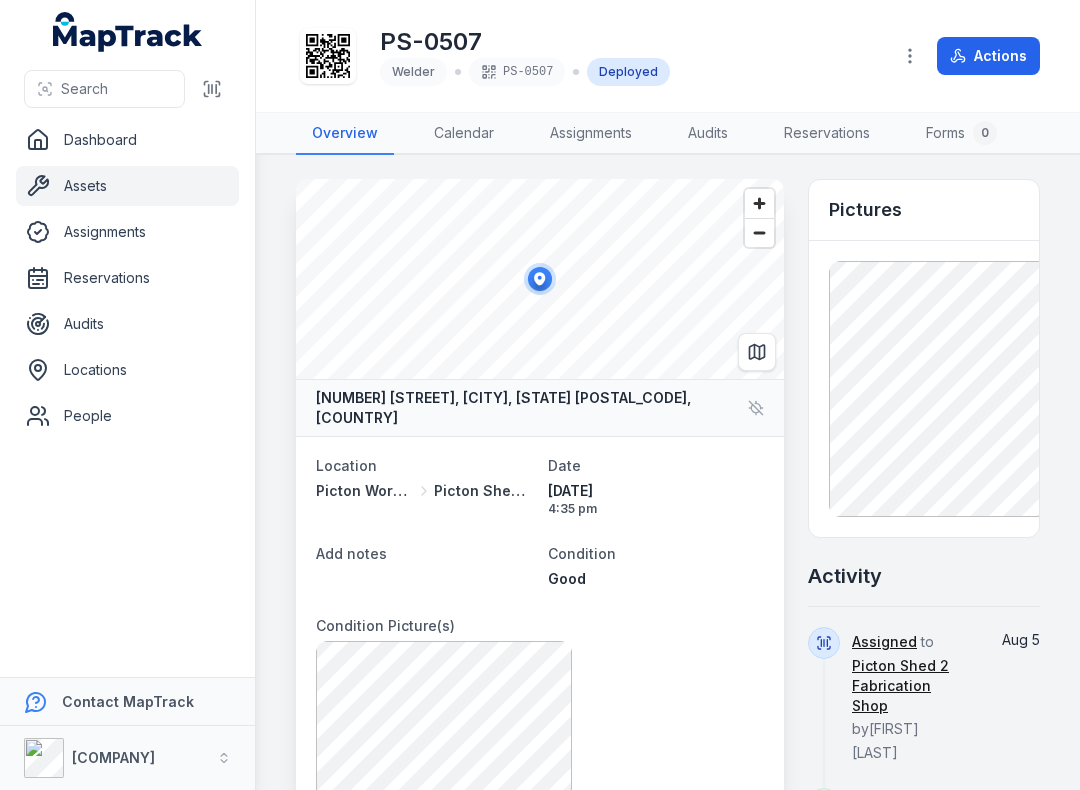 click 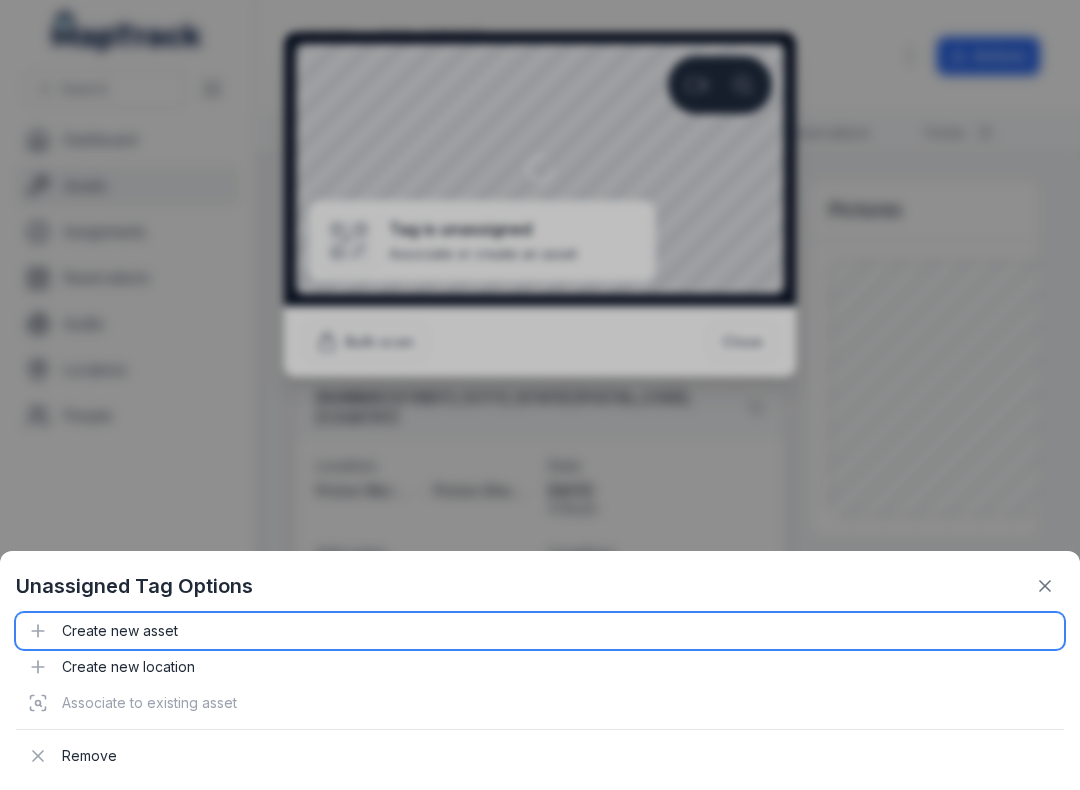 click on "Create new asset" at bounding box center (540, 631) 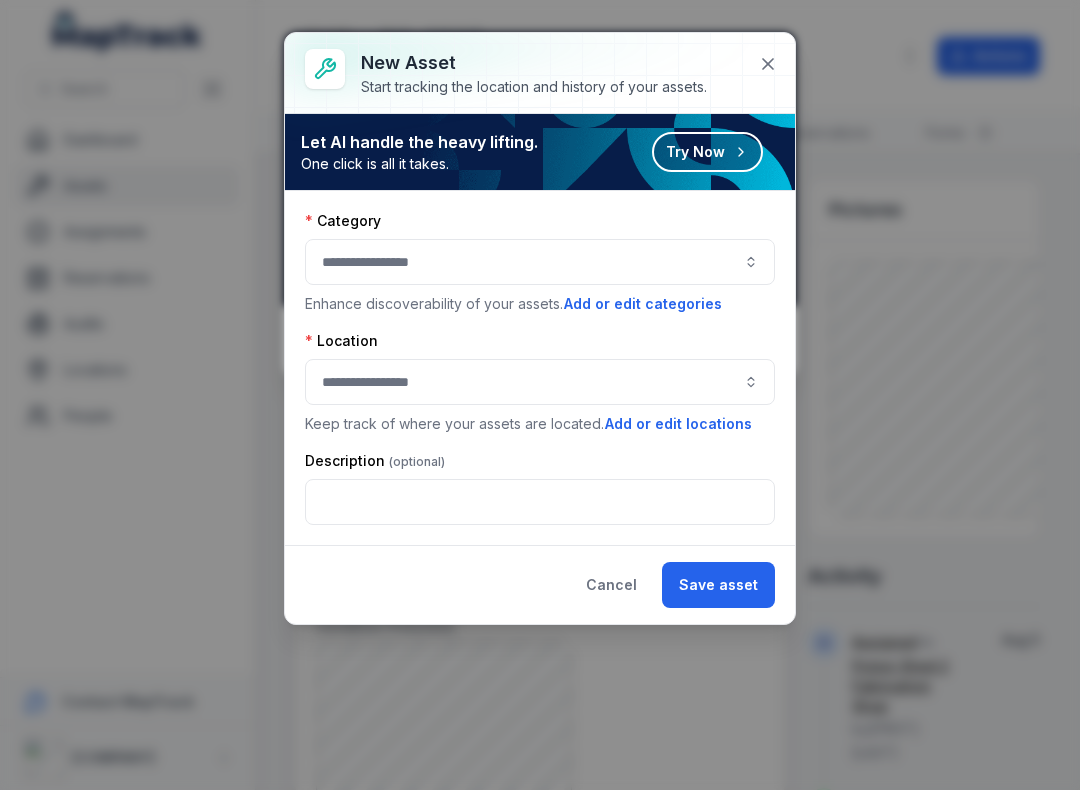 click at bounding box center [540, 262] 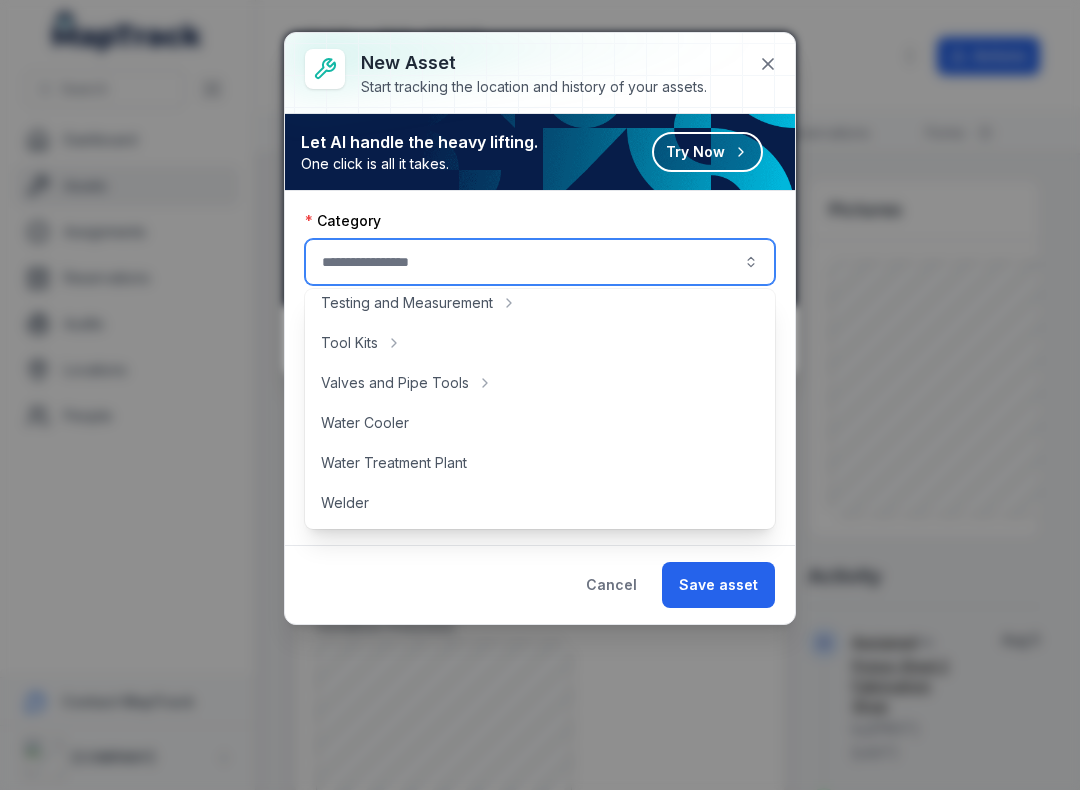 scroll, scrollTop: 892, scrollLeft: 0, axis: vertical 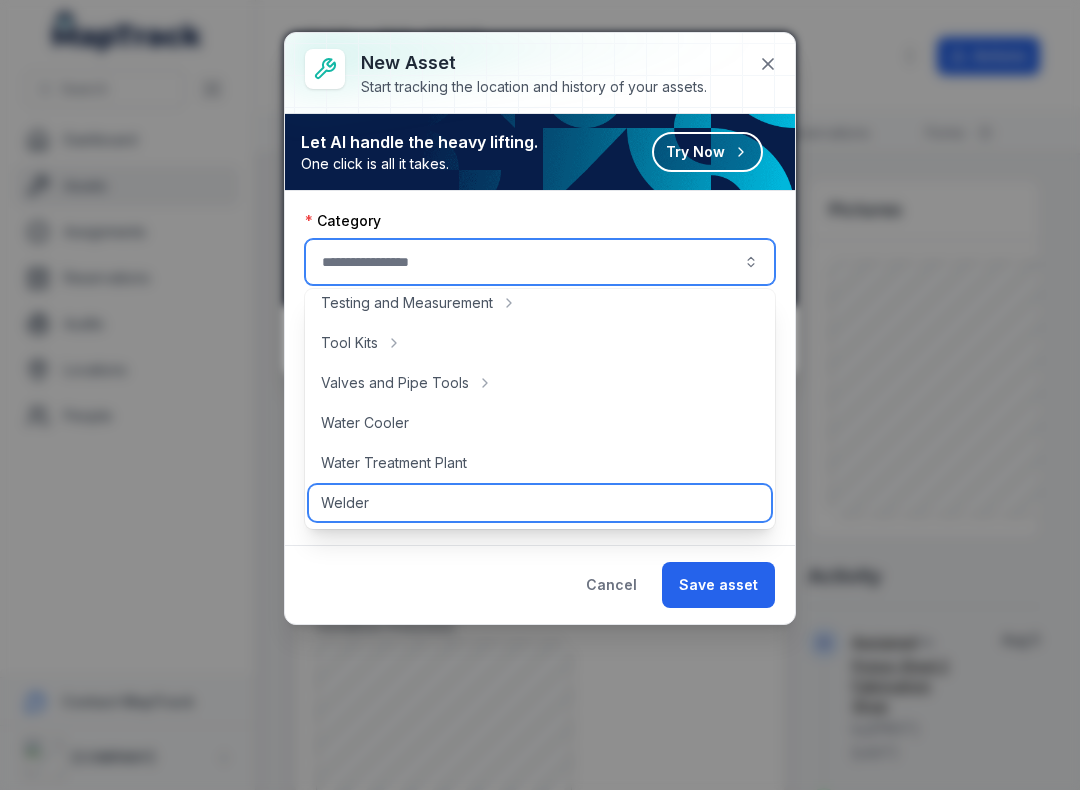 click on "Welder" at bounding box center [345, 503] 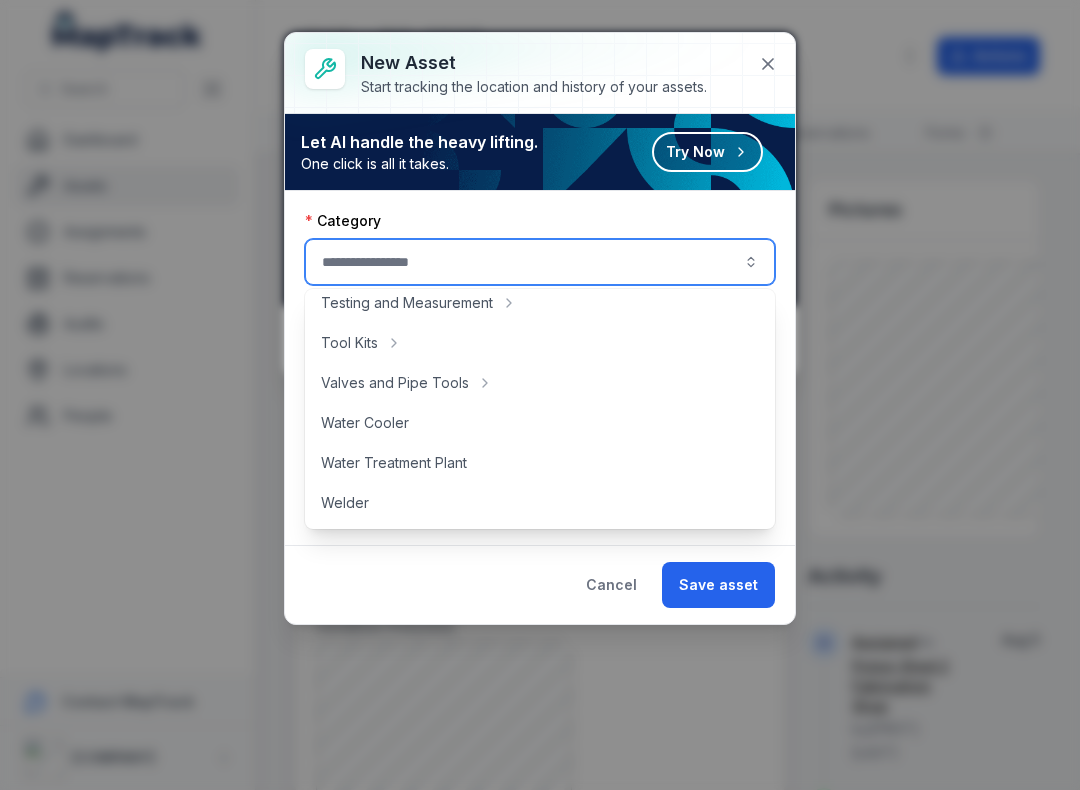 type on "******" 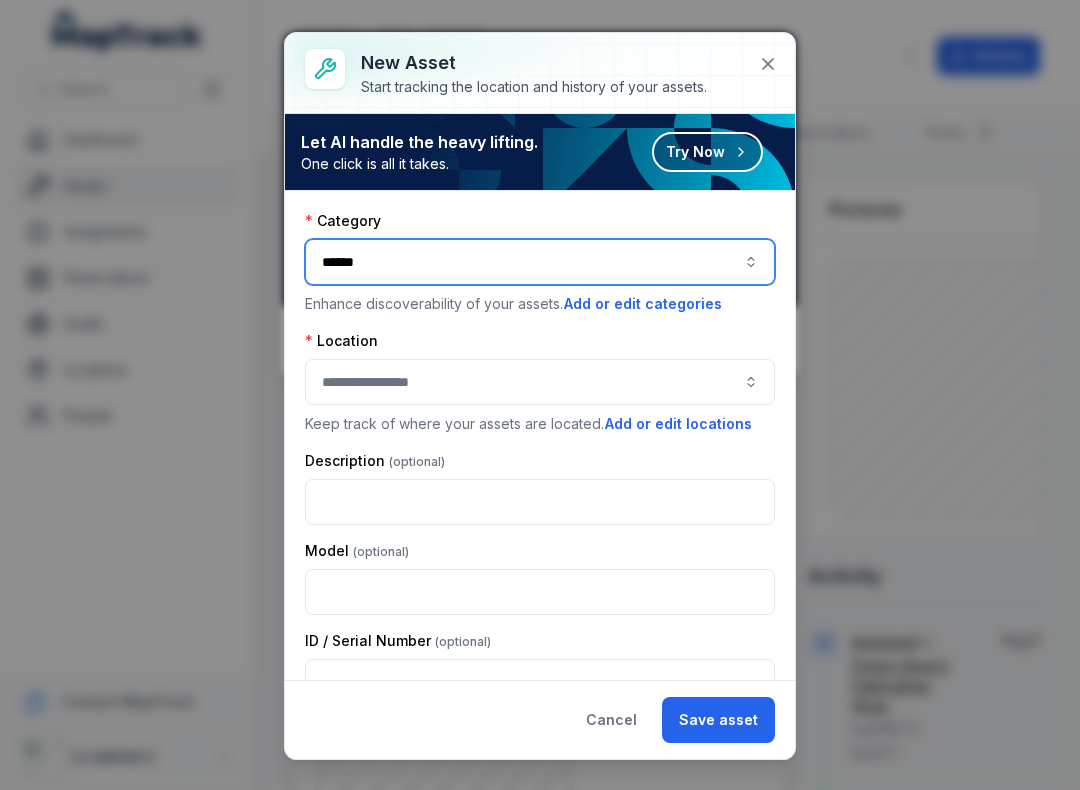 click at bounding box center [540, 382] 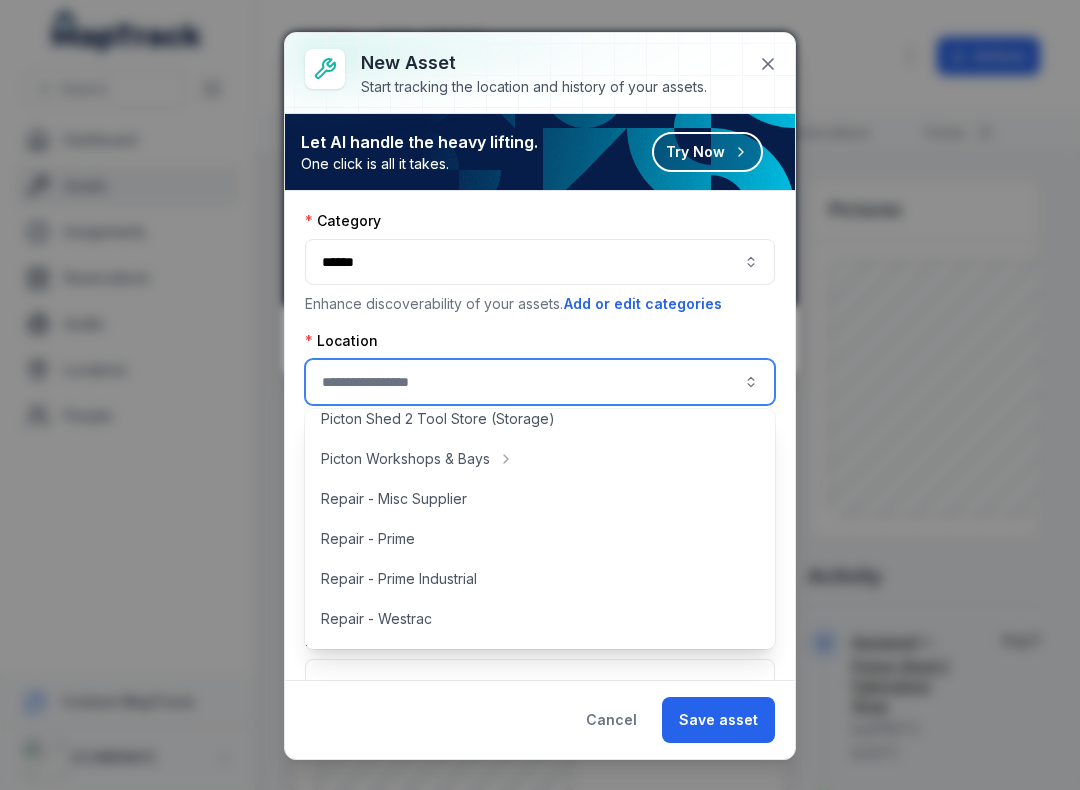 scroll, scrollTop: 460, scrollLeft: 0, axis: vertical 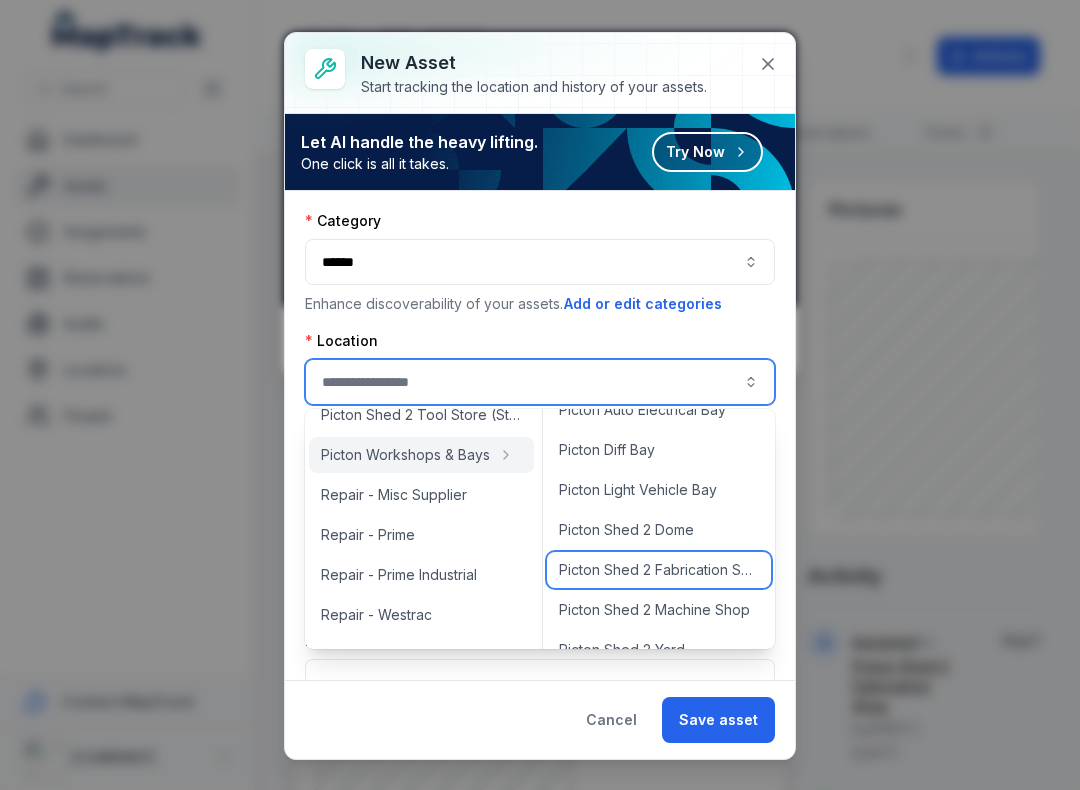 click on "Picton Shed 2 Fabrication Shop" at bounding box center (659, 570) 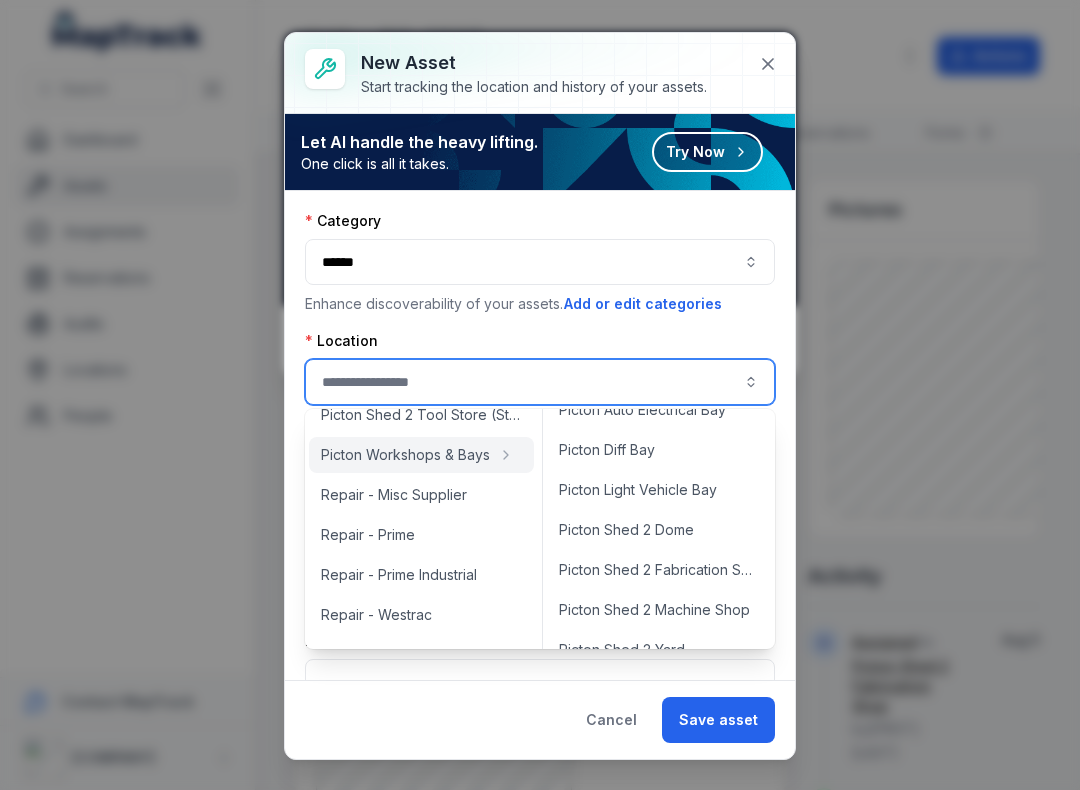 type on "**********" 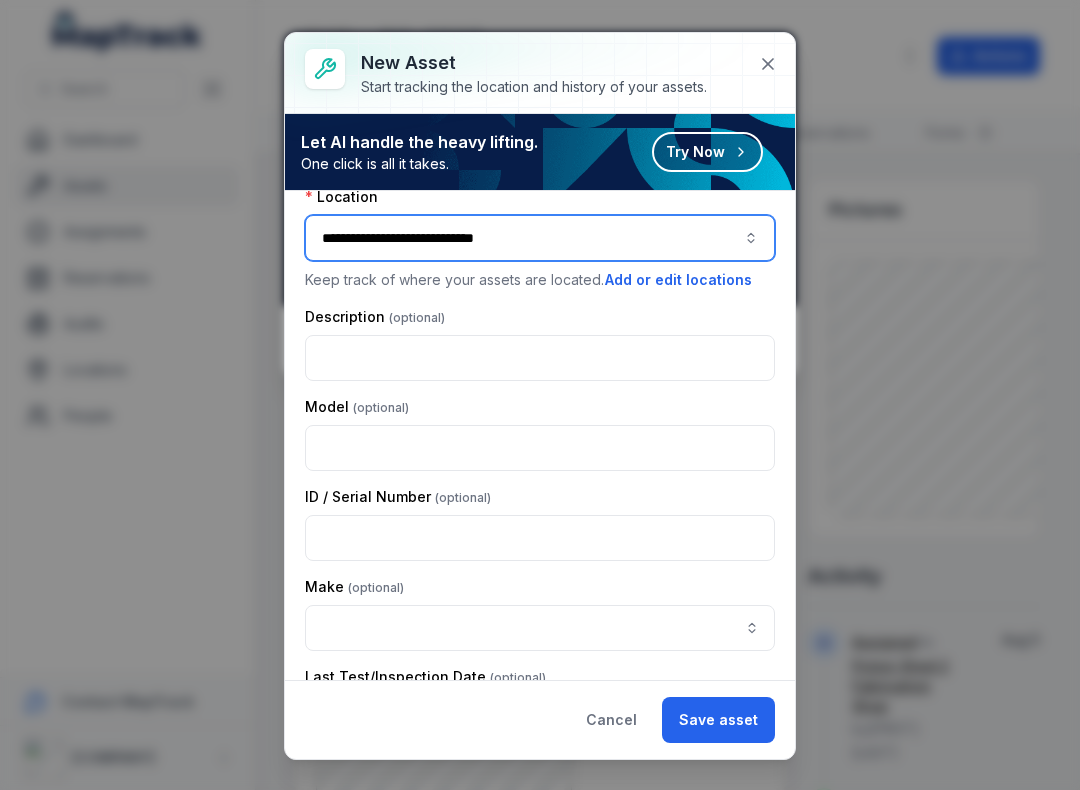 scroll, scrollTop: 145, scrollLeft: 0, axis: vertical 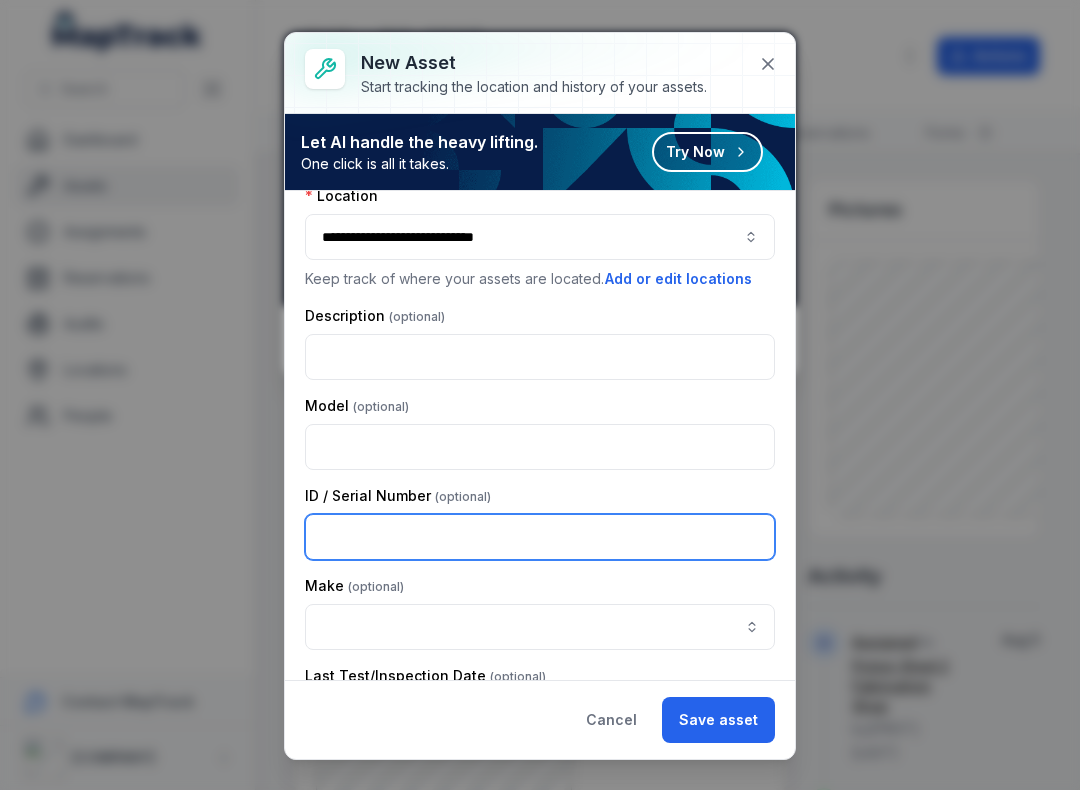 click at bounding box center (540, 537) 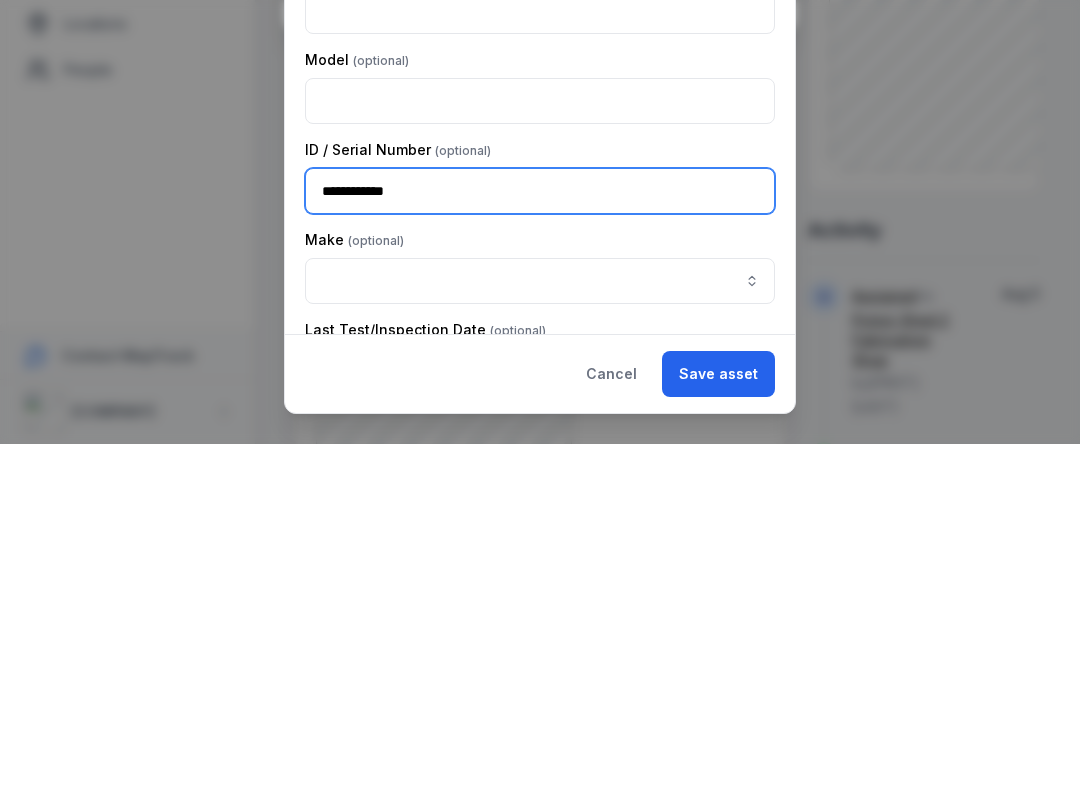 type on "**********" 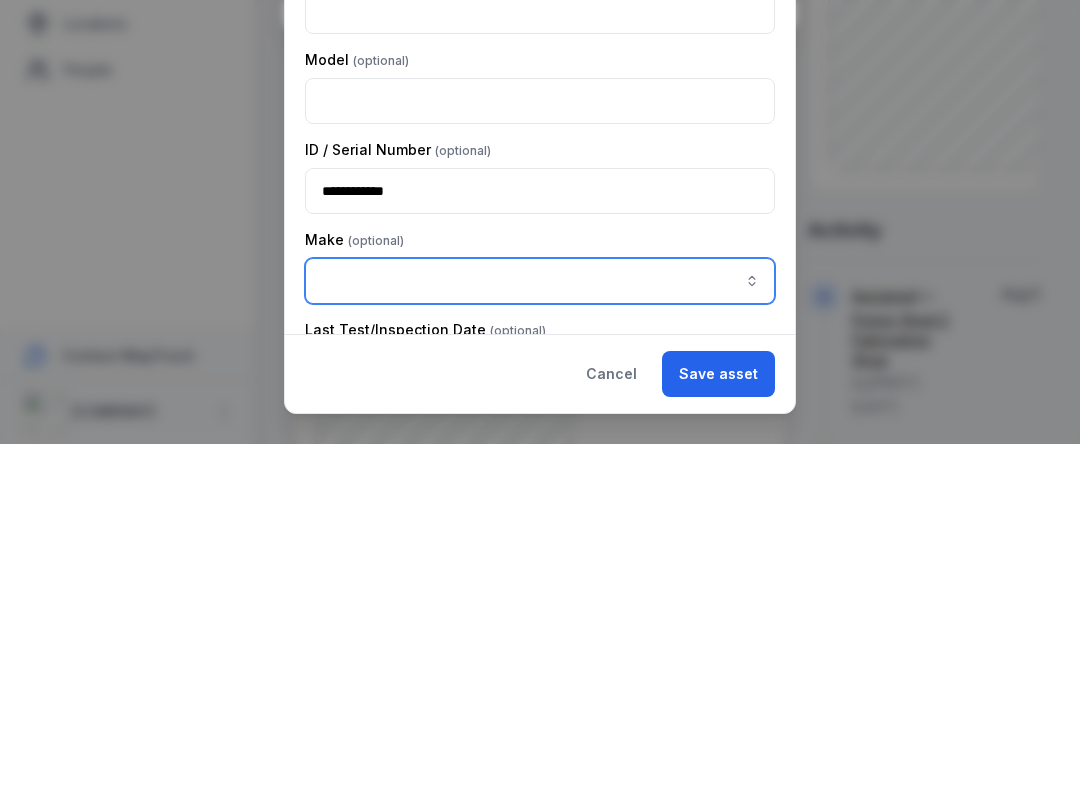 click at bounding box center (540, 627) 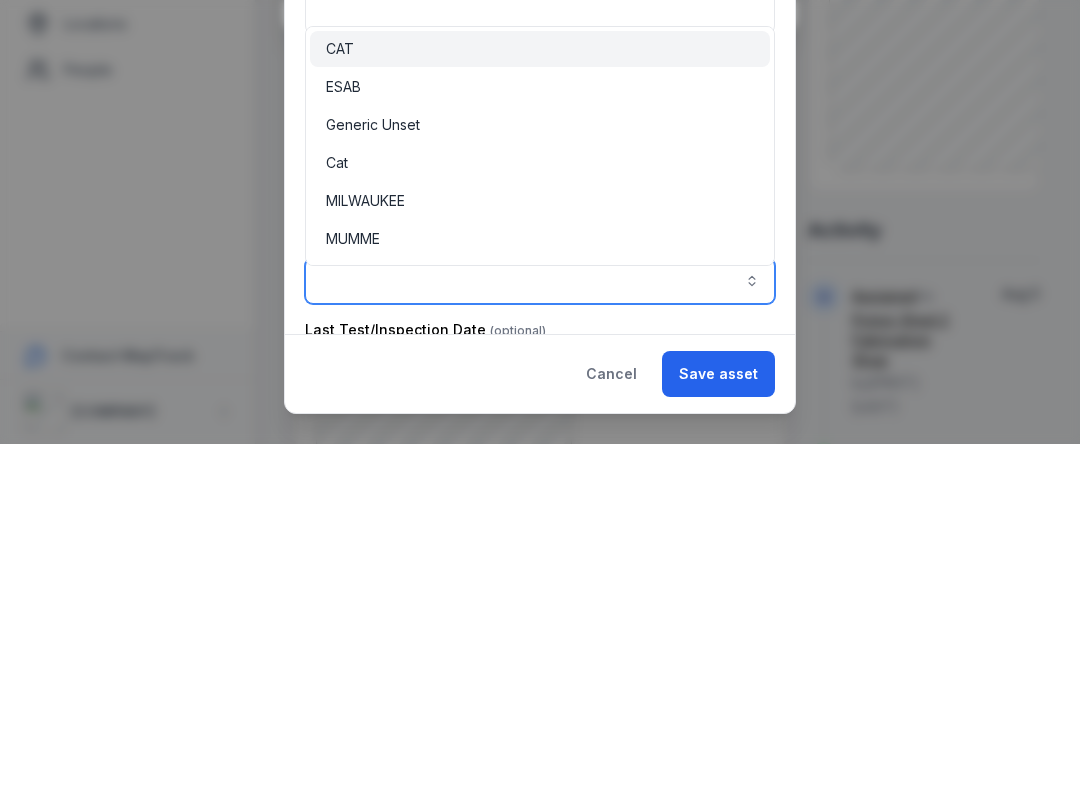 click on "ESAB" at bounding box center (540, 433) 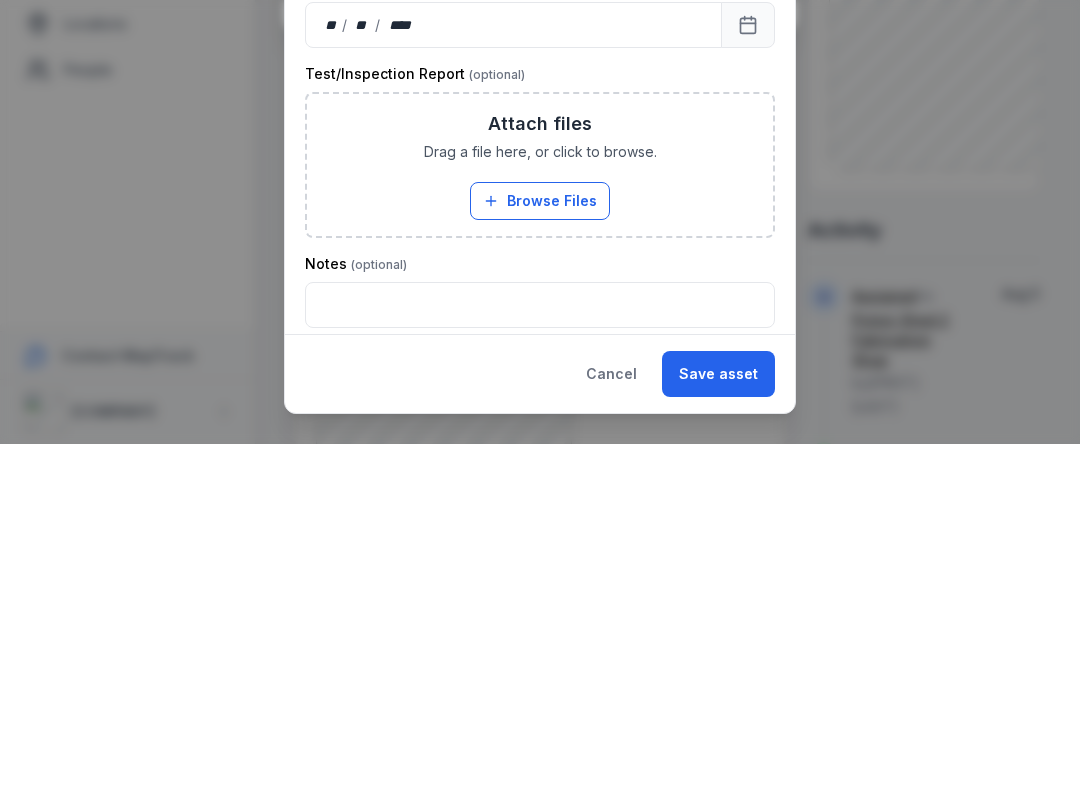 scroll, scrollTop: 582, scrollLeft: 0, axis: vertical 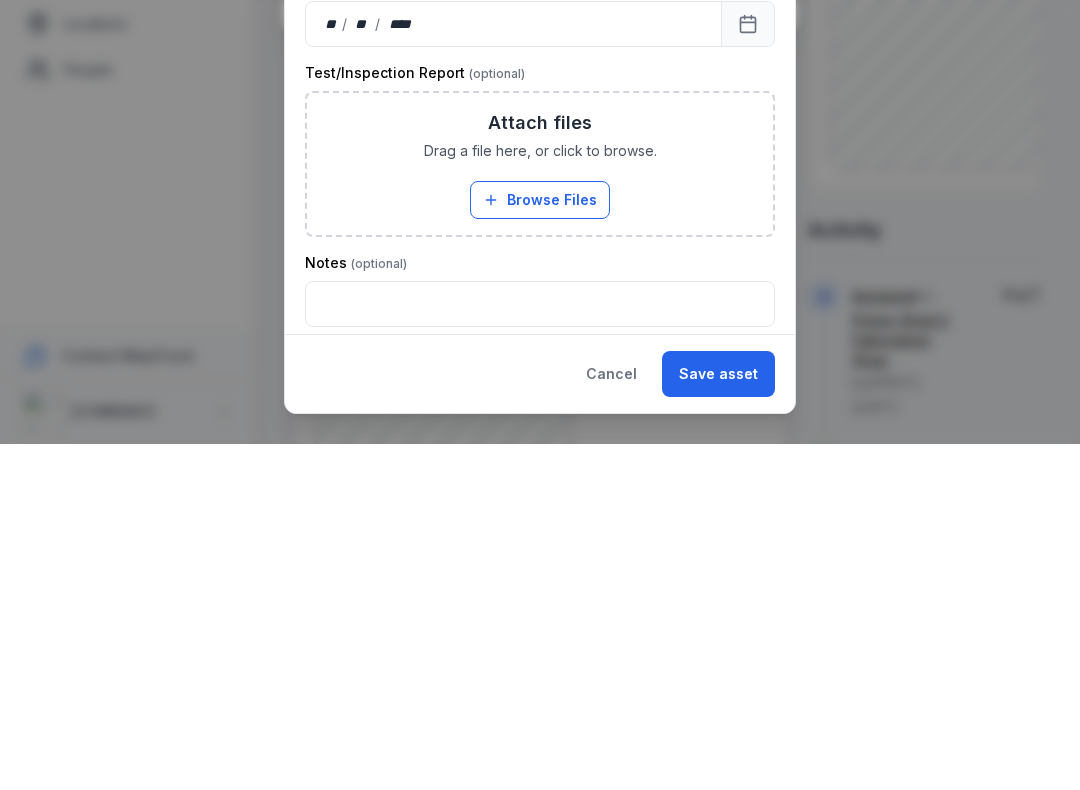 click on "Browse Files" at bounding box center (540, 546) 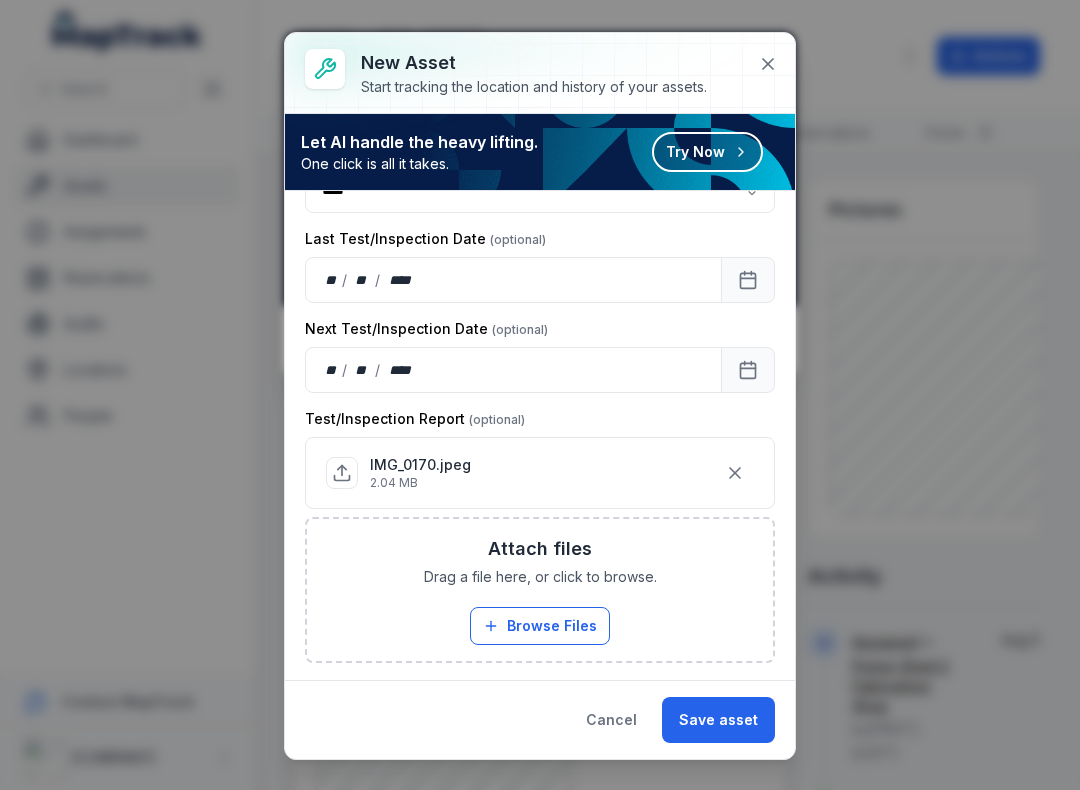 click on "Save asset" at bounding box center [718, 720] 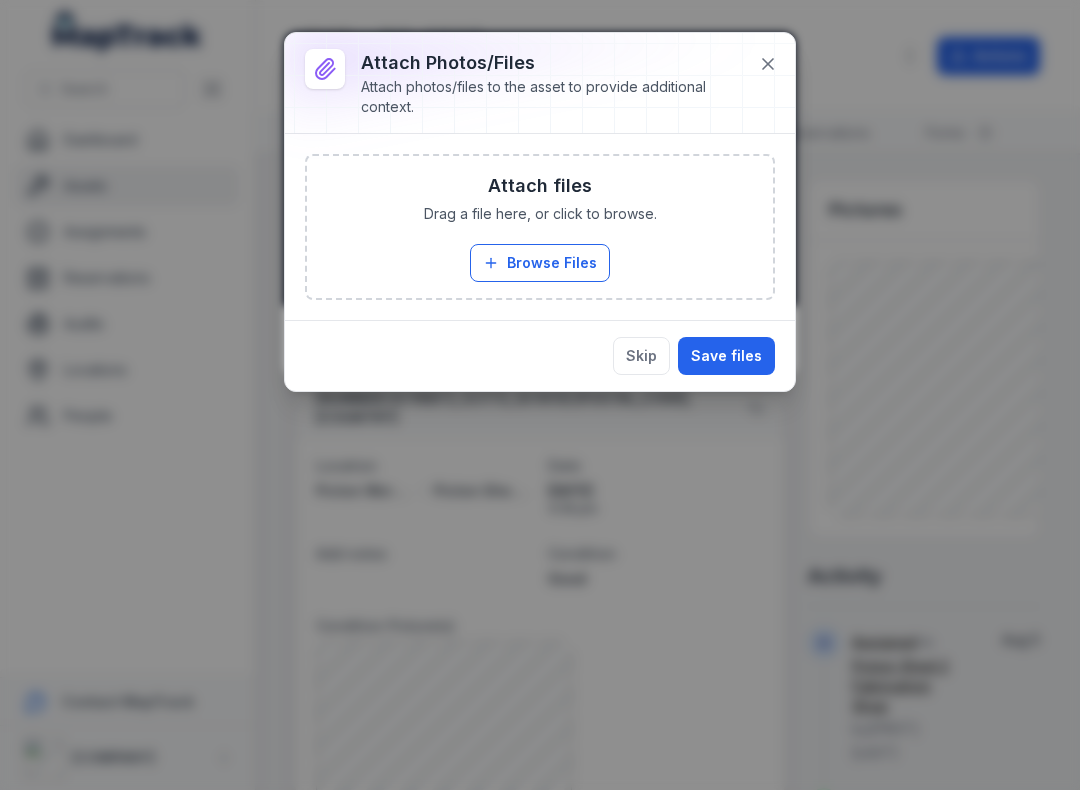 click on "Browse Files" at bounding box center [540, 263] 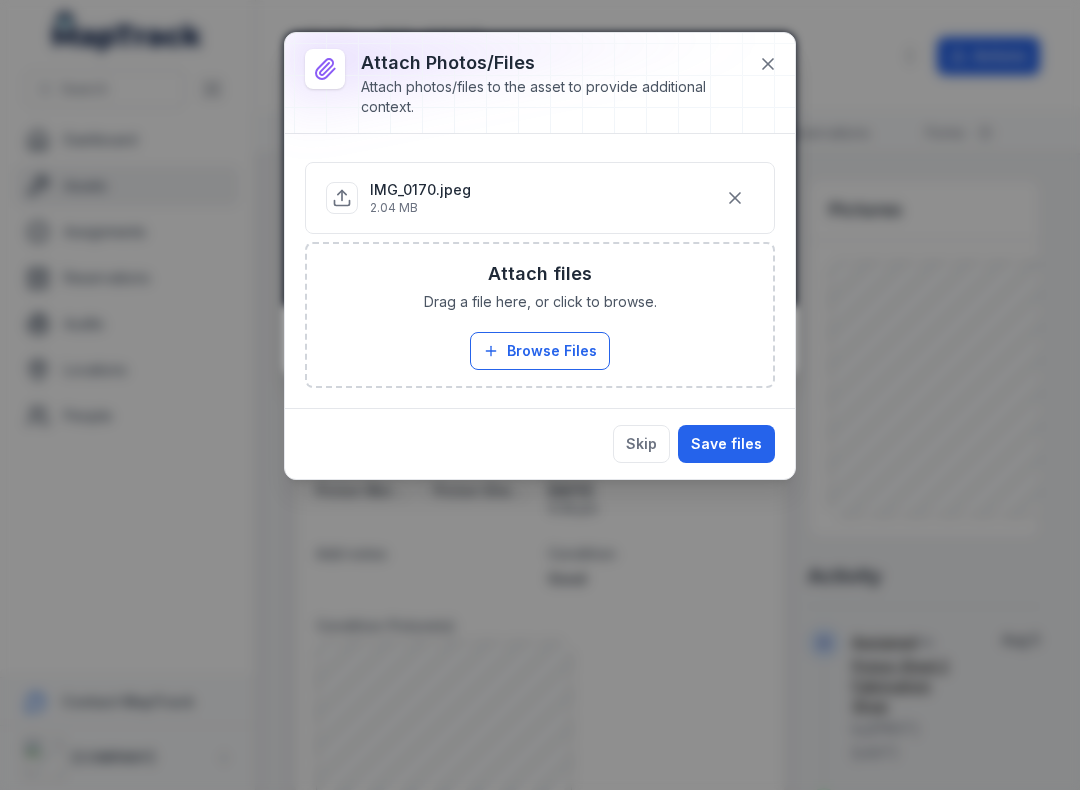click on "Save files" at bounding box center [726, 444] 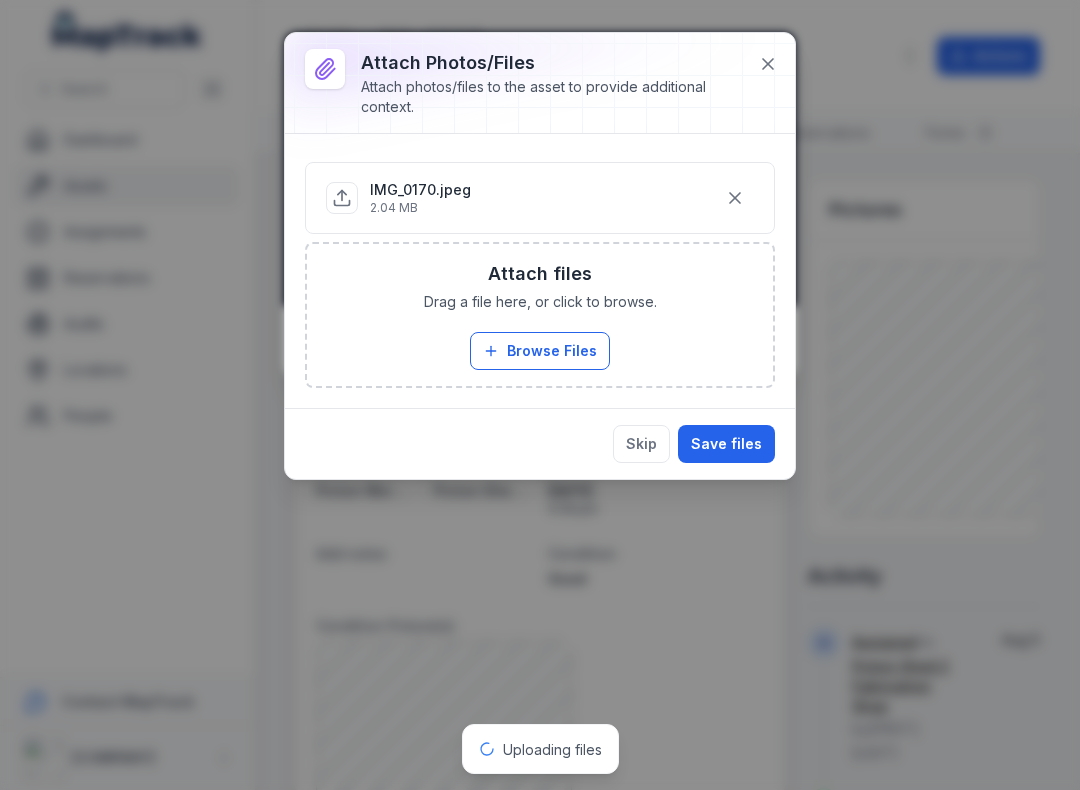 click on "Attach photos/files Attach photos/files to the asset to provide additional context. IMG_0170.jpeg 2.04 MB Attach files Drag a file here, or click to browse. Browse Files Take Photos Skip Save files" at bounding box center (540, 395) 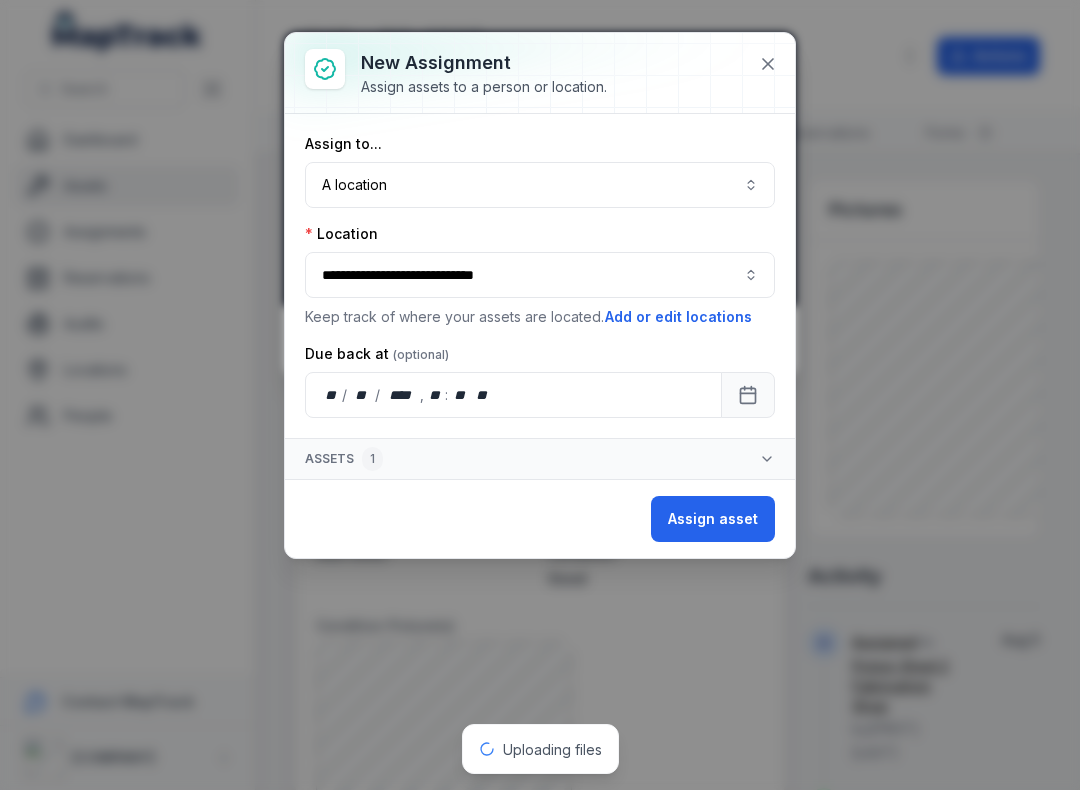 click on "Uploading files" at bounding box center [552, 749] 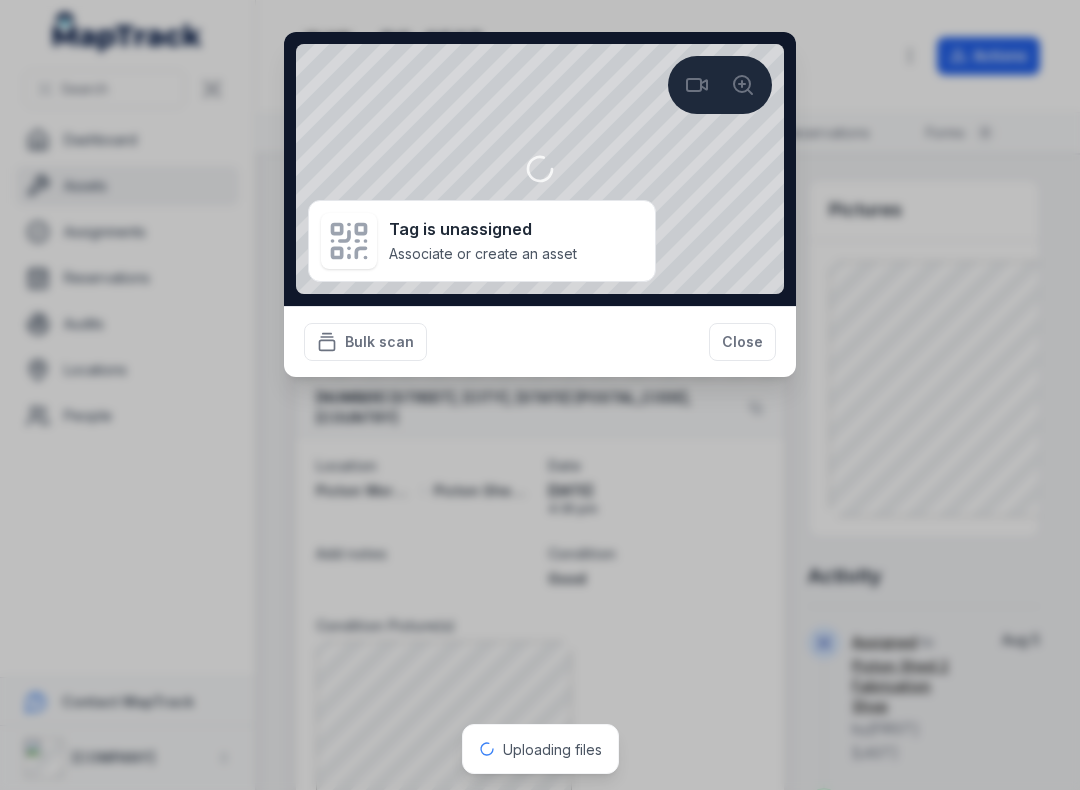 click on "Close" at bounding box center (742, 342) 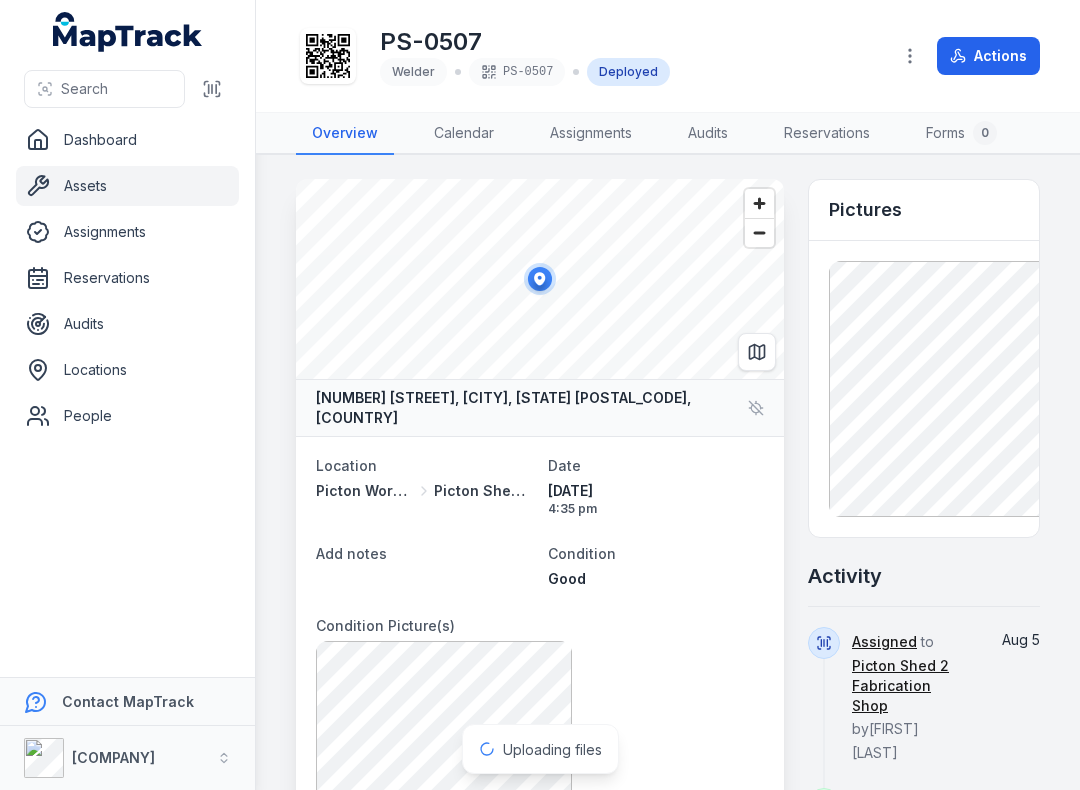 click on "Uploading files" at bounding box center [540, 749] 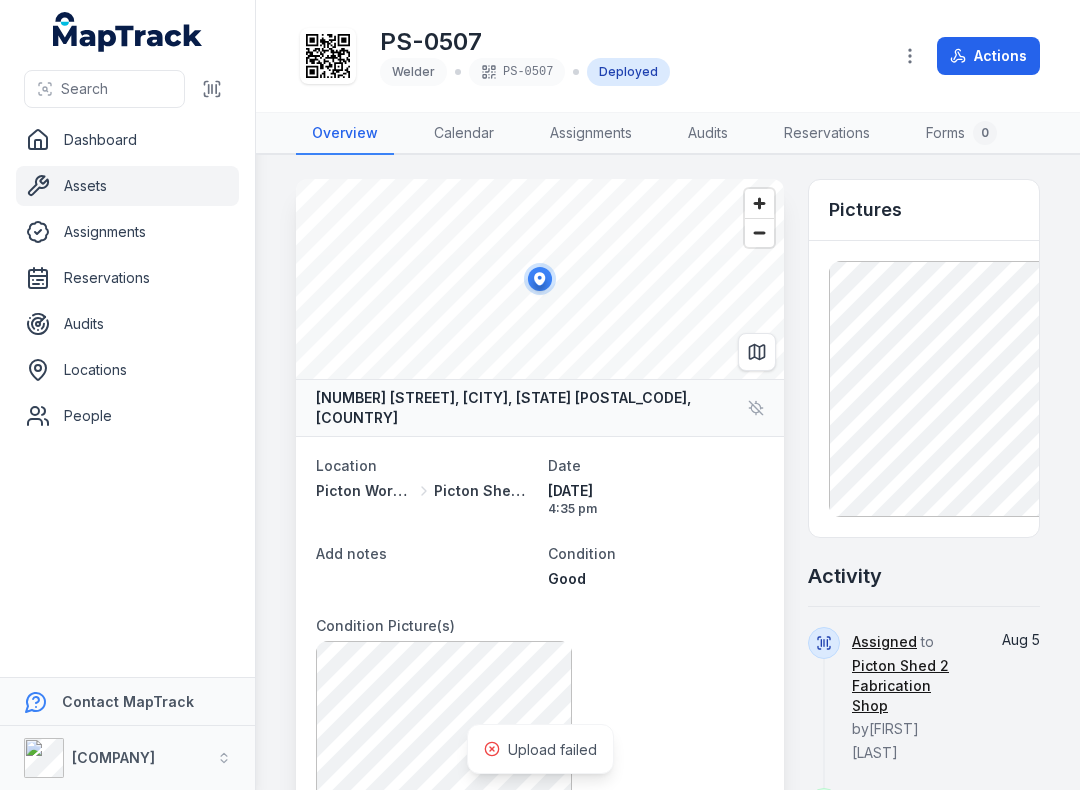 click on "Upload failed" at bounding box center [540, 749] 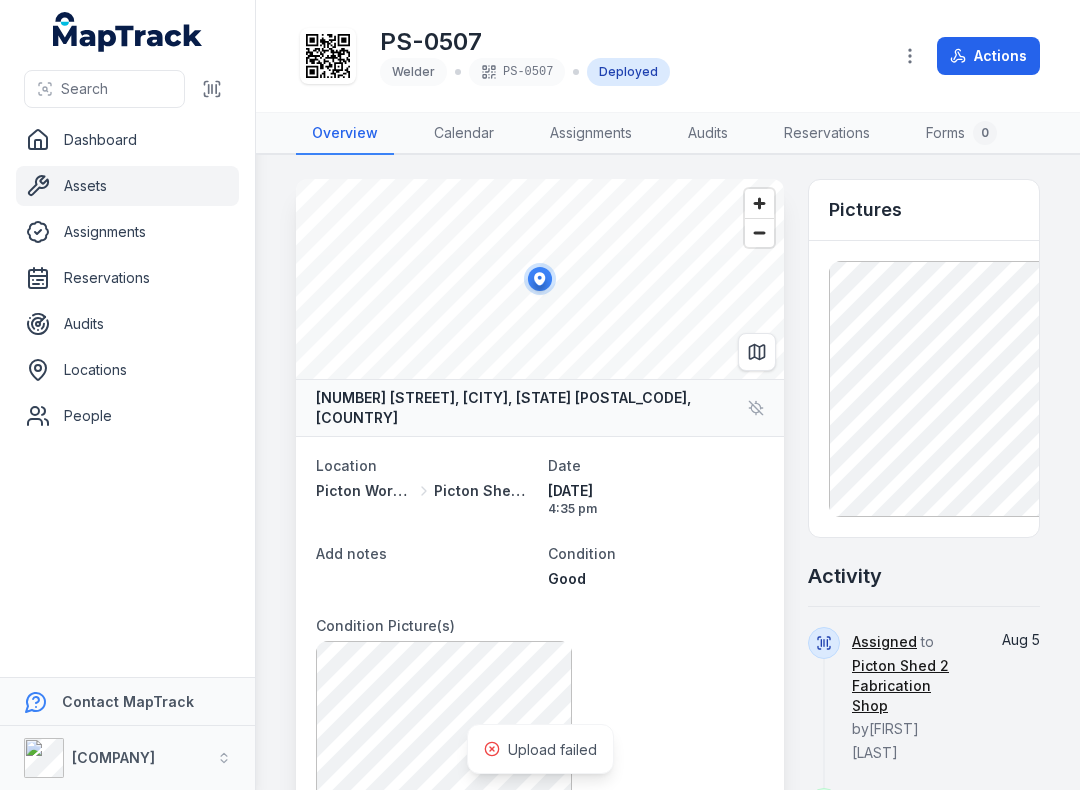click at bounding box center [540, 395] 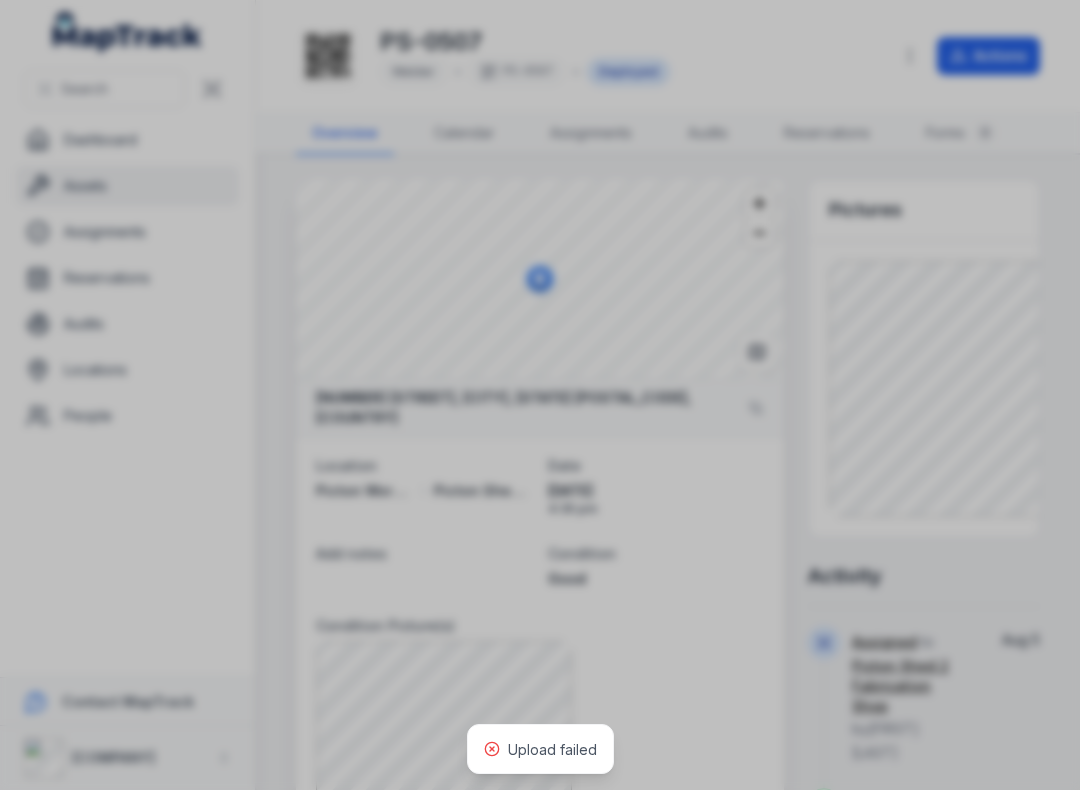 click 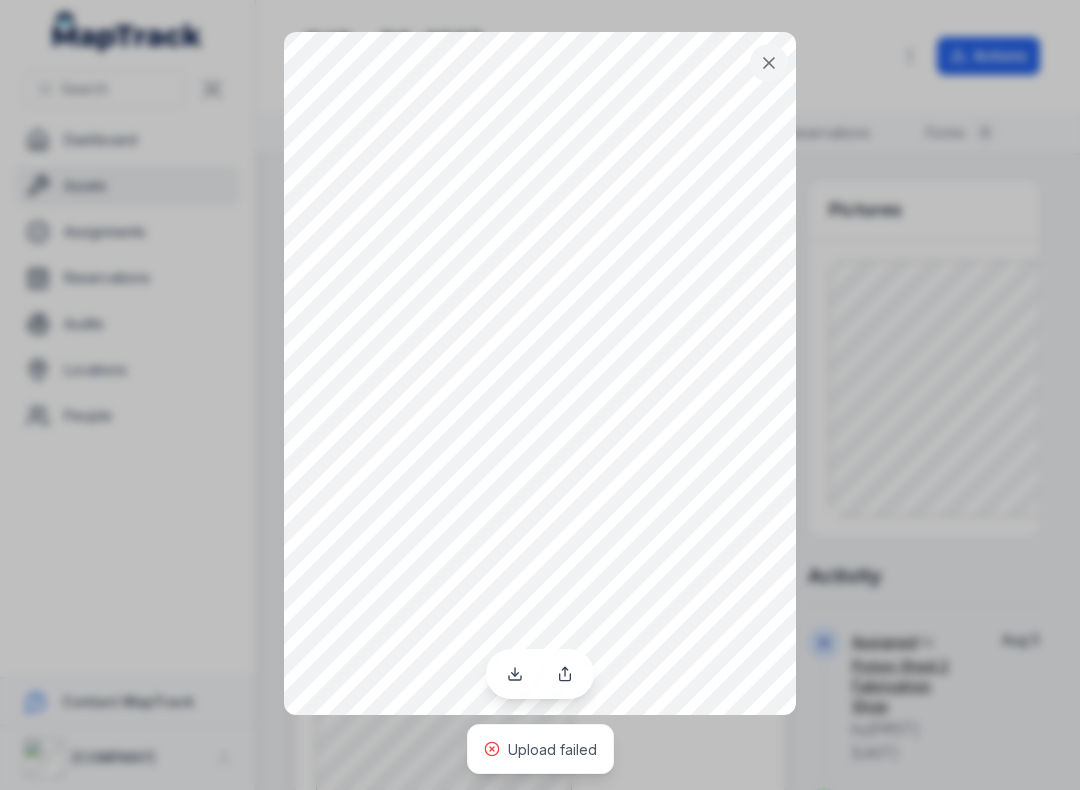 click 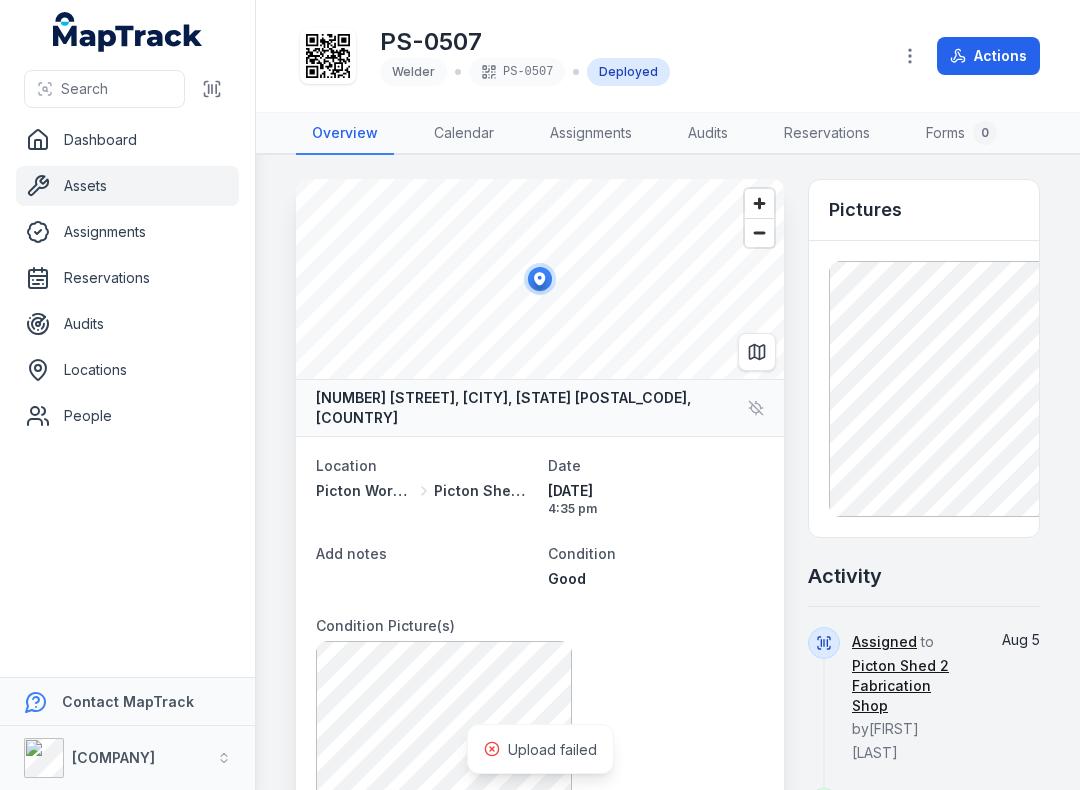 click on "Upload failed" at bounding box center (540, 749) 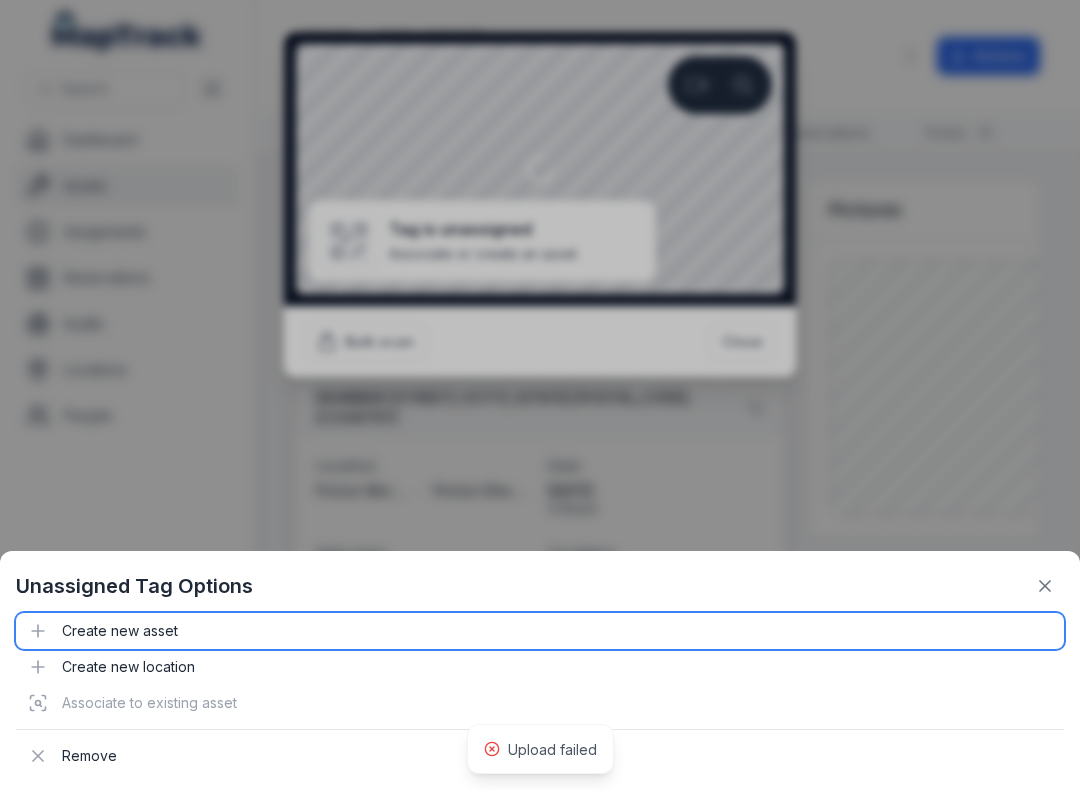 click on "Create new asset" at bounding box center [540, 631] 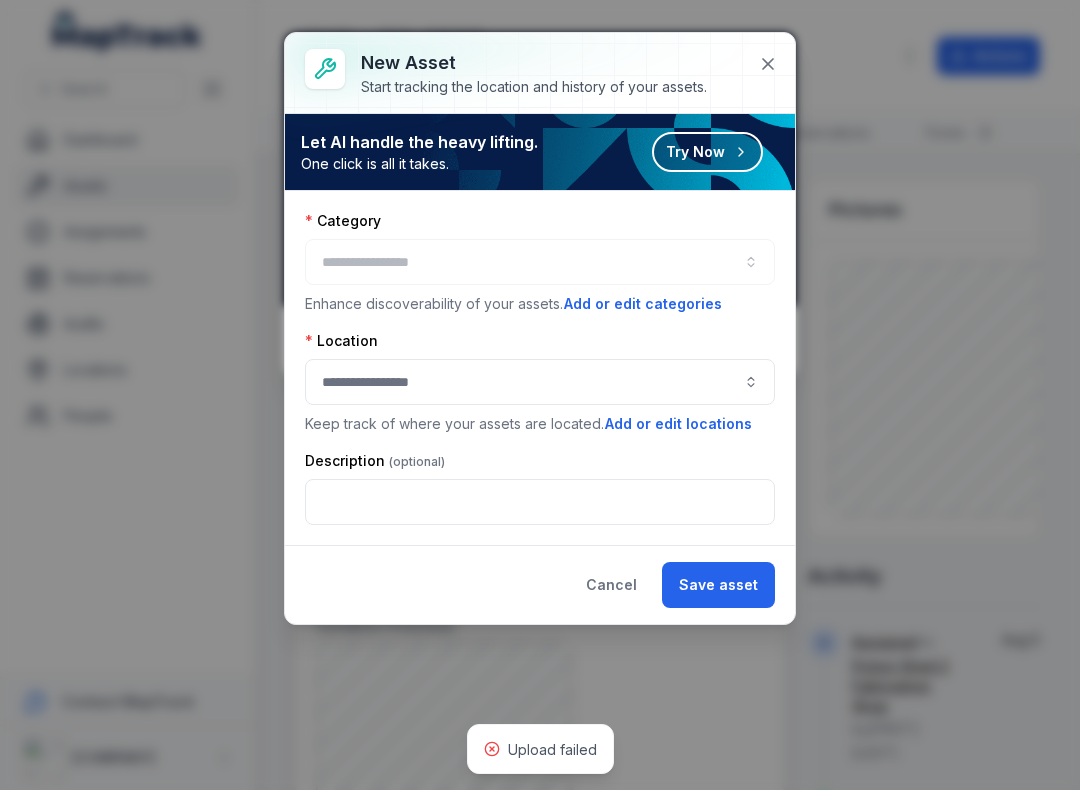 click at bounding box center (540, 262) 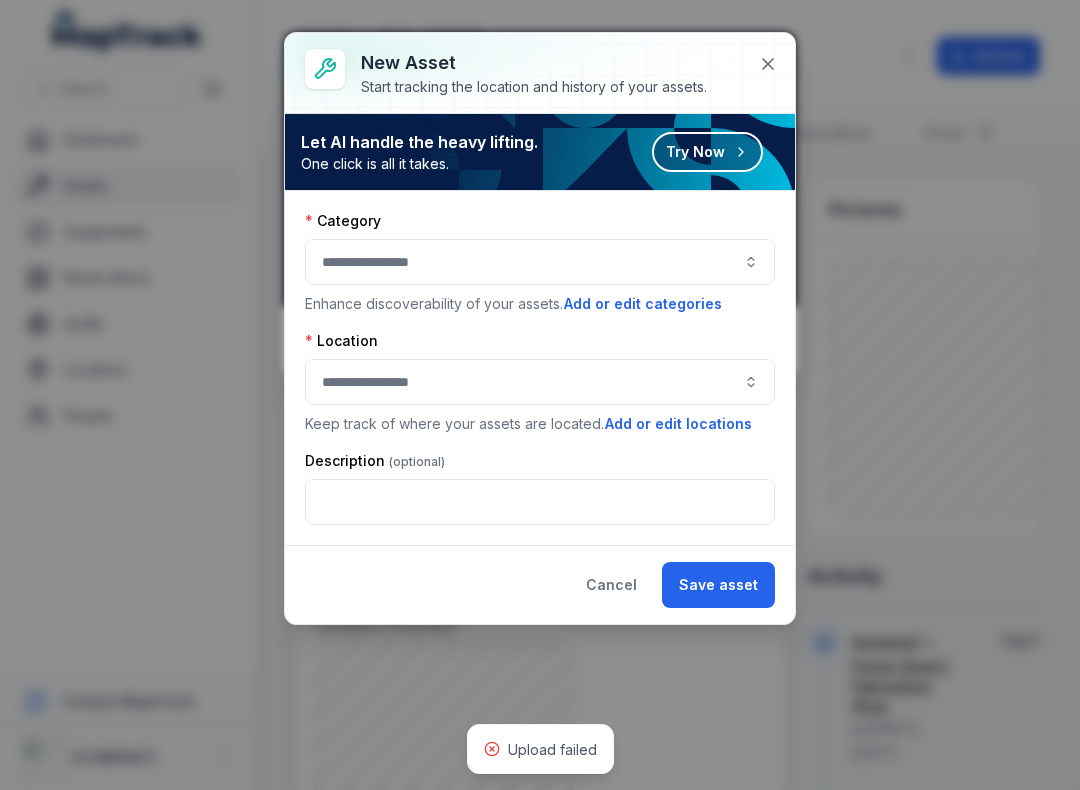 click at bounding box center [540, 262] 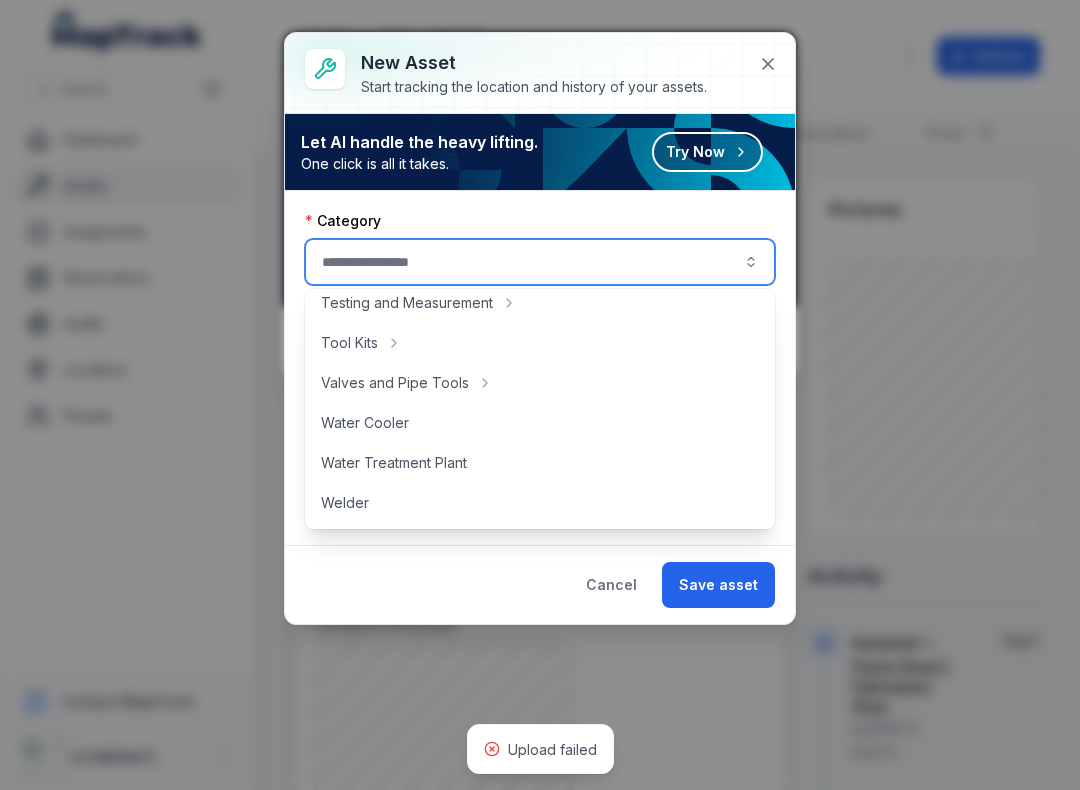 scroll, scrollTop: 892, scrollLeft: 0, axis: vertical 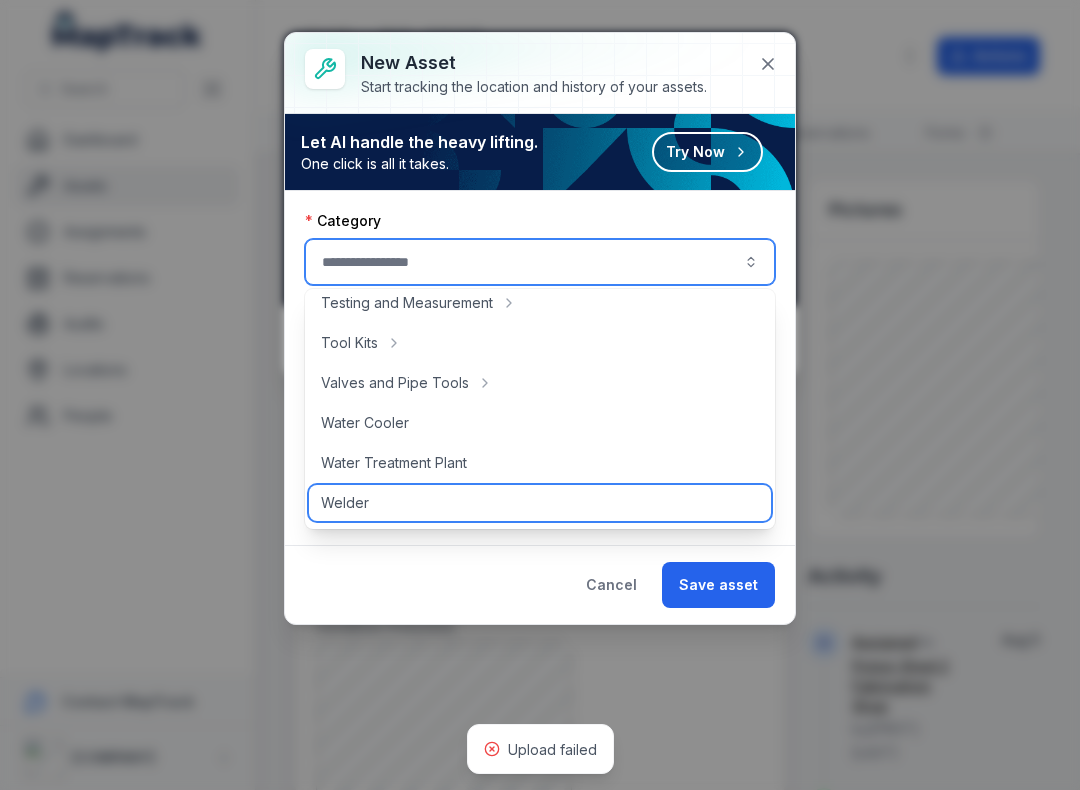 click on "Welder" at bounding box center (345, 503) 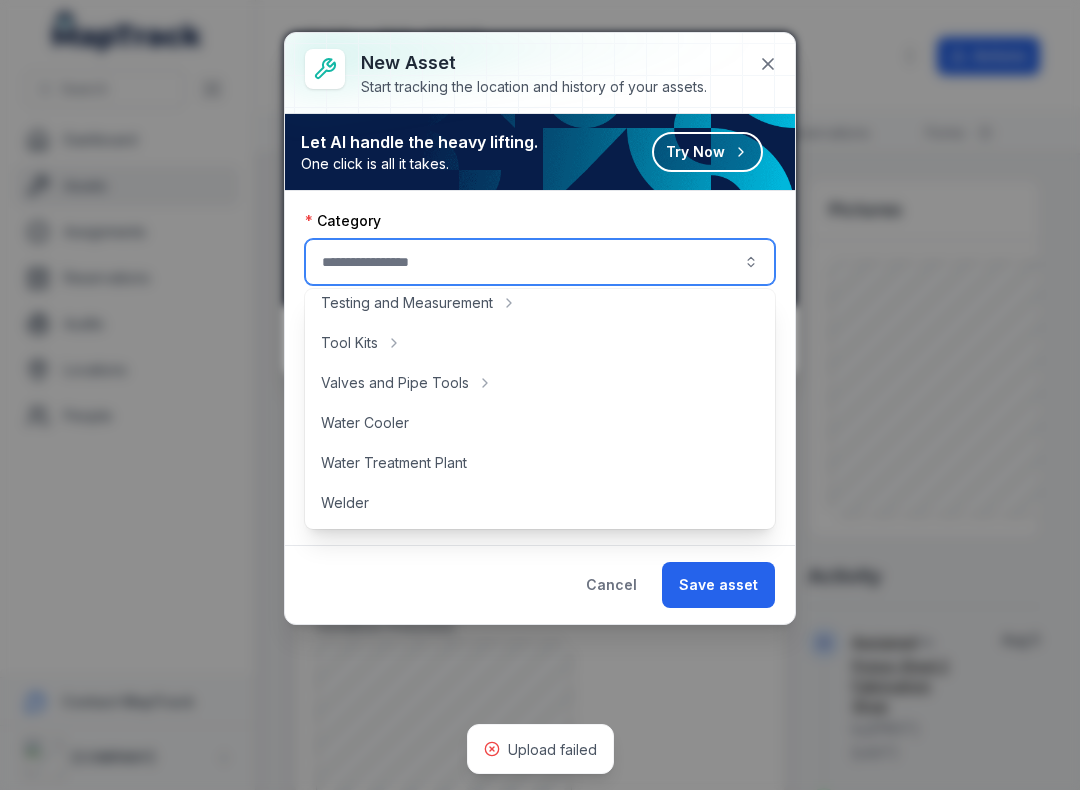 type on "******" 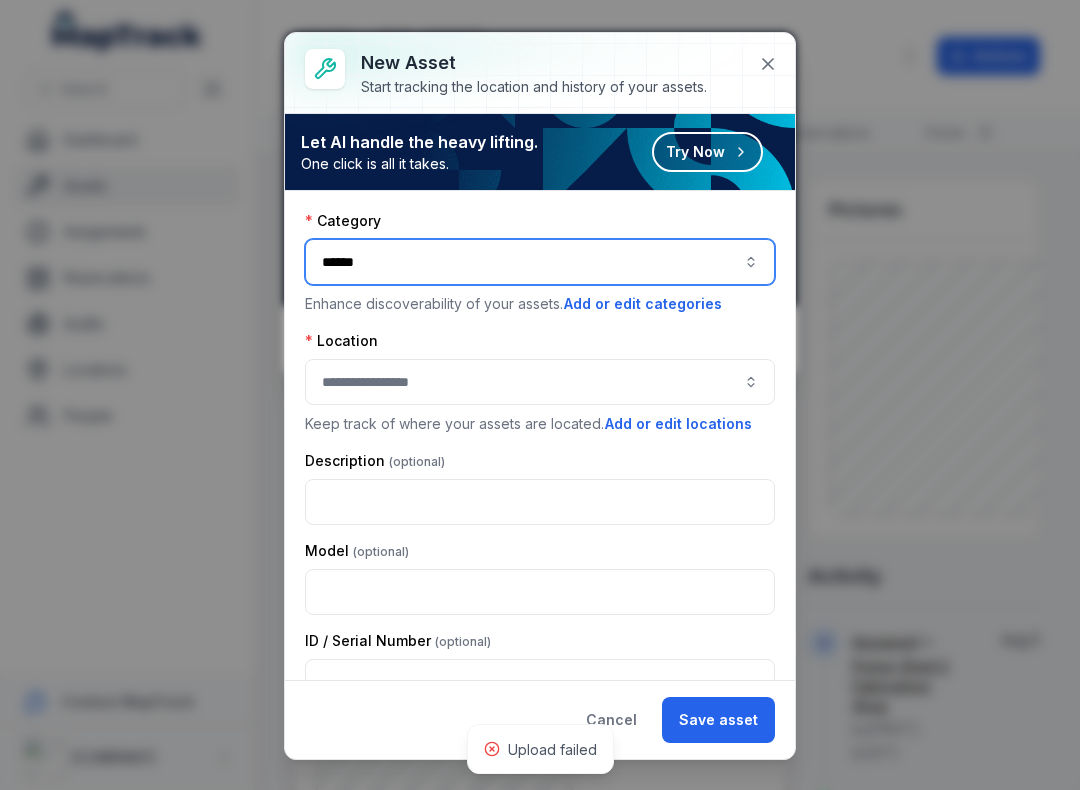 click at bounding box center (540, 382) 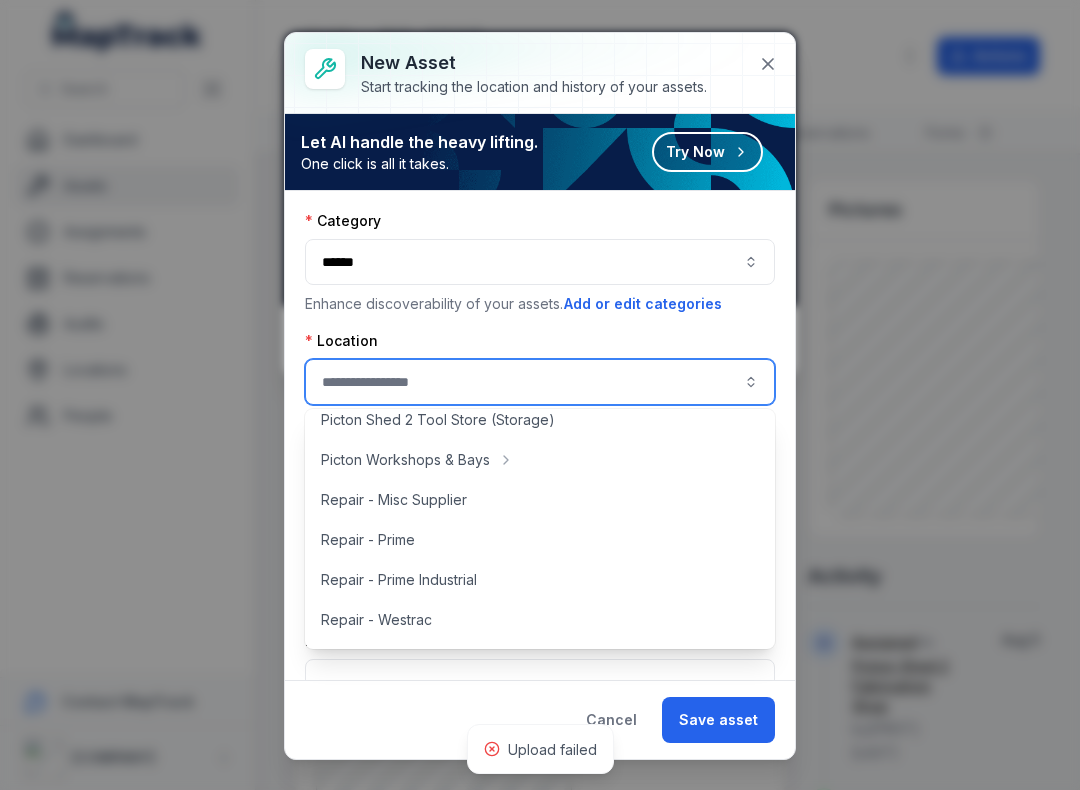scroll, scrollTop: 453, scrollLeft: 0, axis: vertical 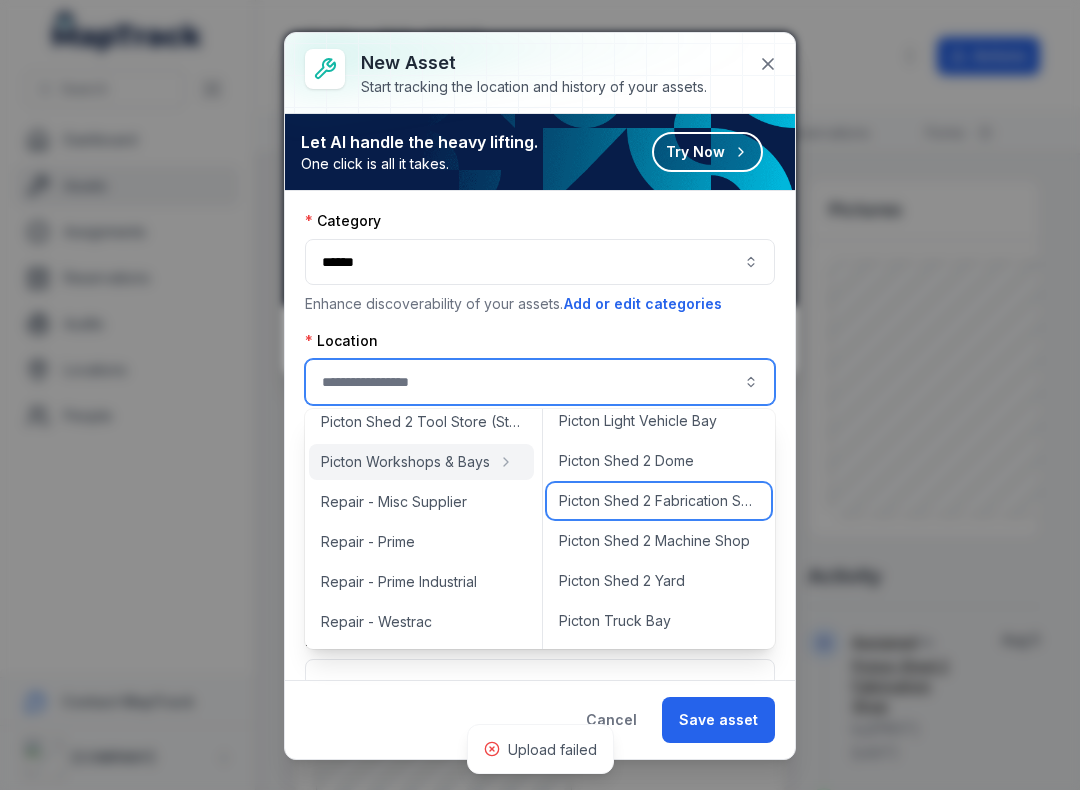 click on "Picton Shed 2 Fabrication Shop" at bounding box center [659, 501] 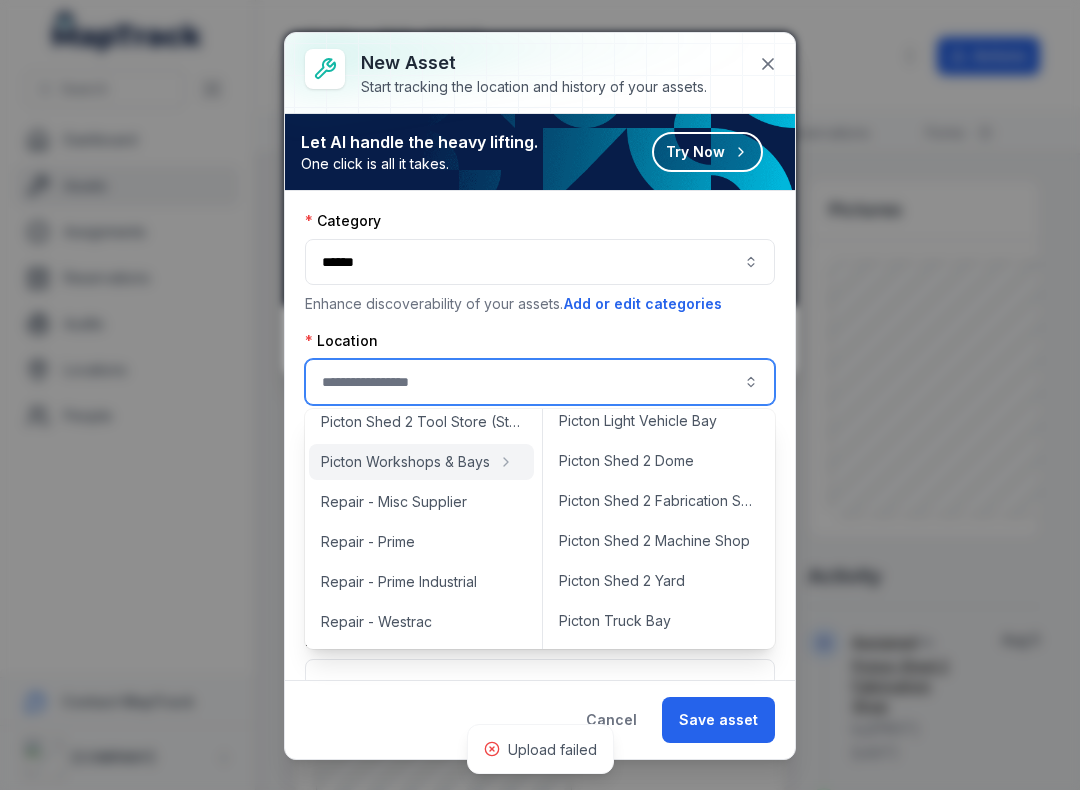 type on "**********" 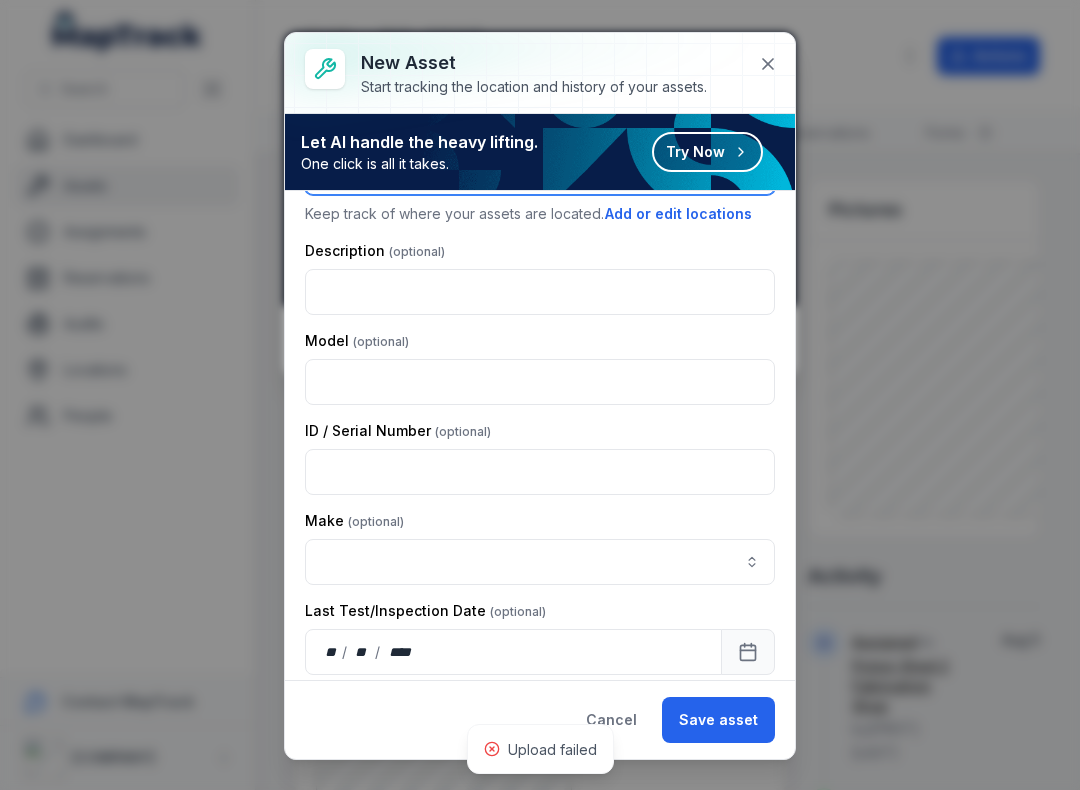 scroll, scrollTop: 238, scrollLeft: 0, axis: vertical 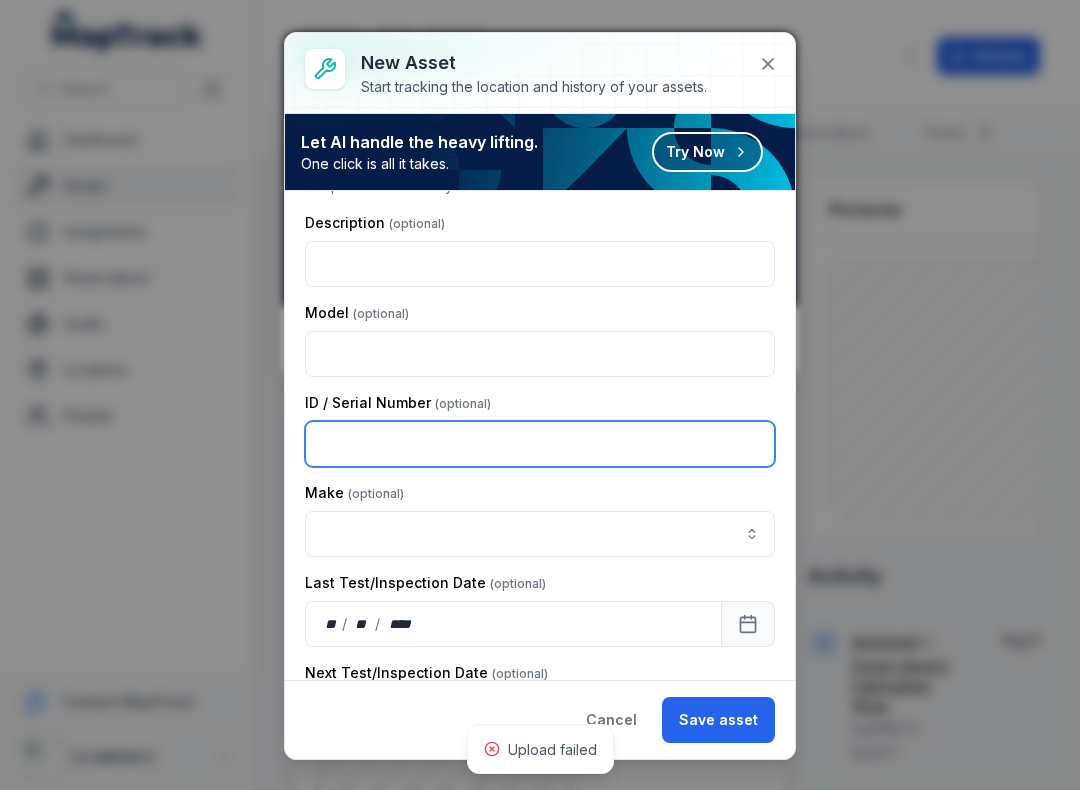 click at bounding box center [540, 444] 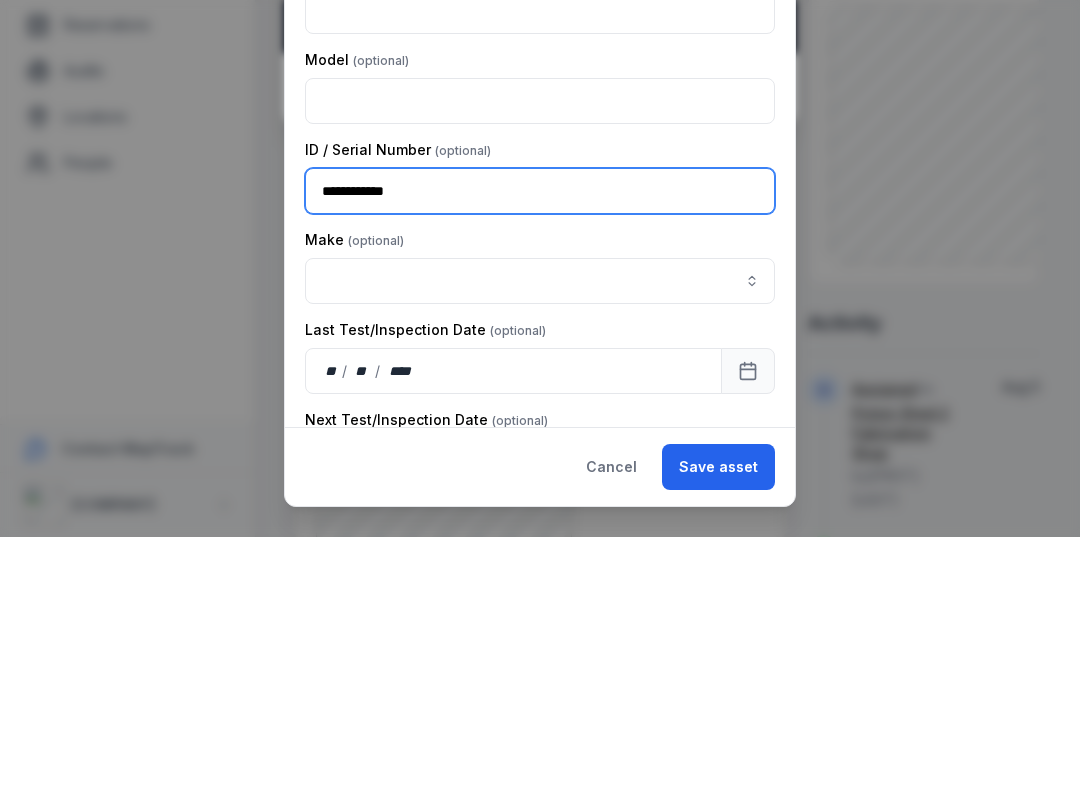 type on "**********" 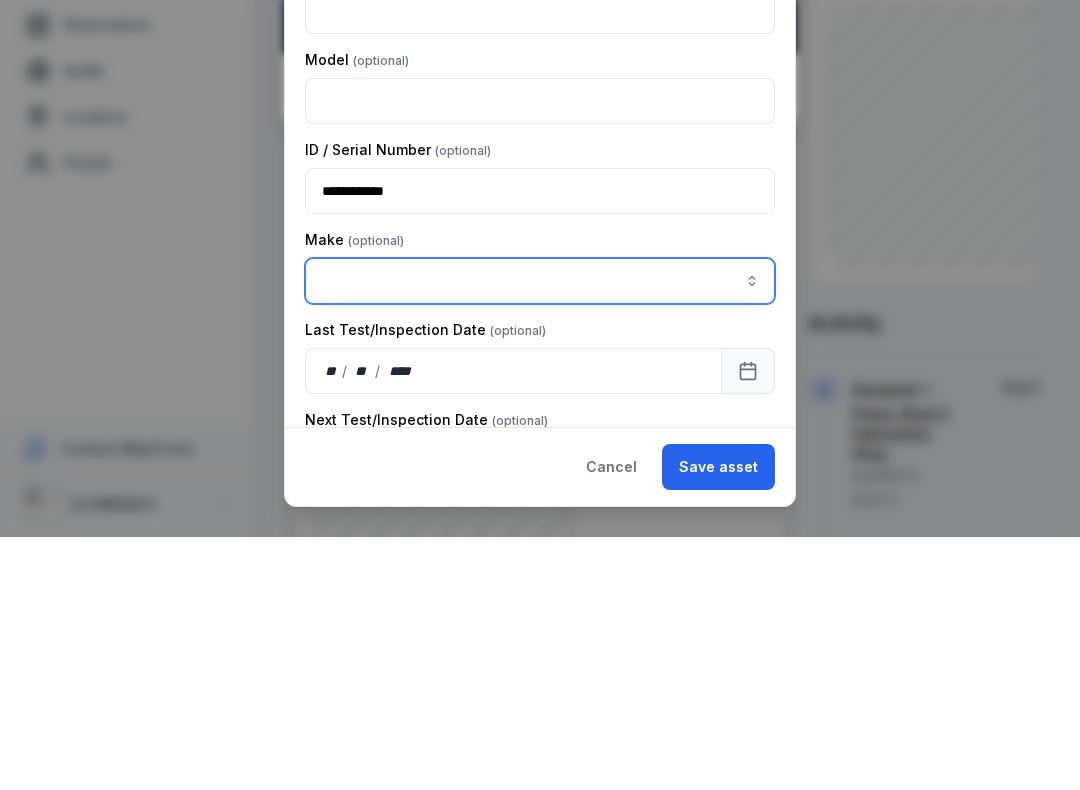click at bounding box center [540, 534] 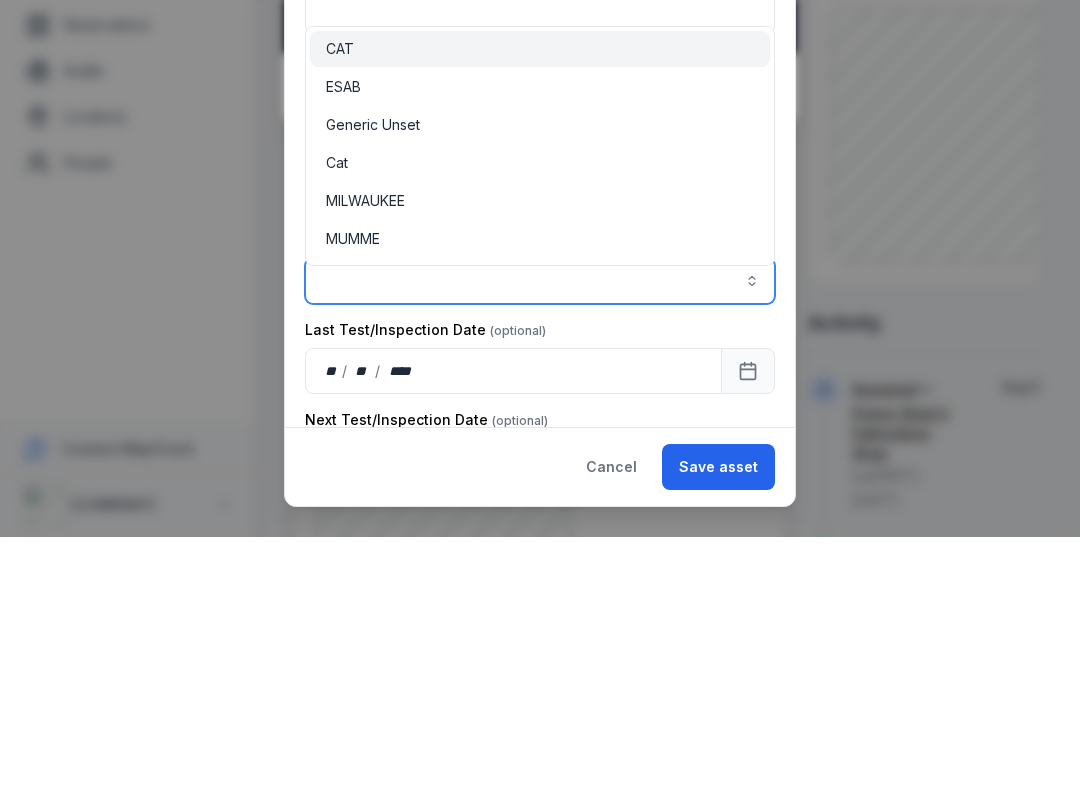 click on "ESAB" at bounding box center [343, 340] 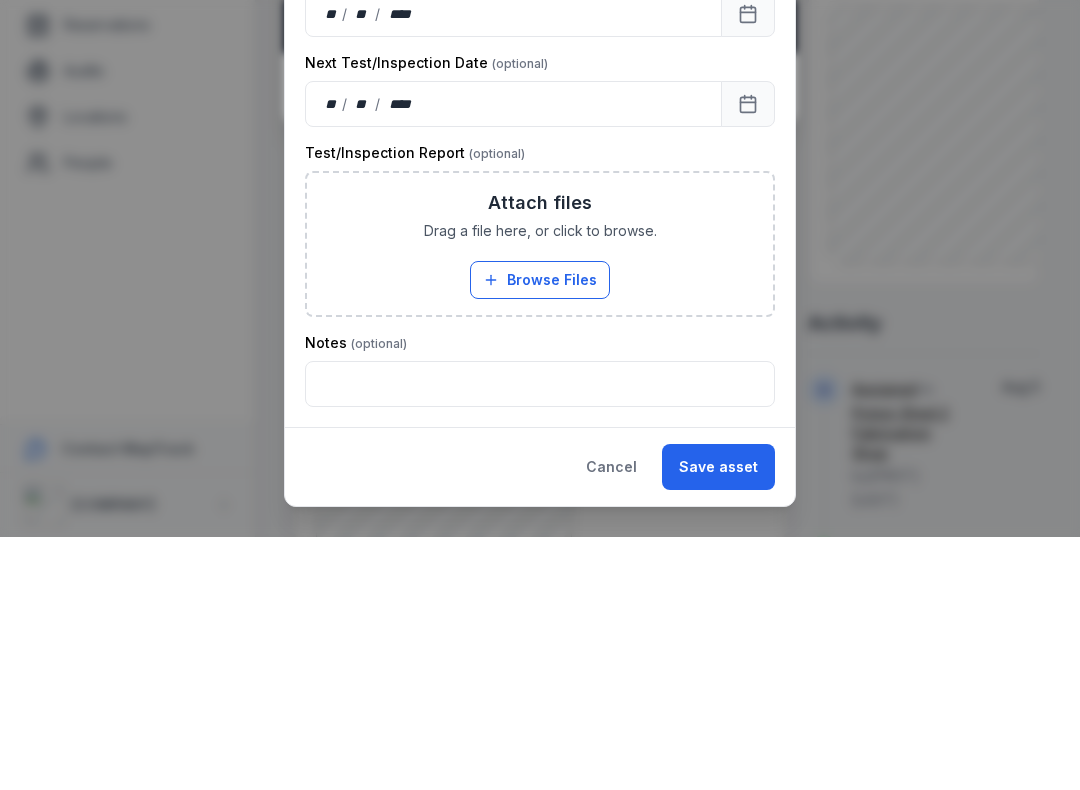 scroll, scrollTop: 595, scrollLeft: 0, axis: vertical 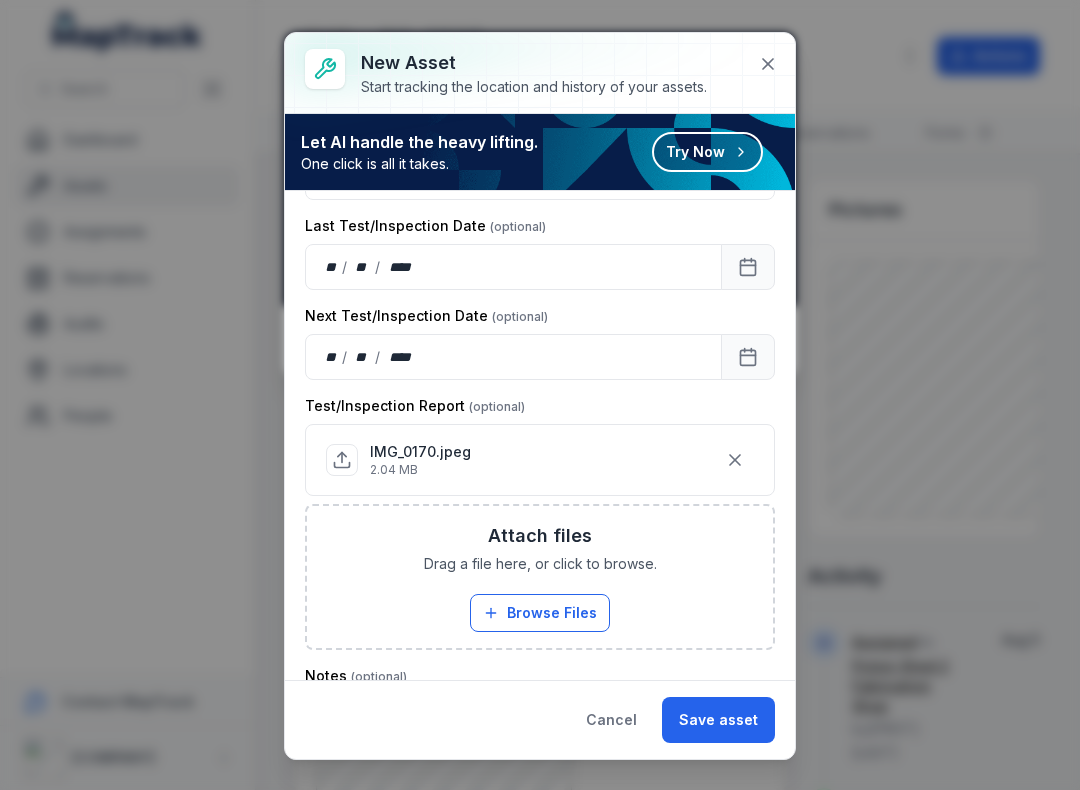 click on "Save asset" at bounding box center (718, 720) 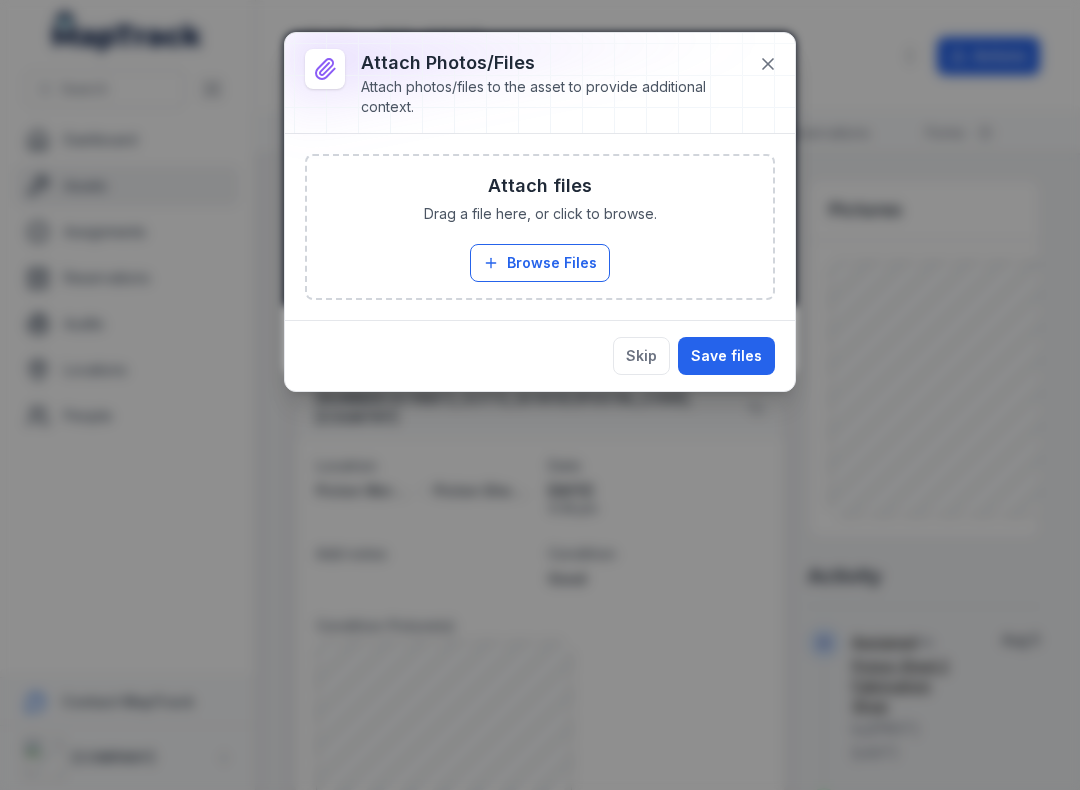 click on "Browse Files" at bounding box center [540, 263] 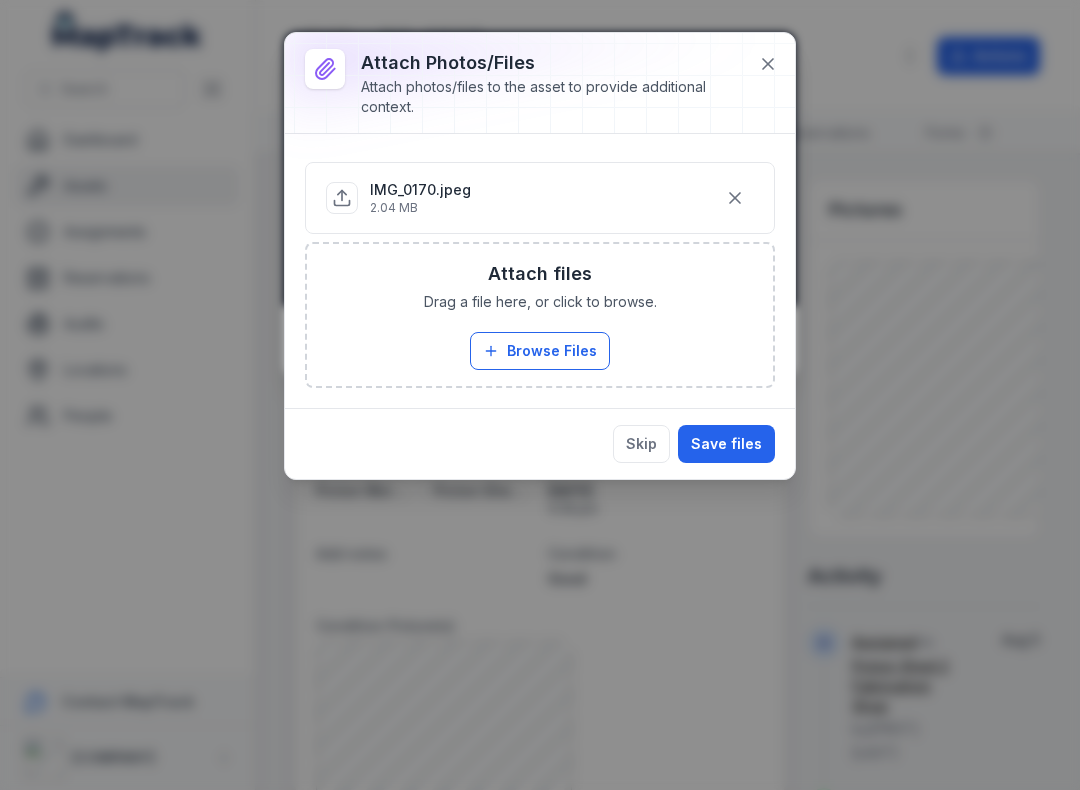 click on "Save files" at bounding box center [726, 444] 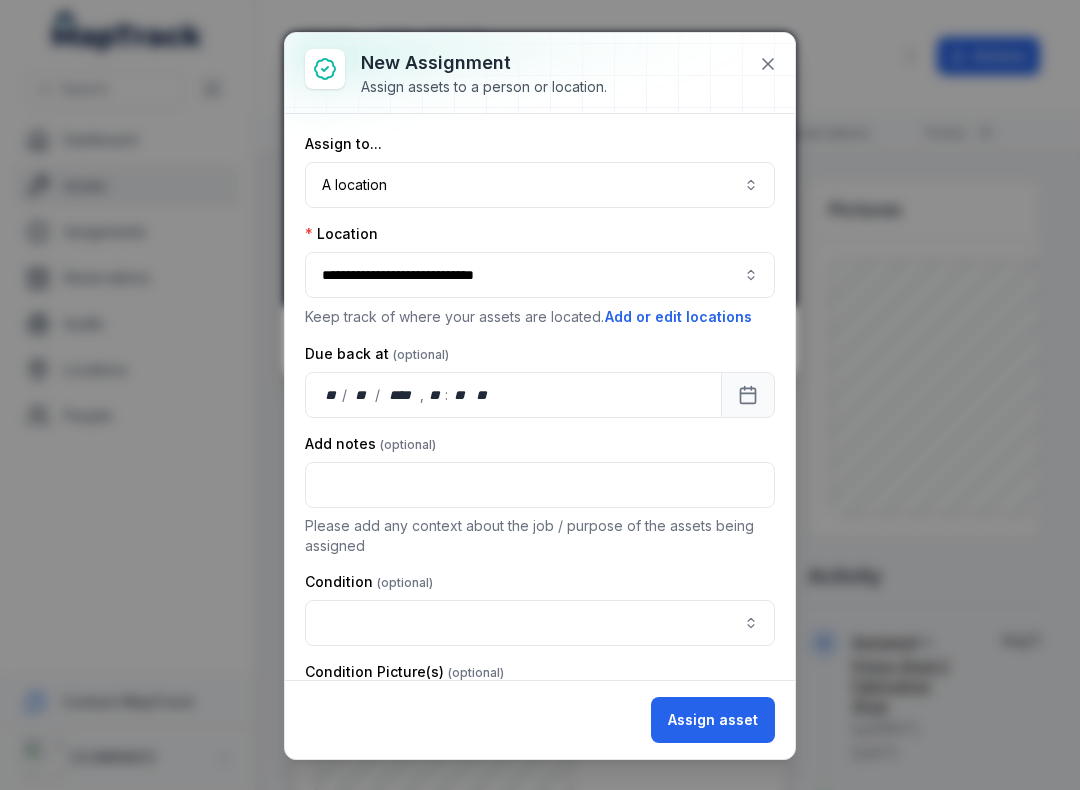 click at bounding box center [540, 623] 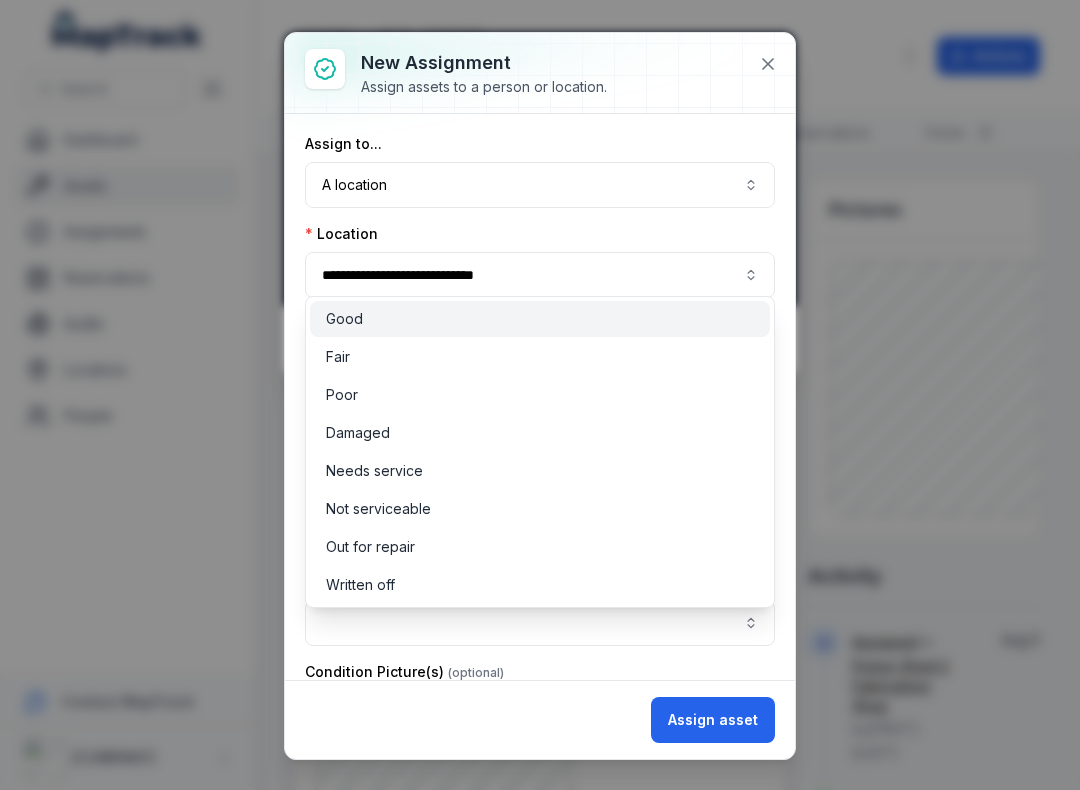 click on "Good" at bounding box center [344, 319] 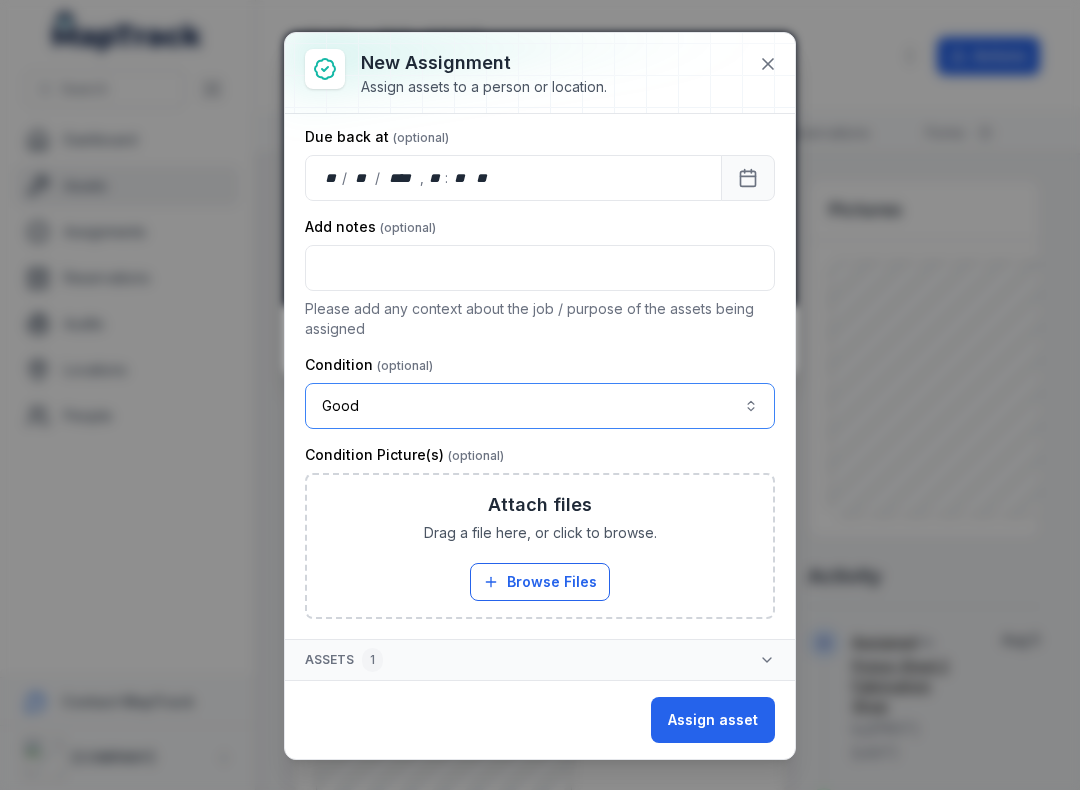 scroll, scrollTop: 217, scrollLeft: 0, axis: vertical 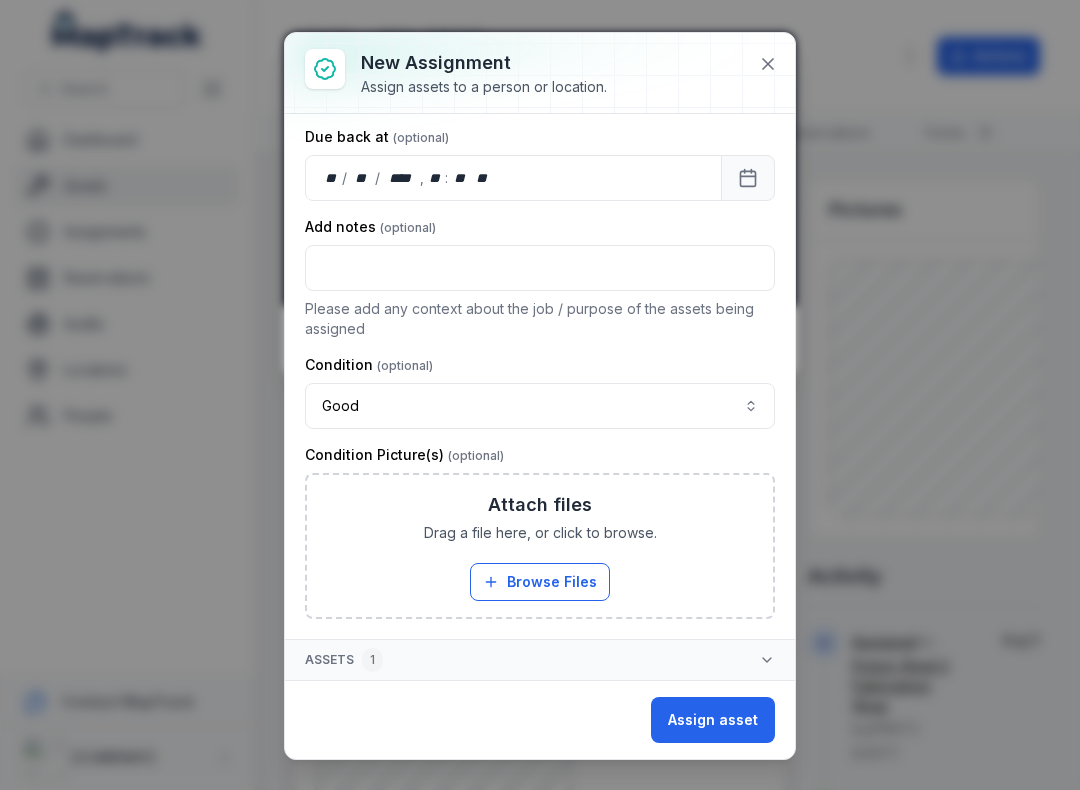 click on "Browse Files" at bounding box center [540, 582] 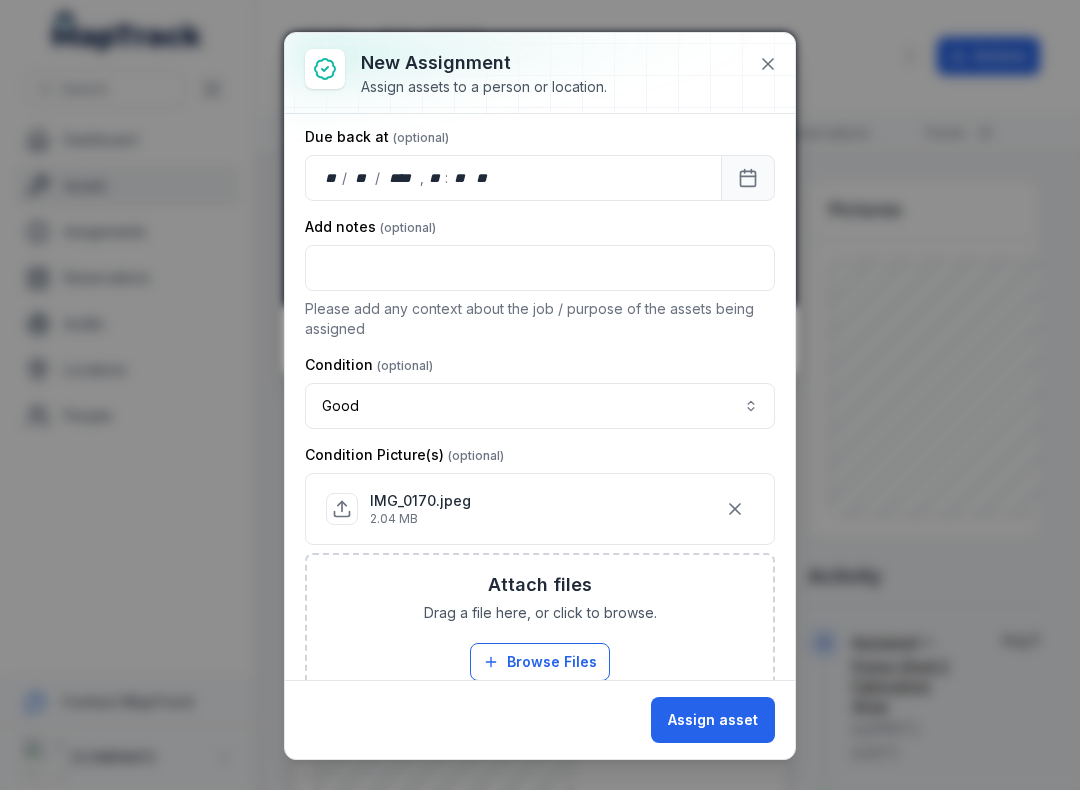 click on "Assign asset" at bounding box center [713, 720] 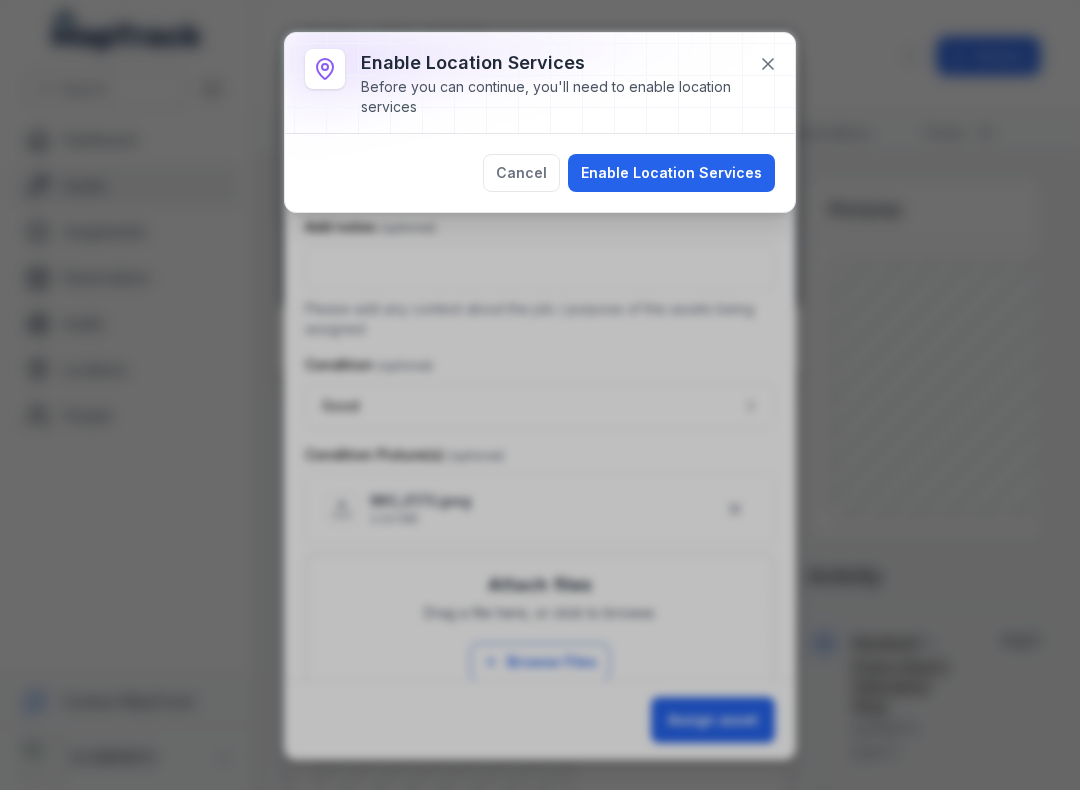 click on "Enable Location Services" at bounding box center (671, 173) 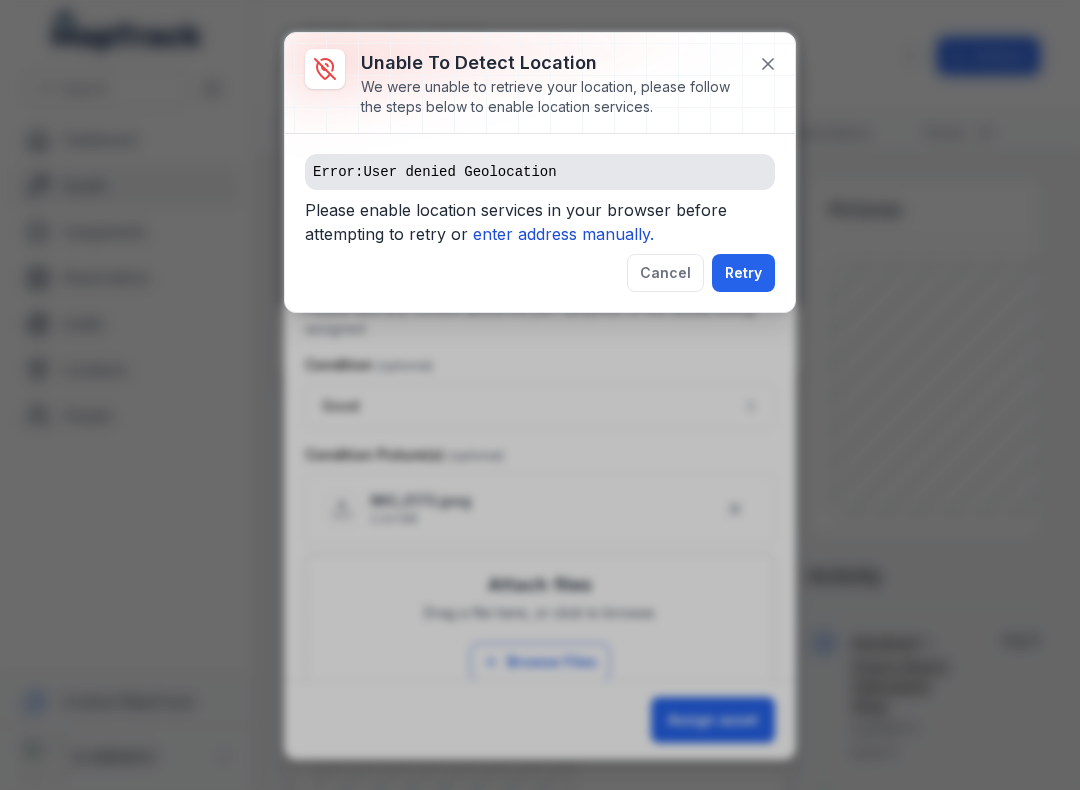 click on "enter address manually." at bounding box center [563, 234] 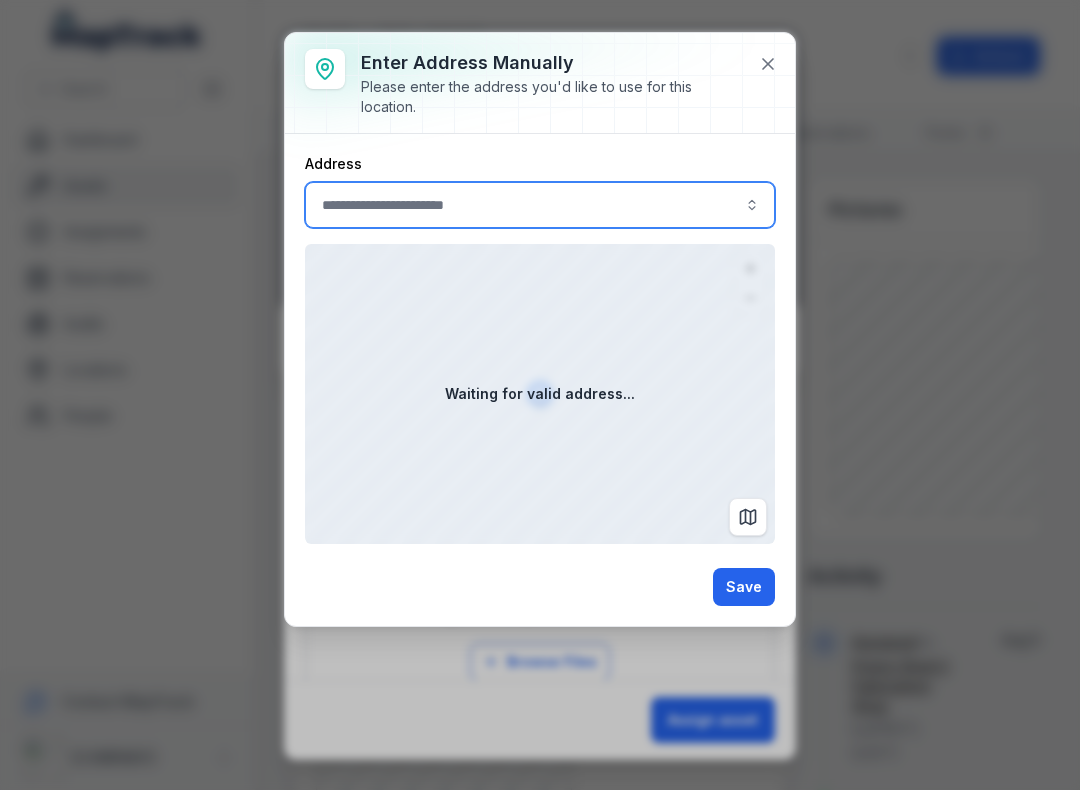 click at bounding box center [540, 205] 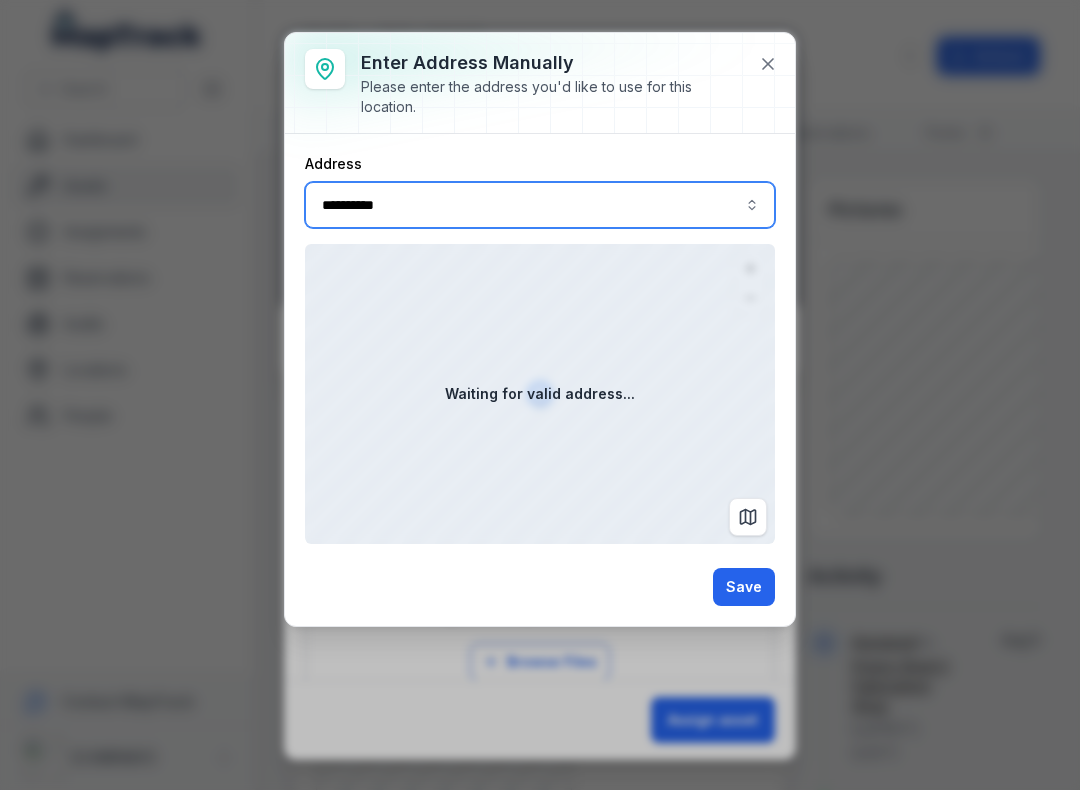 type on "**********" 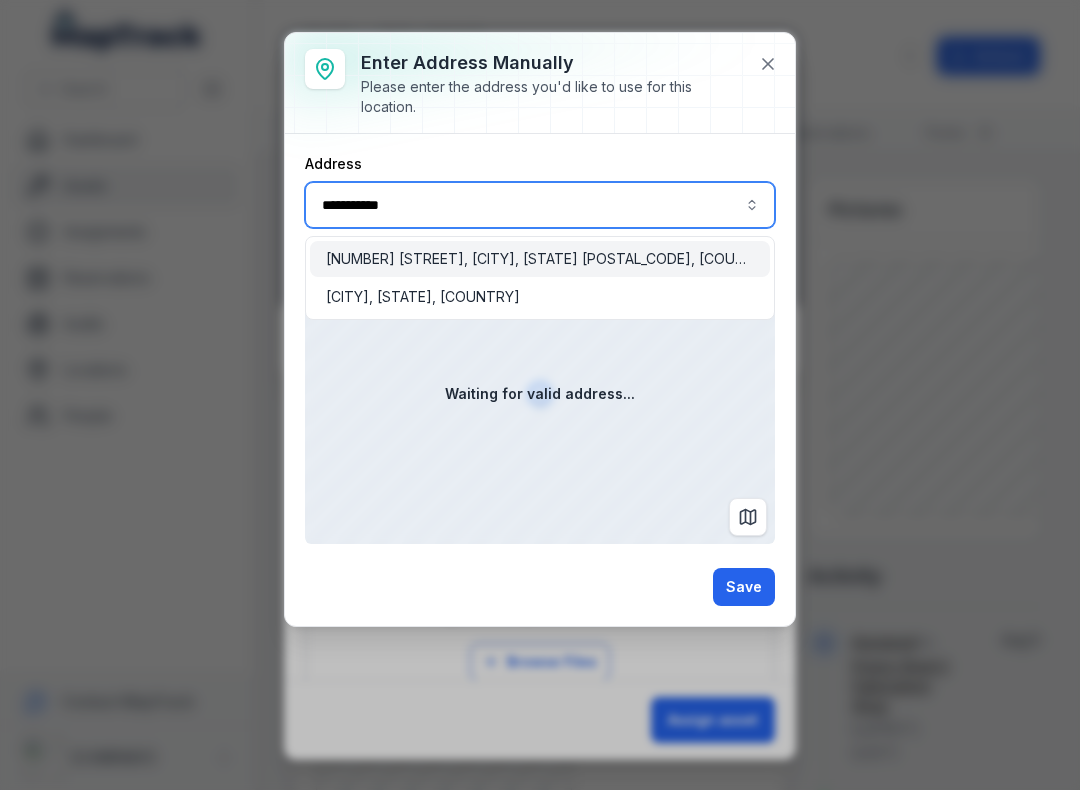 click on "[NUMBER] [STREET], [CITY], [STATE] [POSTAL_CODE], [COUNTRY]" at bounding box center (540, 259) 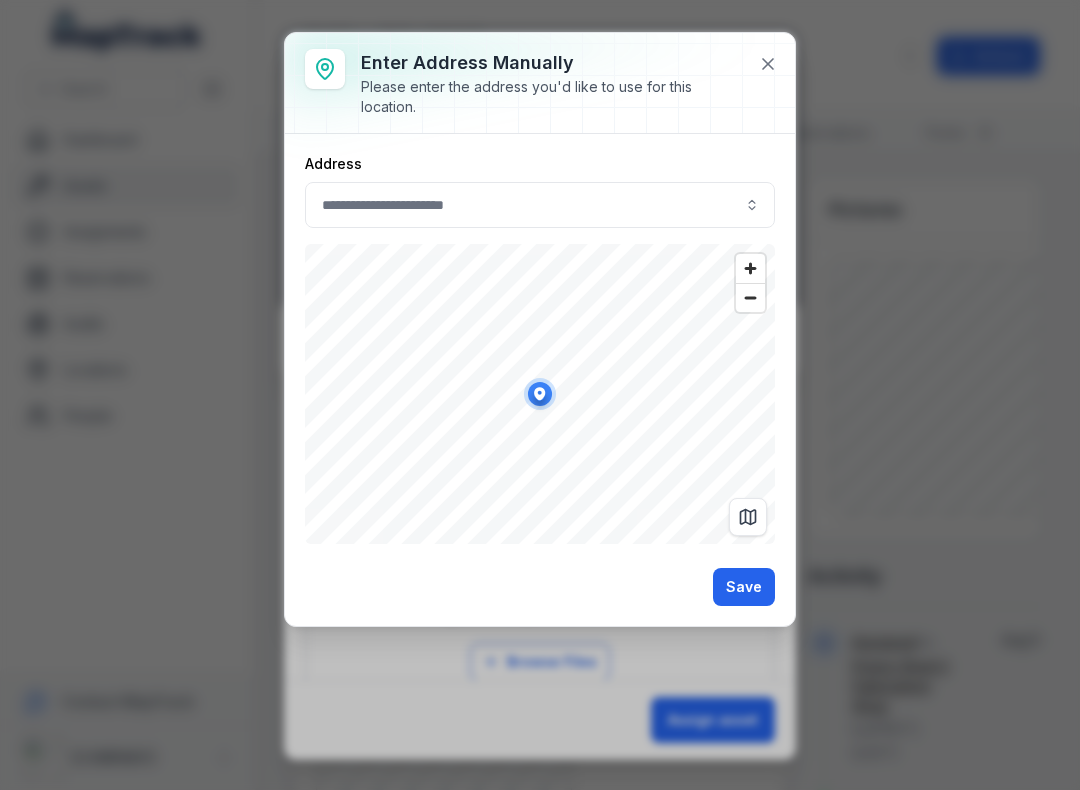 click on "Save" at bounding box center (744, 587) 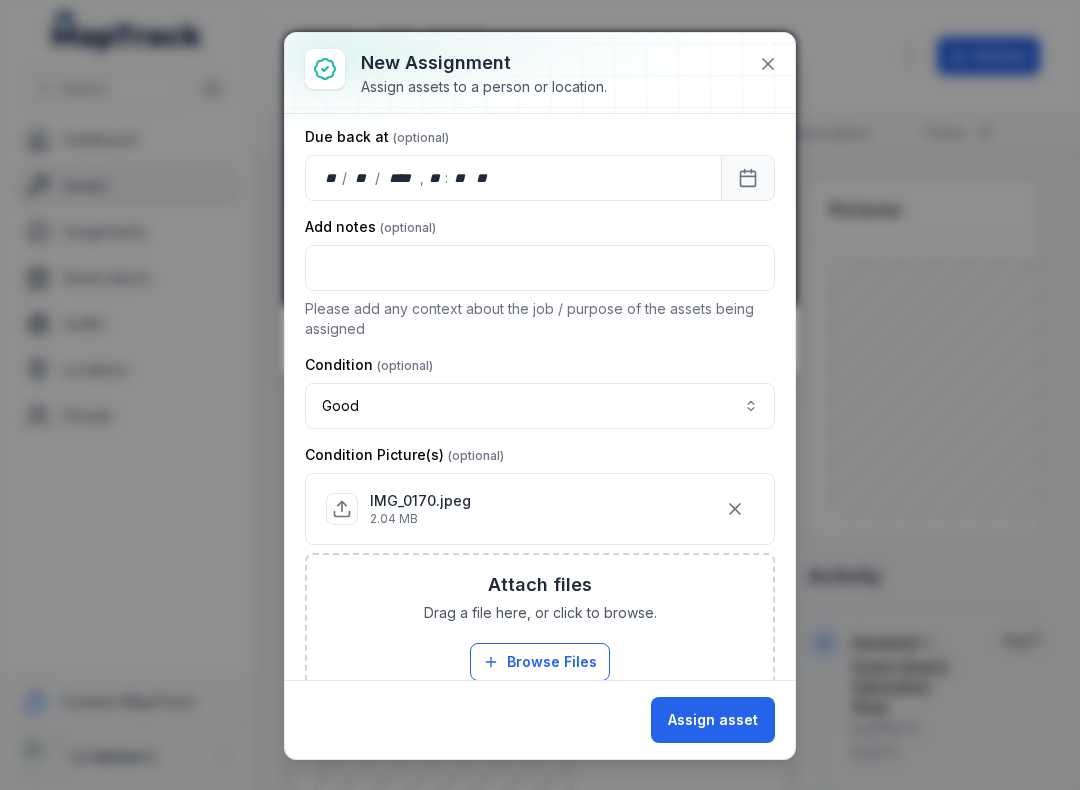 click on "Assign asset" at bounding box center [713, 720] 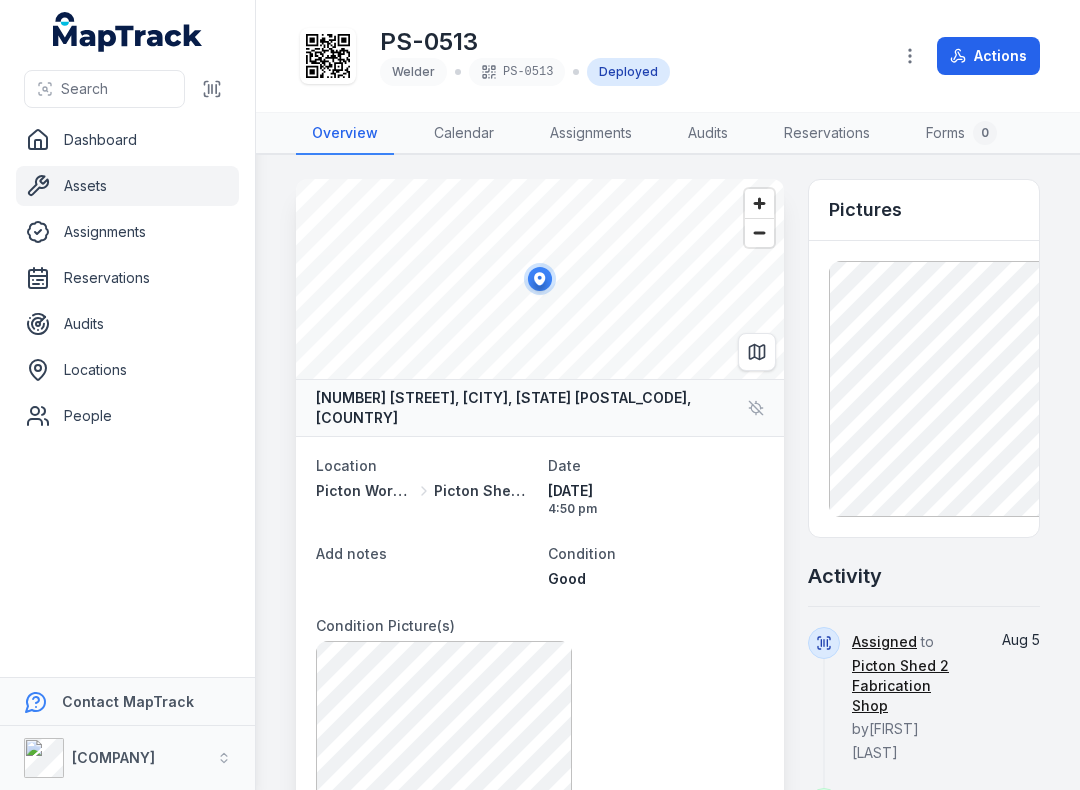 scroll, scrollTop: 0, scrollLeft: 0, axis: both 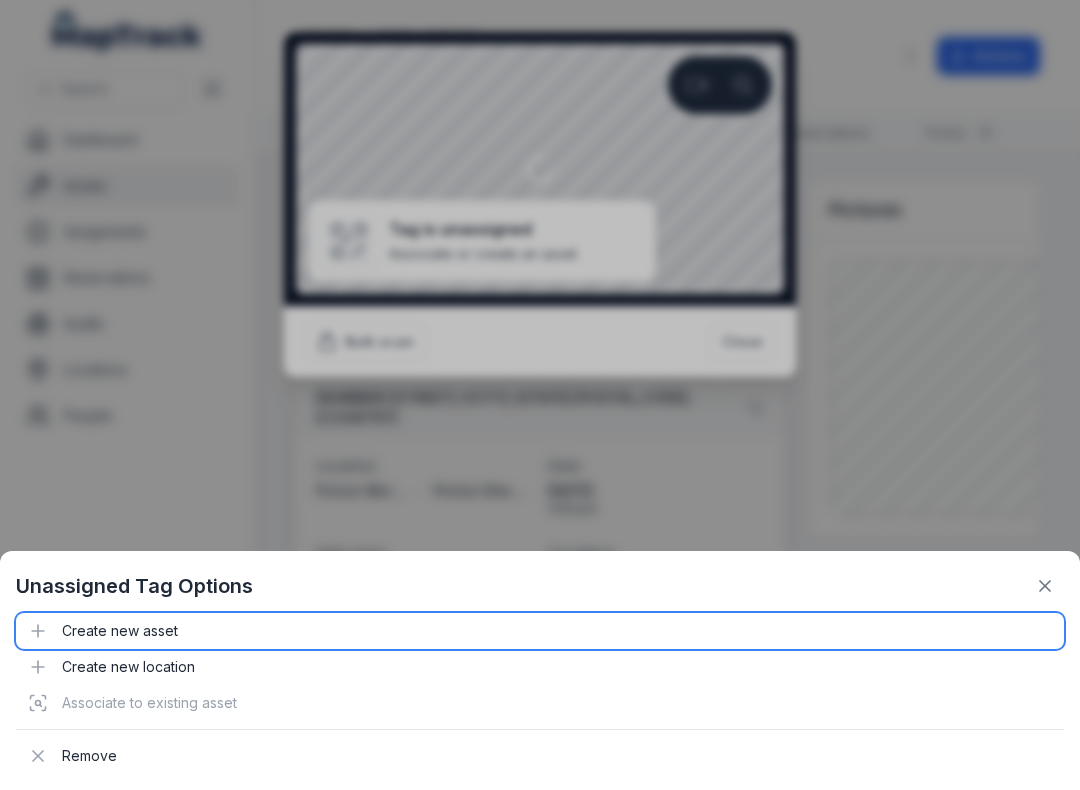 click on "Create new asset" at bounding box center (540, 631) 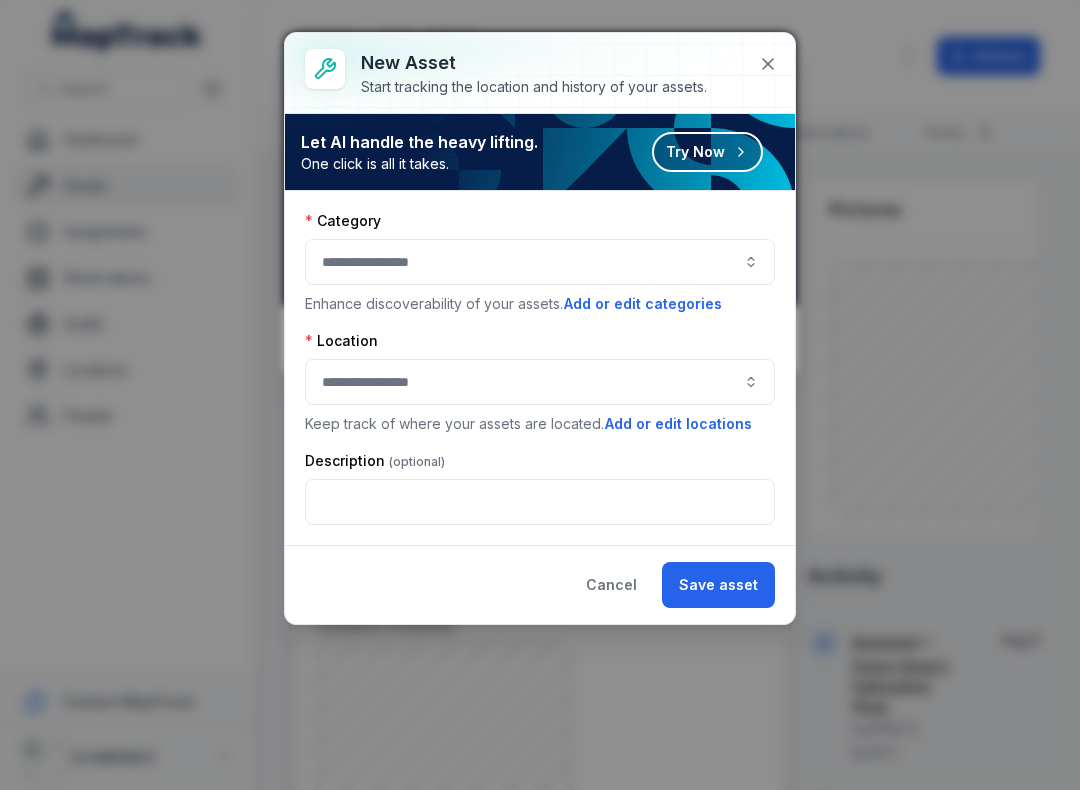 click at bounding box center [540, 262] 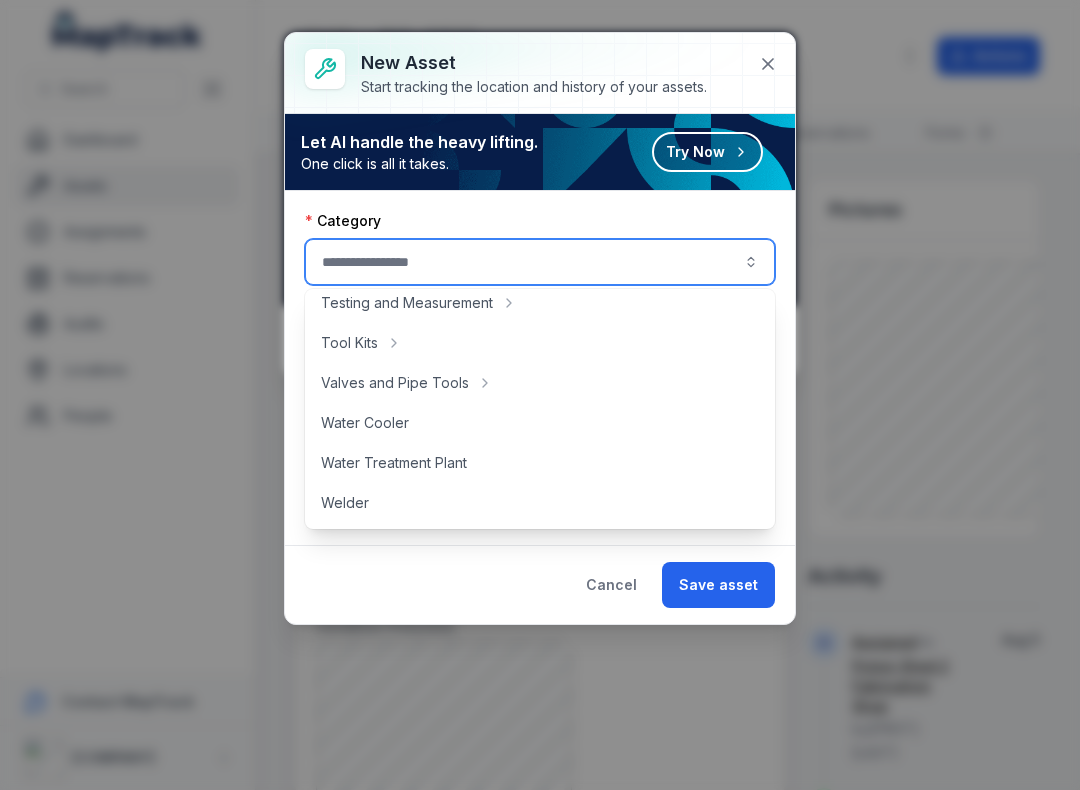 scroll, scrollTop: 892, scrollLeft: 0, axis: vertical 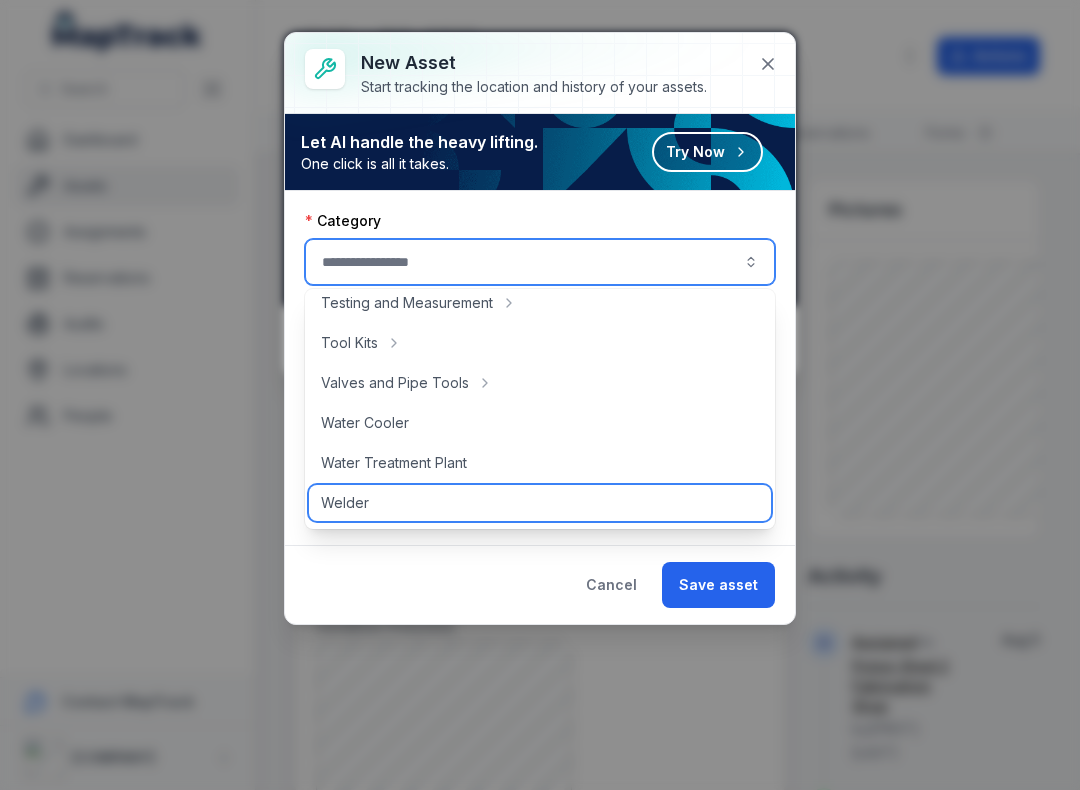 click on "Welder" at bounding box center [345, 503] 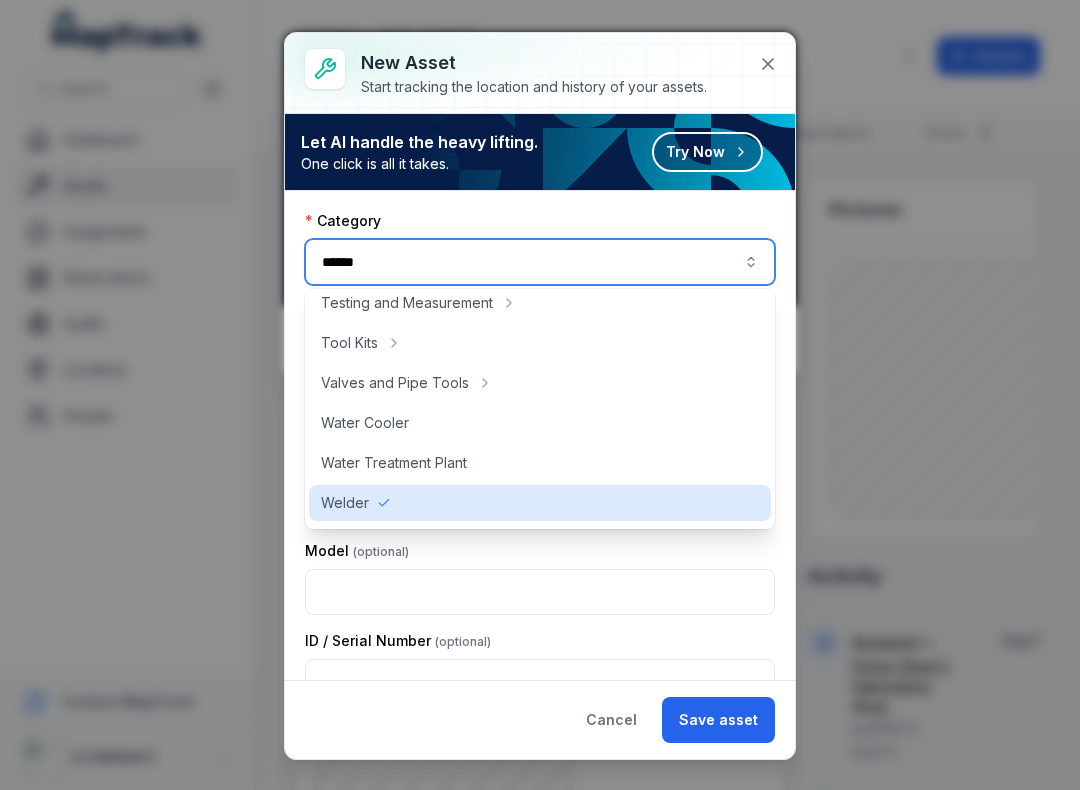 type on "******" 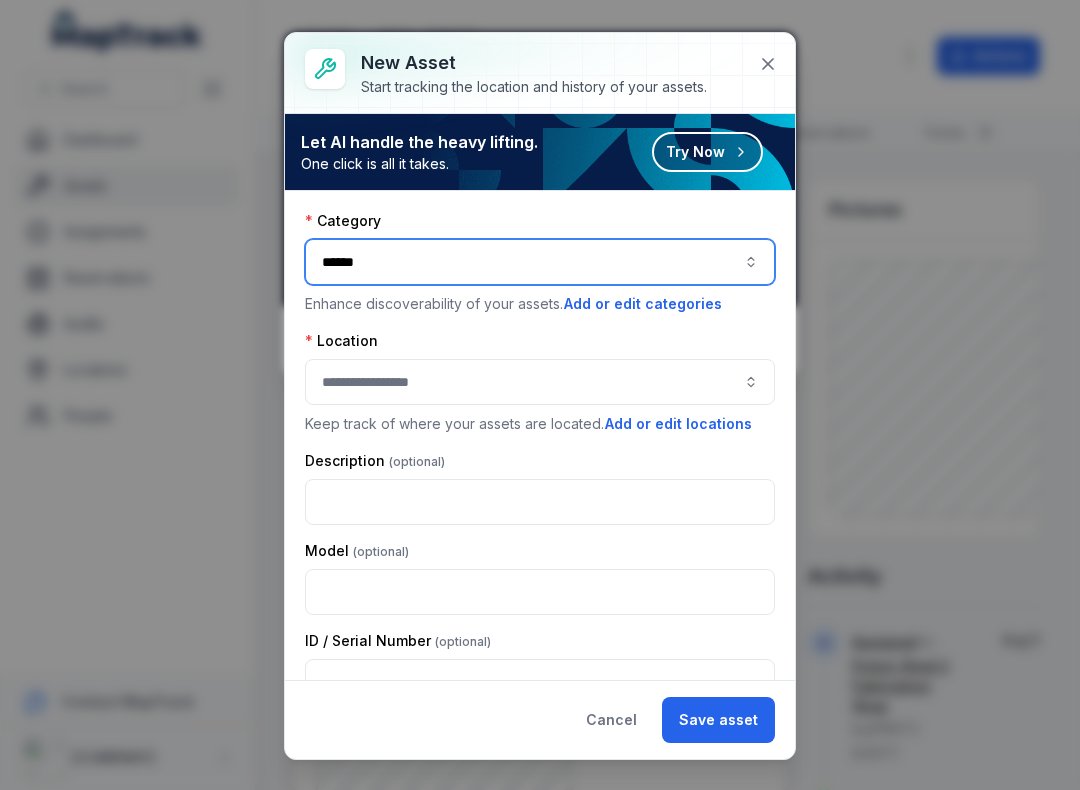 click at bounding box center [540, 382] 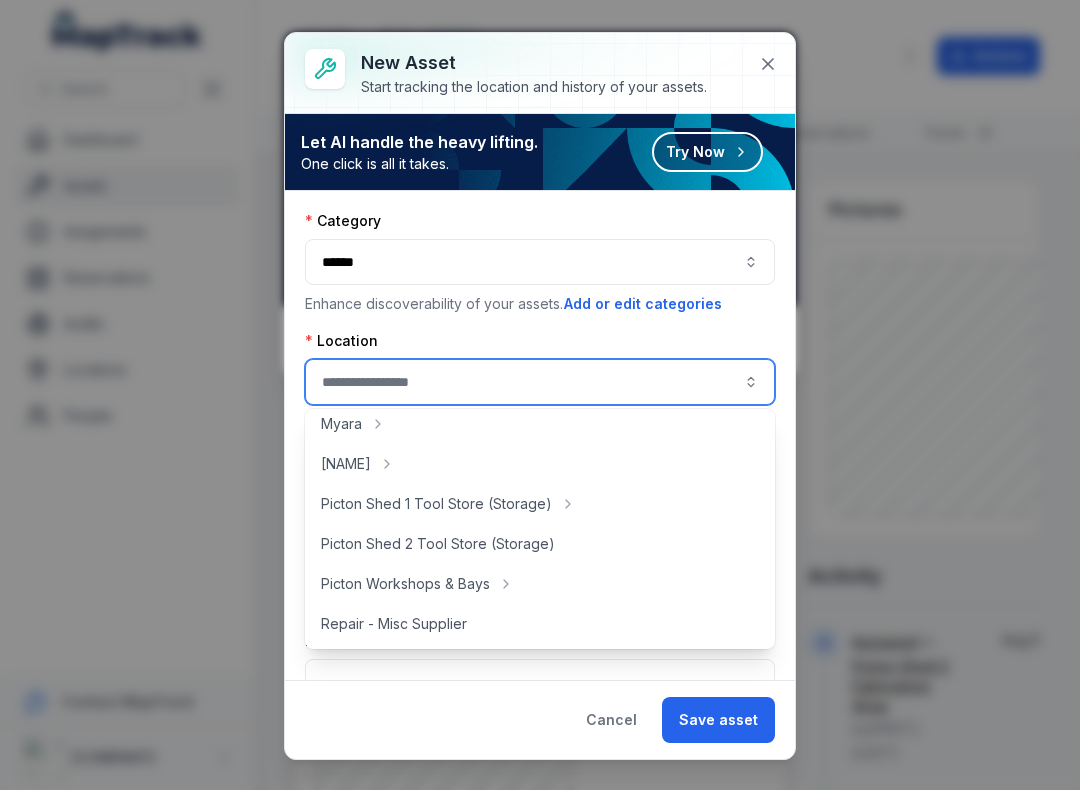 scroll, scrollTop: 333, scrollLeft: 0, axis: vertical 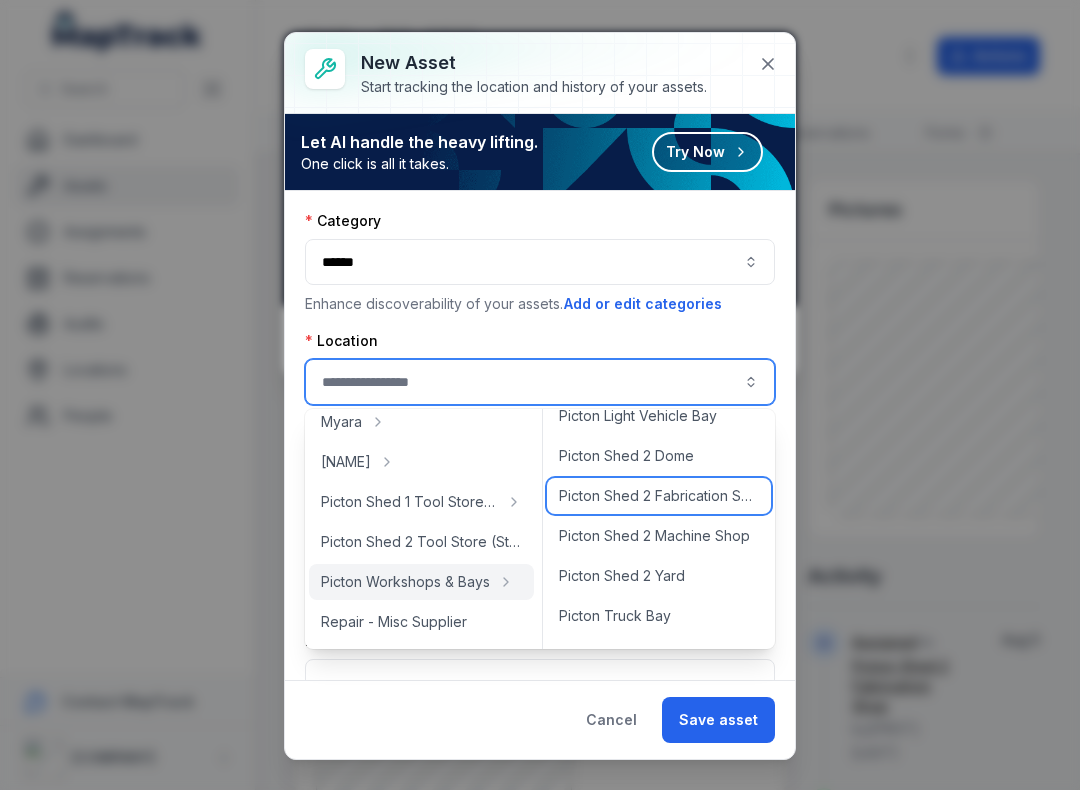 click on "Picton Shed 2 Fabrication Shop" at bounding box center [659, 496] 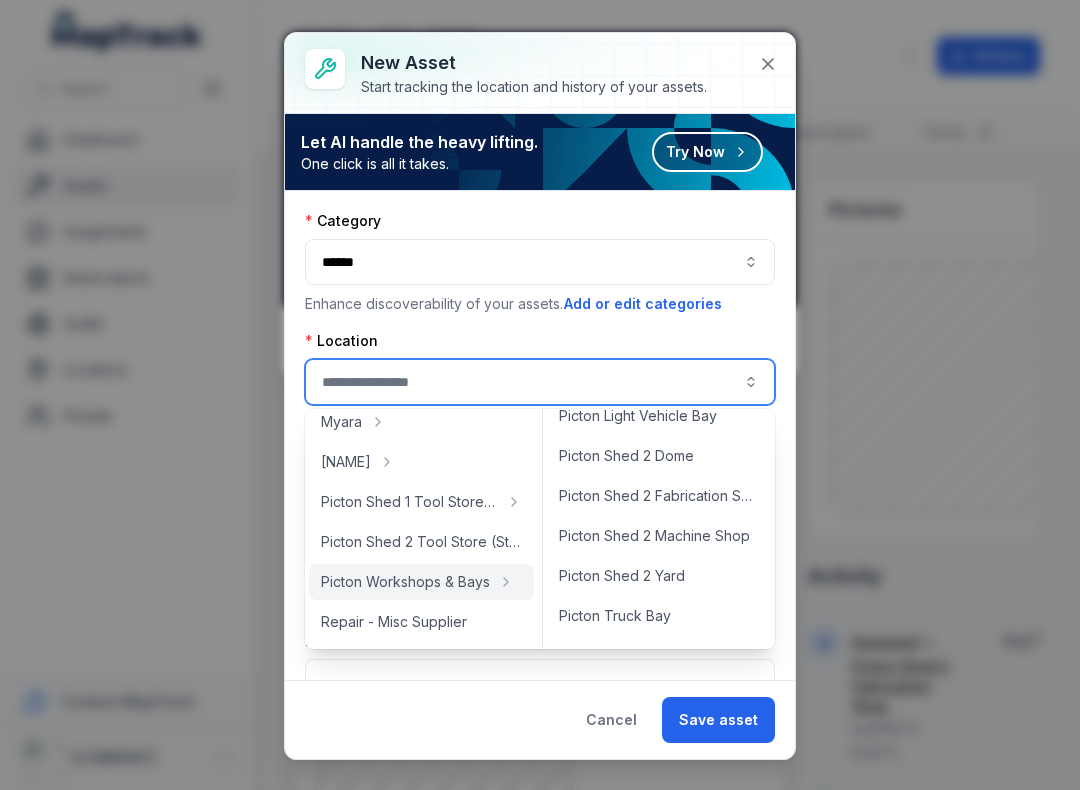 type on "**********" 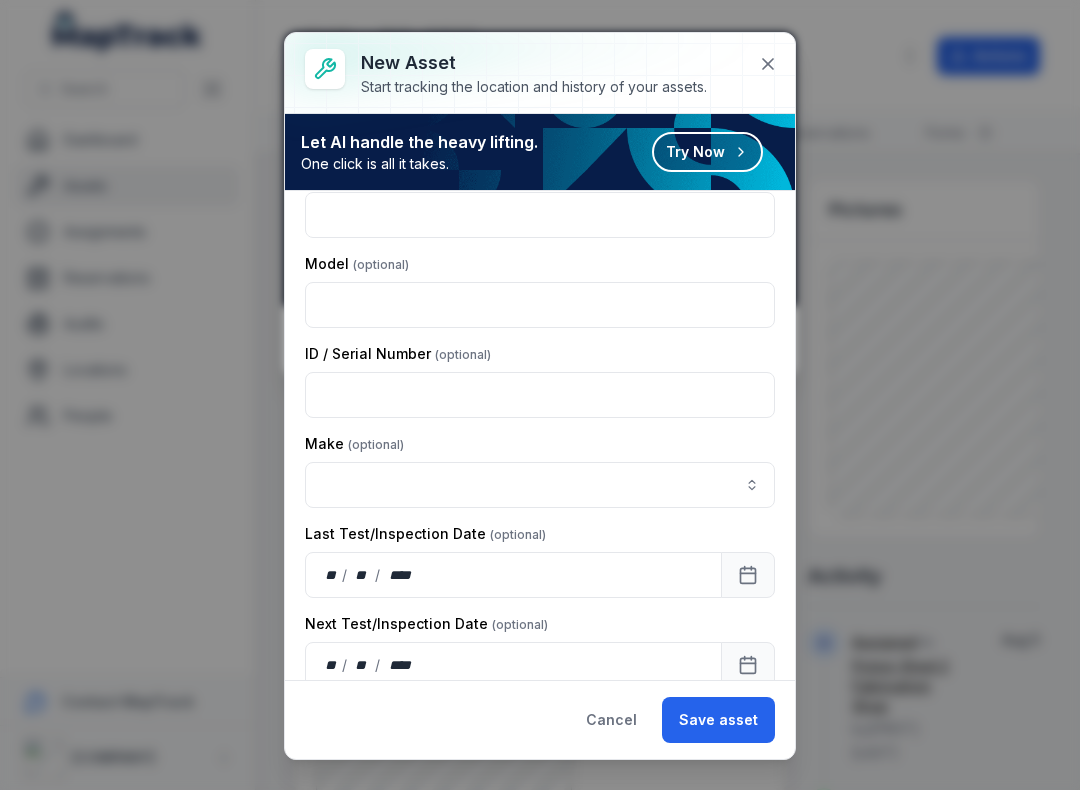 scroll, scrollTop: 283, scrollLeft: 0, axis: vertical 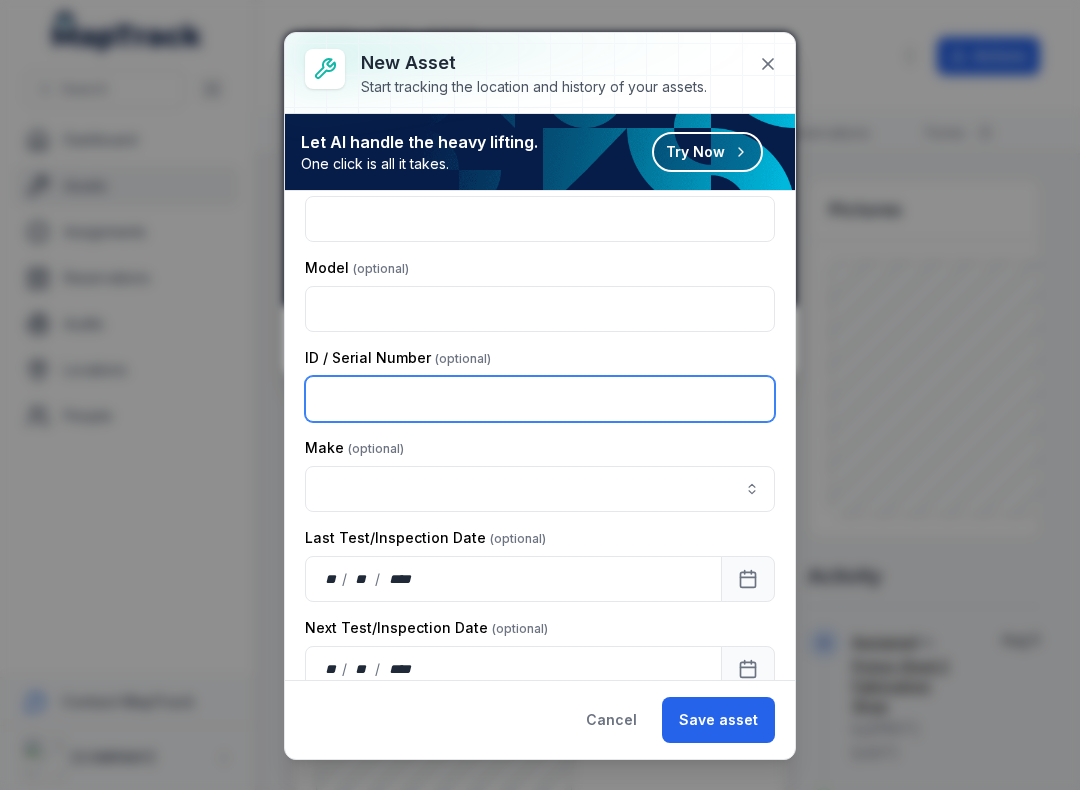 click at bounding box center [540, 399] 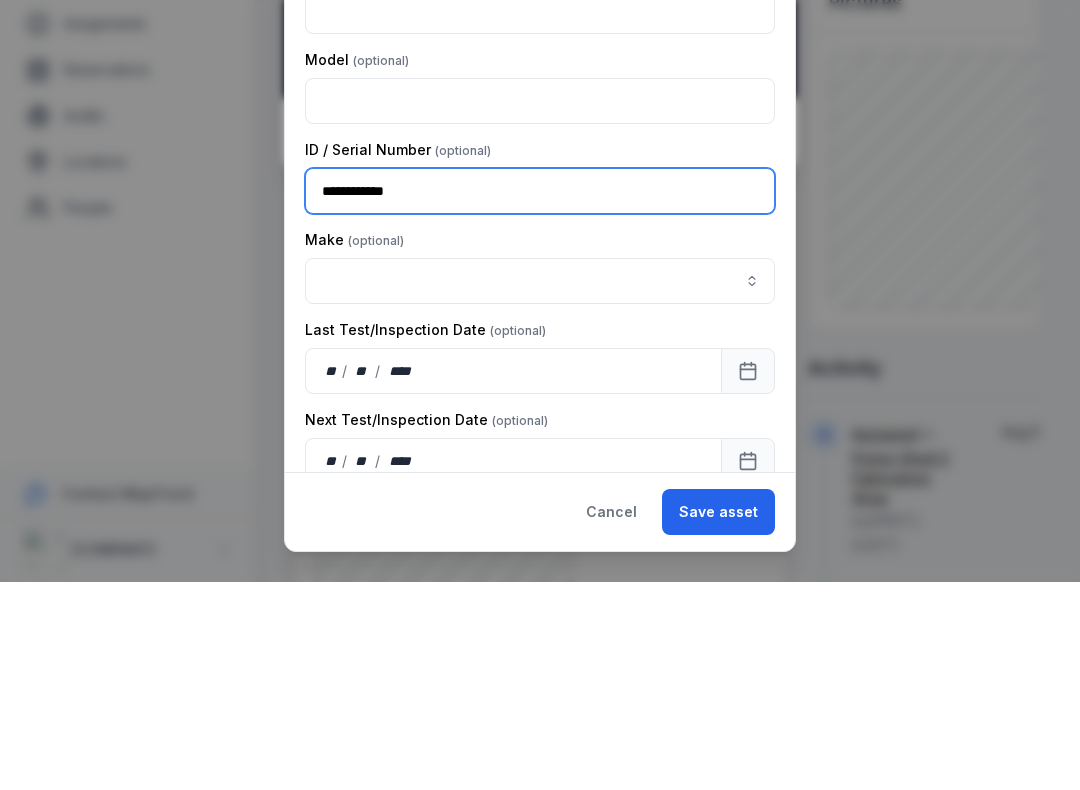 type on "**********" 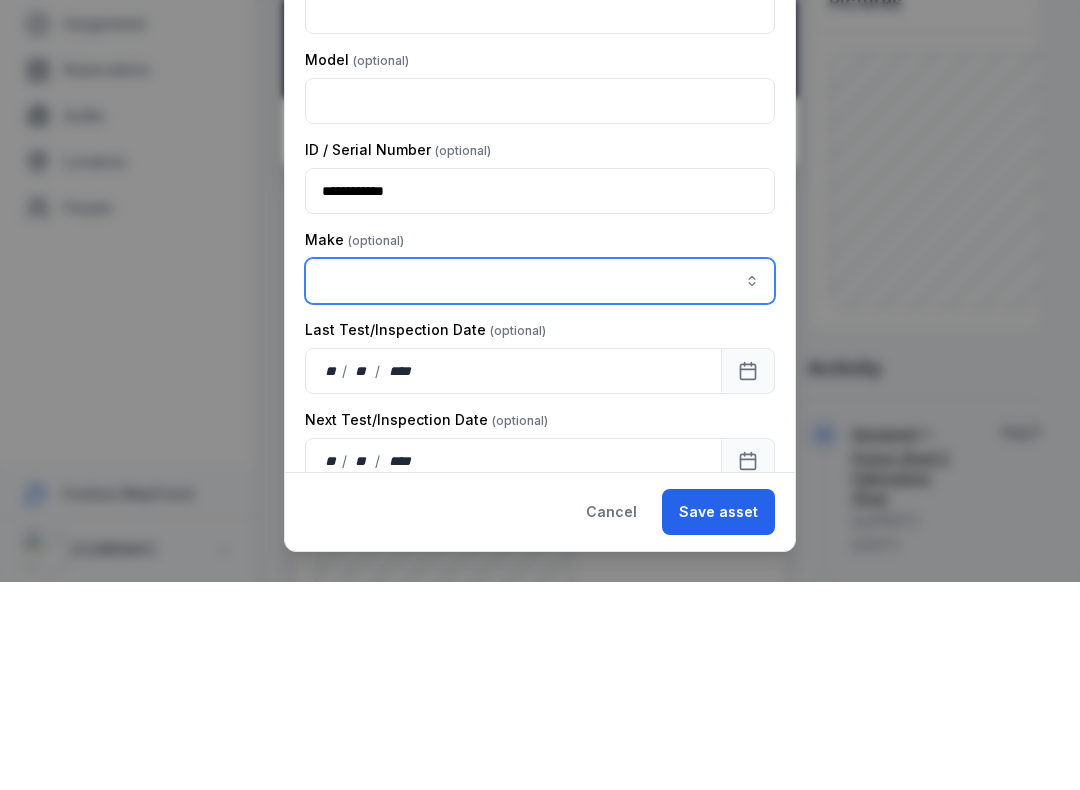 click at bounding box center [540, 489] 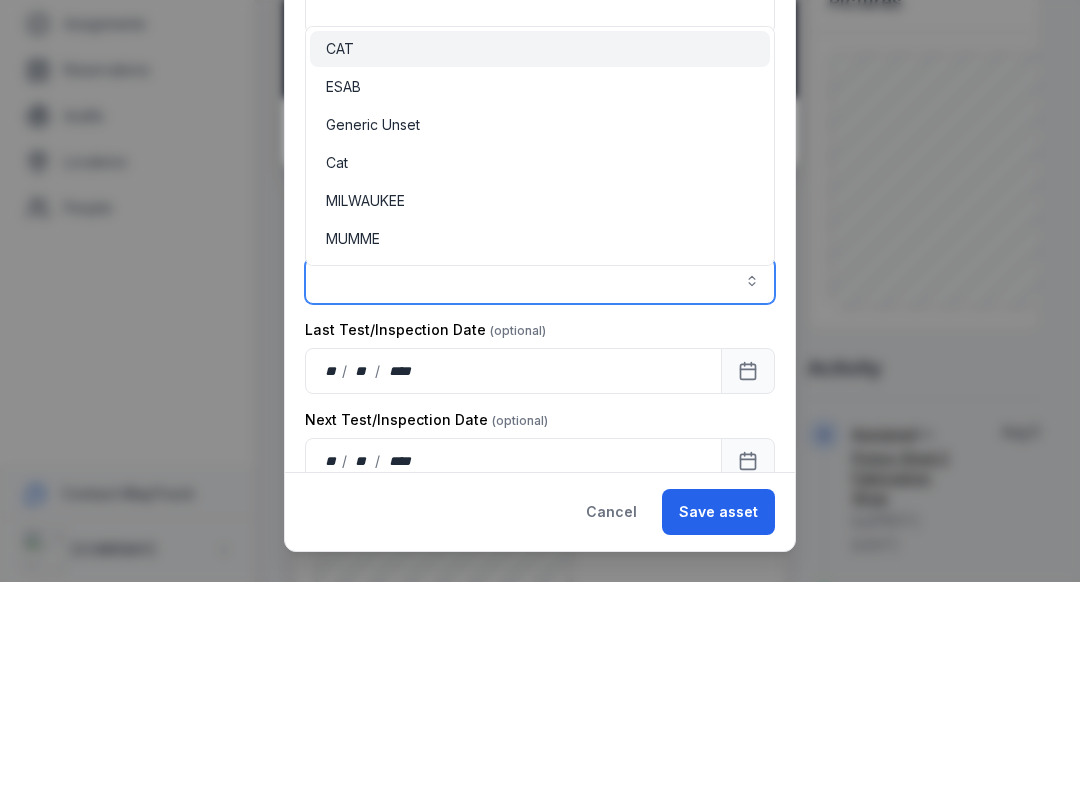 click on "ESAB" at bounding box center [343, 295] 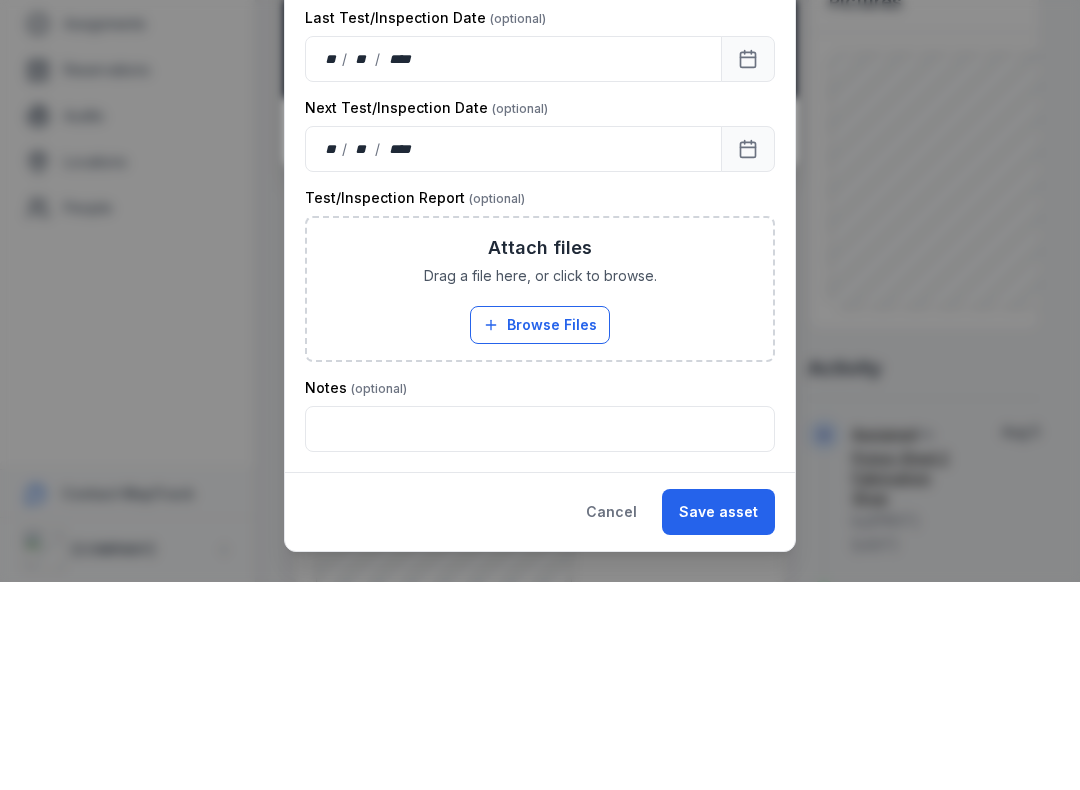 scroll, scrollTop: 595, scrollLeft: 0, axis: vertical 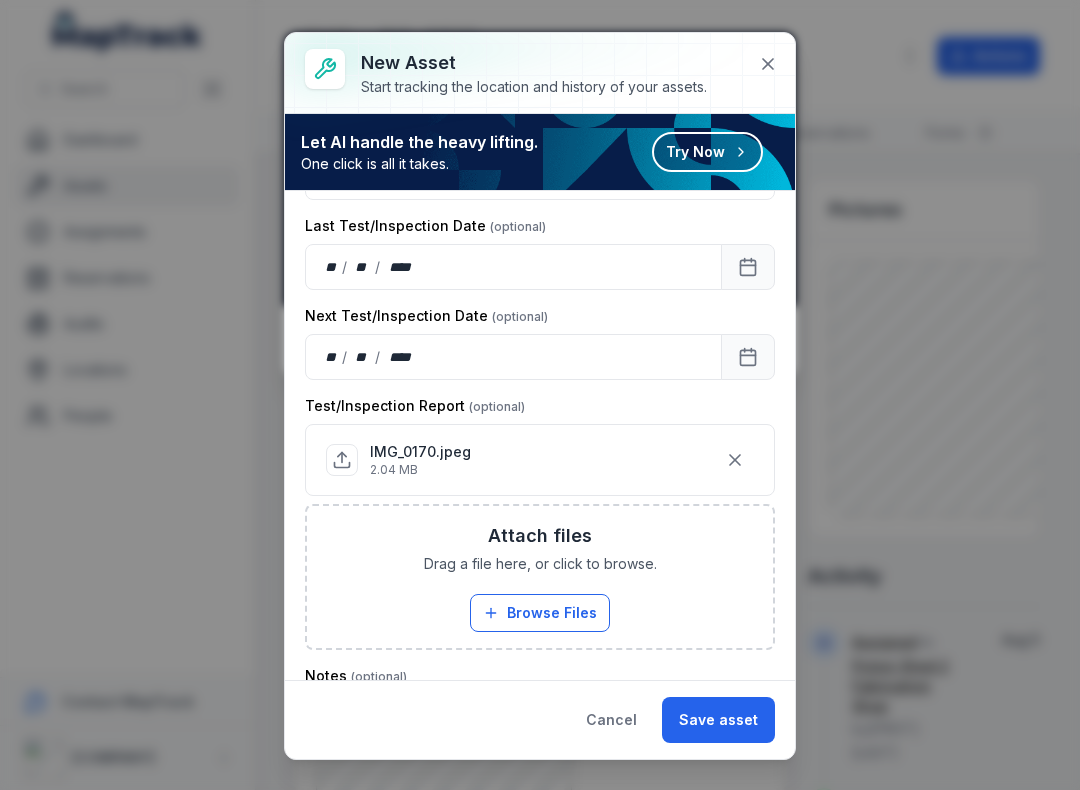 click on "Save asset" at bounding box center [718, 720] 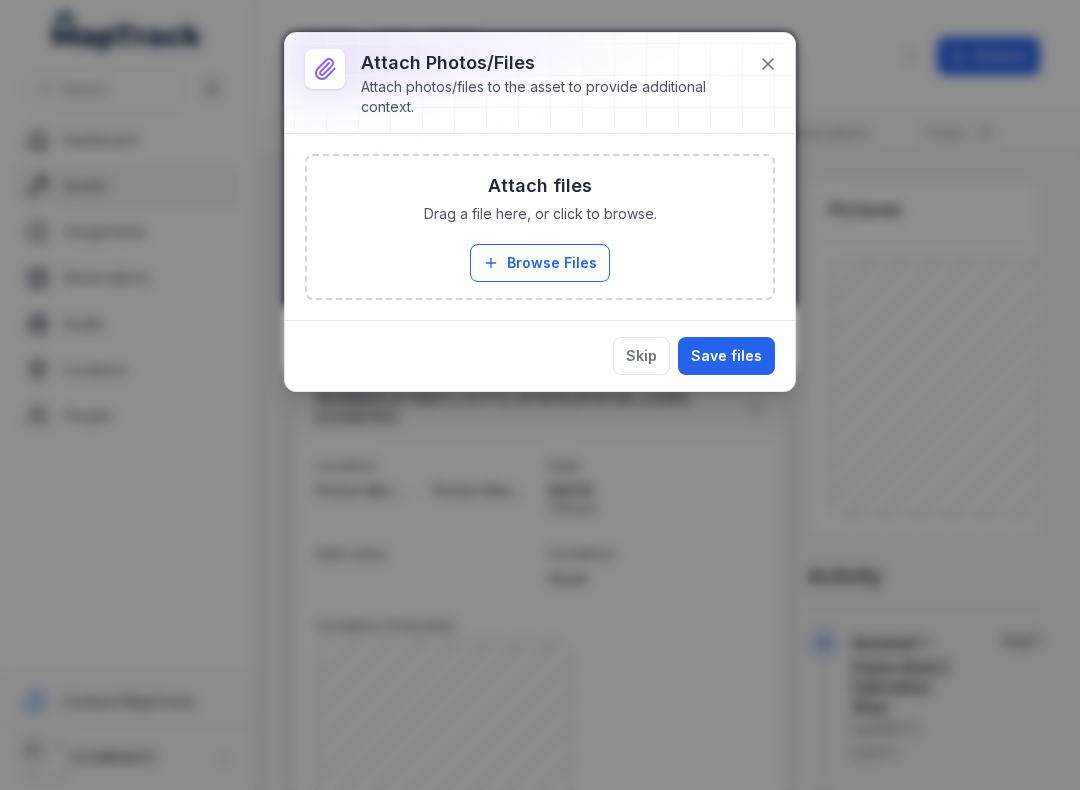 click on "Browse Files" at bounding box center (540, 263) 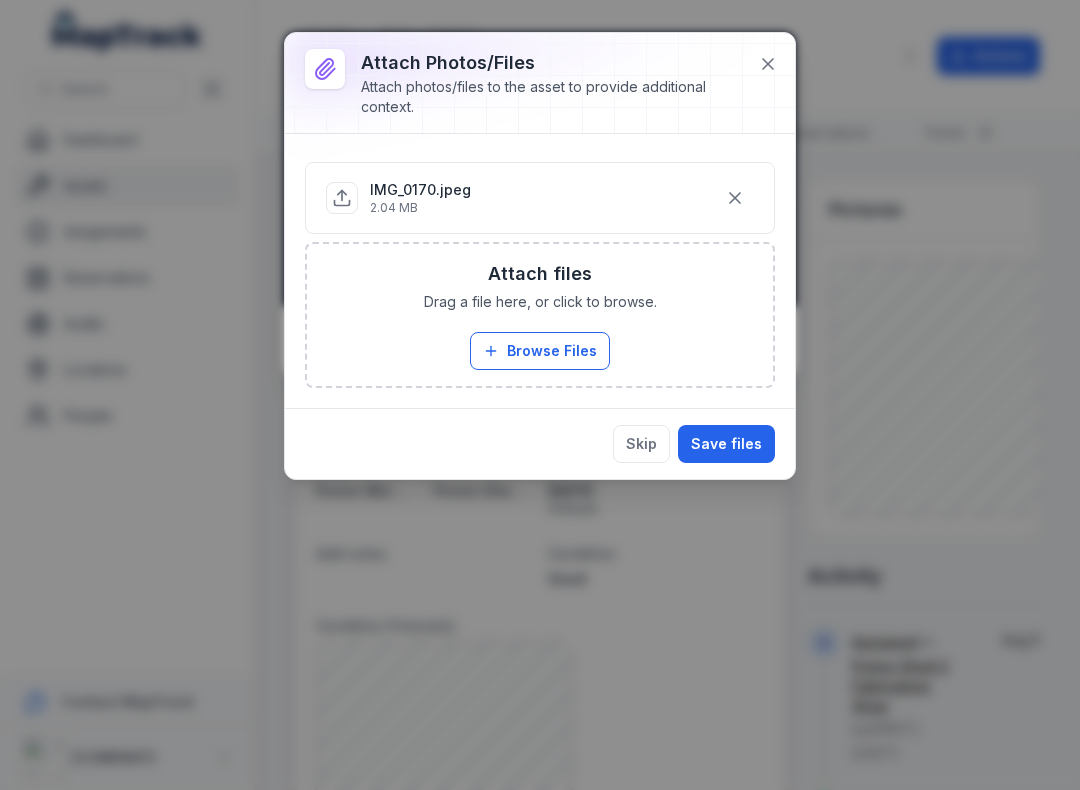 click on "Save files" at bounding box center (726, 444) 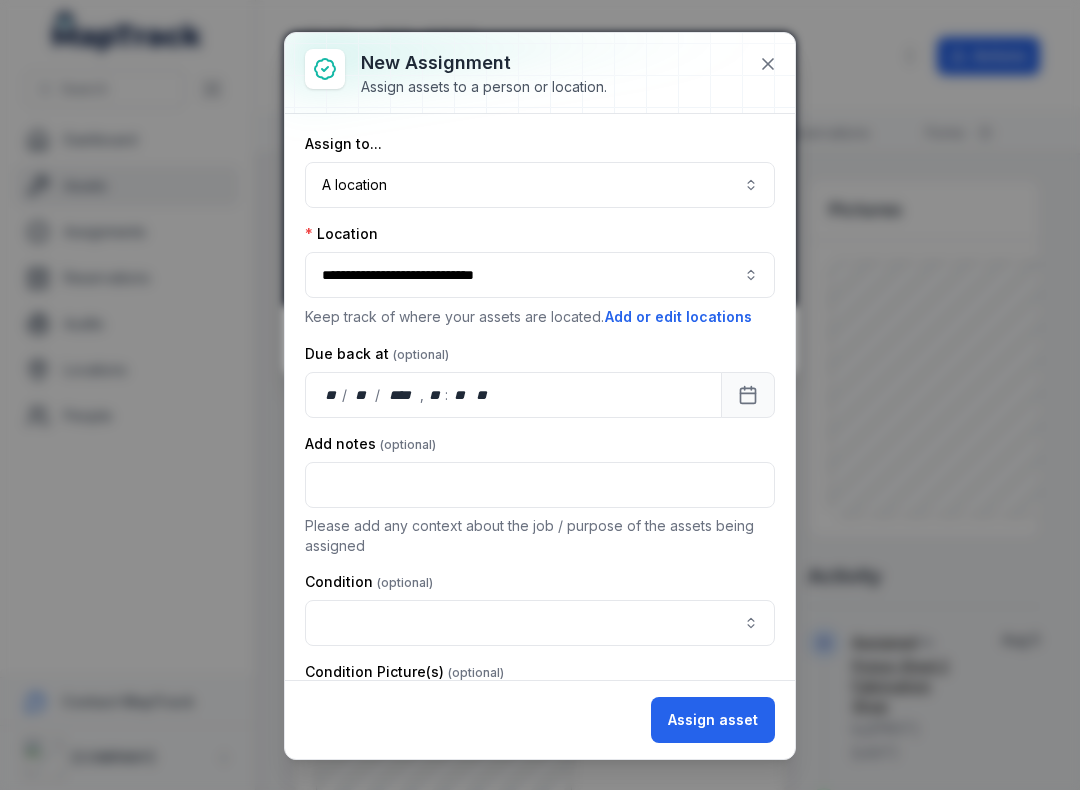 click at bounding box center [540, 623] 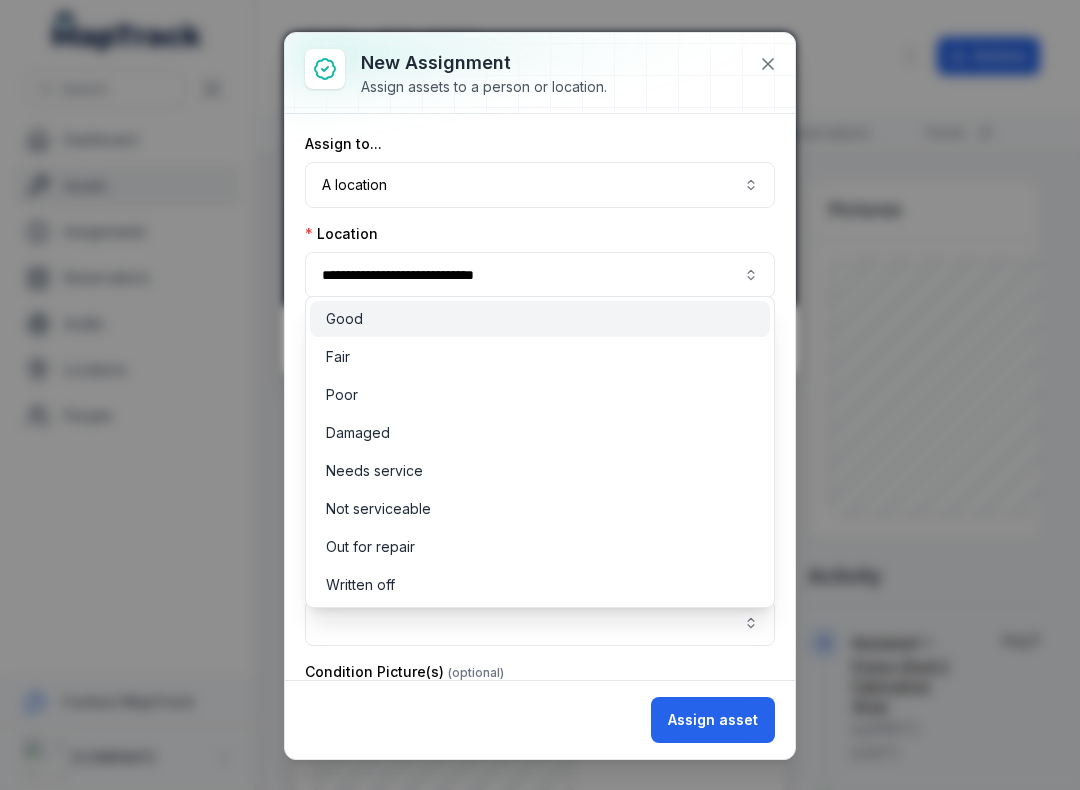 click on "Good" at bounding box center [344, 319] 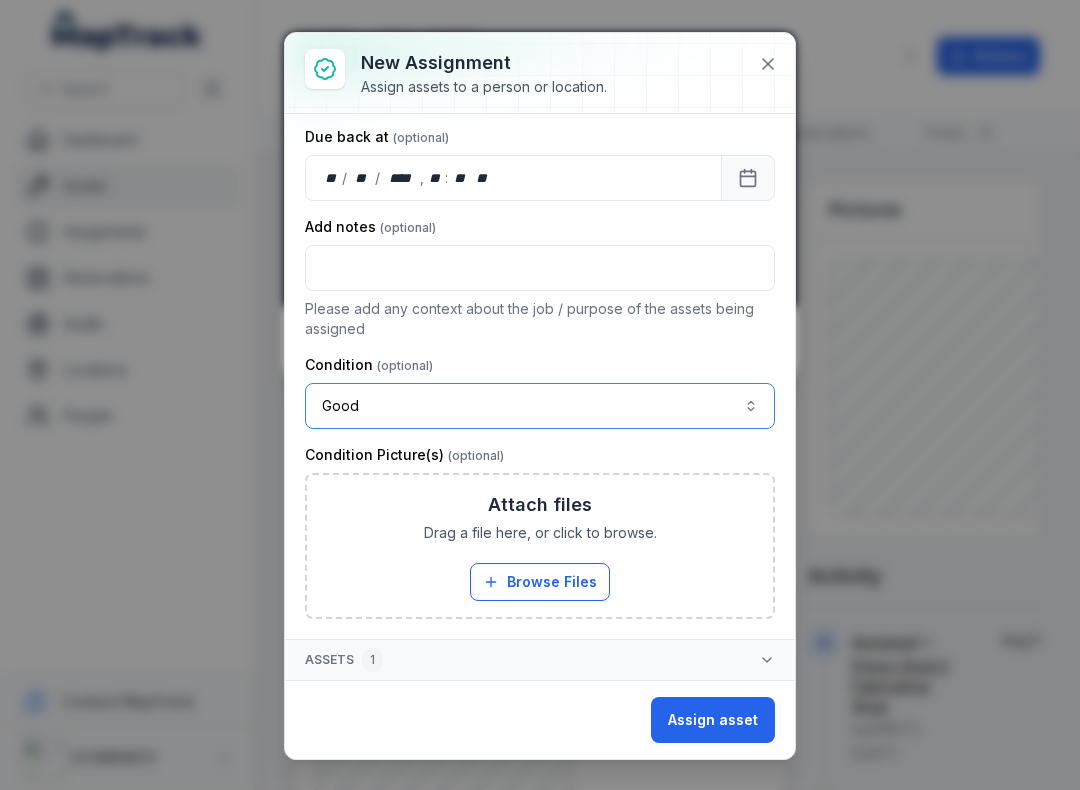 scroll, scrollTop: 217, scrollLeft: 14, axis: both 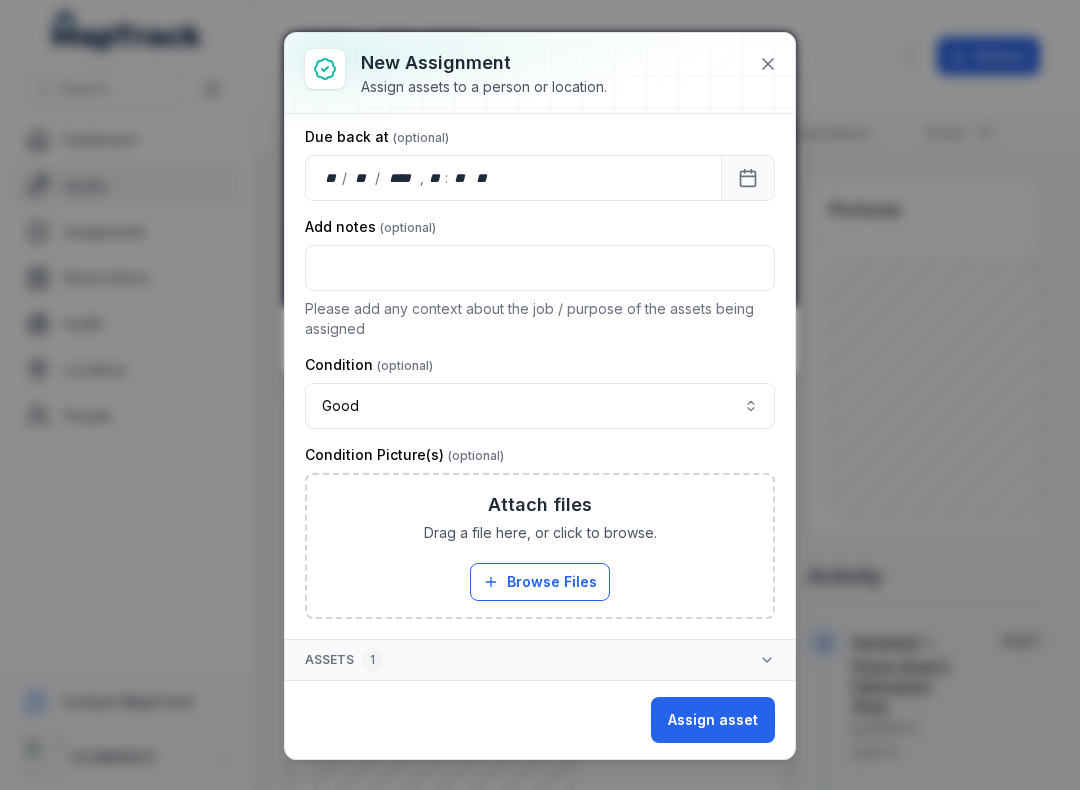 click on "Browse Files" at bounding box center (540, 582) 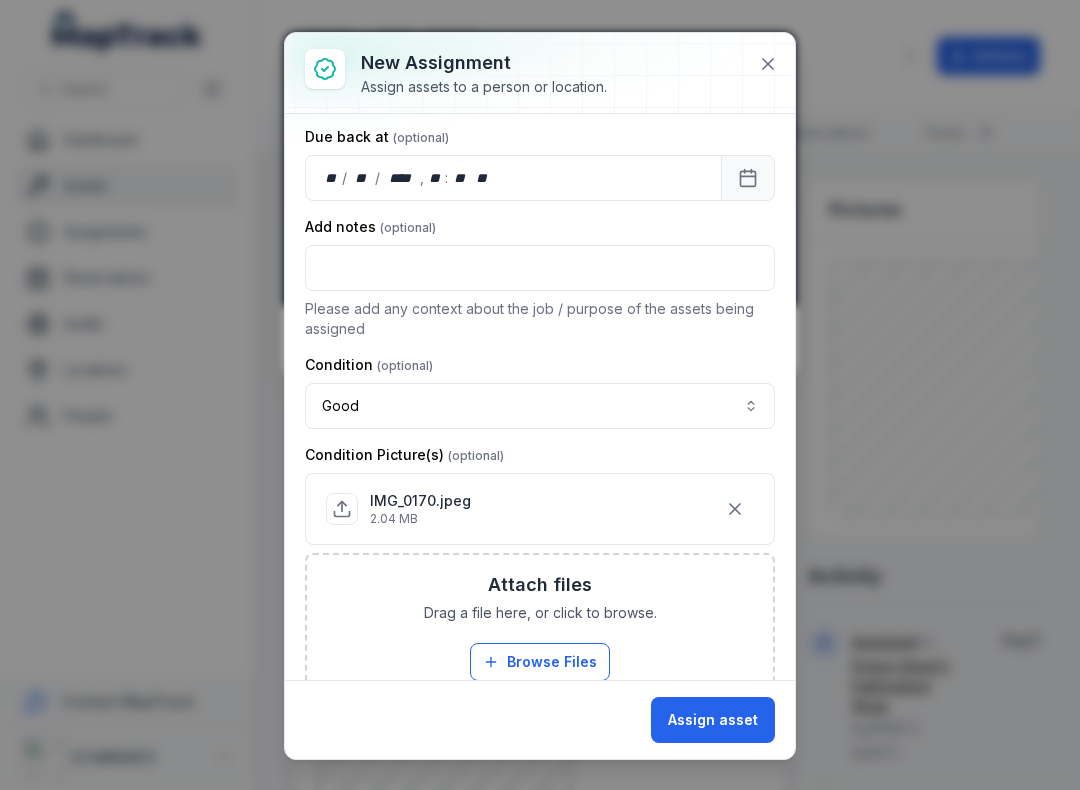 click on "Assign asset" at bounding box center [713, 720] 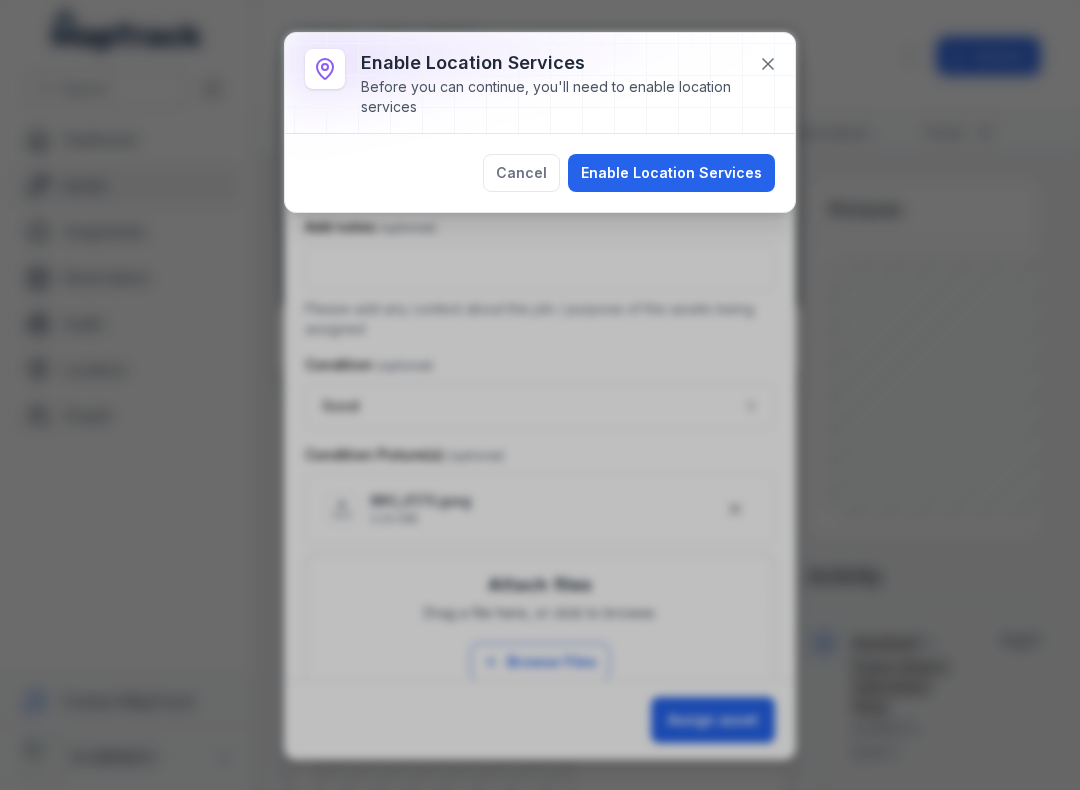 click on "Enable Location Services" at bounding box center [671, 173] 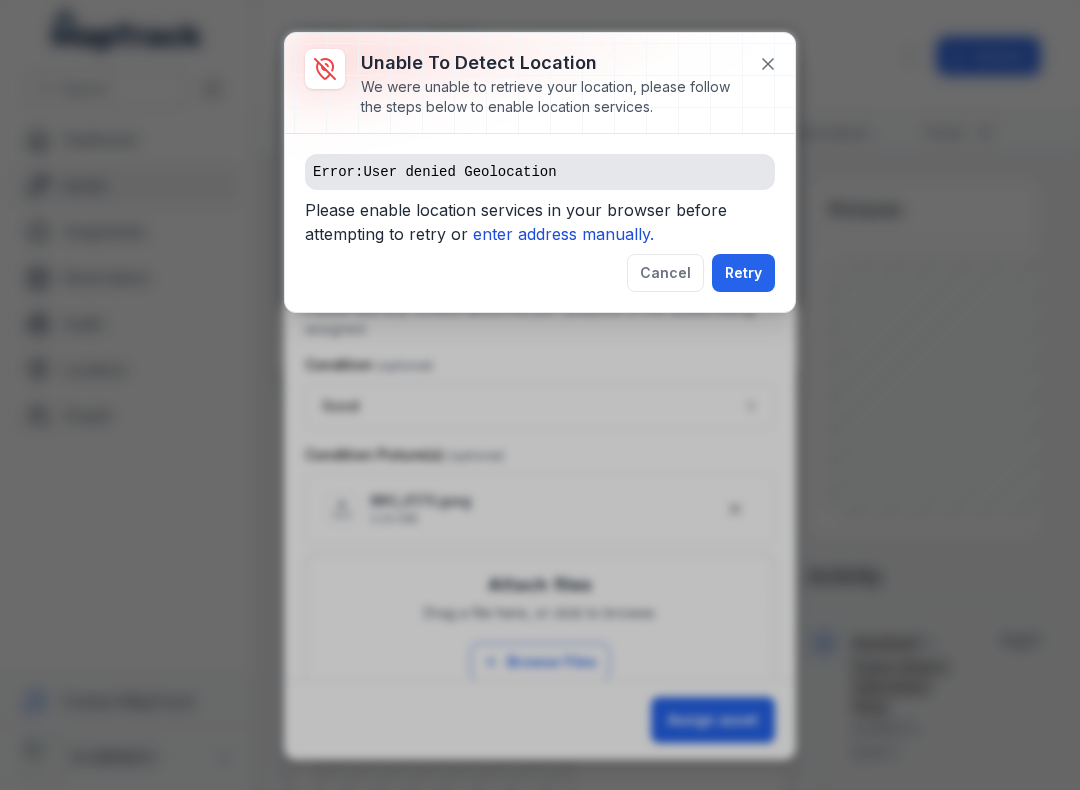 click on "enter address manually." at bounding box center (563, 234) 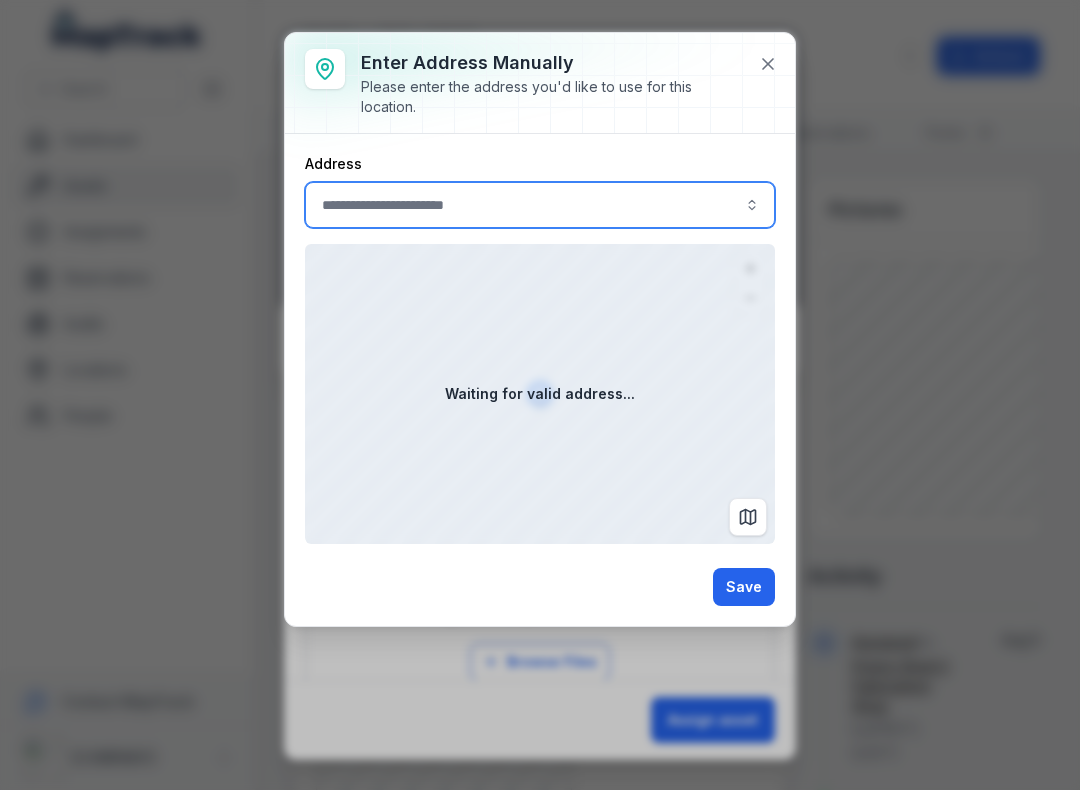 click at bounding box center [540, 205] 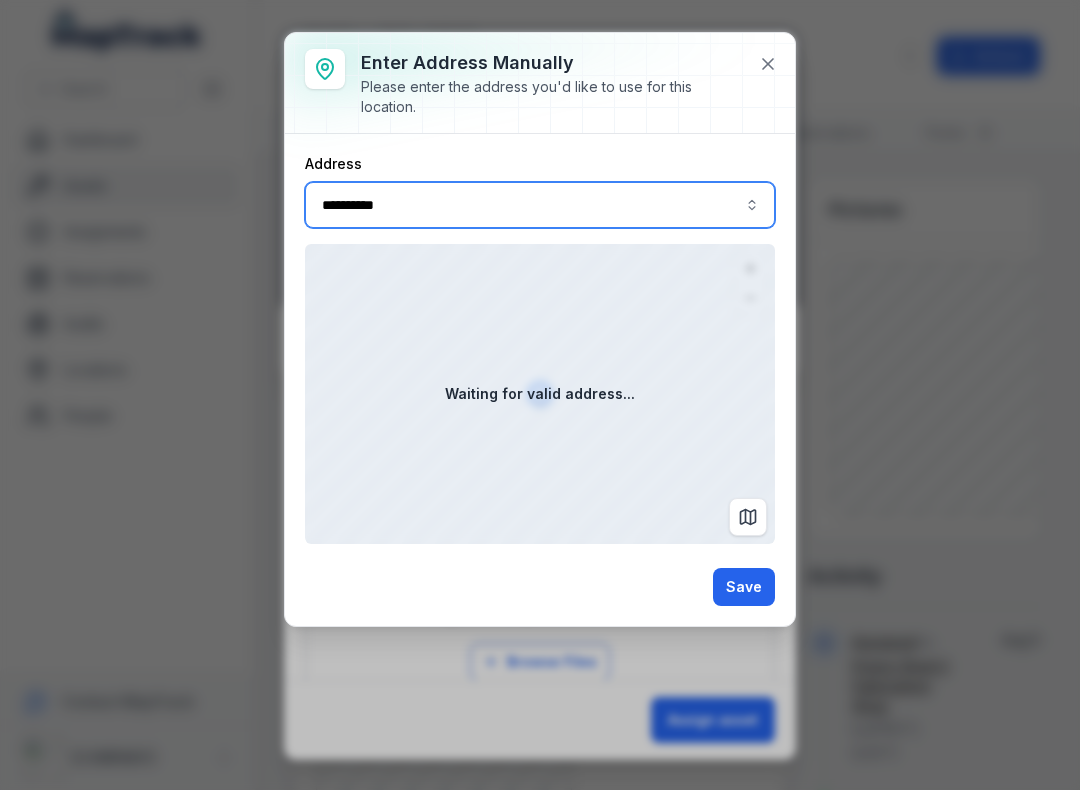 type on "**********" 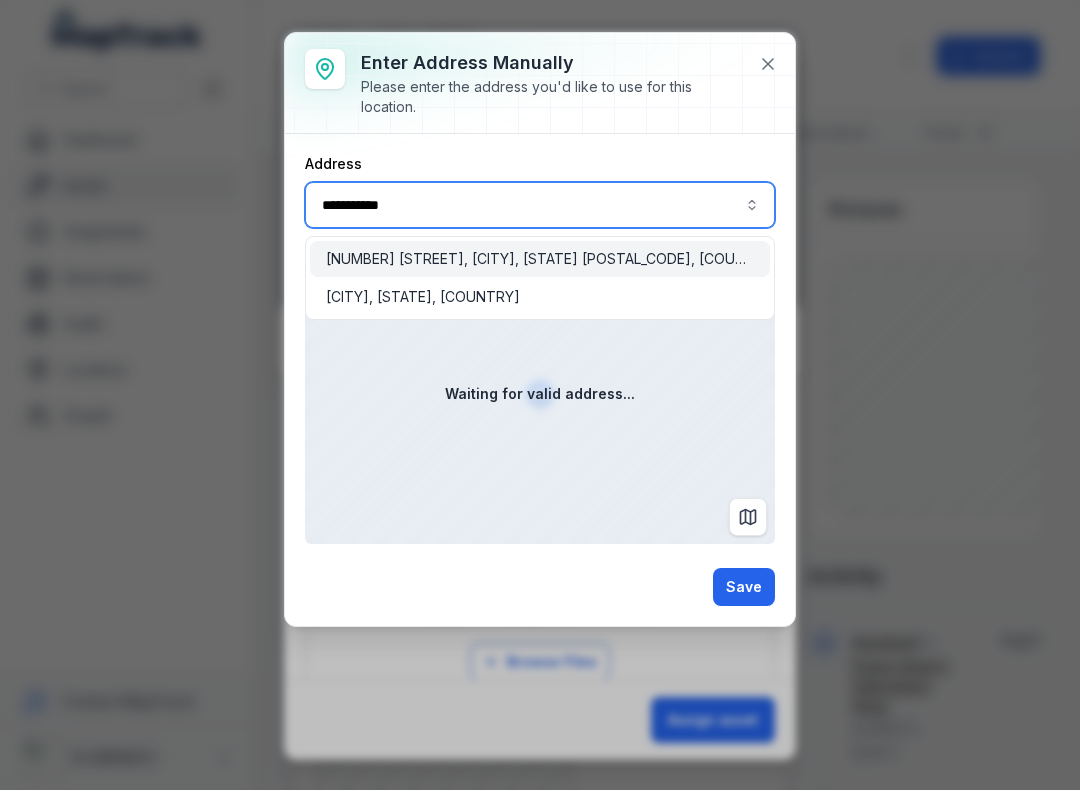 click on "[NUMBER] [STREET], [CITY], [STATE] [POSTAL_CODE], [COUNTRY]" at bounding box center (540, 259) 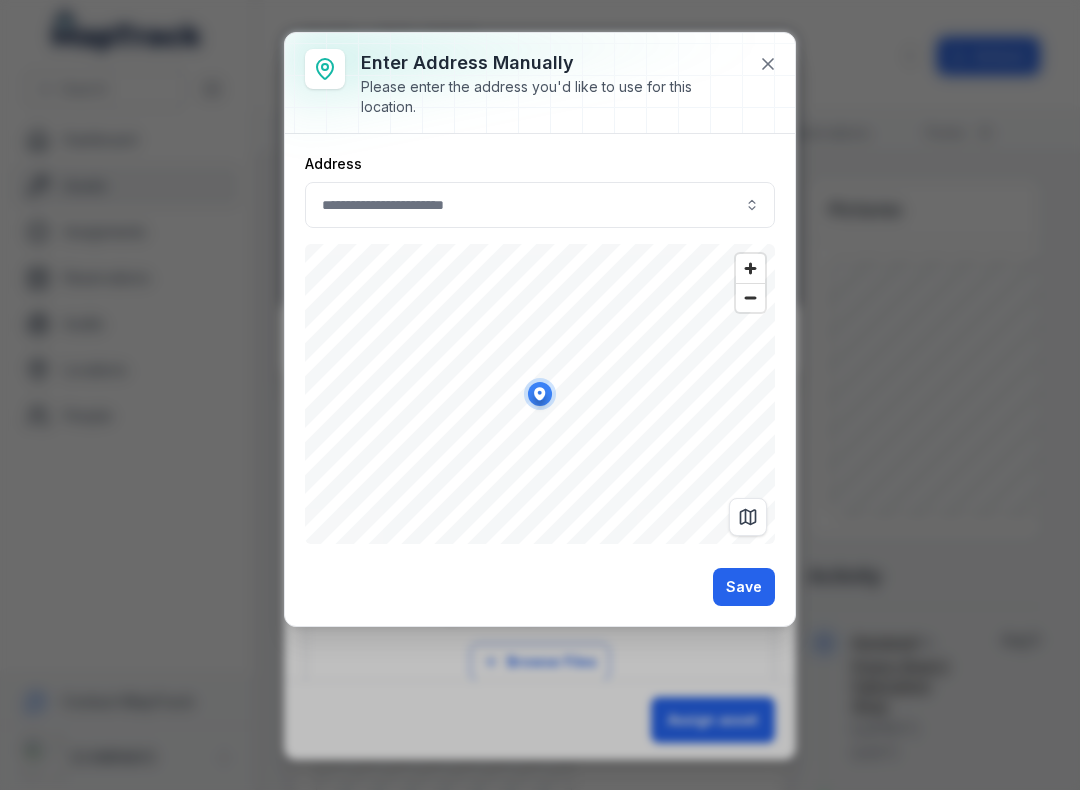 click on "Save" at bounding box center (744, 587) 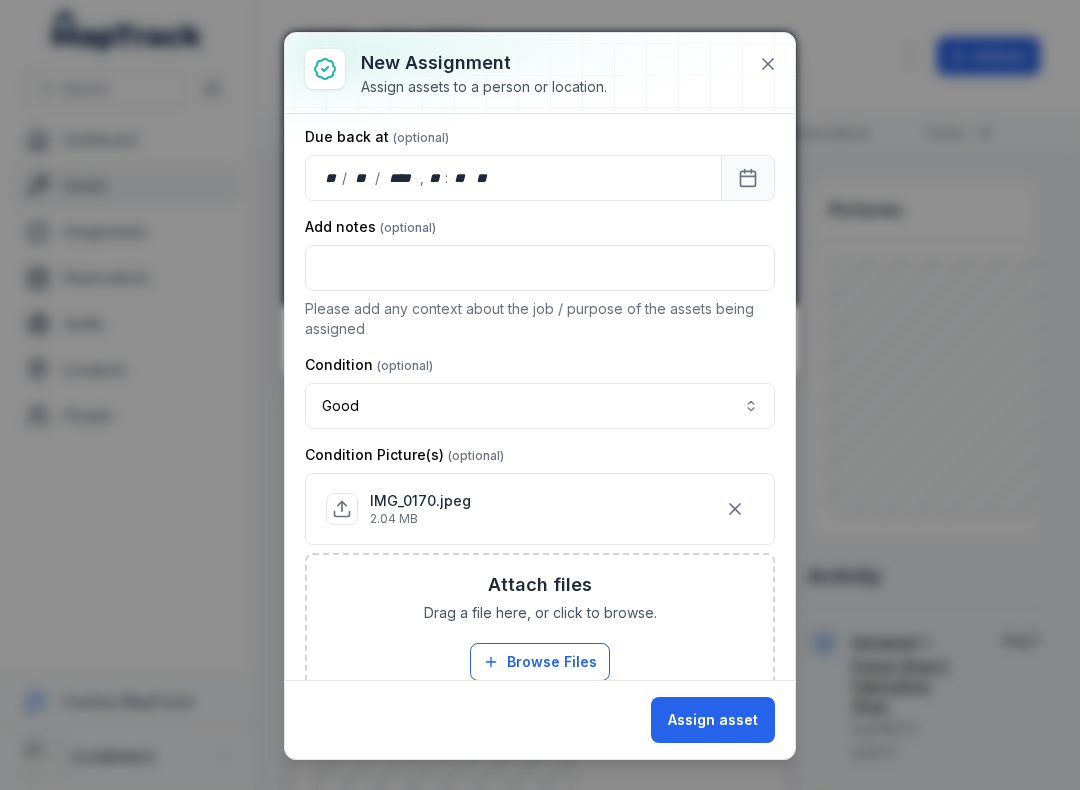 click on "Assign asset" at bounding box center (713, 720) 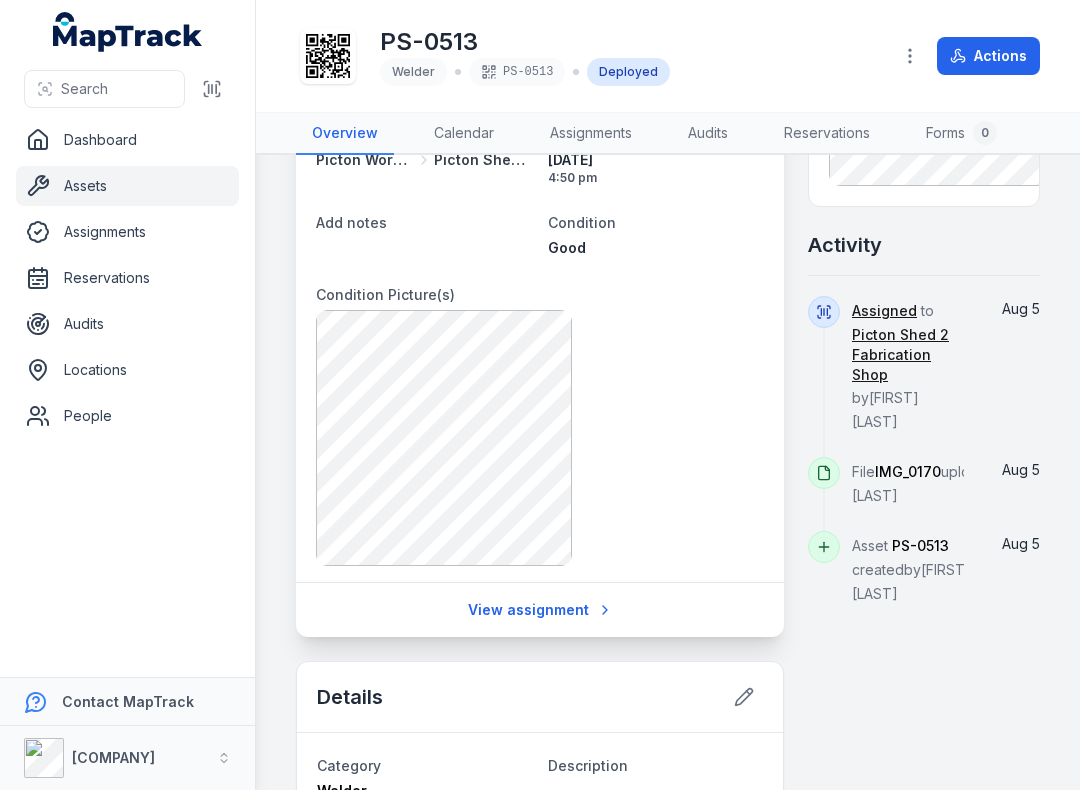scroll, scrollTop: 379, scrollLeft: 0, axis: vertical 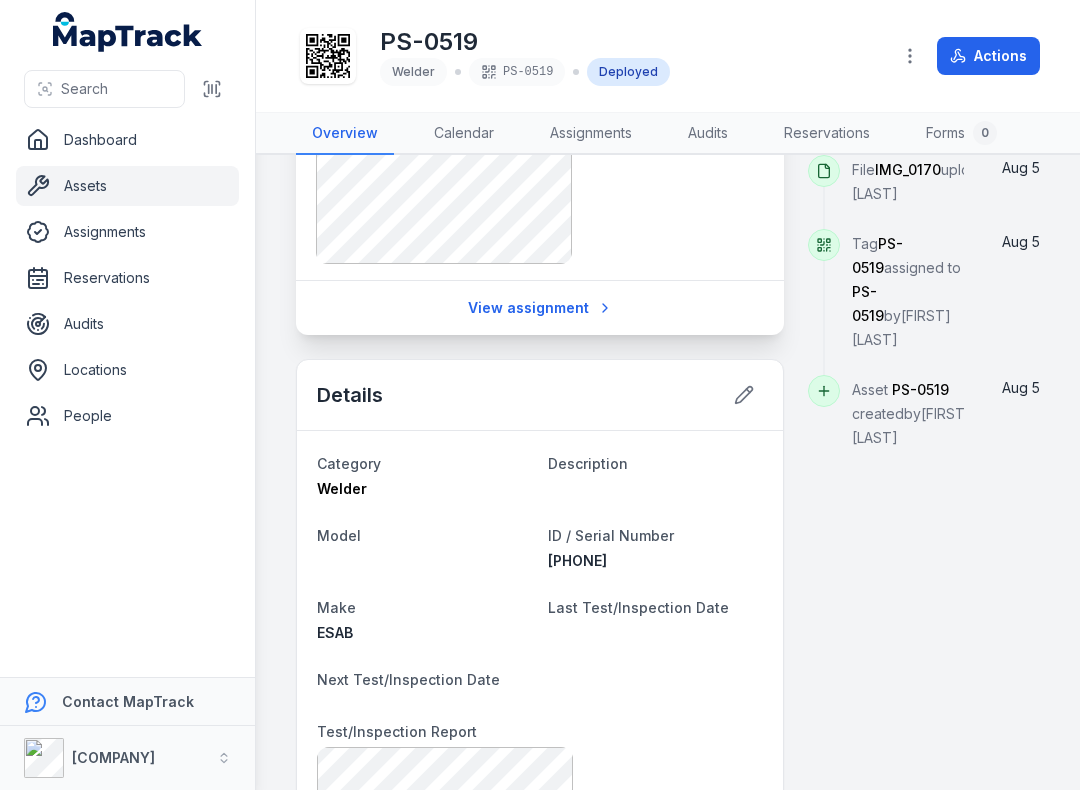 click 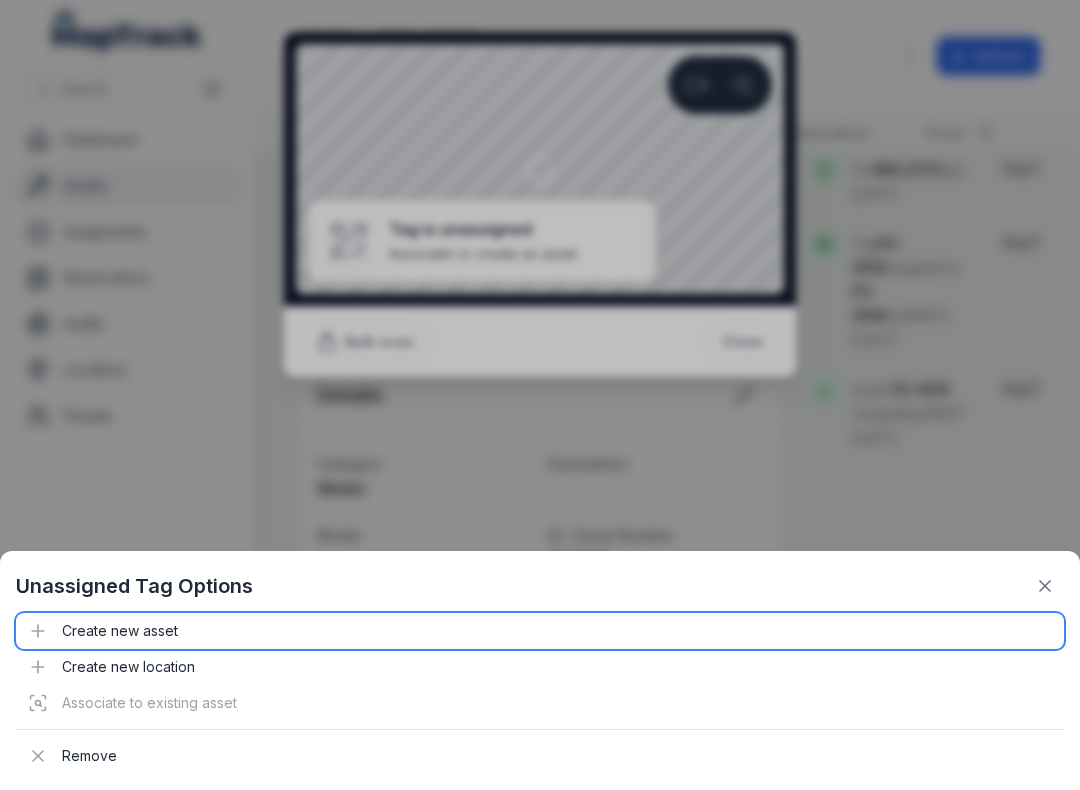 click on "Create new asset" at bounding box center (540, 631) 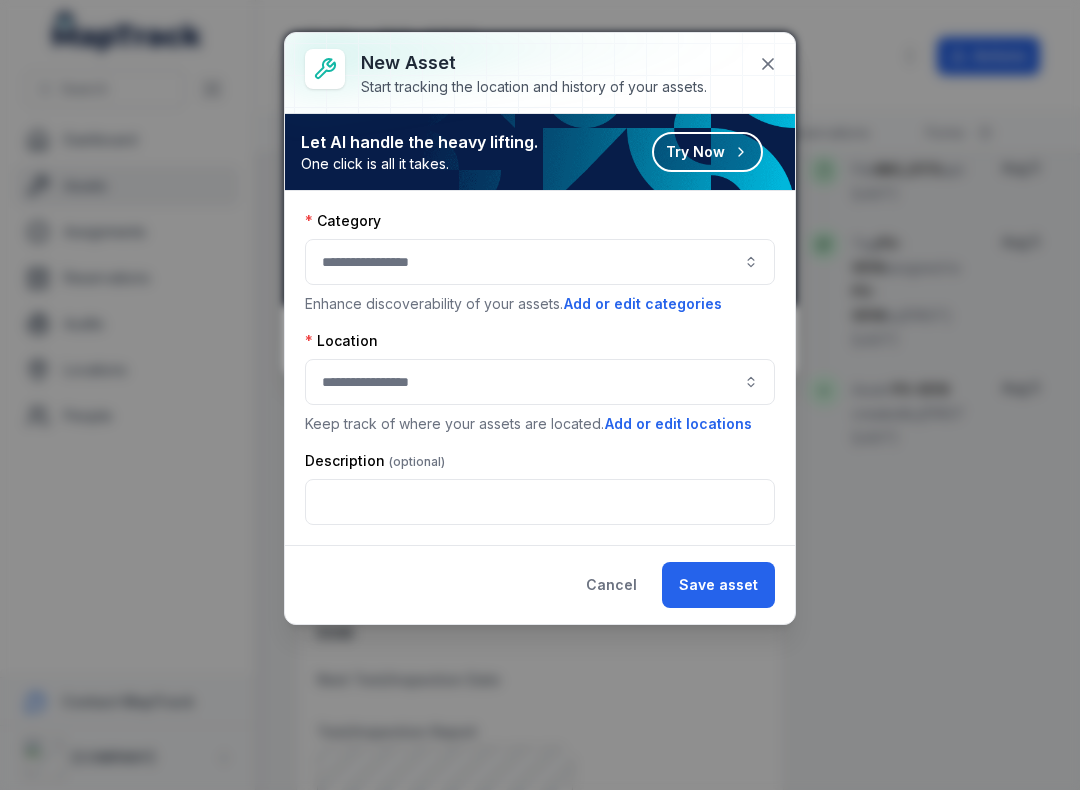click at bounding box center [540, 262] 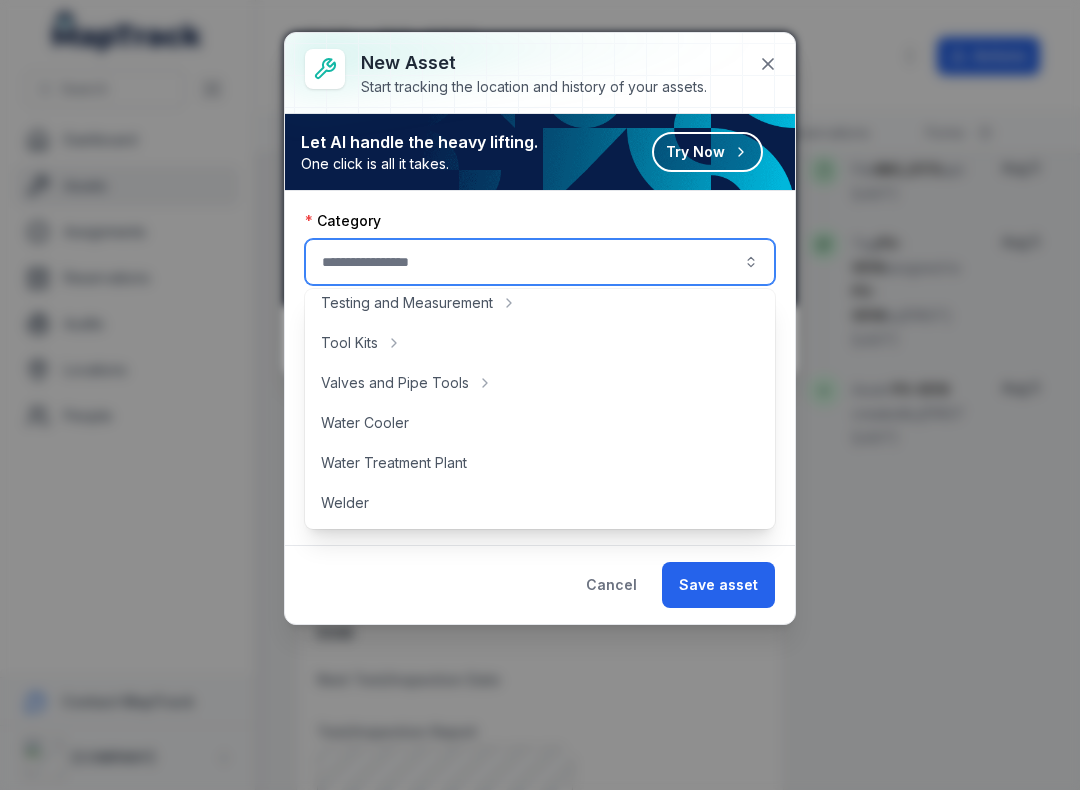 scroll, scrollTop: 892, scrollLeft: 0, axis: vertical 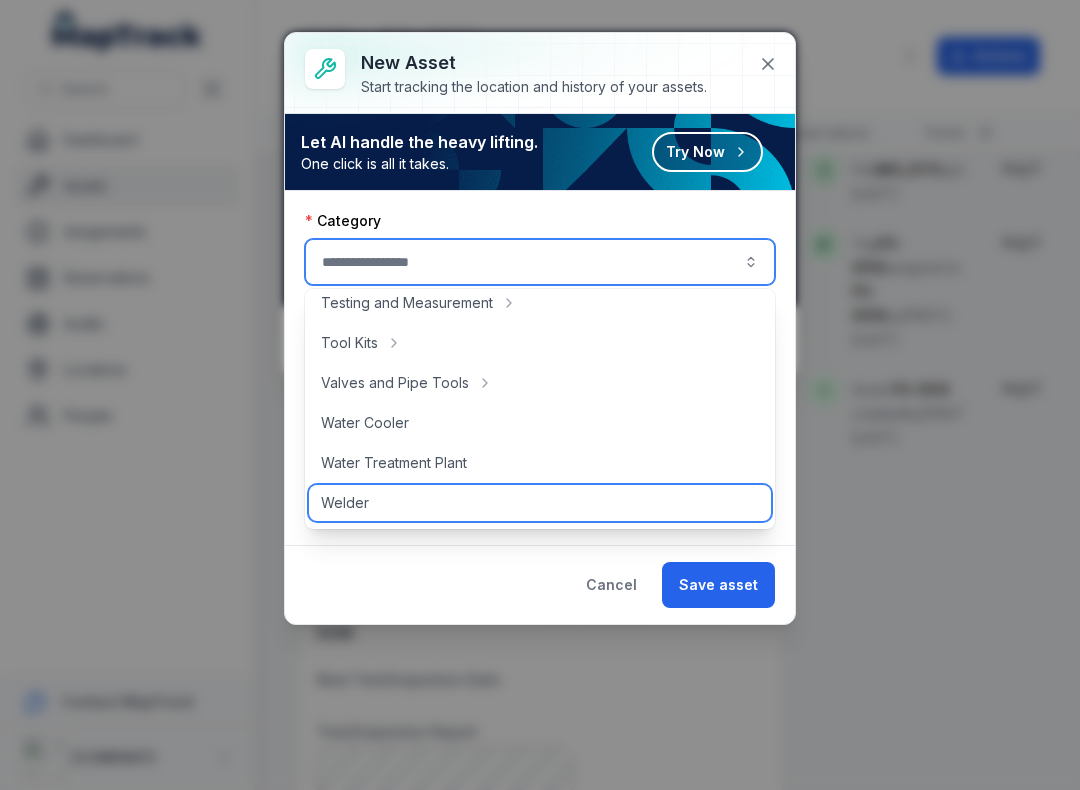 click on "Welder" at bounding box center [345, 503] 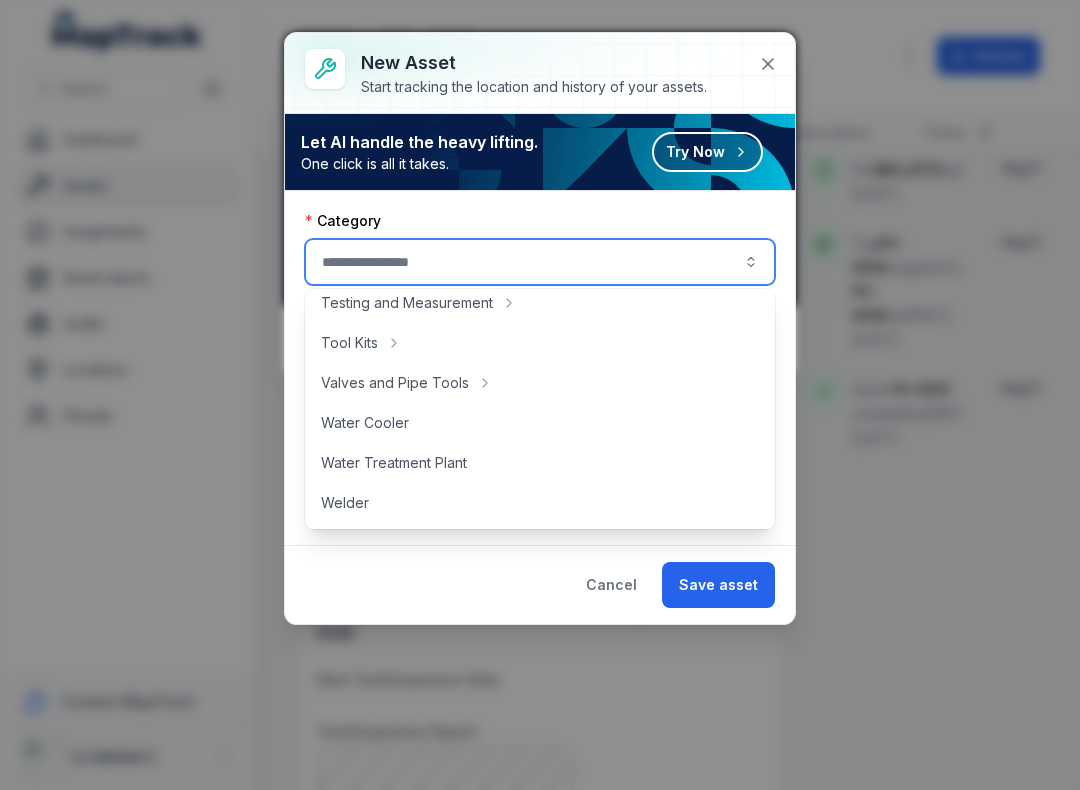 type on "******" 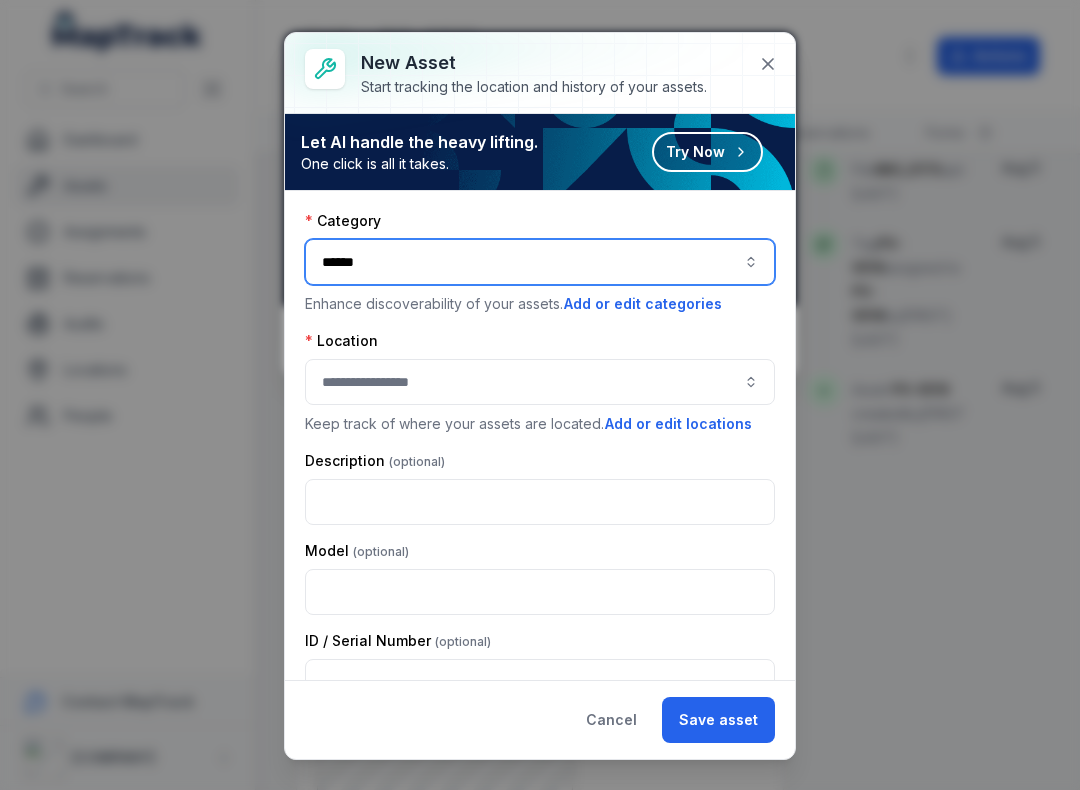 click at bounding box center (540, 382) 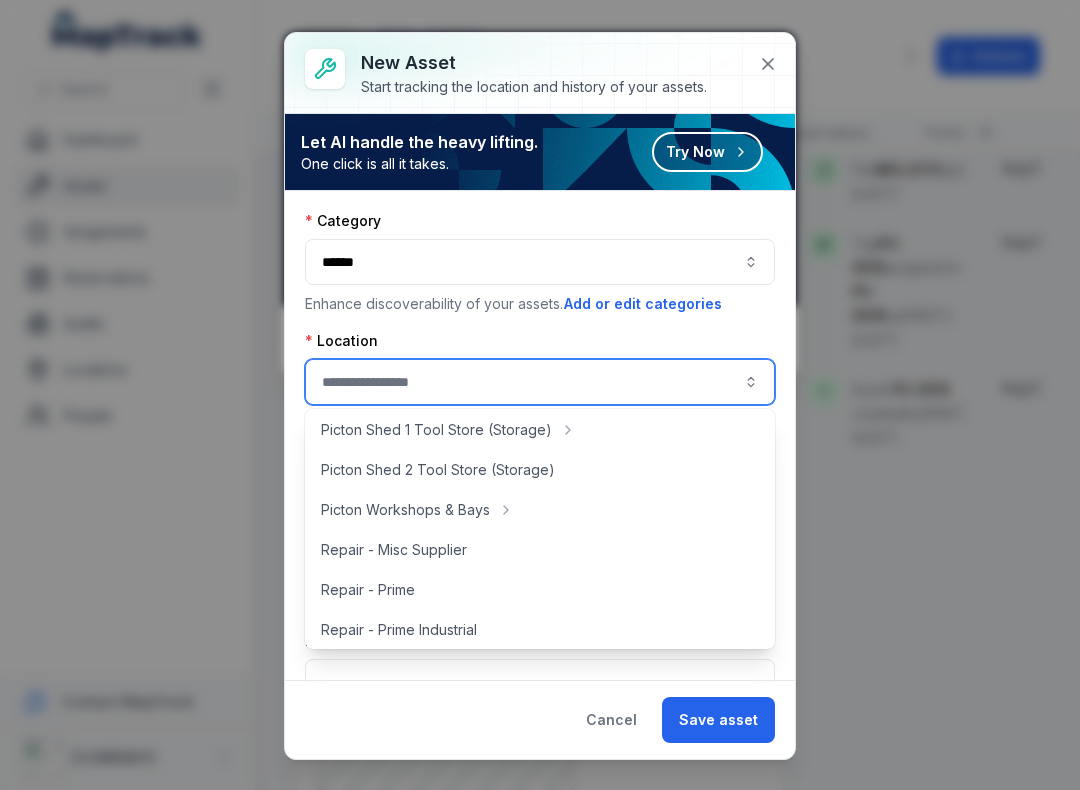 scroll, scrollTop: 407, scrollLeft: 0, axis: vertical 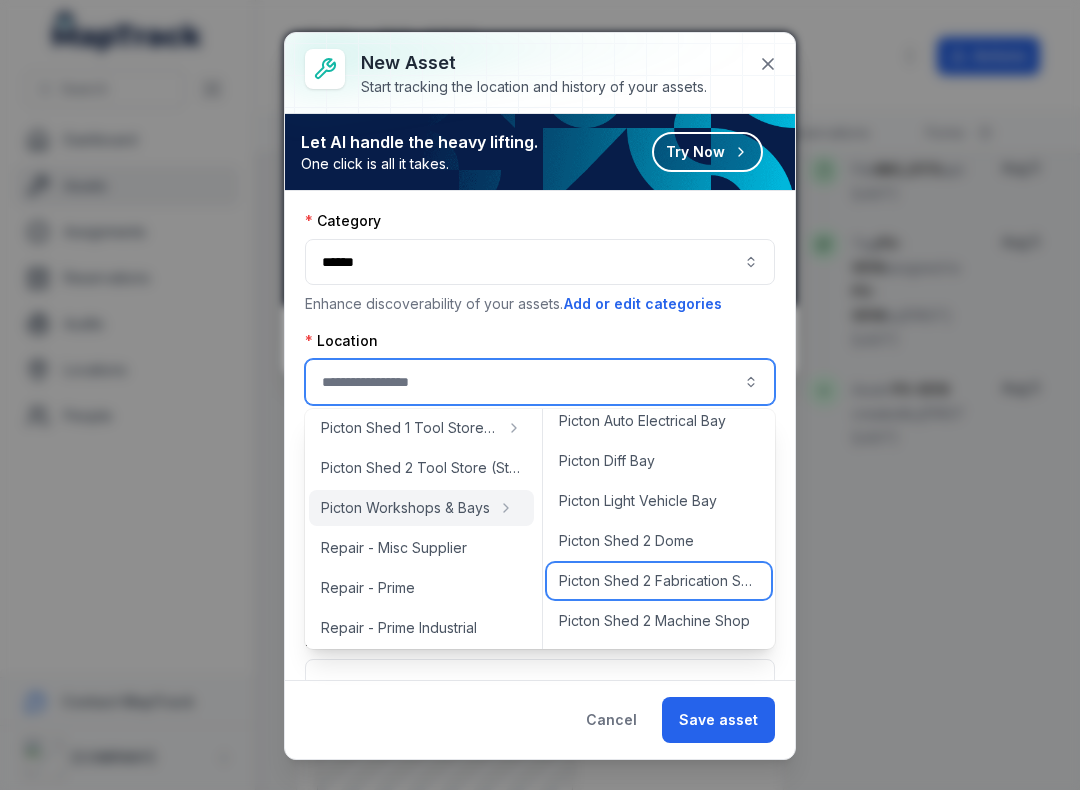 click on "Picton Shed 2 Fabrication Shop" at bounding box center [659, 581] 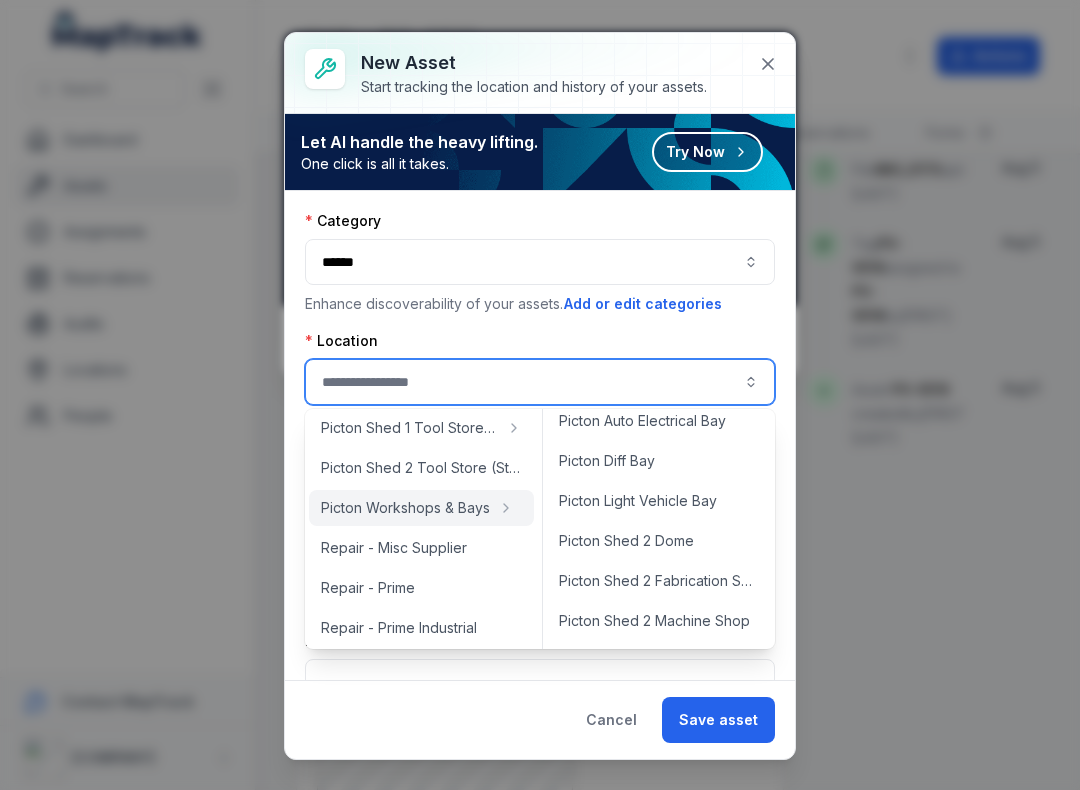 type on "**********" 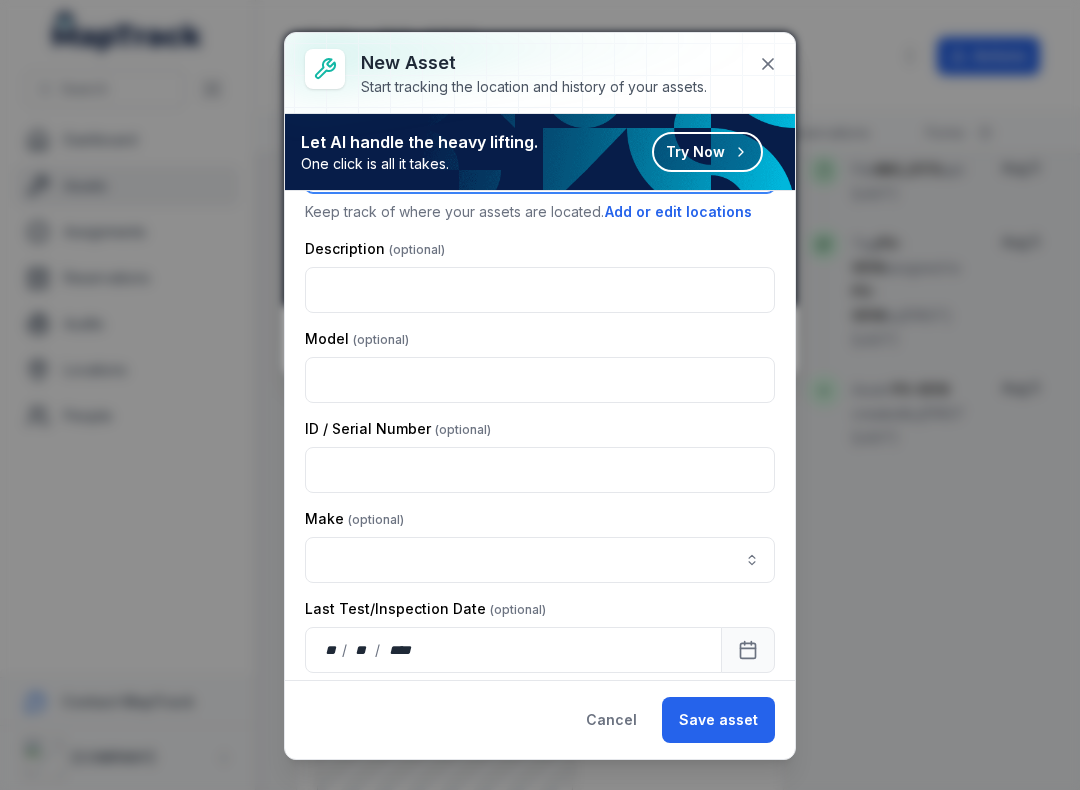 scroll, scrollTop: 253, scrollLeft: 0, axis: vertical 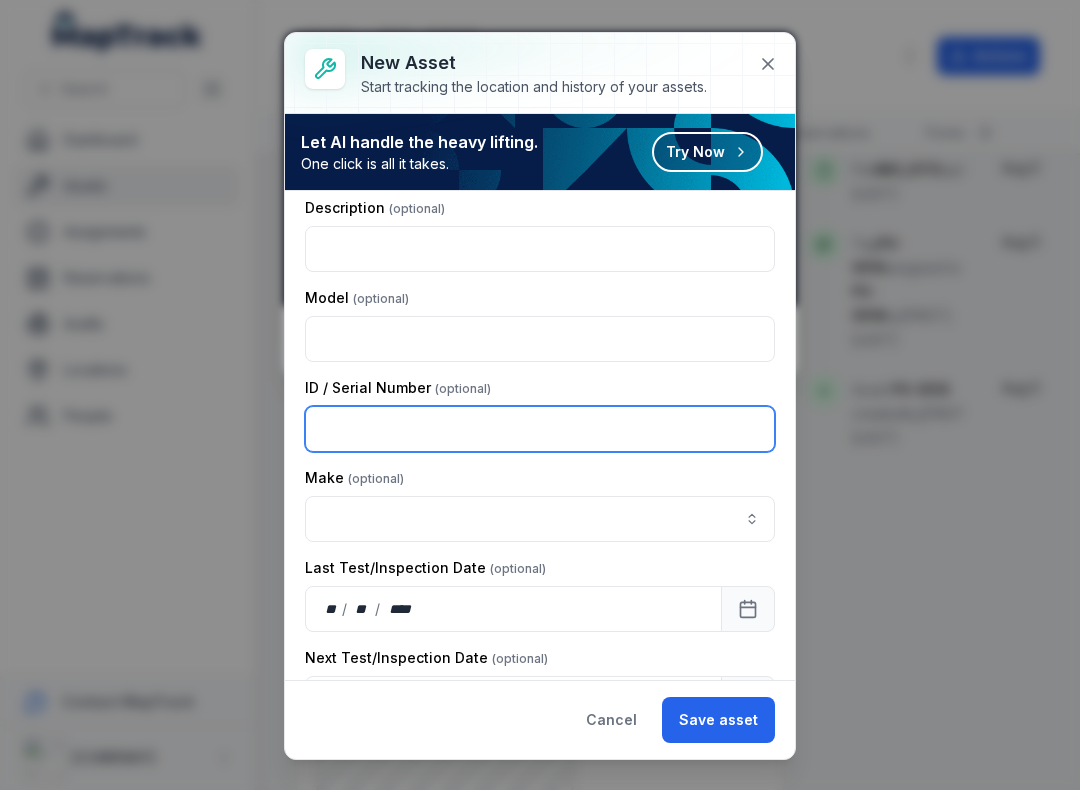 click at bounding box center [540, 429] 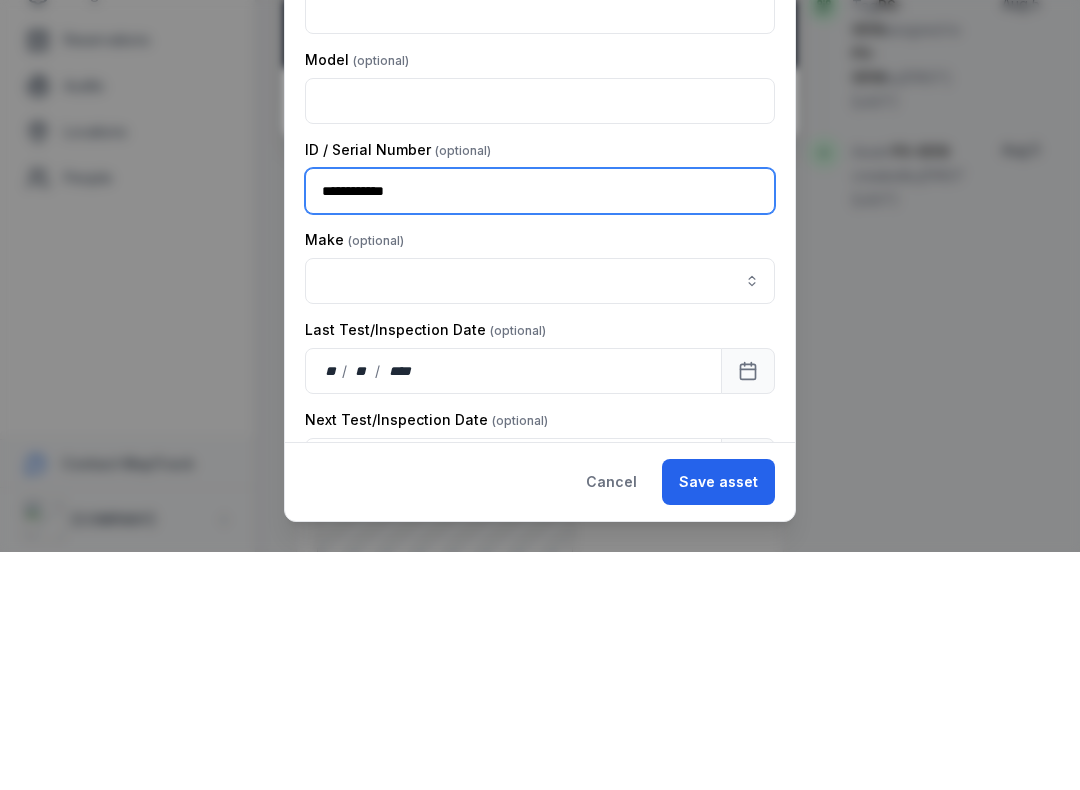 type on "**********" 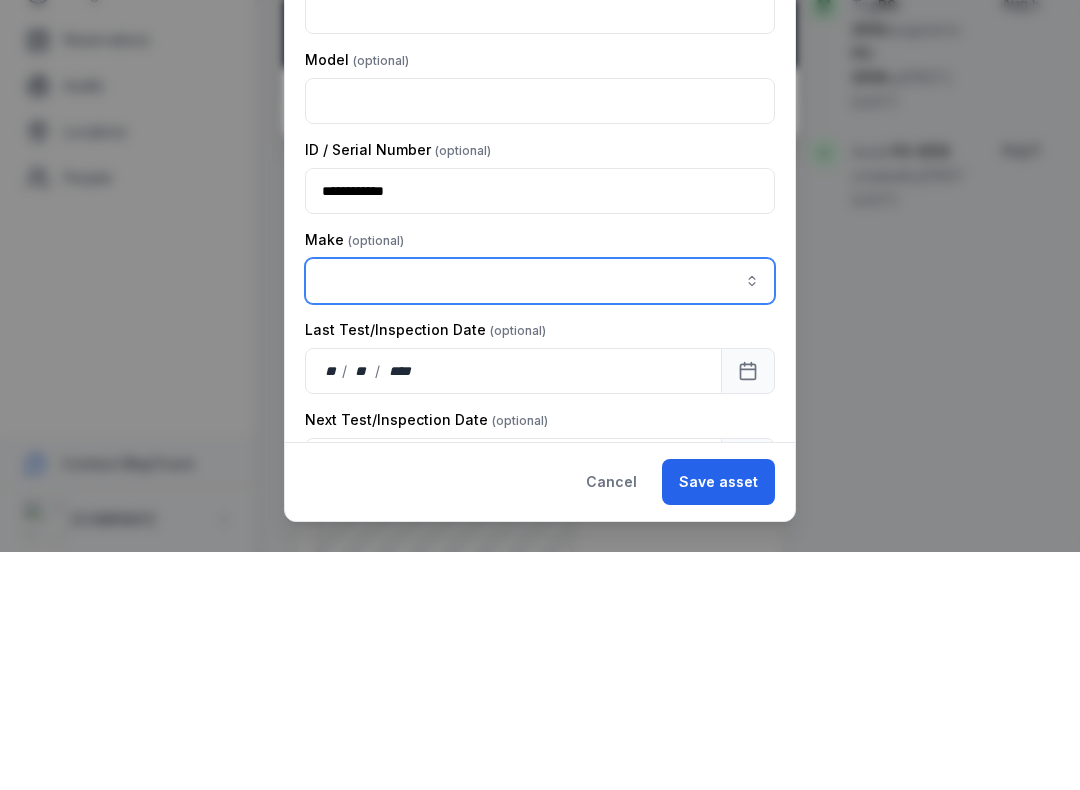 click at bounding box center (540, 519) 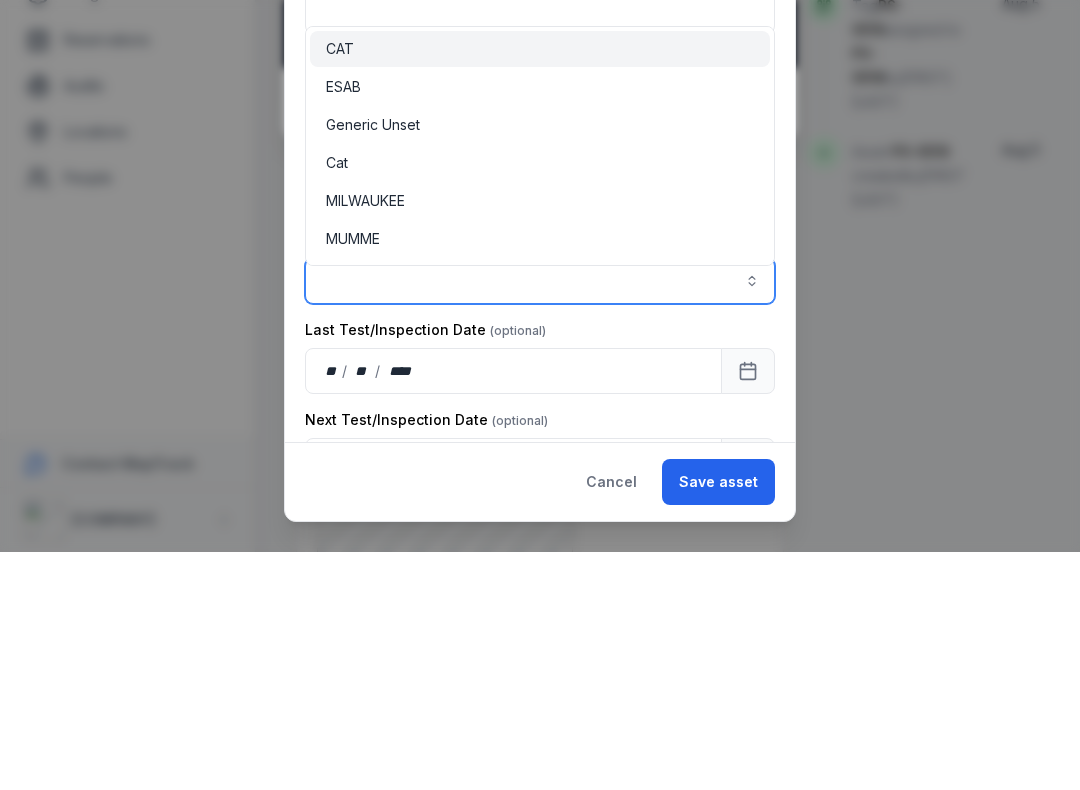 click on "ESAB" at bounding box center [343, 325] 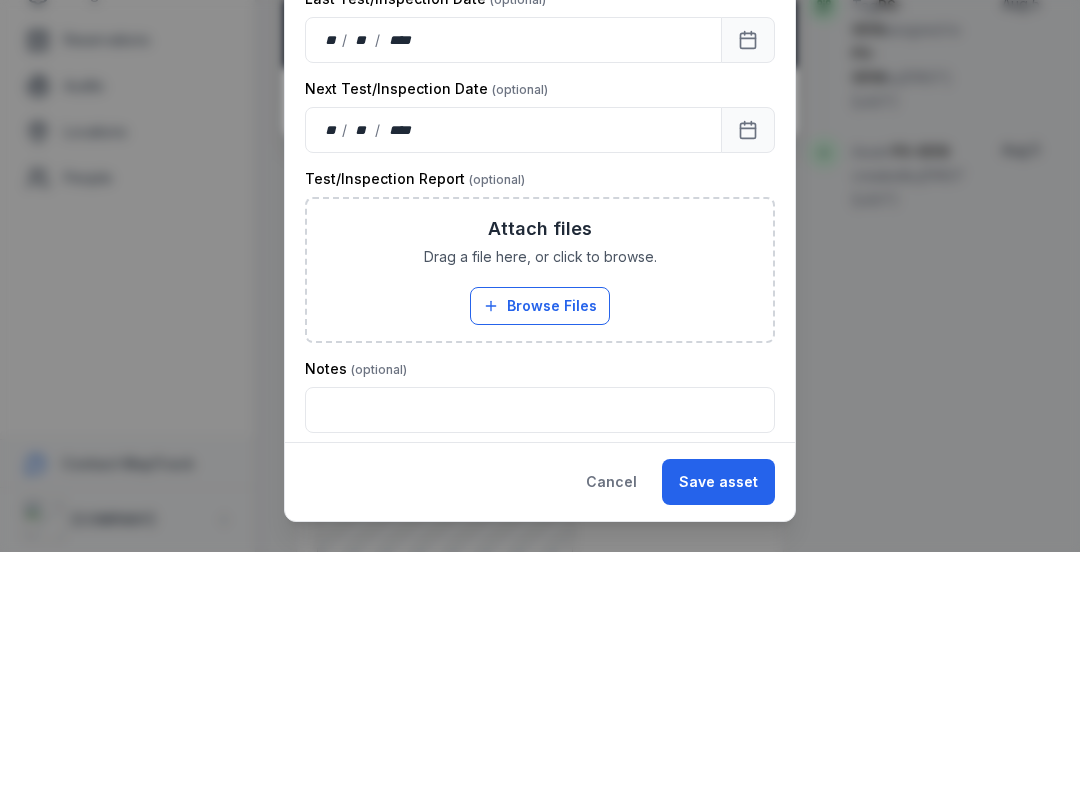 scroll, scrollTop: 586, scrollLeft: 0, axis: vertical 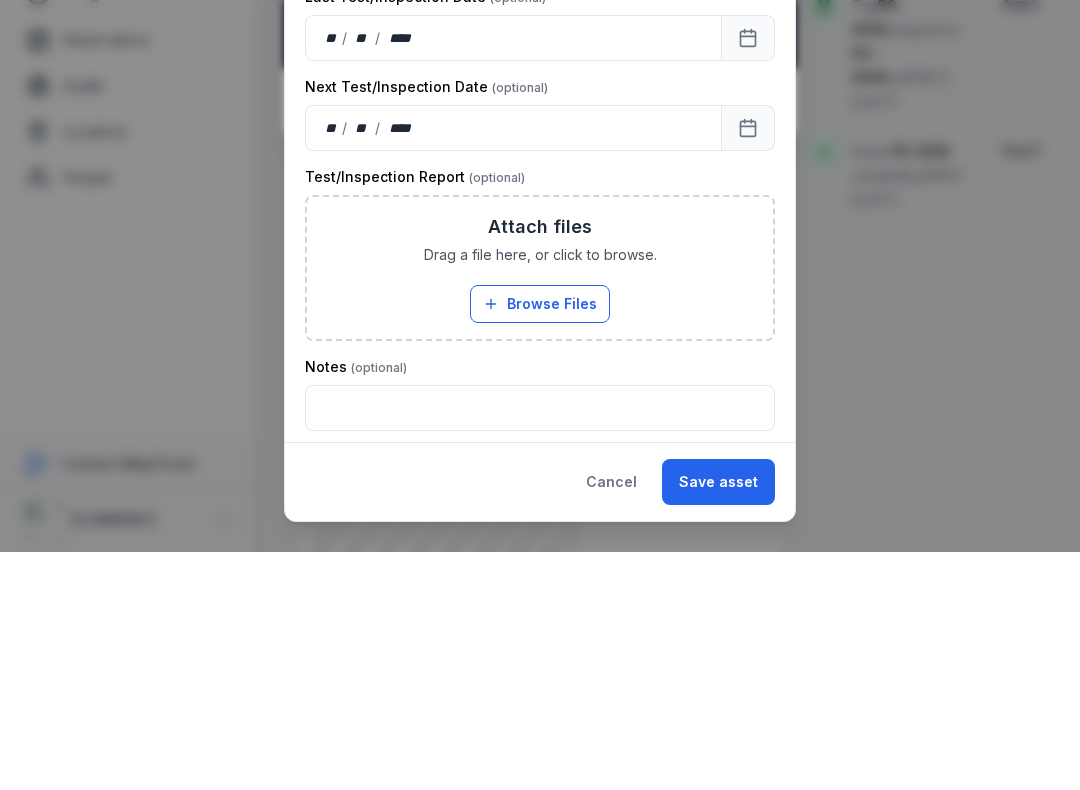 click on "Browse Files" at bounding box center [540, 542] 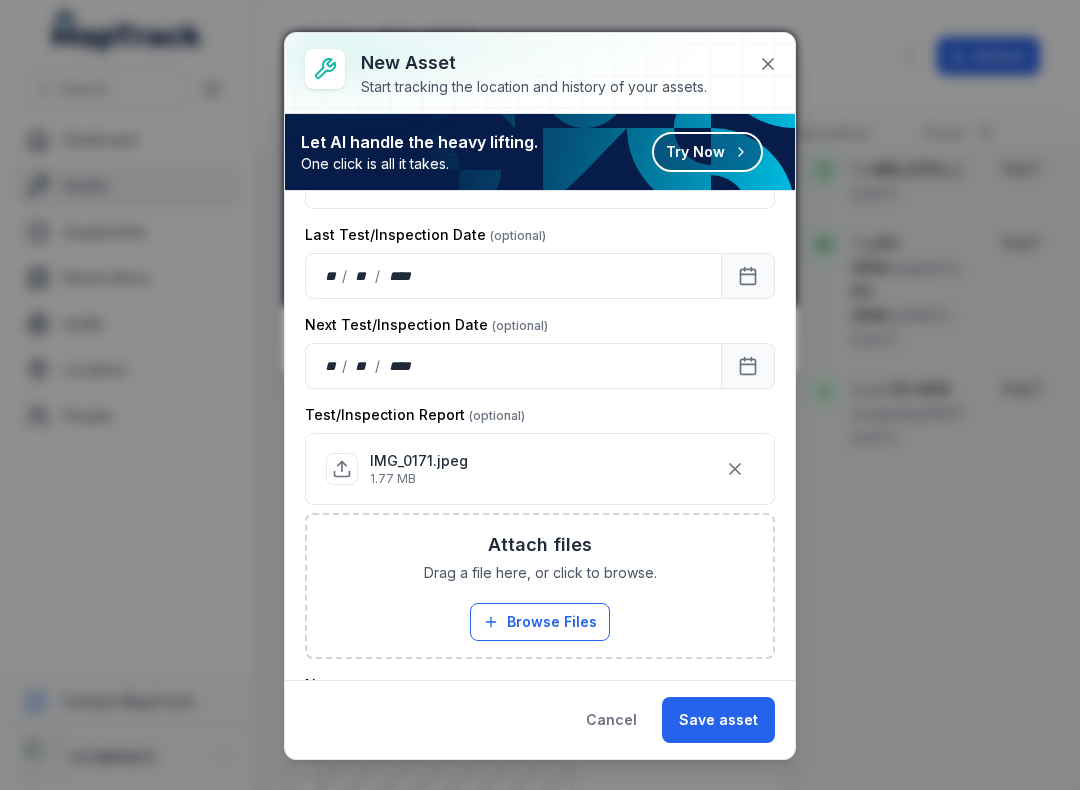 click on "Save asset" at bounding box center (718, 720) 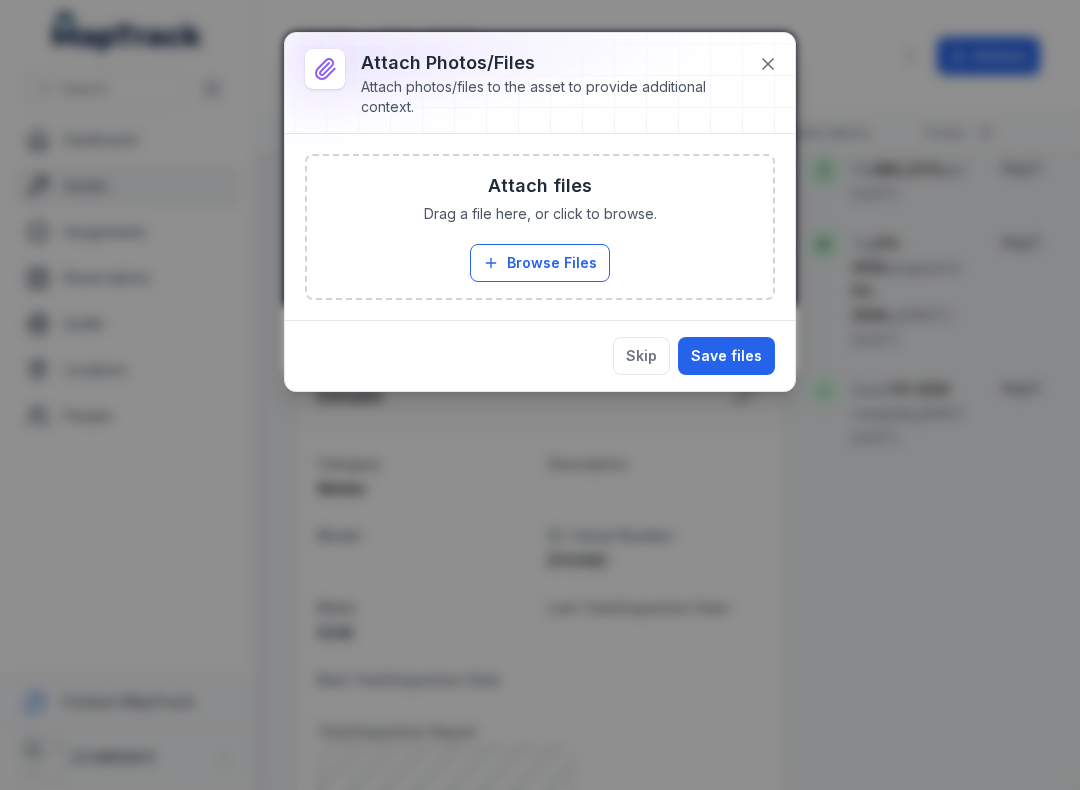 click on "Browse Files" at bounding box center [540, 263] 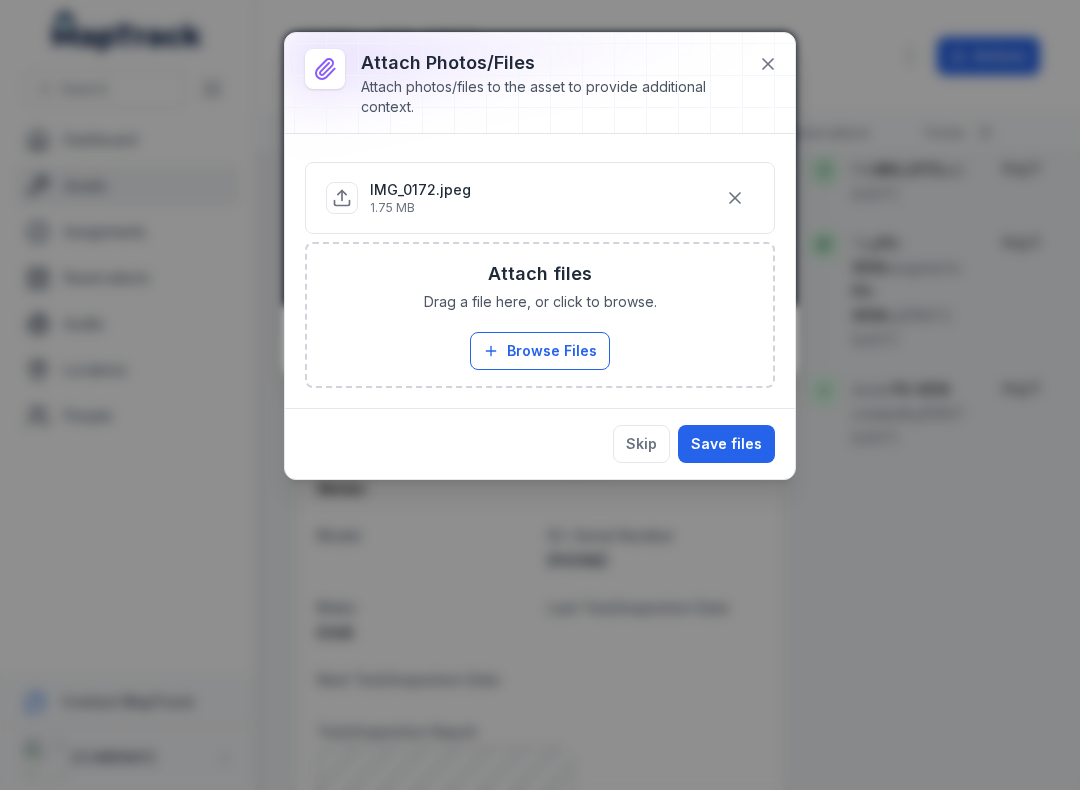 click on "Save files" at bounding box center [726, 444] 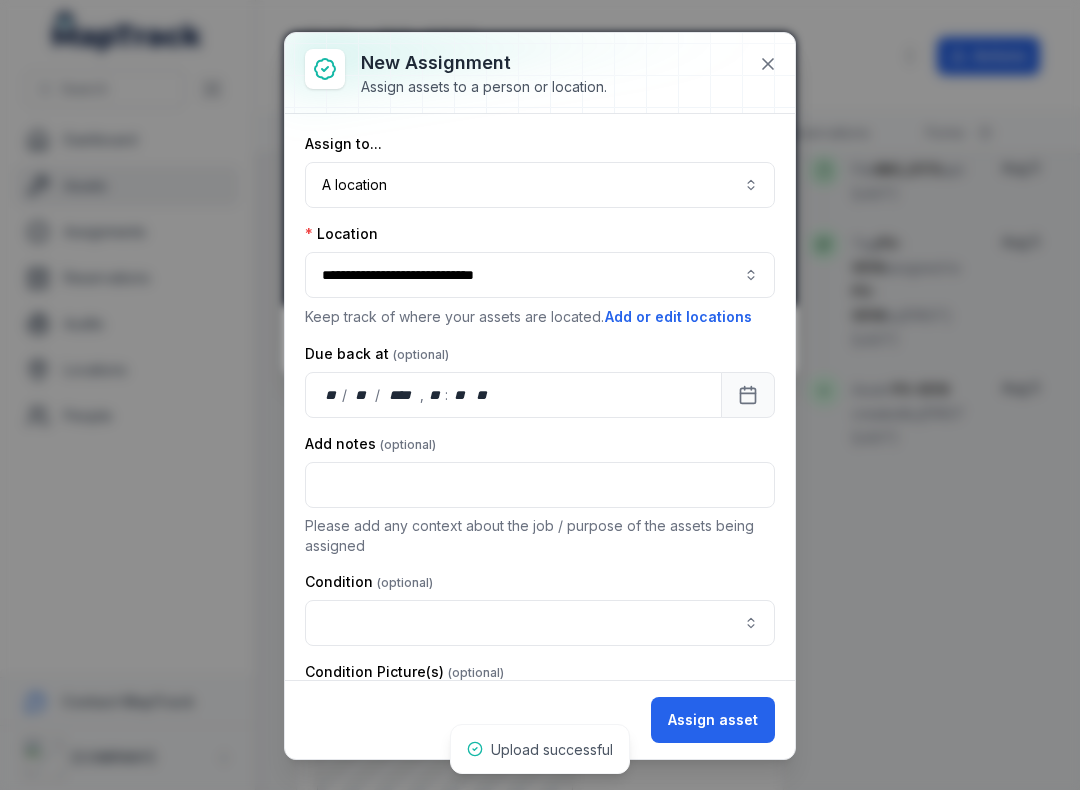 click at bounding box center [540, 623] 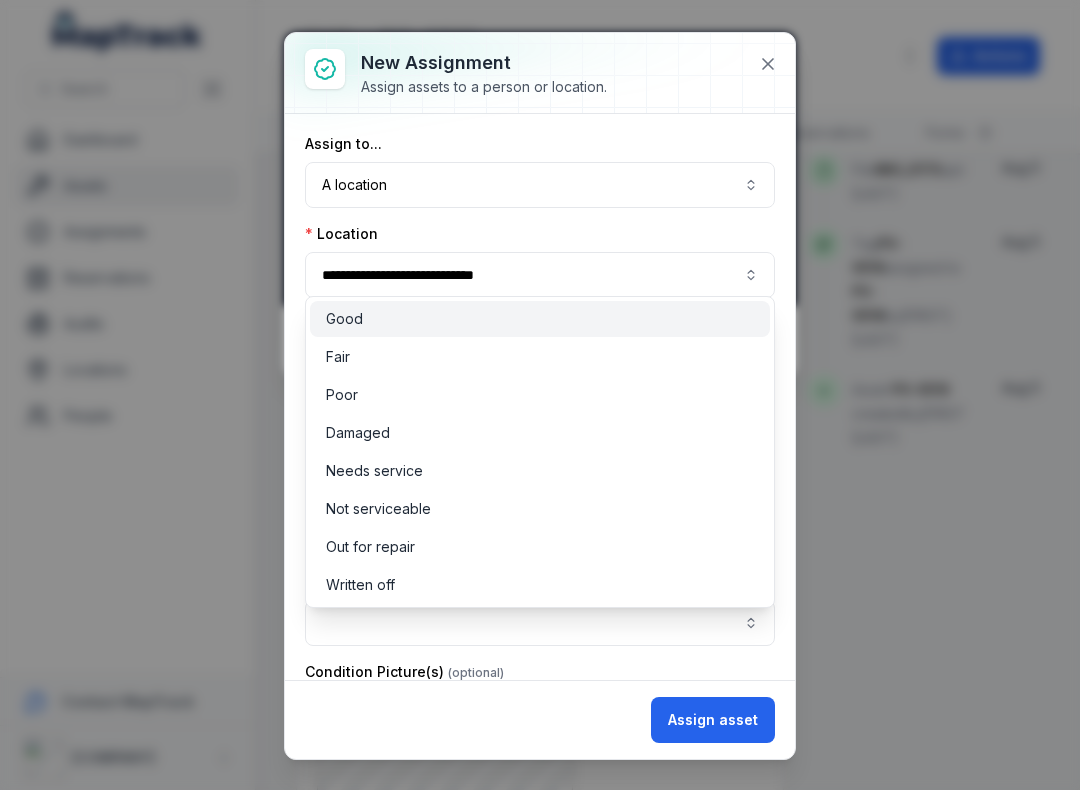 click on "Good" at bounding box center [344, 319] 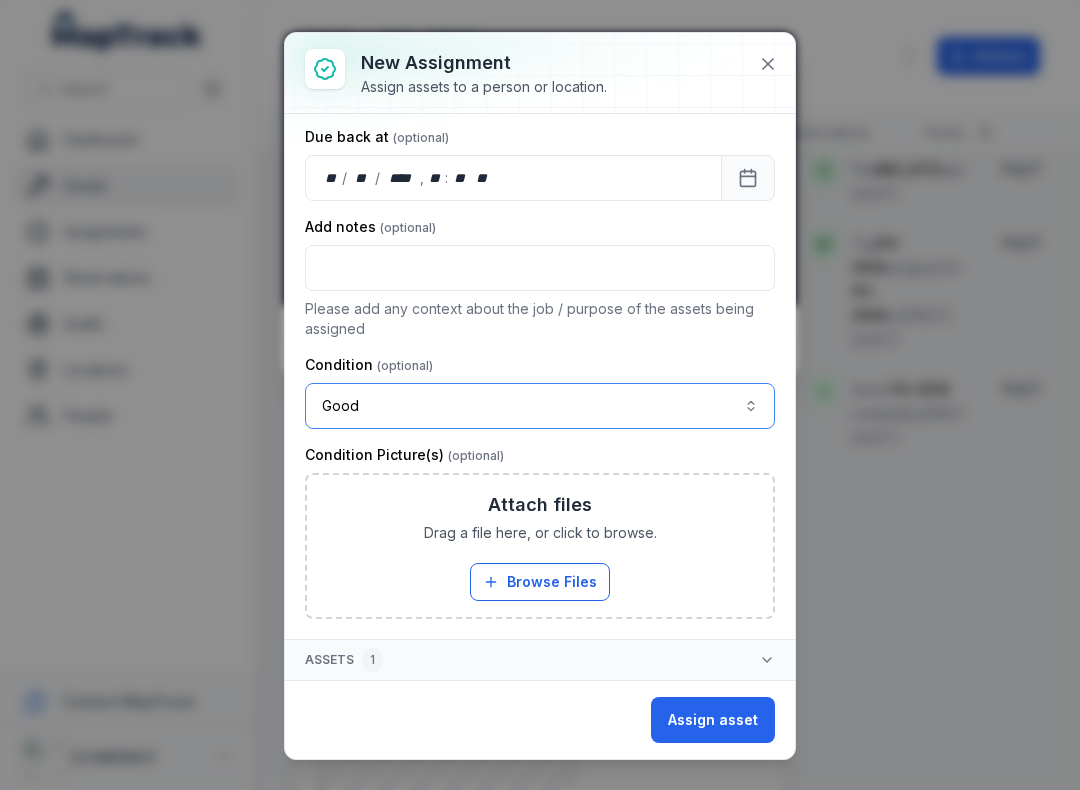 scroll, scrollTop: 217, scrollLeft: 0, axis: vertical 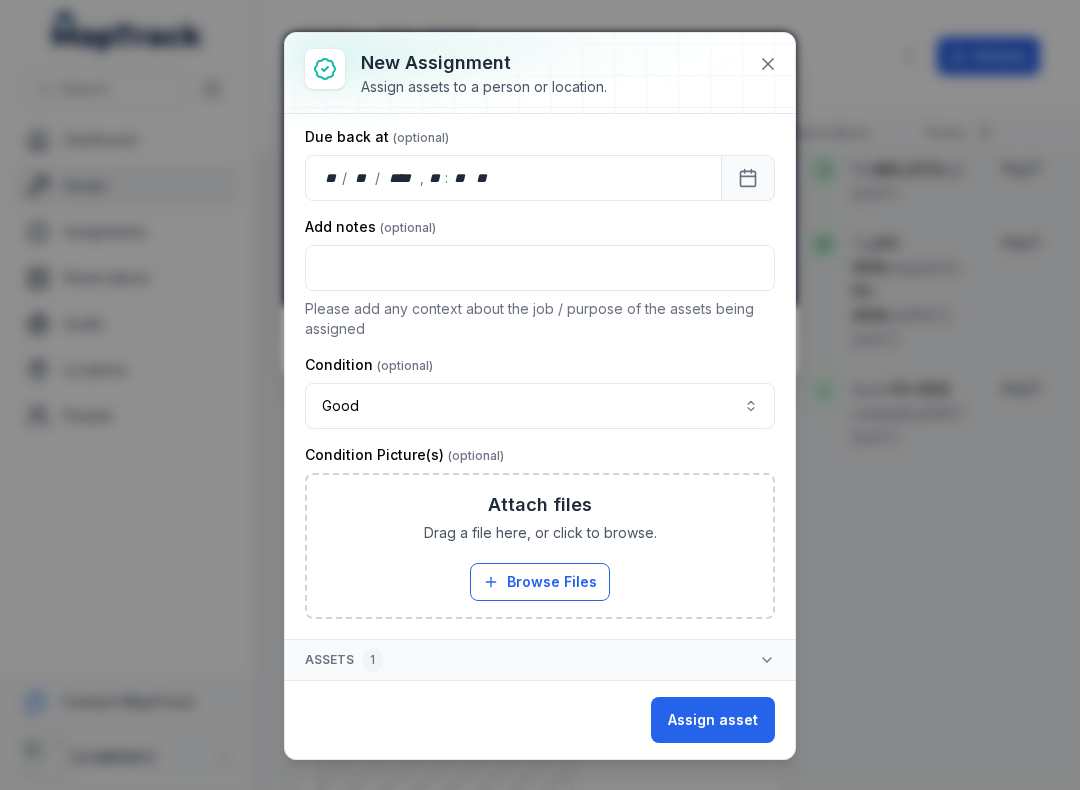 click on "Browse Files" at bounding box center (540, 582) 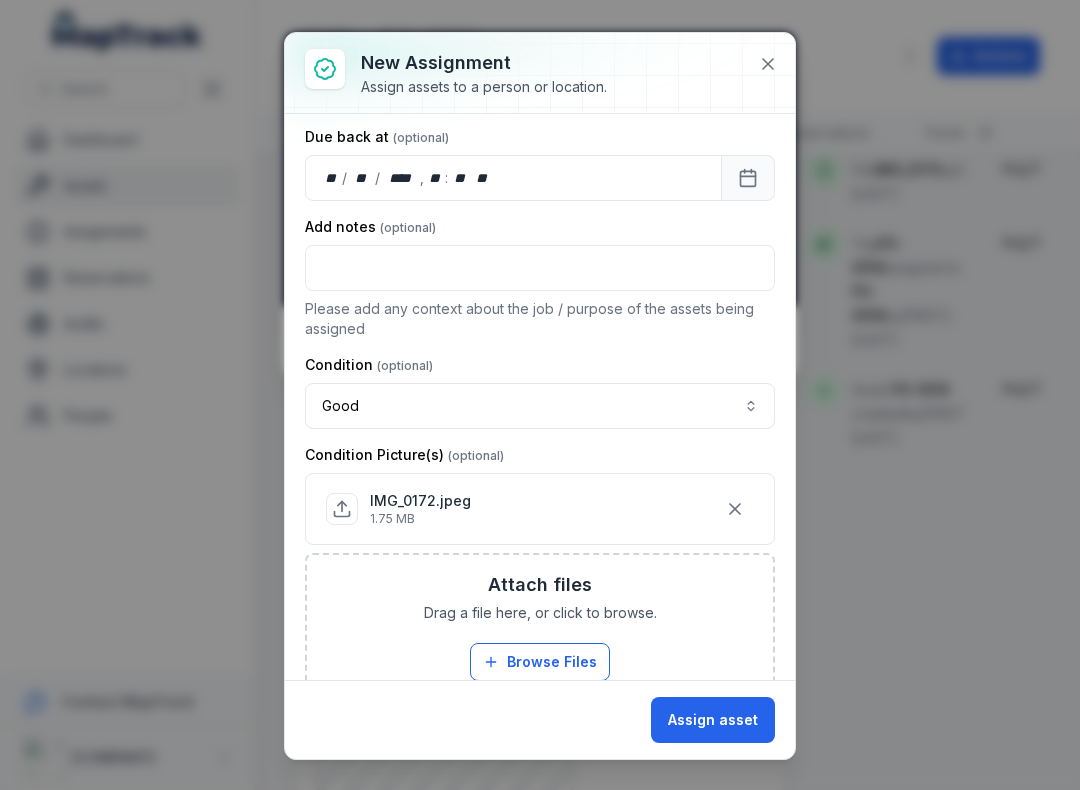 click on "Assign asset" at bounding box center [713, 720] 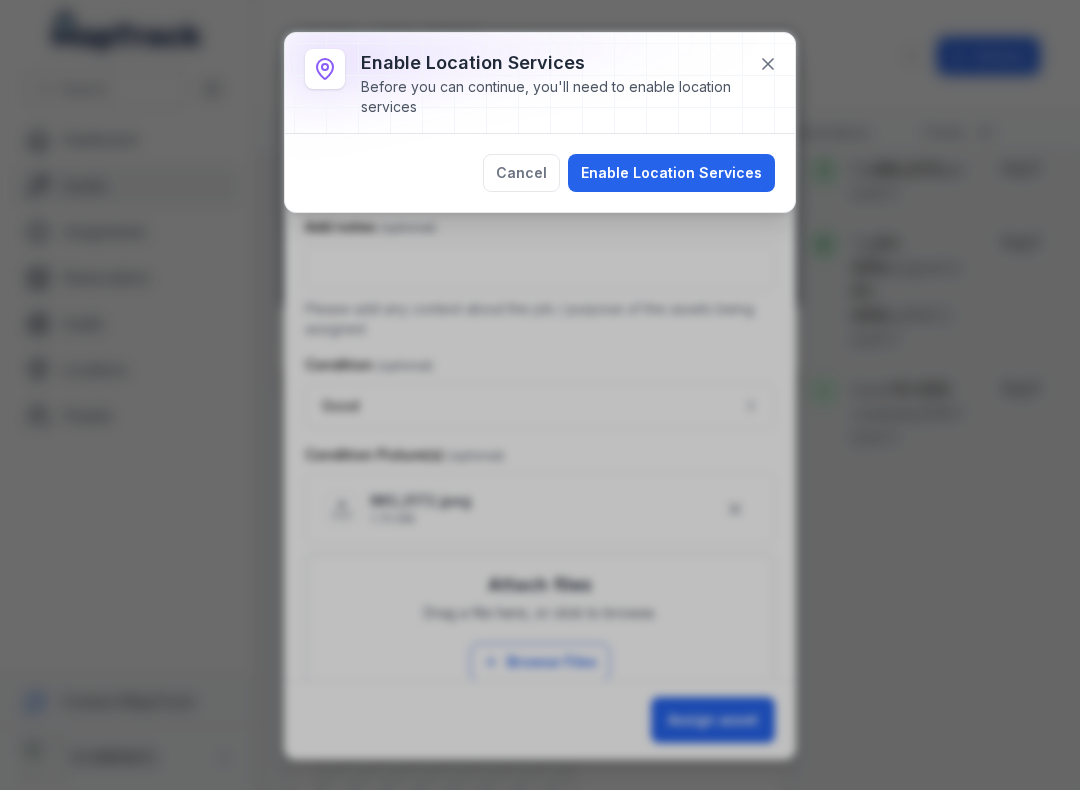 click on "Enable Location Services" at bounding box center [671, 173] 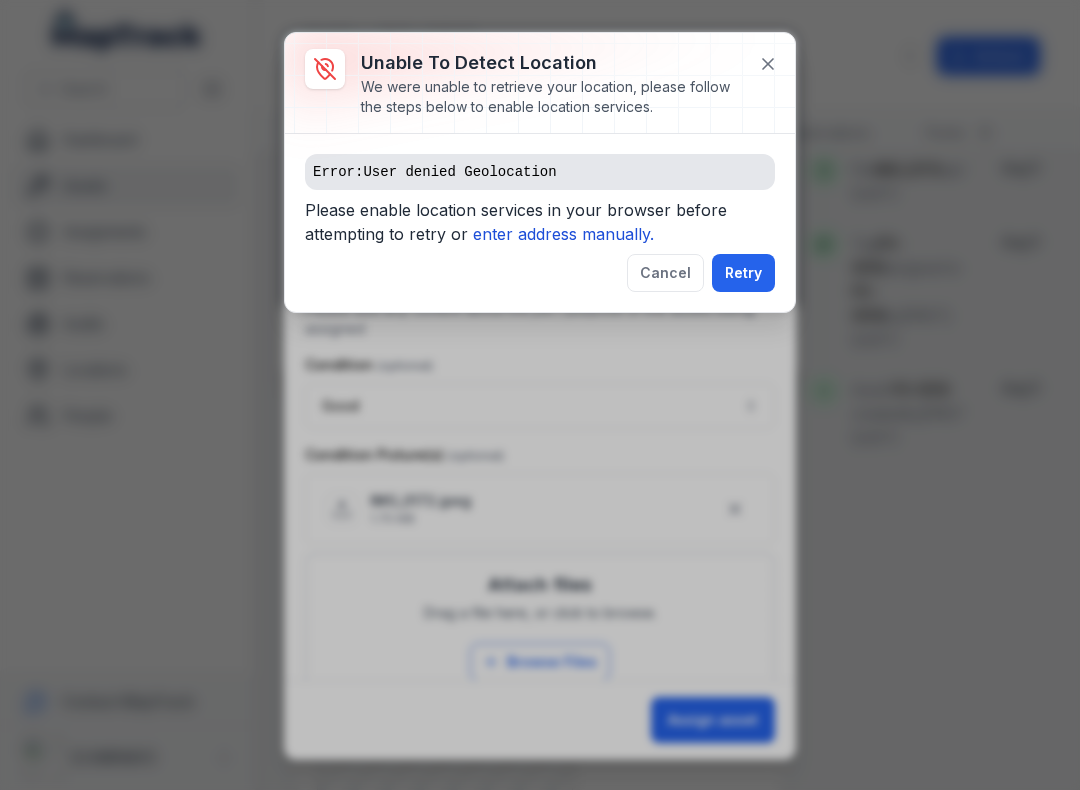 click on "enter address manually." at bounding box center [563, 234] 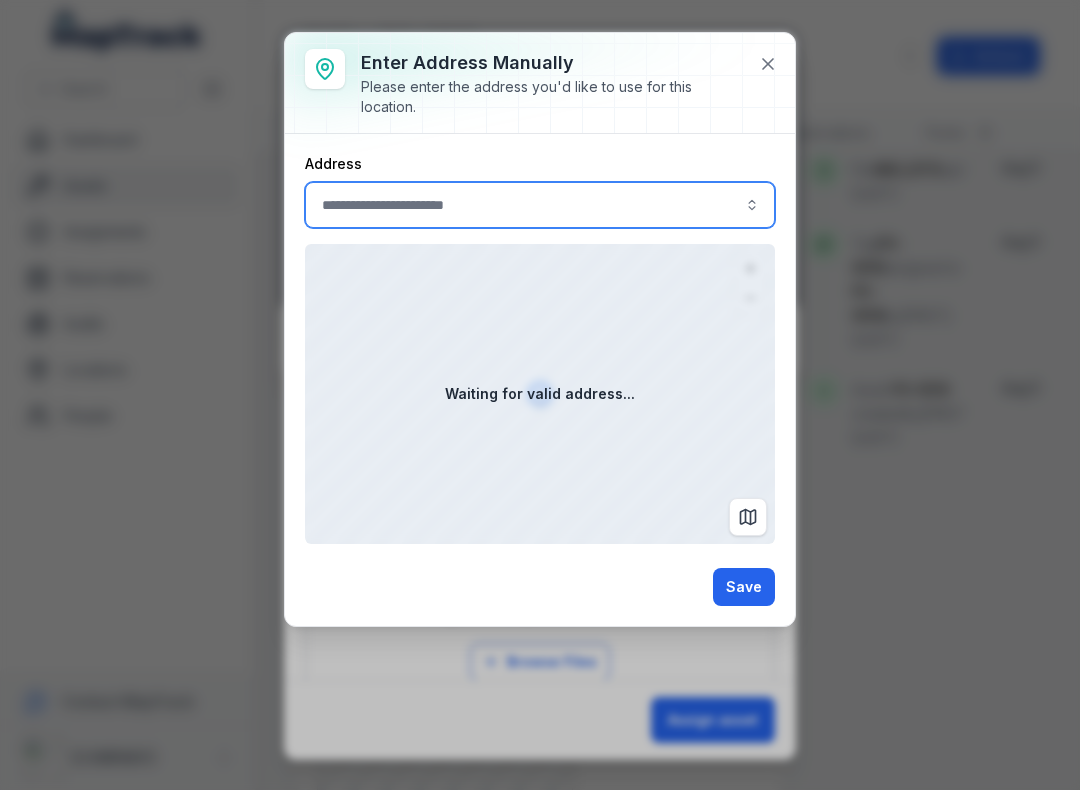 click at bounding box center (540, 205) 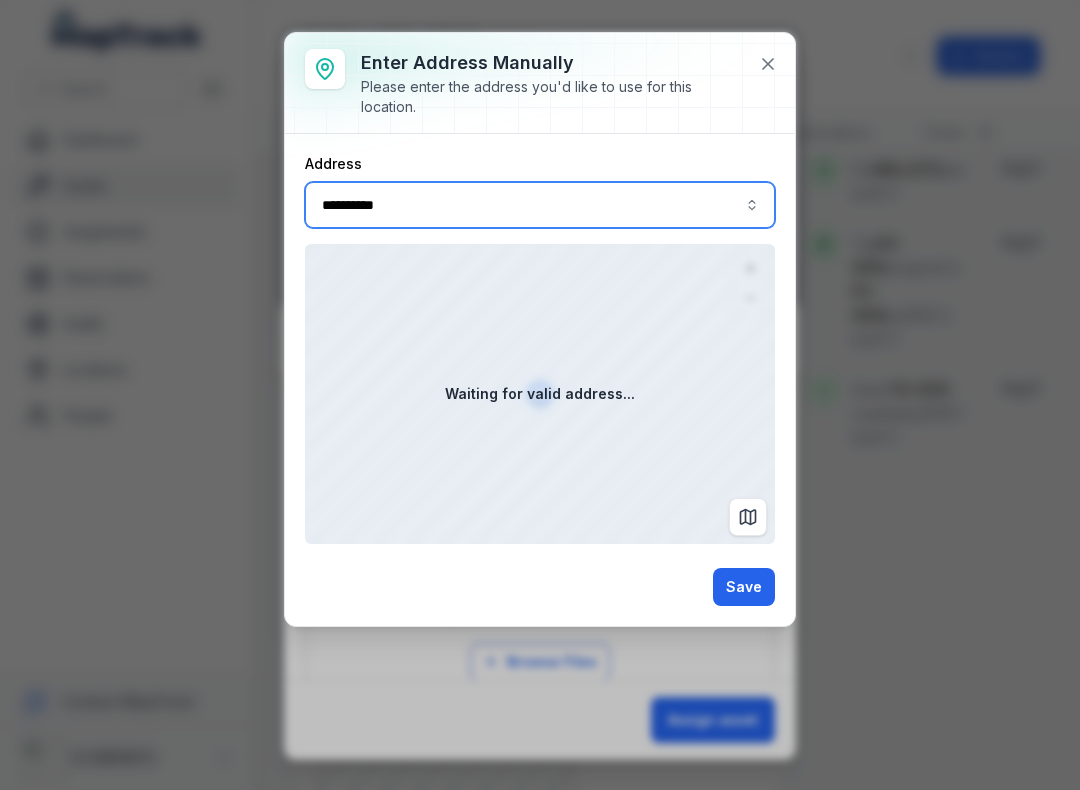 type on "**********" 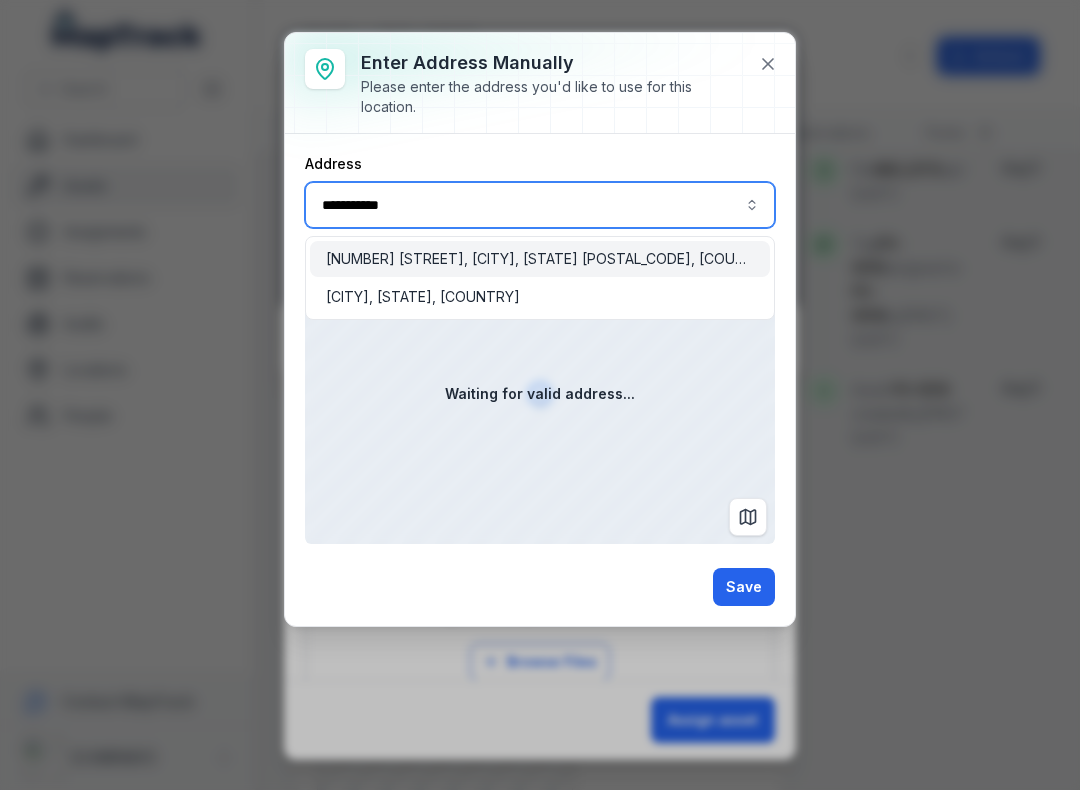 click on "[NUMBER] [STREET], [CITY], [STATE] [POSTAL_CODE], [COUNTRY]" at bounding box center [540, 259] 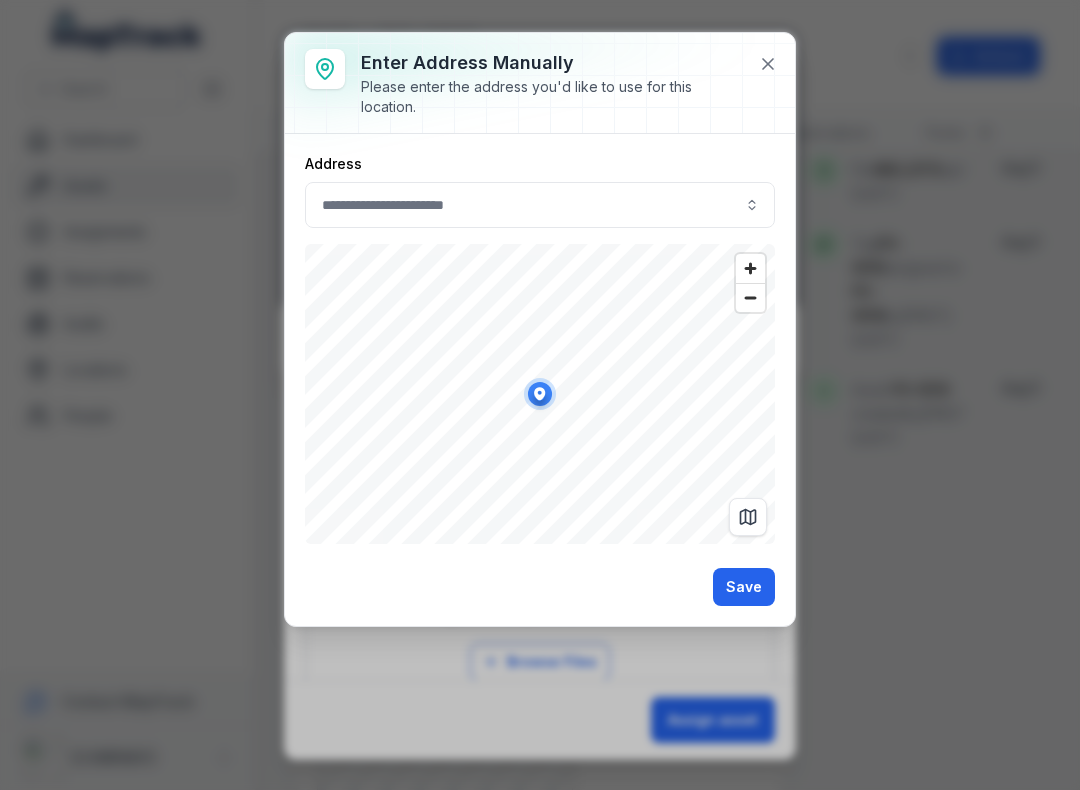 click on "Save" at bounding box center [744, 587] 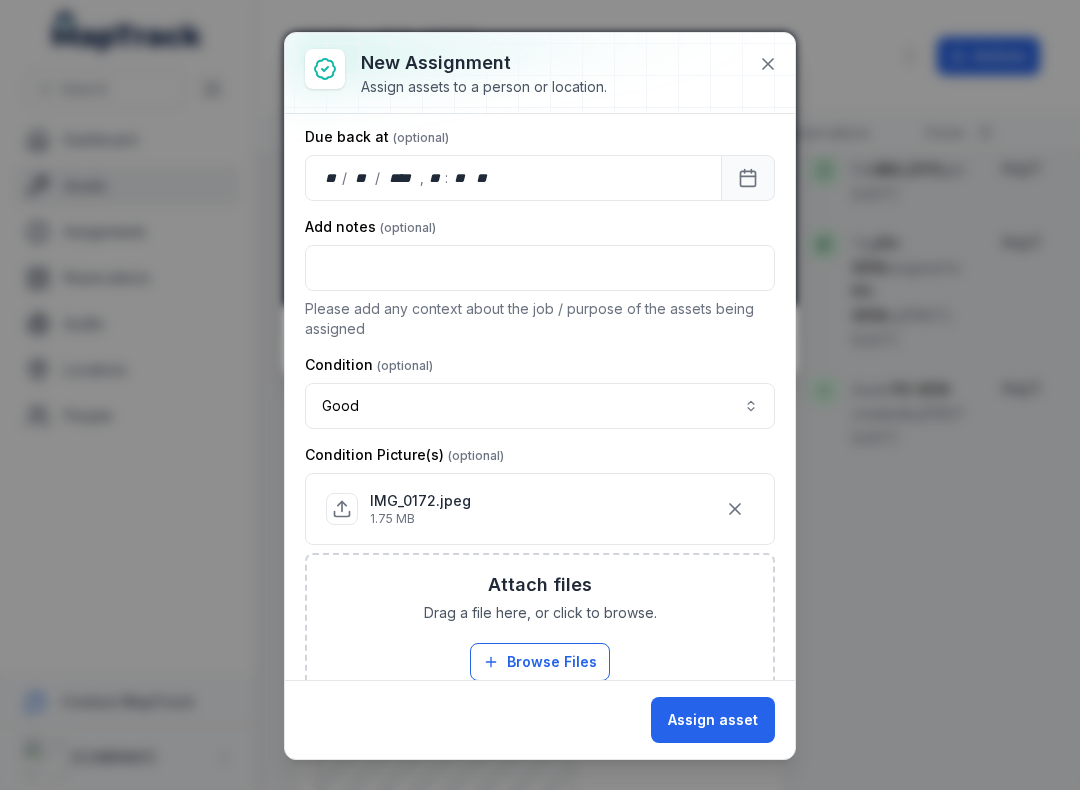 click on "Assign asset" at bounding box center [713, 720] 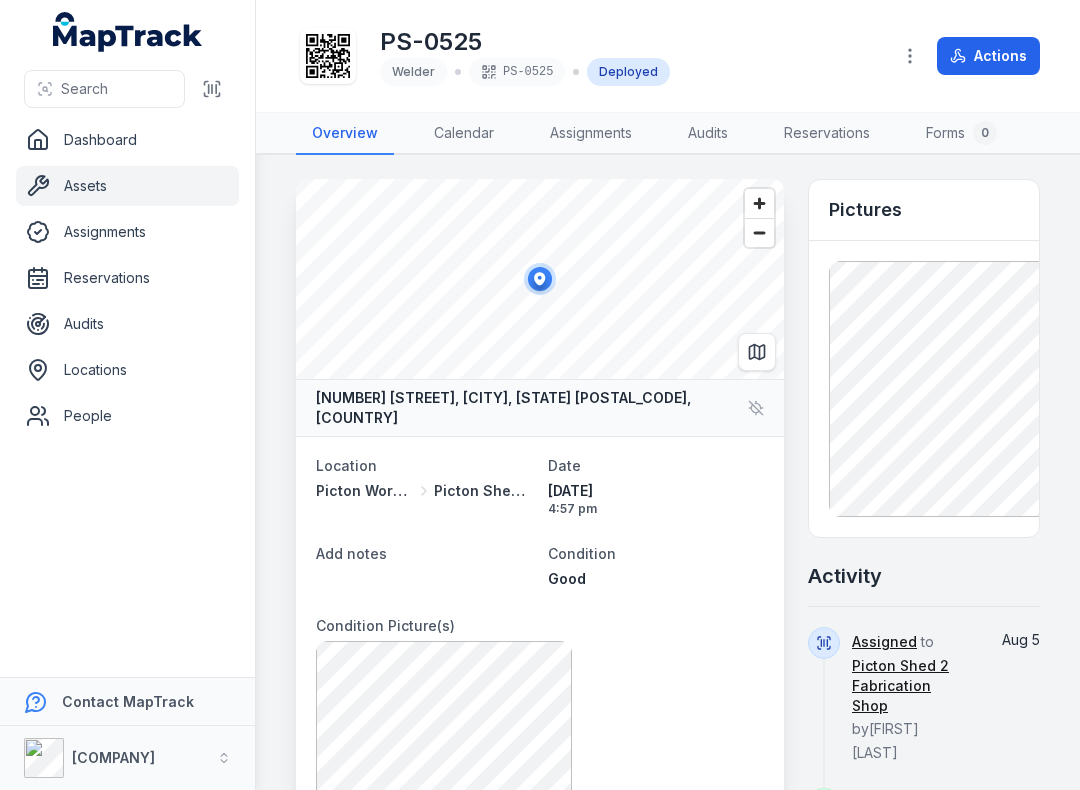 scroll, scrollTop: 0, scrollLeft: 0, axis: both 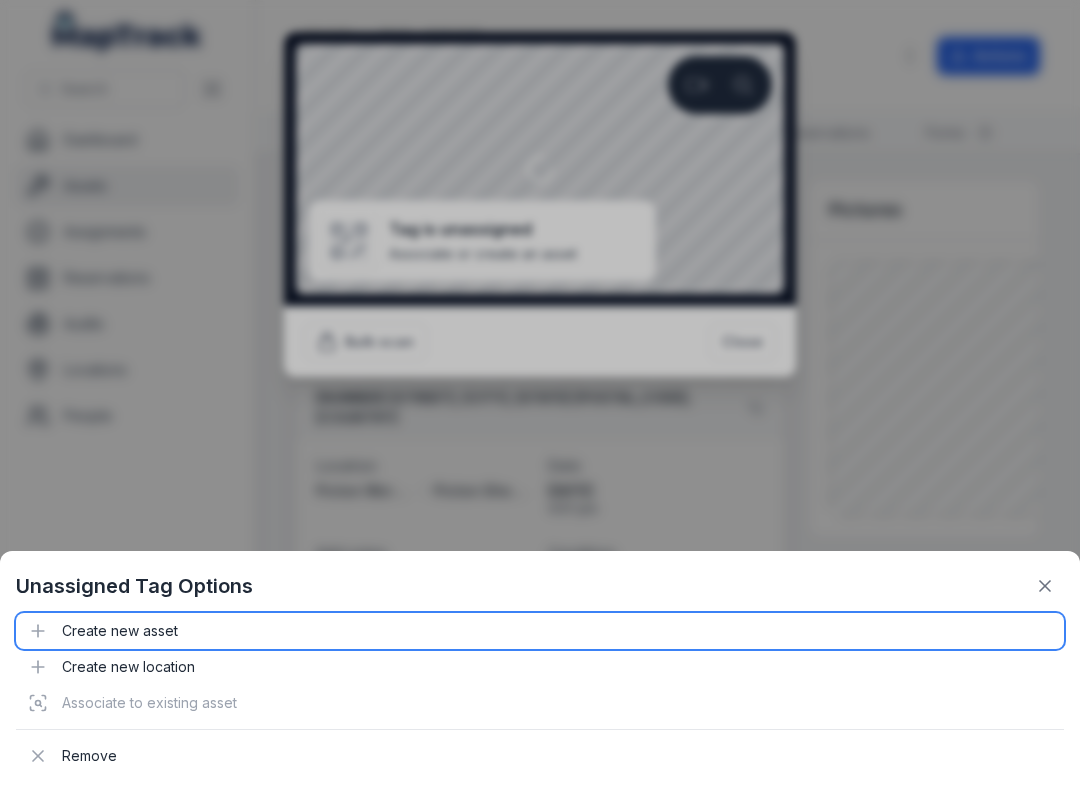 click on "Create new asset" at bounding box center (540, 631) 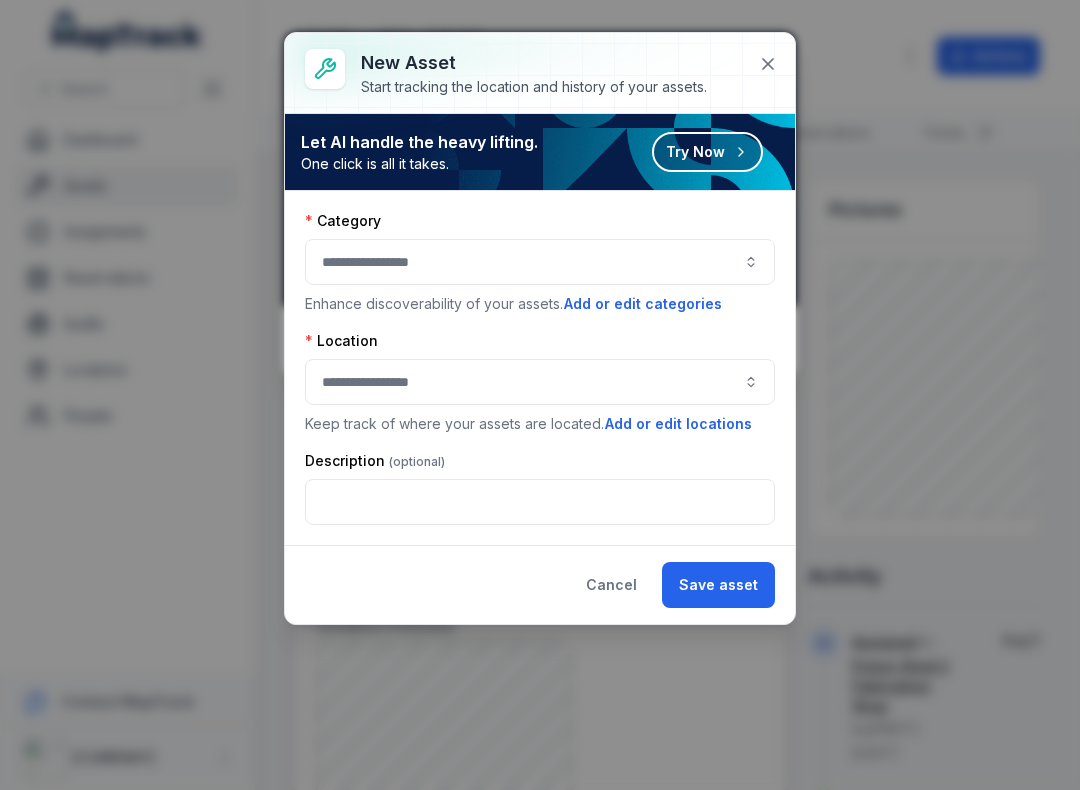 click at bounding box center (540, 262) 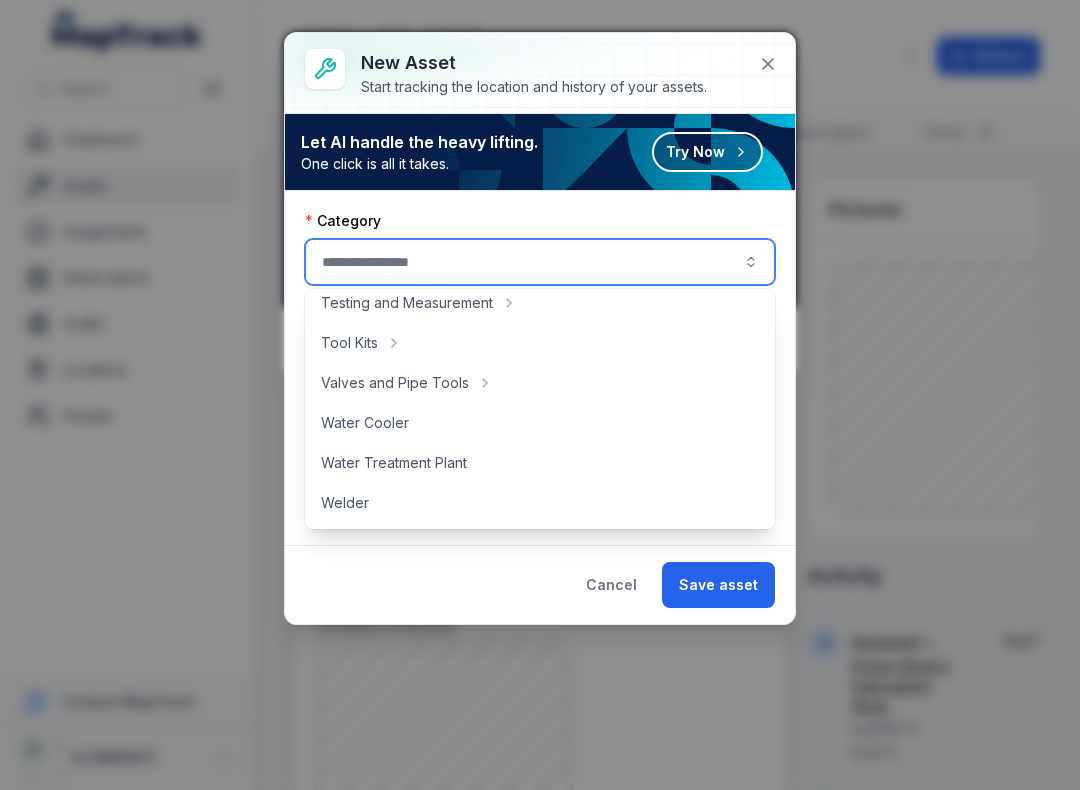 scroll, scrollTop: 892, scrollLeft: 0, axis: vertical 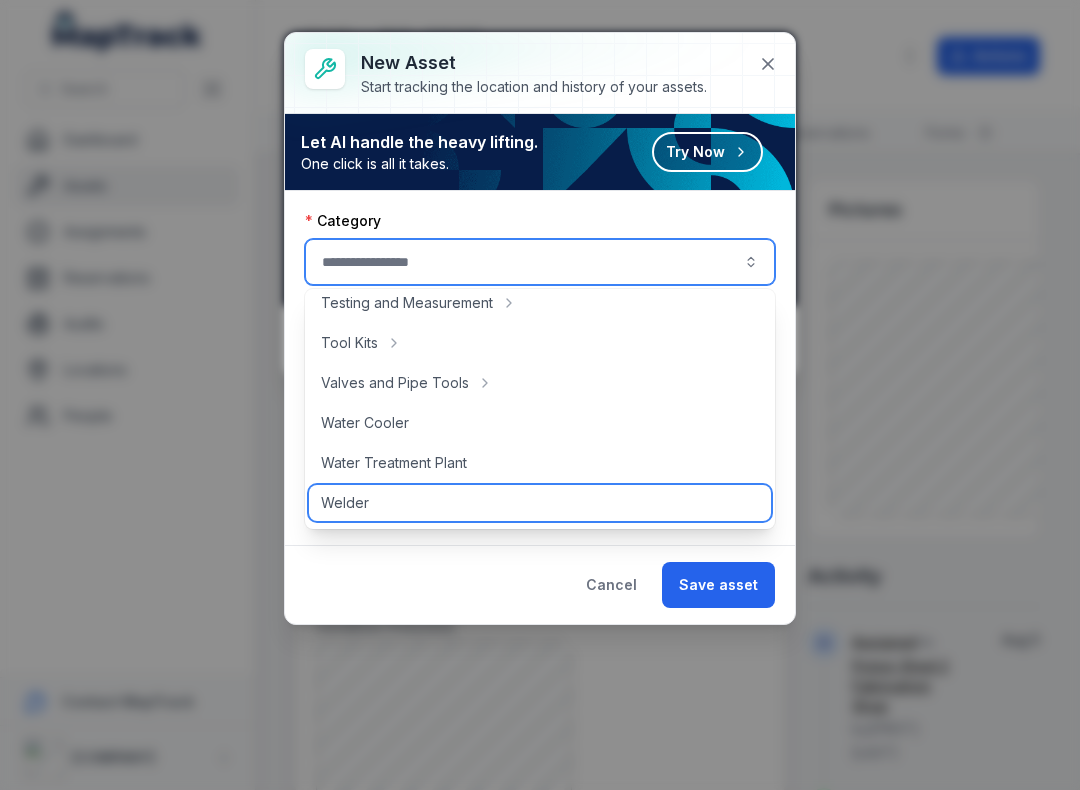 click on "Welder" at bounding box center (345, 503) 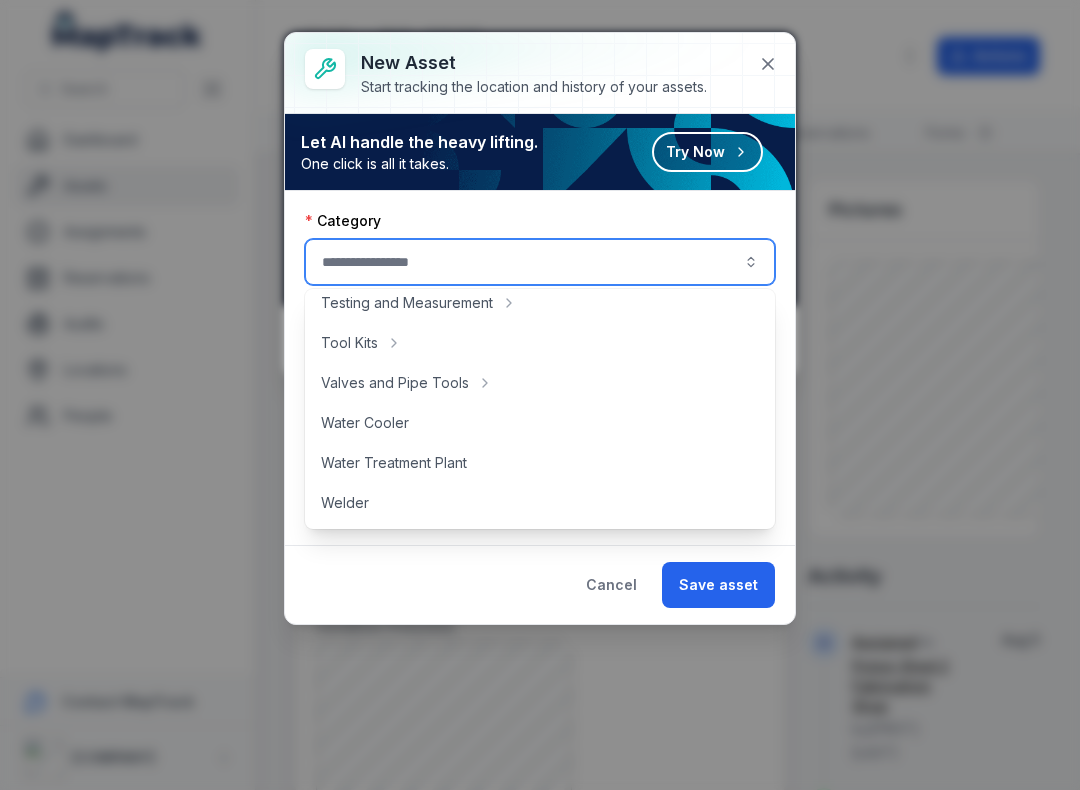 type on "******" 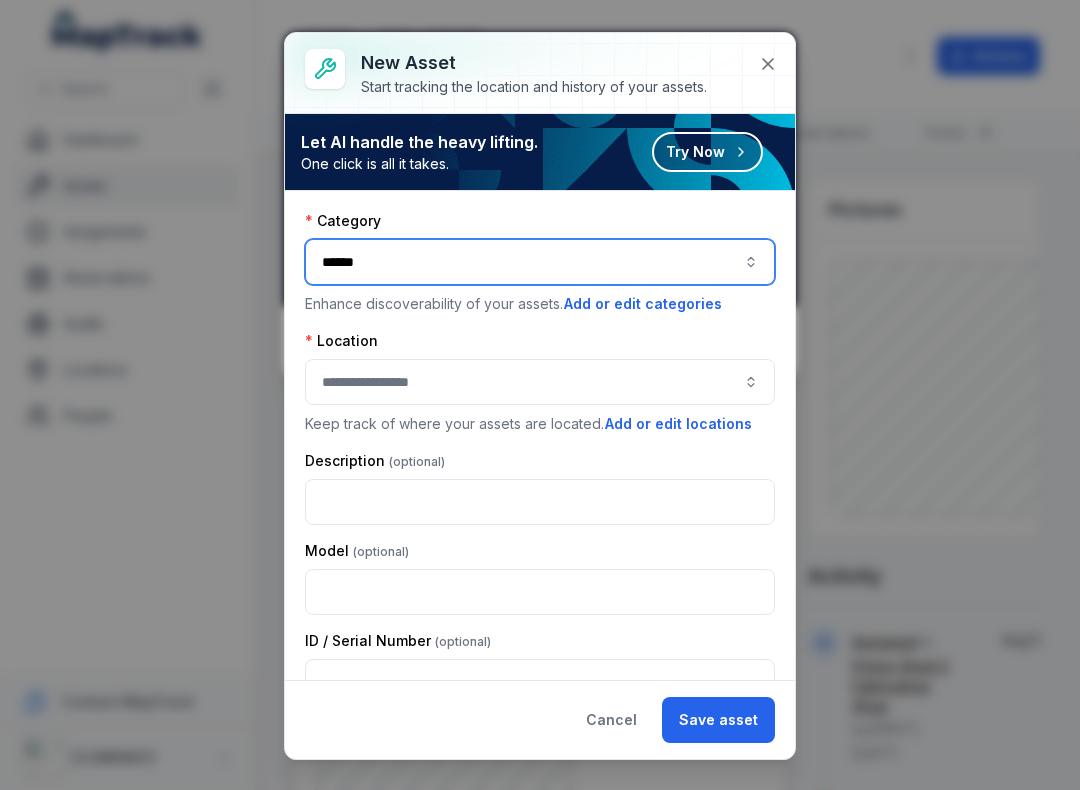 click at bounding box center [540, 382] 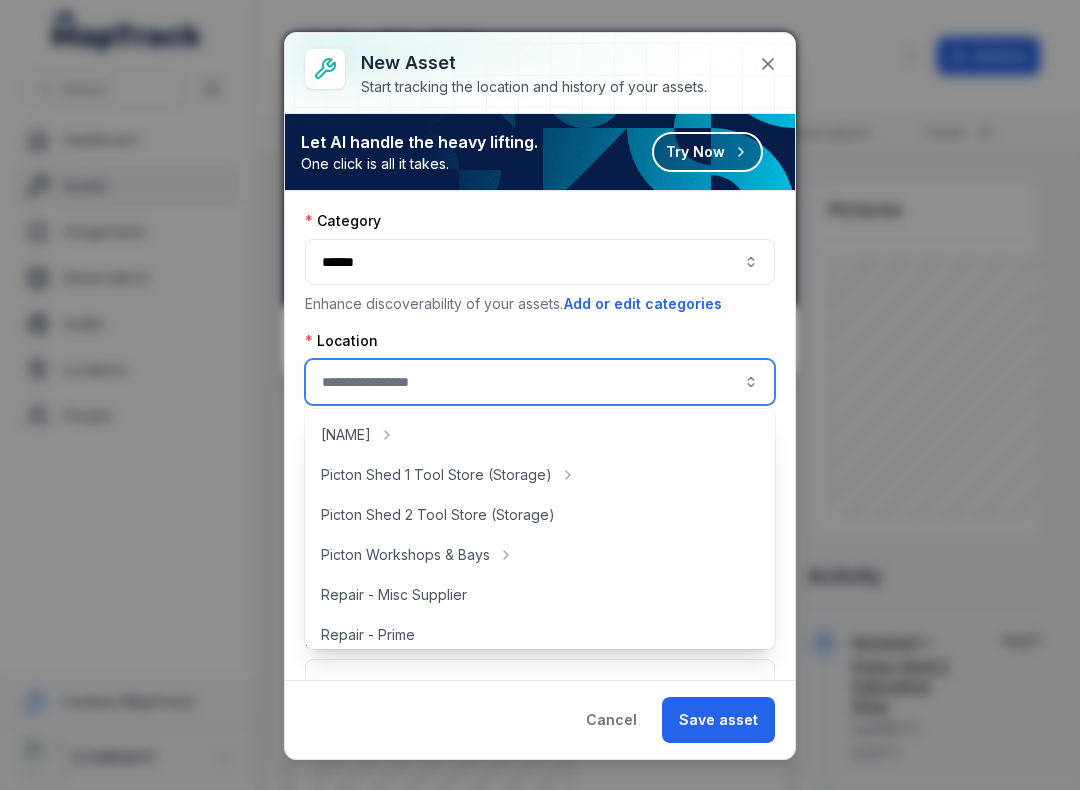 scroll, scrollTop: 361, scrollLeft: 0, axis: vertical 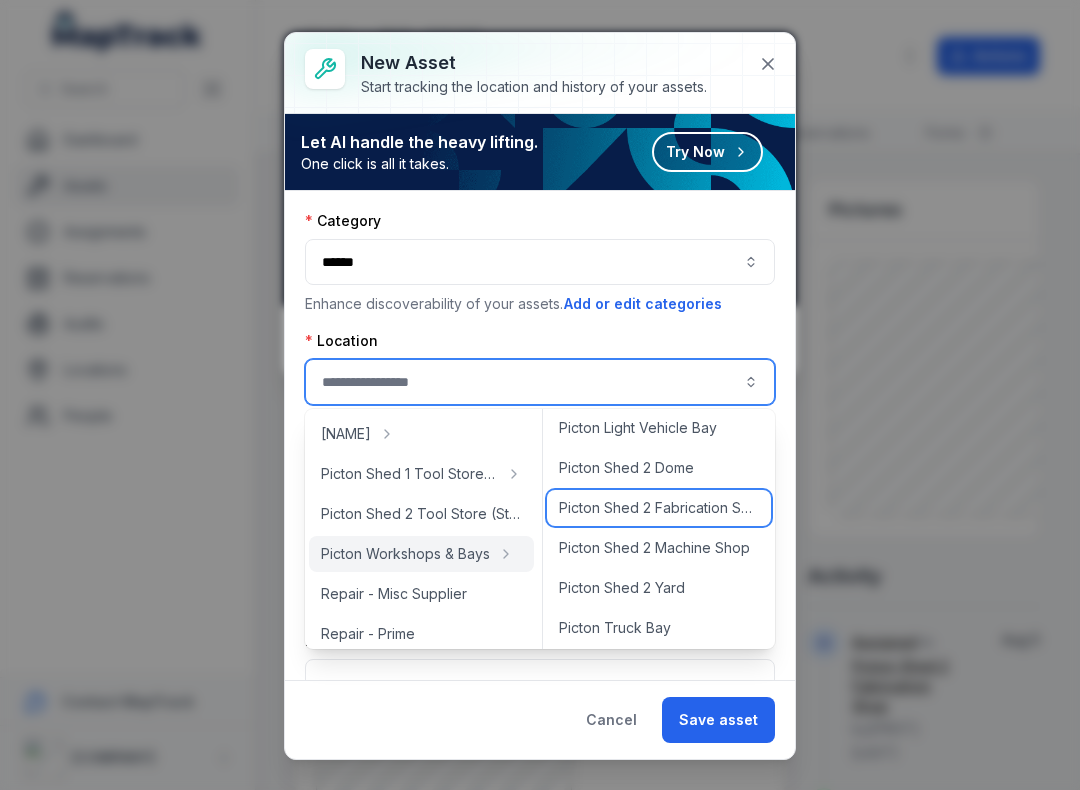 click on "Picton Shed 2 Fabrication Shop" at bounding box center [659, 508] 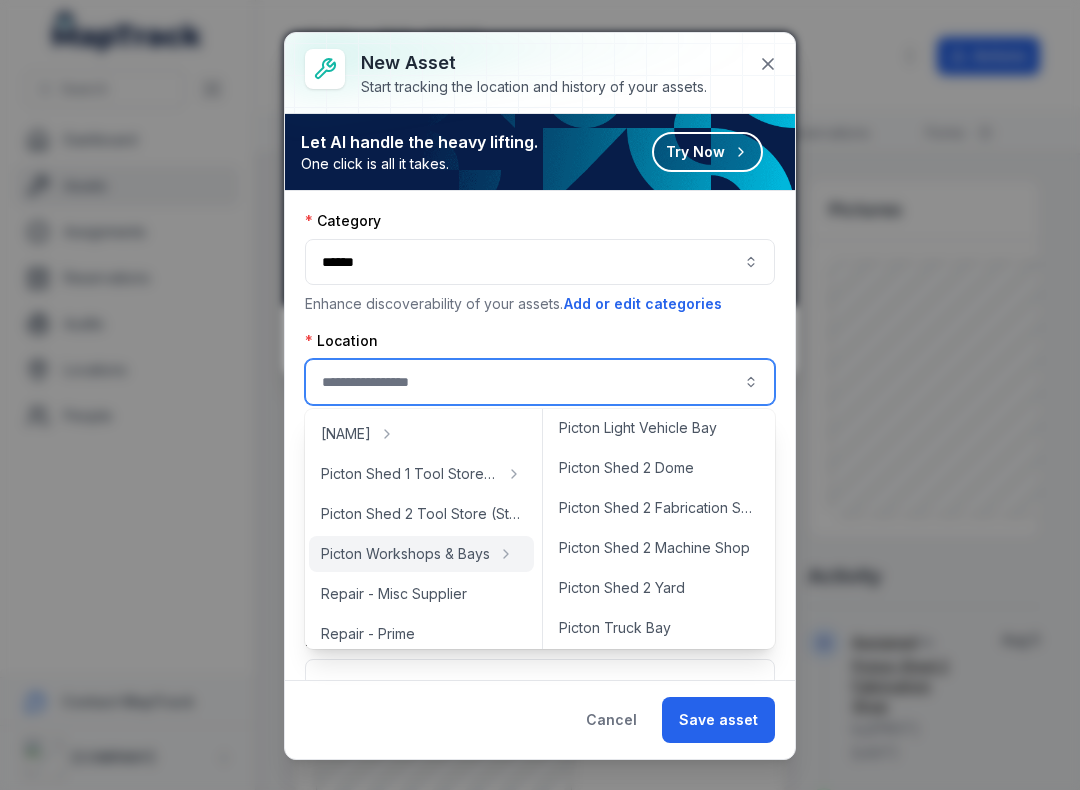 type on "**********" 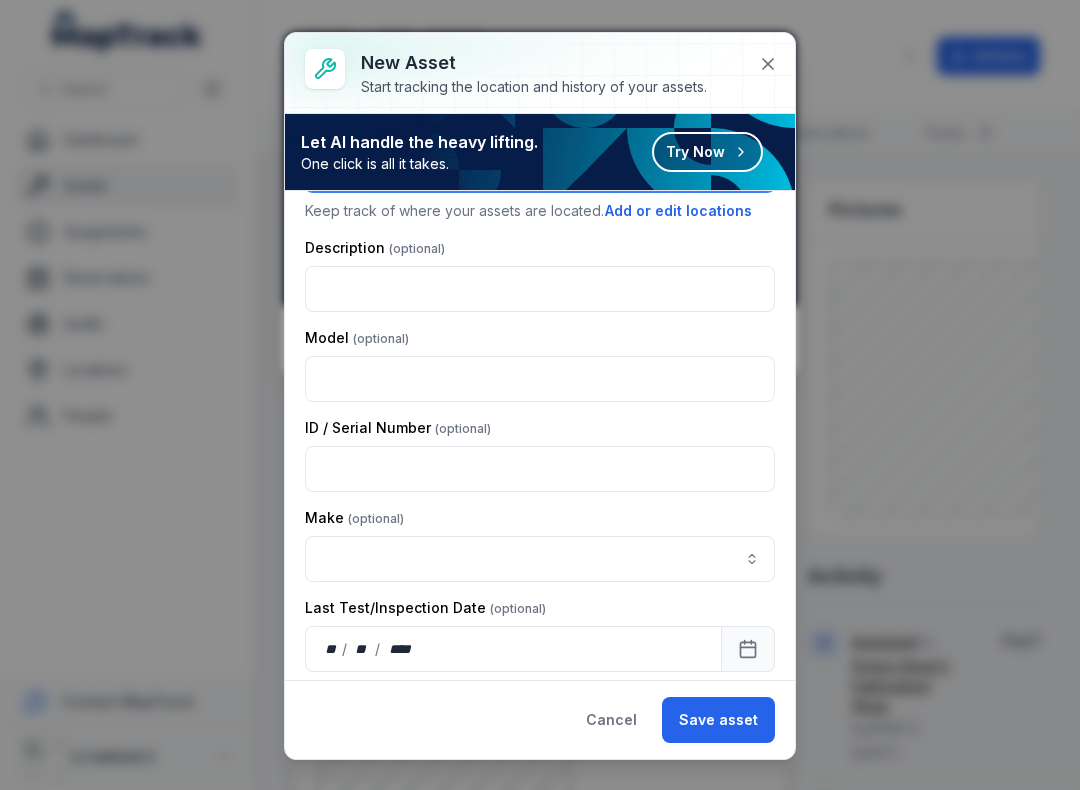 scroll, scrollTop: 215, scrollLeft: 0, axis: vertical 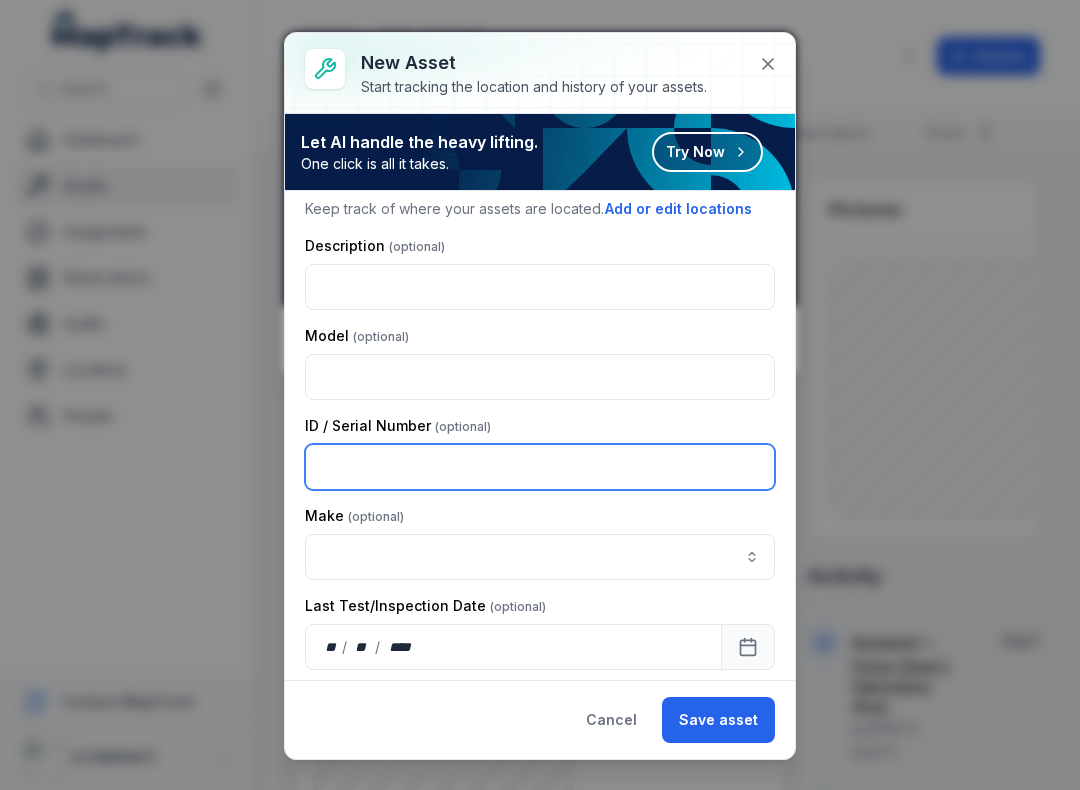 click at bounding box center [540, 467] 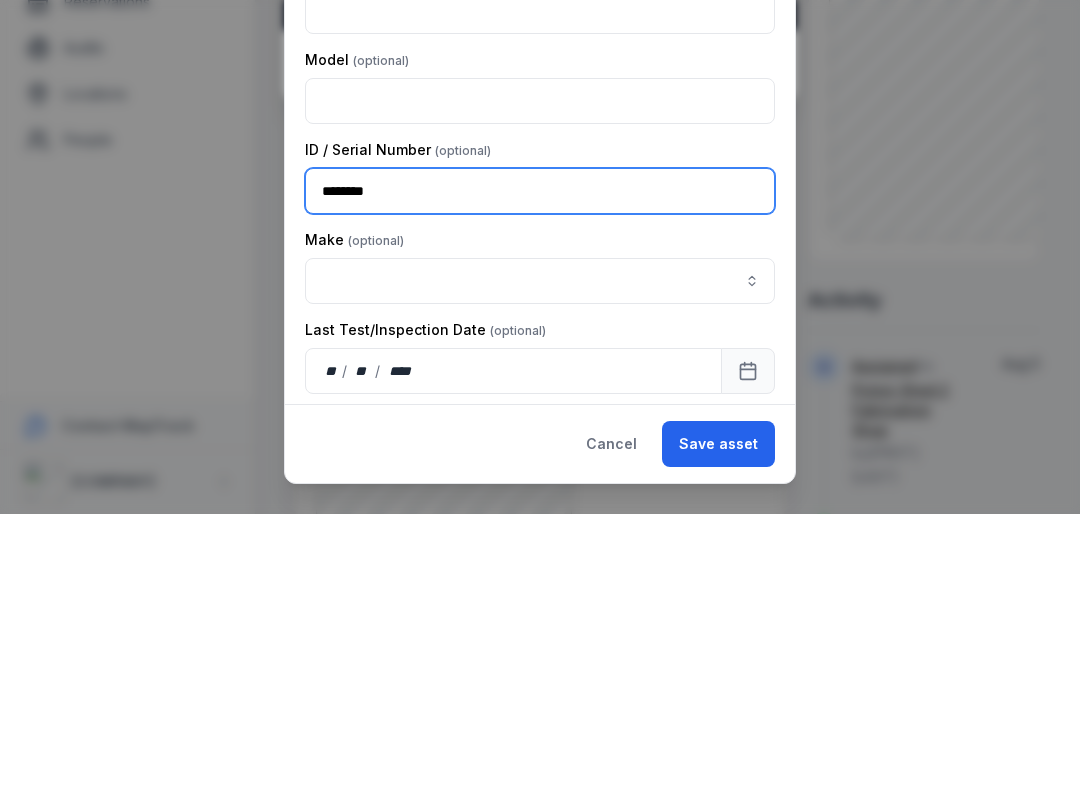 type on "********" 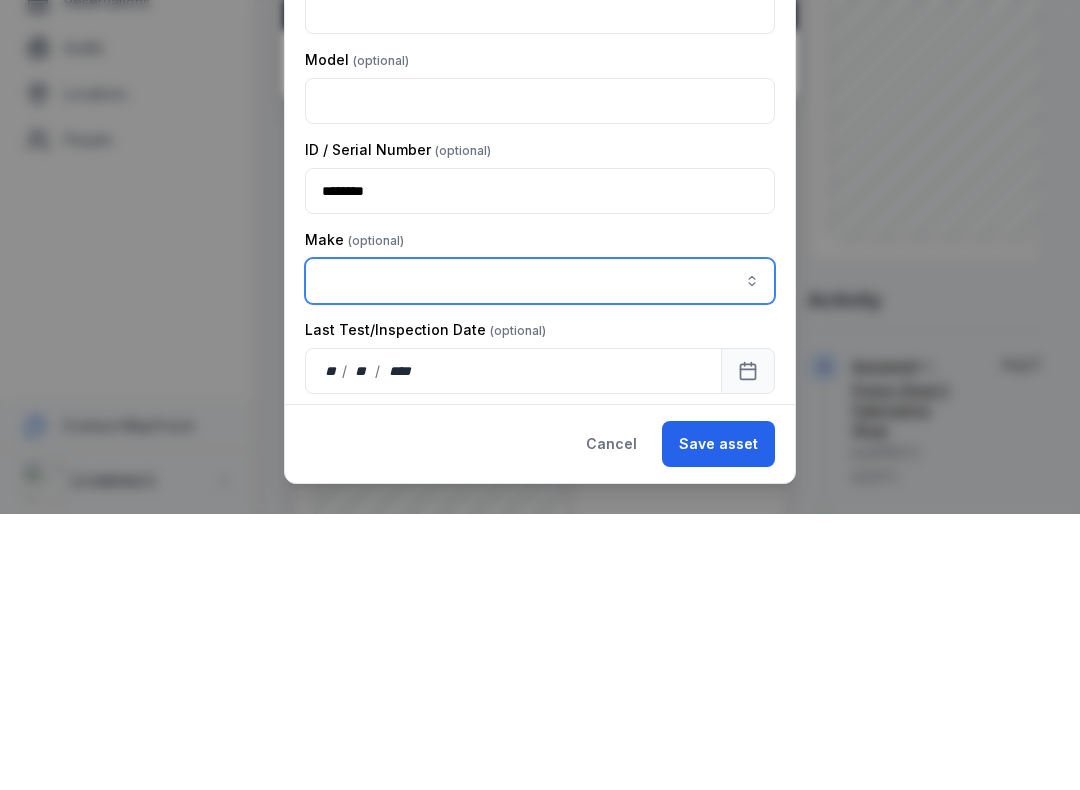 click at bounding box center [540, 557] 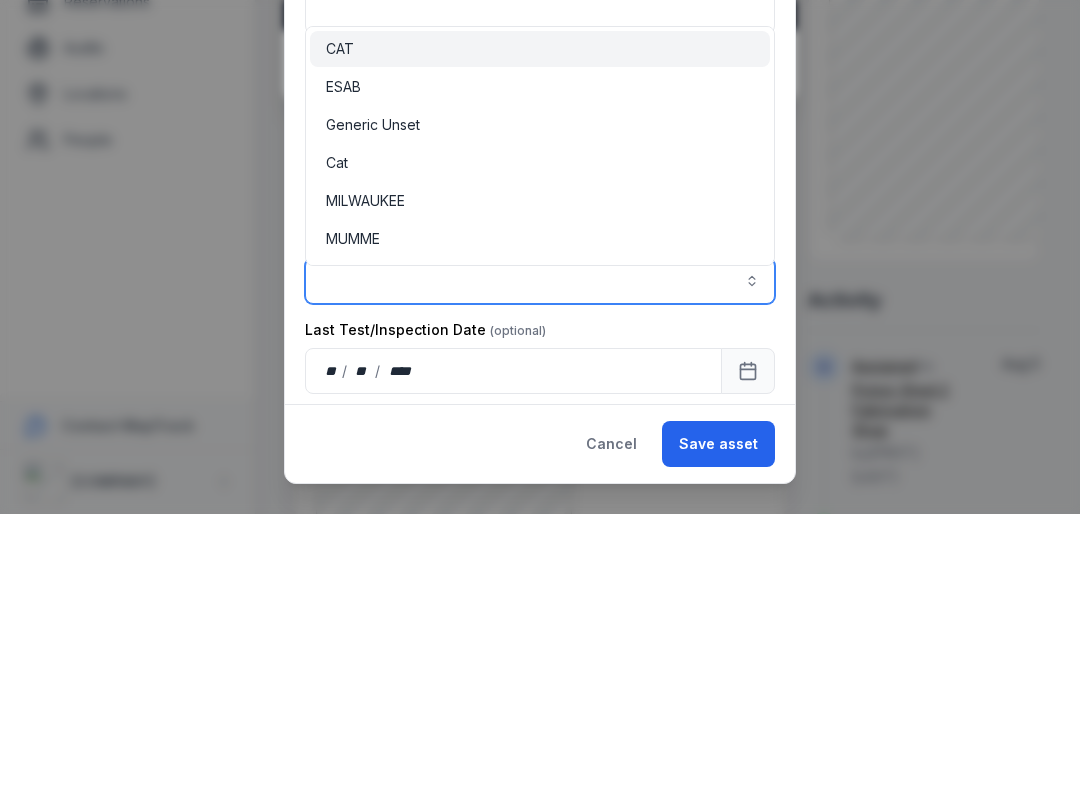 click on "ESAB" at bounding box center (343, 363) 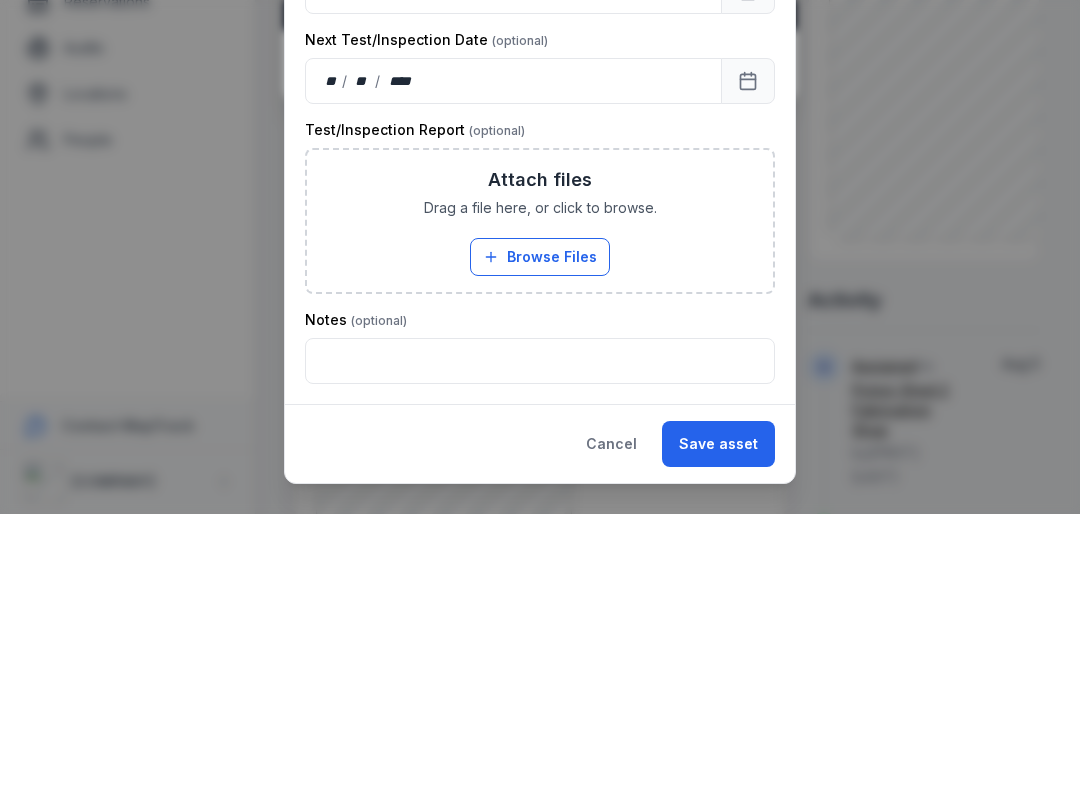 scroll, scrollTop: 595, scrollLeft: 0, axis: vertical 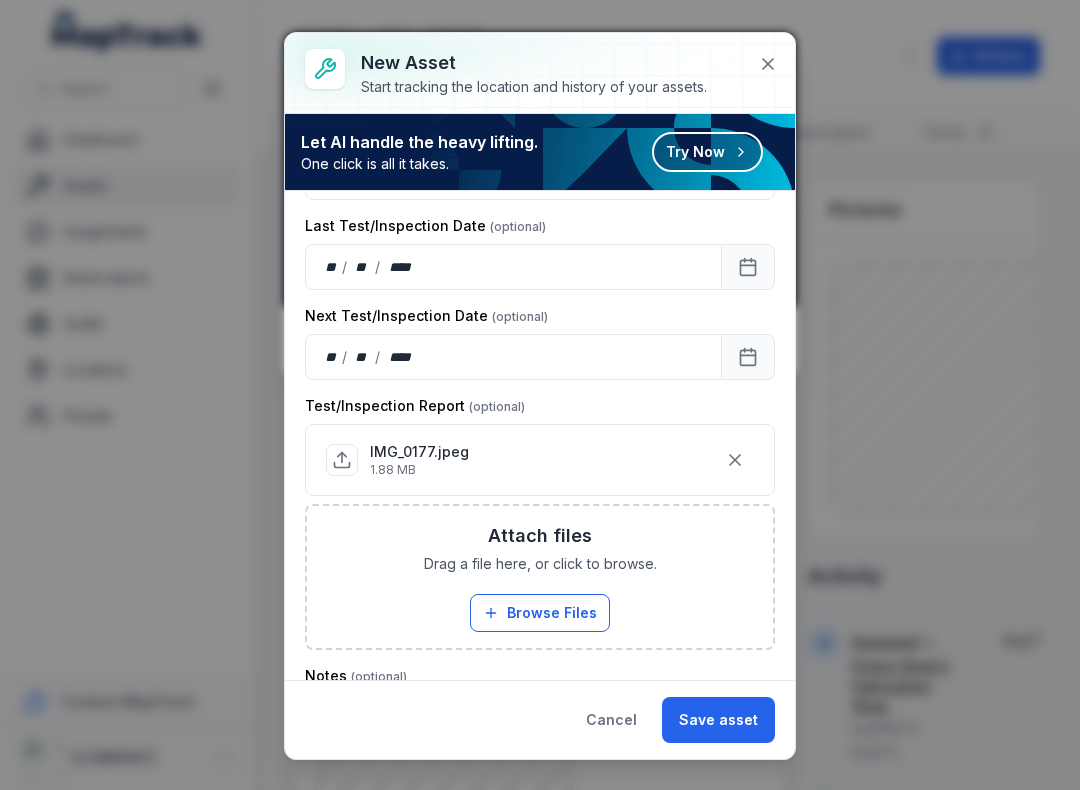 click on "Save asset" at bounding box center [718, 720] 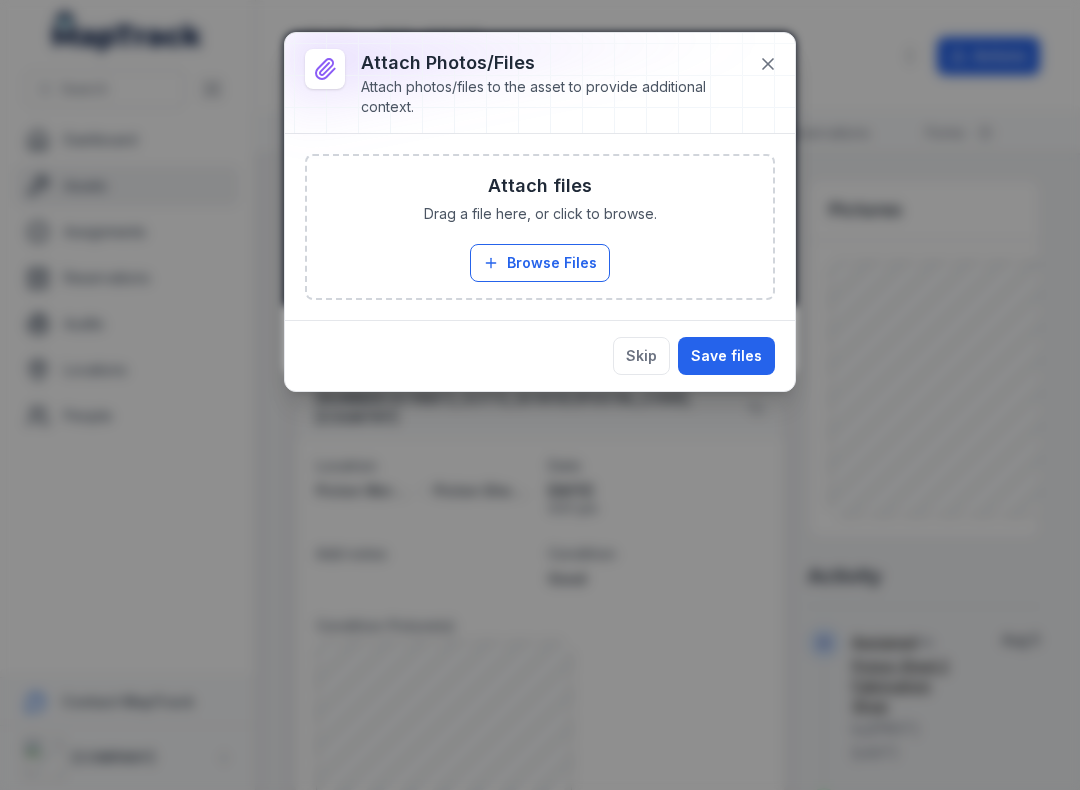 click on "Browse Files" at bounding box center (540, 263) 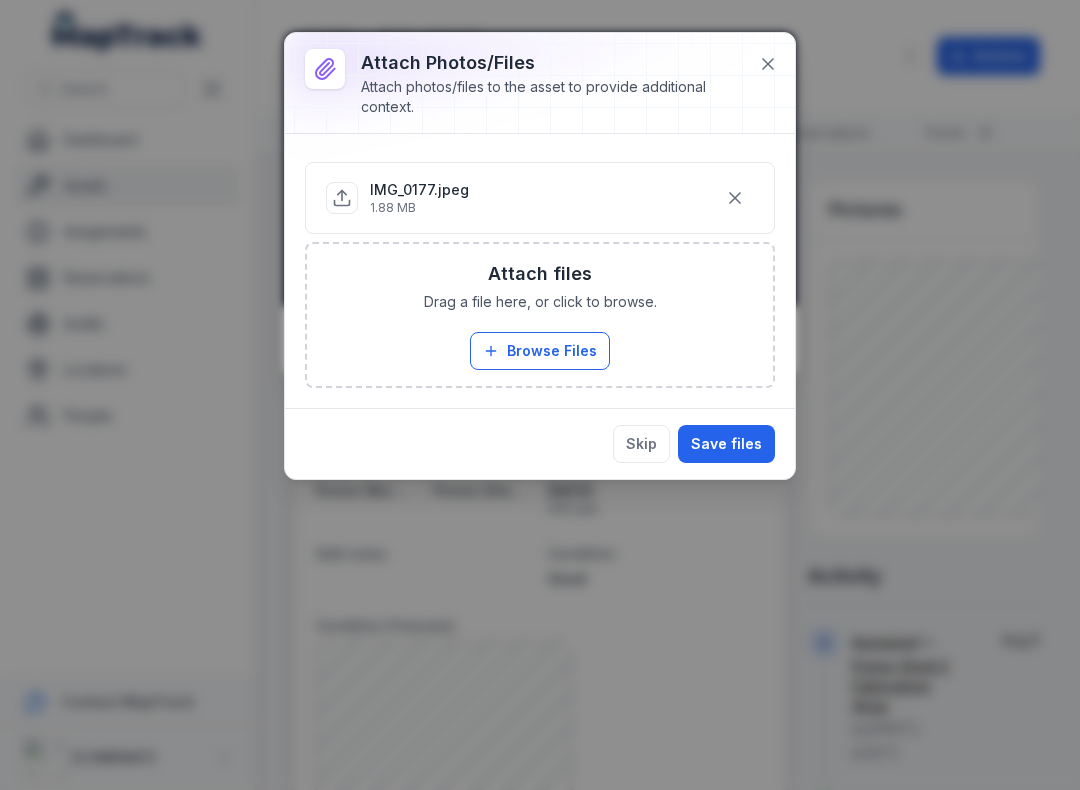 click on "Save files" at bounding box center (726, 444) 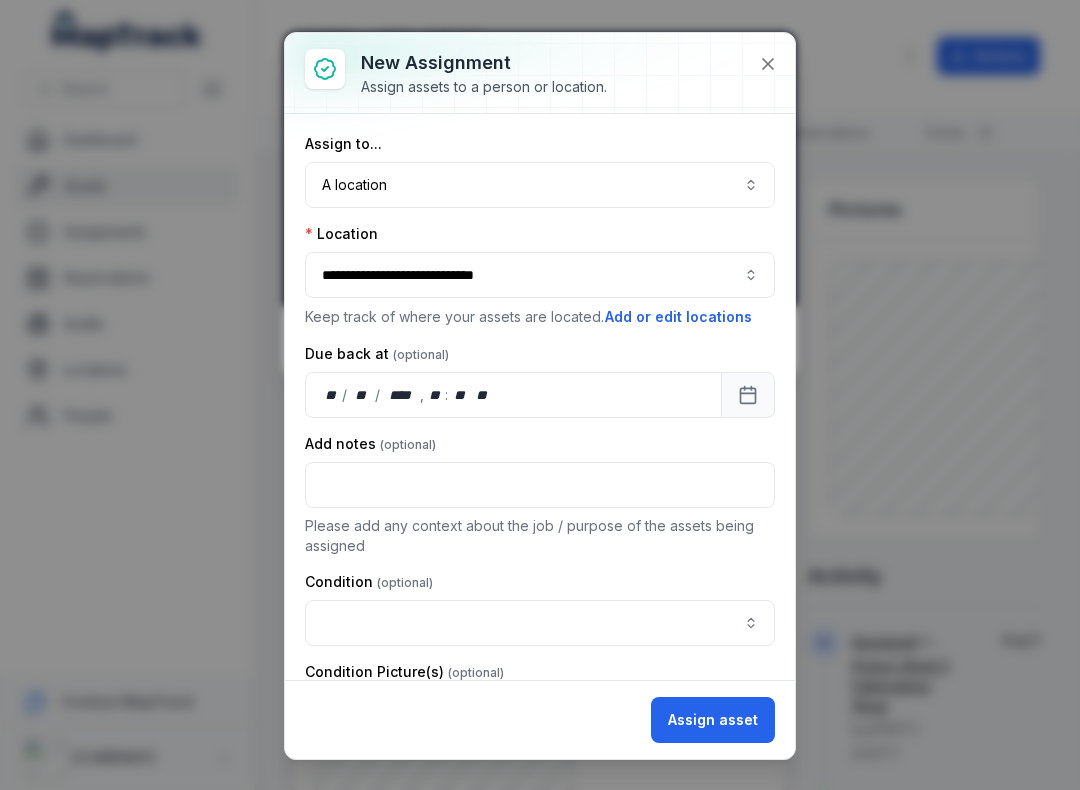 click at bounding box center [540, 623] 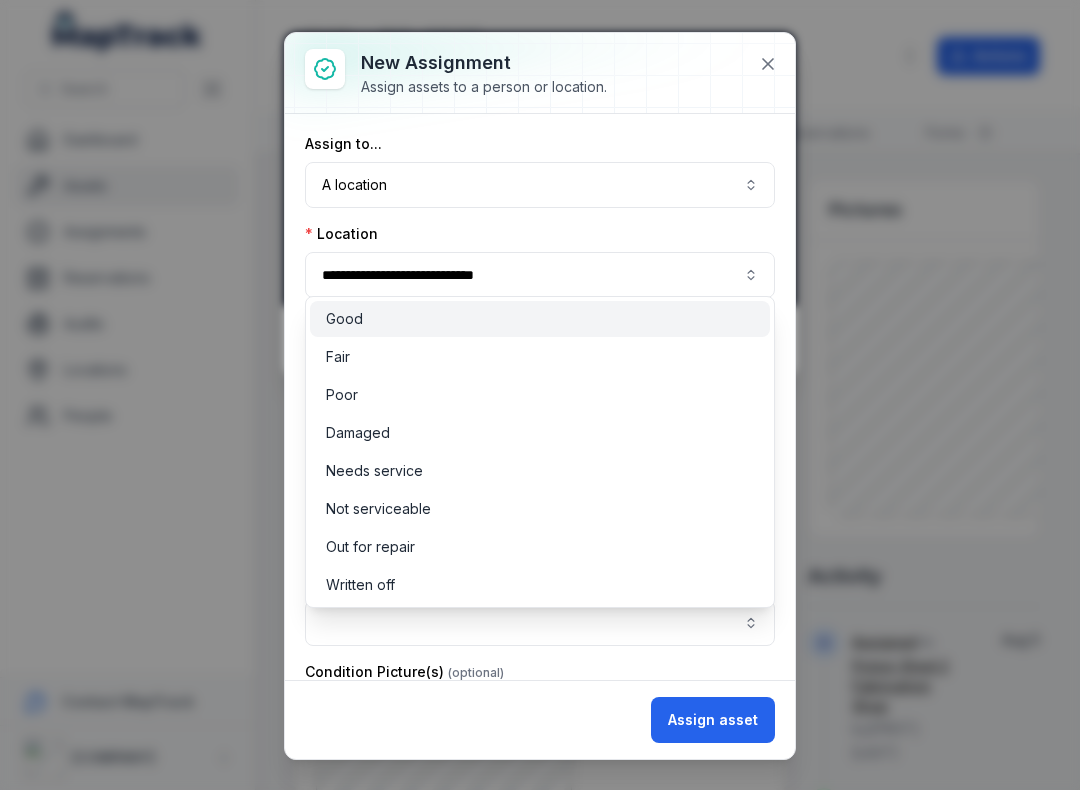 click on "Good" at bounding box center (540, 319) 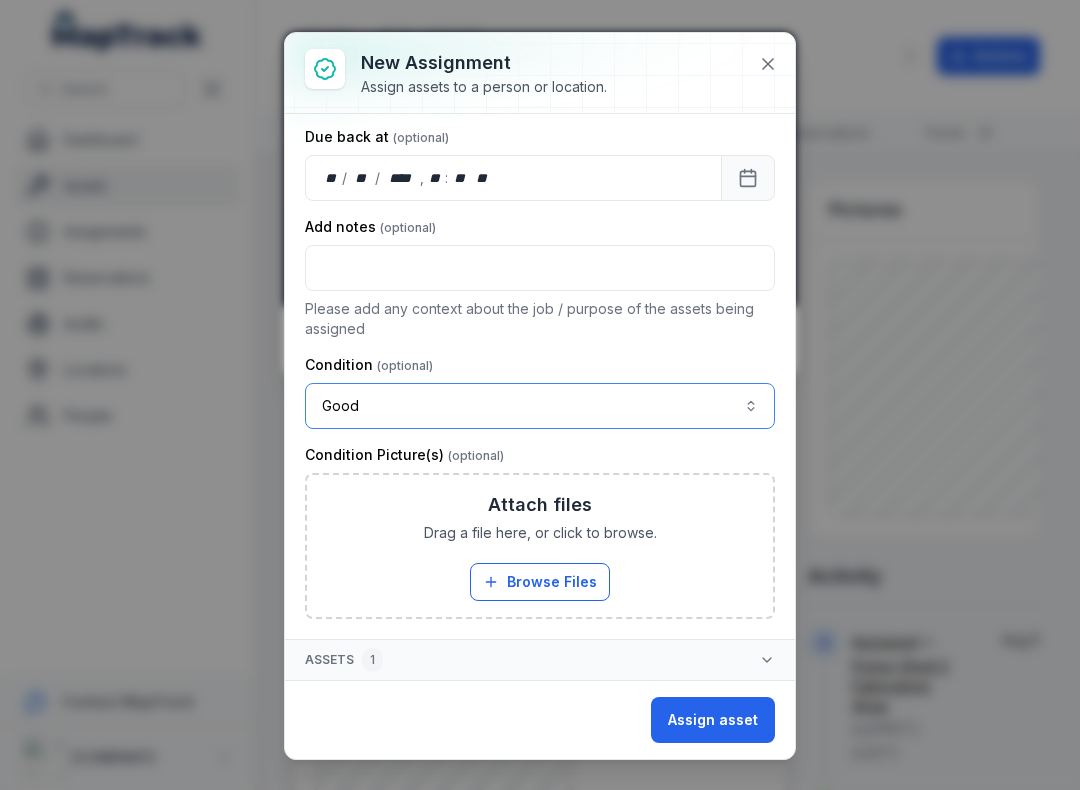 scroll, scrollTop: 217, scrollLeft: 0, axis: vertical 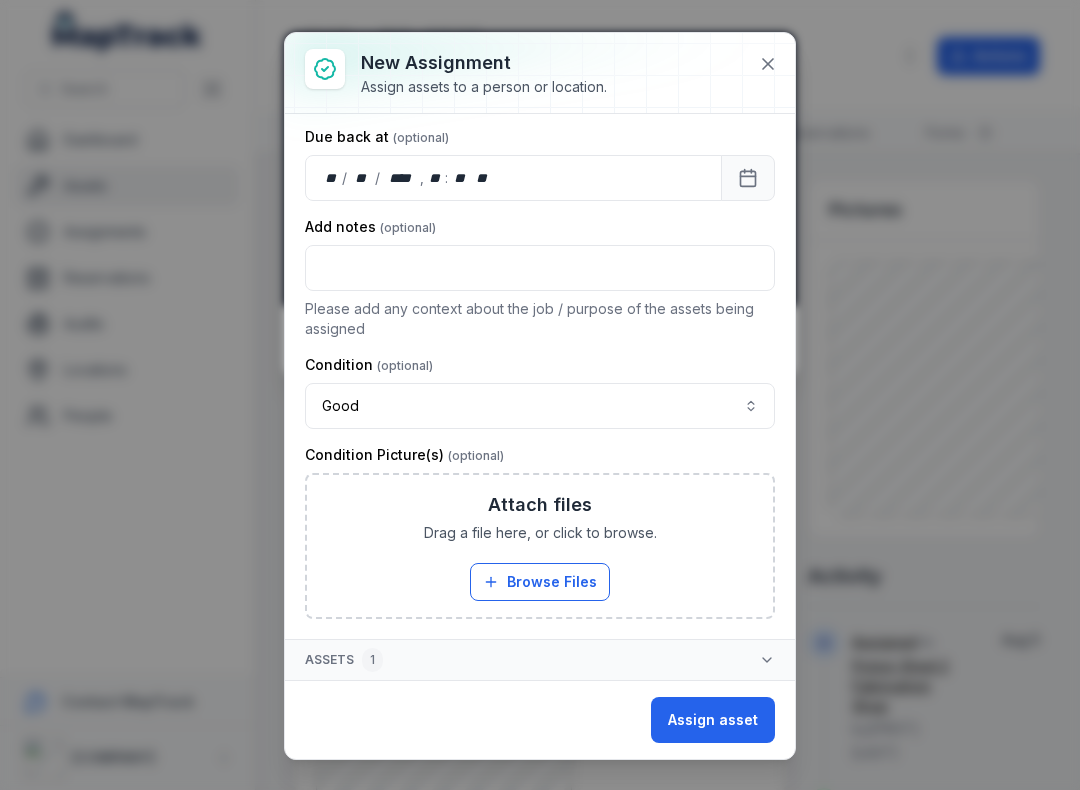 click on "Browse Files" at bounding box center (540, 582) 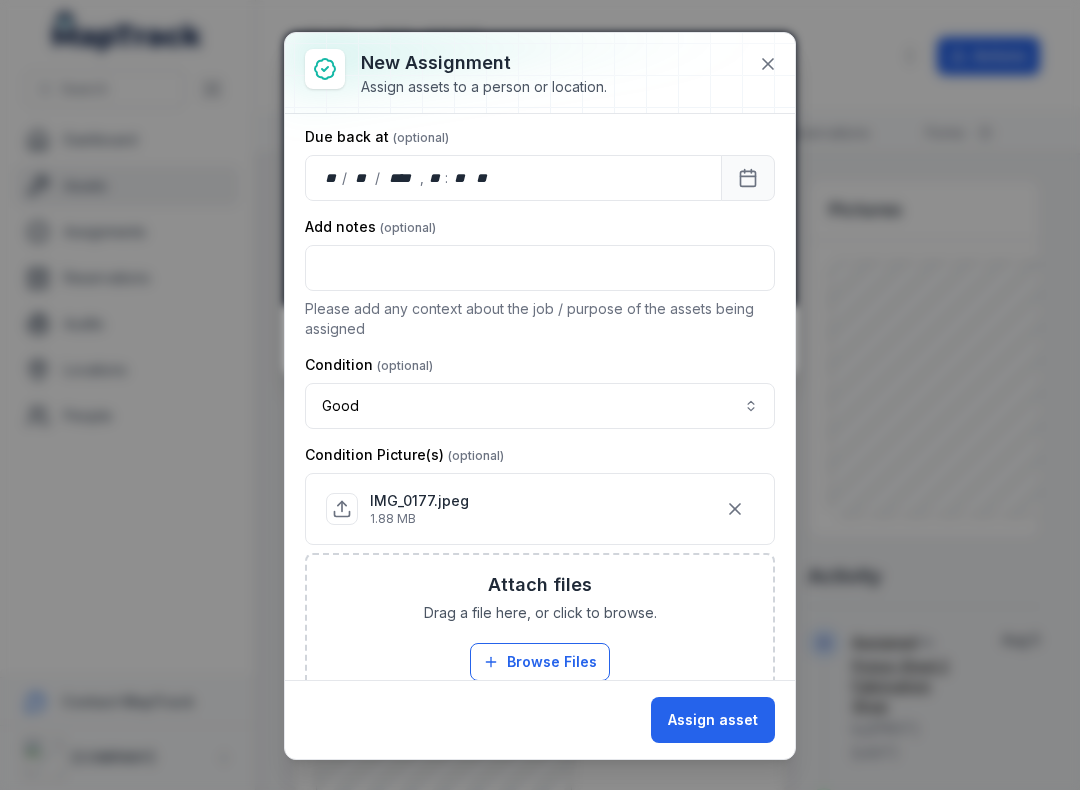 click on "Assign asset" at bounding box center (713, 720) 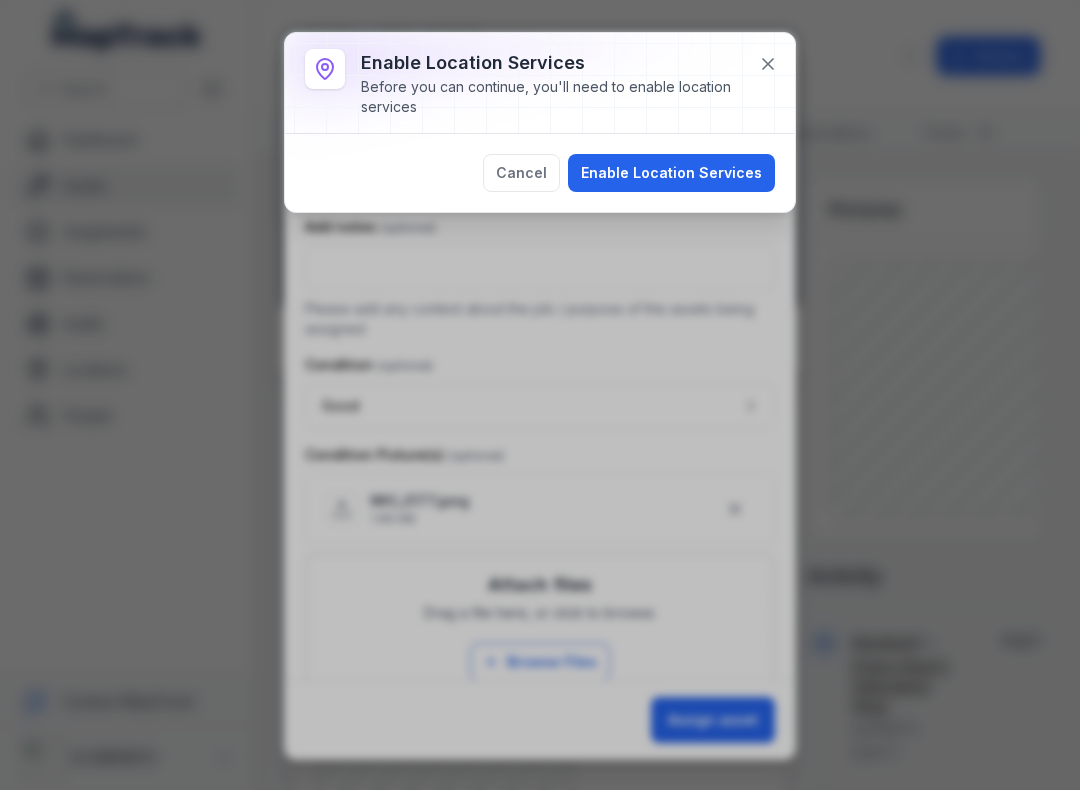 click on "Enable Location Services" at bounding box center (671, 173) 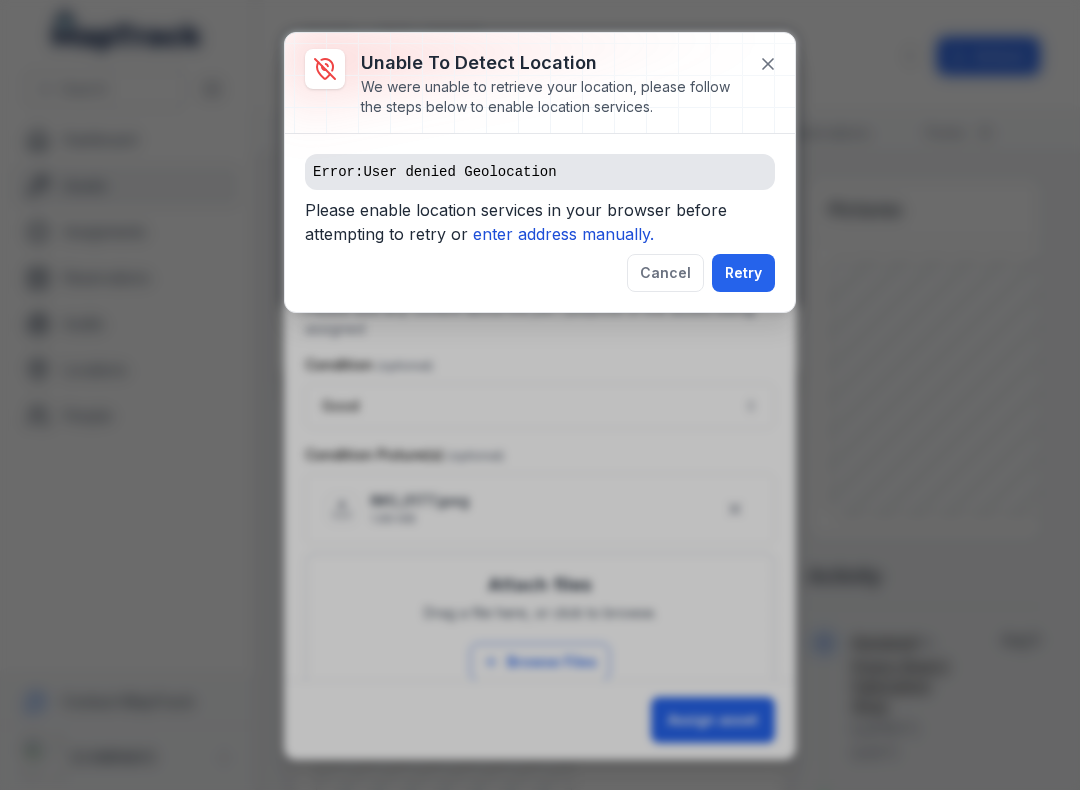 click on "enter address manually." at bounding box center [563, 234] 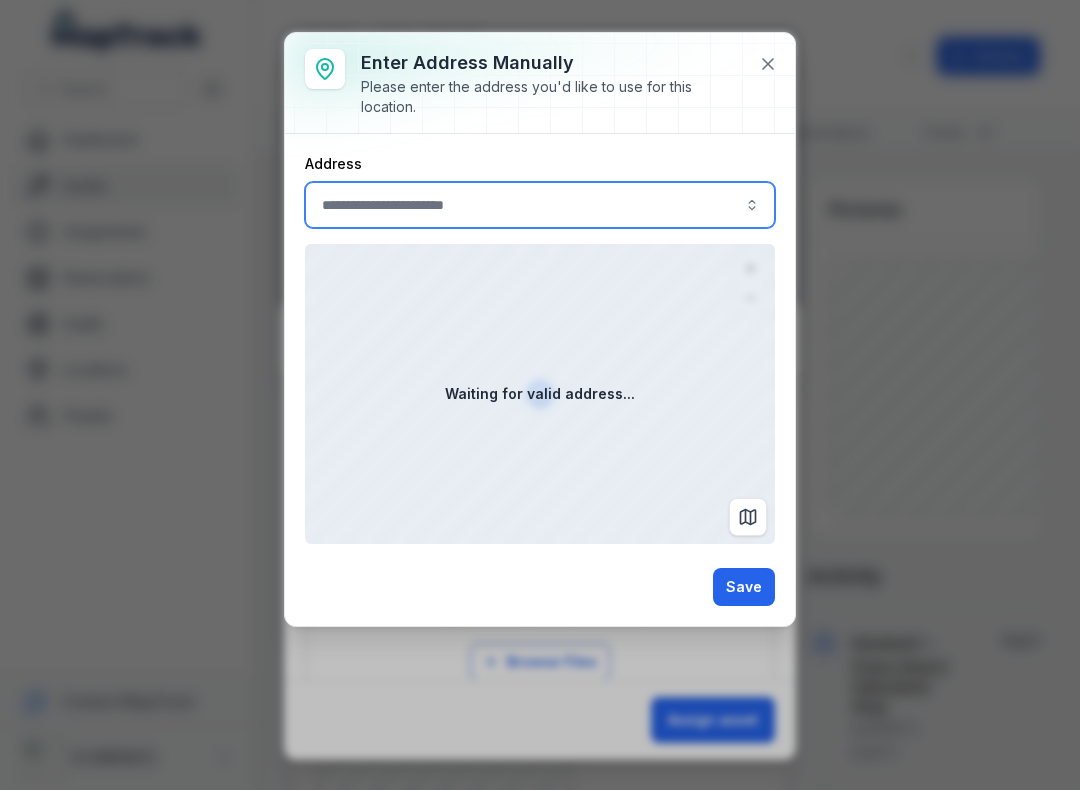 click at bounding box center [540, 205] 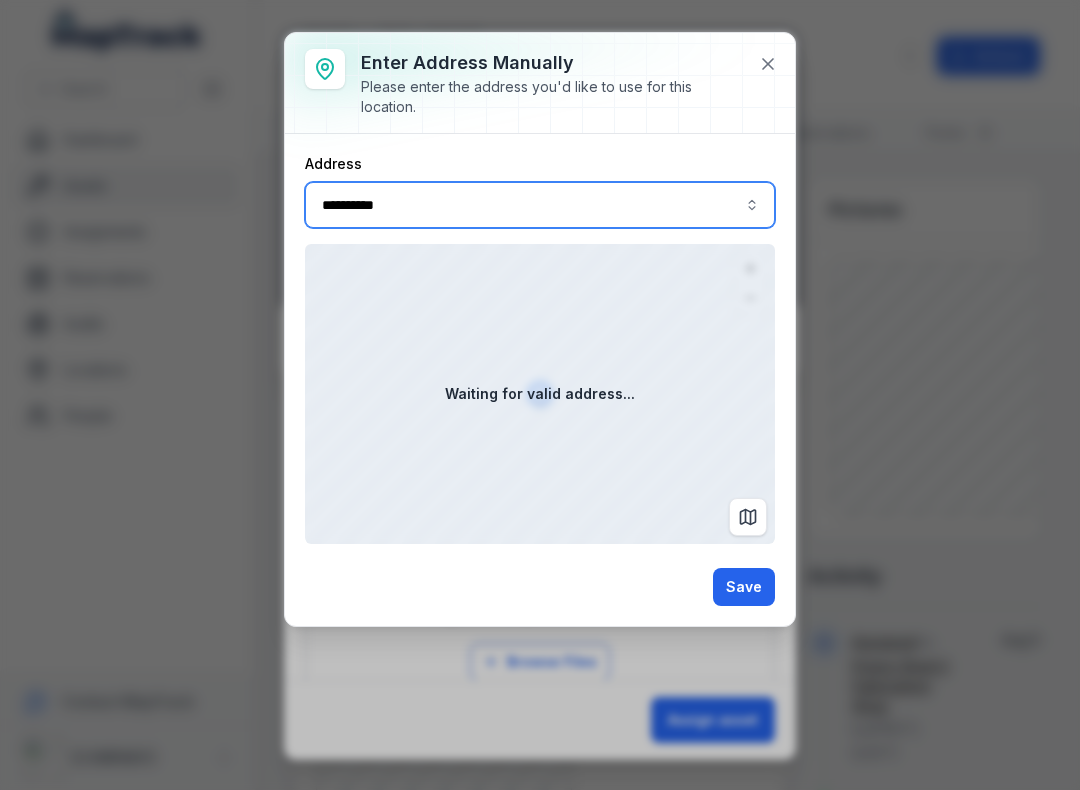 type on "**********" 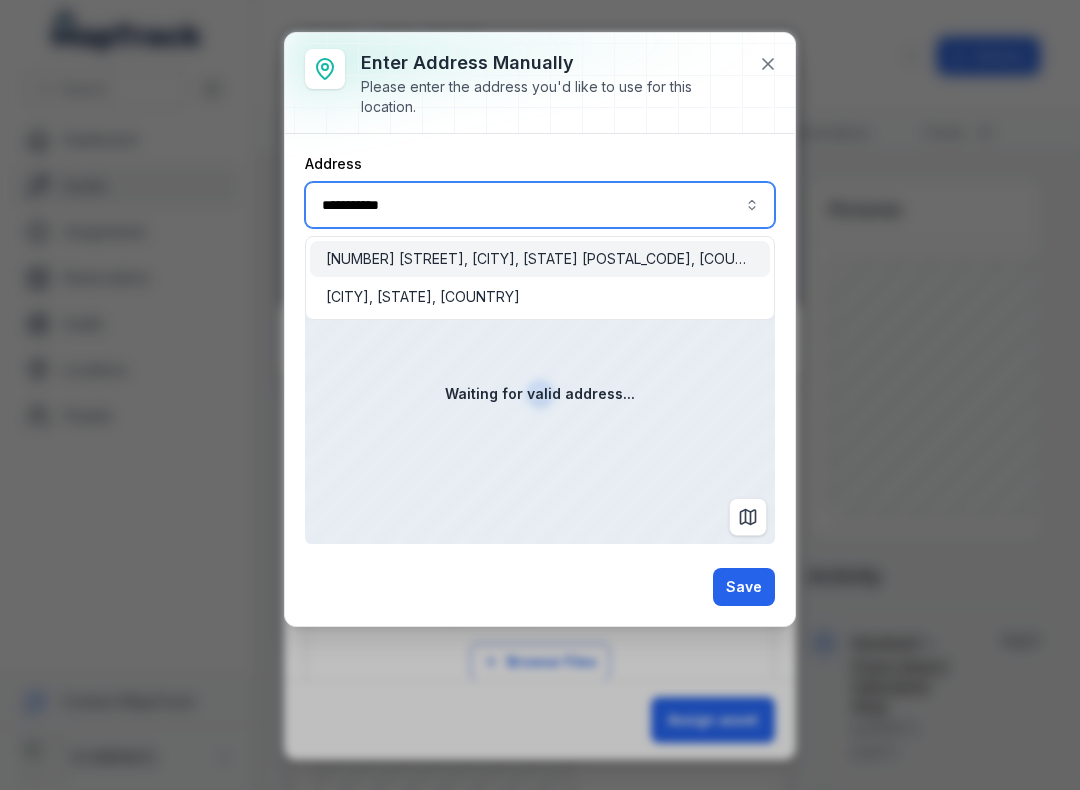 click on "[NUMBER] [STREET], [CITY], [STATE] [POSTAL_CODE], [COUNTRY]" at bounding box center [540, 259] 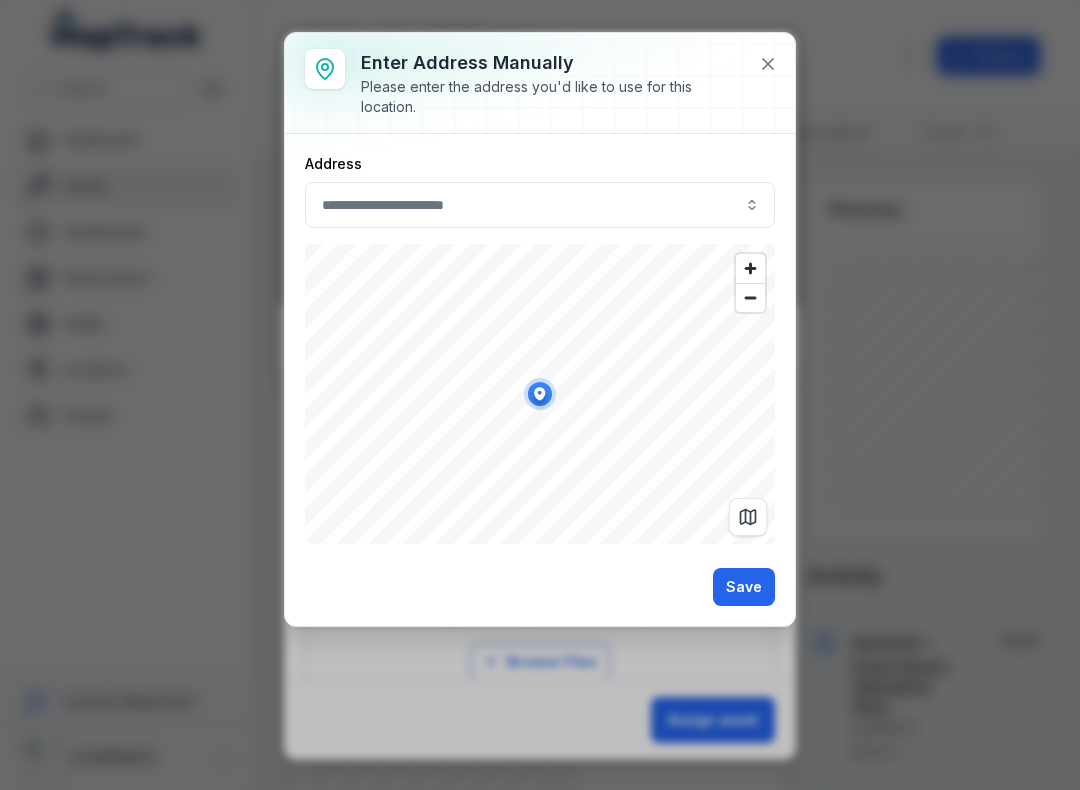 click on "Save" at bounding box center [744, 587] 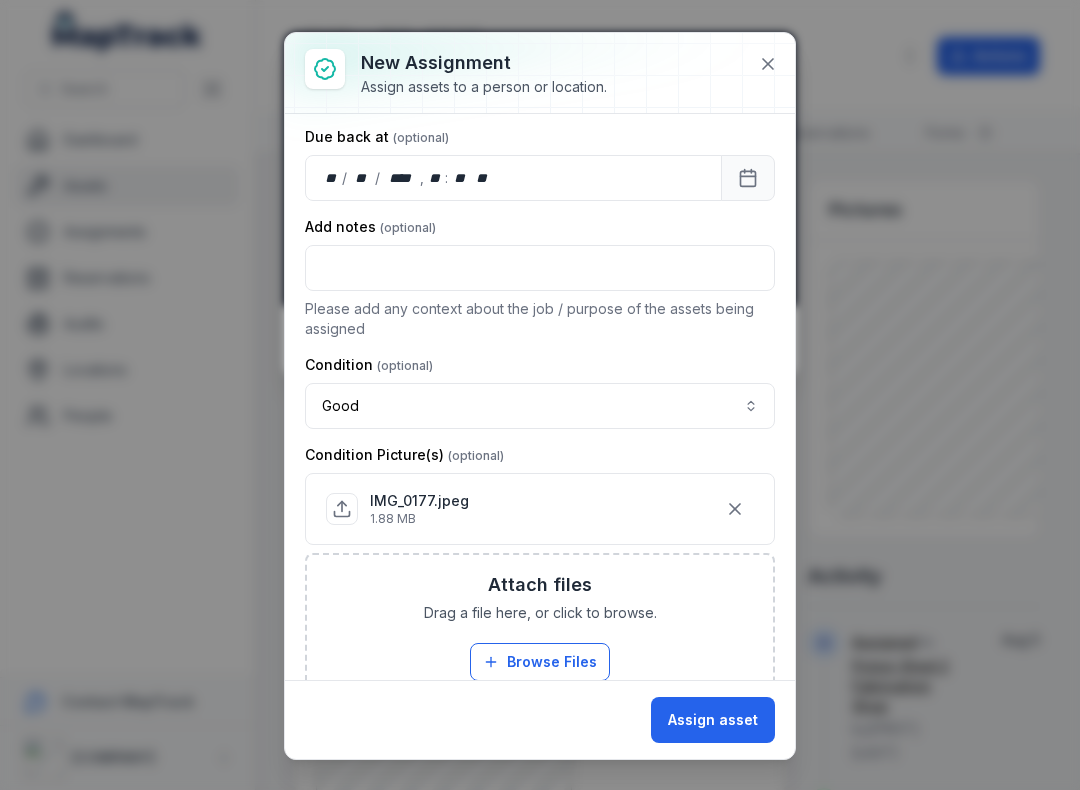 click on "Assign asset" at bounding box center [713, 720] 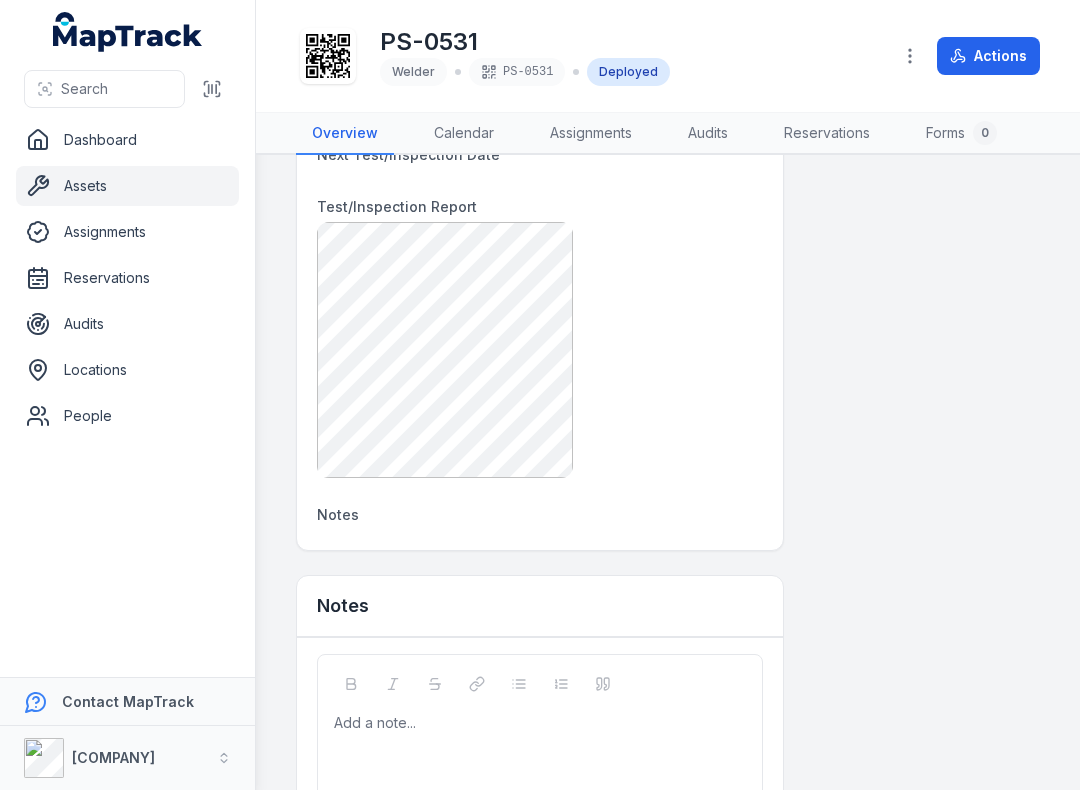 scroll, scrollTop: 1160, scrollLeft: 0, axis: vertical 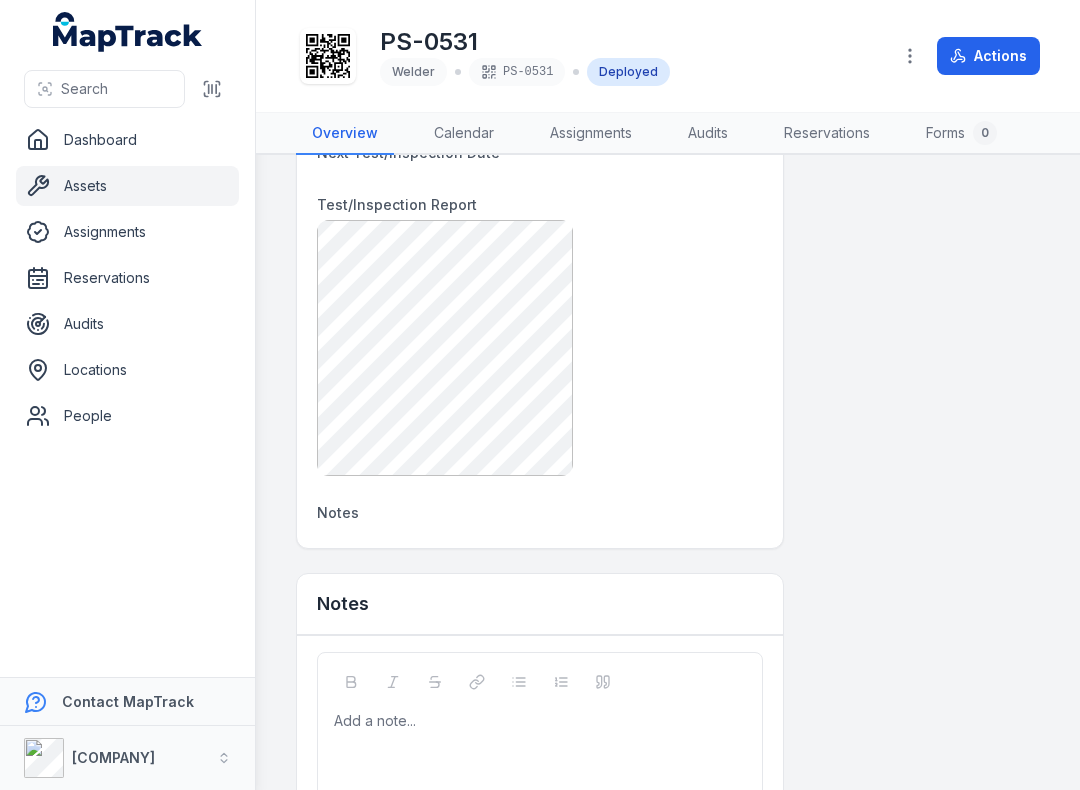 click 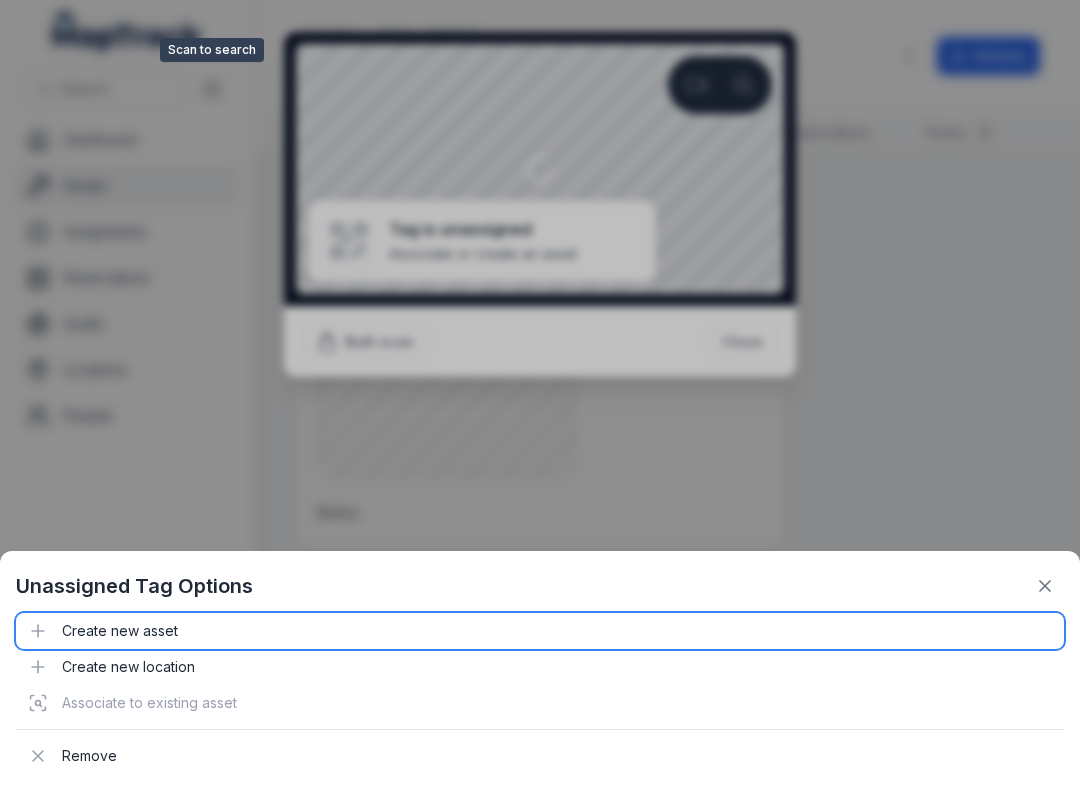 click on "Create new asset" at bounding box center (540, 631) 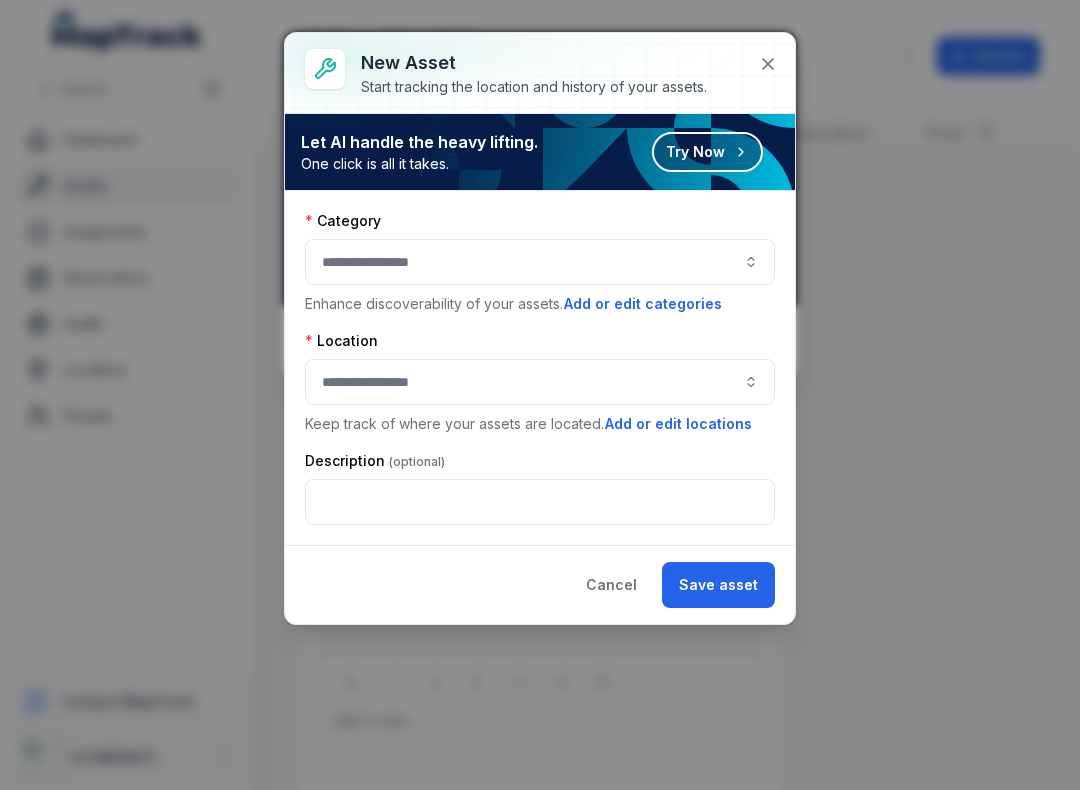 click at bounding box center (540, 262) 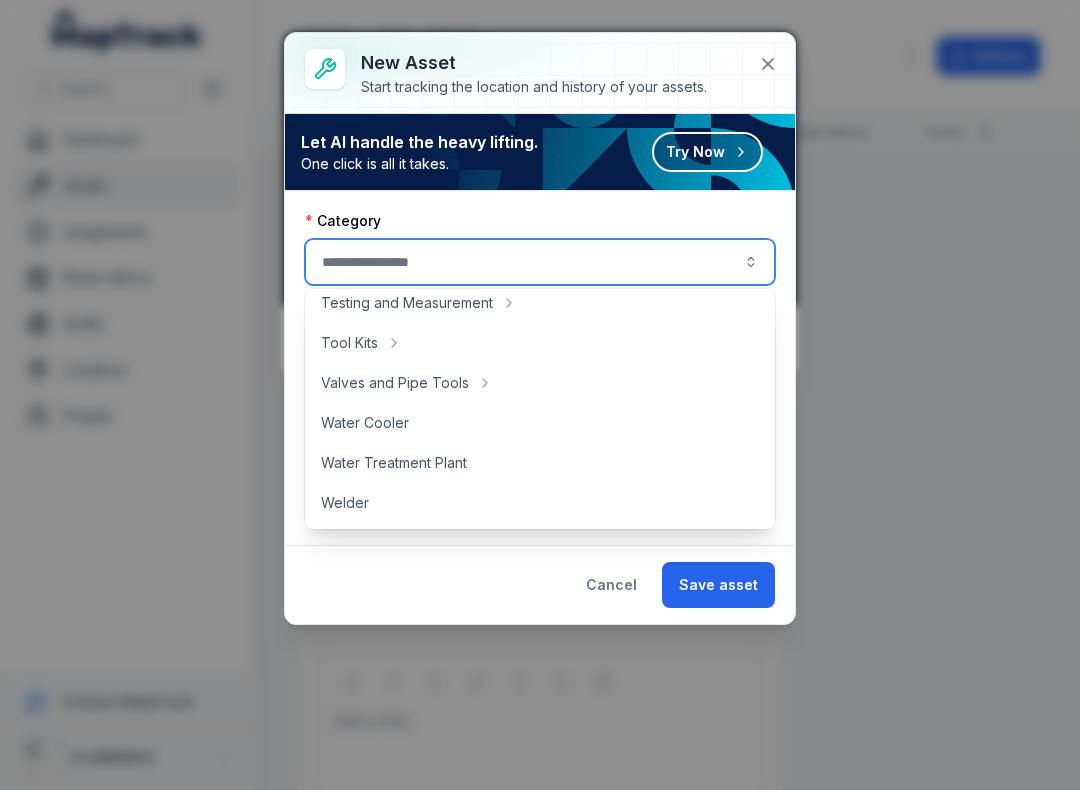 scroll, scrollTop: 892, scrollLeft: 0, axis: vertical 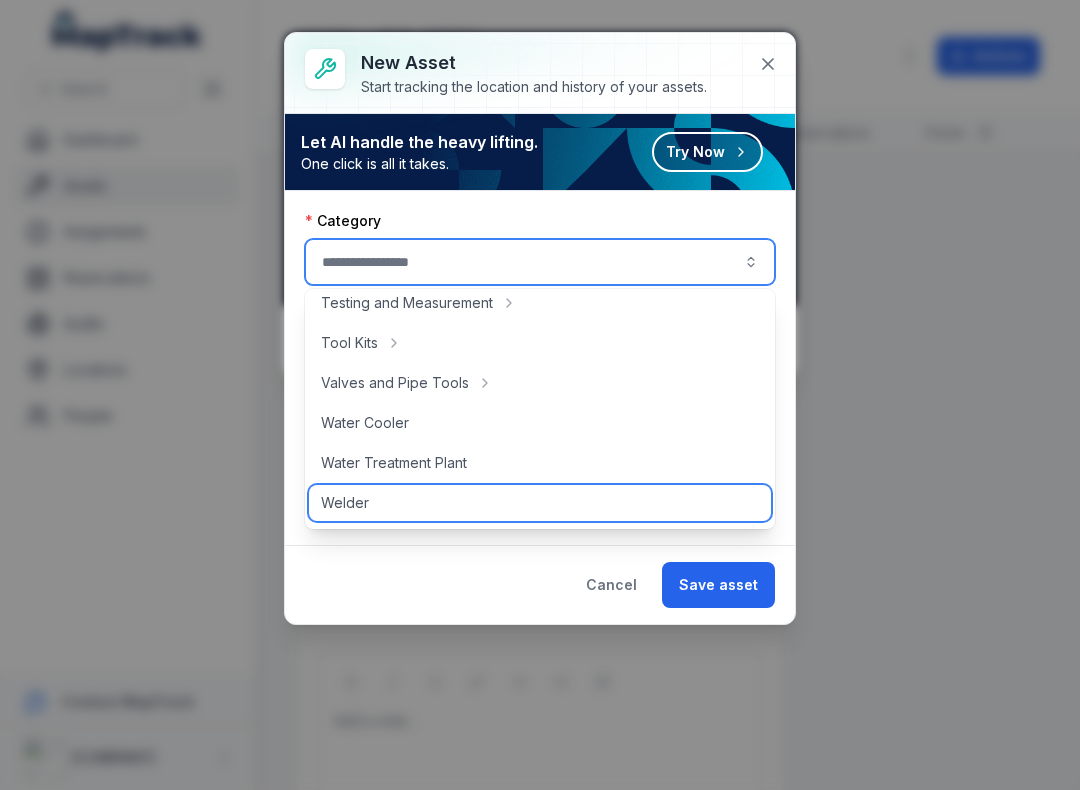 click on "Welder" at bounding box center [345, 503] 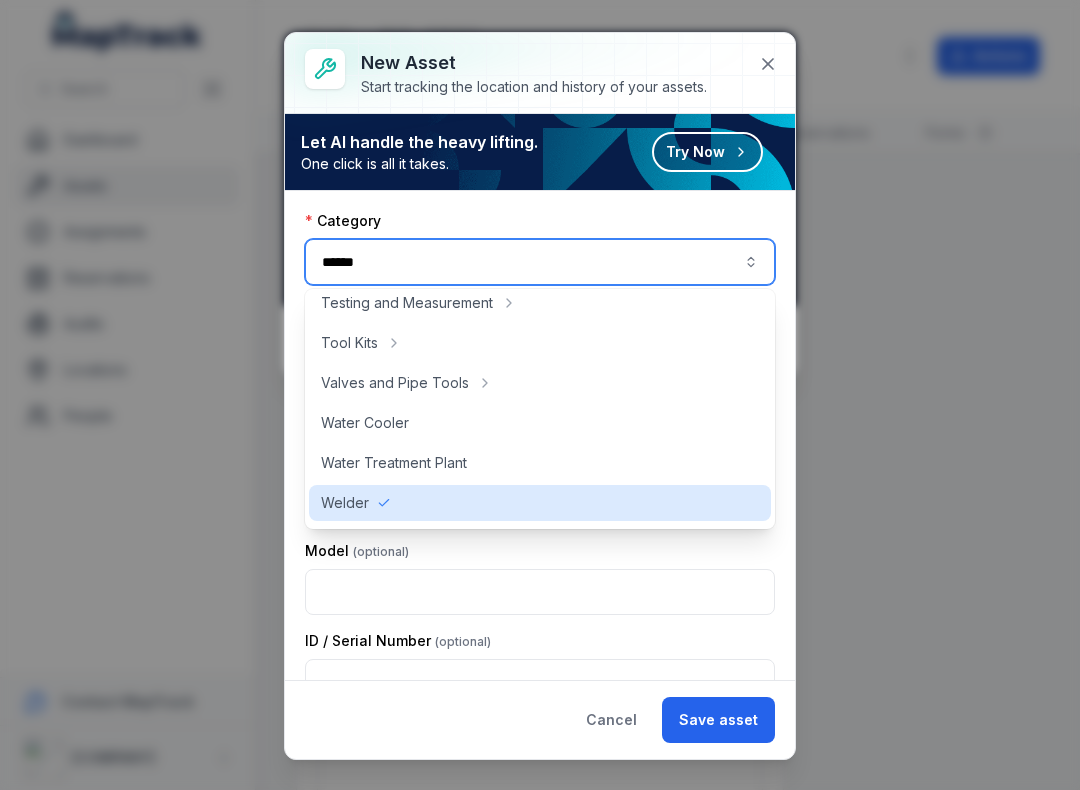 type on "******" 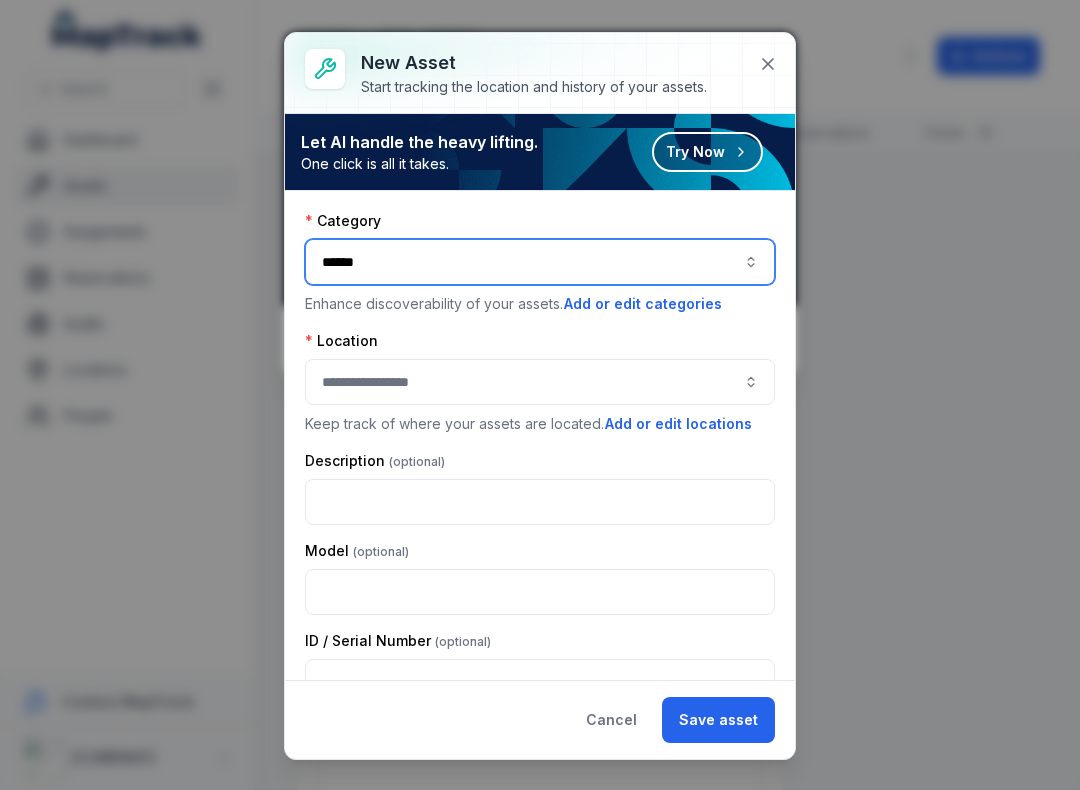 click at bounding box center (540, 382) 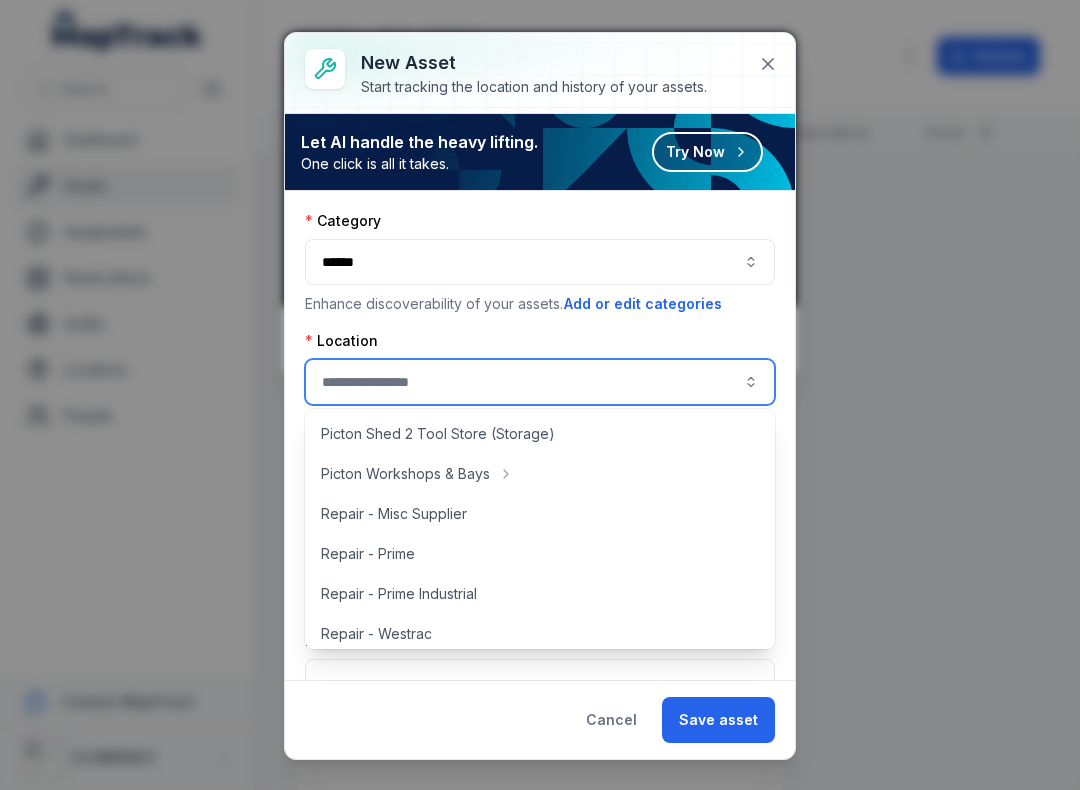 scroll, scrollTop: 440, scrollLeft: 0, axis: vertical 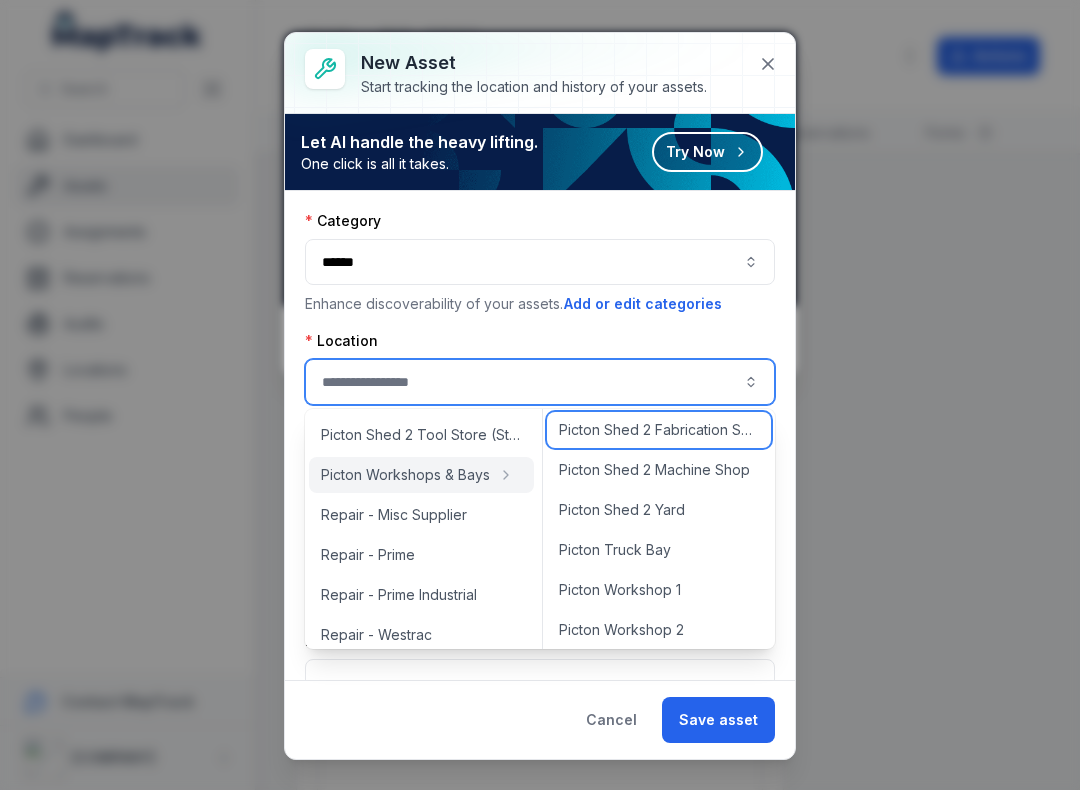 click on "Picton Shed 2 Fabrication Shop" at bounding box center (659, 430) 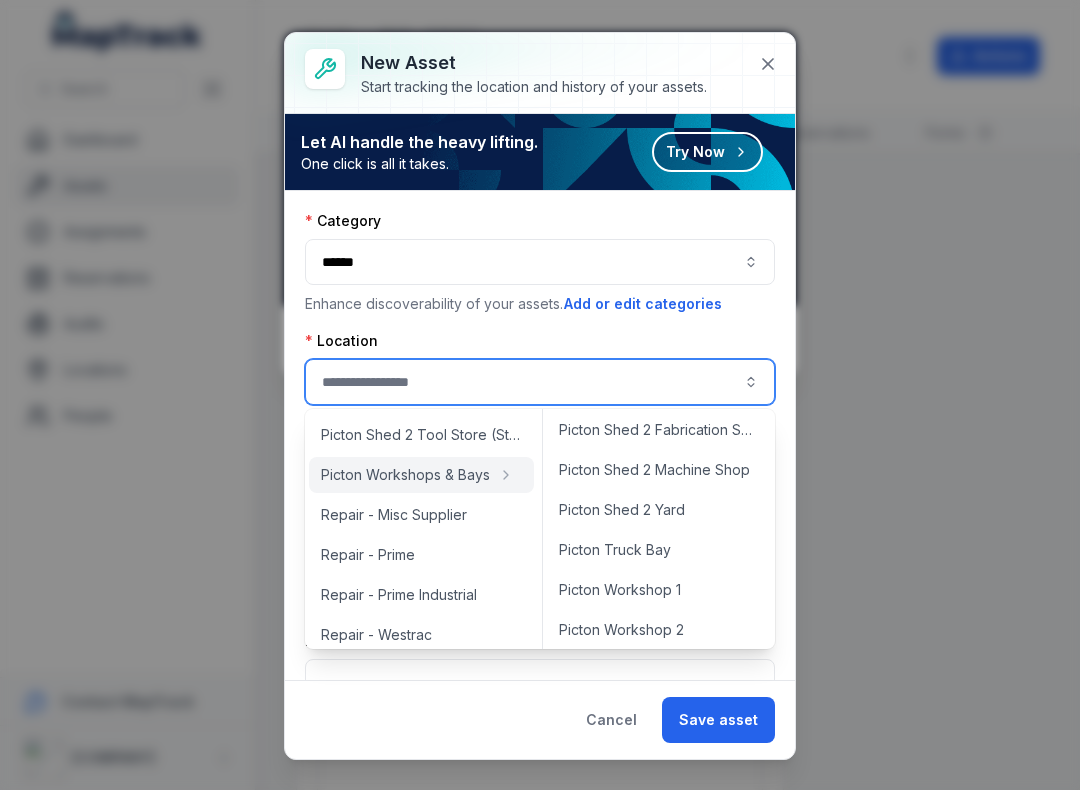 type on "**********" 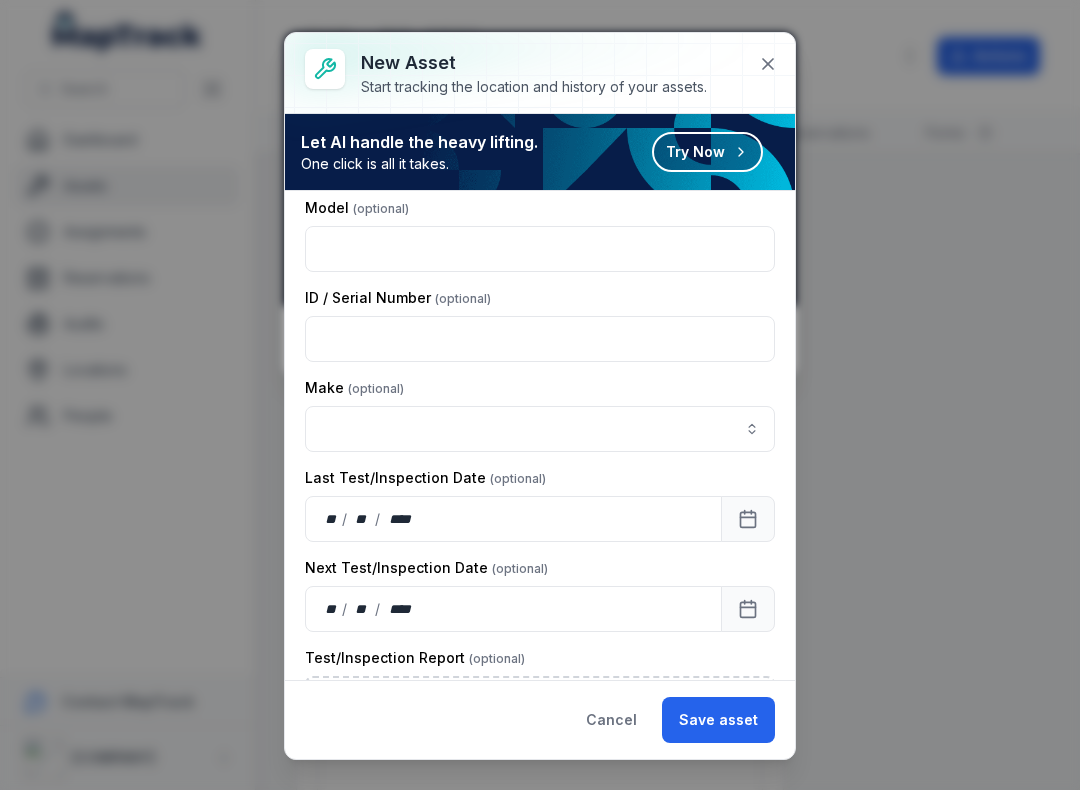 scroll, scrollTop: 343, scrollLeft: 0, axis: vertical 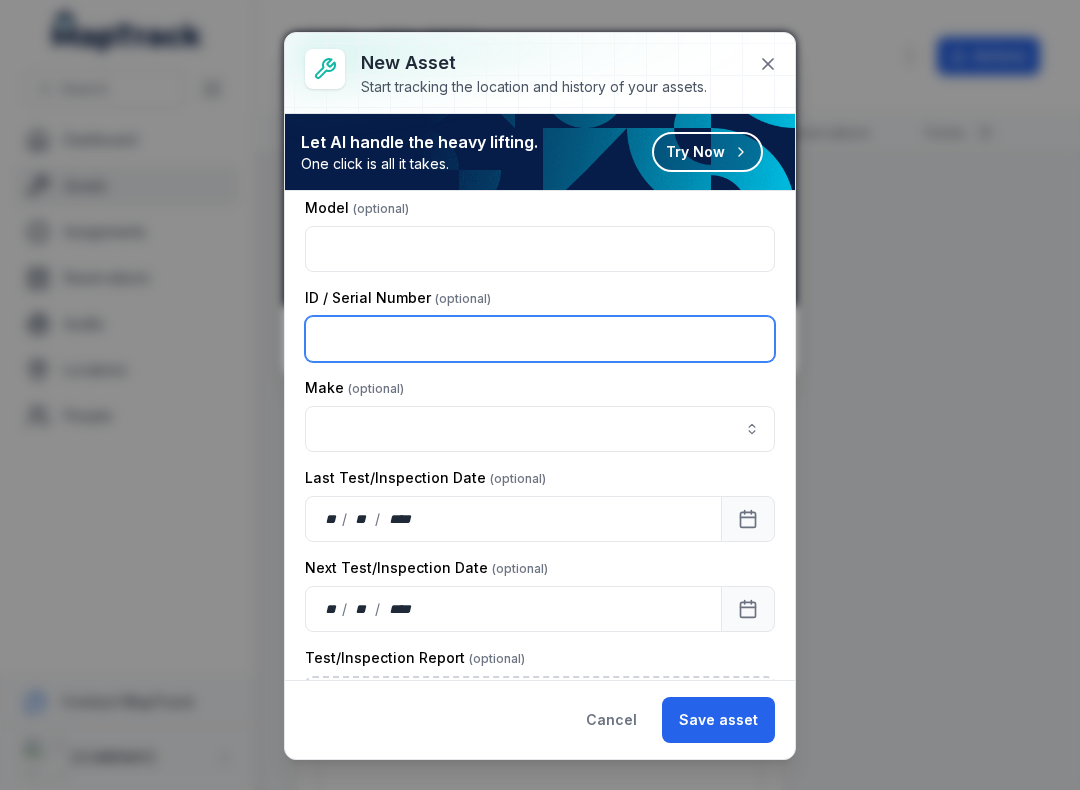 click at bounding box center [540, 339] 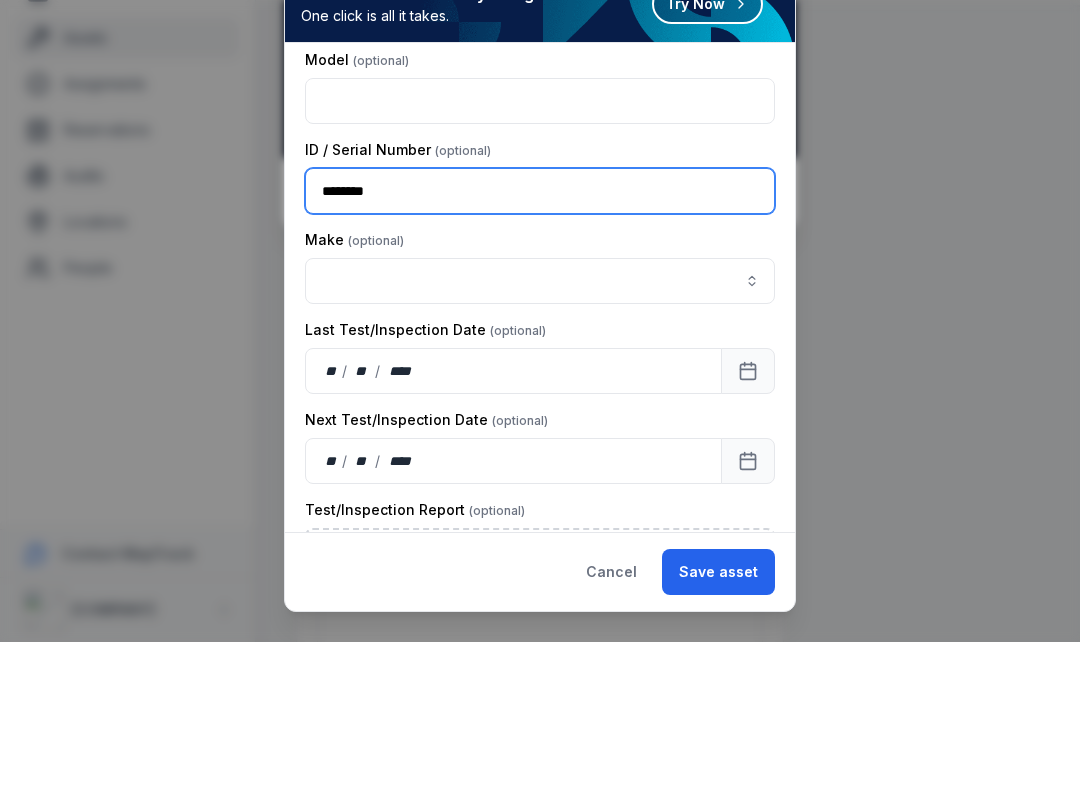 type on "********" 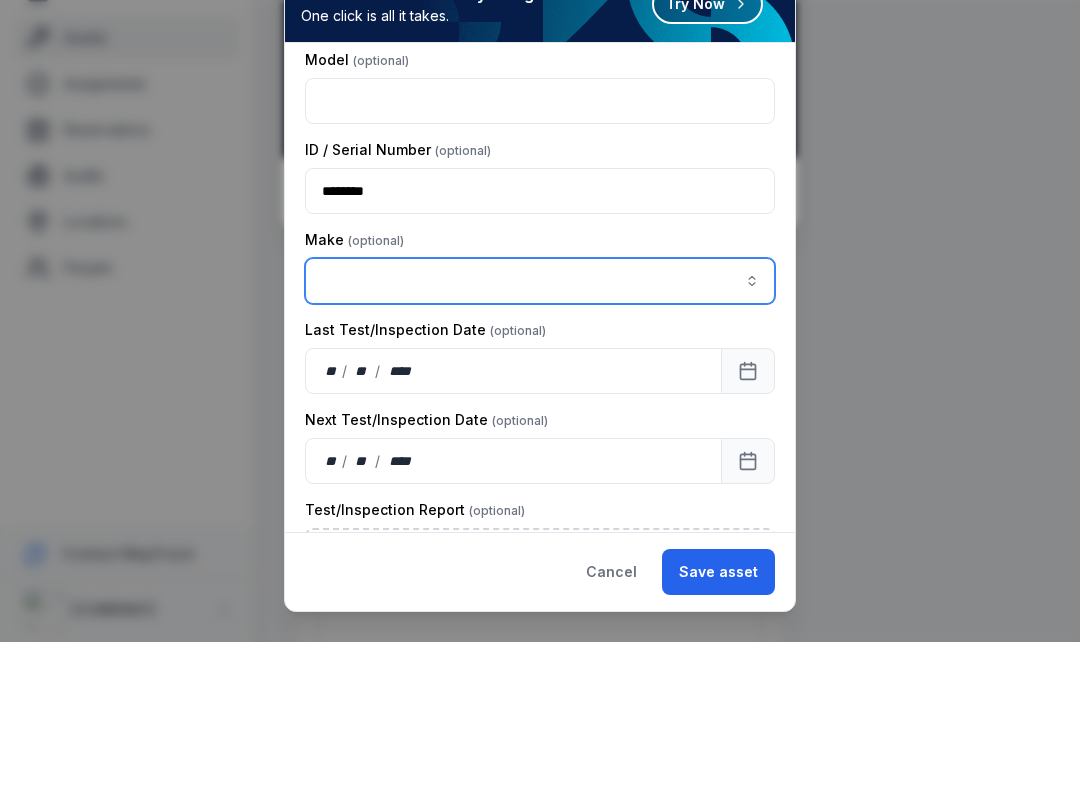 click at bounding box center (540, 429) 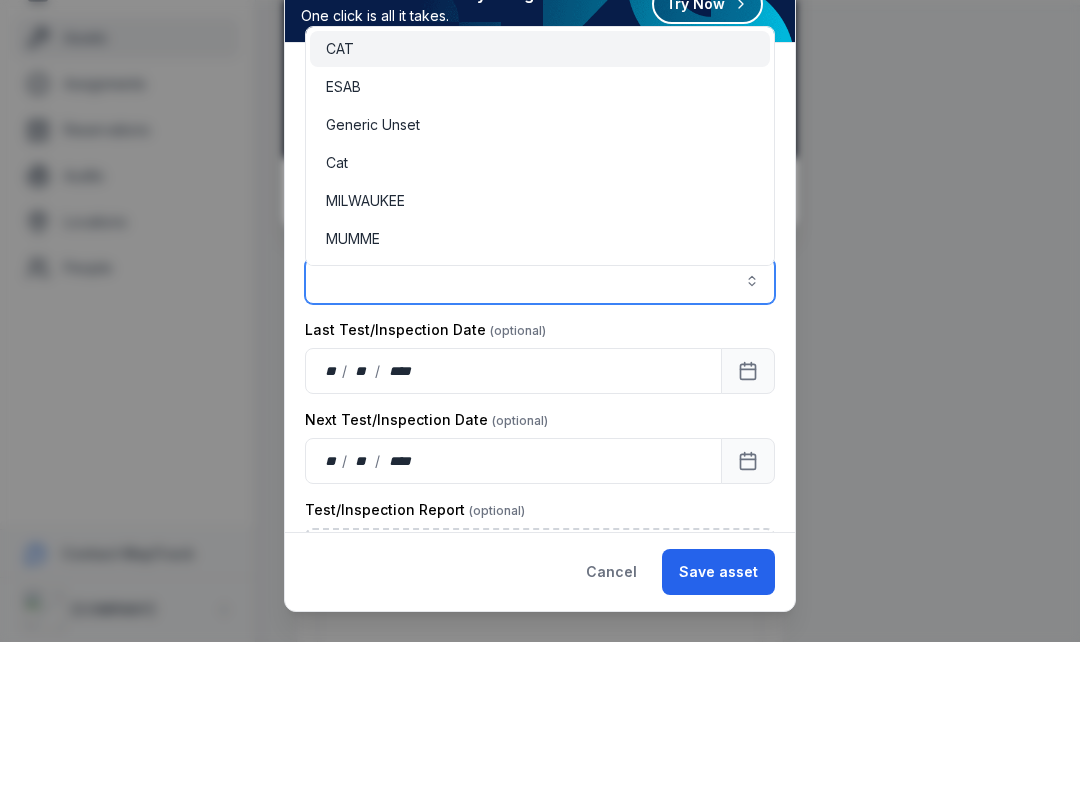 click on "ESAB" at bounding box center (343, 235) 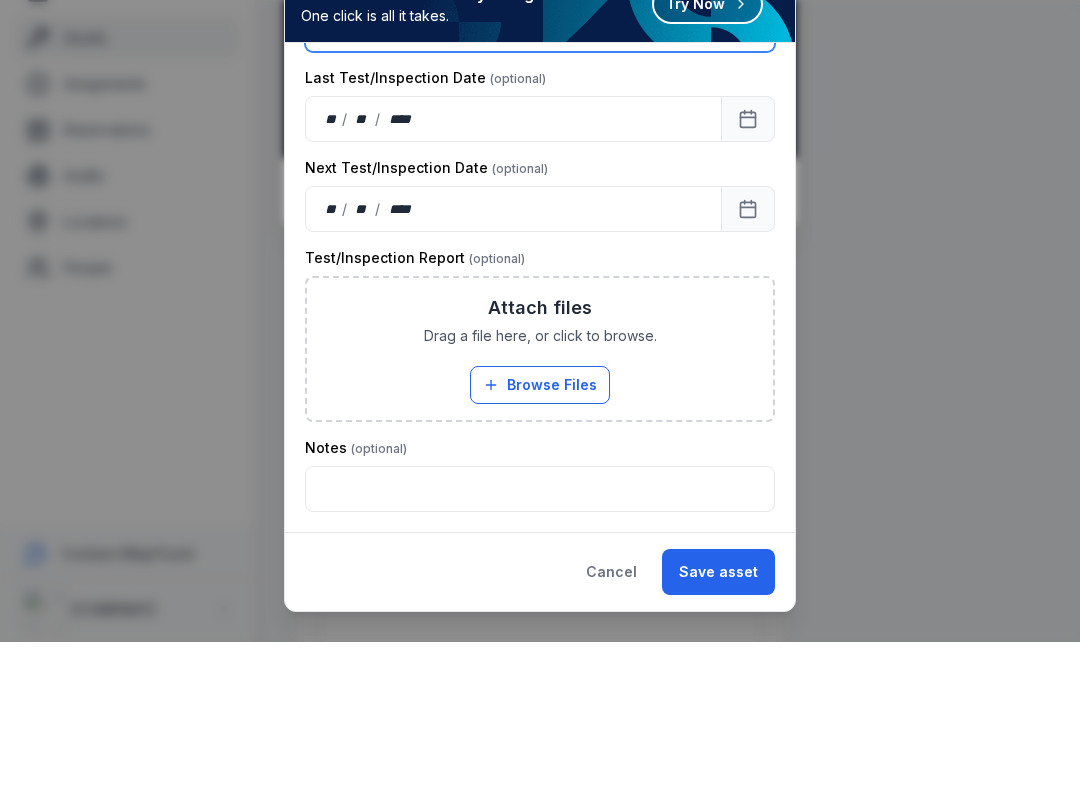 scroll, scrollTop: 595, scrollLeft: 0, axis: vertical 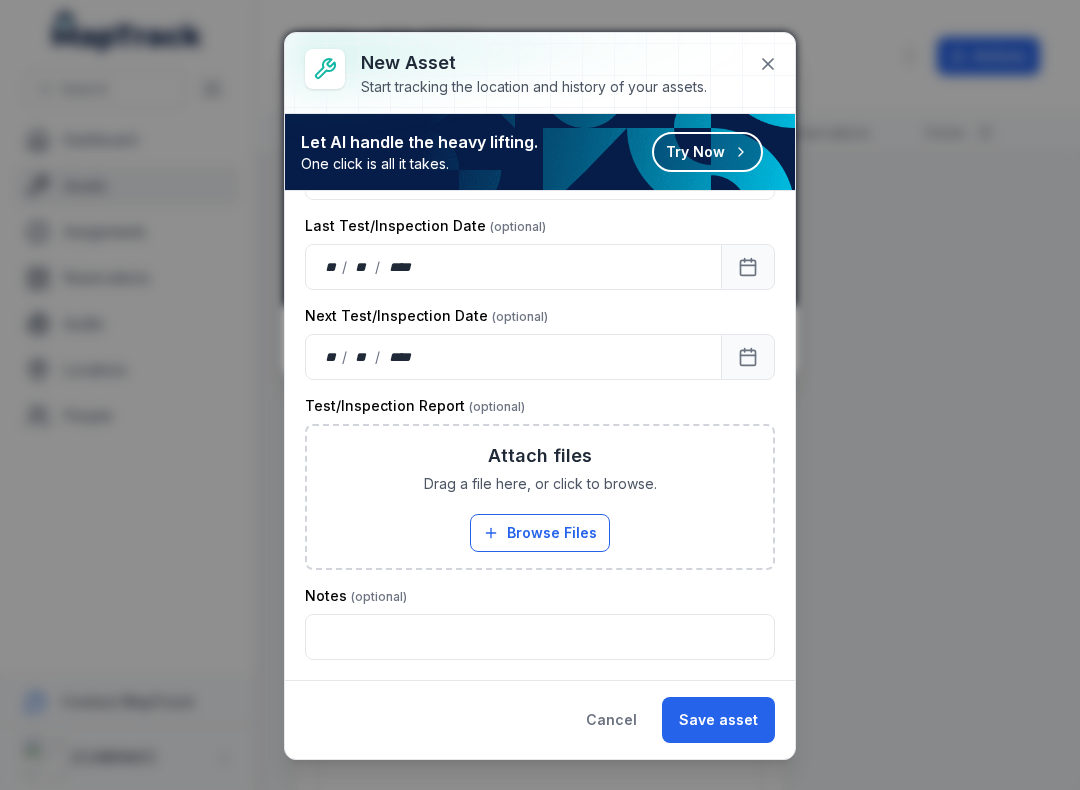 click on "Browse Files" at bounding box center (540, 533) 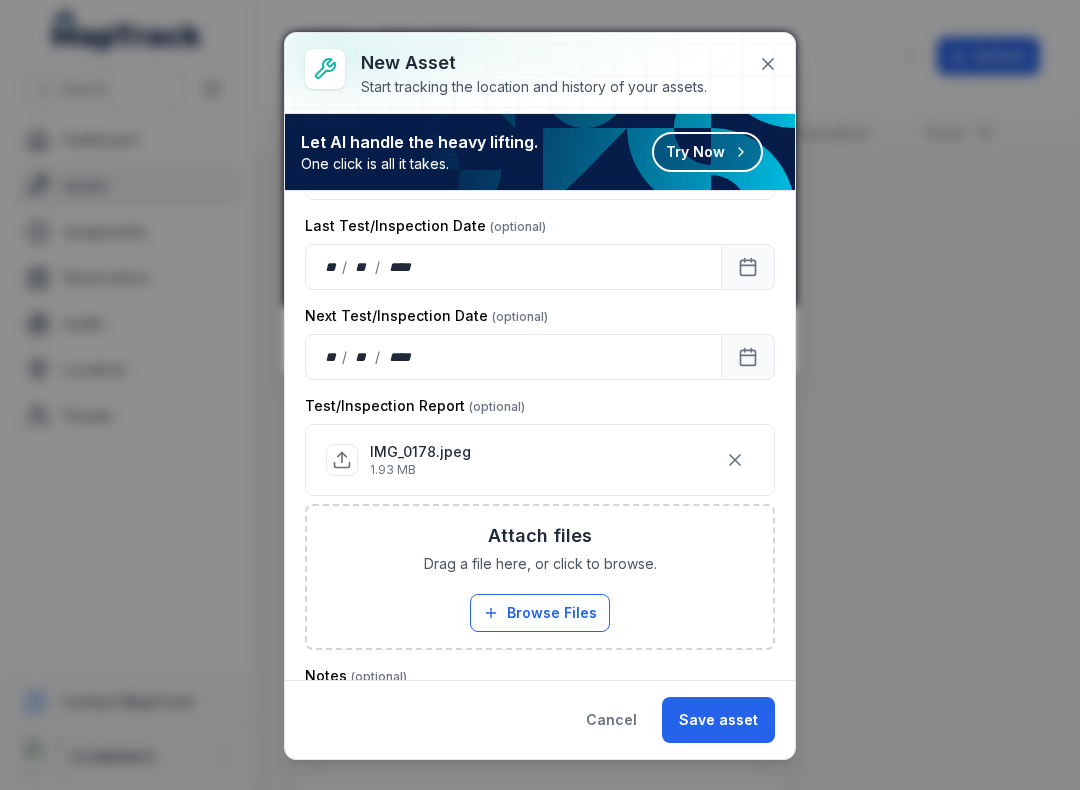 click on "Save asset" at bounding box center (718, 720) 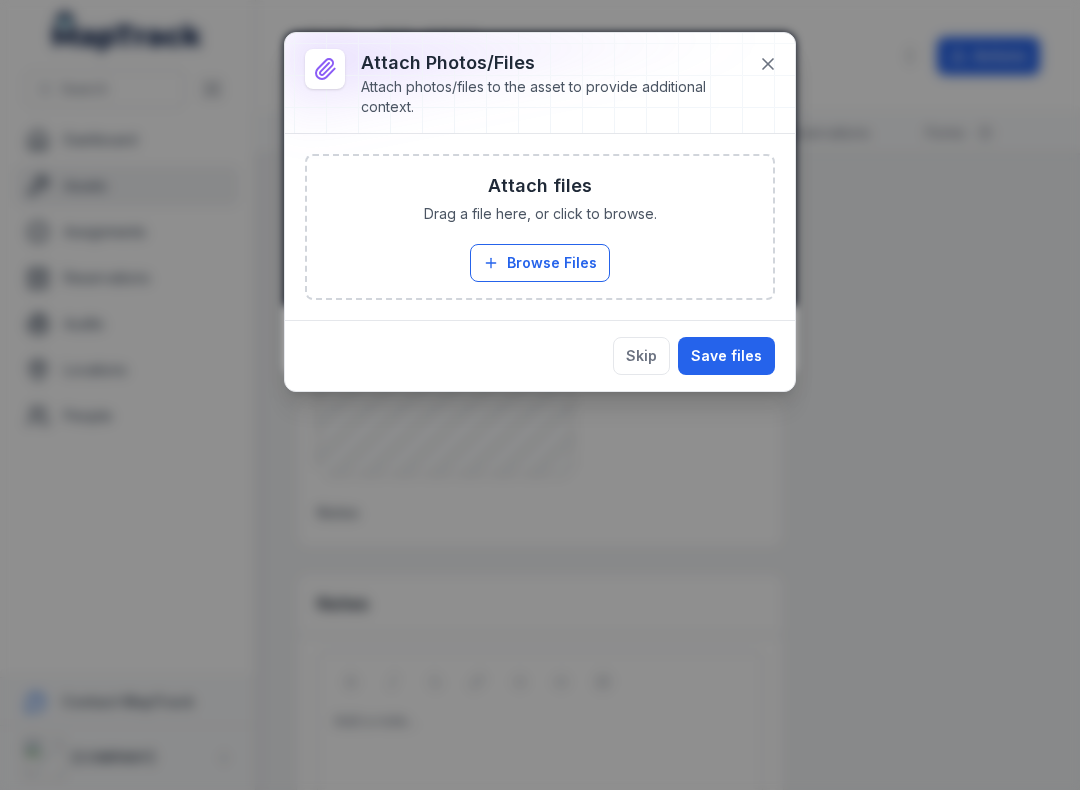 click on "Browse Files" at bounding box center [540, 263] 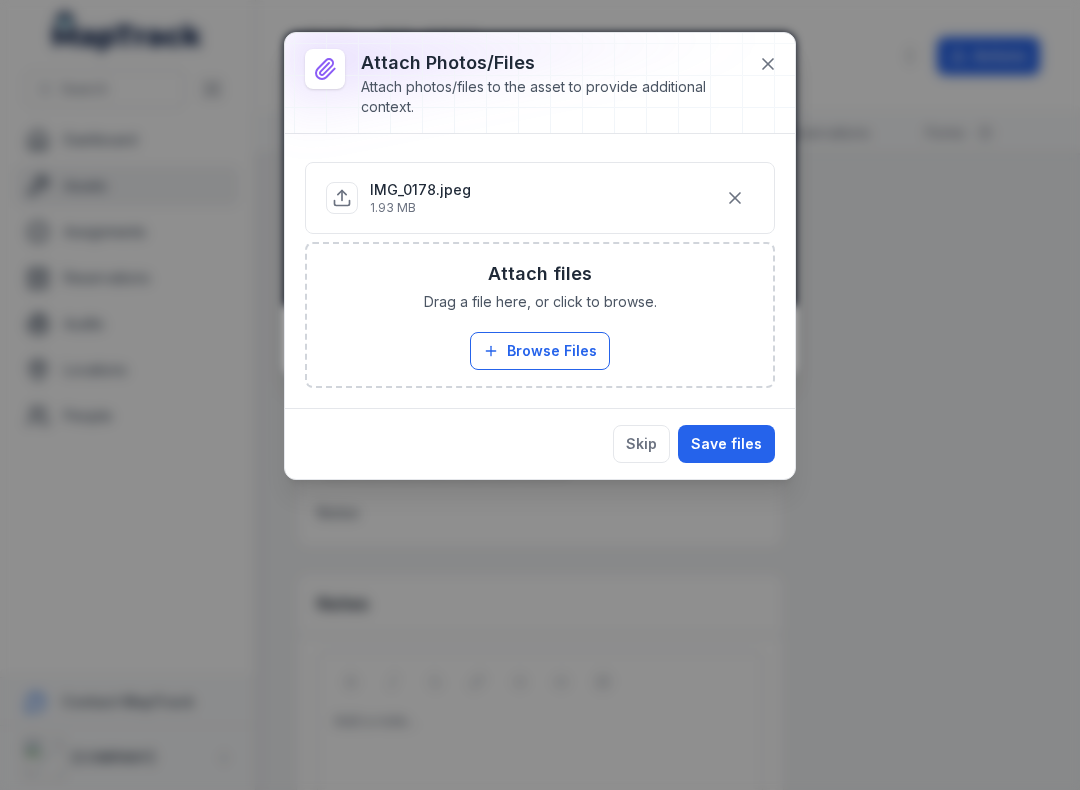 click on "Save files" at bounding box center [726, 444] 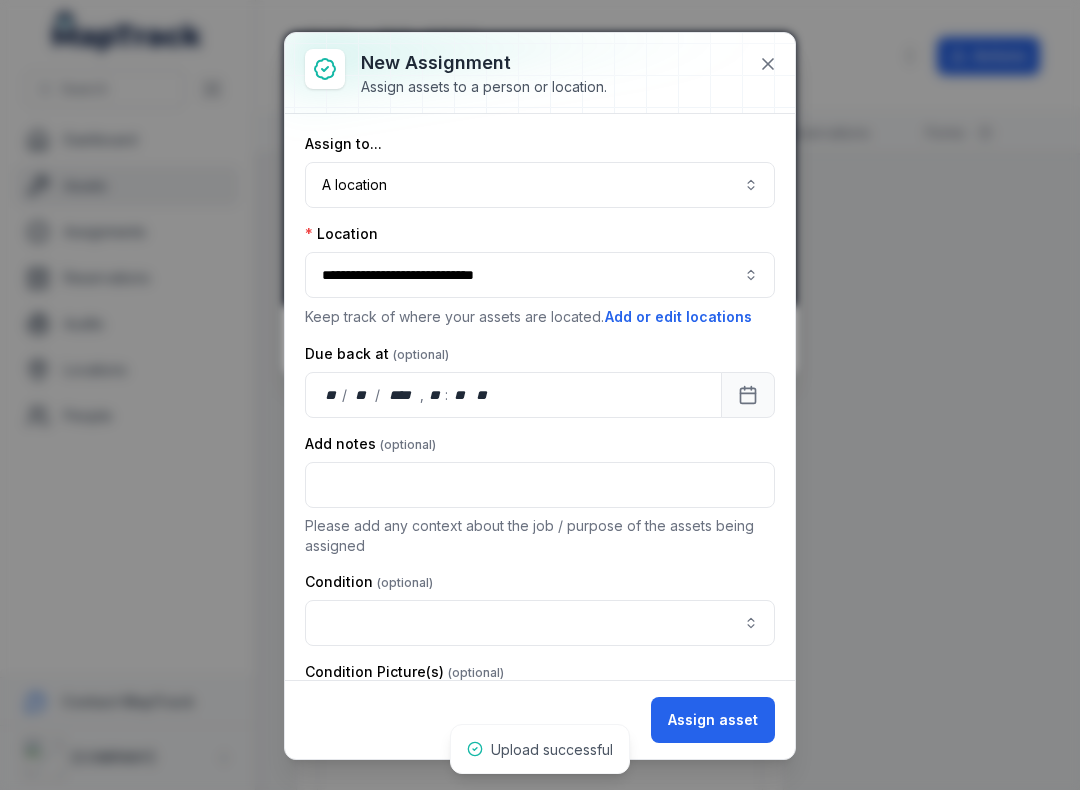 click at bounding box center [540, 623] 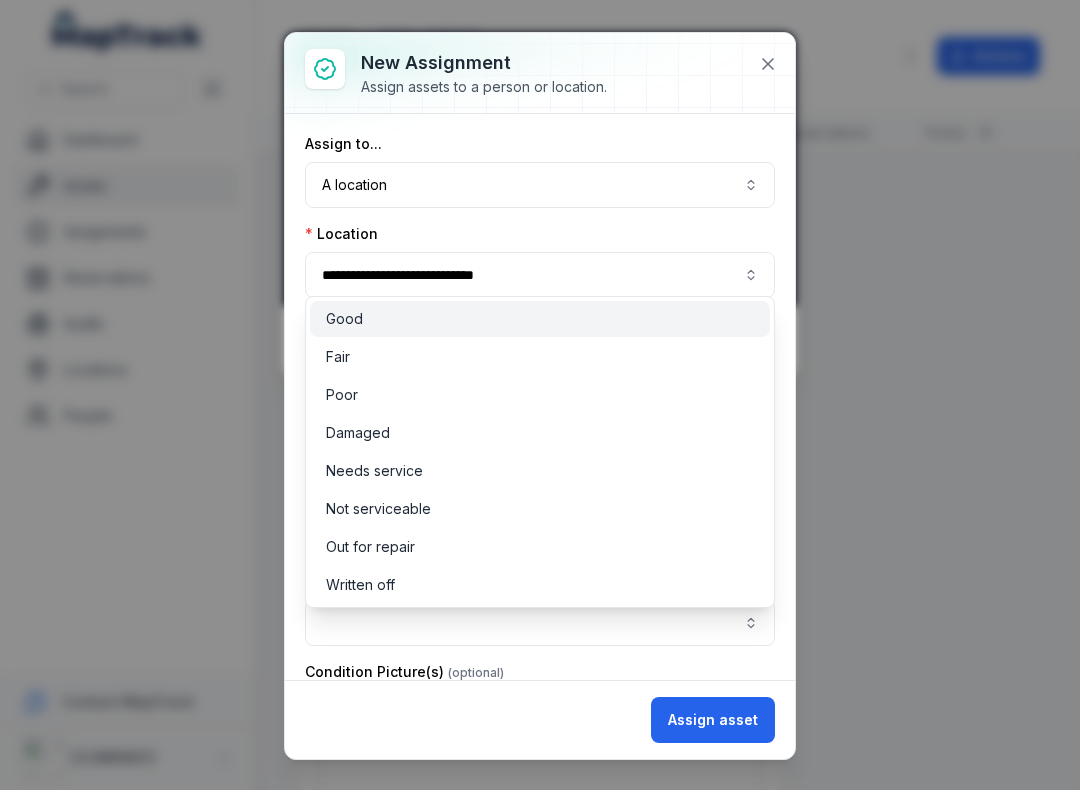 click on "Good" at bounding box center [540, 319] 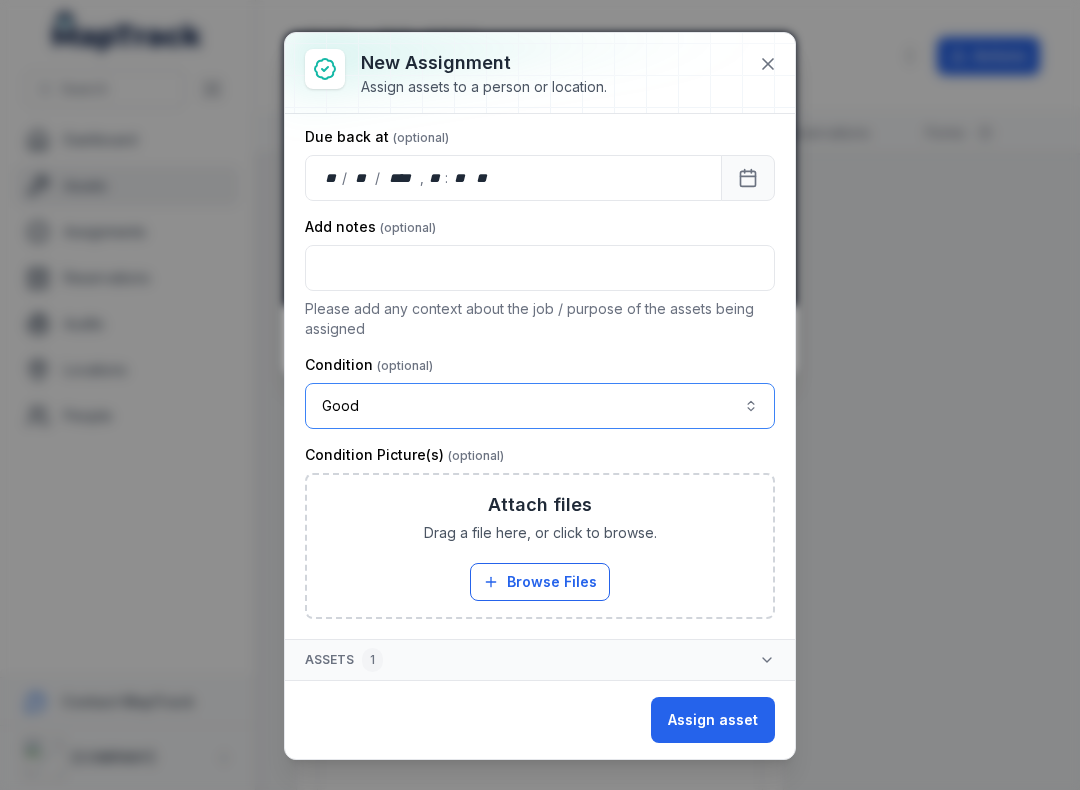 scroll, scrollTop: 217, scrollLeft: 0, axis: vertical 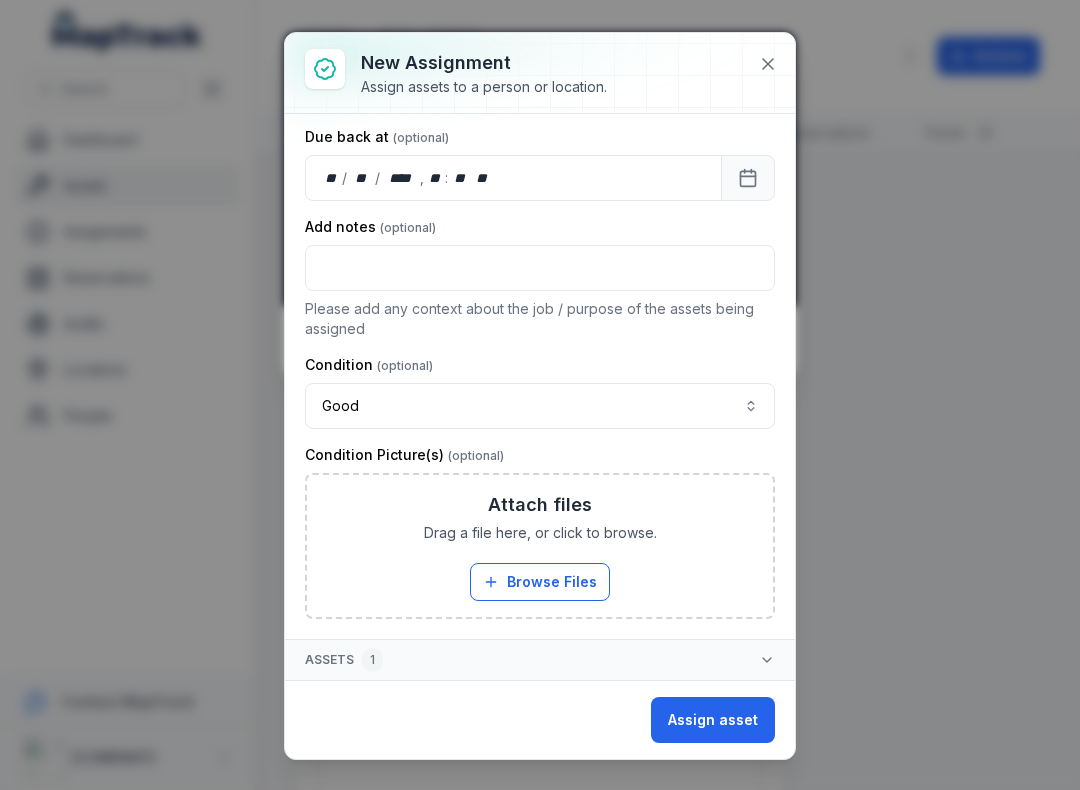 click on "Browse Files" at bounding box center [540, 582] 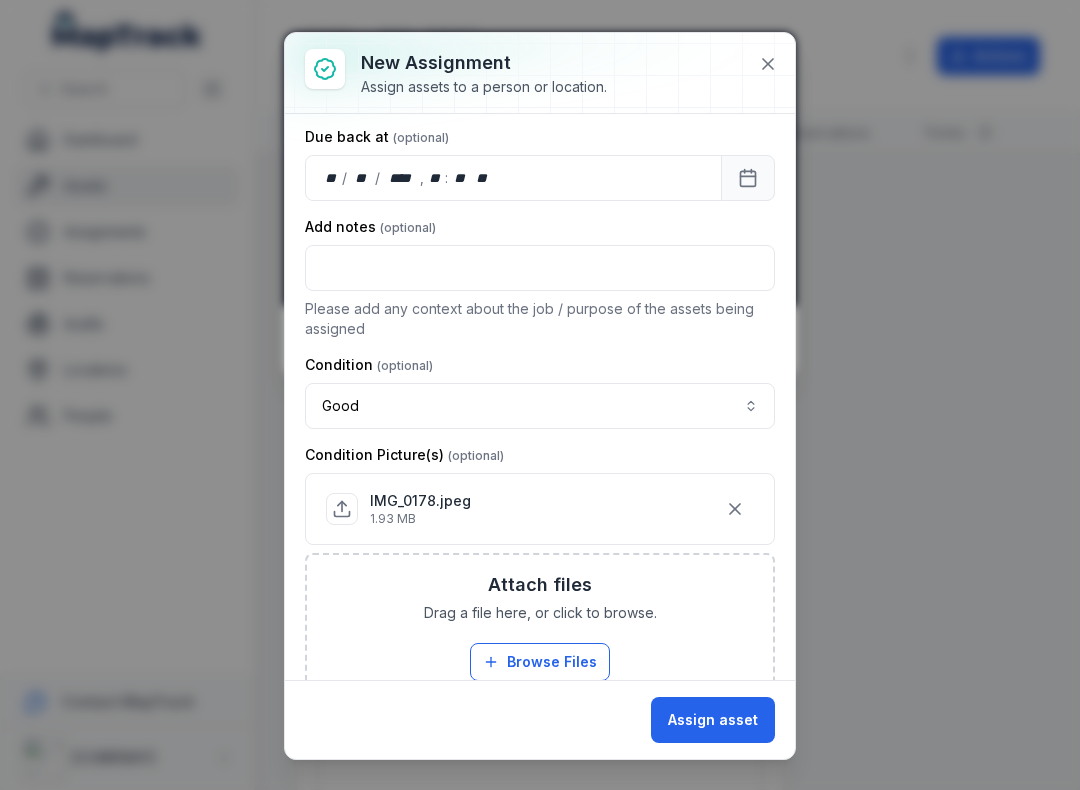 click on "Assign asset" at bounding box center [713, 720] 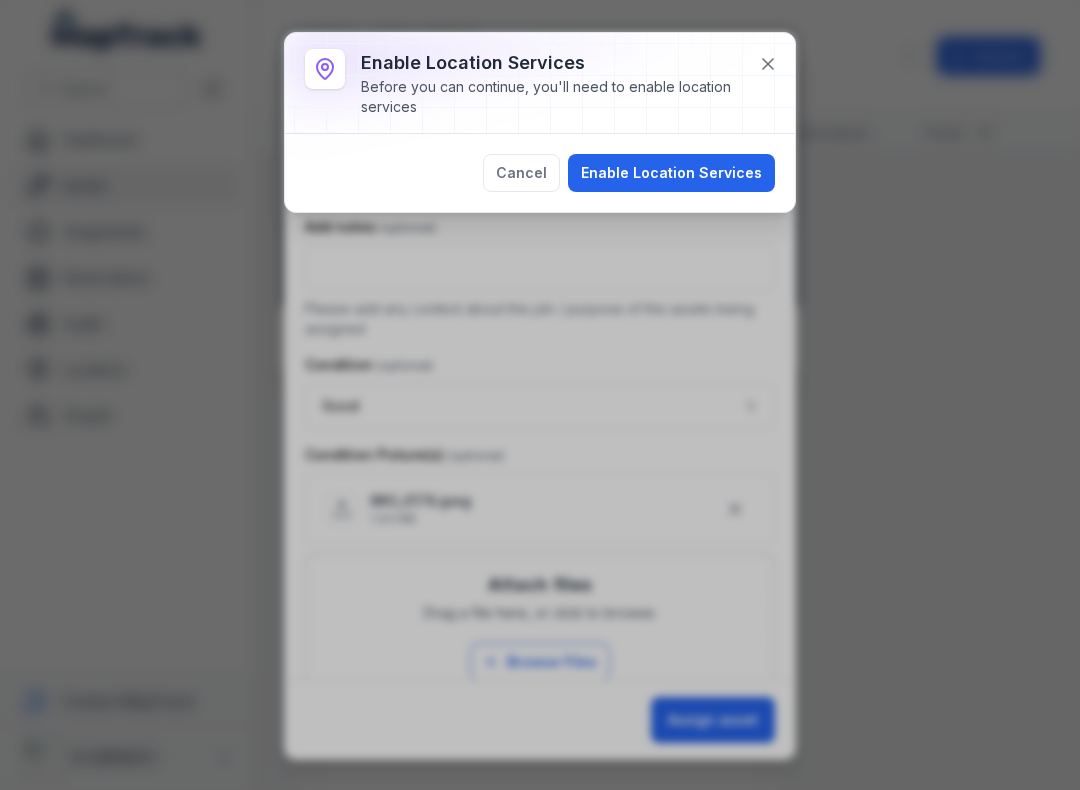 click on "Enable Location Services" at bounding box center [671, 173] 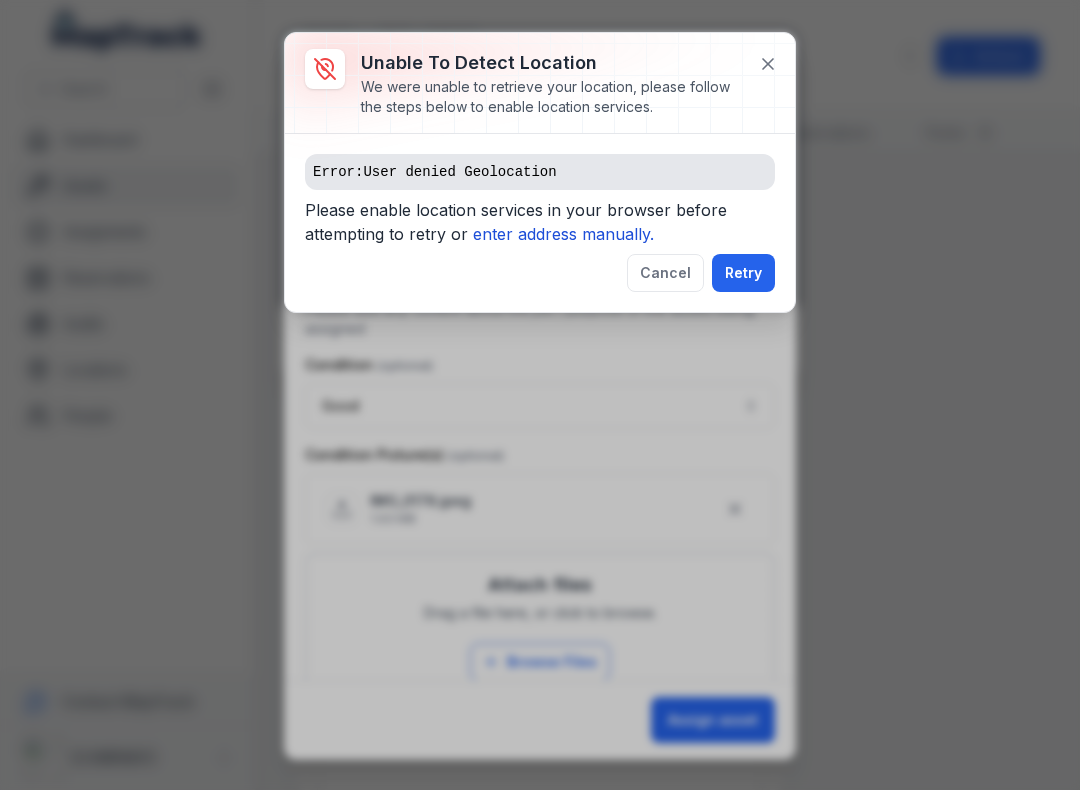 click on "enter address manually." at bounding box center [563, 234] 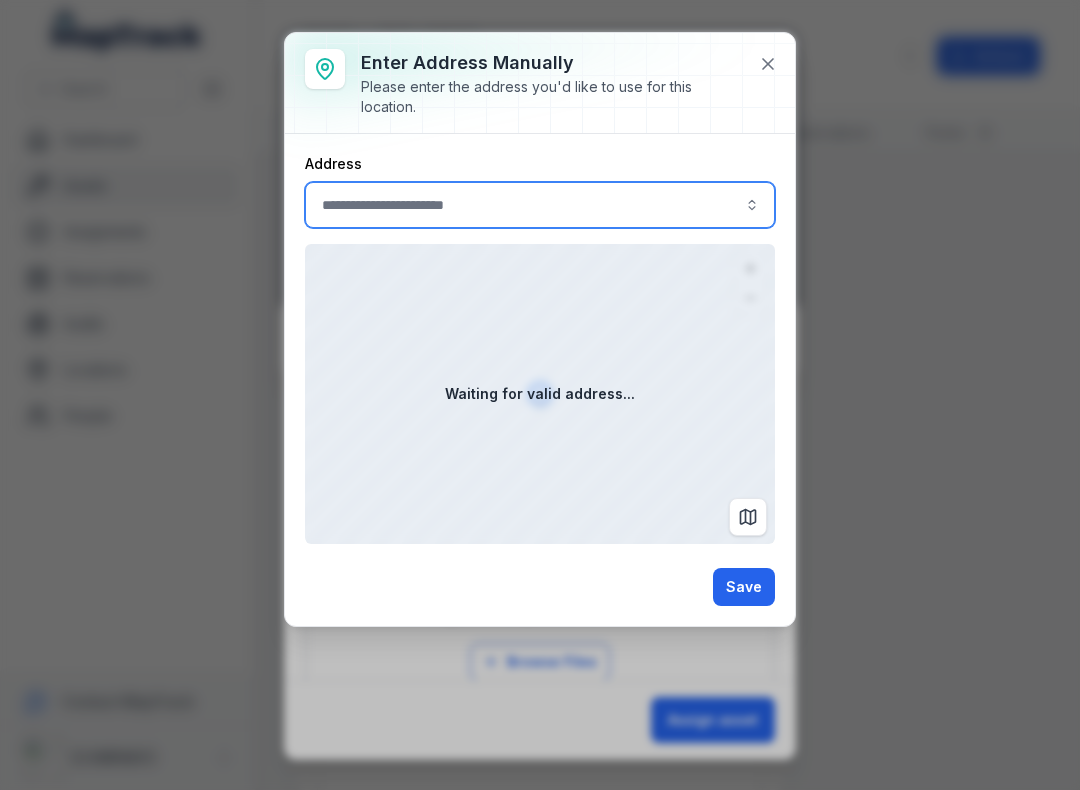 click at bounding box center (540, 205) 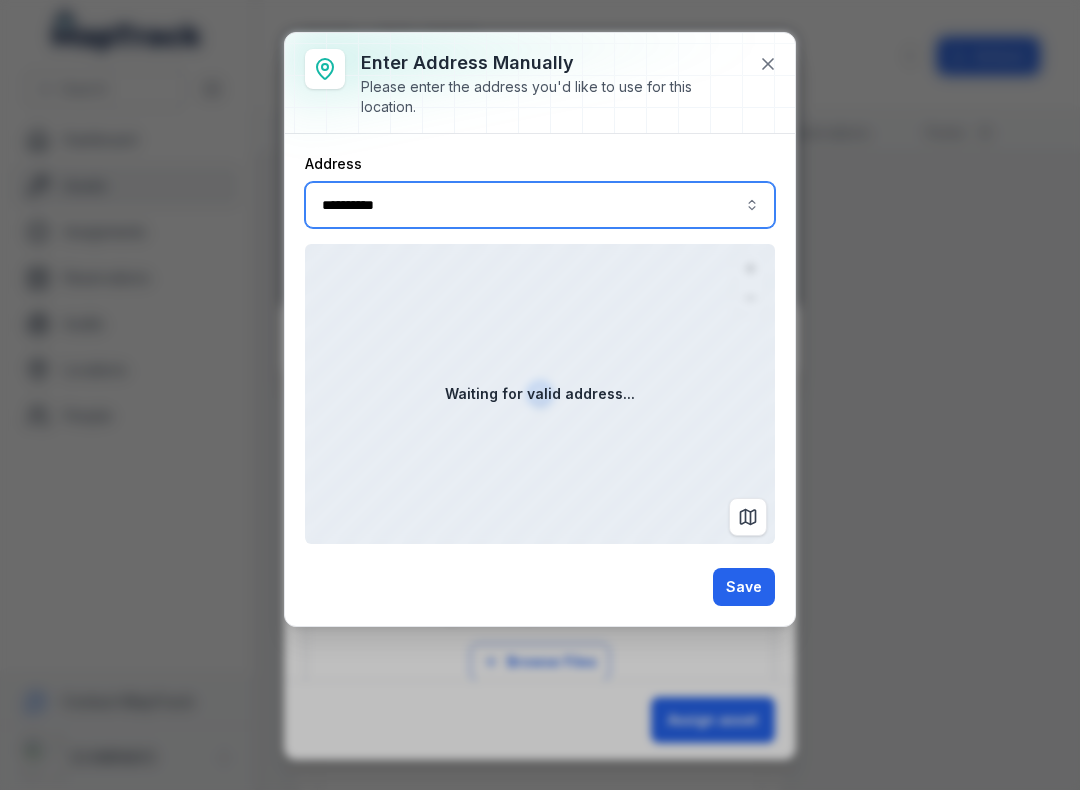 type on "**********" 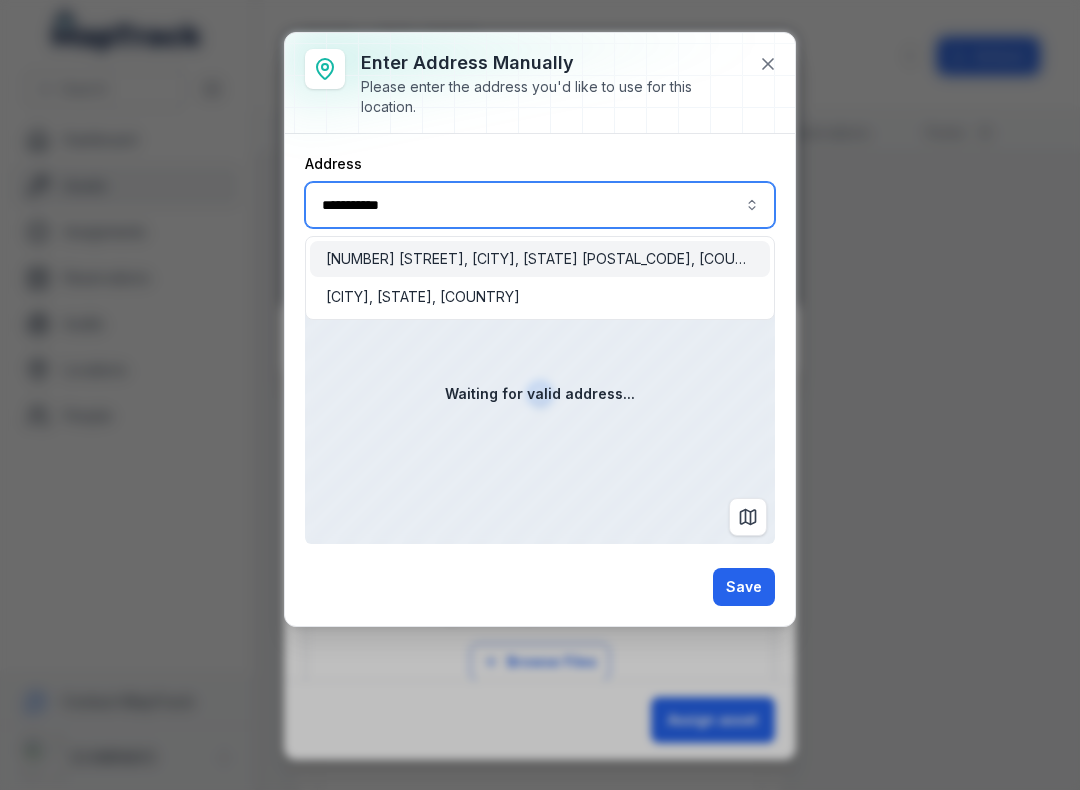 click on "[NUMBER] [STREET], [CITY], [STATE] [POSTAL_CODE], [COUNTRY]" at bounding box center [540, 259] 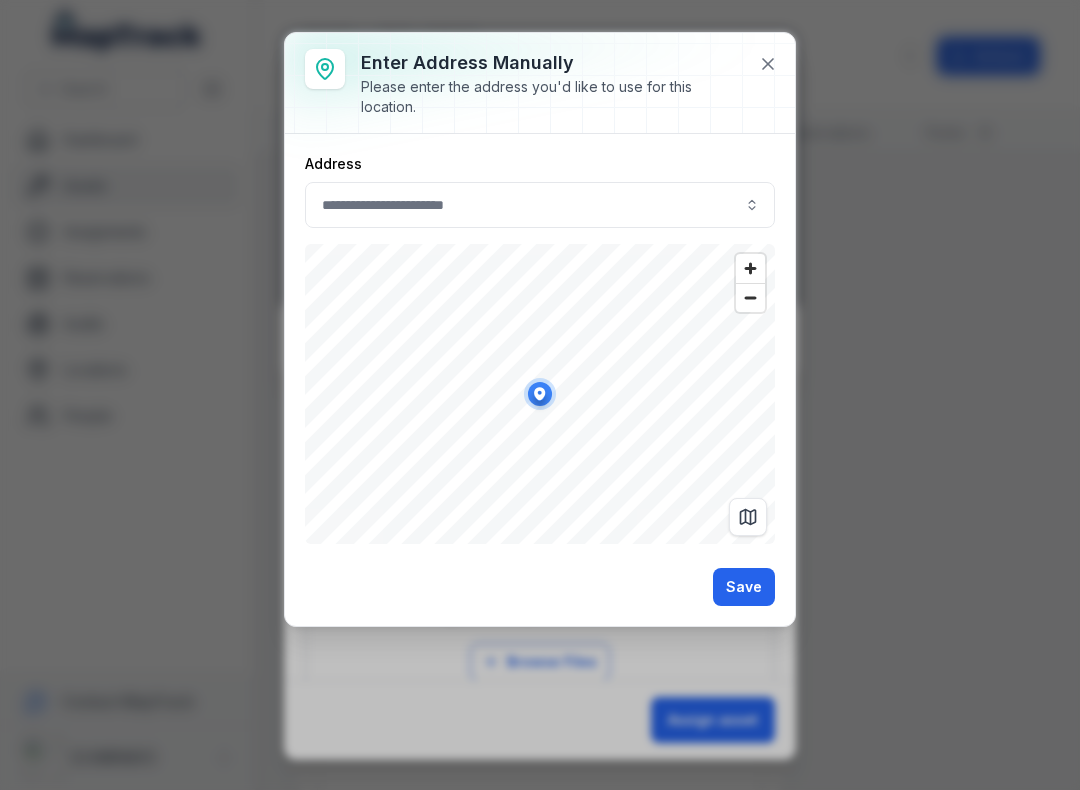 click on "Save" at bounding box center (744, 587) 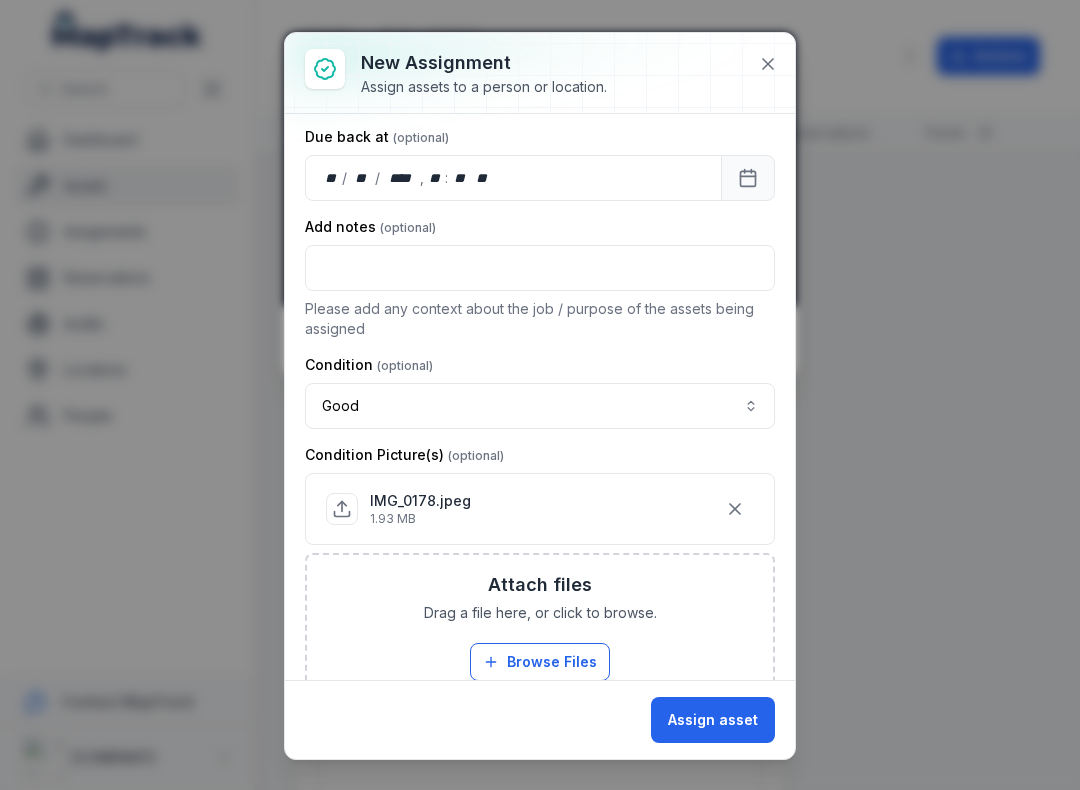 click on "Assign asset" at bounding box center (713, 720) 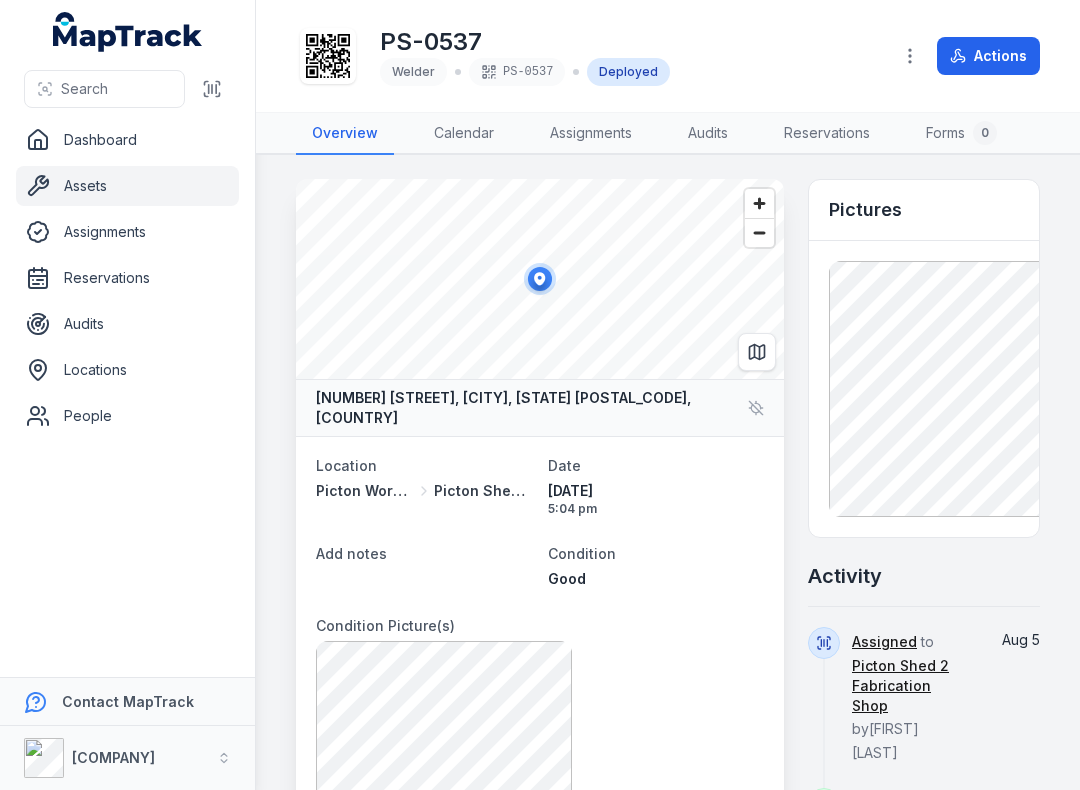 click 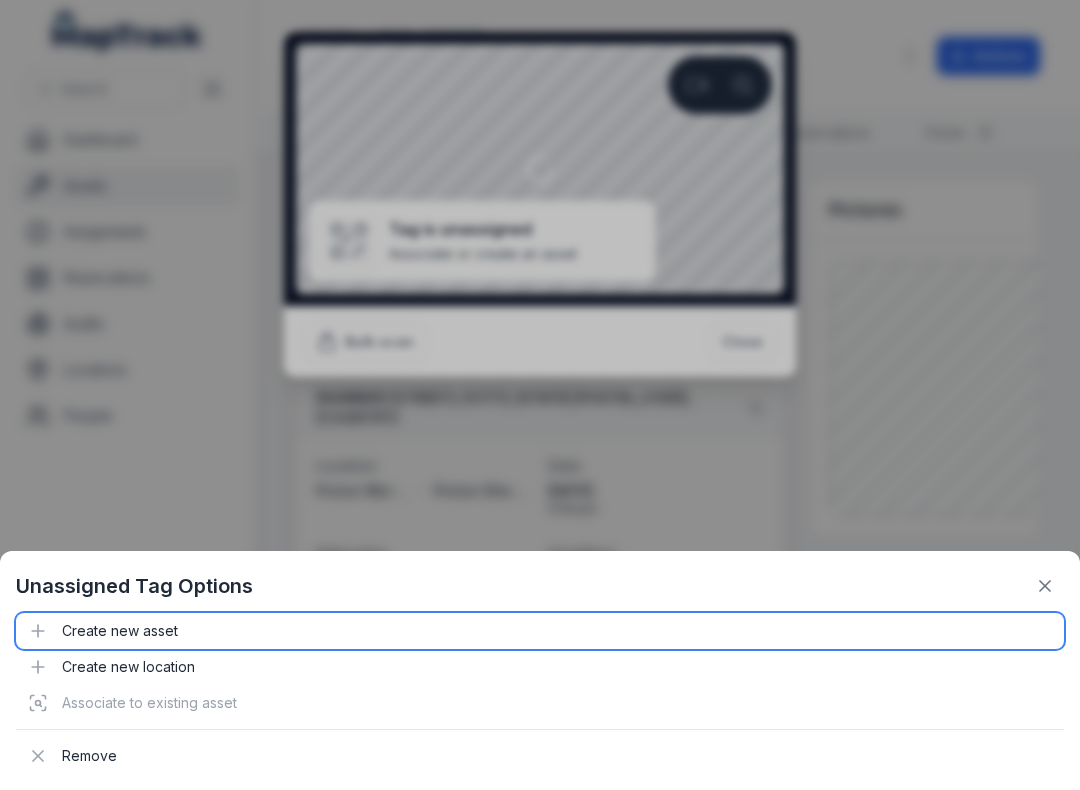 click on "Create new asset" at bounding box center (540, 631) 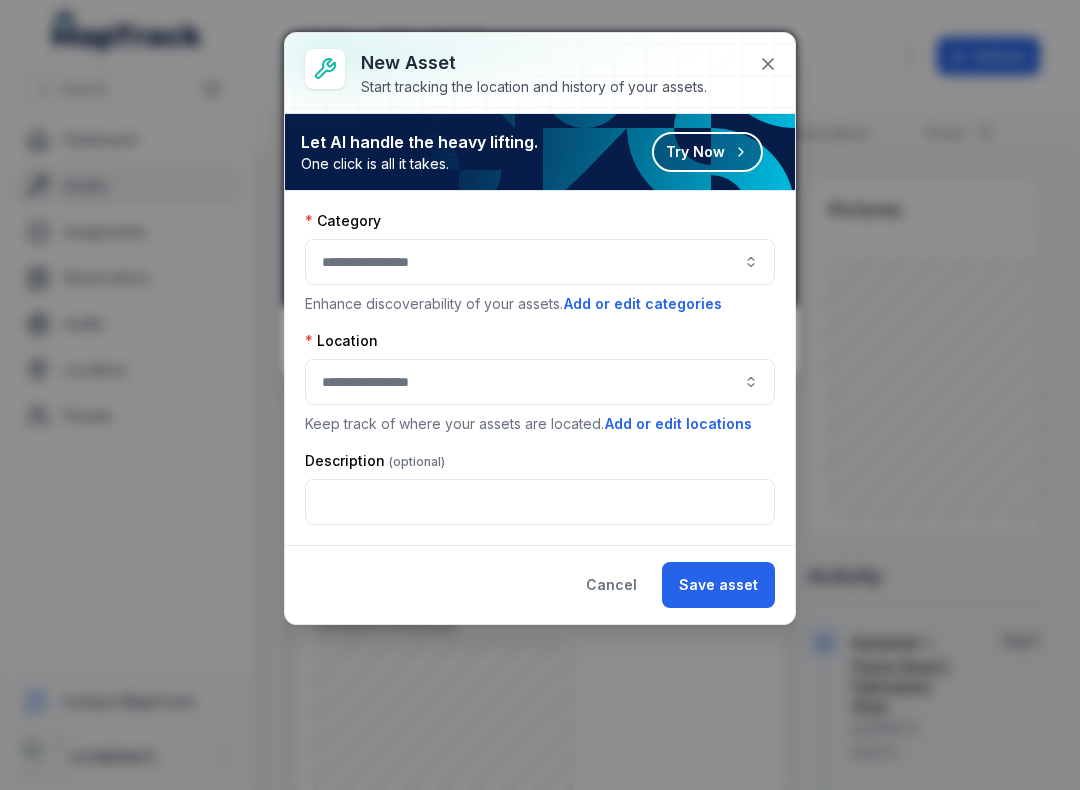 click at bounding box center [540, 262] 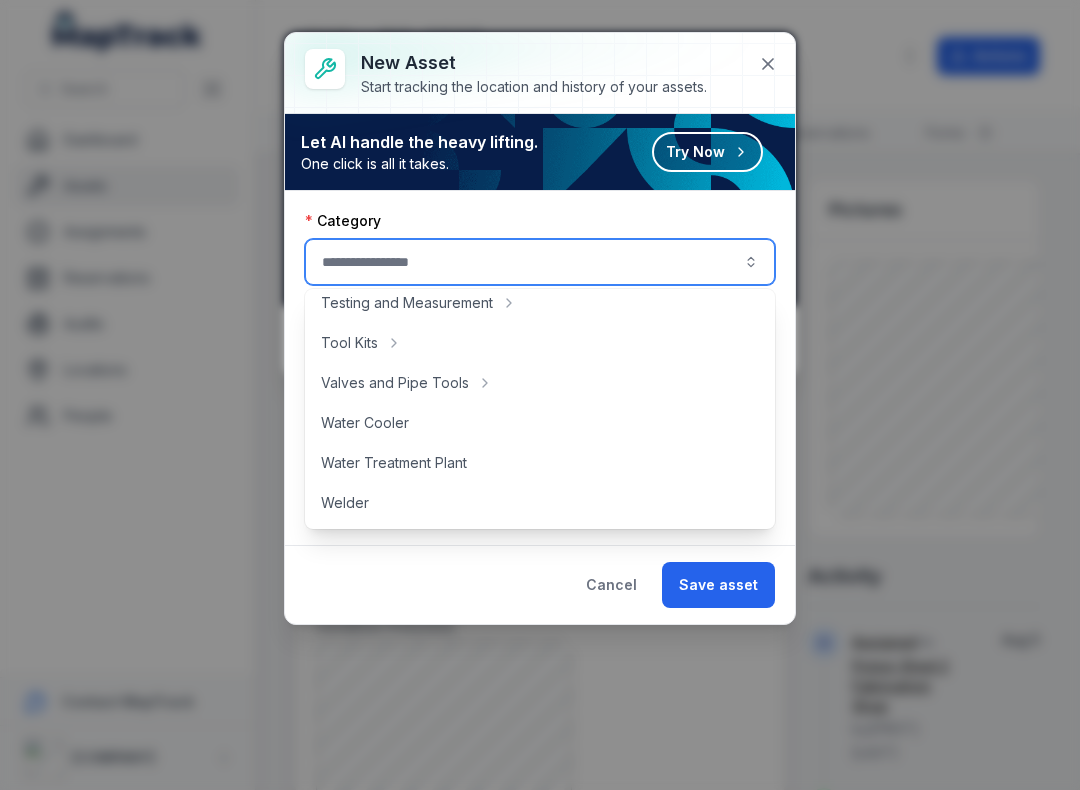 scroll, scrollTop: 892, scrollLeft: 0, axis: vertical 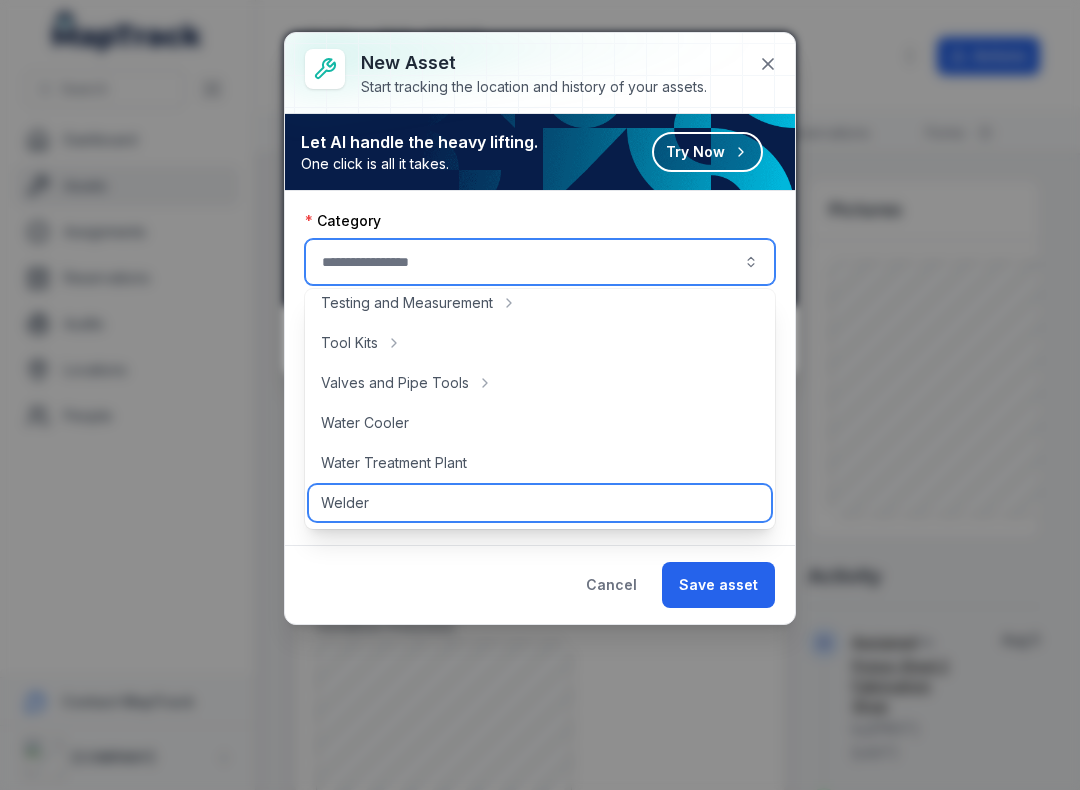 click on "Welder" at bounding box center [540, 503] 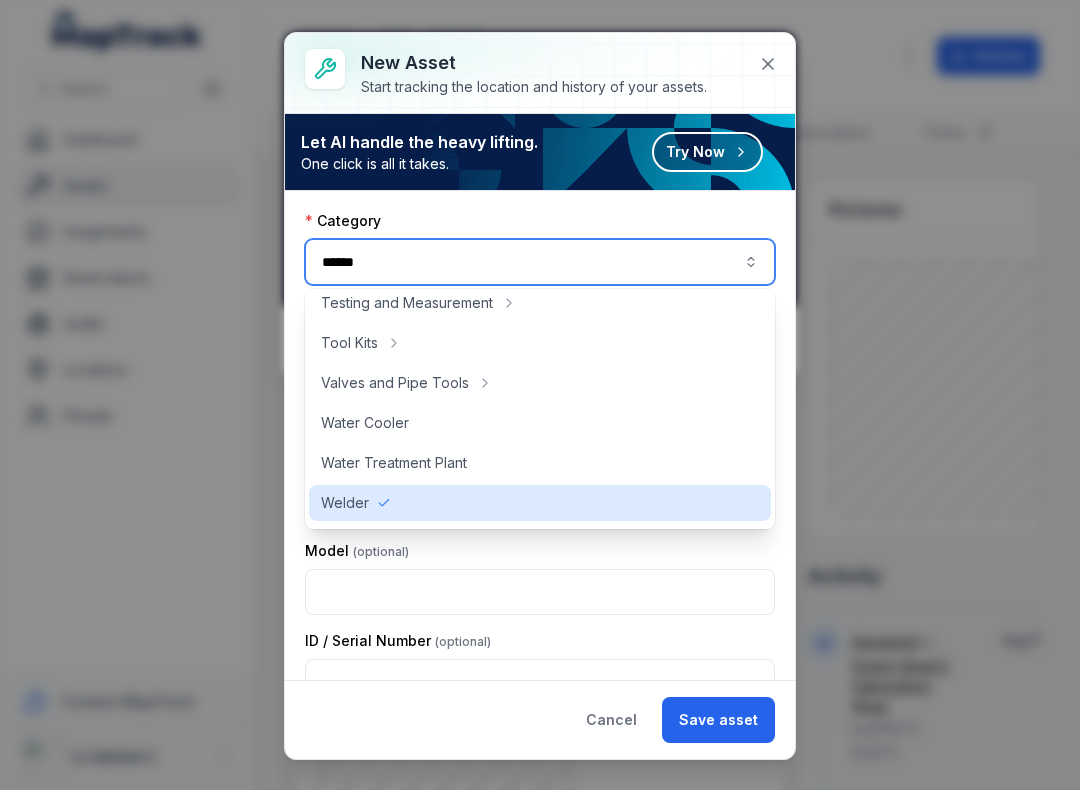 type on "******" 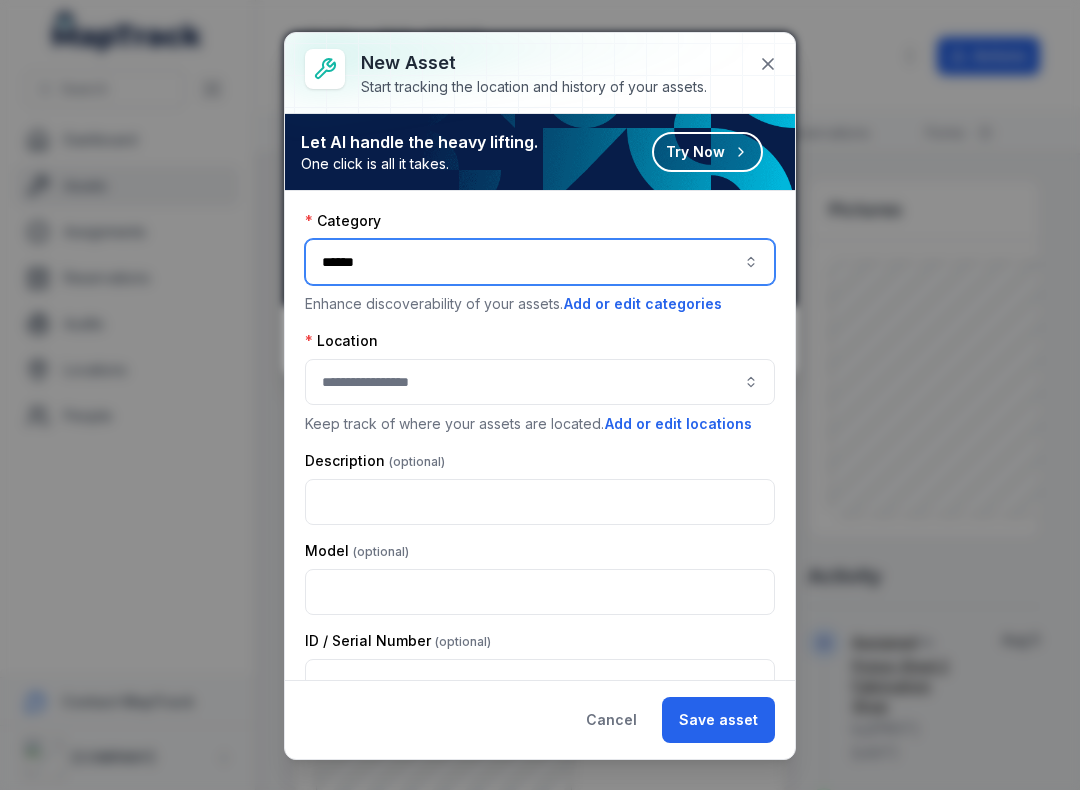 click at bounding box center [540, 382] 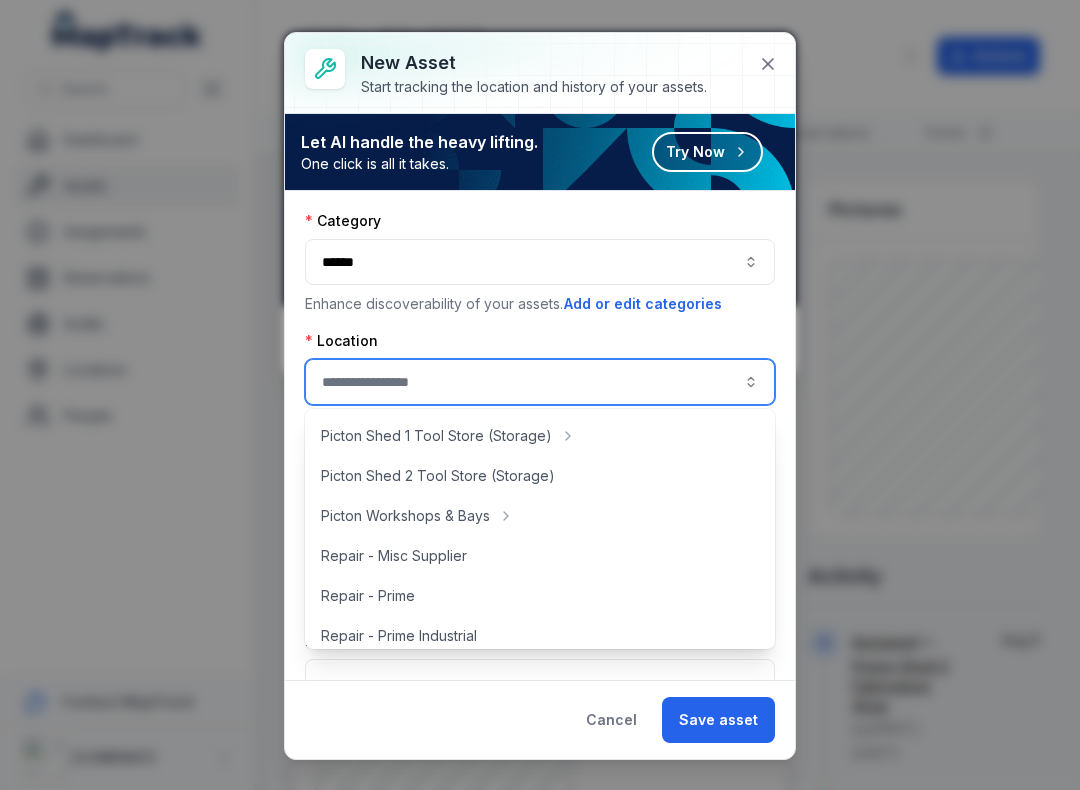 scroll, scrollTop: 428, scrollLeft: 0, axis: vertical 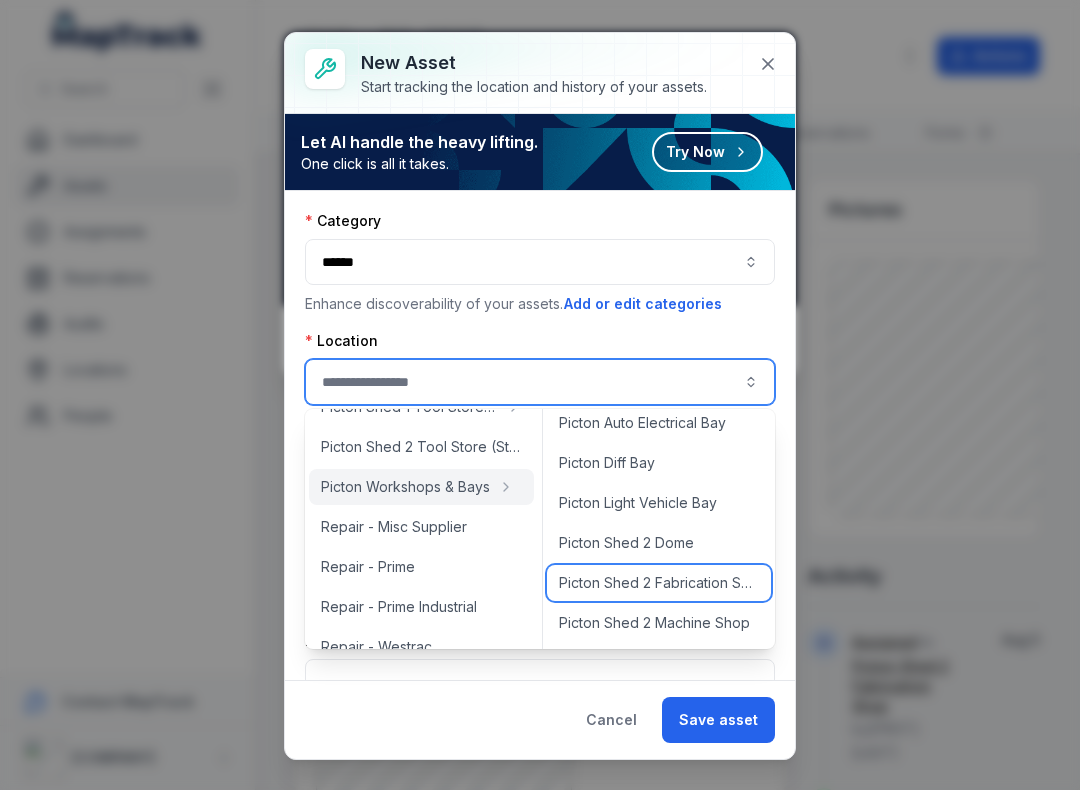 click on "Picton Shed 2 Fabrication Shop" at bounding box center [659, 583] 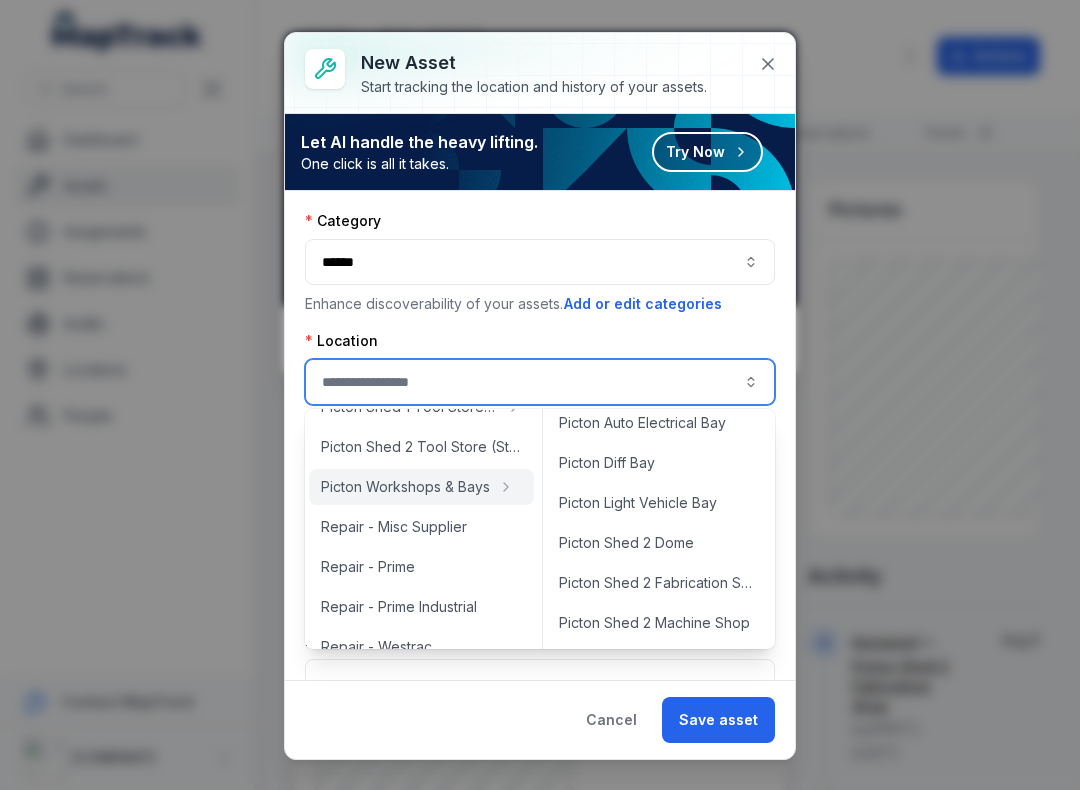 type on "**********" 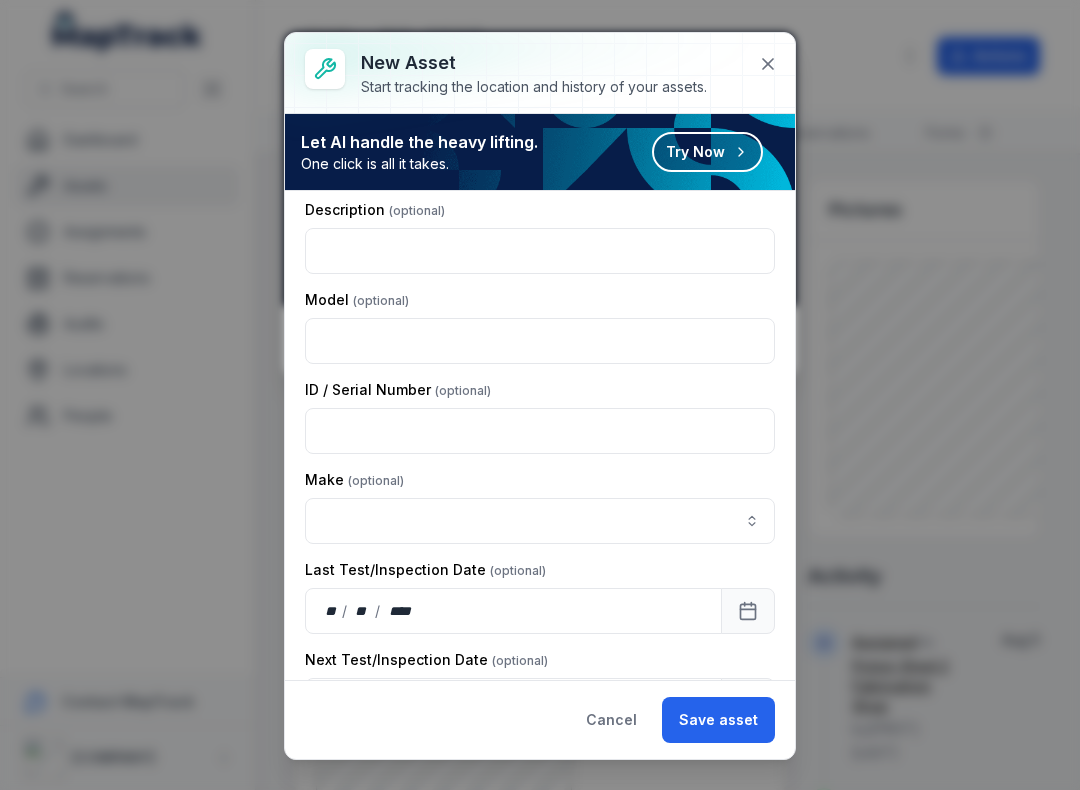 scroll, scrollTop: 264, scrollLeft: 0, axis: vertical 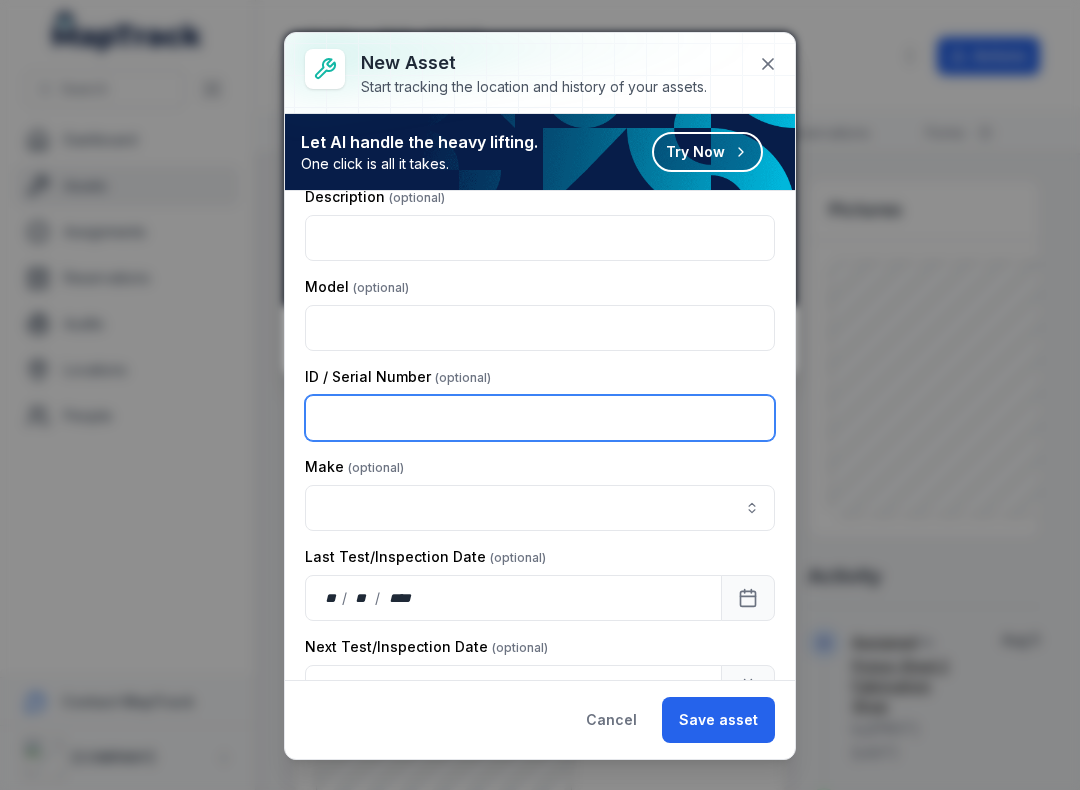 click at bounding box center [540, 418] 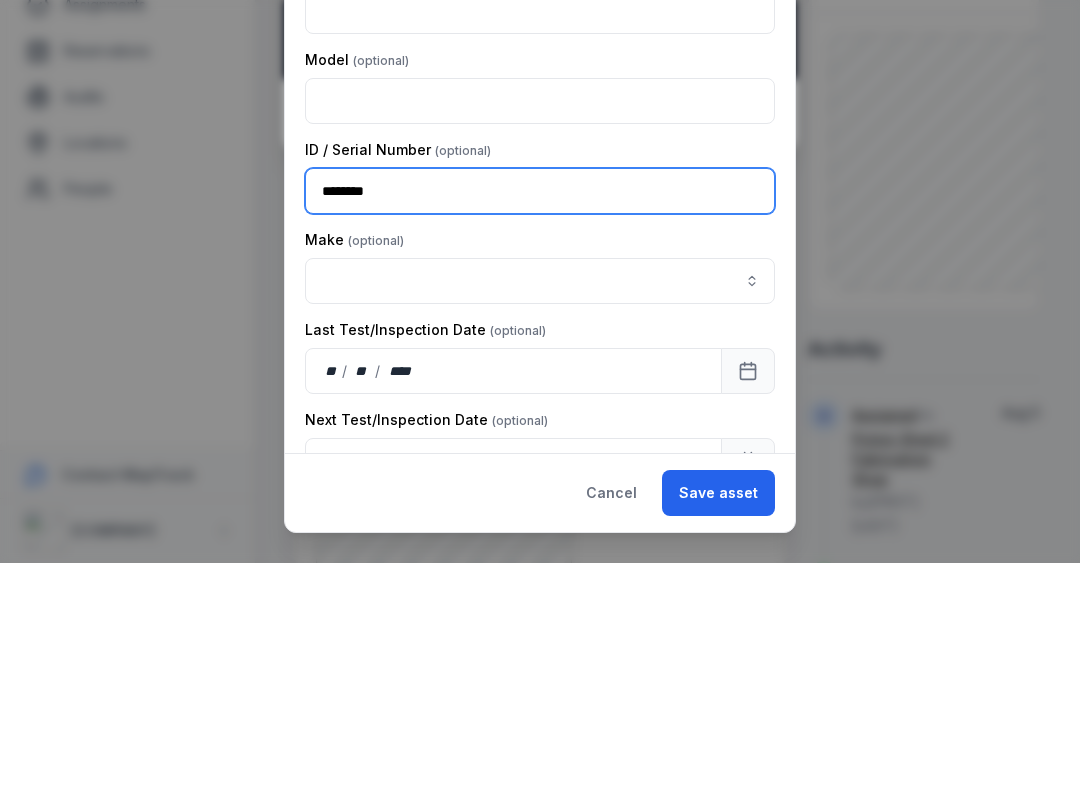 type on "********" 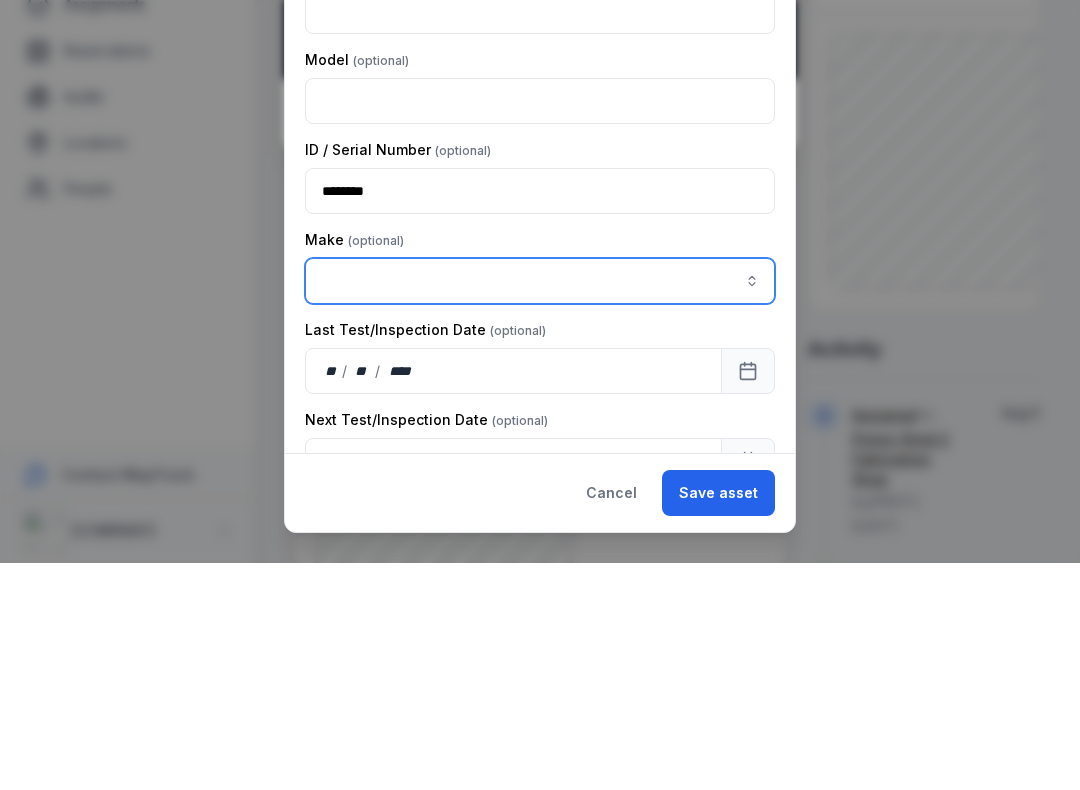 click at bounding box center [540, 508] 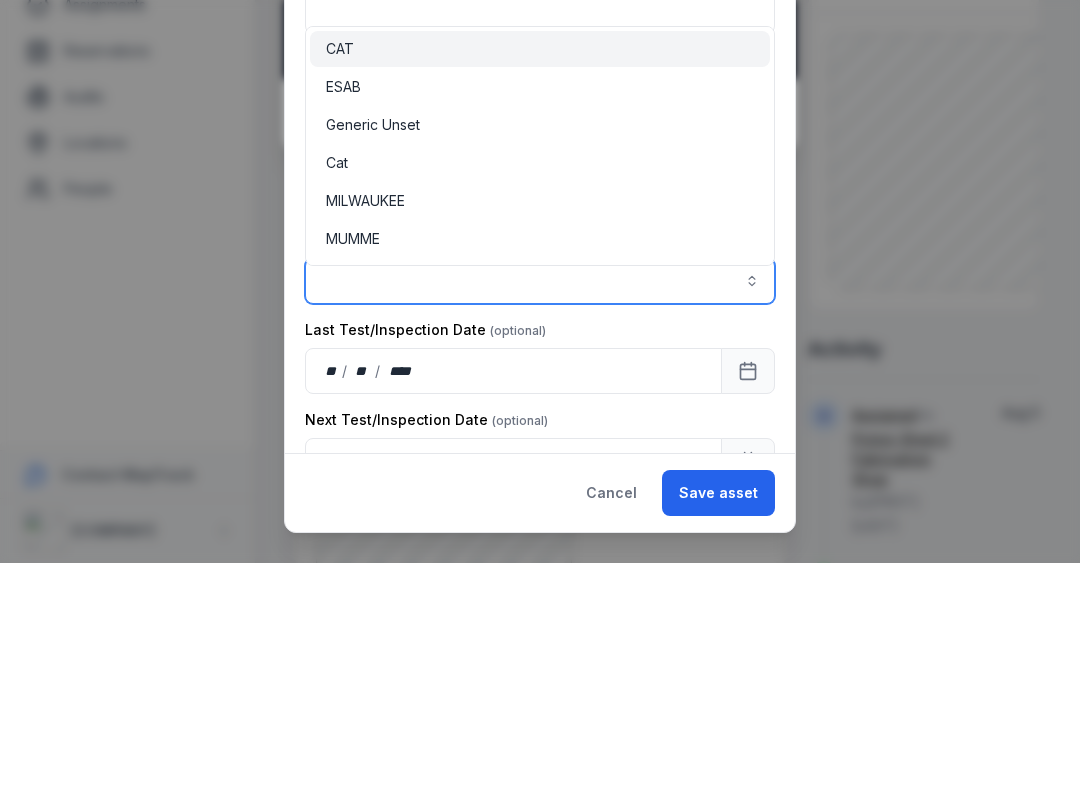 click on "ESAB" at bounding box center [343, 314] 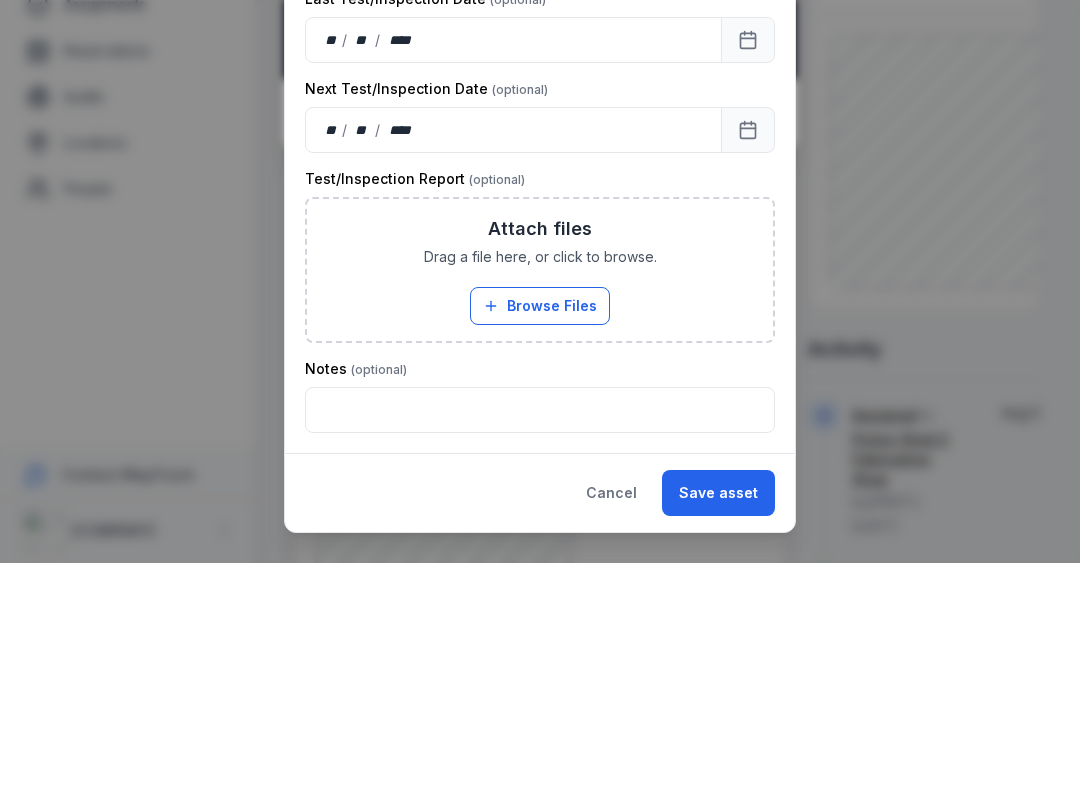 scroll, scrollTop: 595, scrollLeft: 0, axis: vertical 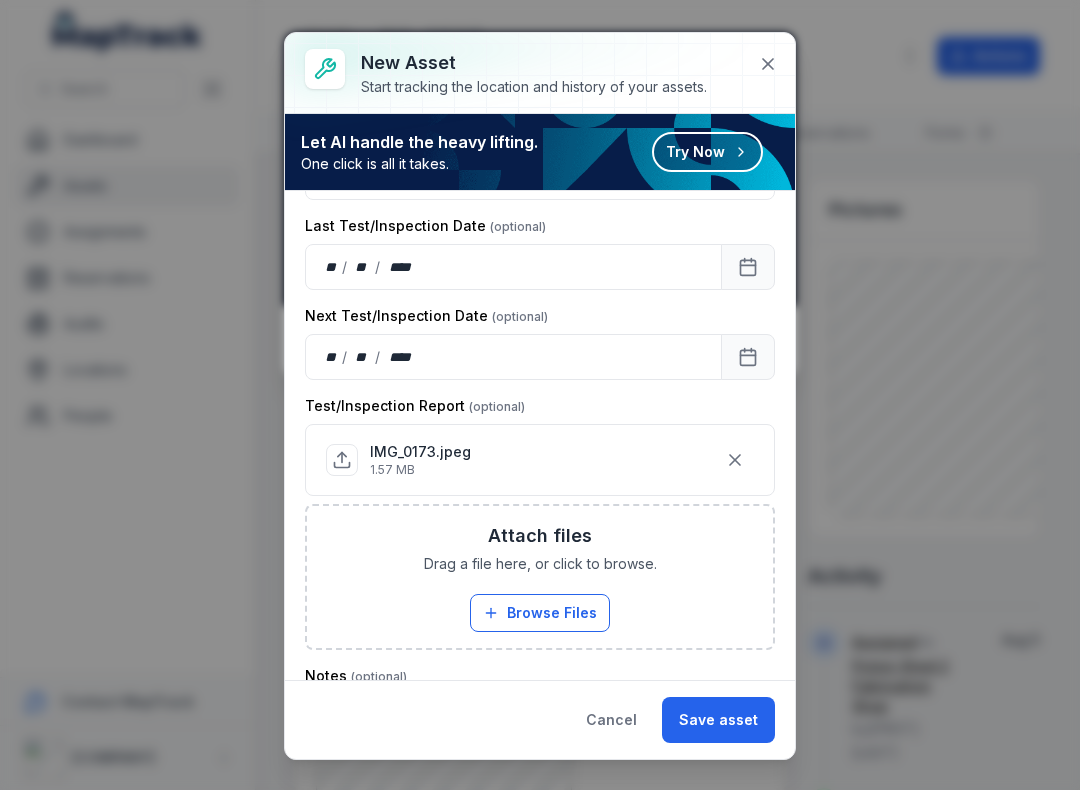click on "Save asset" at bounding box center [718, 720] 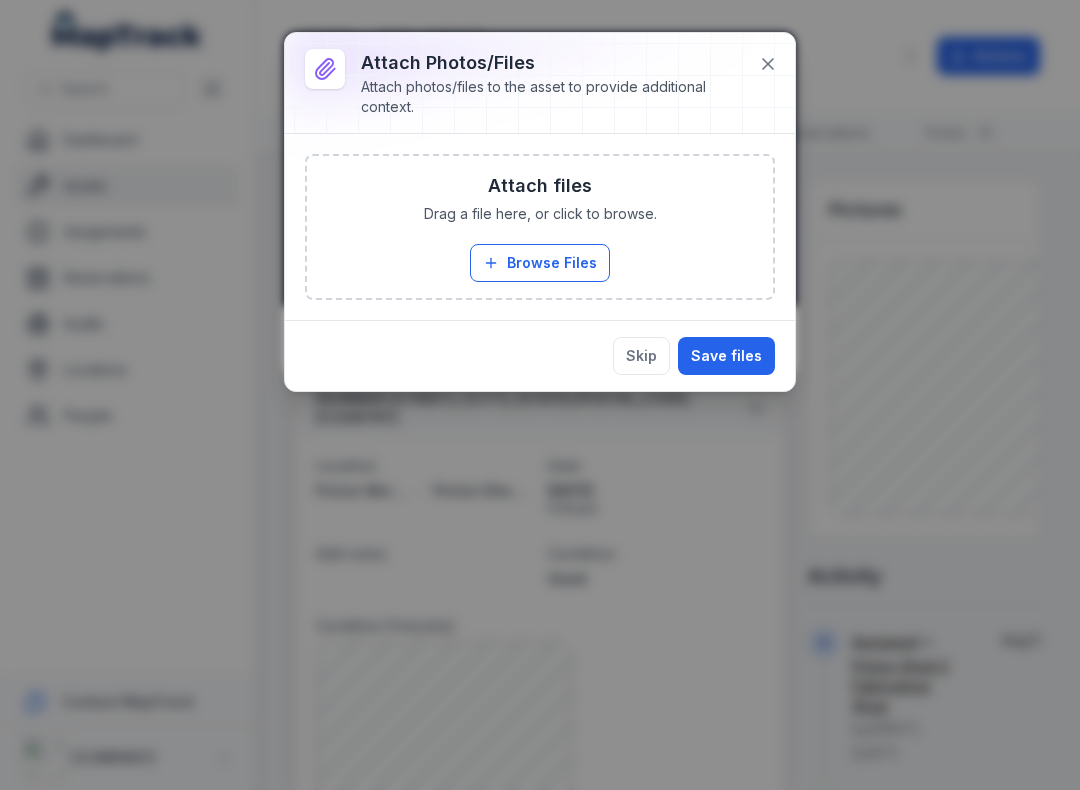 click on "Browse Files" at bounding box center (540, 263) 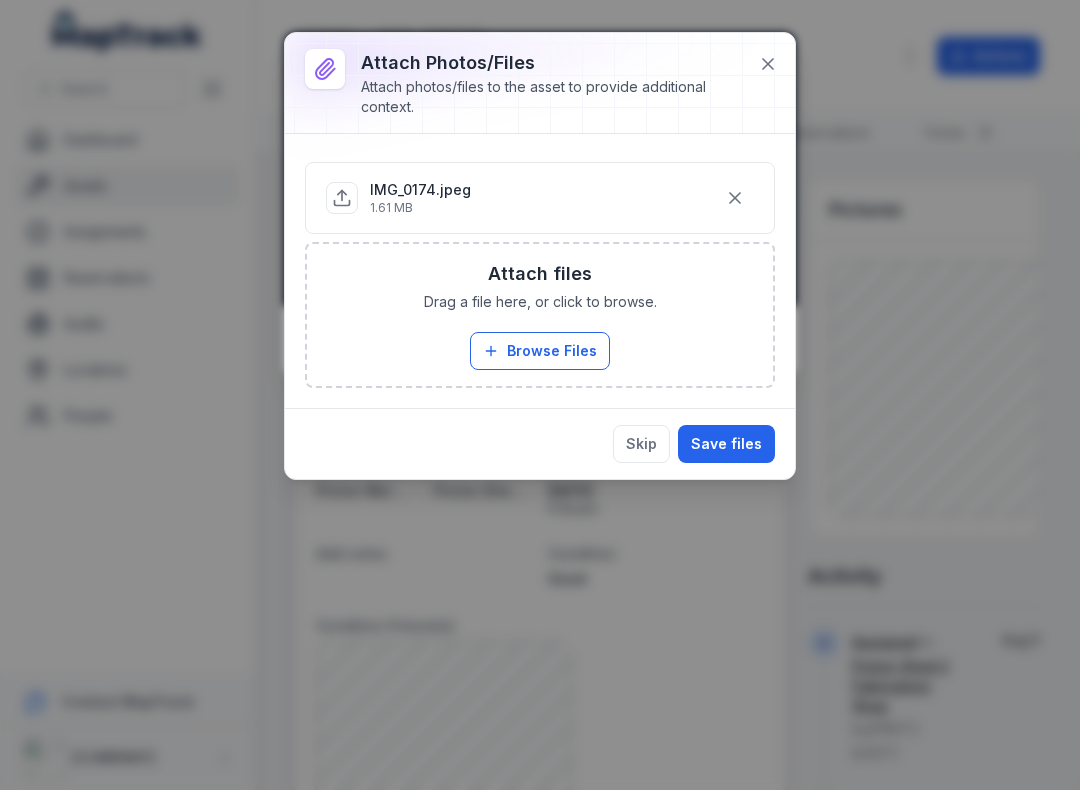 click on "Save files" at bounding box center (726, 444) 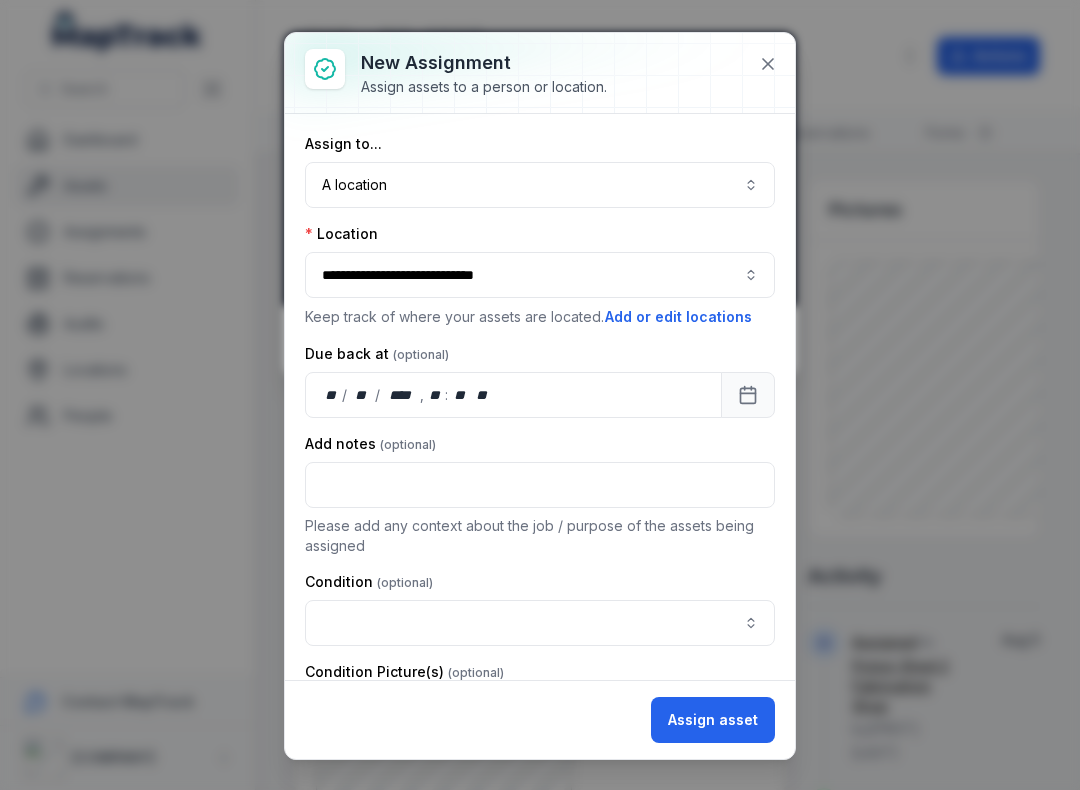 click at bounding box center [540, 623] 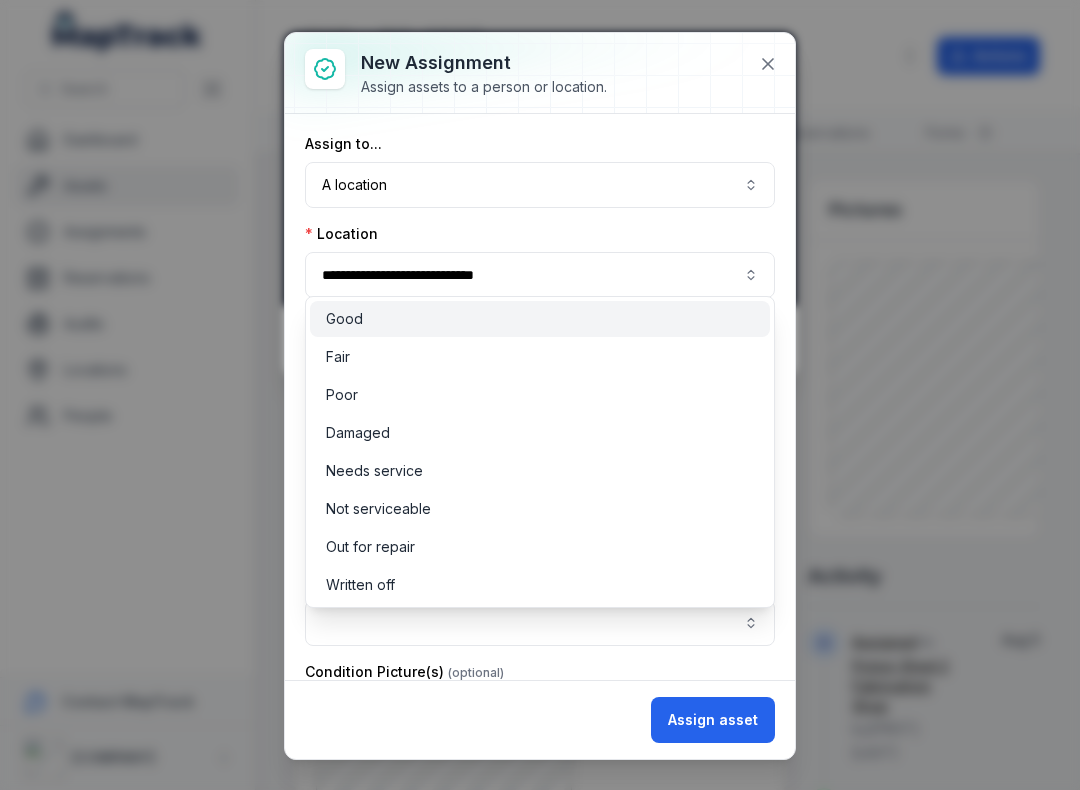 click on "Good" at bounding box center [540, 319] 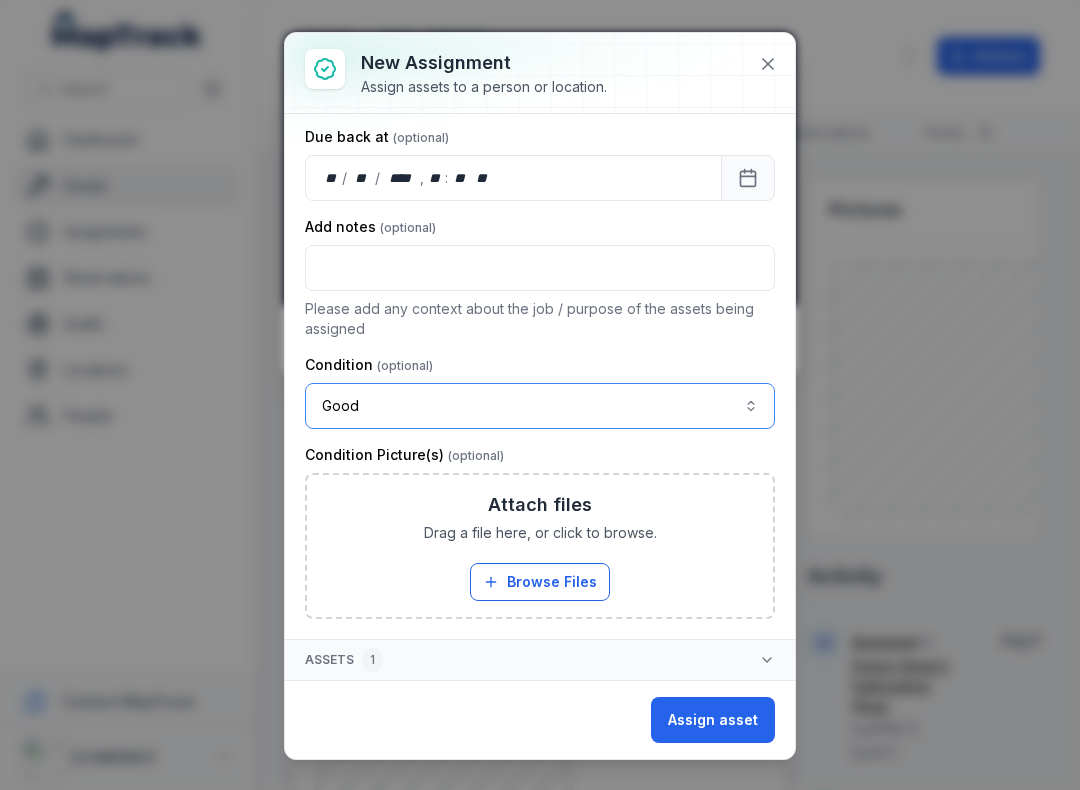 scroll, scrollTop: 217, scrollLeft: 0, axis: vertical 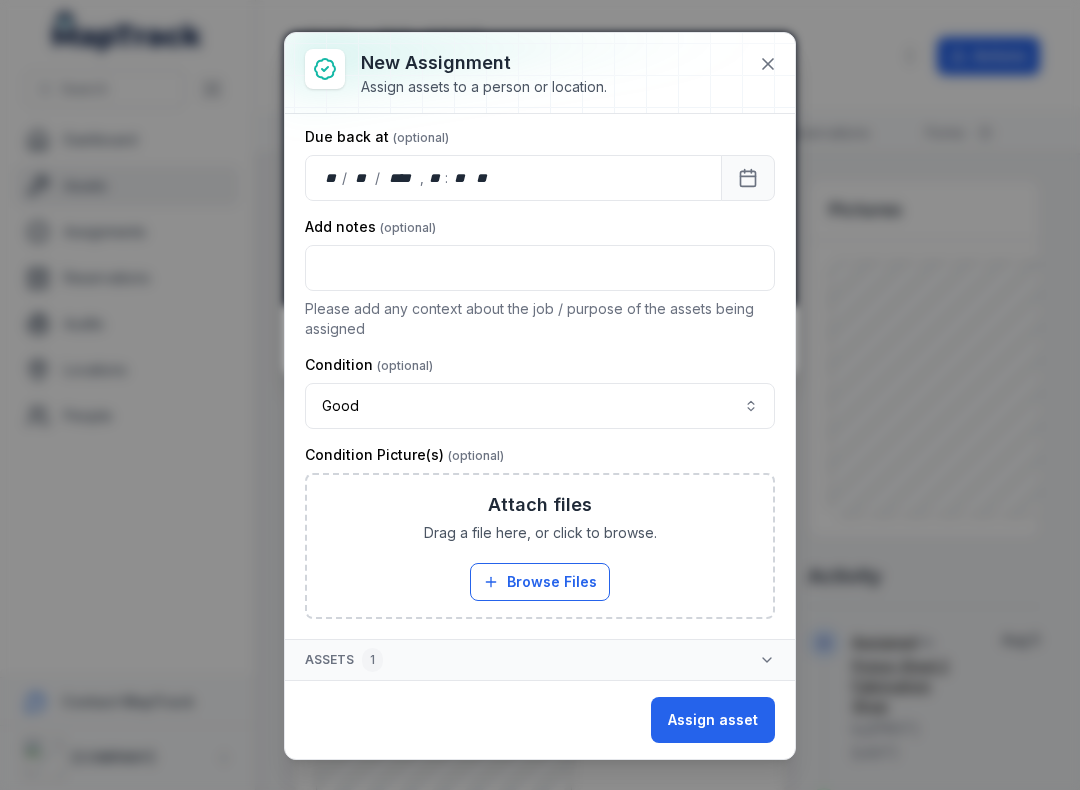 click on "Browse Files" at bounding box center [540, 582] 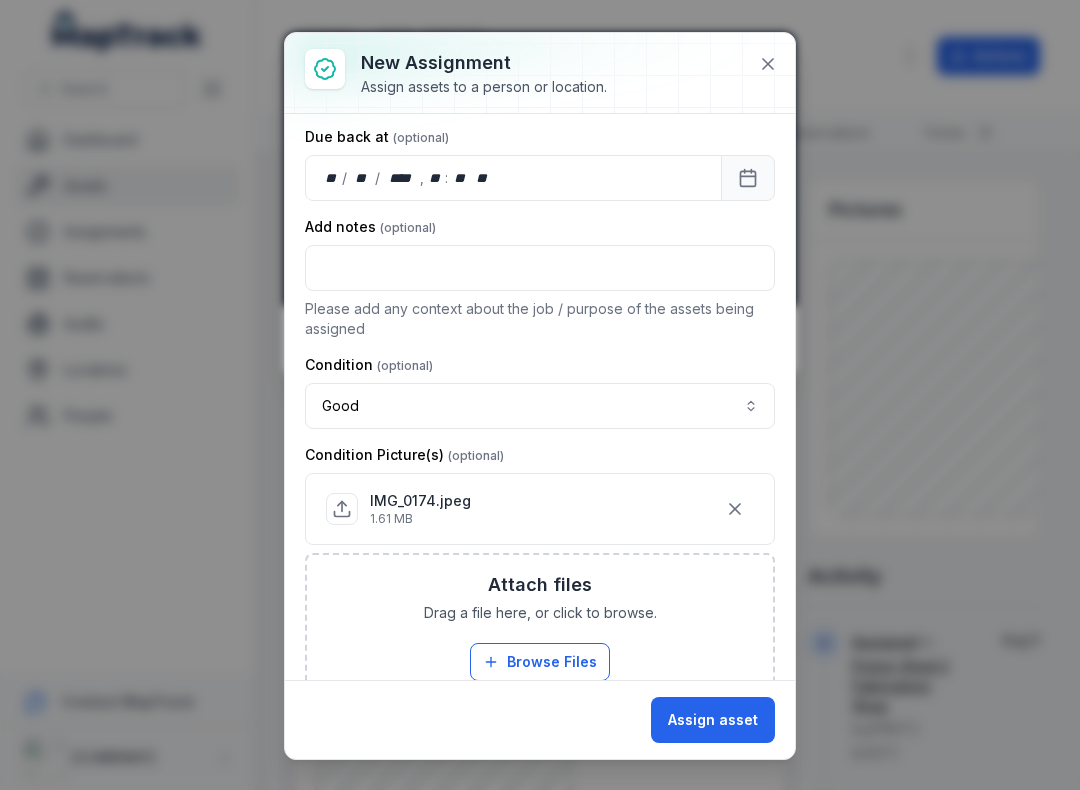 click on "Assign asset" at bounding box center (713, 720) 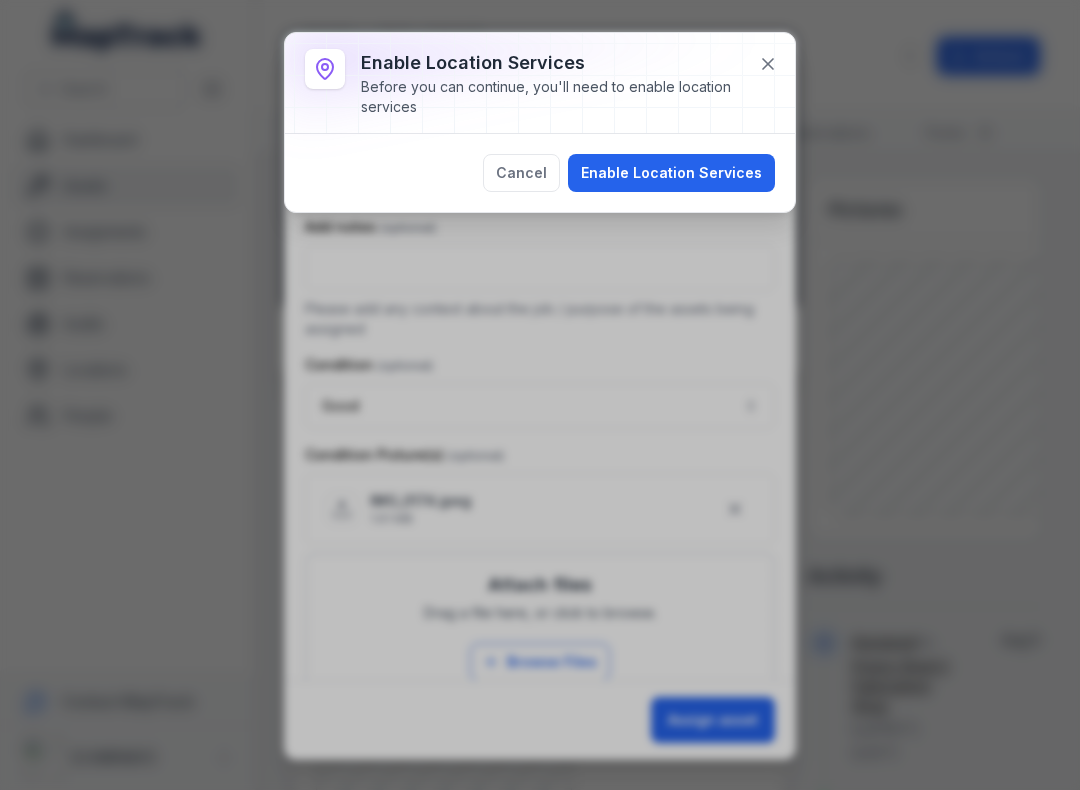 click on "Enable Location Services" at bounding box center (671, 173) 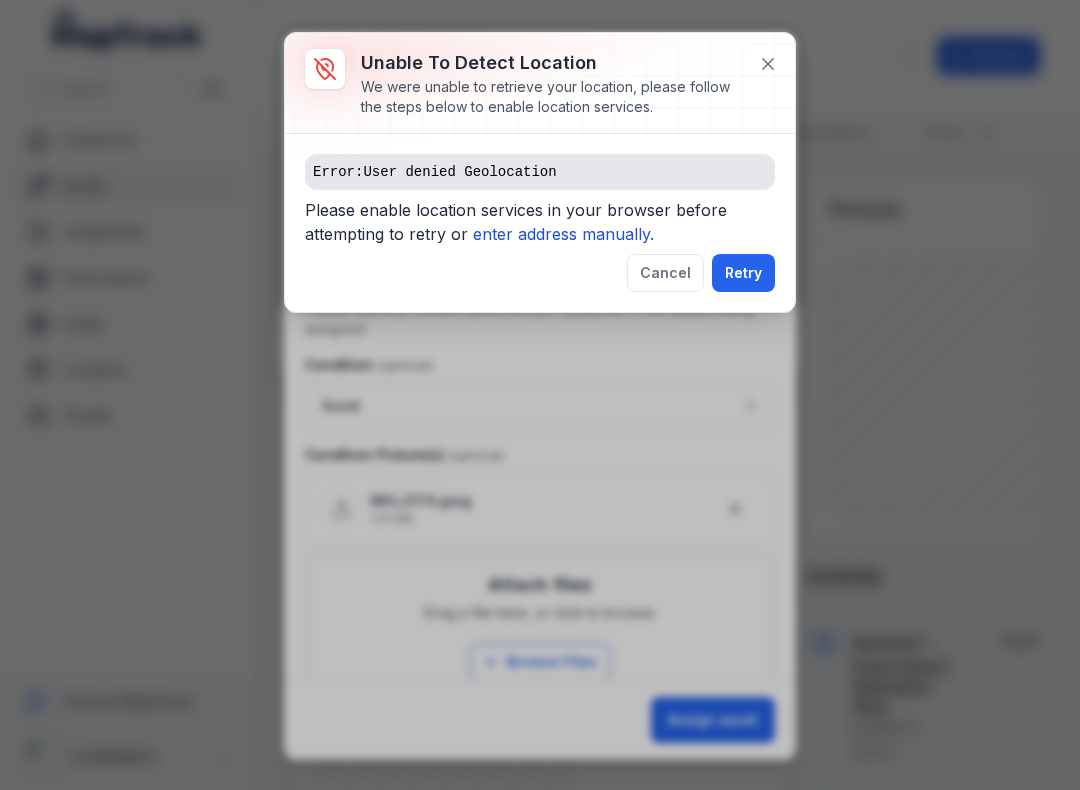 click on "enter address manually." at bounding box center (563, 234) 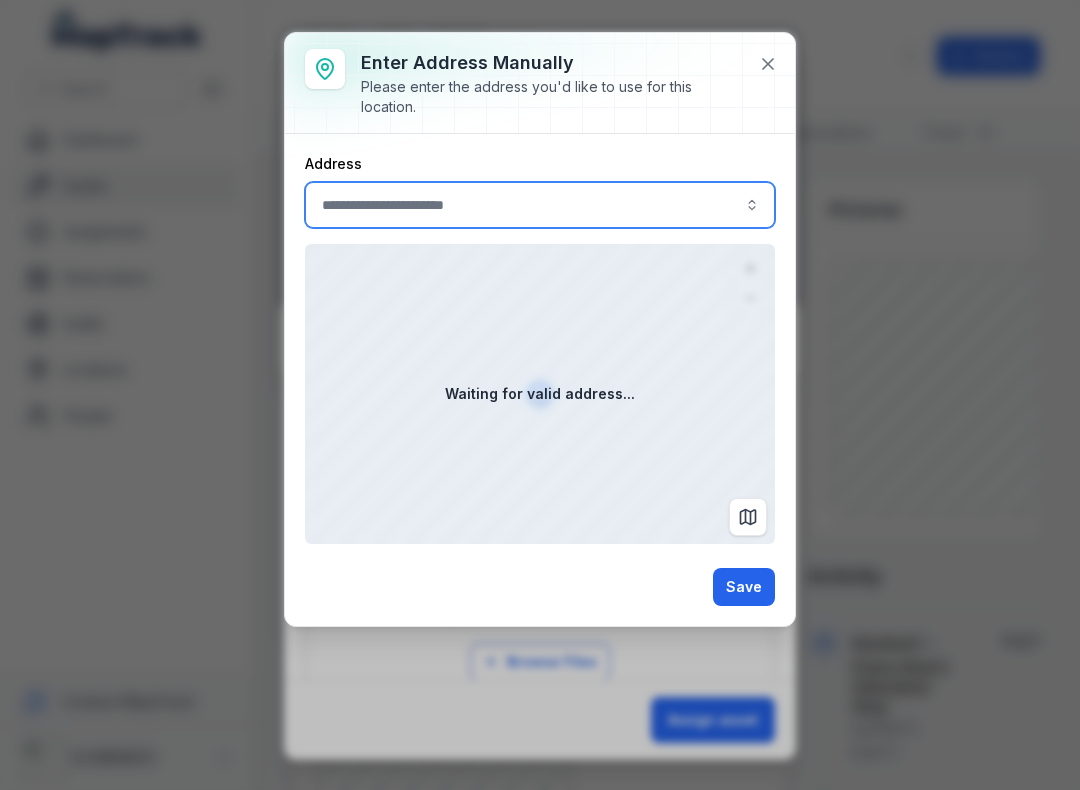 click at bounding box center (540, 205) 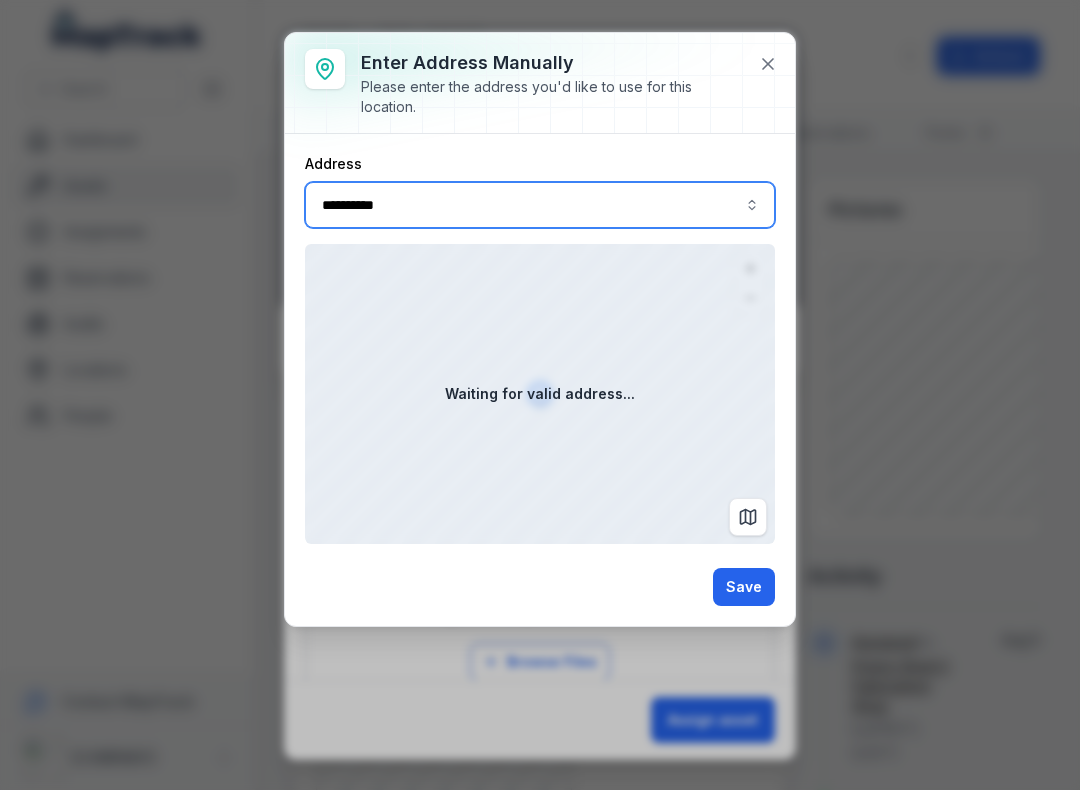 type on "**********" 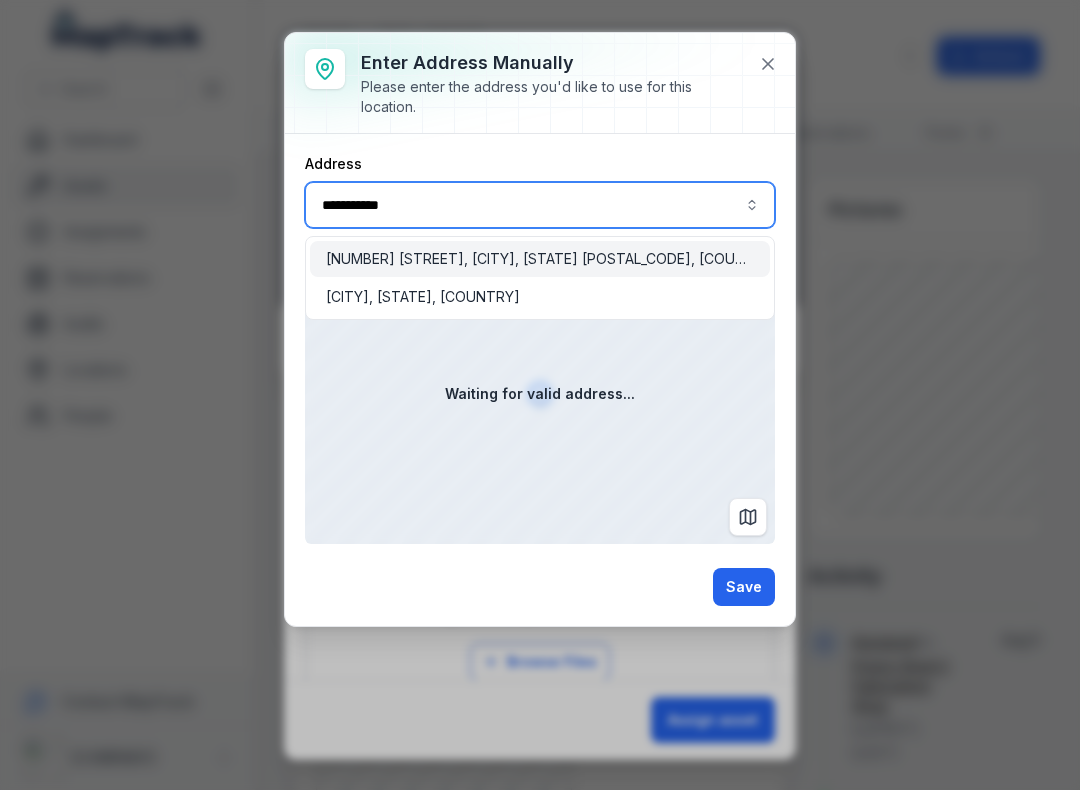 click on "[NUMBER] [STREET], [CITY], [STATE] [POSTAL_CODE], [COUNTRY]" at bounding box center [540, 259] 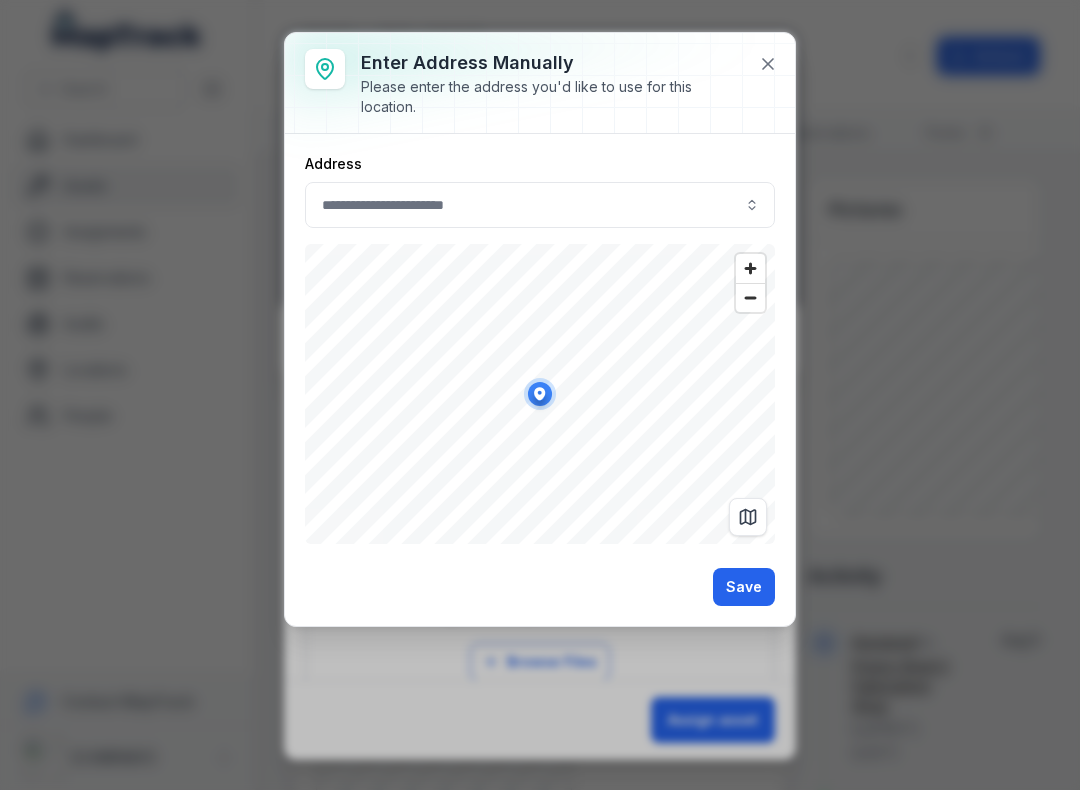 click on "Save" at bounding box center [744, 587] 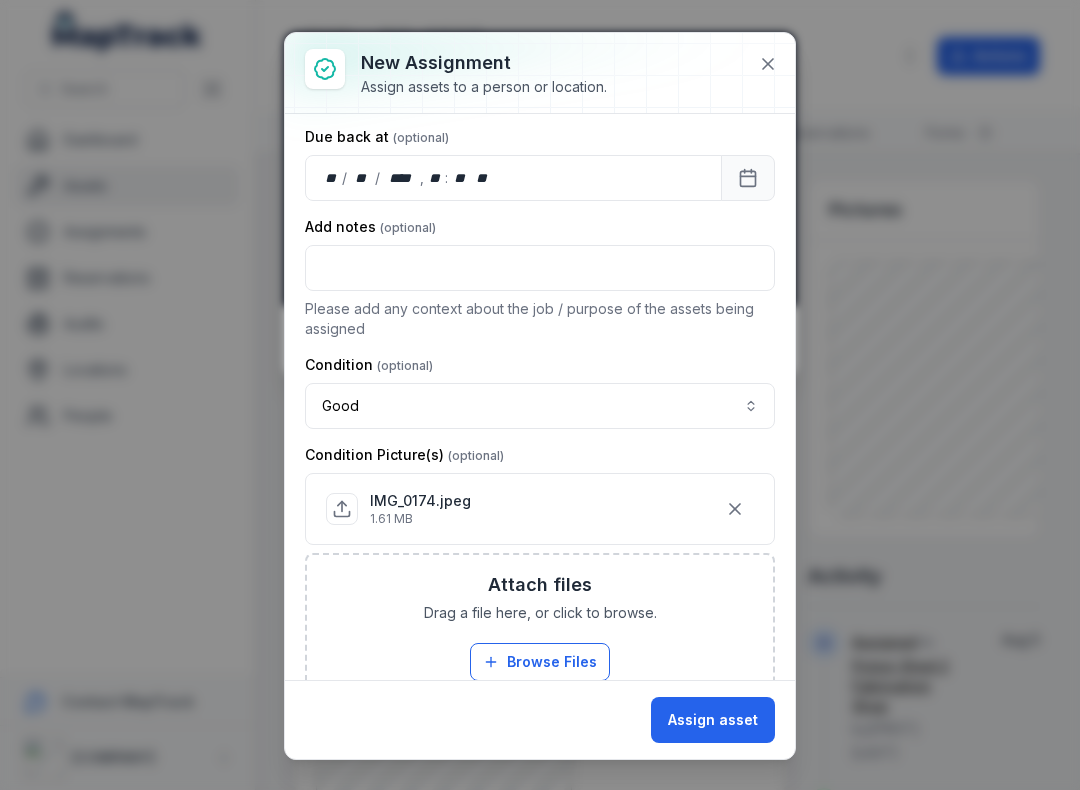 click on "Assign asset" at bounding box center (713, 720) 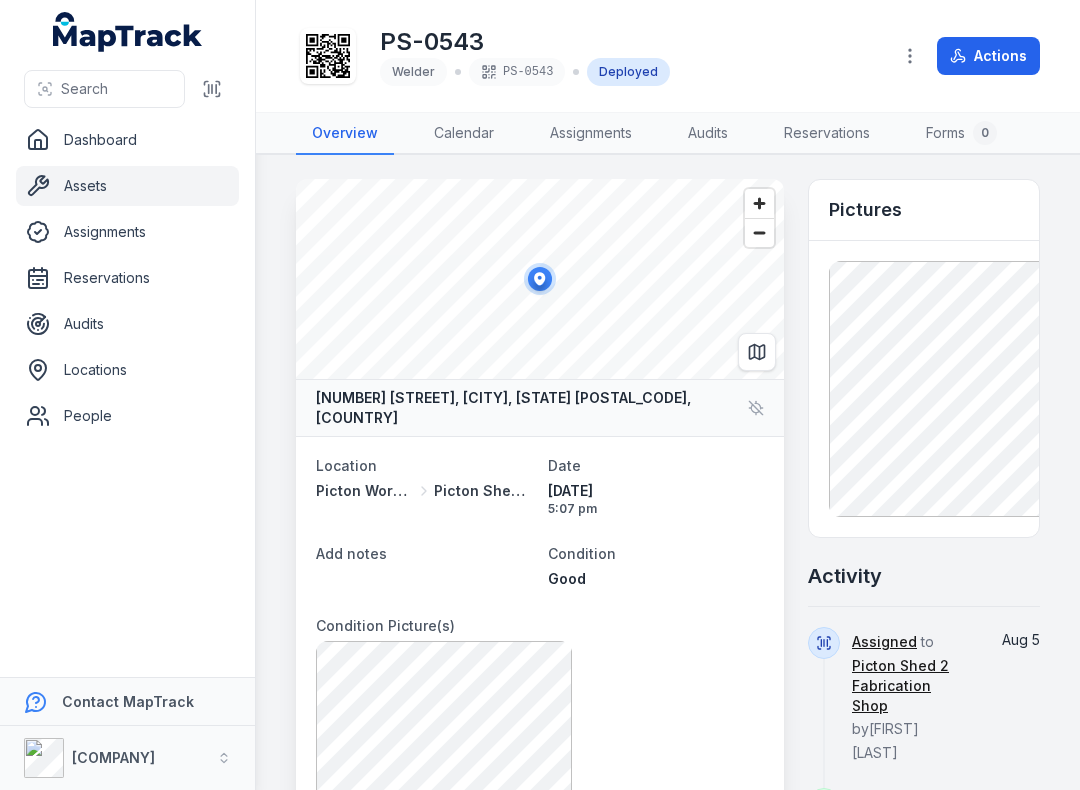 scroll, scrollTop: 0, scrollLeft: 0, axis: both 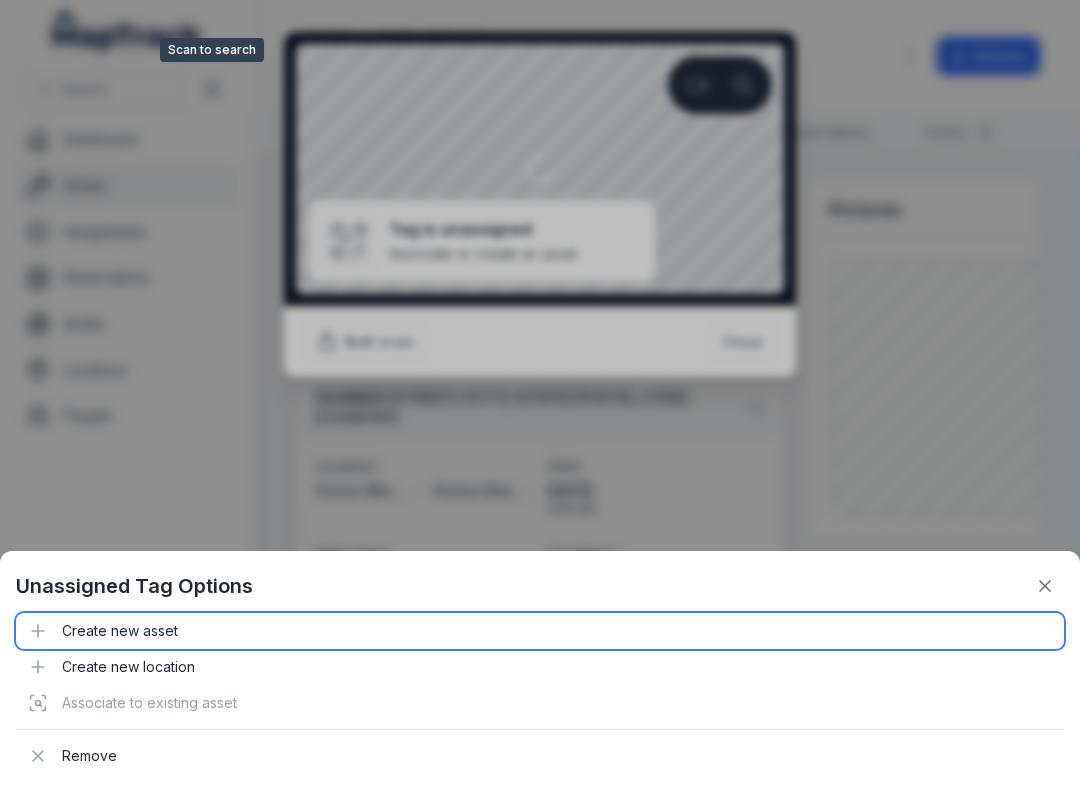 click on "Create new asset" at bounding box center (540, 631) 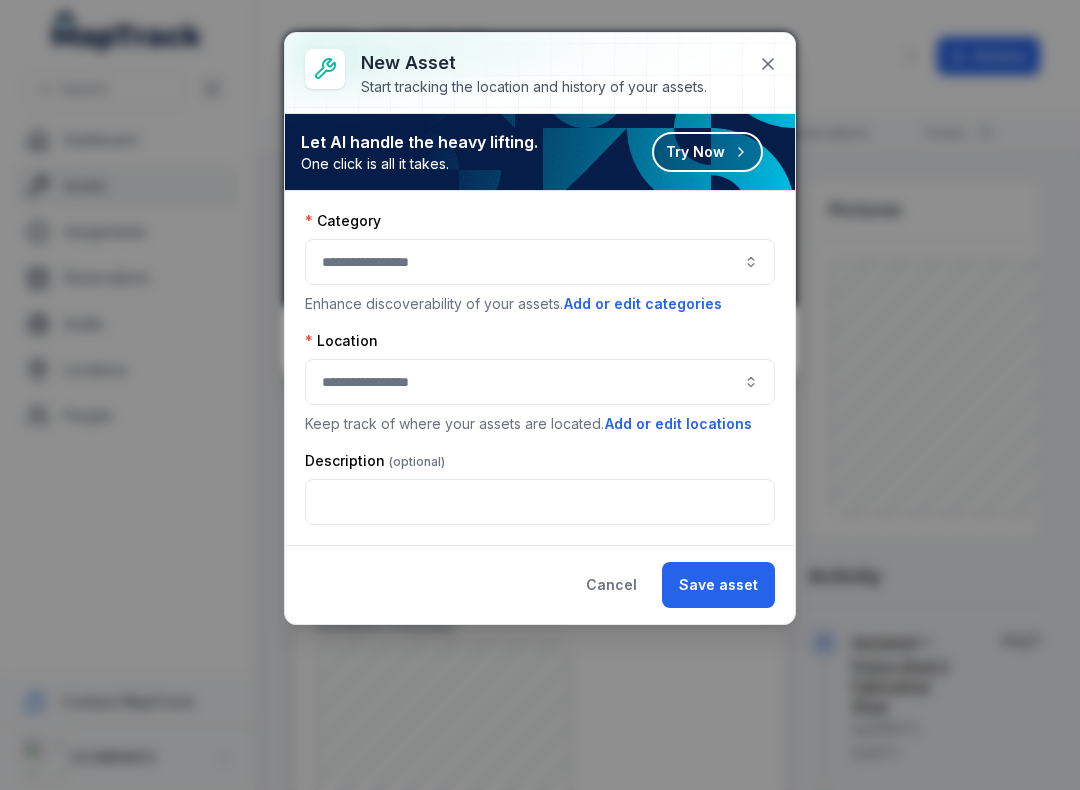 click at bounding box center (540, 262) 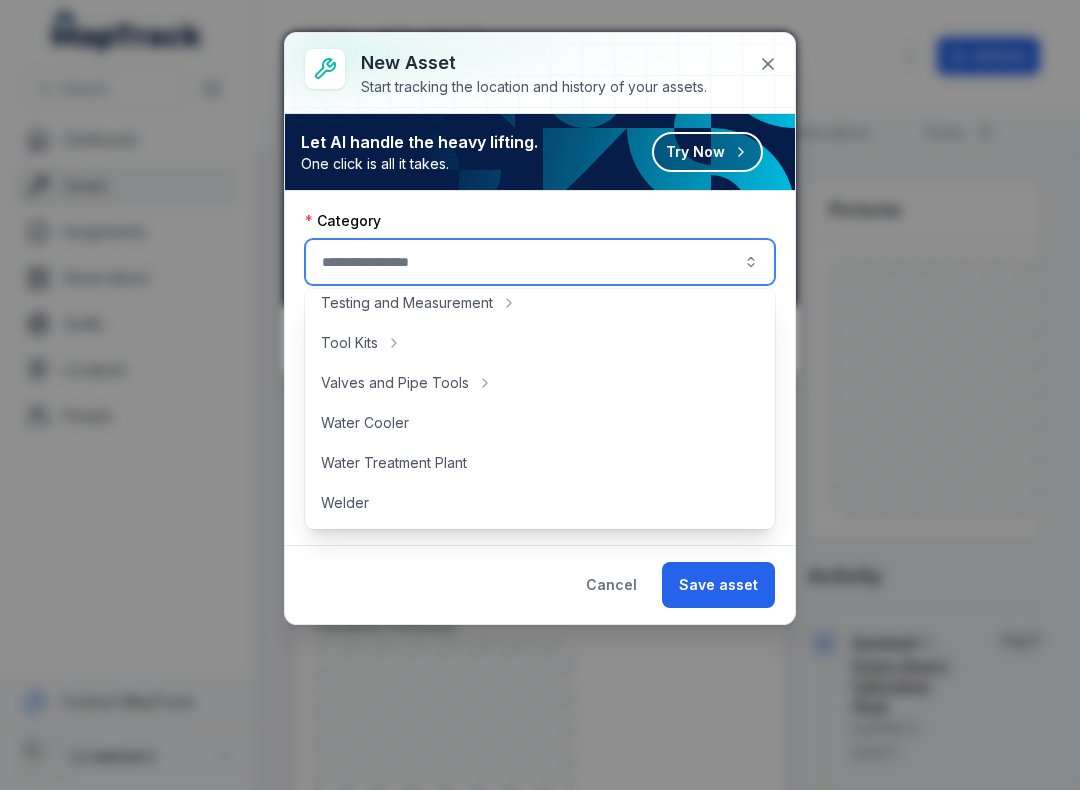 scroll, scrollTop: 892, scrollLeft: 0, axis: vertical 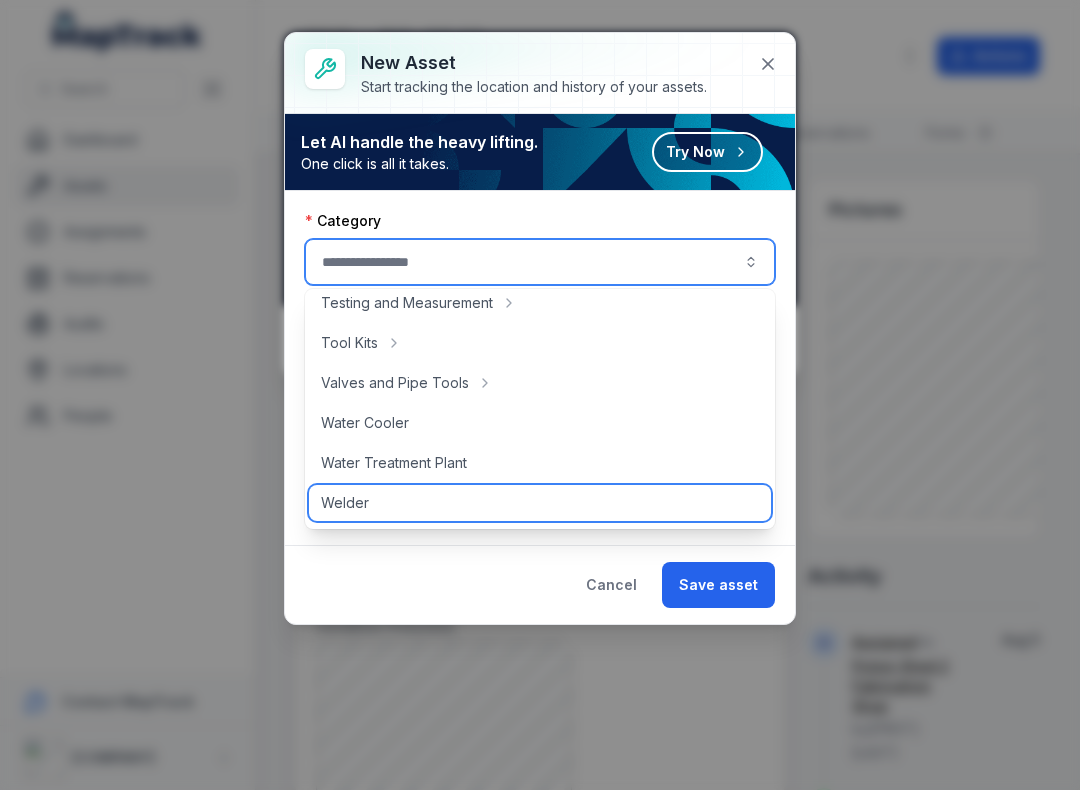 click on "Welder" at bounding box center (345, 503) 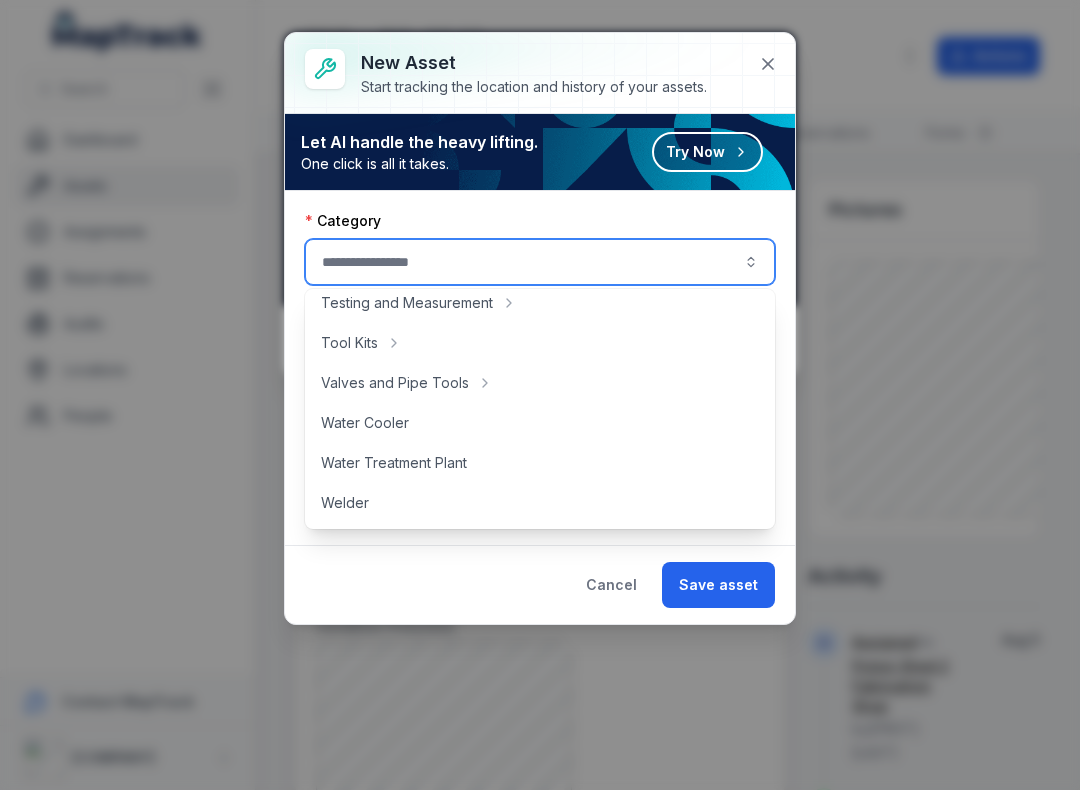 type on "******" 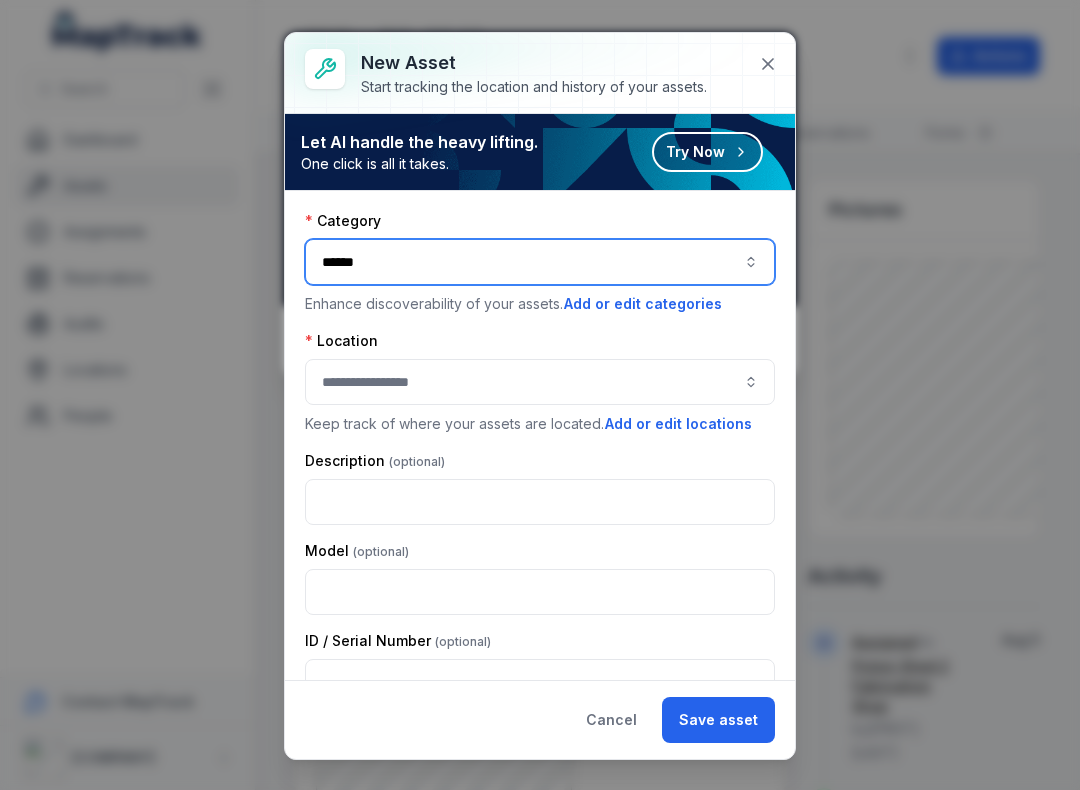 click at bounding box center [540, 382] 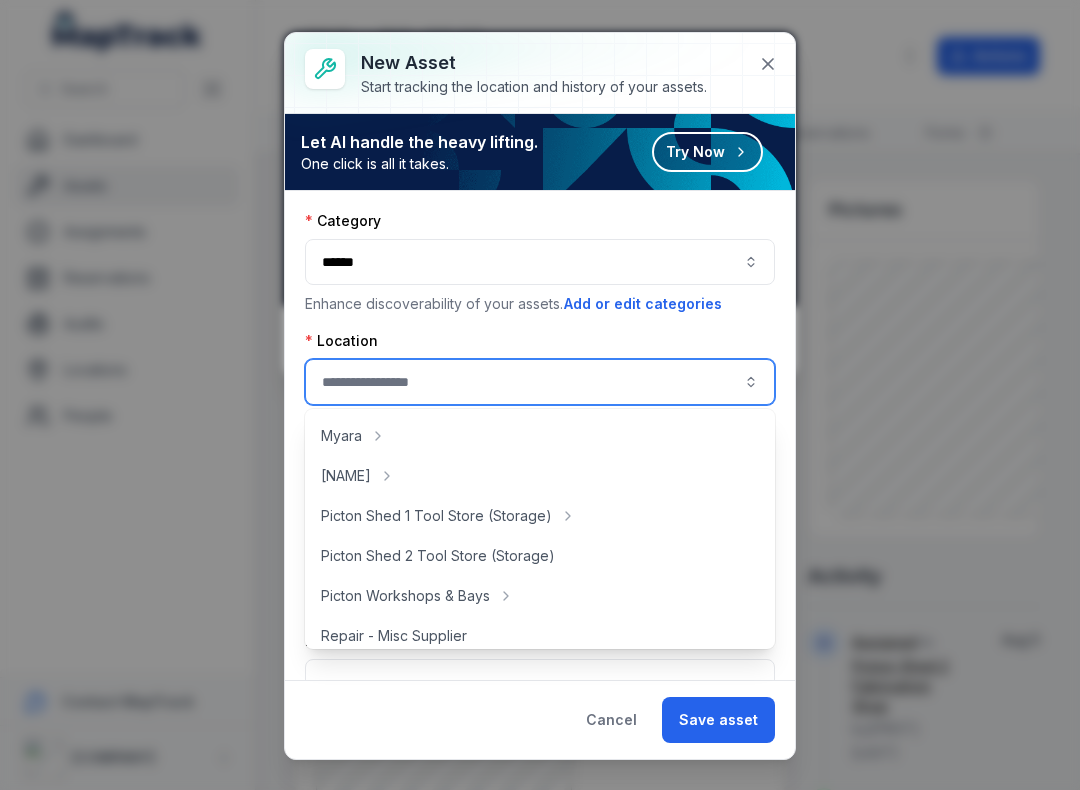 scroll, scrollTop: 320, scrollLeft: 0, axis: vertical 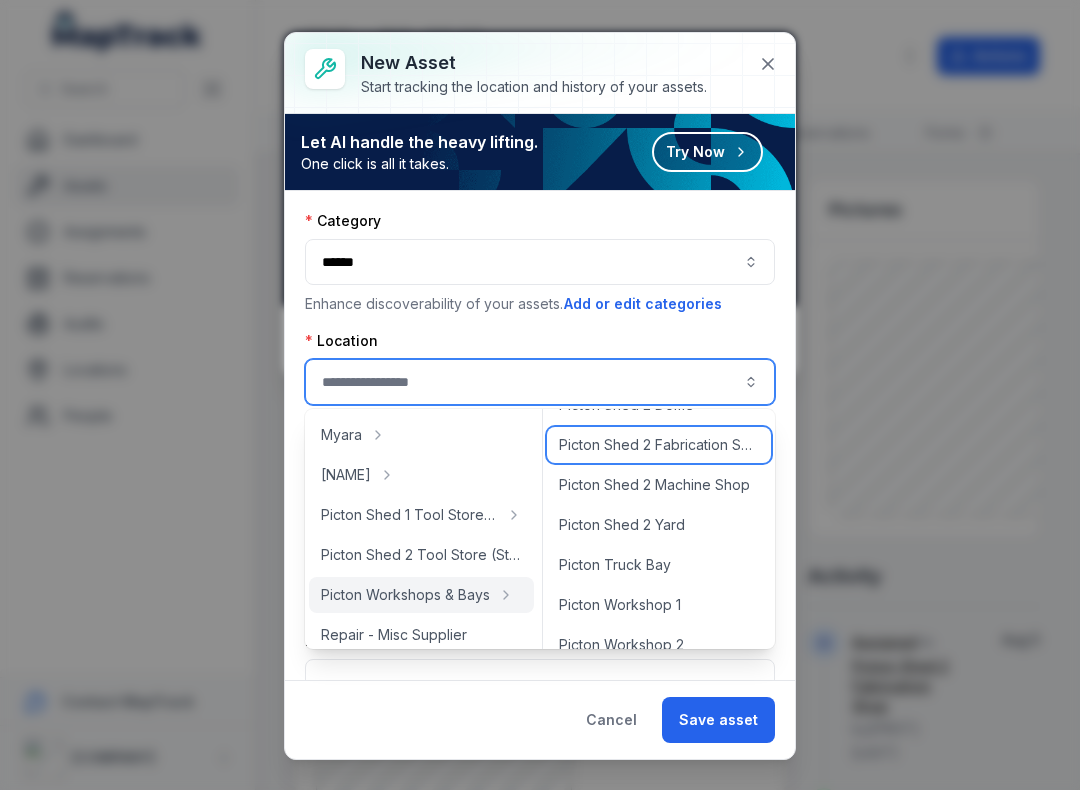 click on "Picton Shed 2 Fabrication Shop" at bounding box center (659, 445) 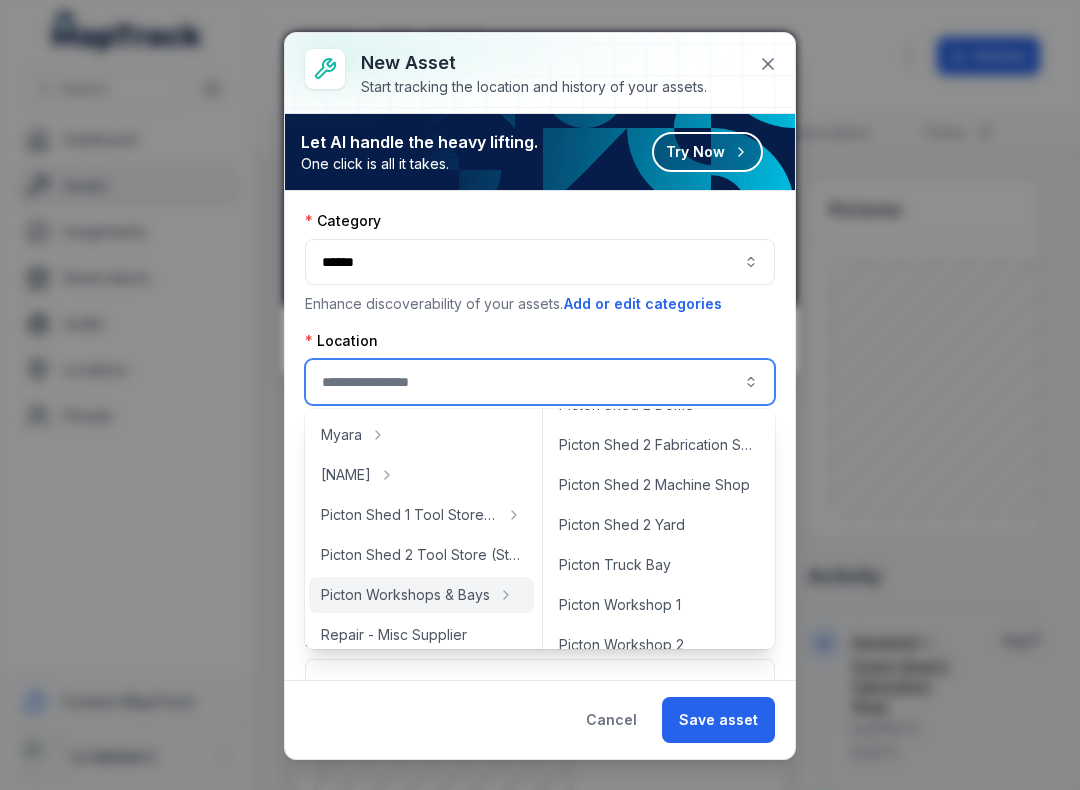 type on "**********" 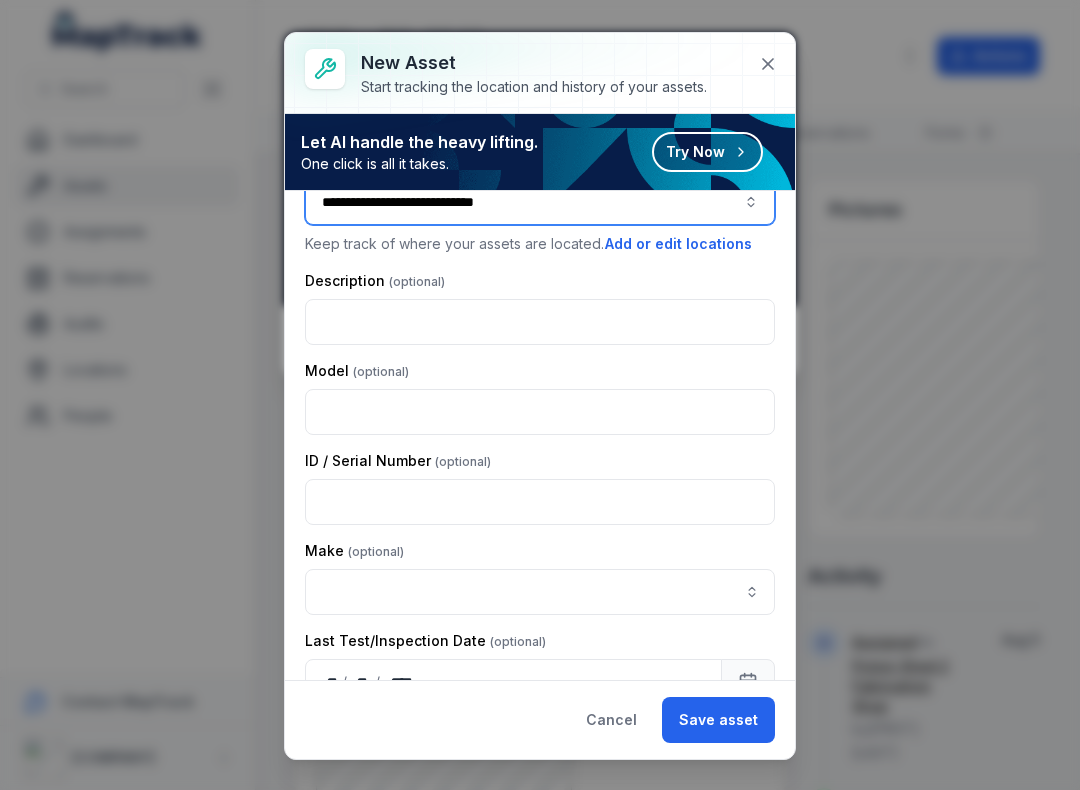 scroll, scrollTop: 190, scrollLeft: 0, axis: vertical 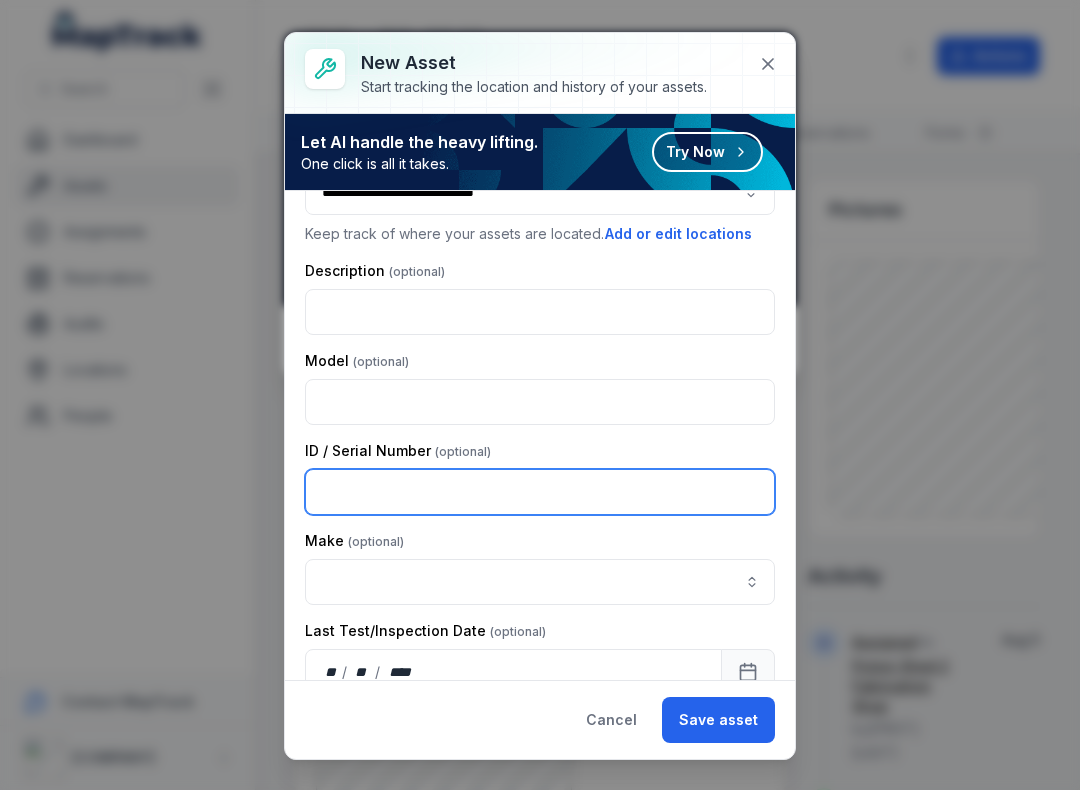 click at bounding box center (540, 492) 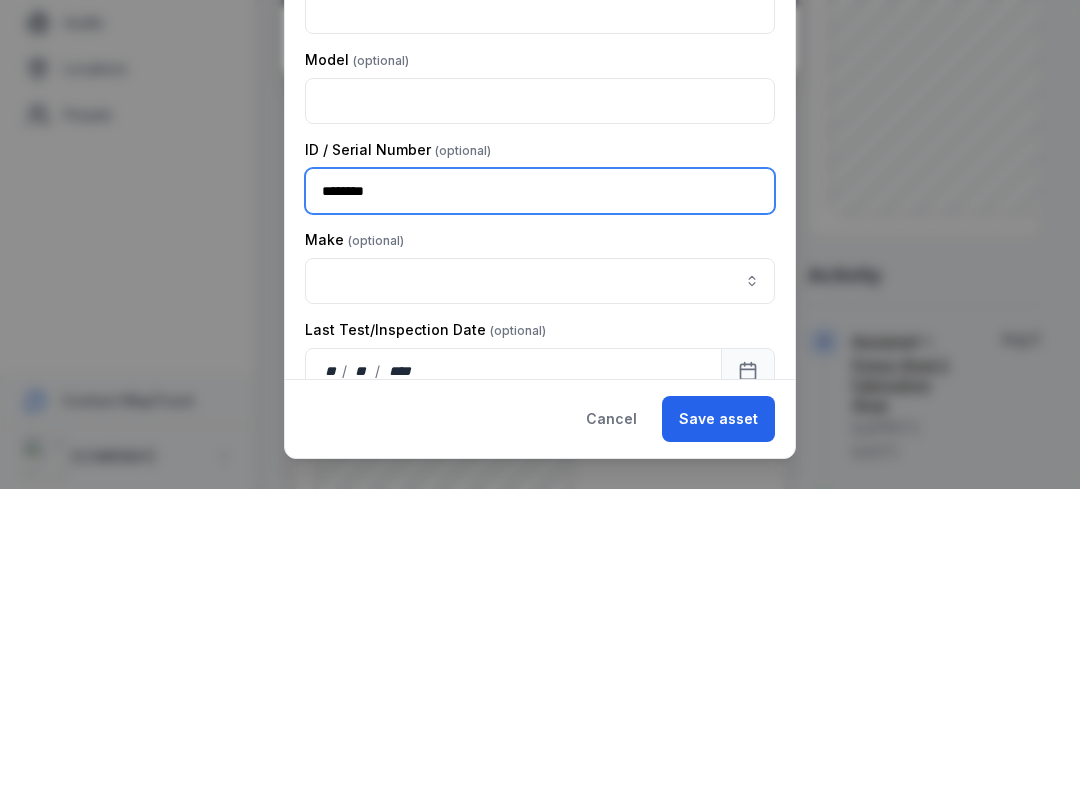 type on "********" 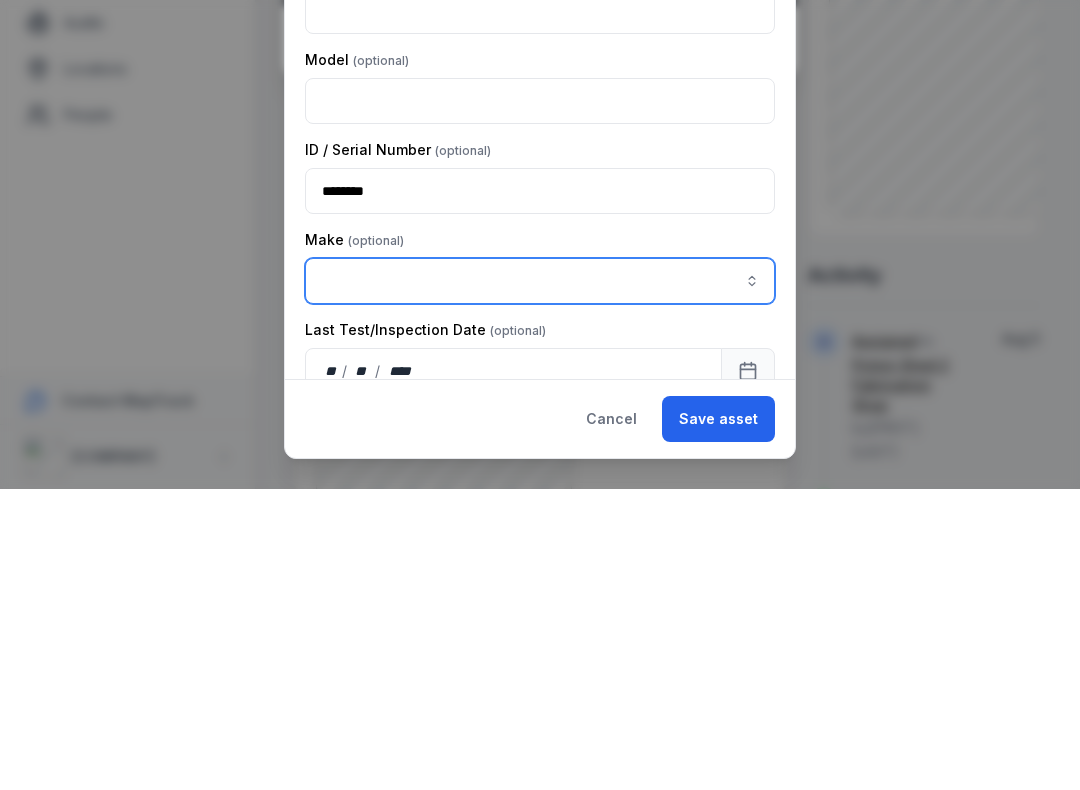 click at bounding box center [540, 582] 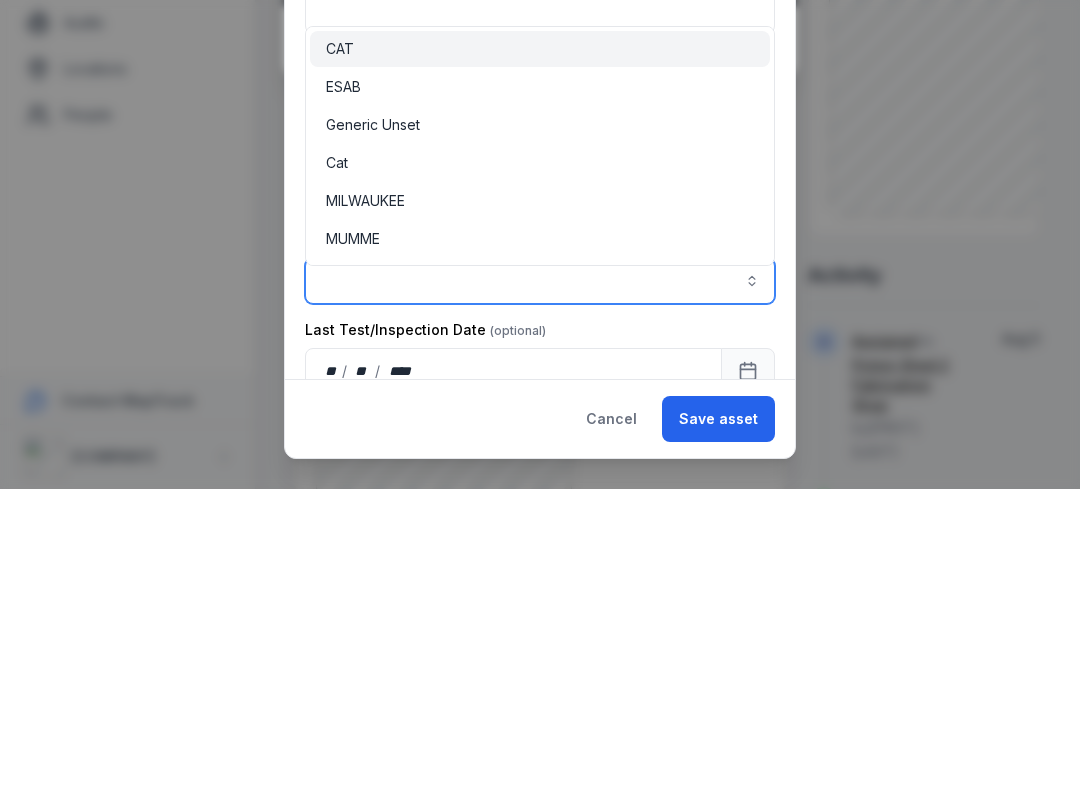 click on "ESAB" at bounding box center (343, 388) 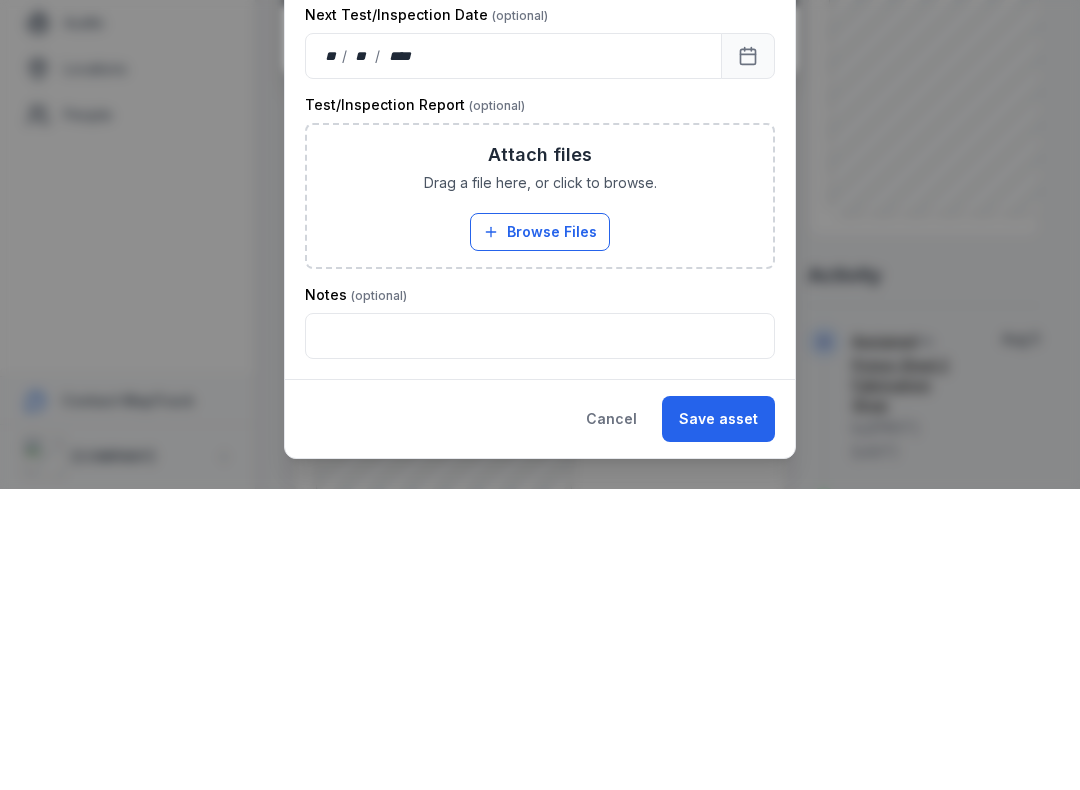 scroll, scrollTop: 595, scrollLeft: 0, axis: vertical 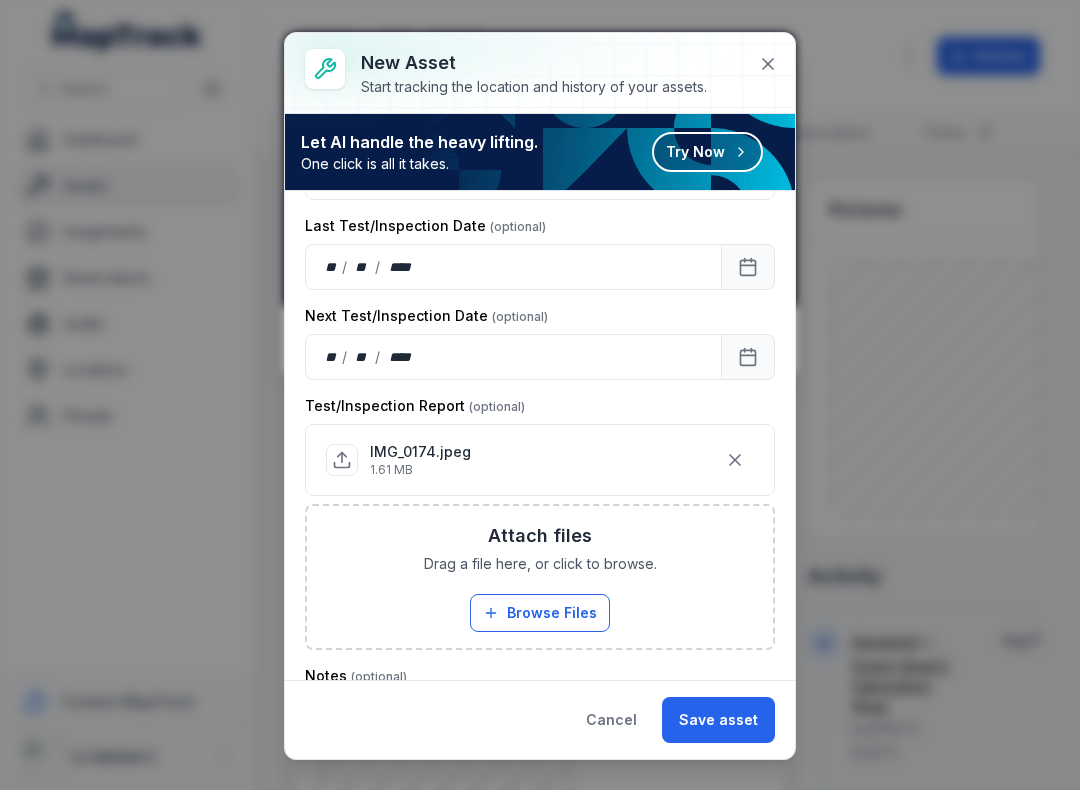 click on "Save asset" at bounding box center (718, 720) 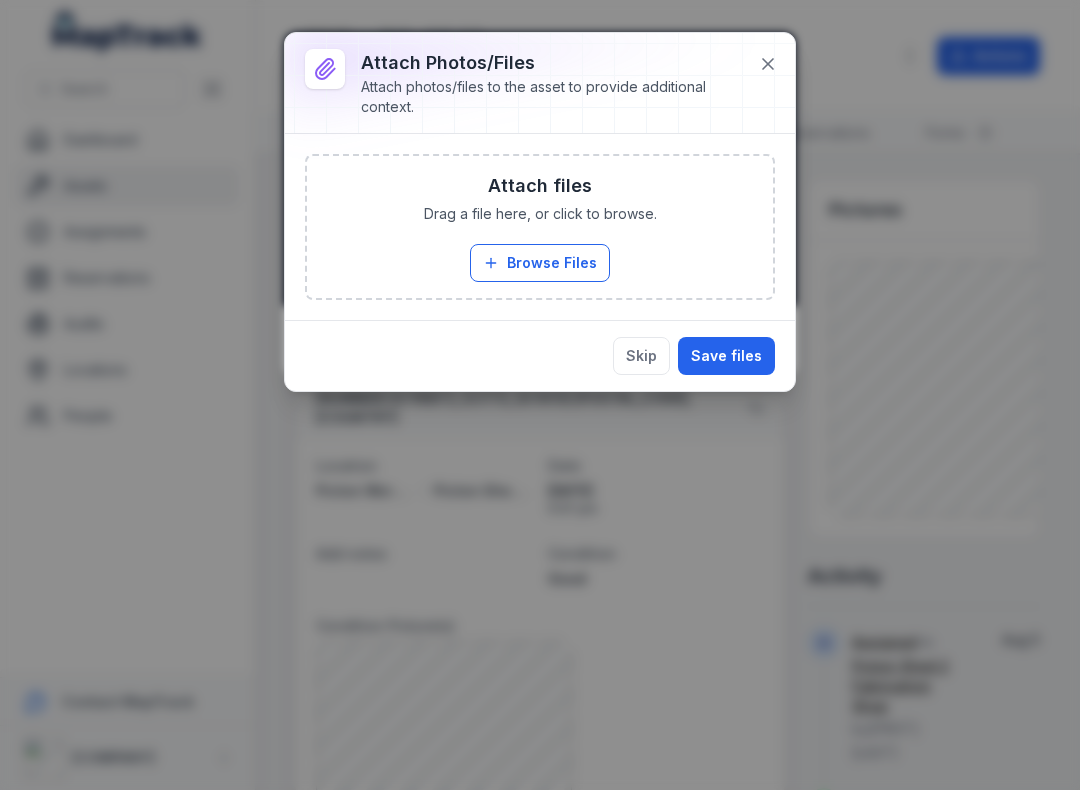click on "Browse Files" at bounding box center [540, 263] 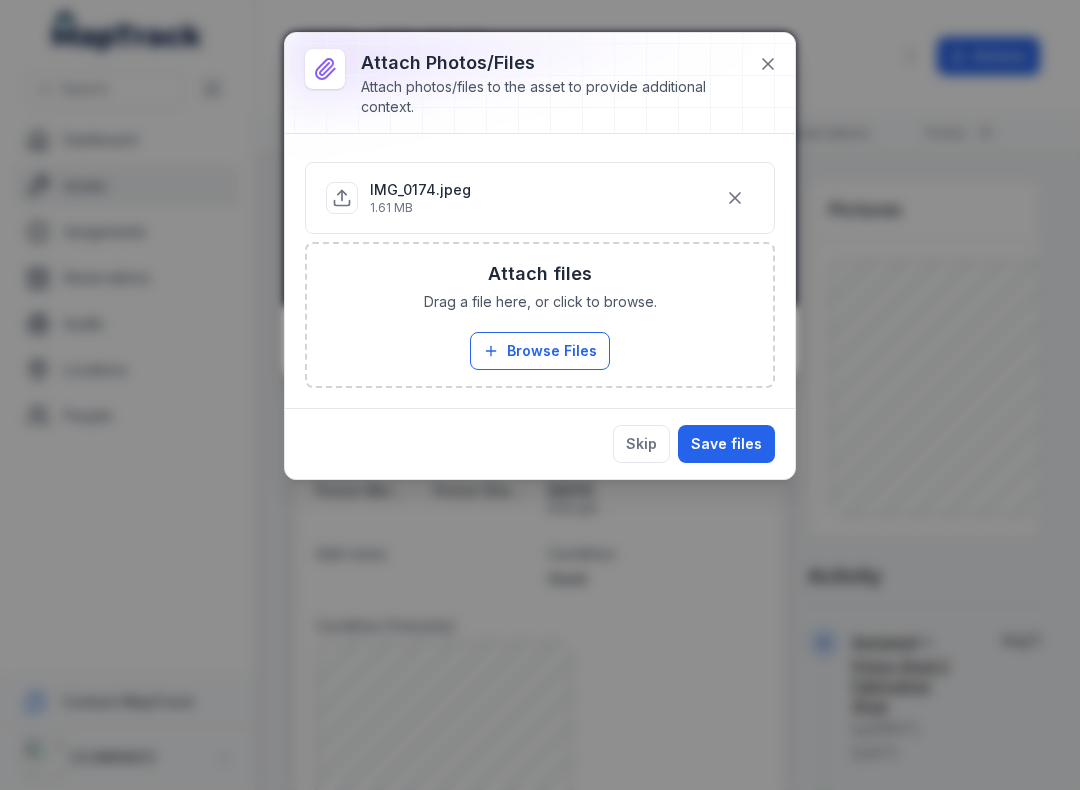 click on "Save files" at bounding box center [726, 444] 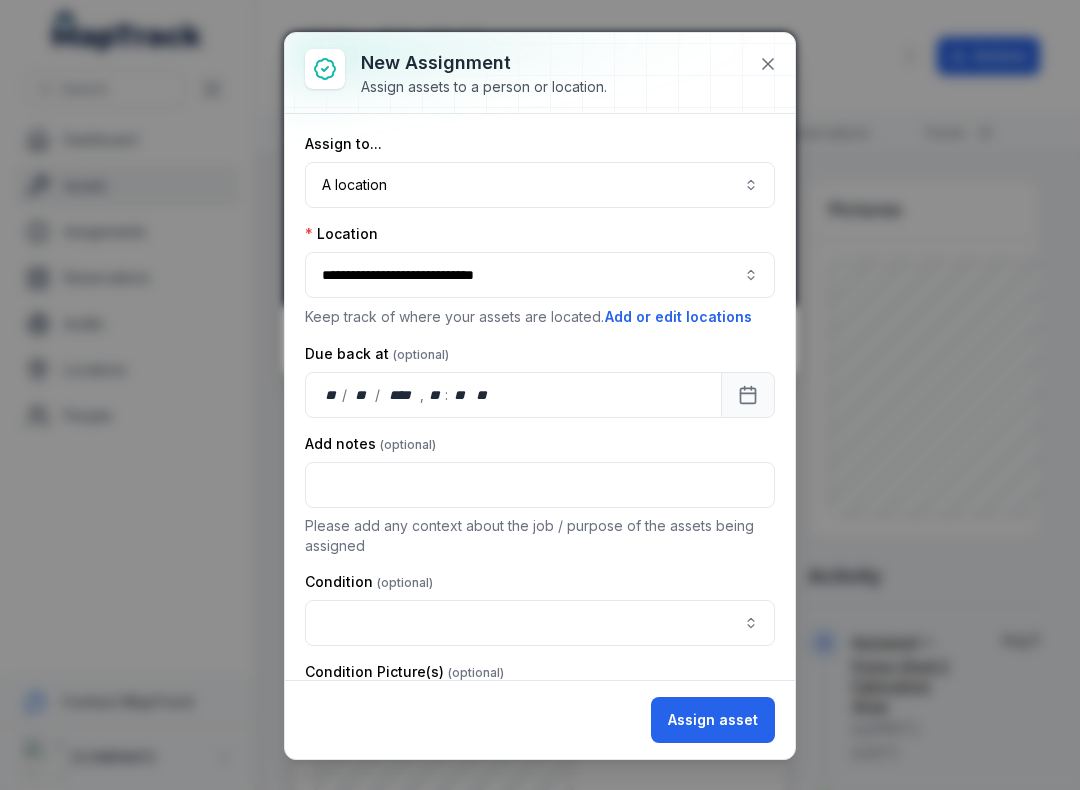 click at bounding box center (540, 623) 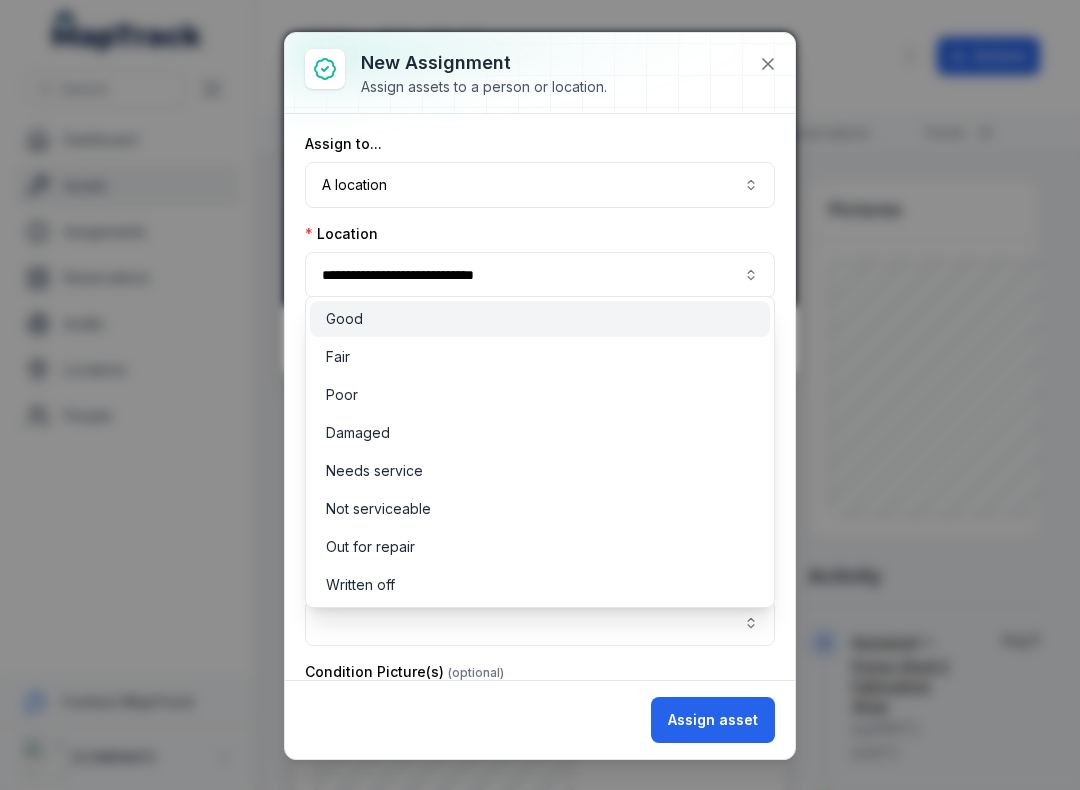 click on "Good" at bounding box center (540, 319) 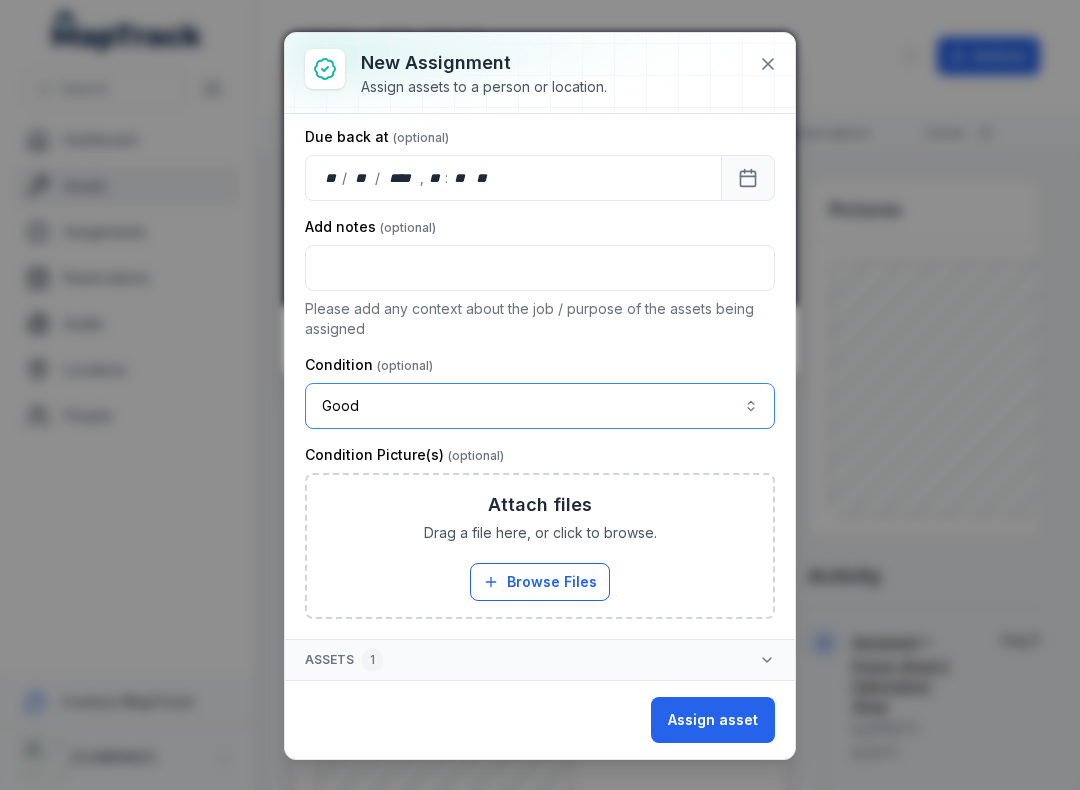 scroll, scrollTop: 217, scrollLeft: 3, axis: both 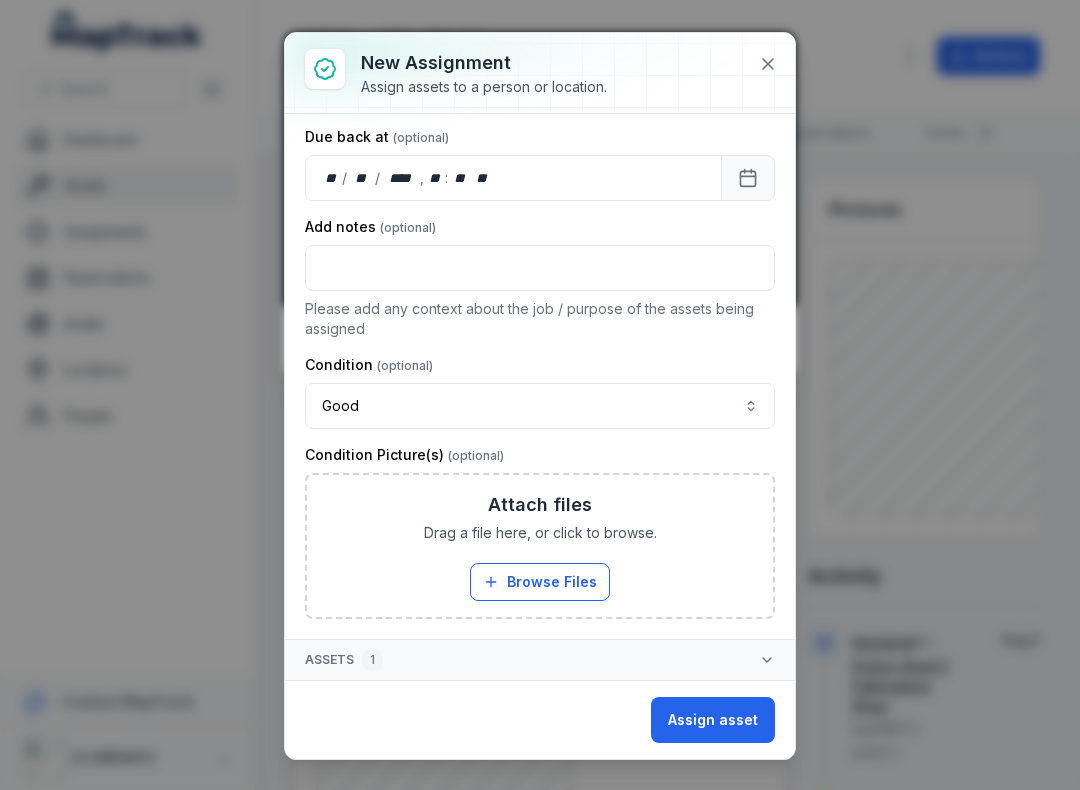 click on "Browse Files" at bounding box center (540, 582) 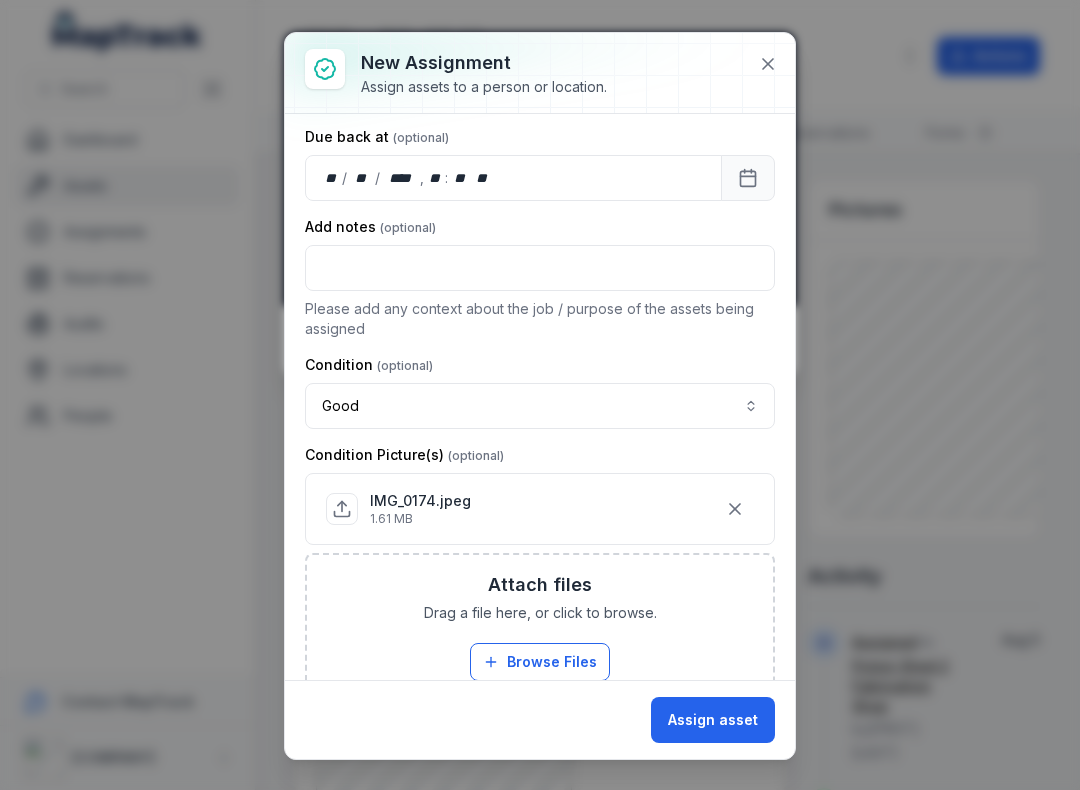 click on "Assign asset" at bounding box center [713, 720] 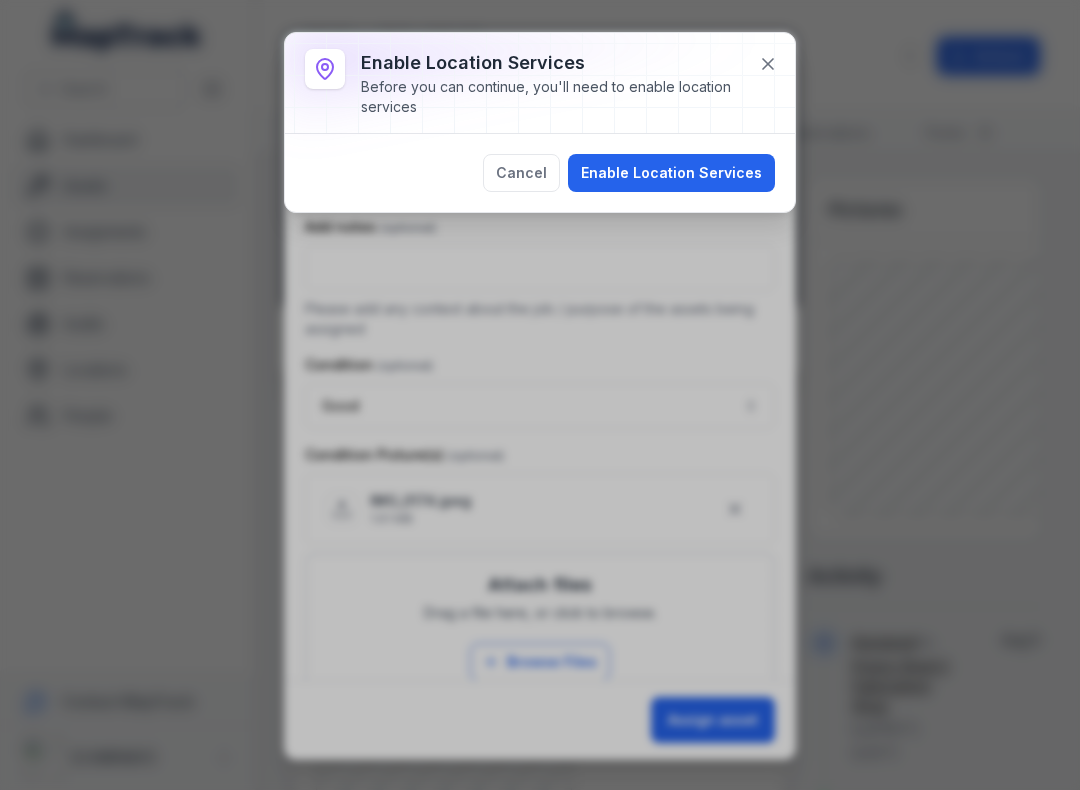 click on "Enable Location Services" at bounding box center [671, 173] 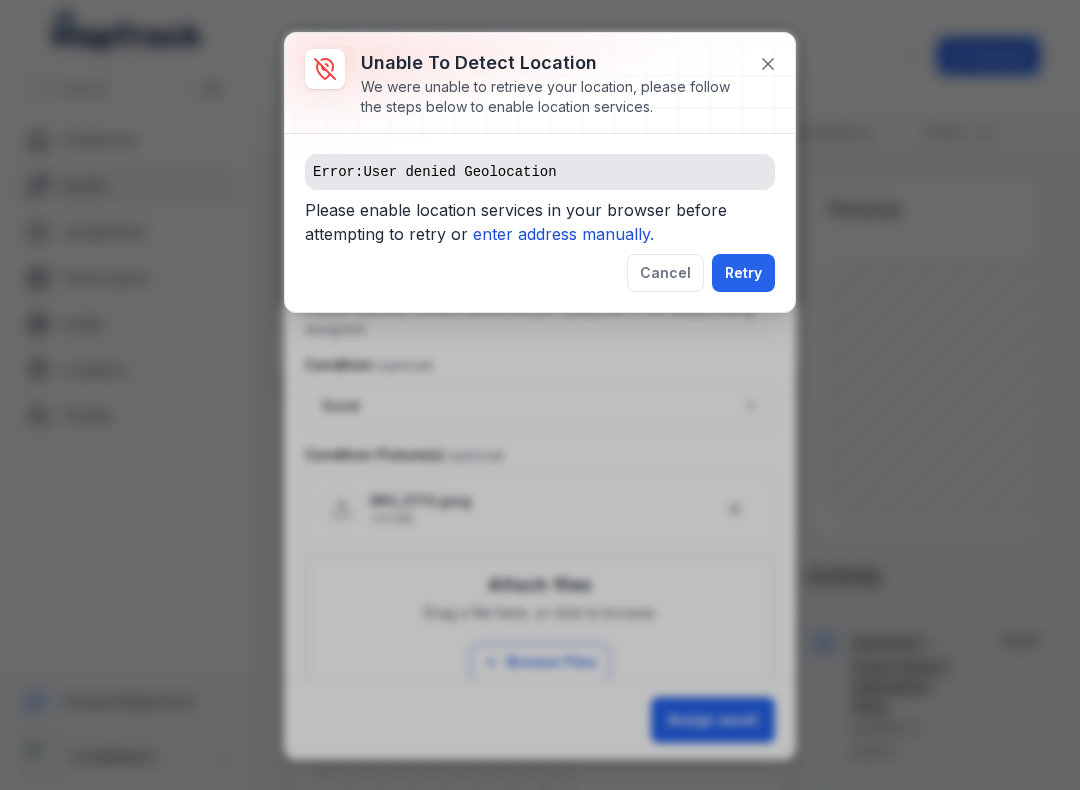 click on "enter address manually." at bounding box center (563, 234) 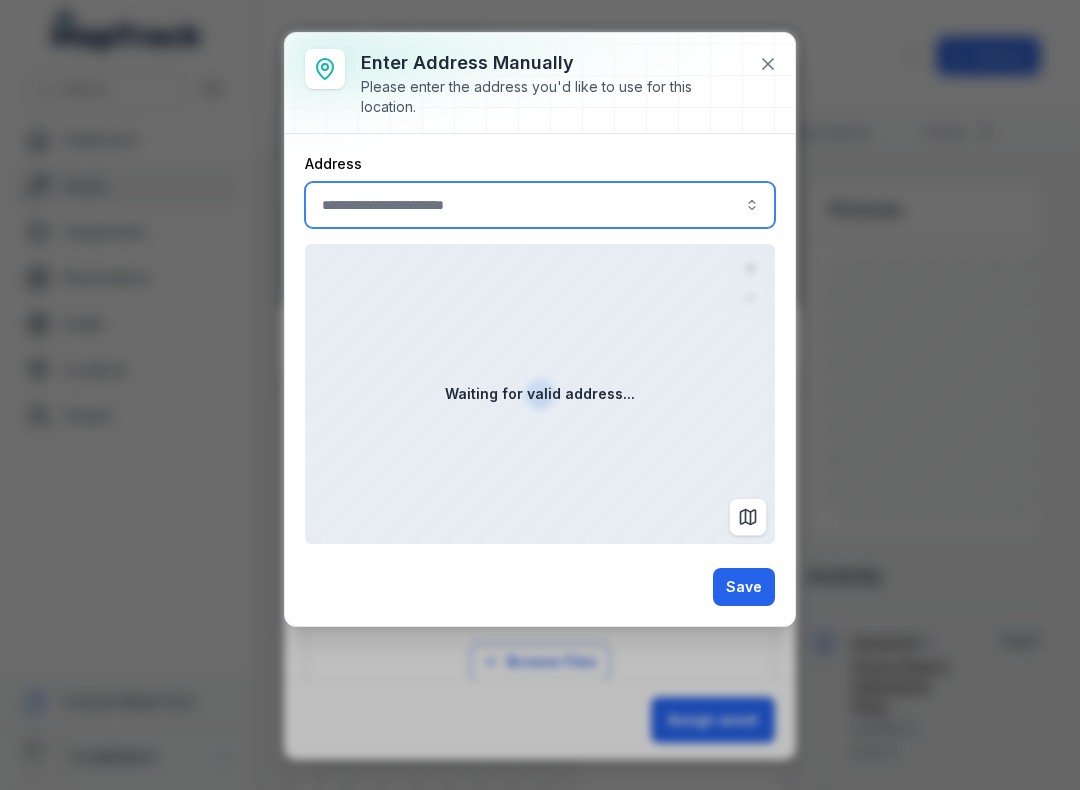 click at bounding box center (540, 205) 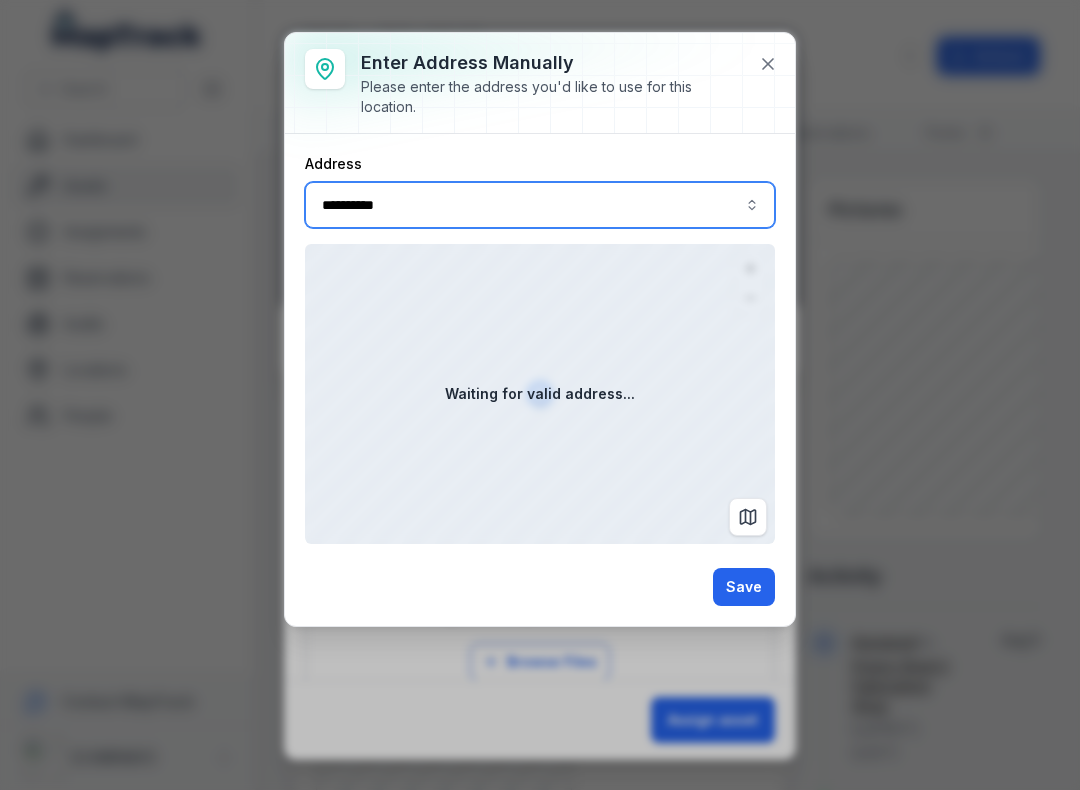 type on "**********" 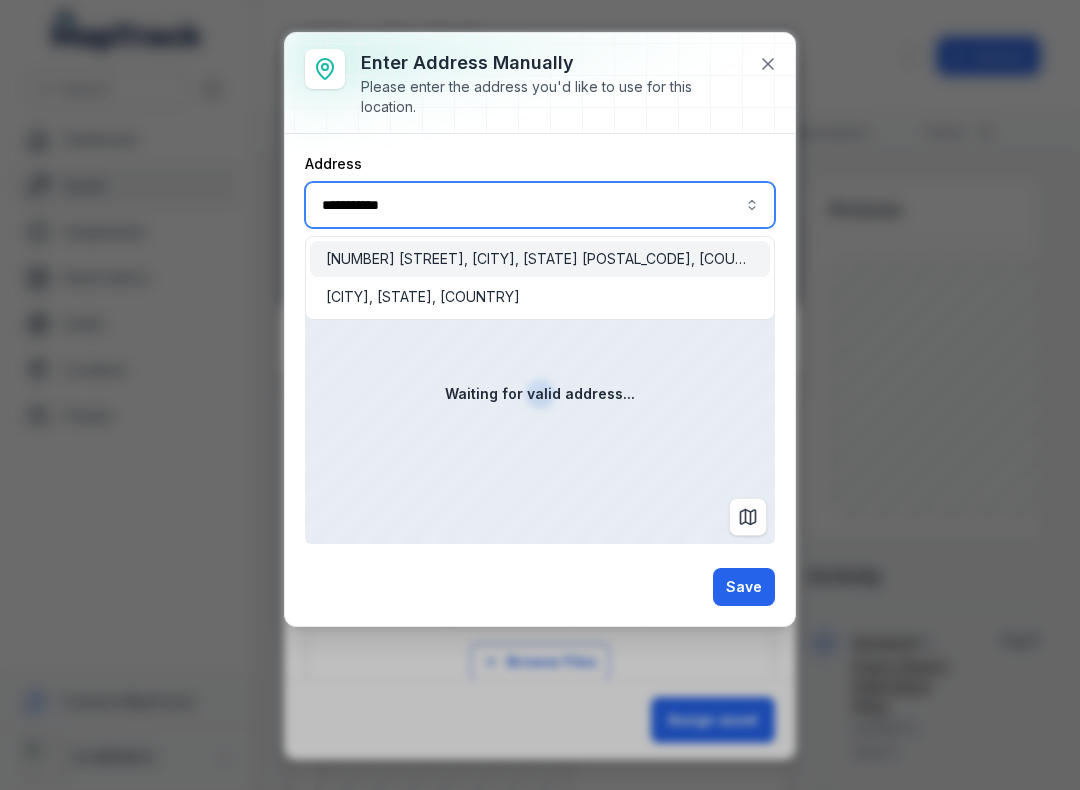 click on "[NUMBER] [STREET], [CITY], [STATE] [POSTAL_CODE], [COUNTRY]" at bounding box center (540, 259) 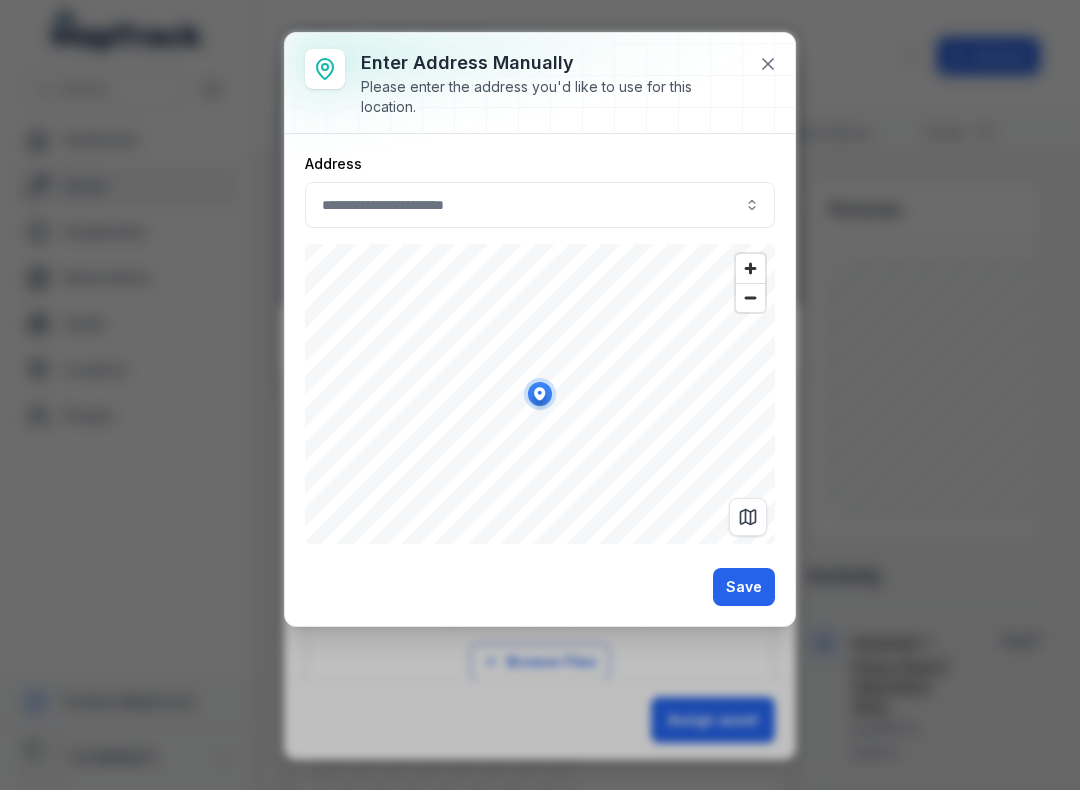 click on "Save" at bounding box center [744, 587] 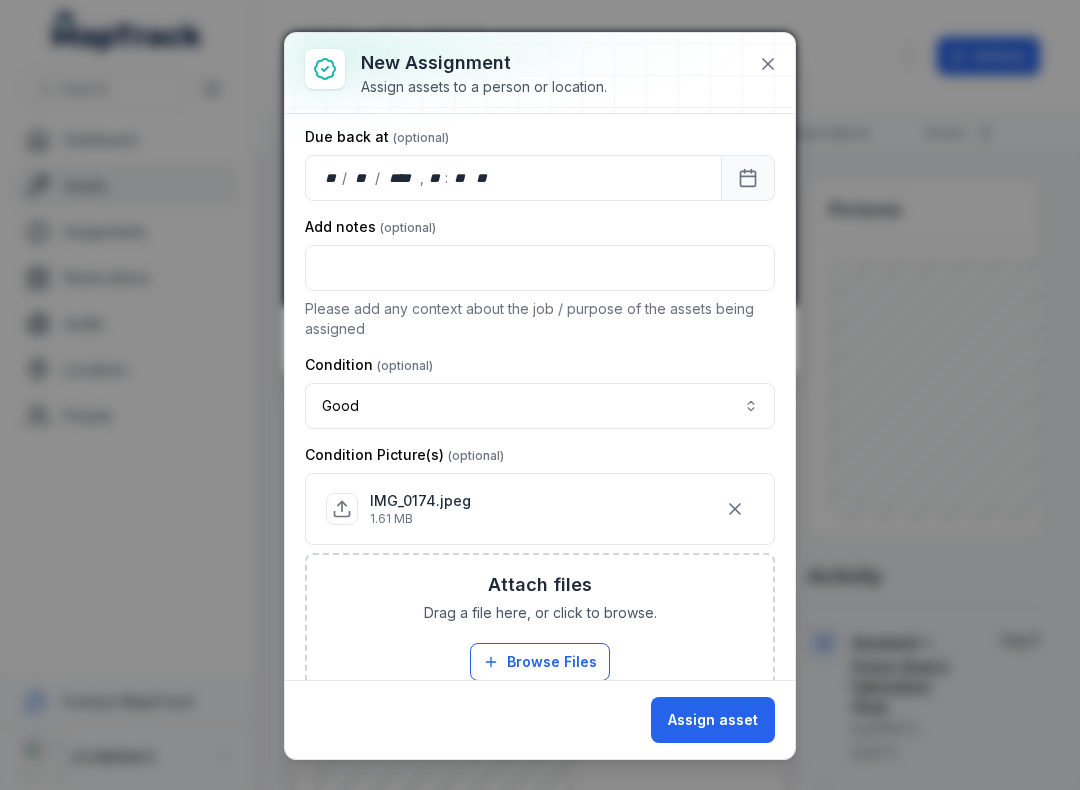 click on "Assign asset" at bounding box center (713, 720) 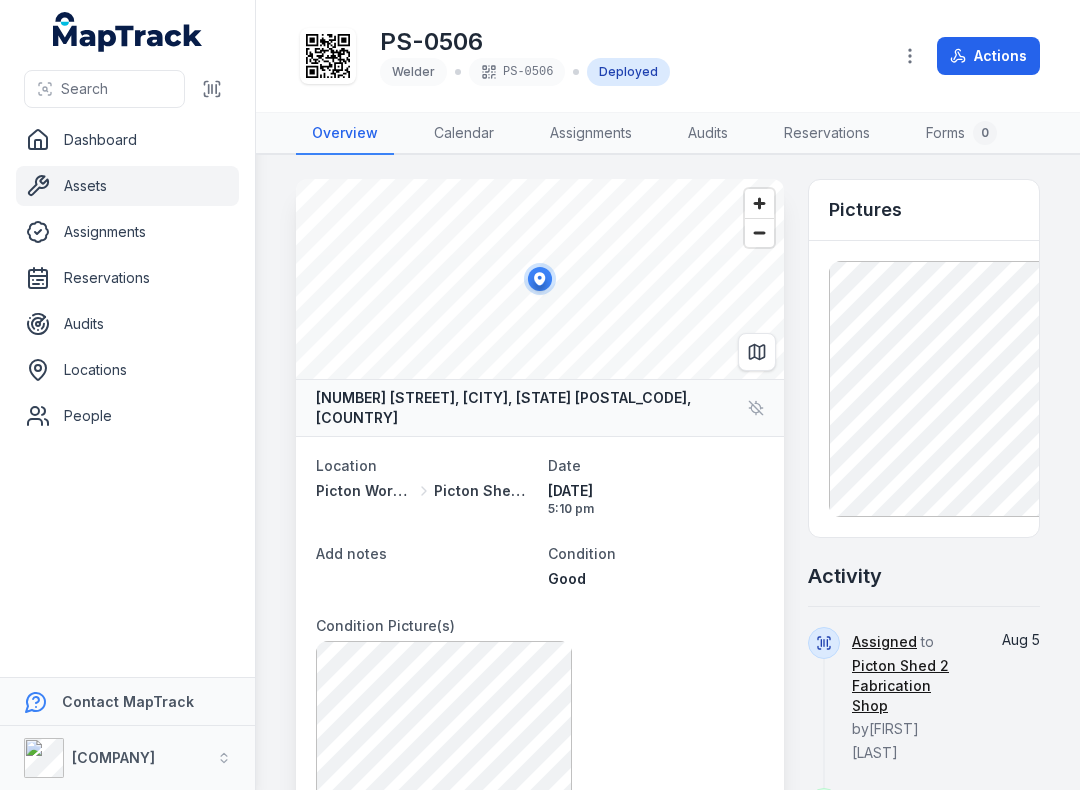 click 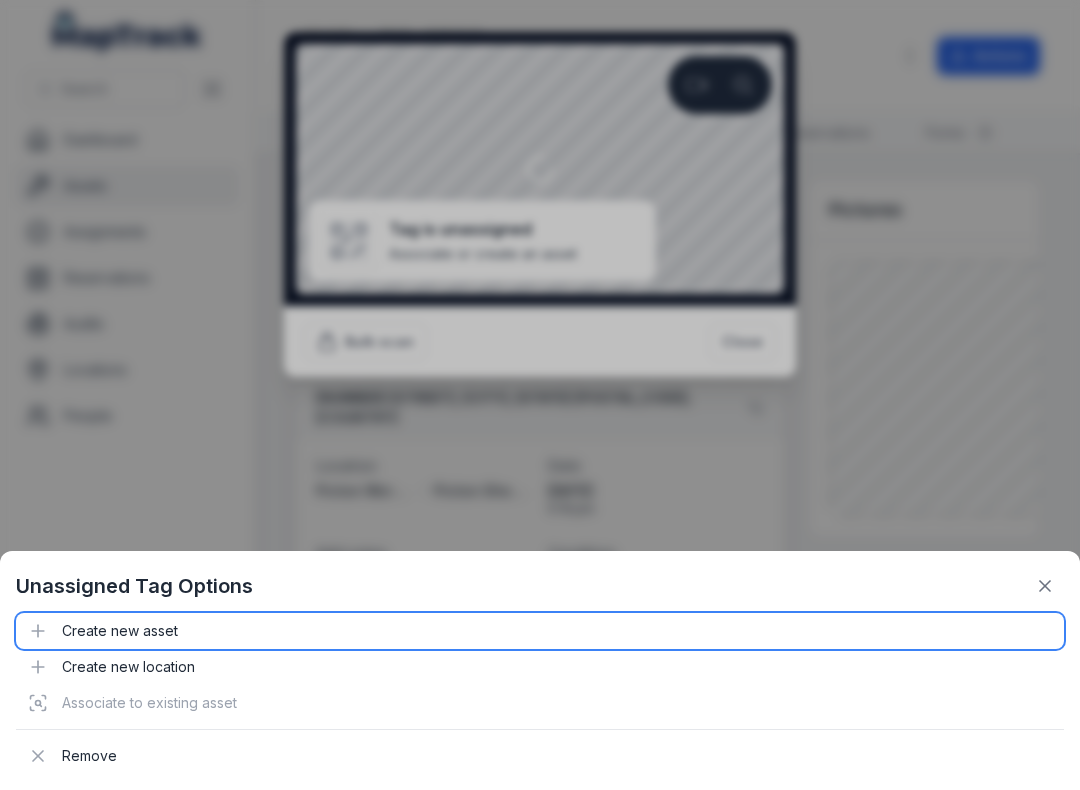 click on "Create new asset" at bounding box center (540, 631) 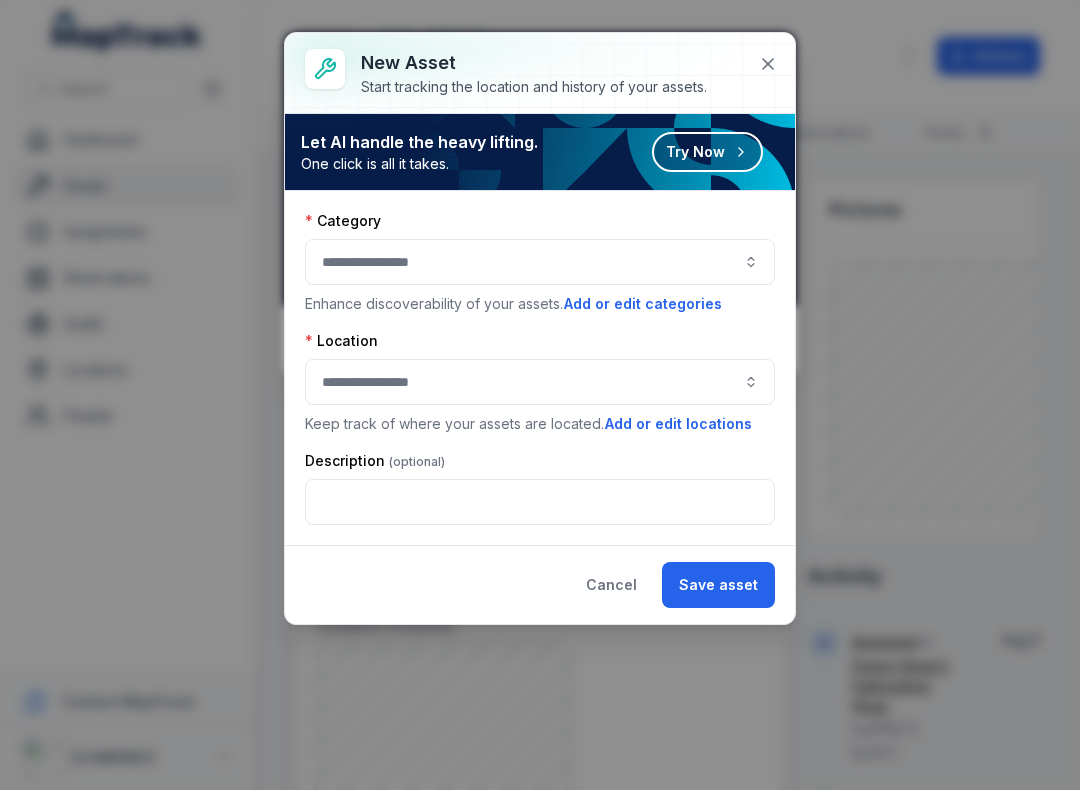click at bounding box center [540, 262] 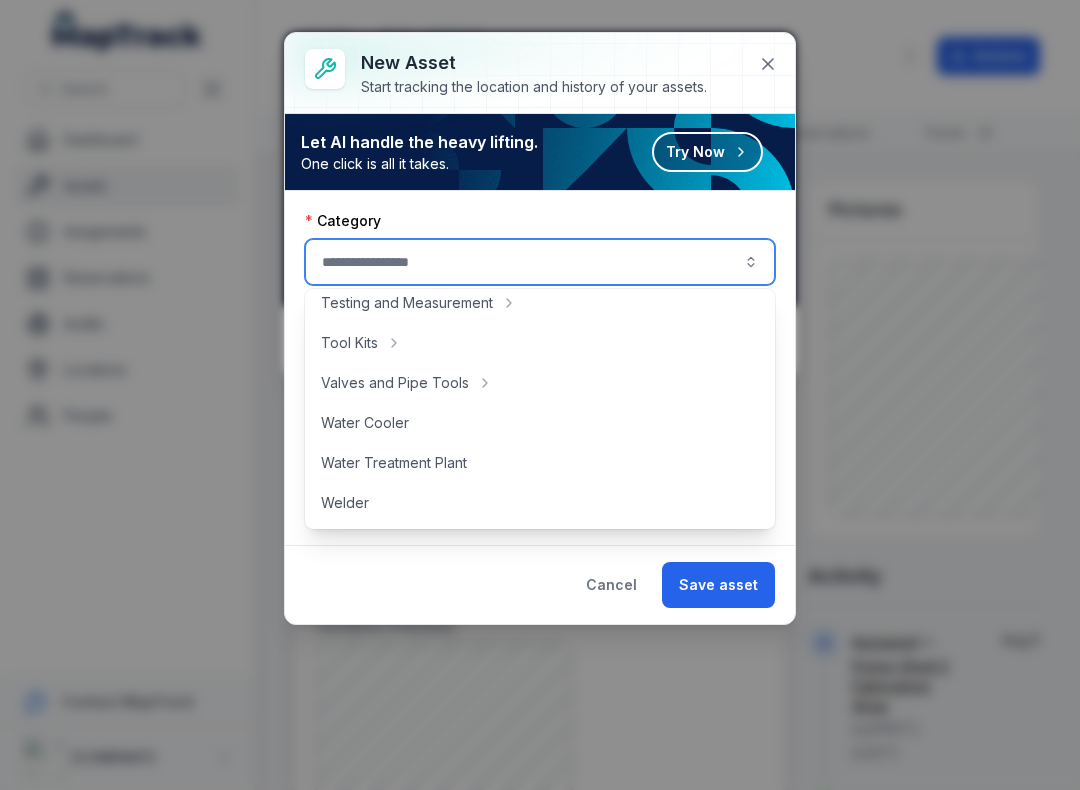 scroll, scrollTop: 892, scrollLeft: 0, axis: vertical 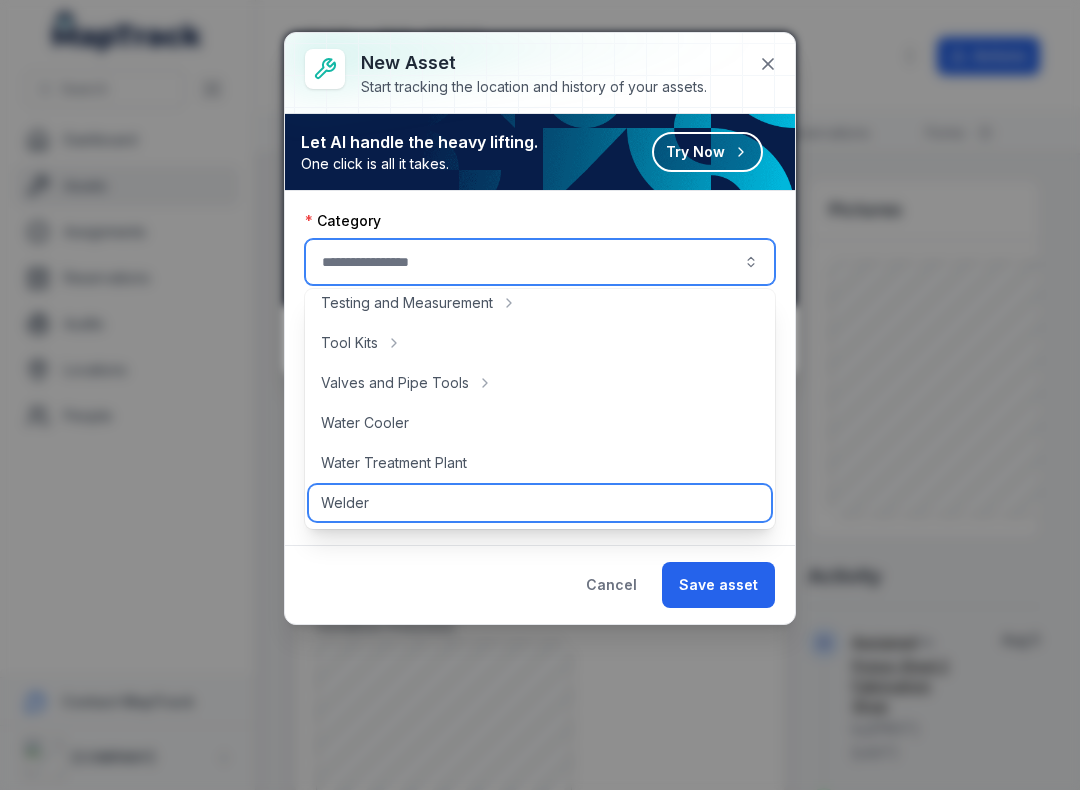 click on "Welder" at bounding box center [345, 503] 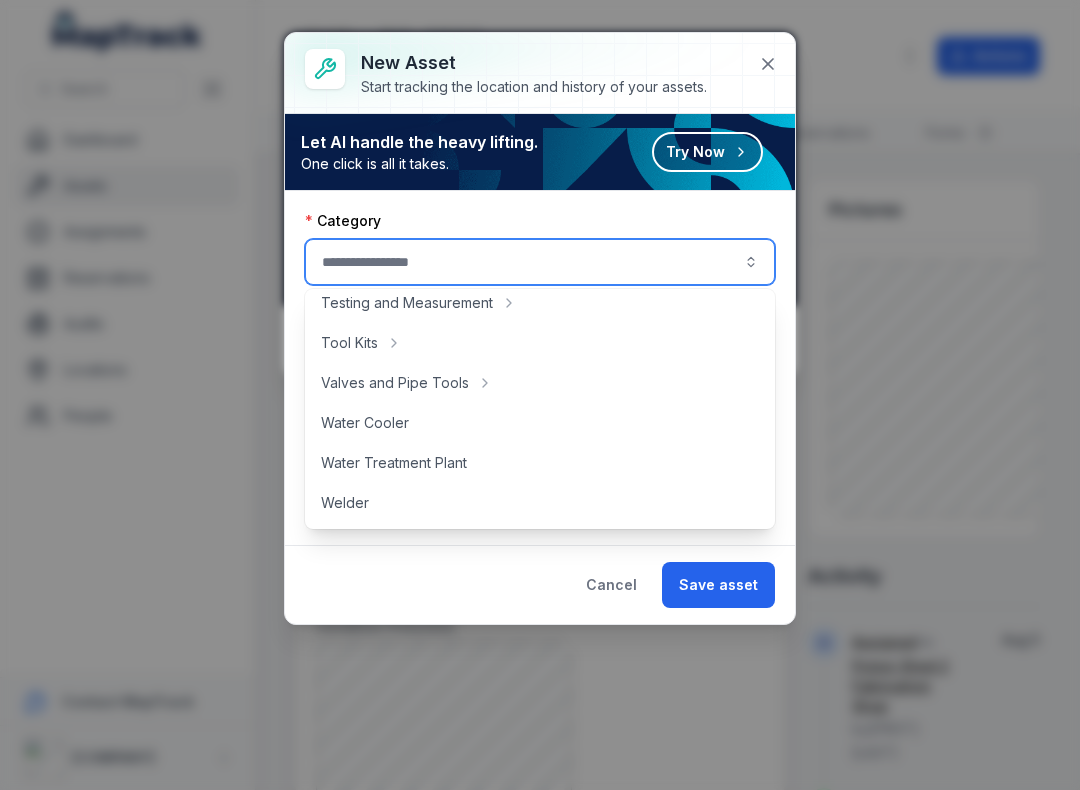type on "******" 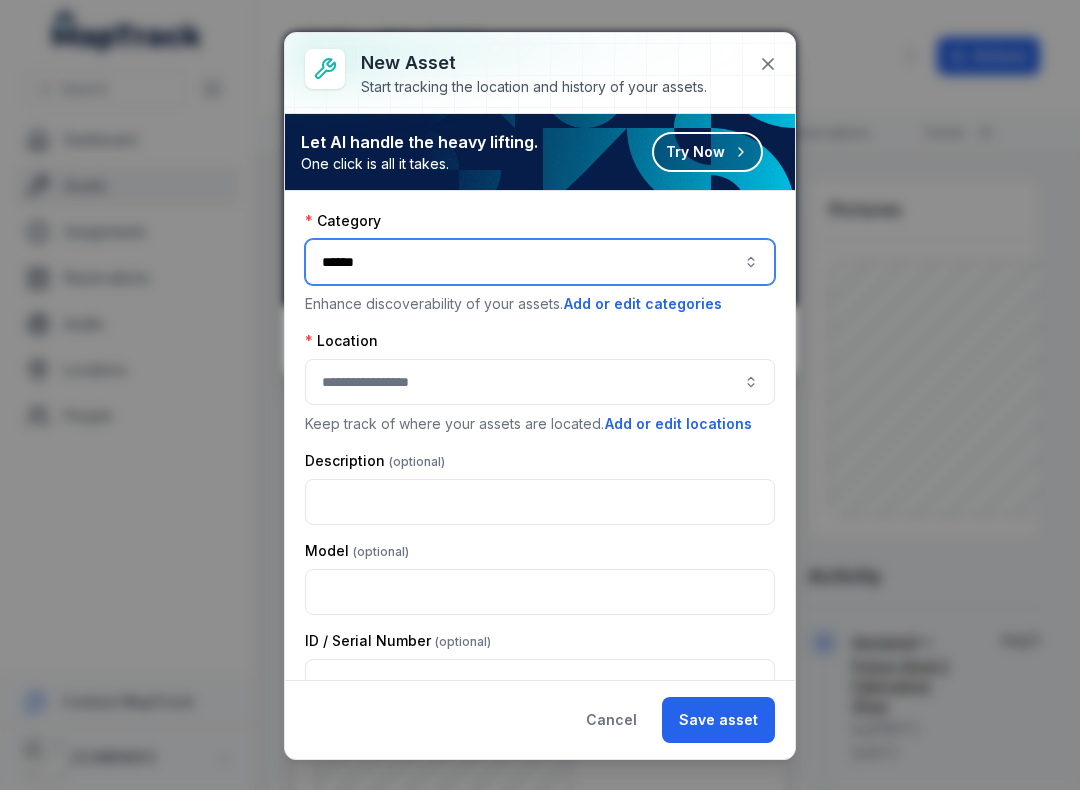 click at bounding box center [540, 382] 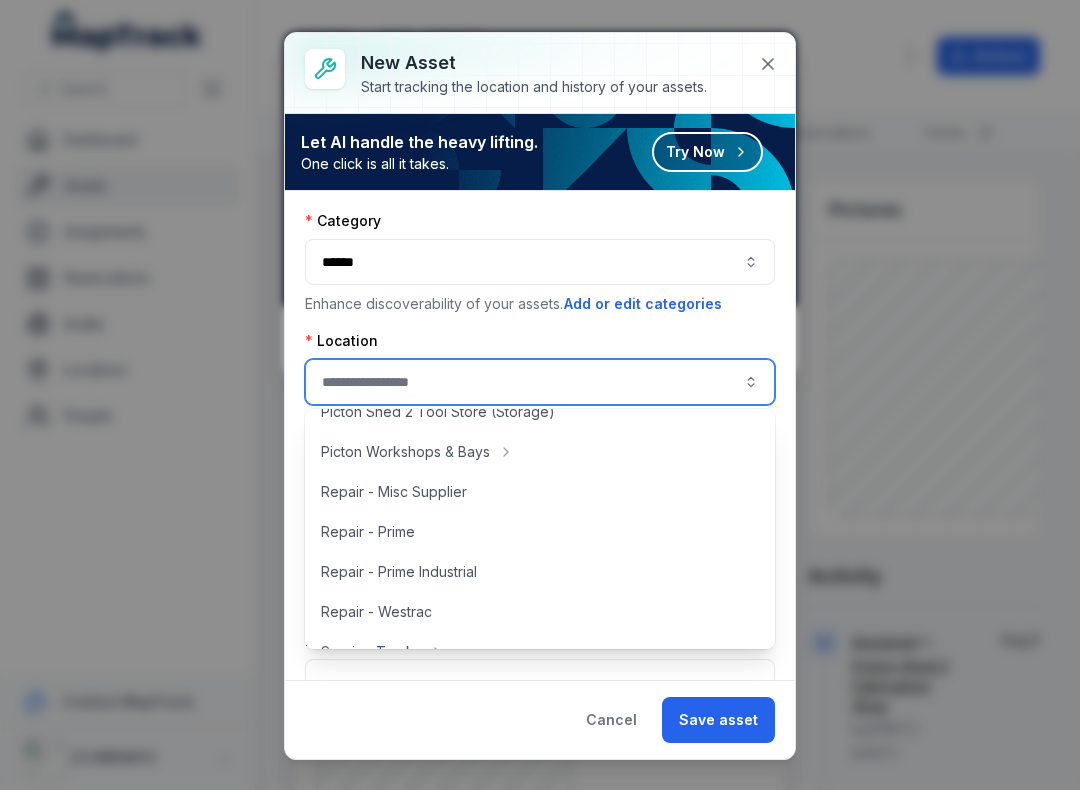scroll, scrollTop: 483, scrollLeft: 0, axis: vertical 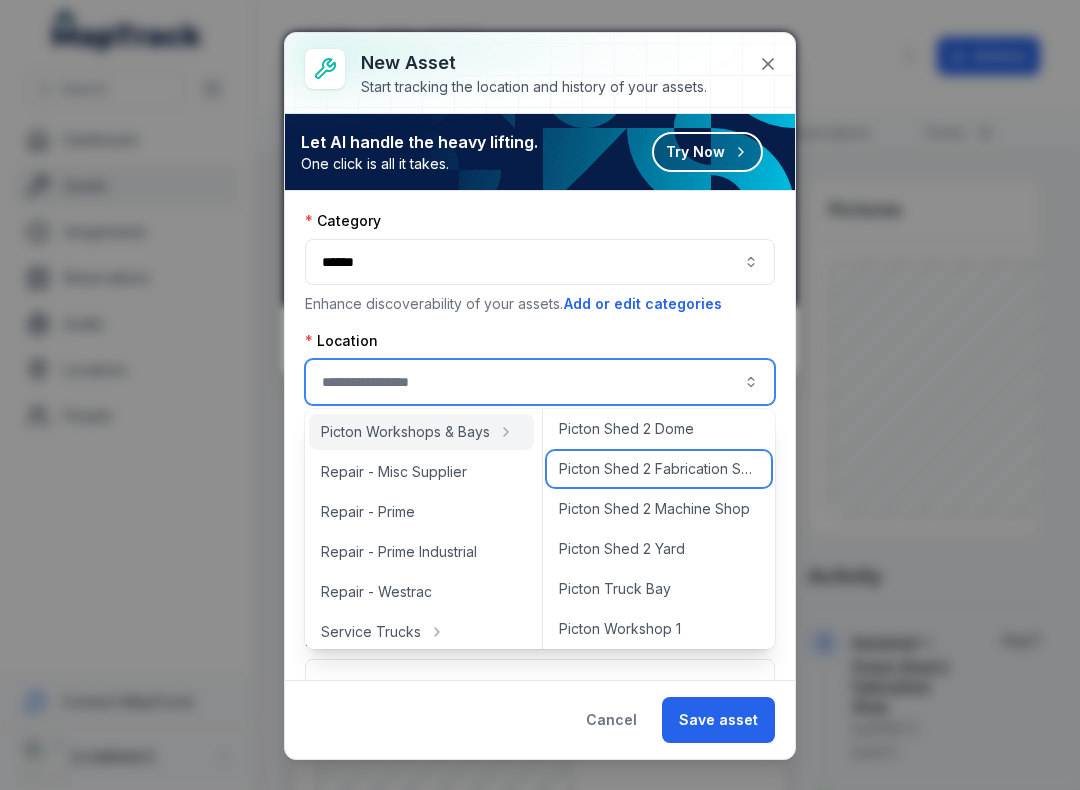 click on "Picton Shed 2 Fabrication Shop" at bounding box center [659, 469] 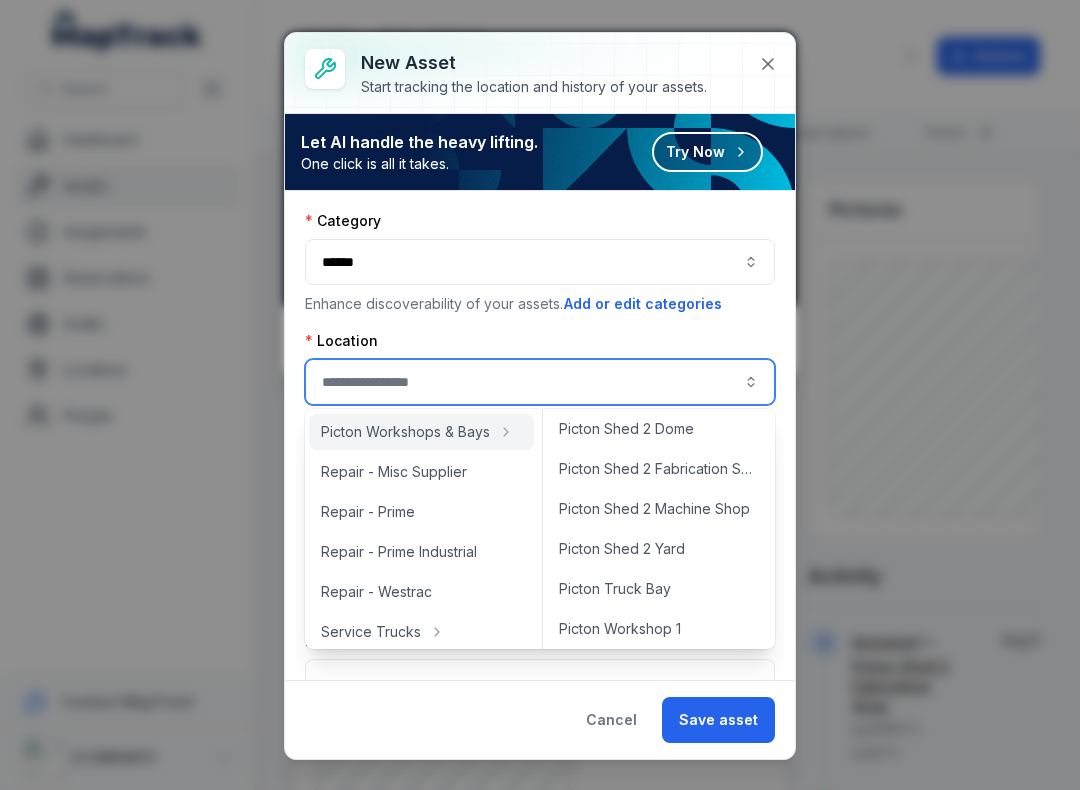 type on "**********" 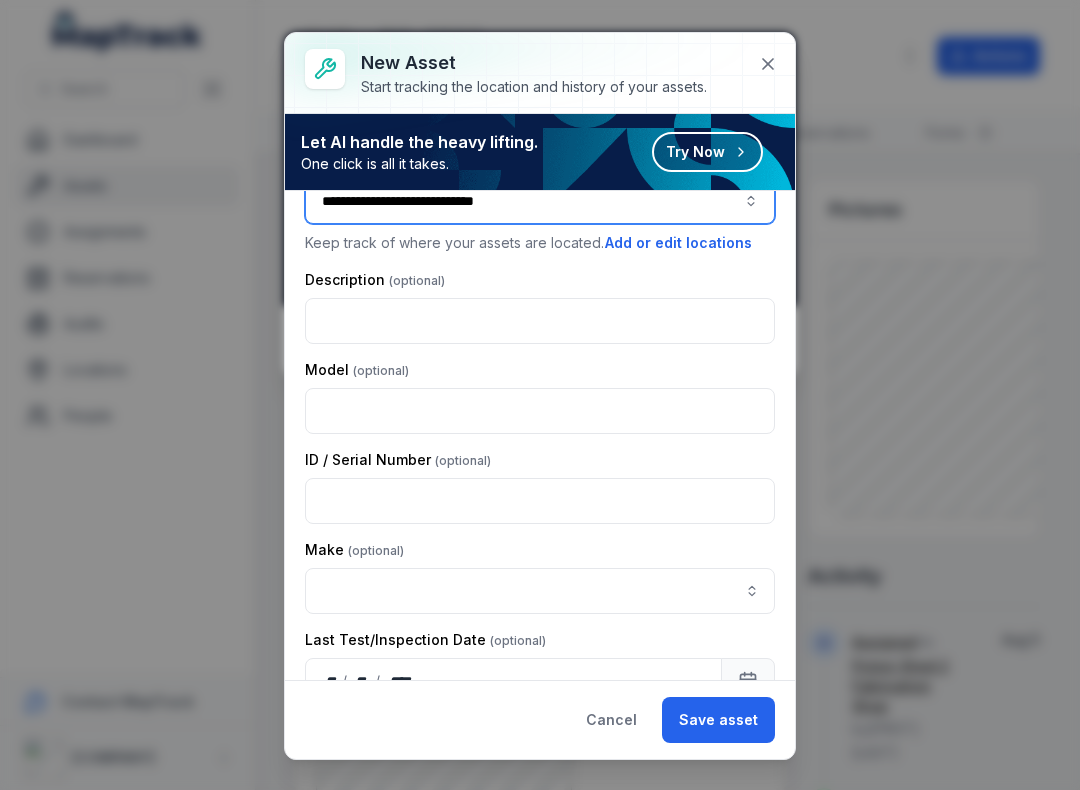 scroll, scrollTop: 220, scrollLeft: 0, axis: vertical 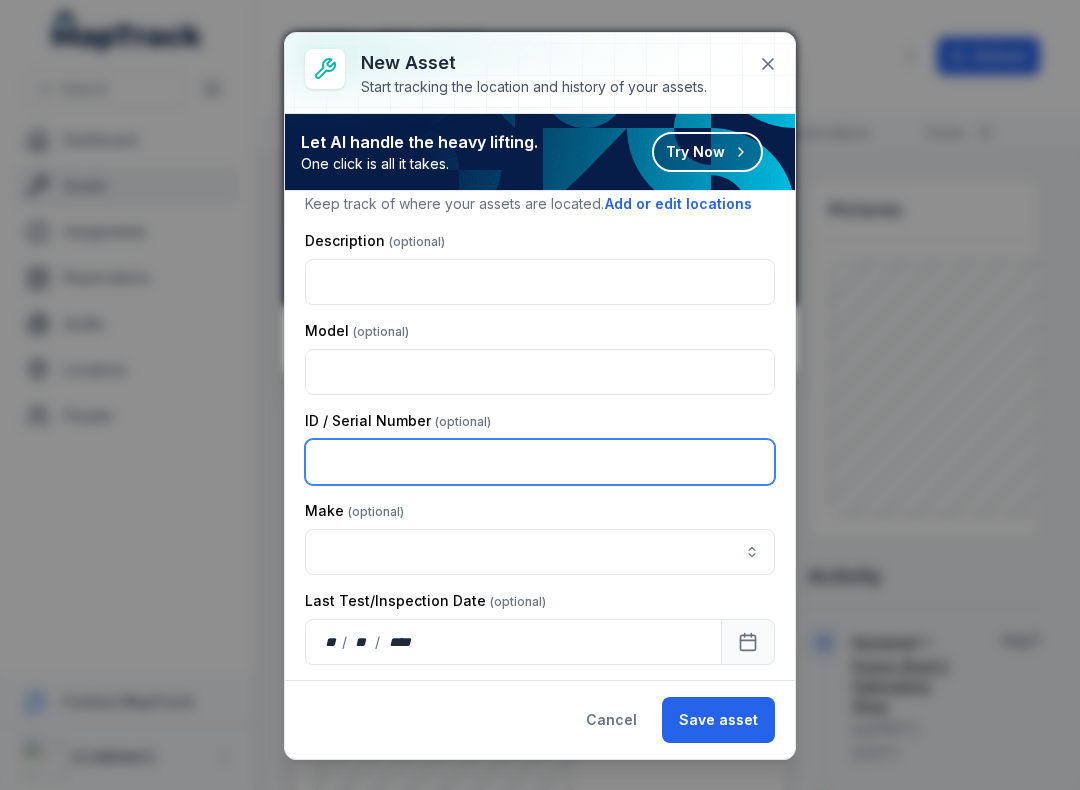 click at bounding box center [540, 462] 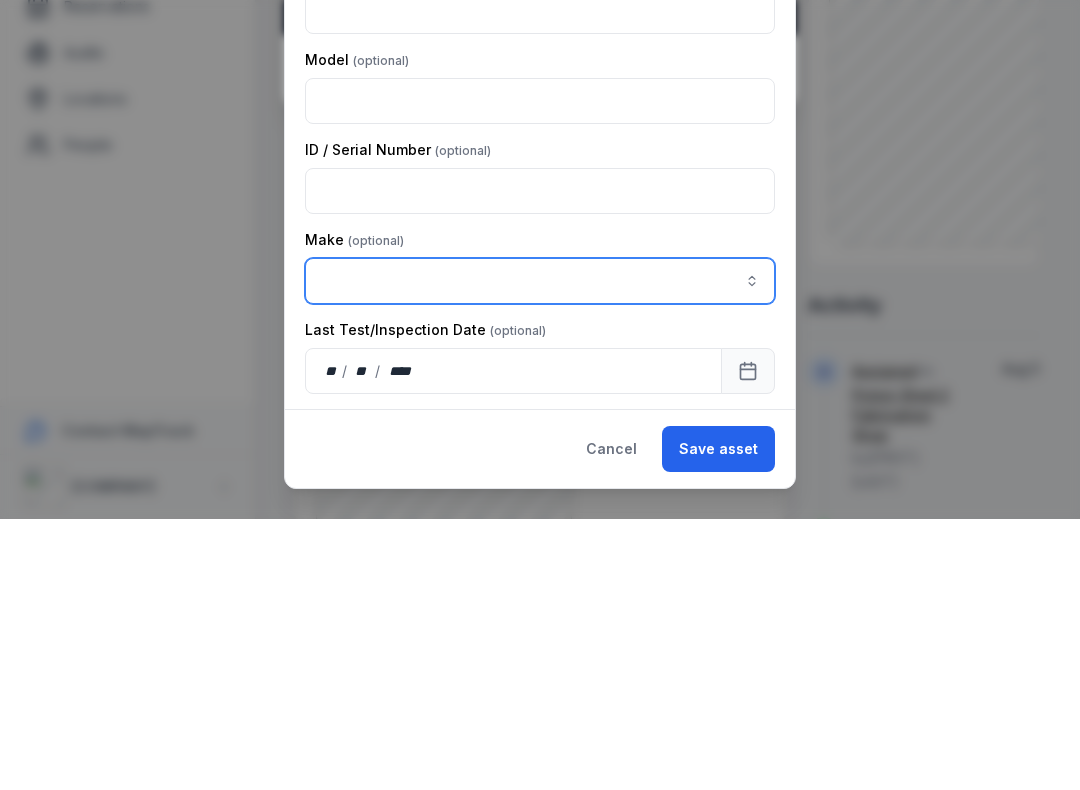 click at bounding box center [540, 552] 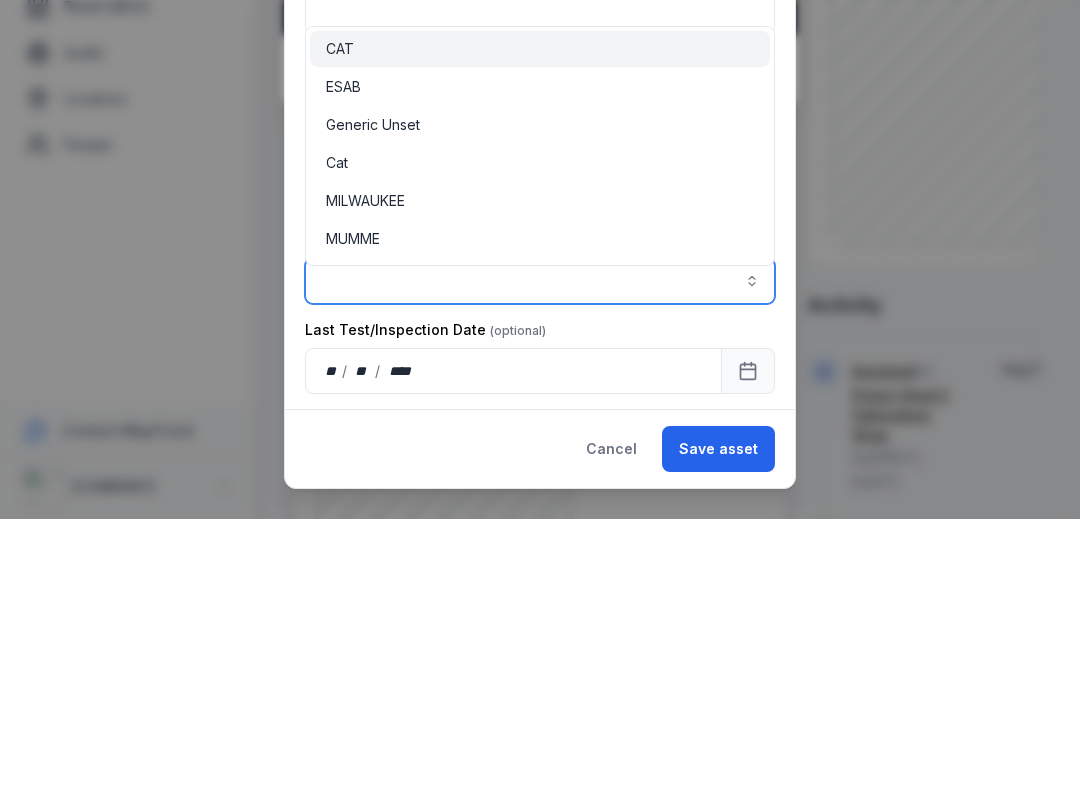 click on "ESAB" at bounding box center (343, 358) 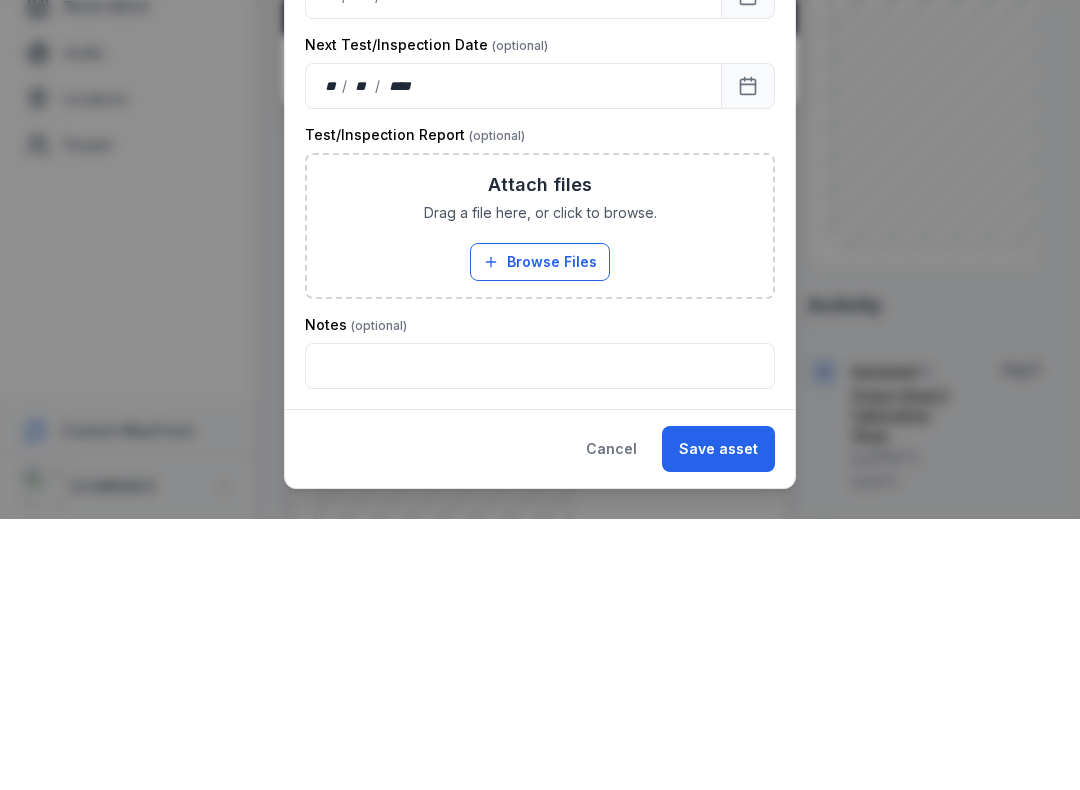 scroll, scrollTop: 595, scrollLeft: 0, axis: vertical 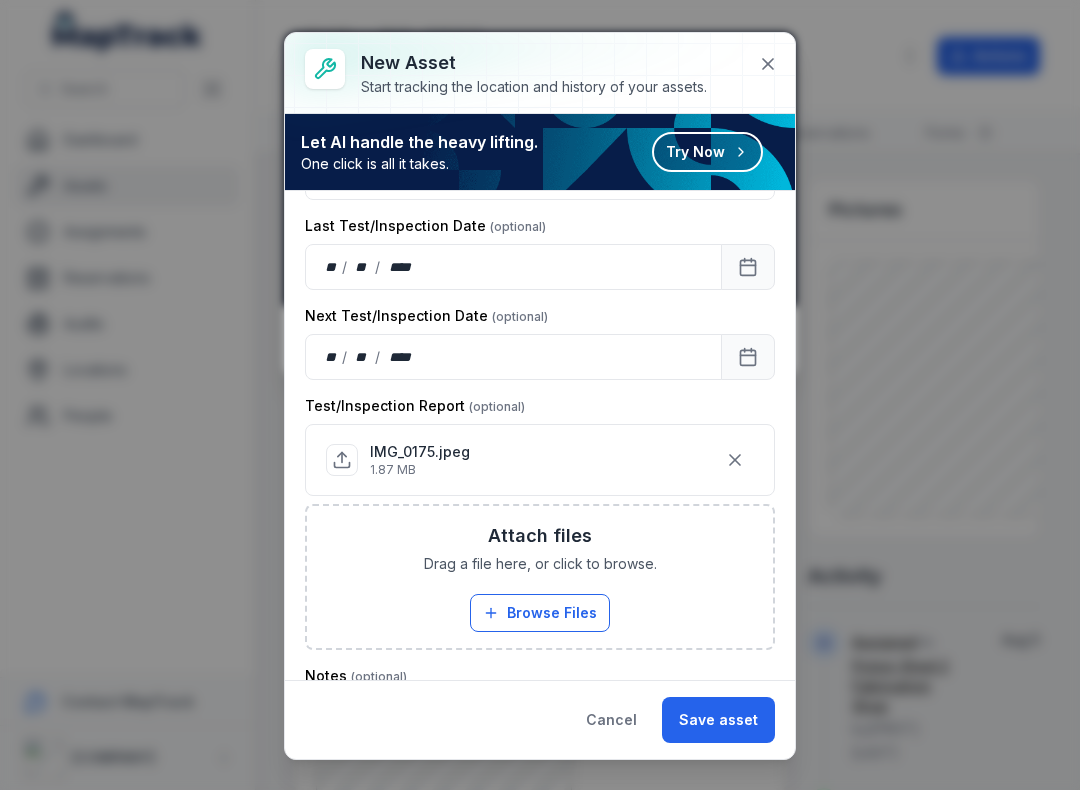 click on "Save asset" at bounding box center (718, 720) 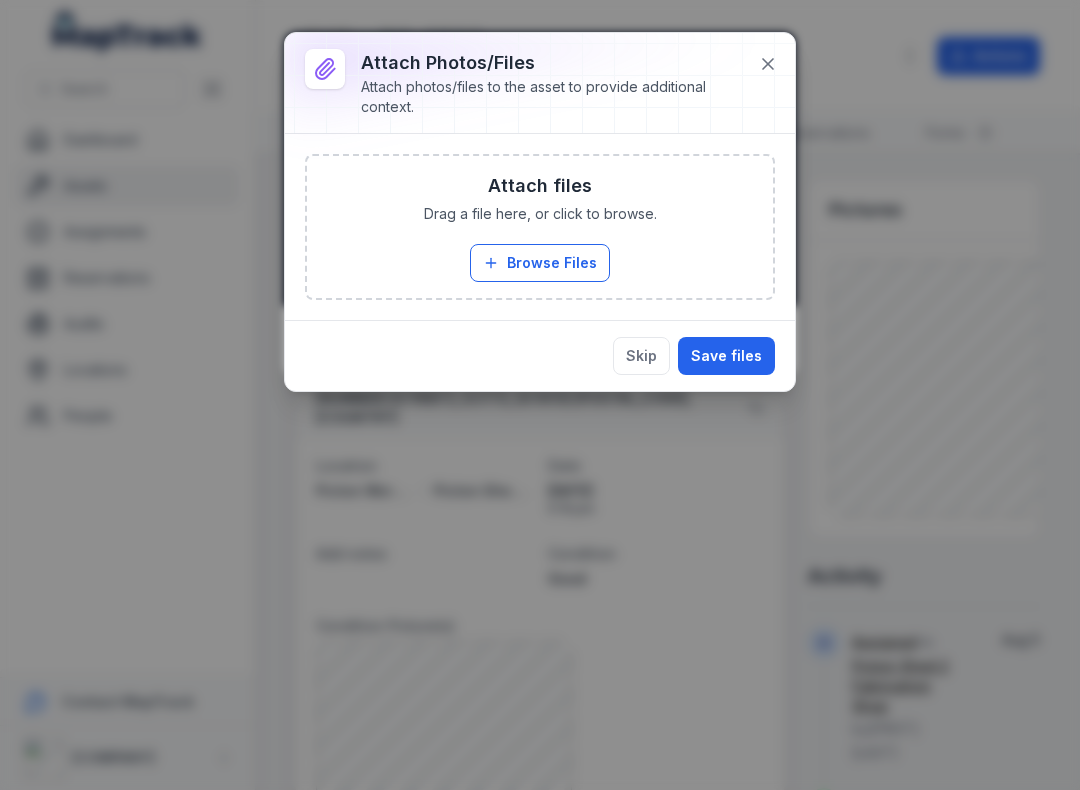 click on "Browse Files" at bounding box center [540, 263] 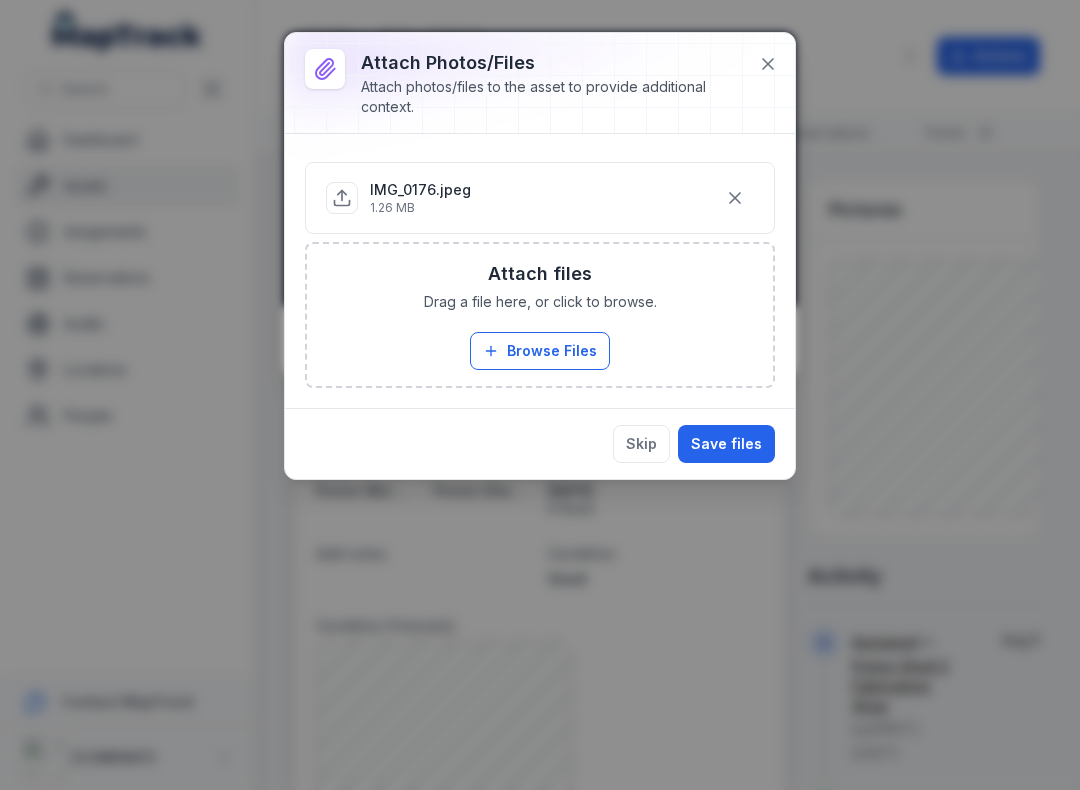 click on "Save files" at bounding box center (726, 444) 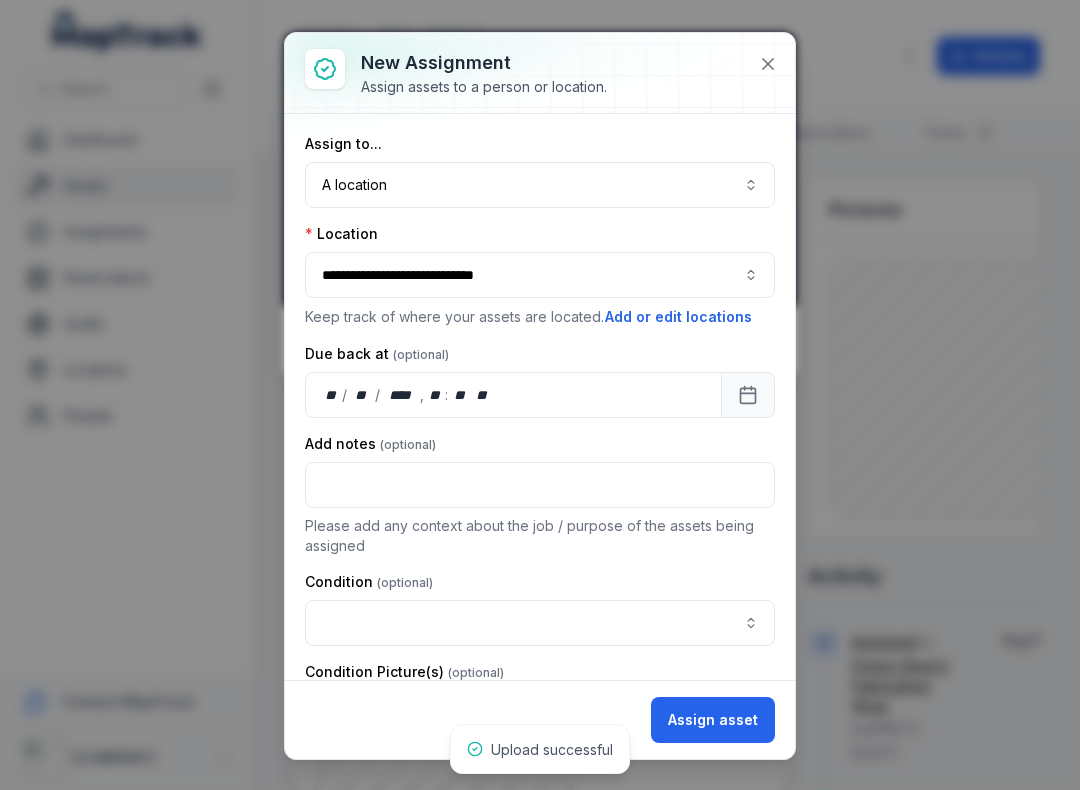 click at bounding box center (540, 623) 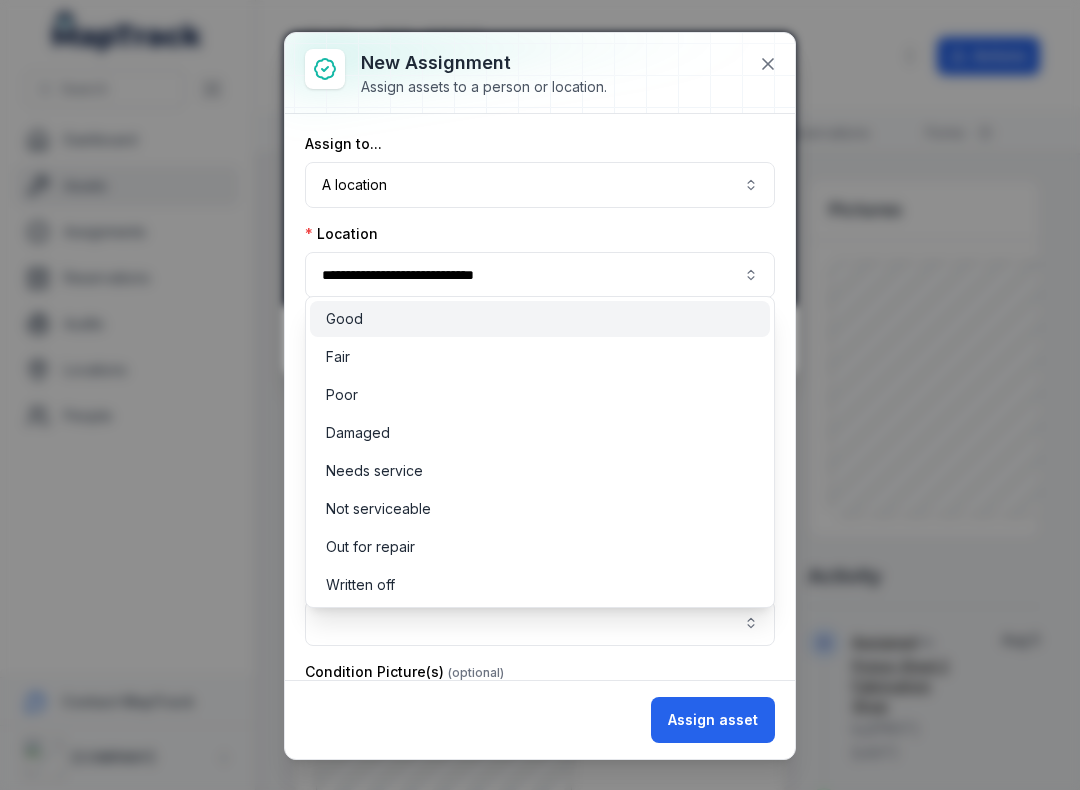 click on "Good" at bounding box center (344, 319) 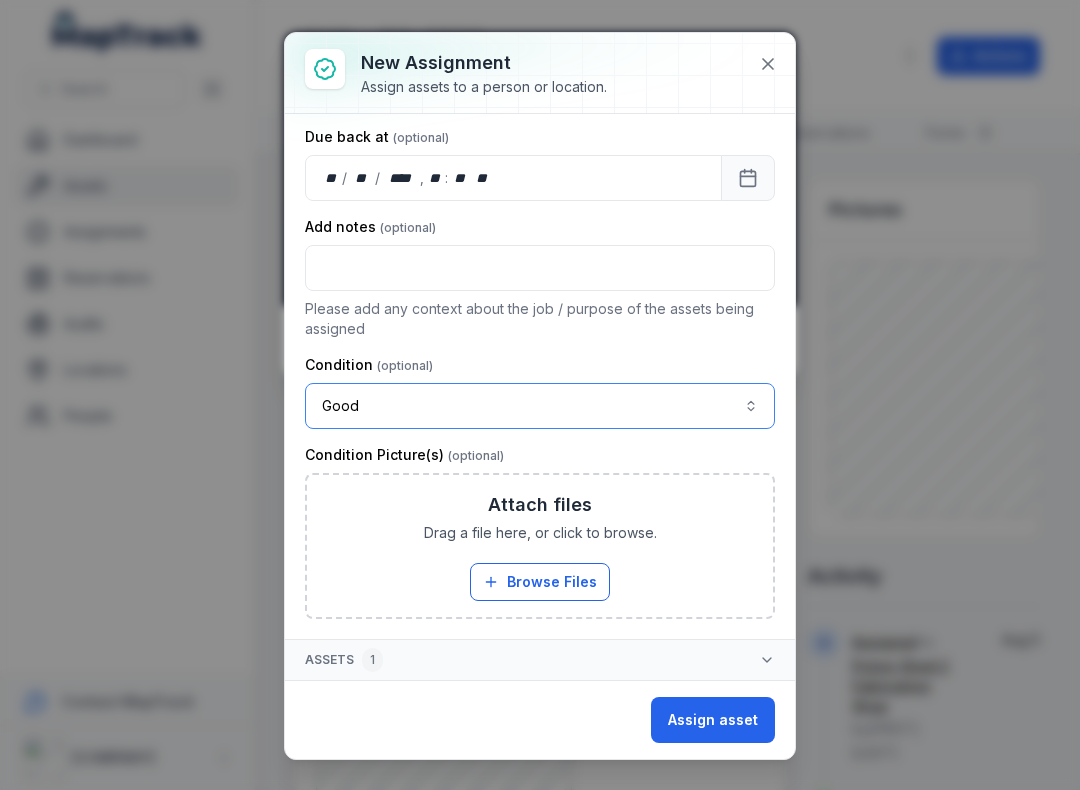 scroll, scrollTop: 217, scrollLeft: 0, axis: vertical 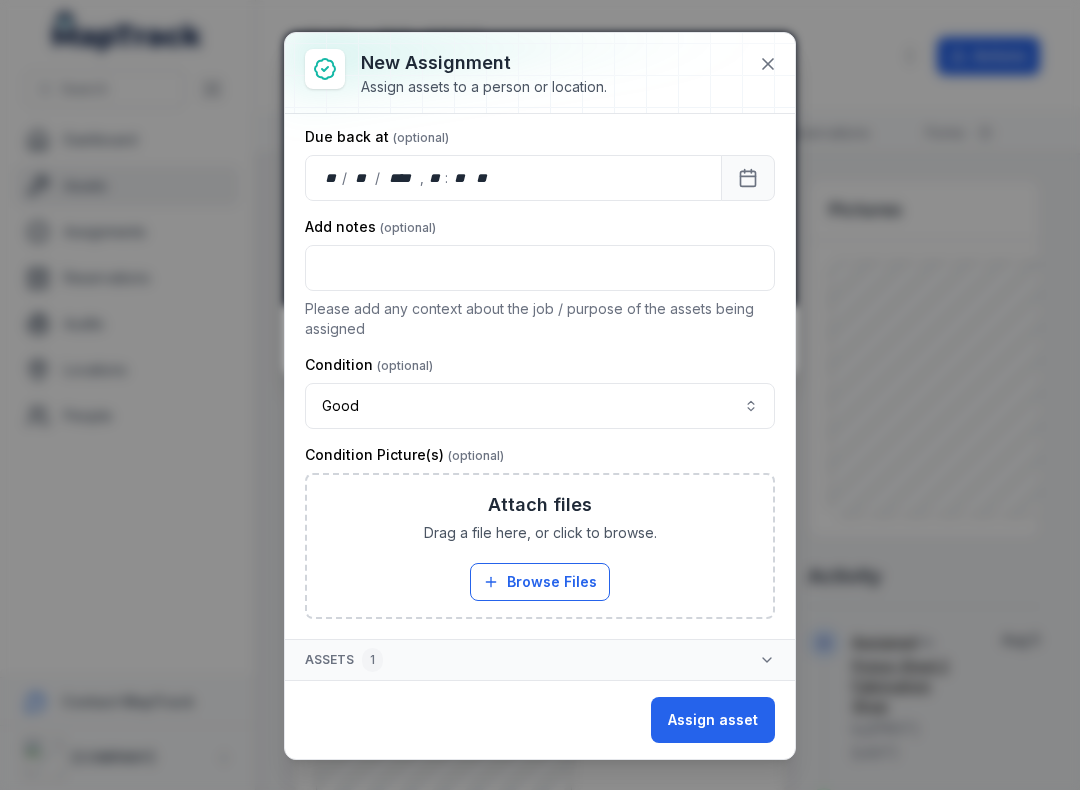 click on "Browse Files" at bounding box center [540, 582] 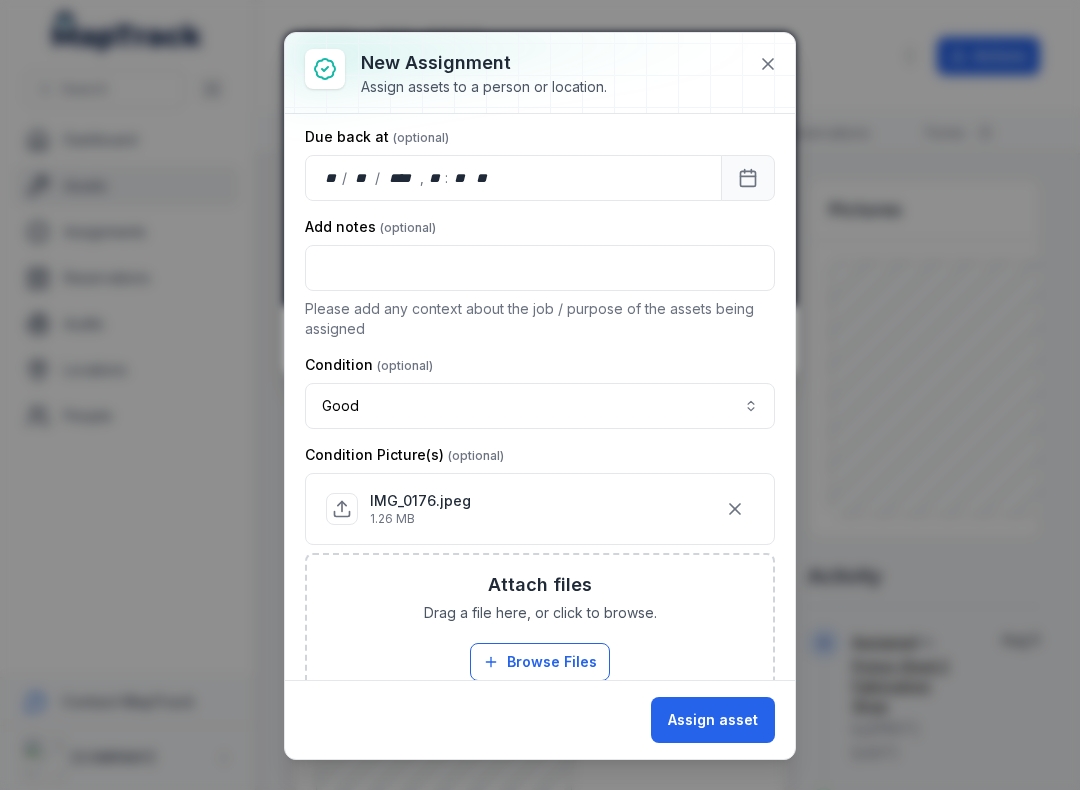 click on "Assign asset" at bounding box center (713, 720) 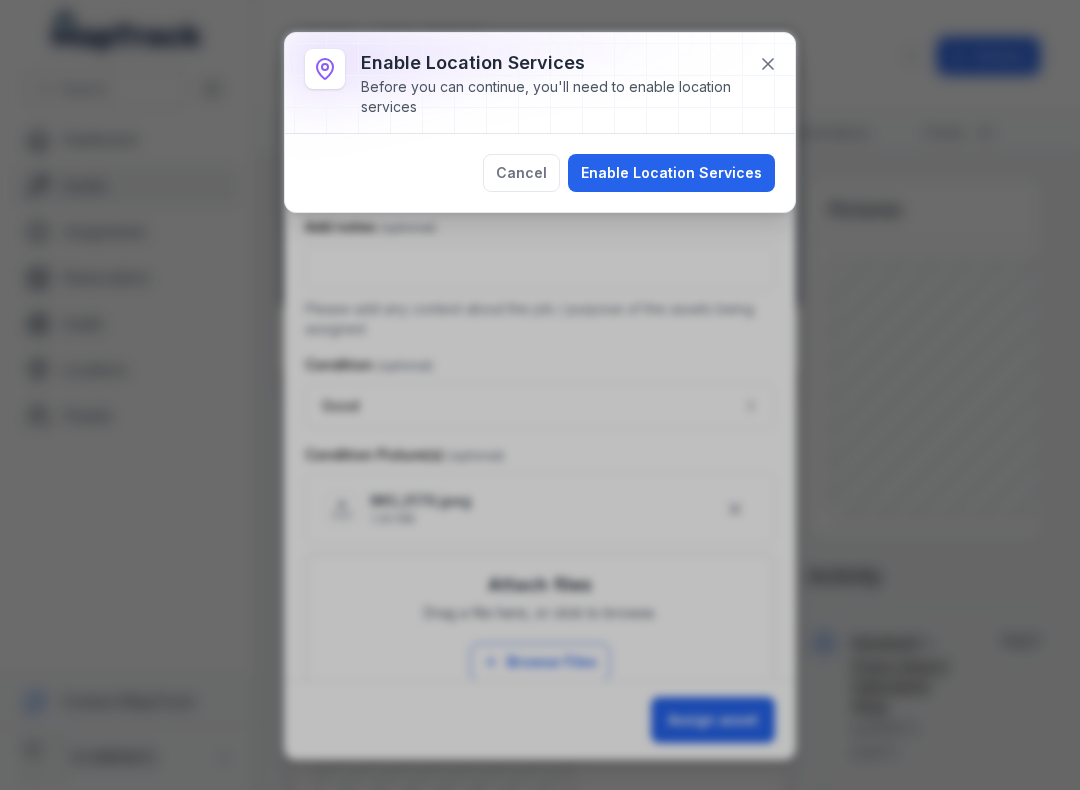 click on "Enable Location Services" at bounding box center [671, 173] 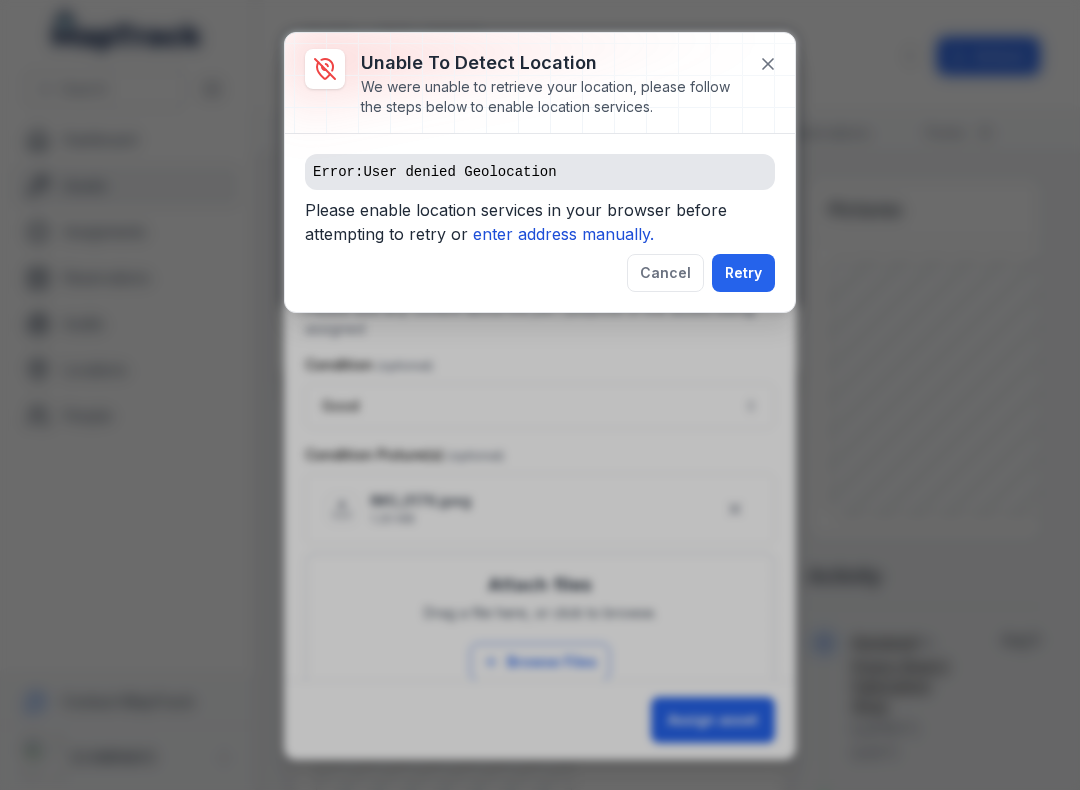 click on "enter address manually." at bounding box center (563, 234) 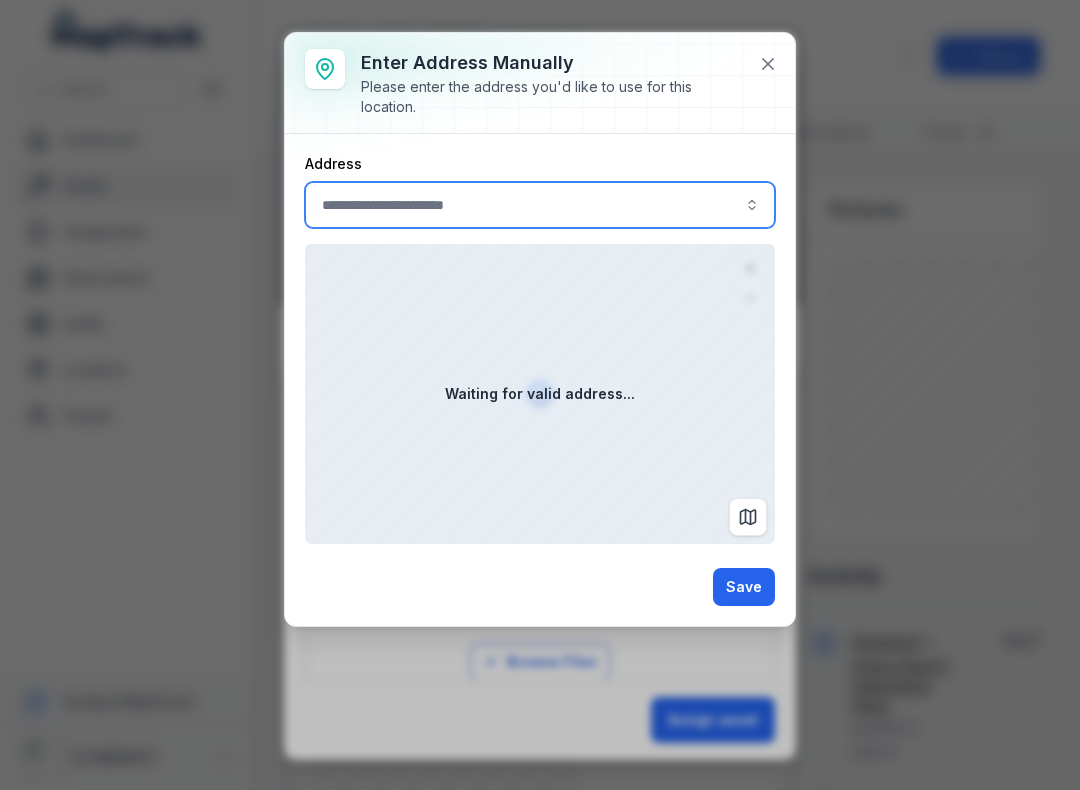 click at bounding box center [540, 205] 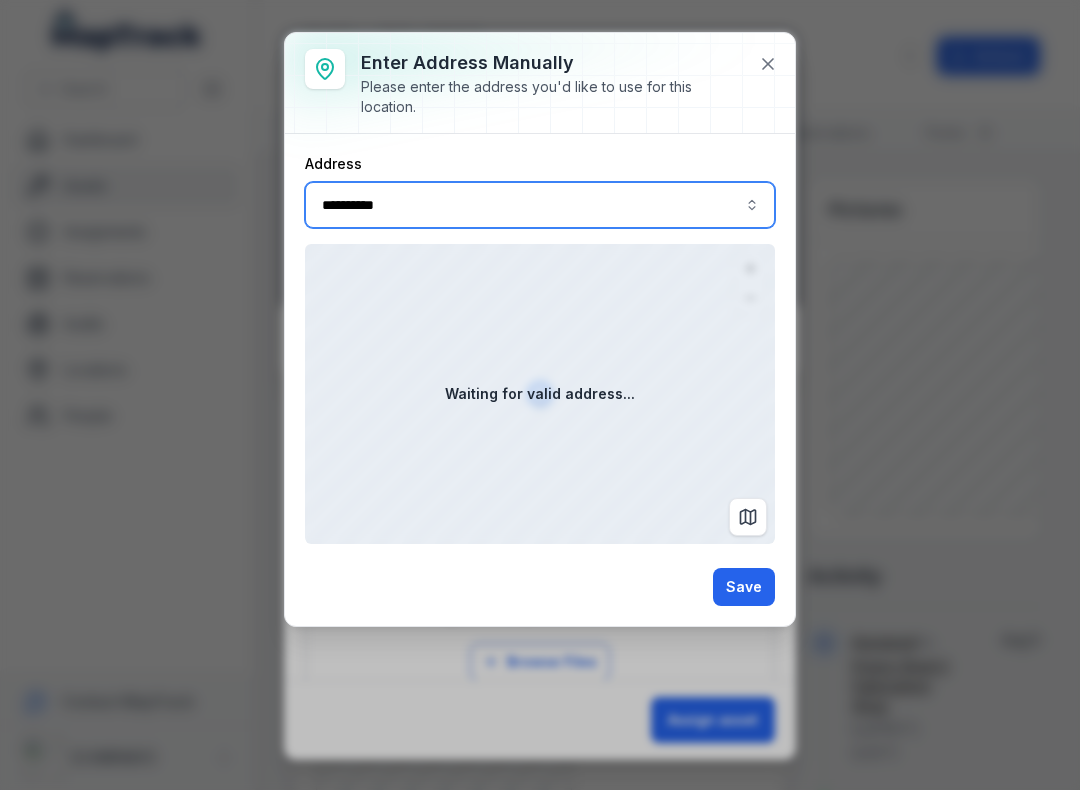 type on "**********" 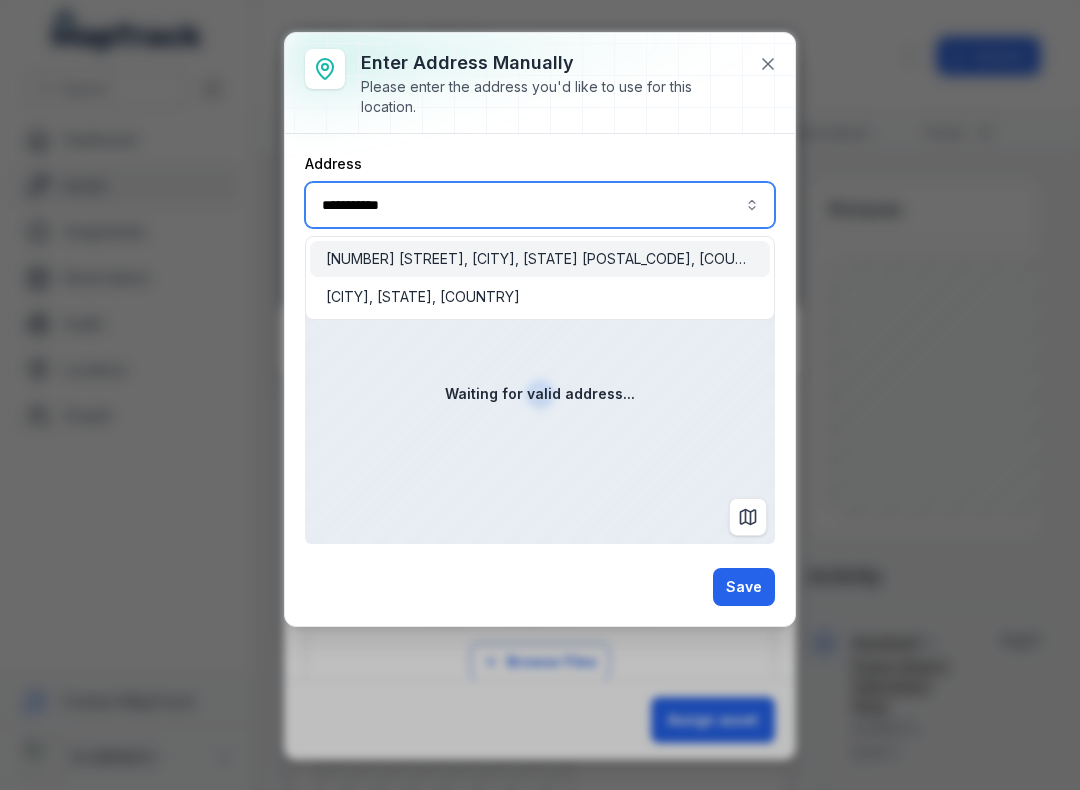 click on "[NUMBER] [STREET], [CITY], [STATE] [POSTAL_CODE], [COUNTRY]" at bounding box center (540, 259) 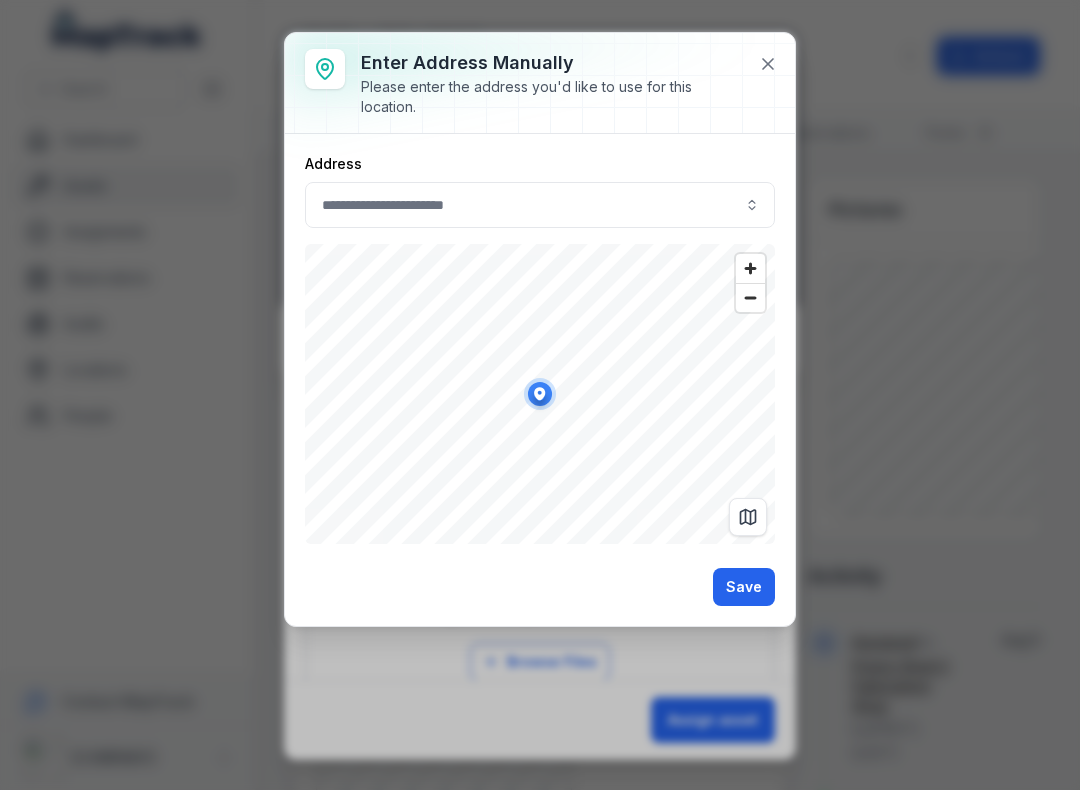 click on "Save" at bounding box center [744, 587] 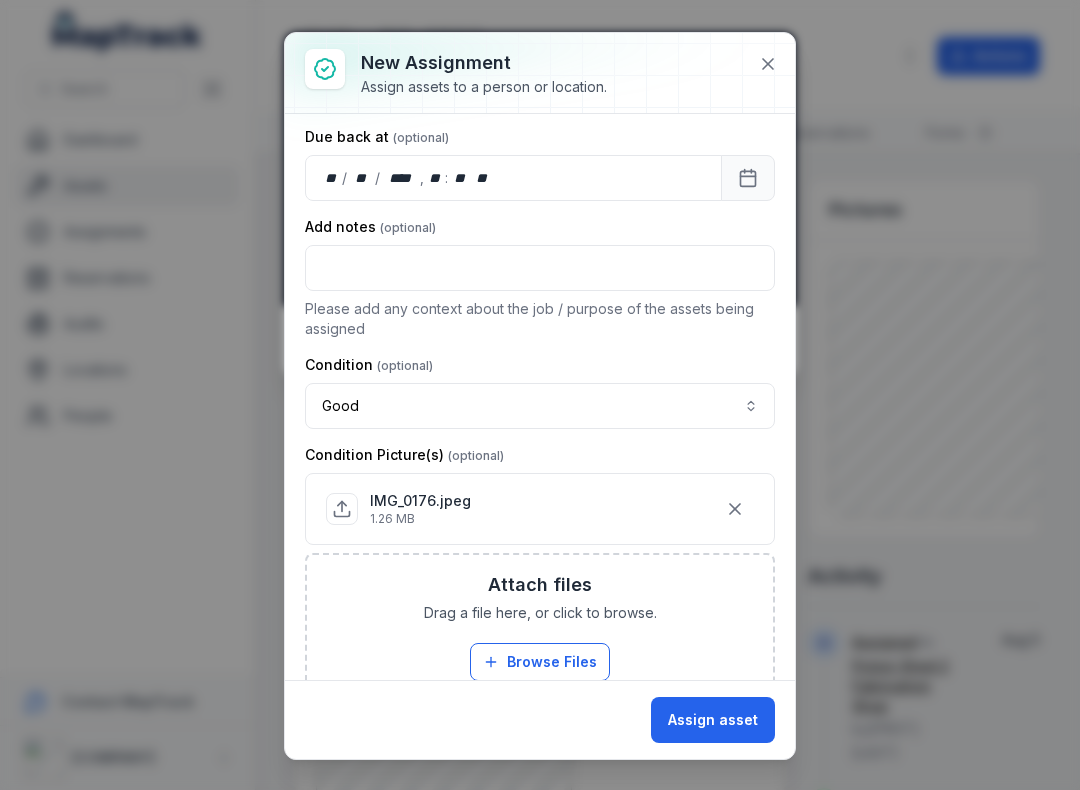 click on "Assign asset" at bounding box center [713, 720] 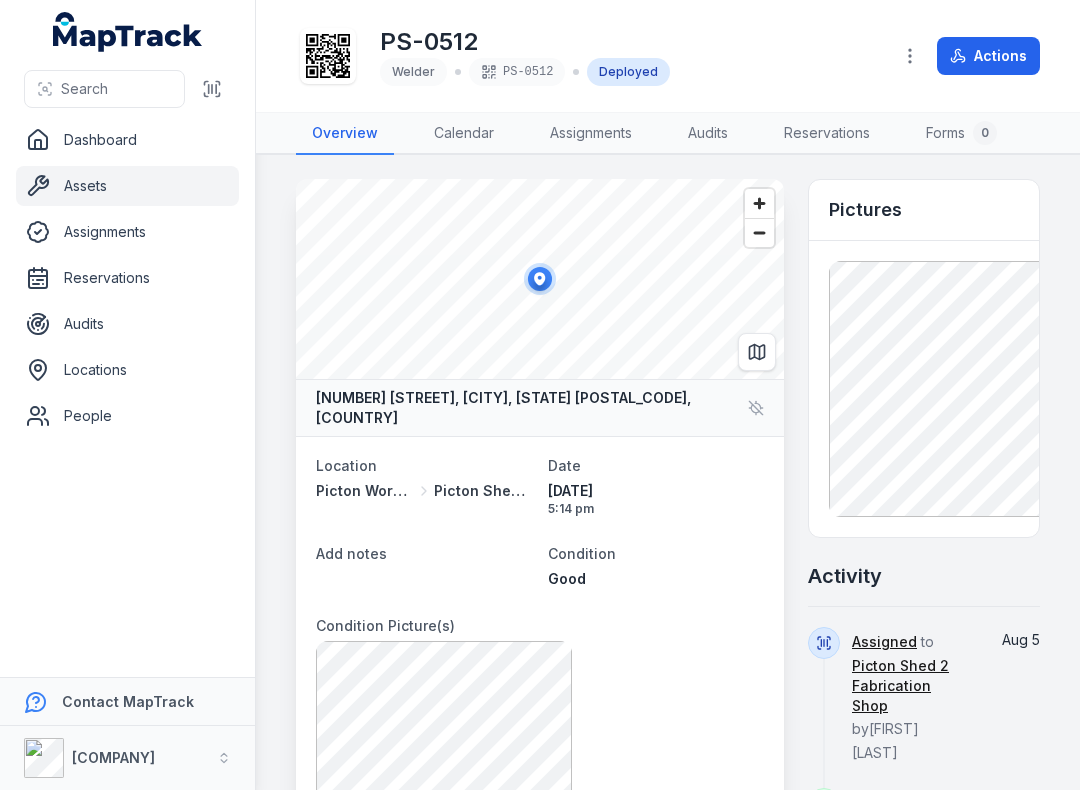 click 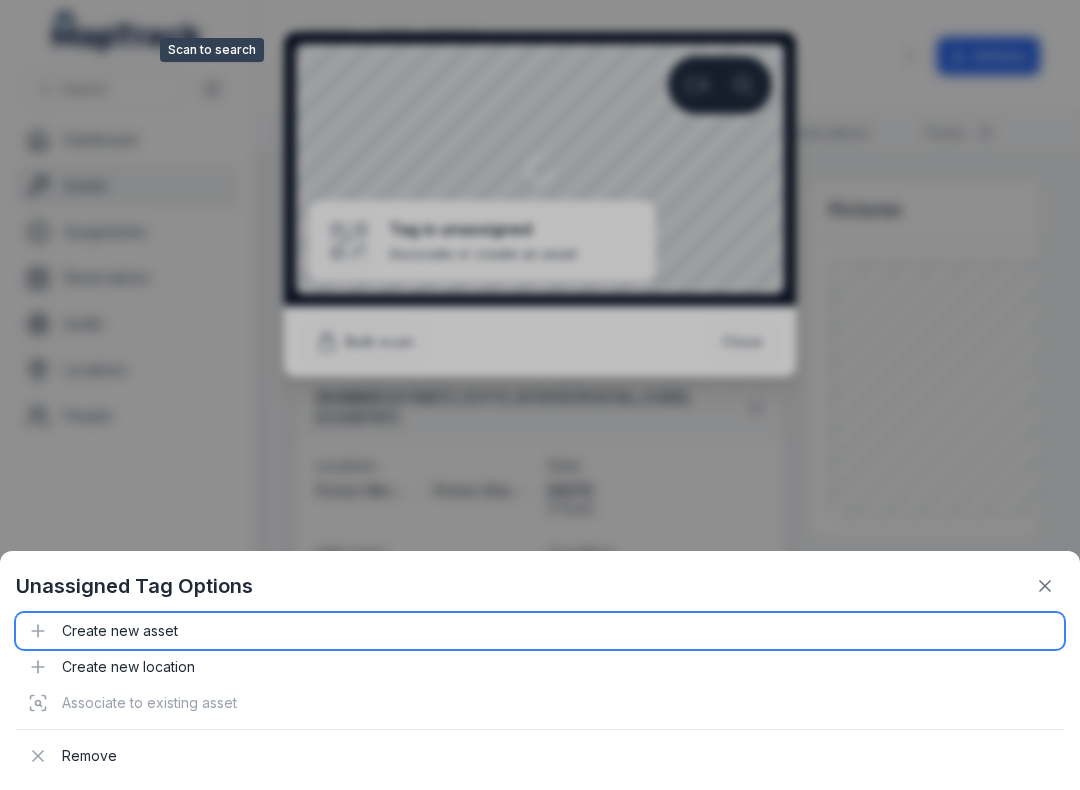click on "Create new asset" at bounding box center (540, 631) 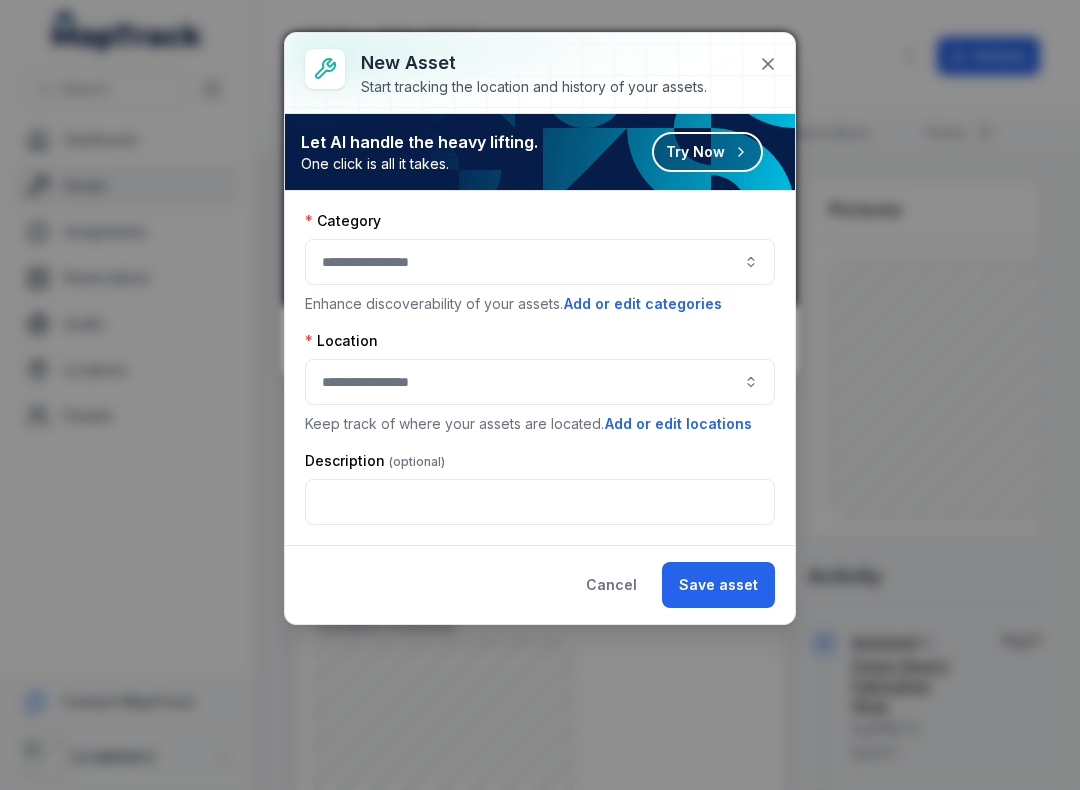 click at bounding box center [540, 262] 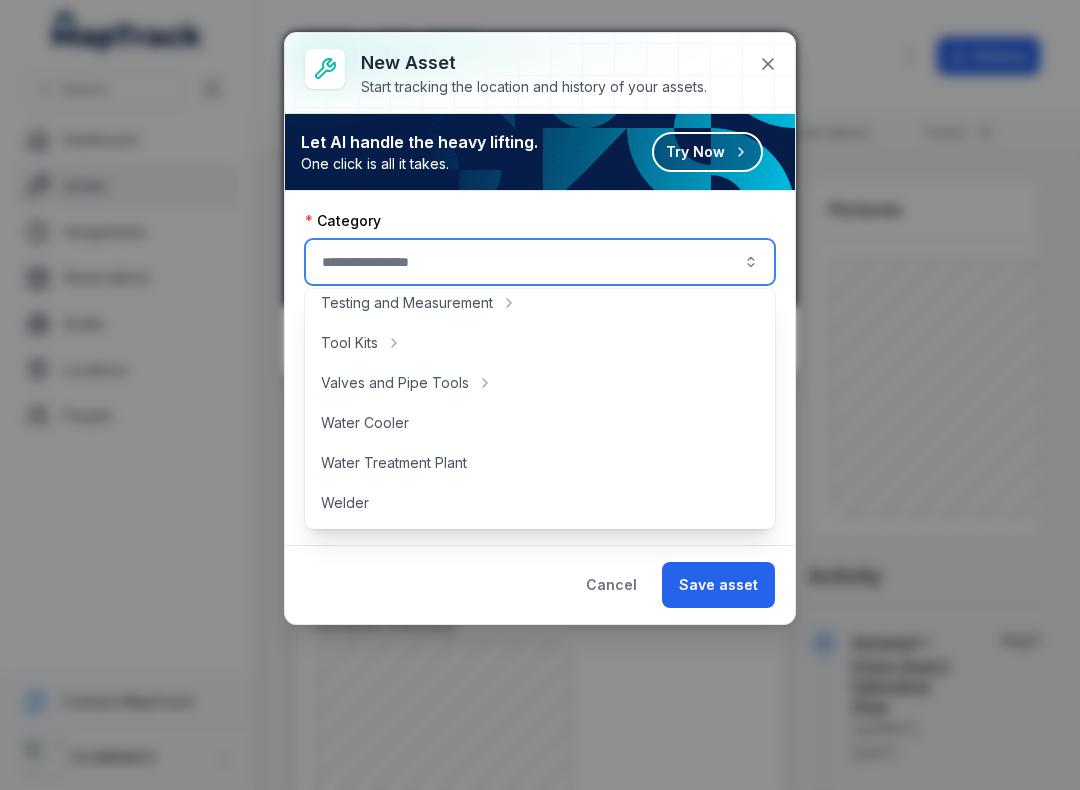 scroll, scrollTop: 892, scrollLeft: 0, axis: vertical 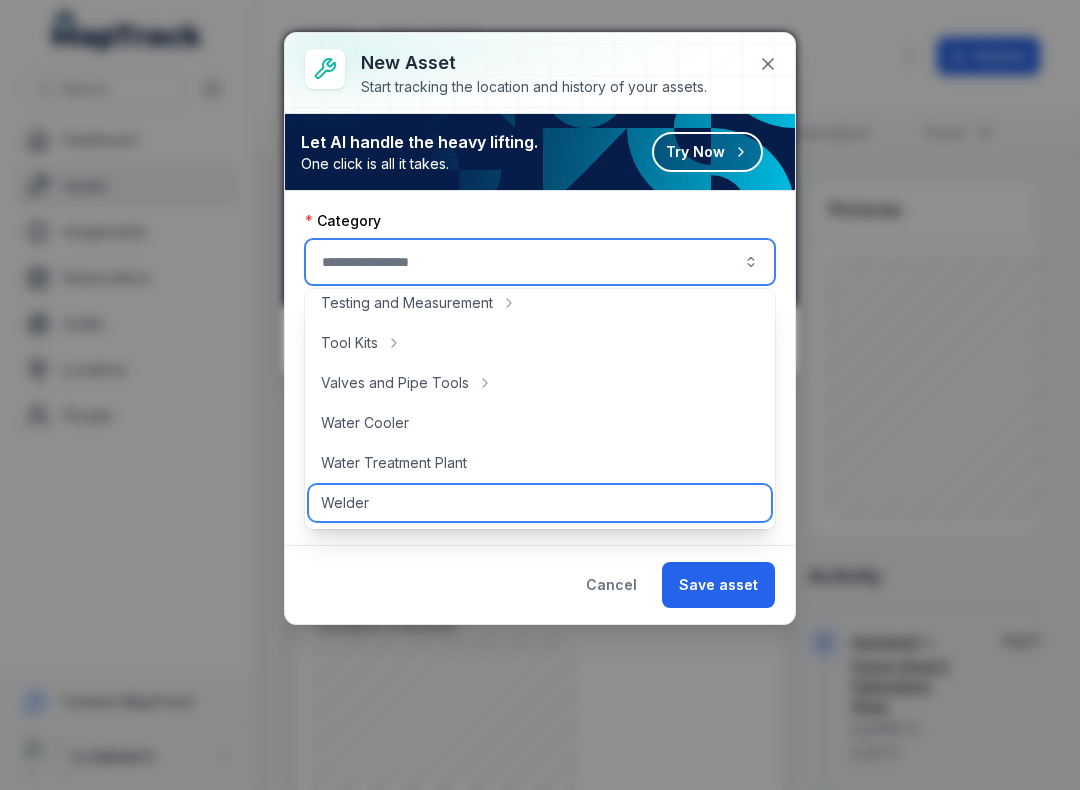 click on "Welder" at bounding box center [540, 503] 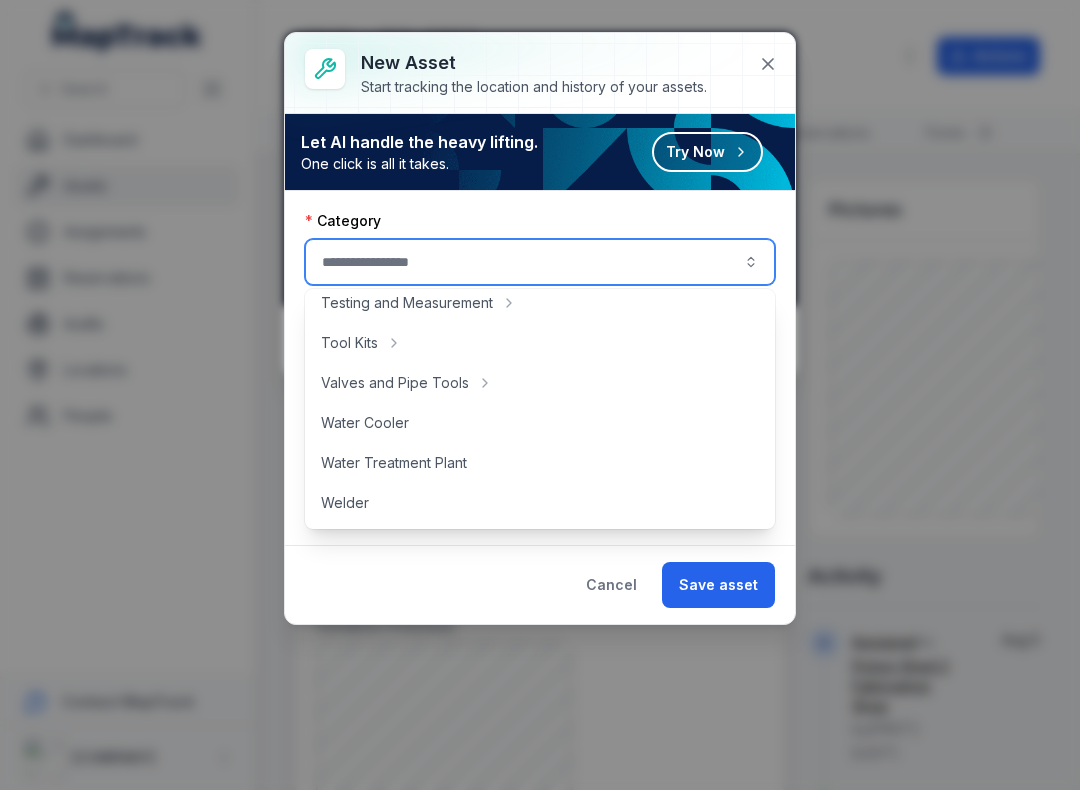 type on "******" 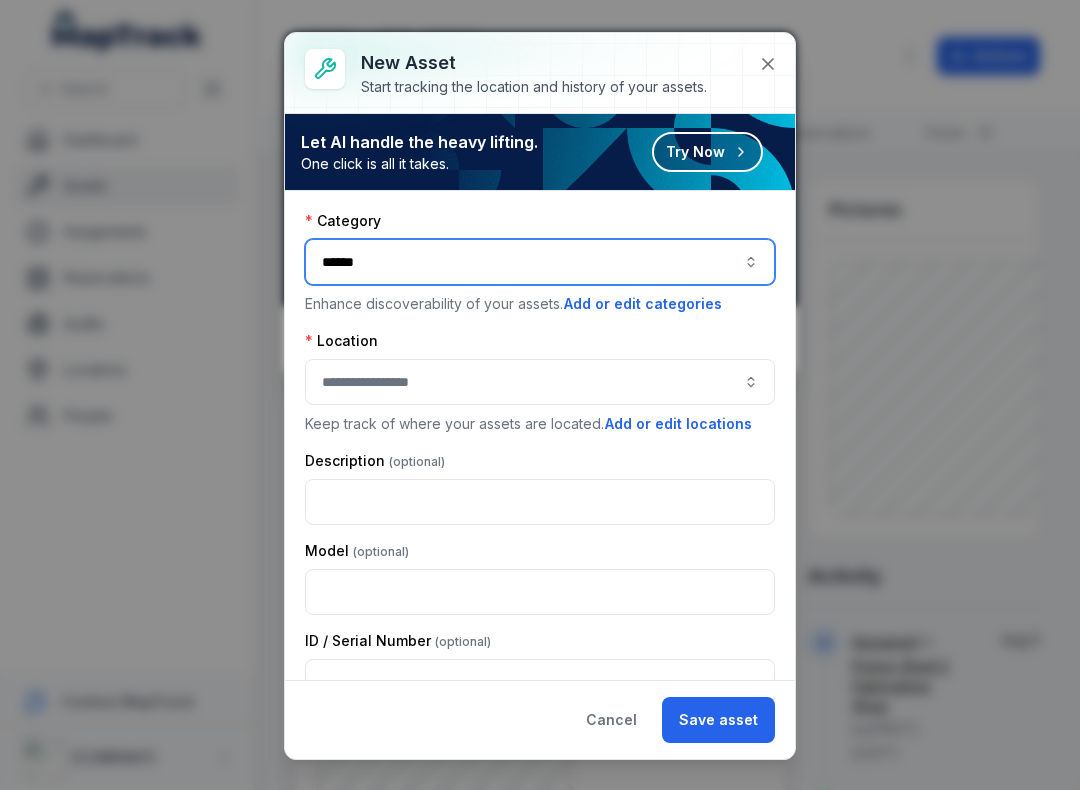 click at bounding box center (540, 382) 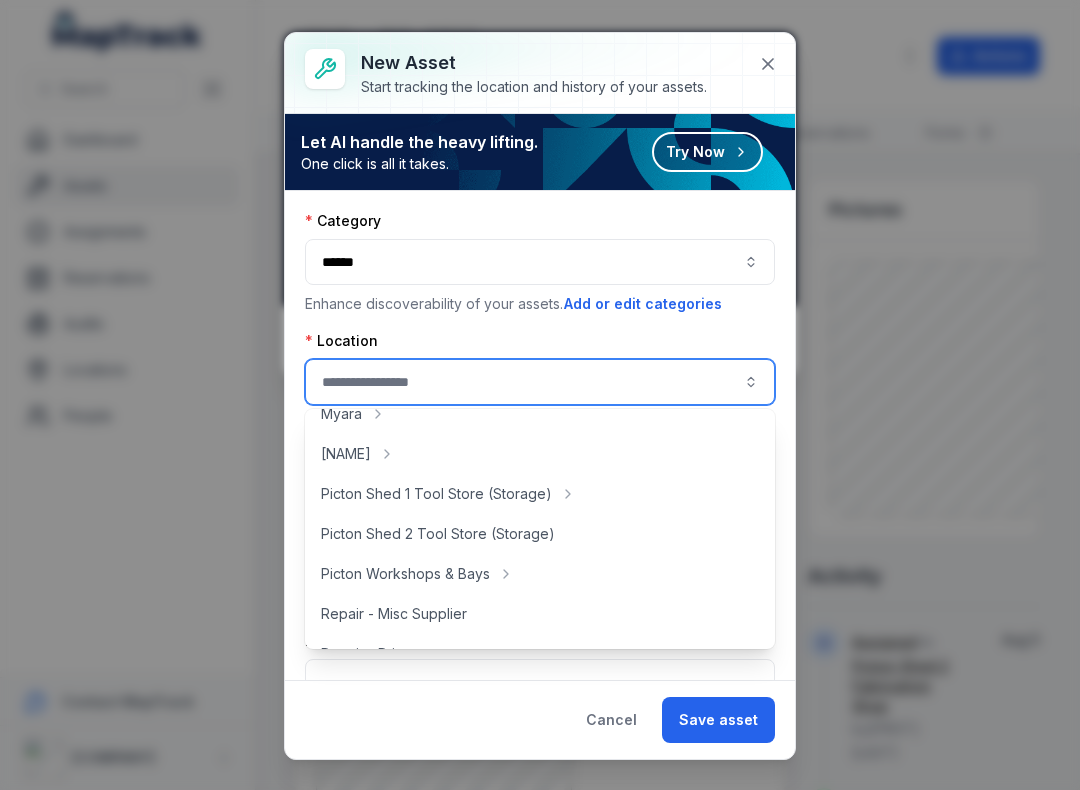 scroll, scrollTop: 342, scrollLeft: 0, axis: vertical 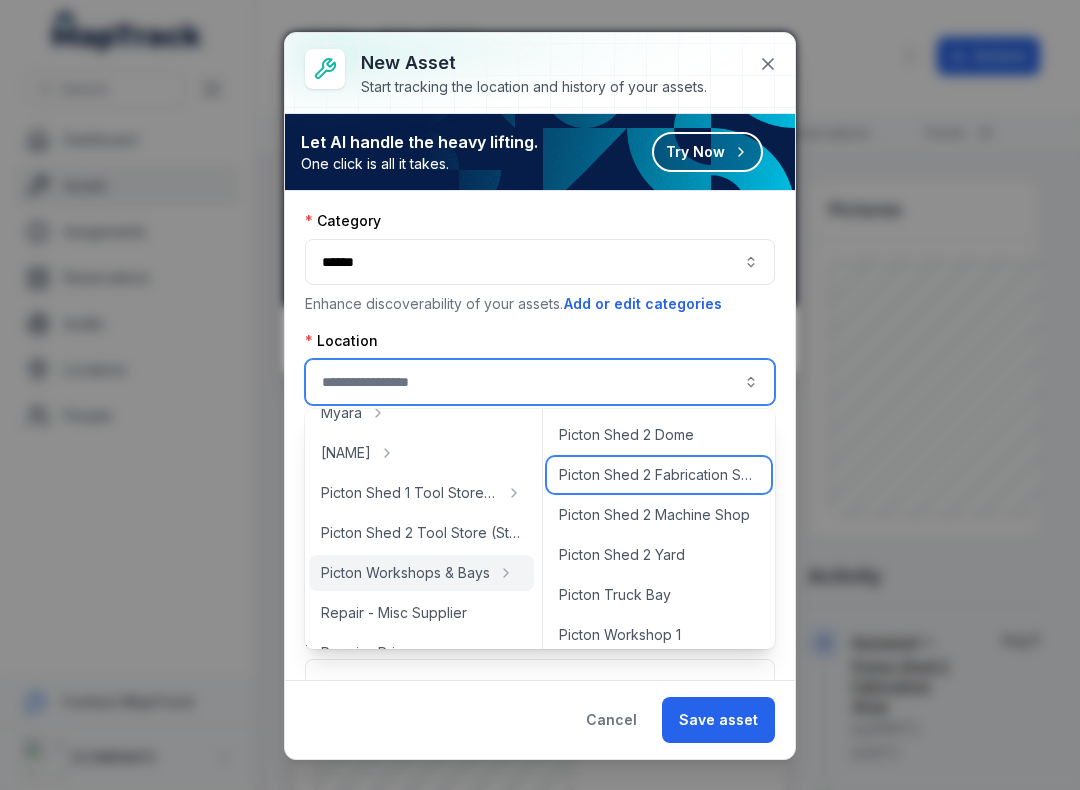 click on "Picton Shed 2 Fabrication Shop" at bounding box center (659, 475) 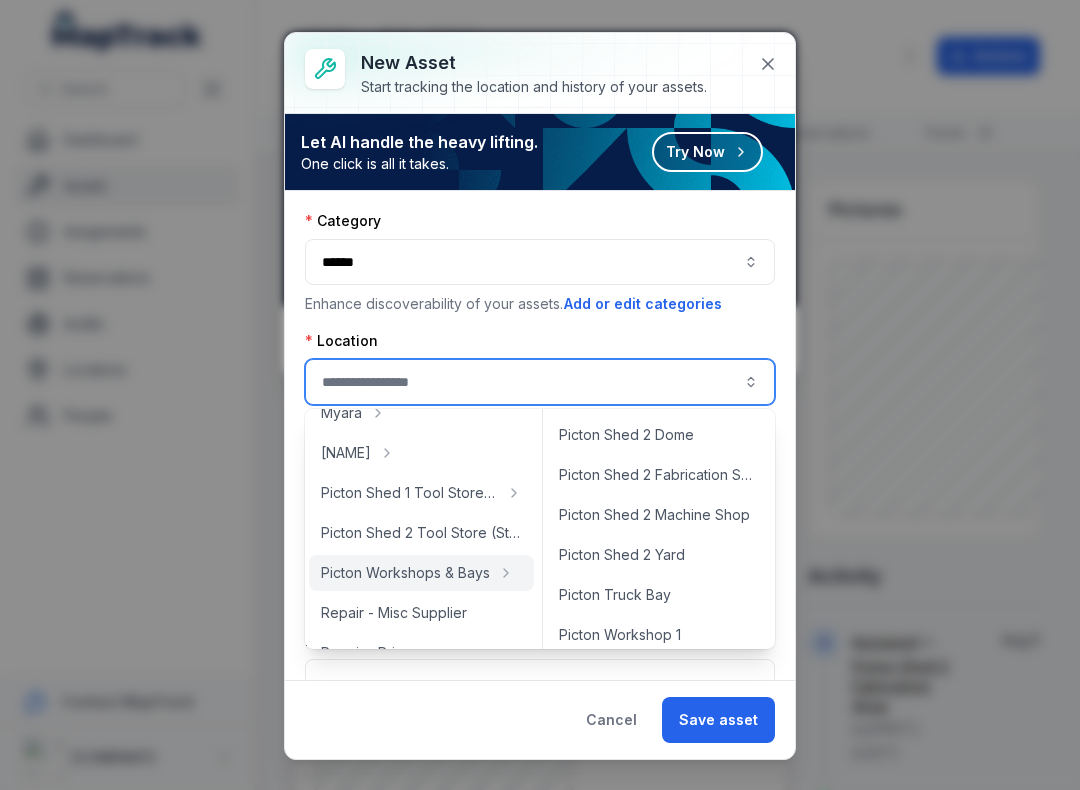 type on "**********" 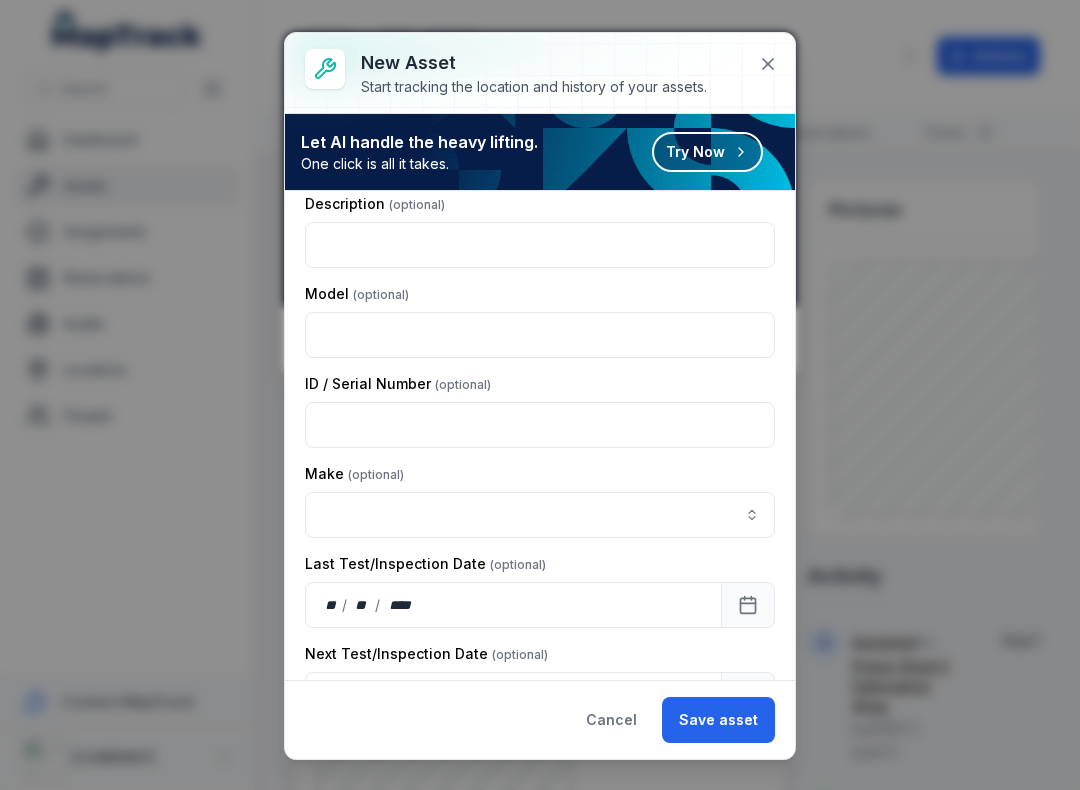 scroll, scrollTop: 267, scrollLeft: 0, axis: vertical 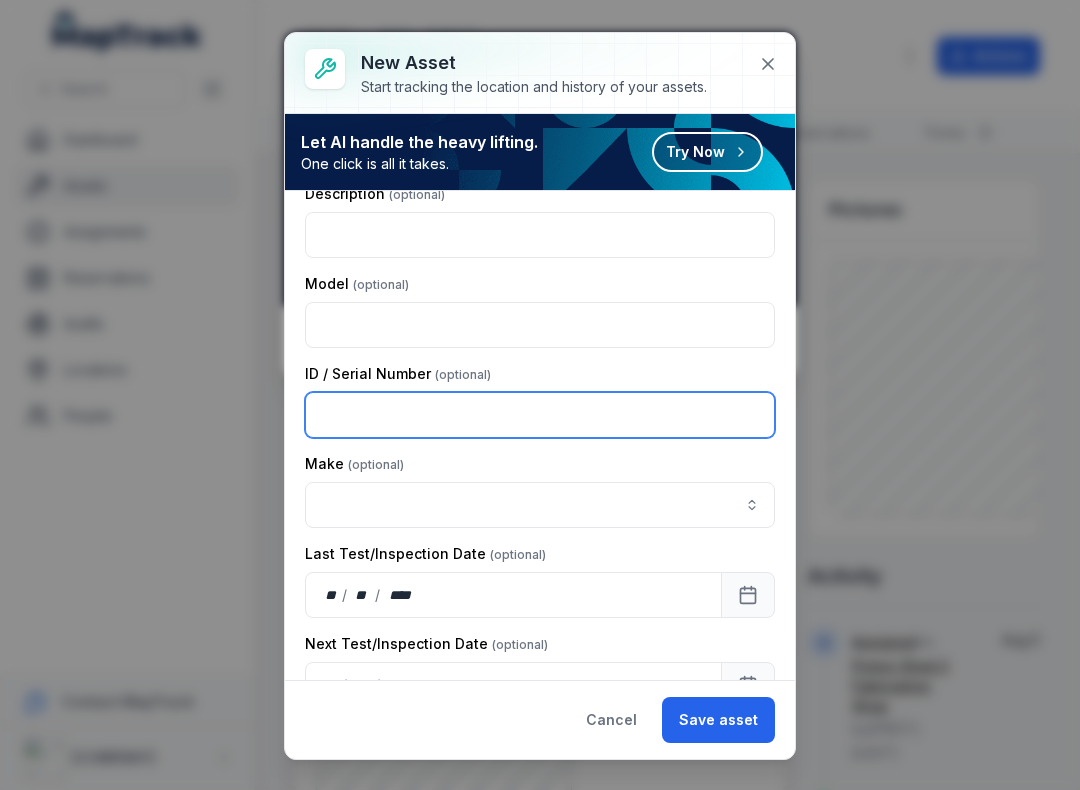 click at bounding box center (540, 415) 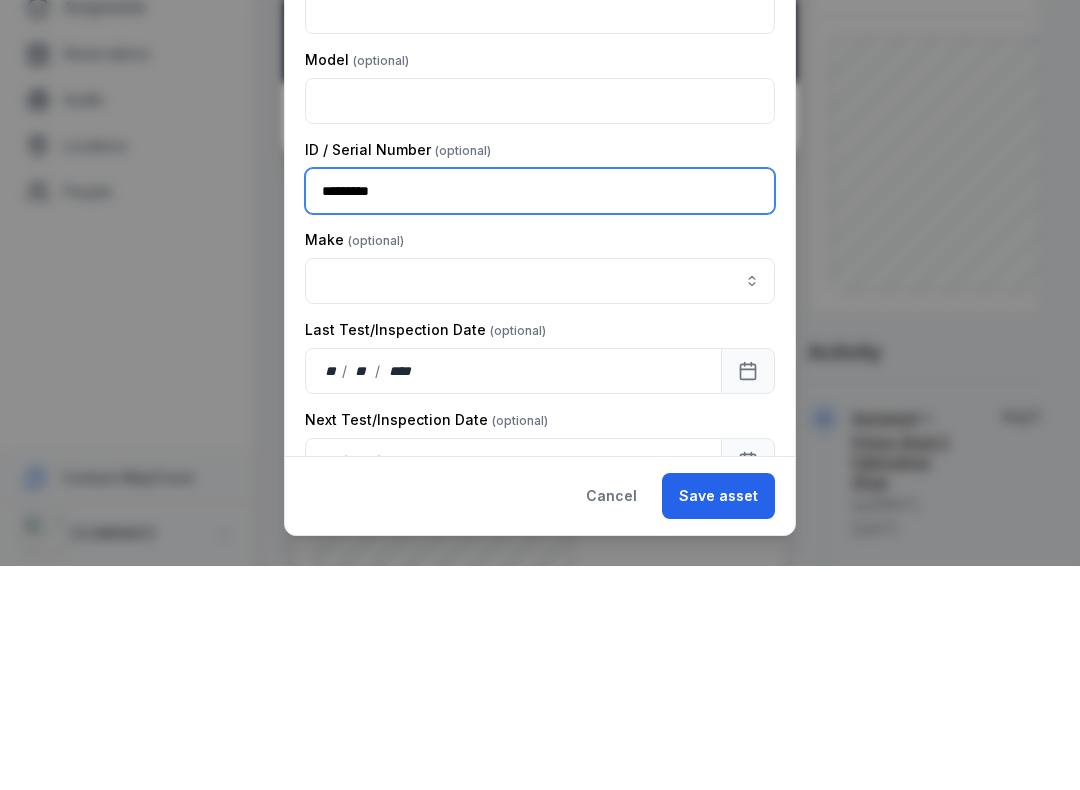 type on "*********" 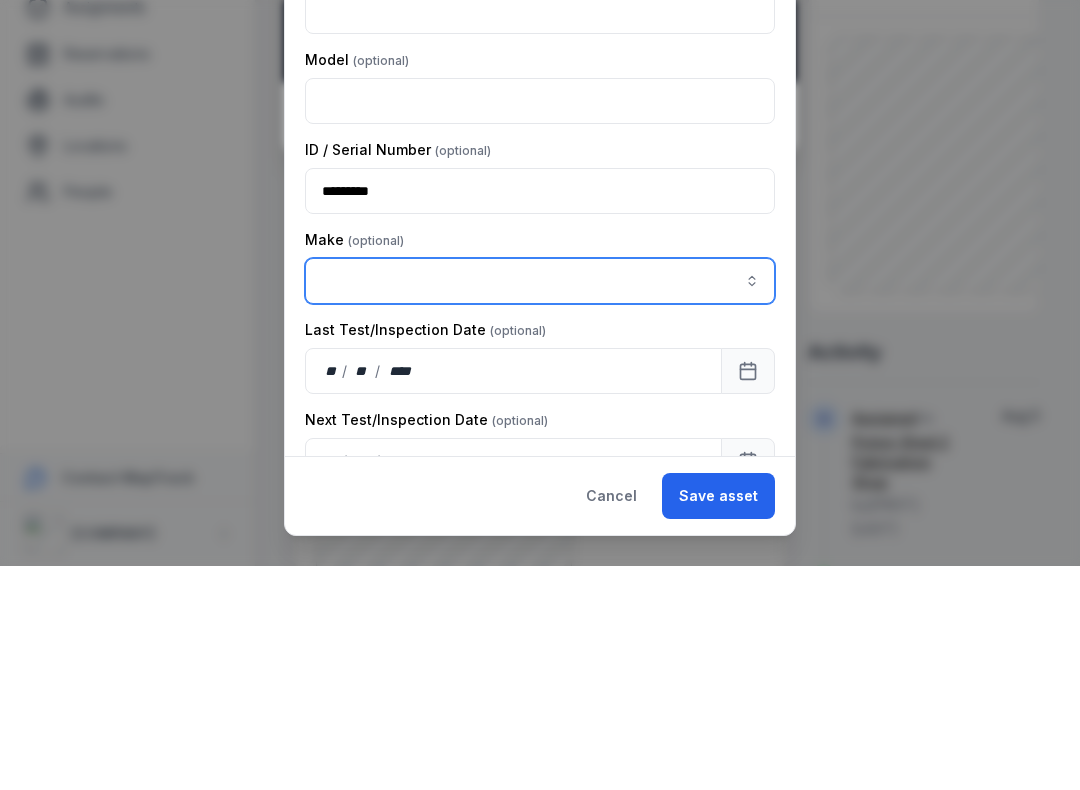 click at bounding box center (540, 505) 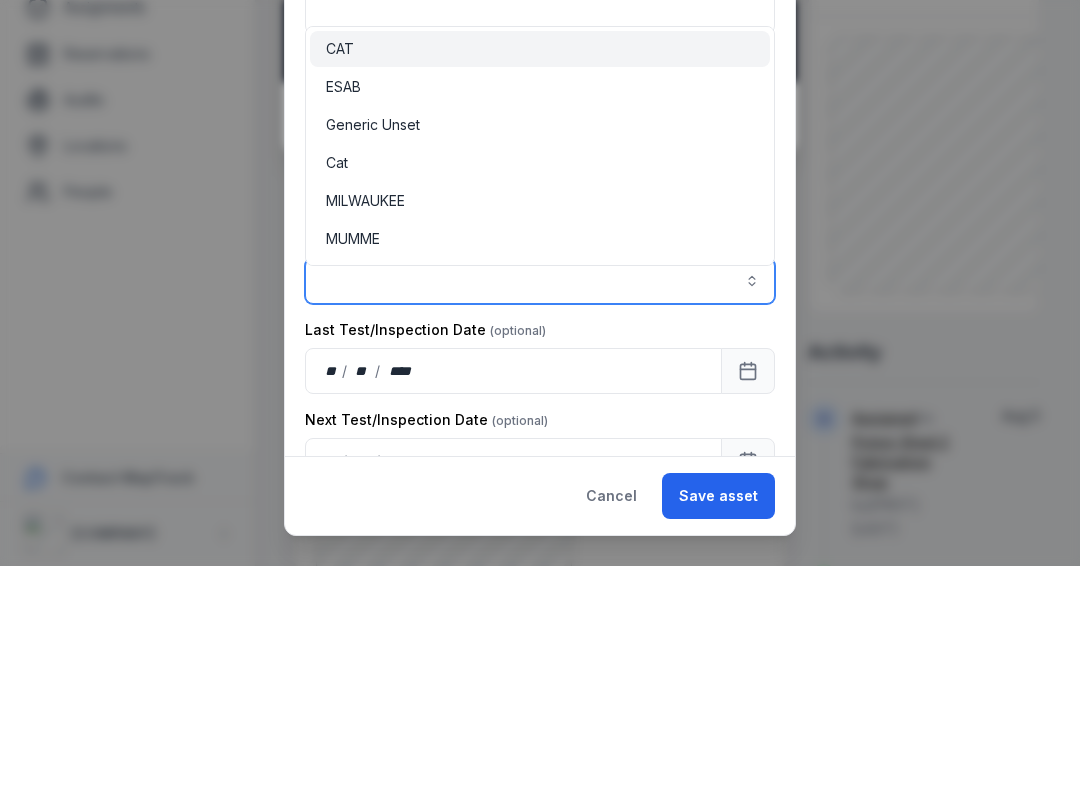 click on "ESAB" at bounding box center (343, 311) 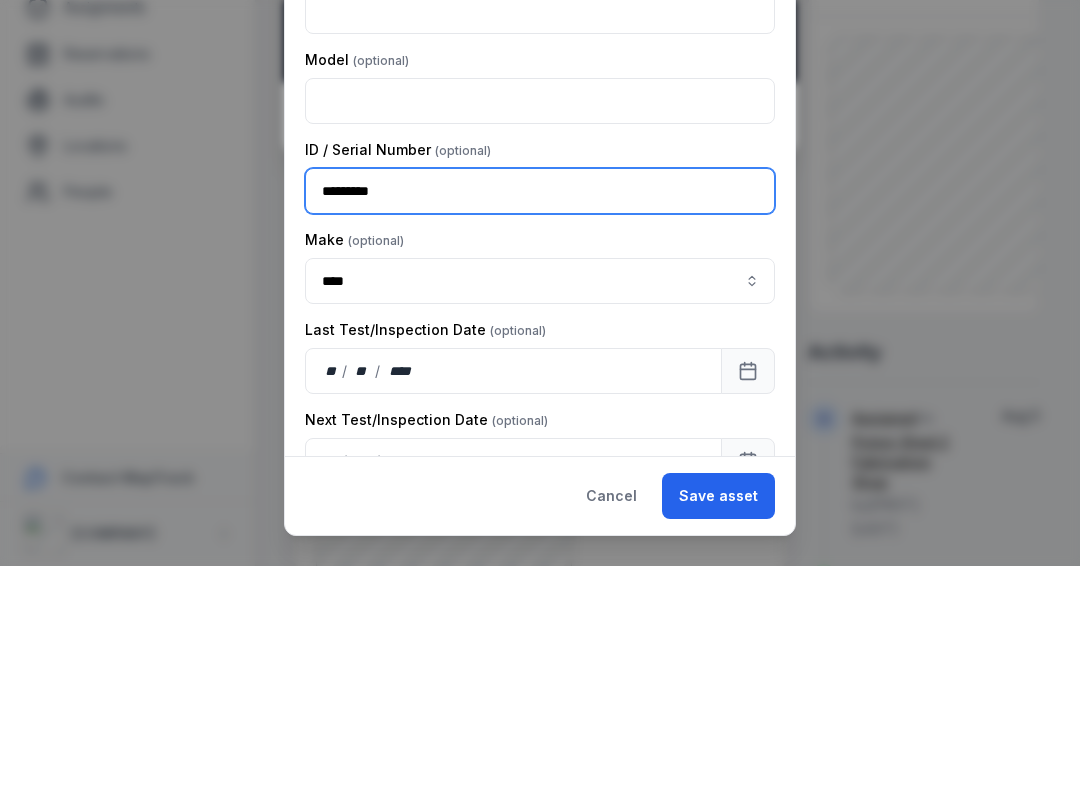 click on "*********" at bounding box center (540, 415) 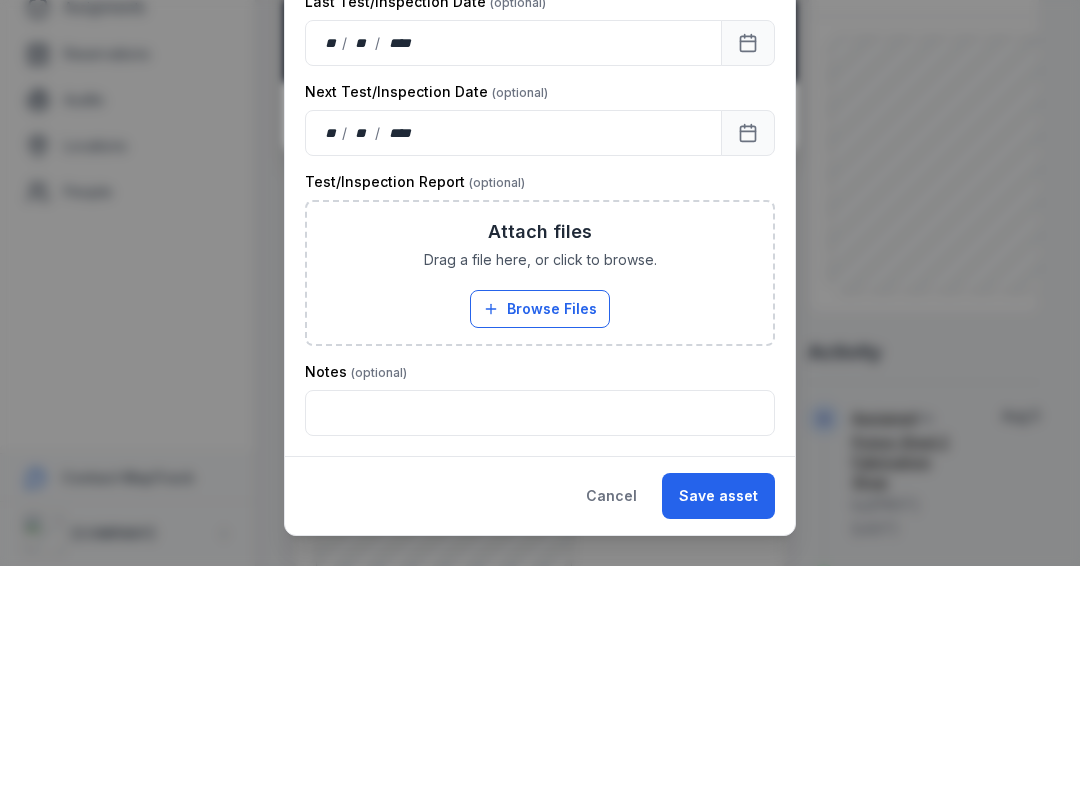 type on "**********" 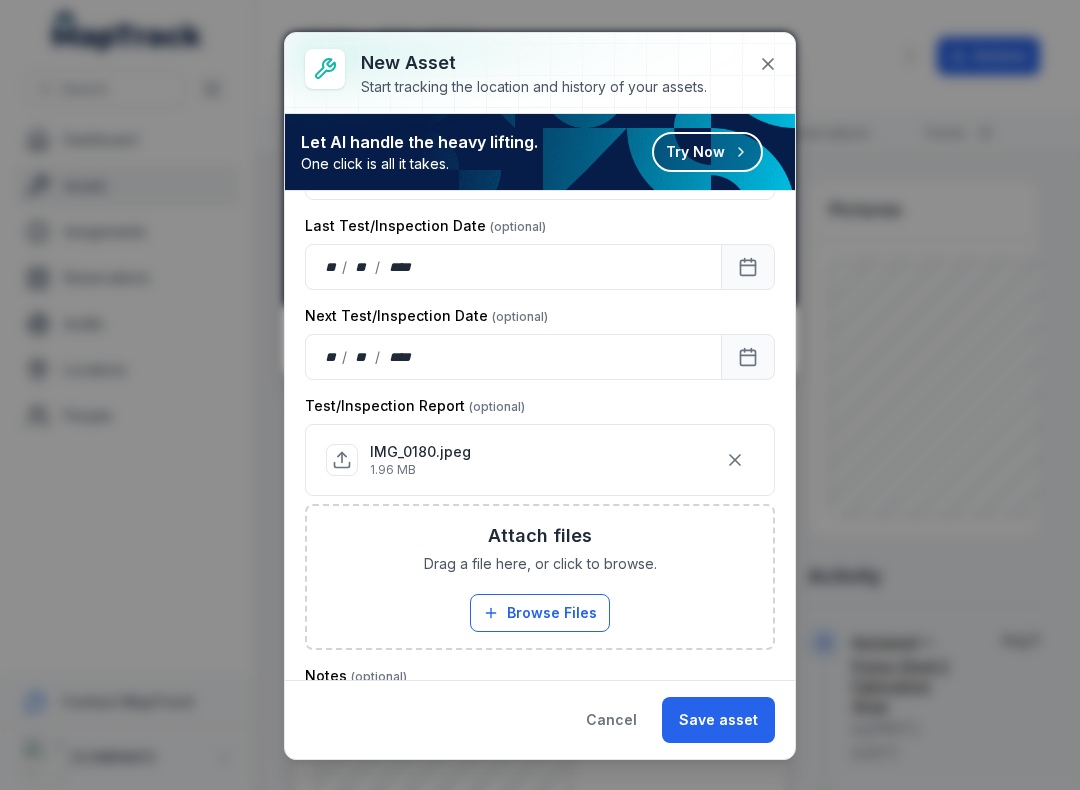 click on "Save asset" at bounding box center [718, 720] 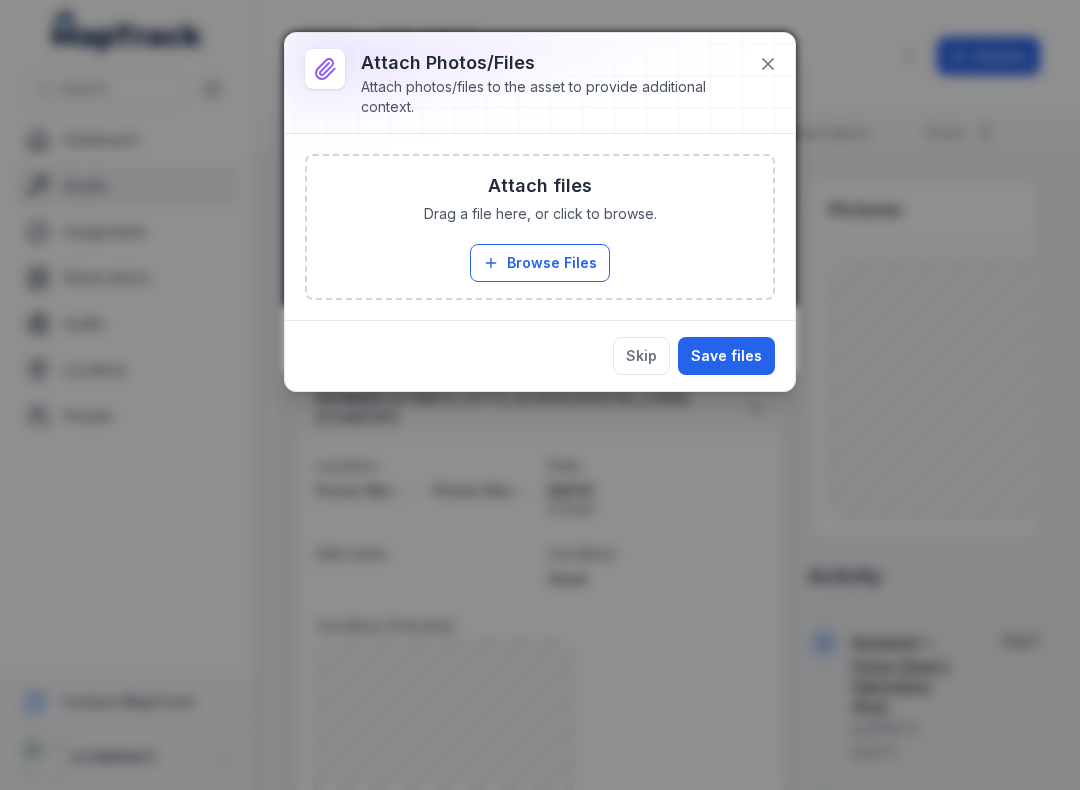 click on "Browse Files" at bounding box center (540, 263) 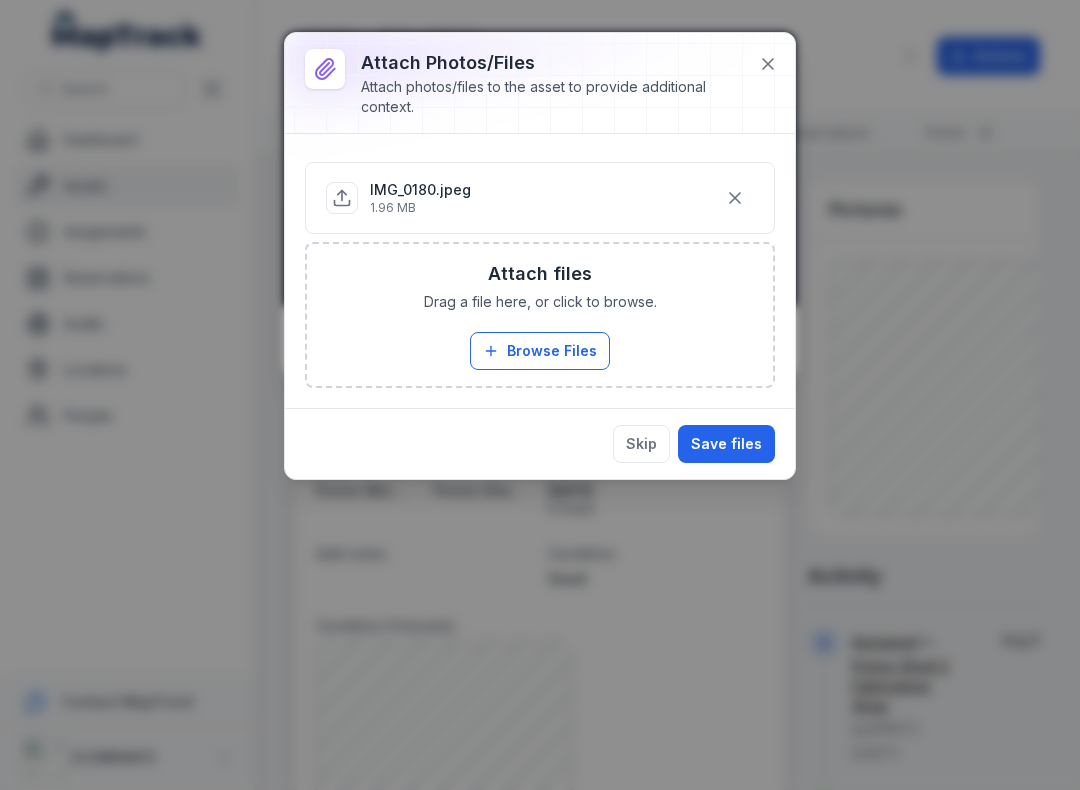click on "Save files" at bounding box center (726, 444) 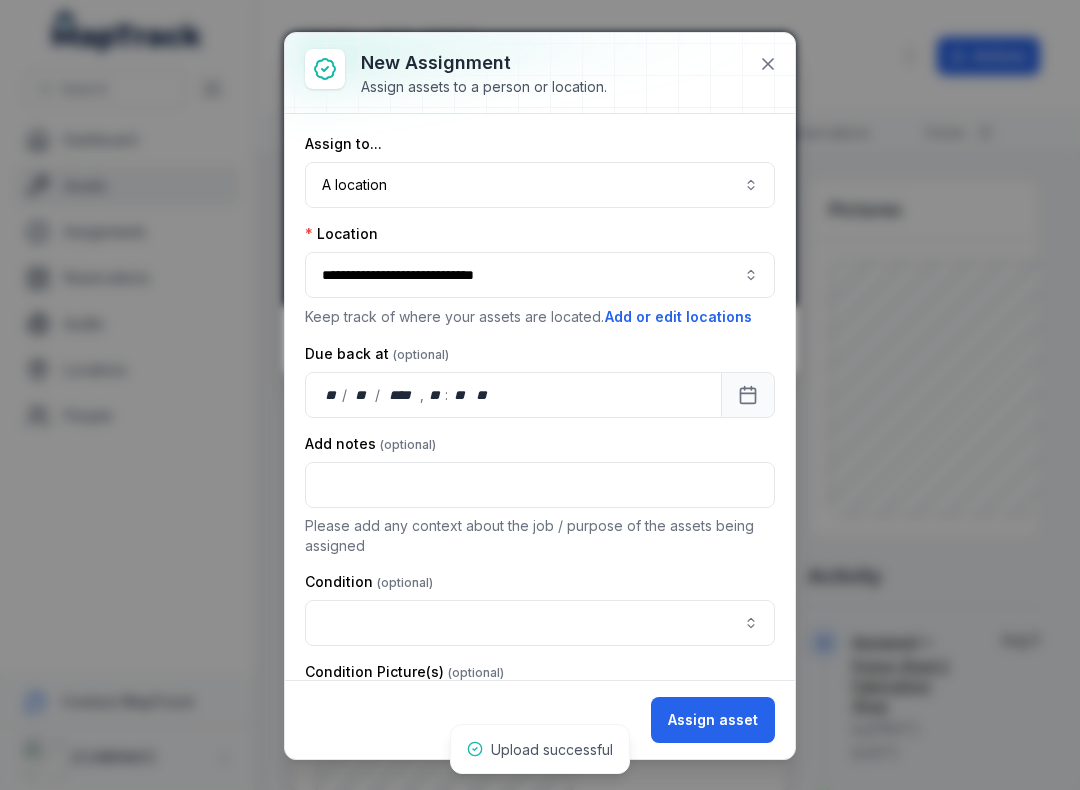 click at bounding box center (540, 623) 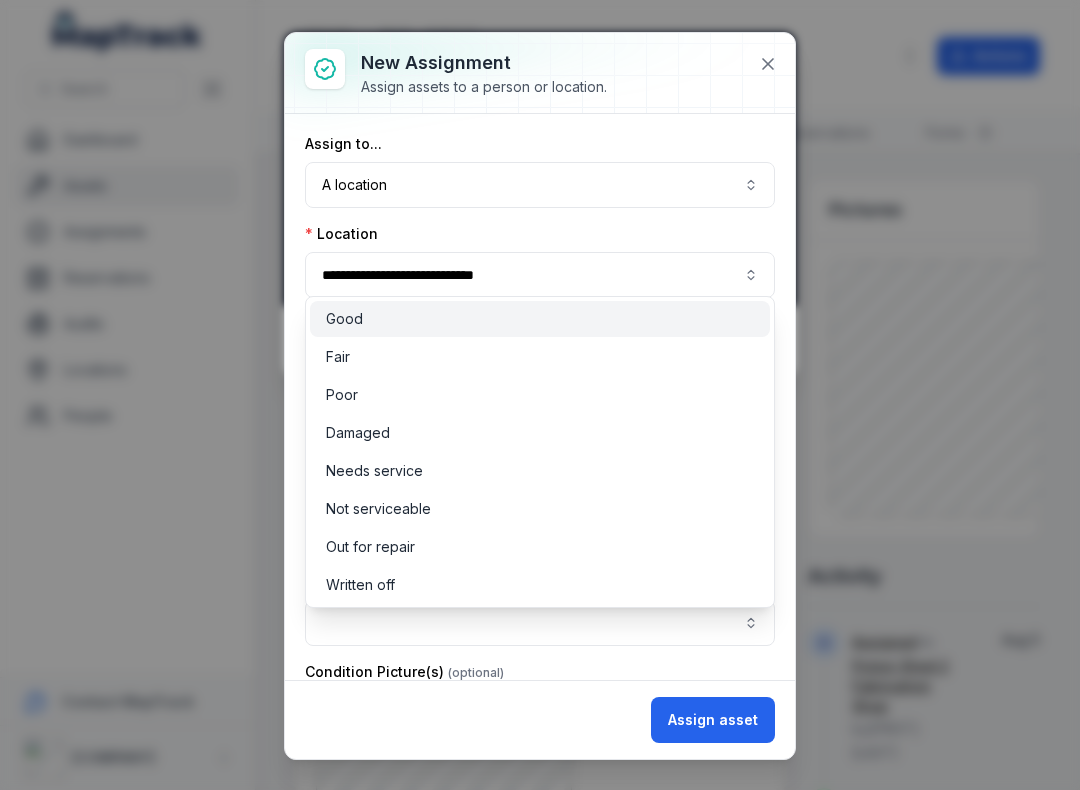 click on "Good" at bounding box center [344, 319] 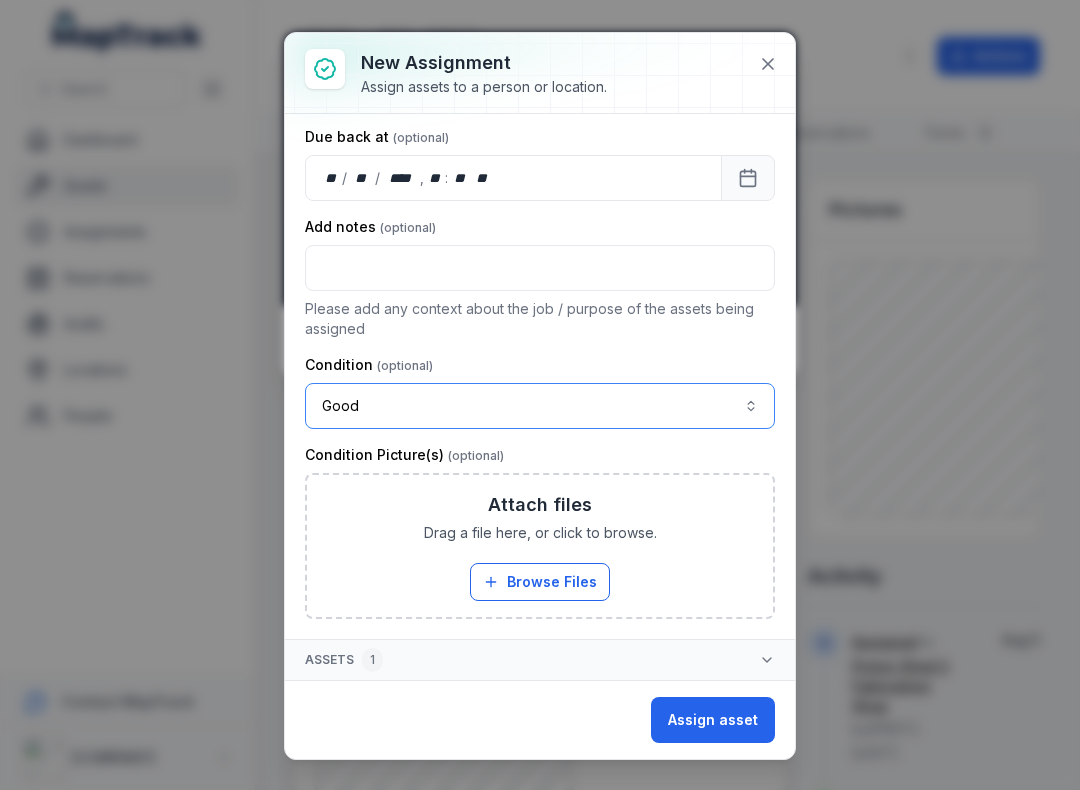 scroll, scrollTop: 217, scrollLeft: 0, axis: vertical 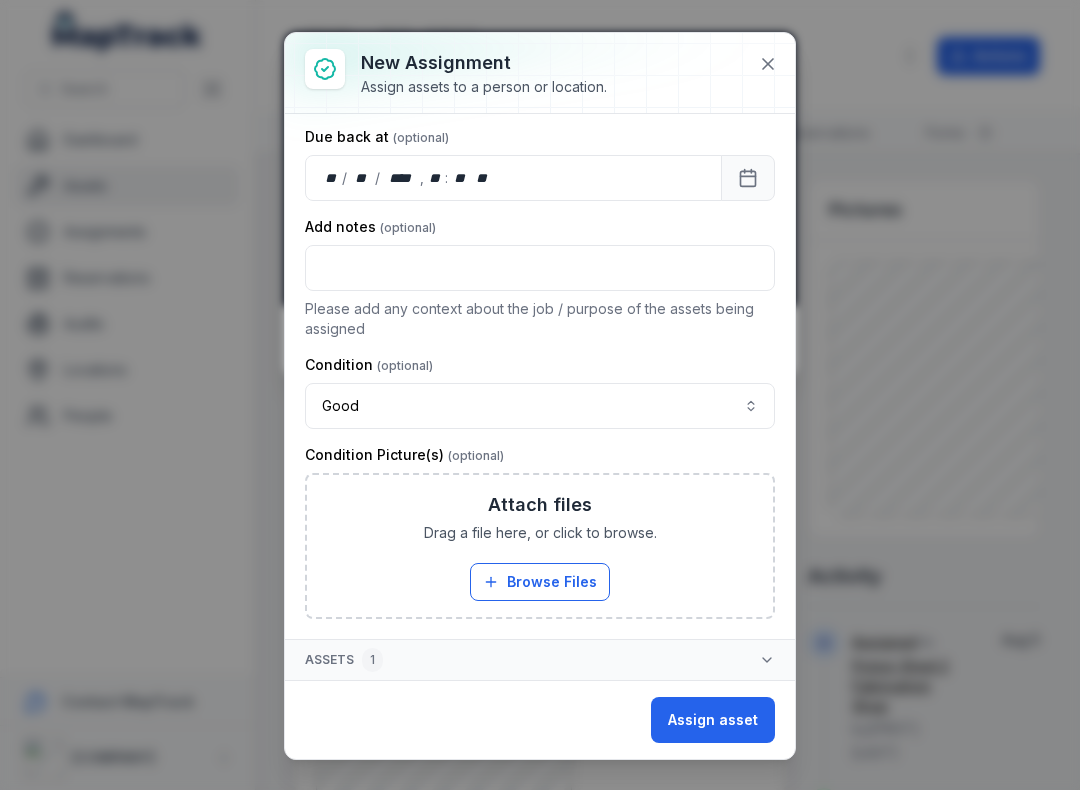click on "Browse Files" at bounding box center [540, 582] 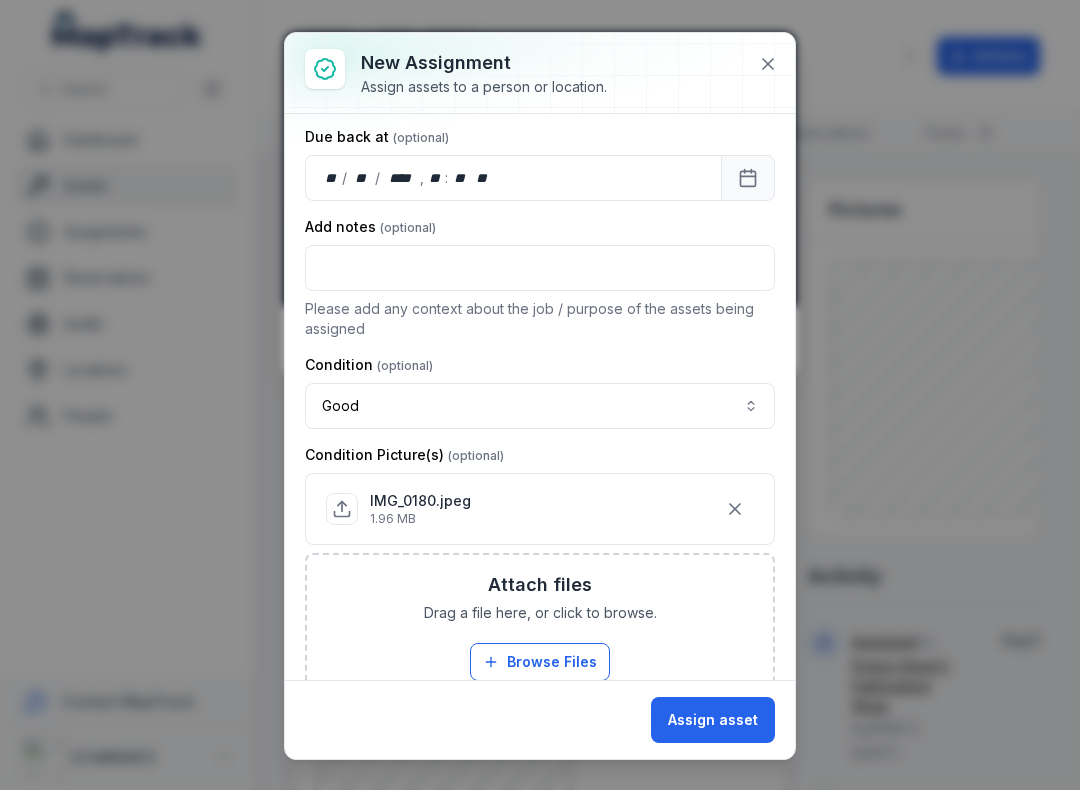 click on "Assign asset" at bounding box center [713, 720] 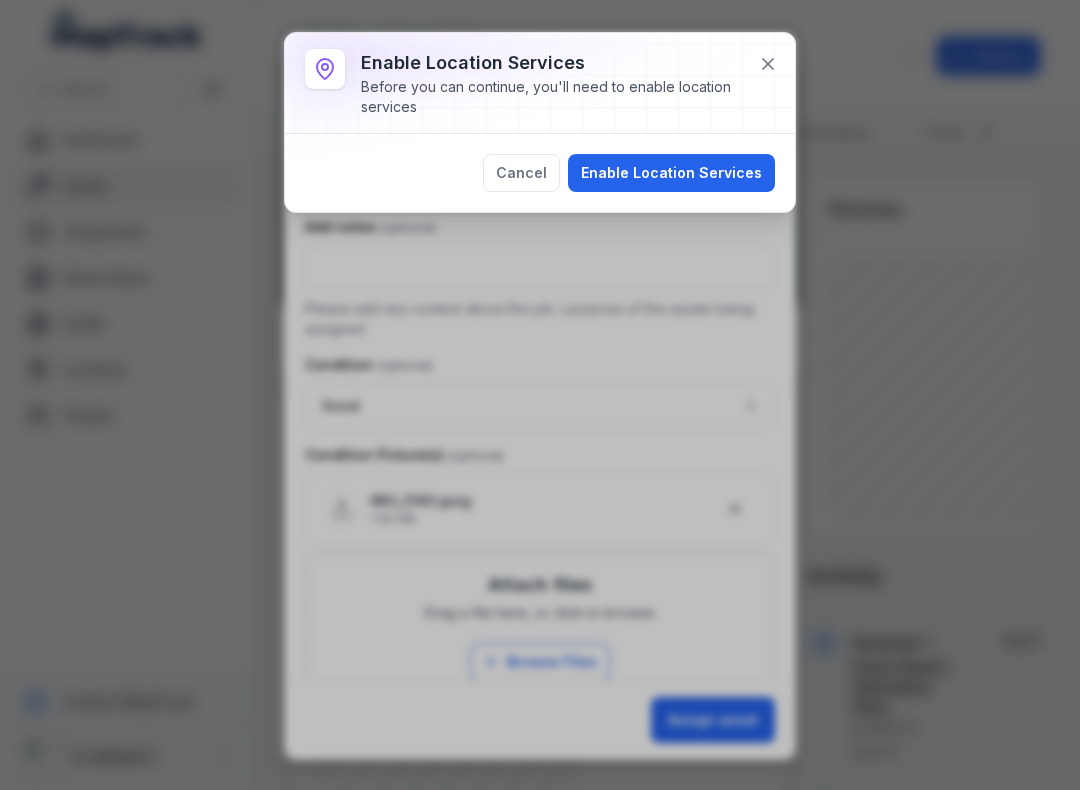 click on "Enable Location Services" at bounding box center (671, 173) 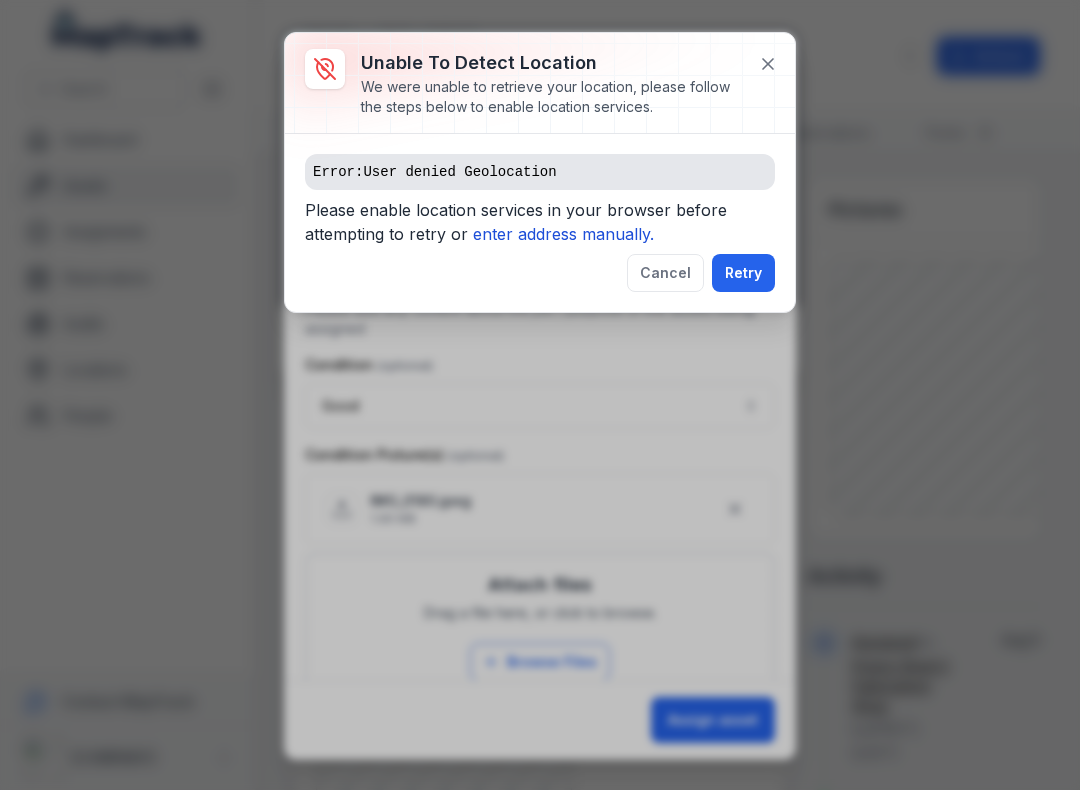 click on "enter address manually." at bounding box center (563, 234) 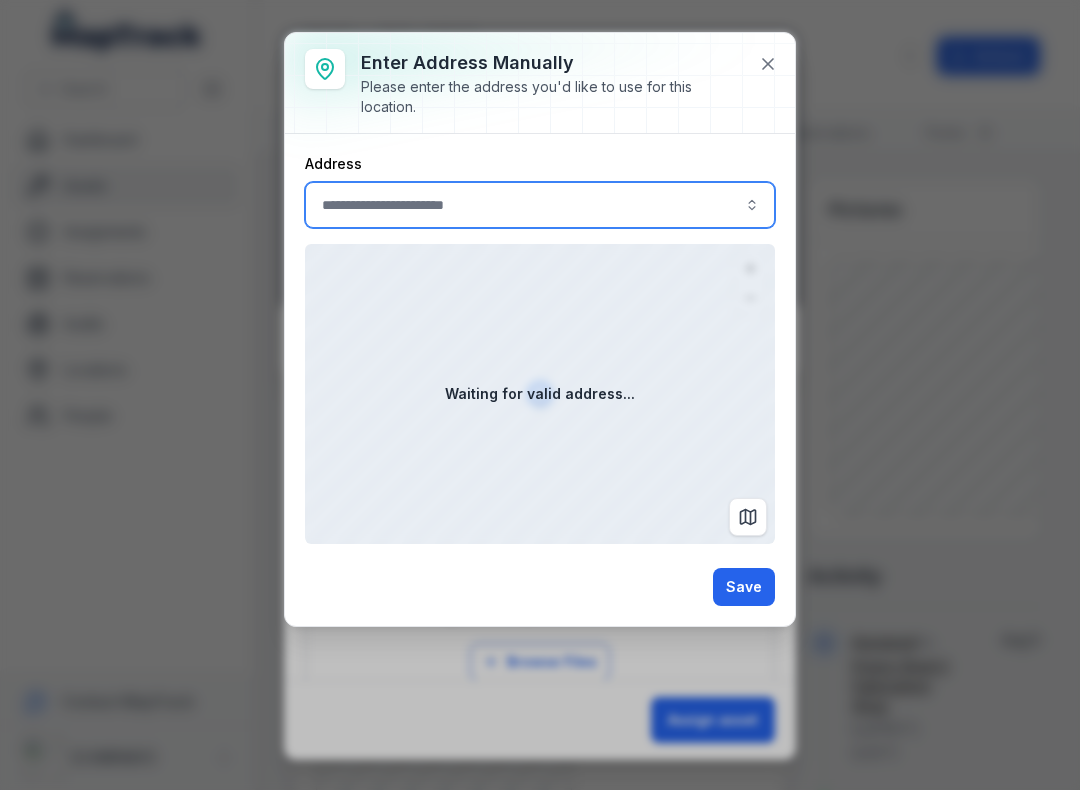 click at bounding box center (540, 205) 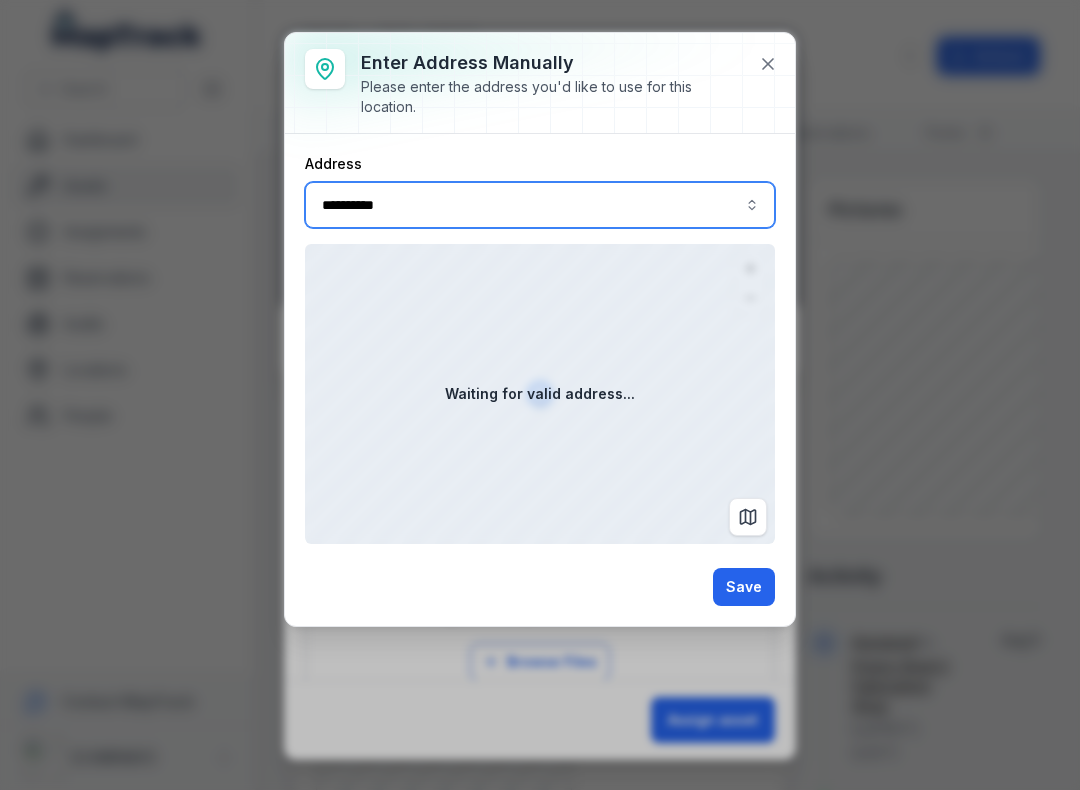 type on "**********" 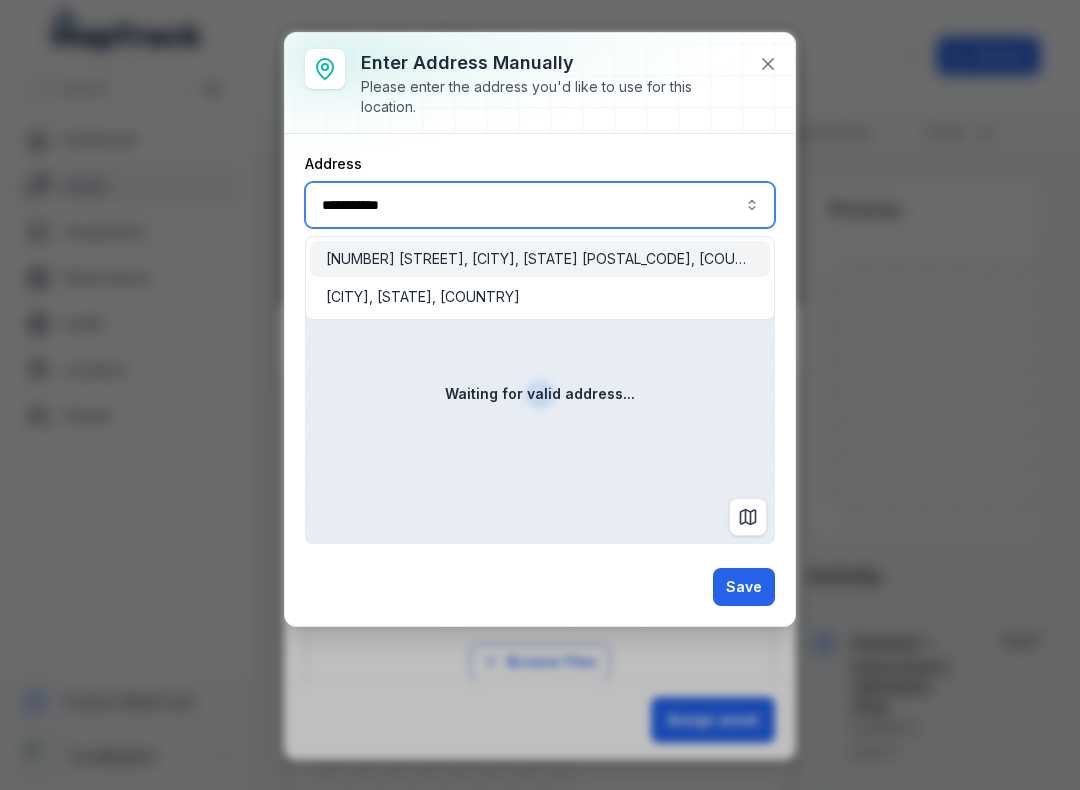 click on "[NUMBER] [STREET], [CITY], [STATE] [POSTAL_CODE], [COUNTRY]" at bounding box center [540, 259] 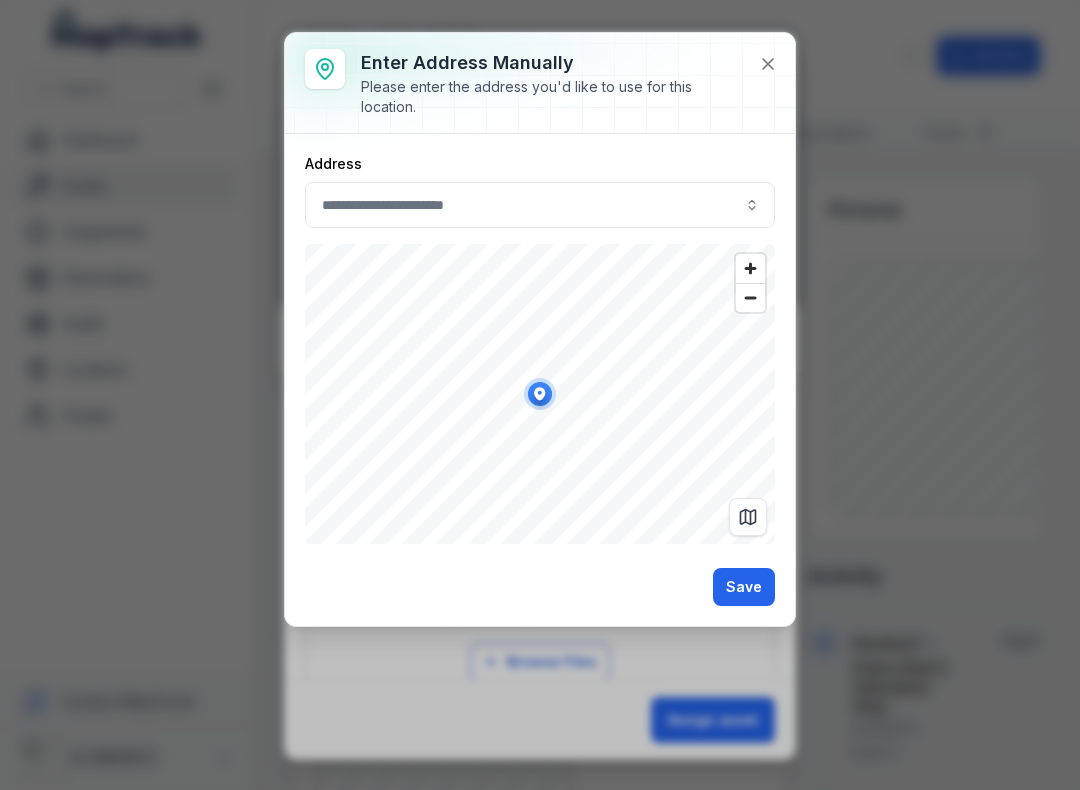 click on "Save" at bounding box center (744, 587) 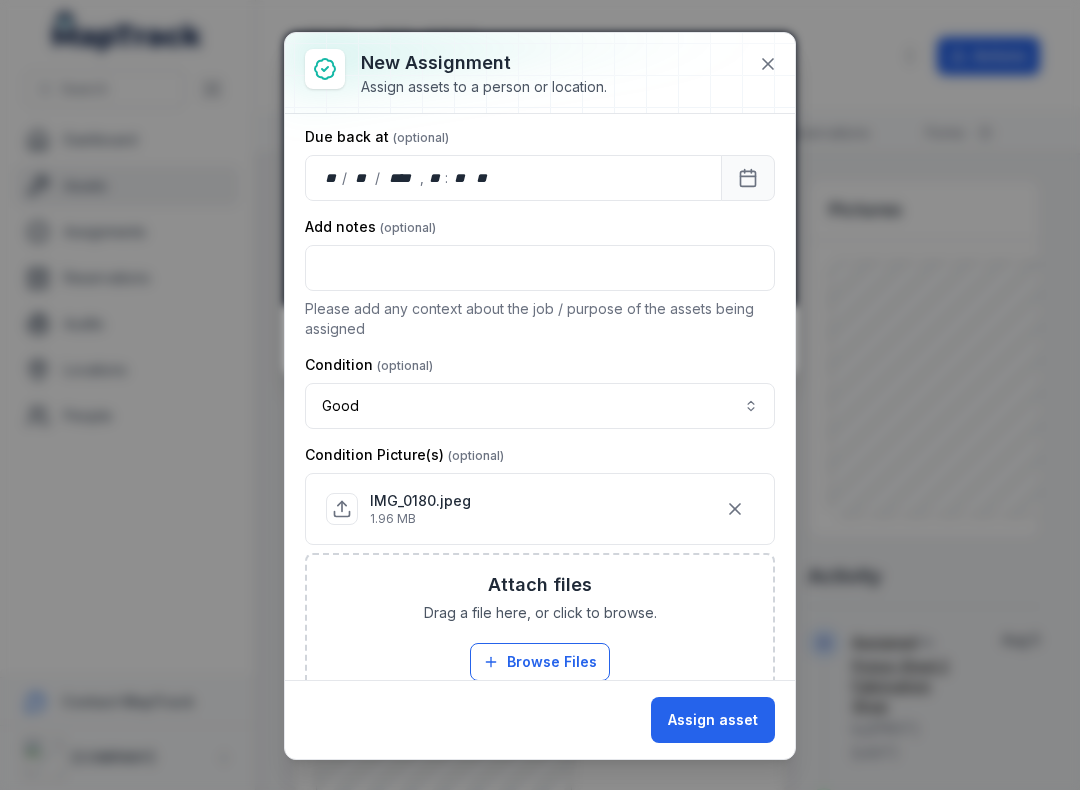 click on "Assign asset" at bounding box center (713, 720) 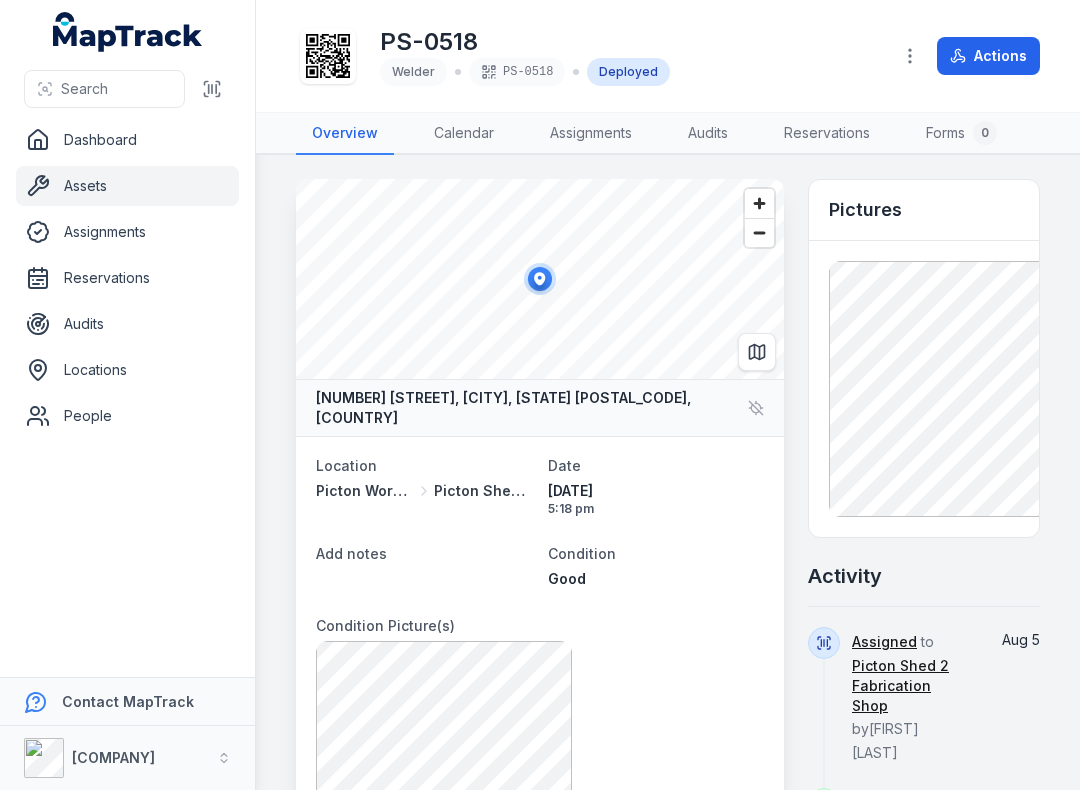 click 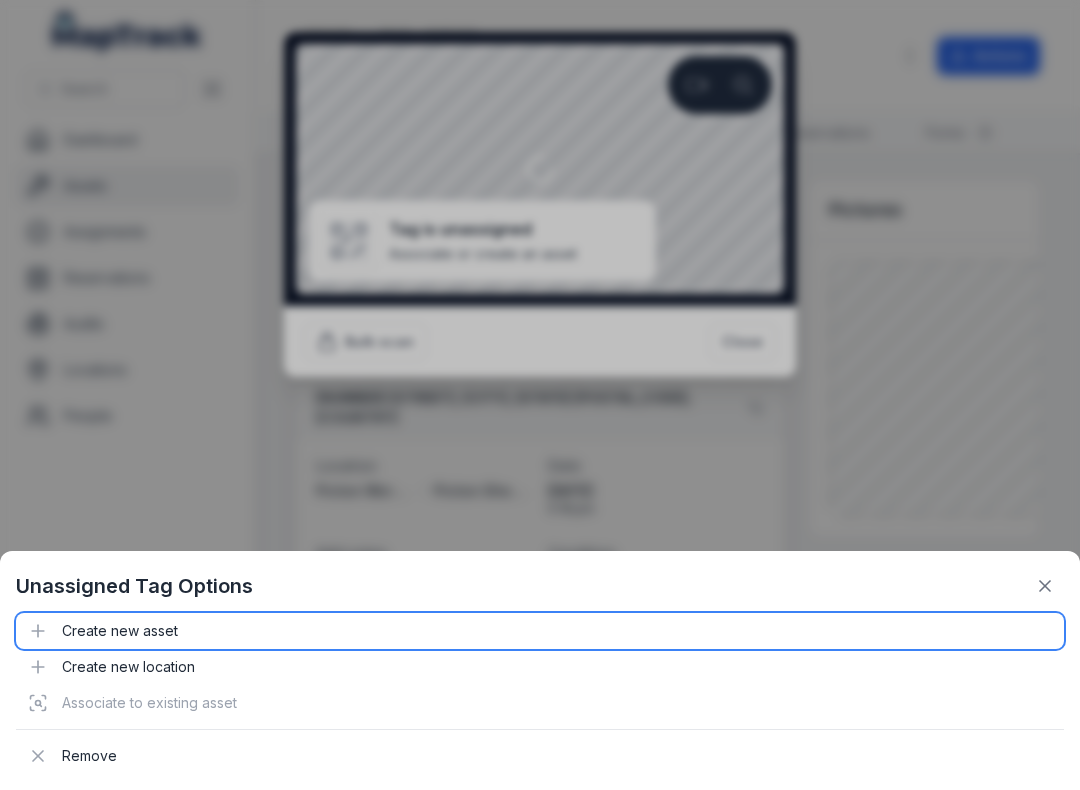click on "Create new asset" at bounding box center [540, 631] 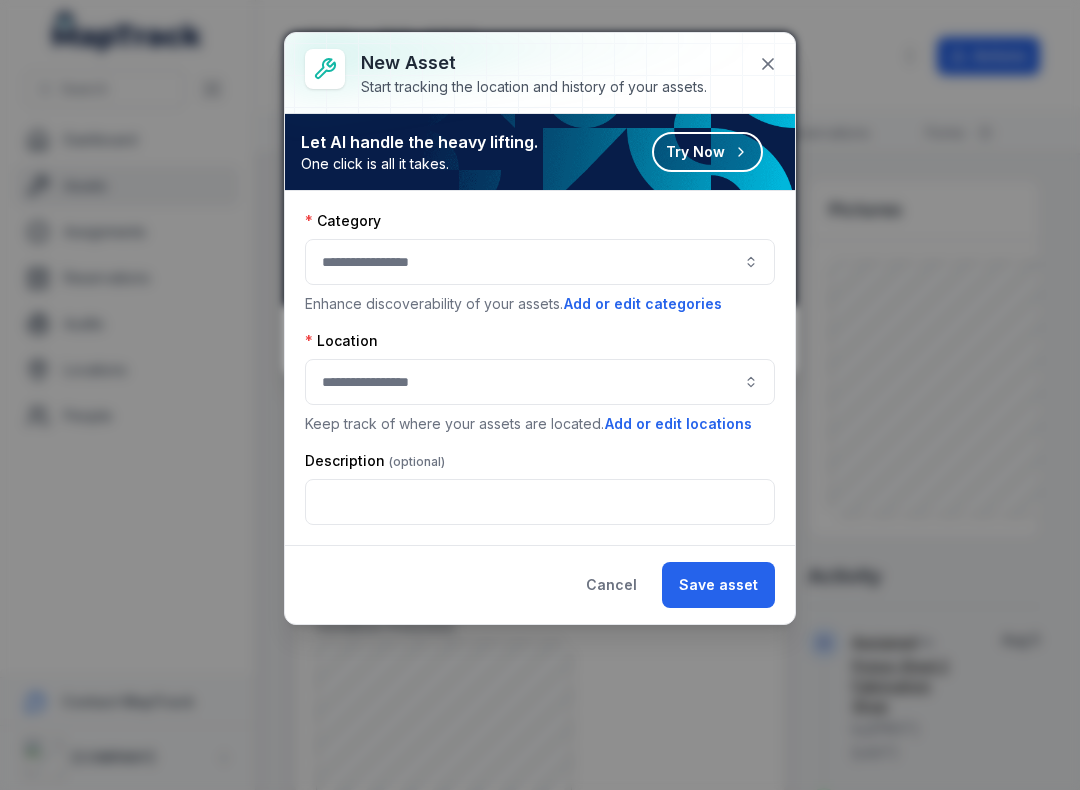 click at bounding box center [540, 262] 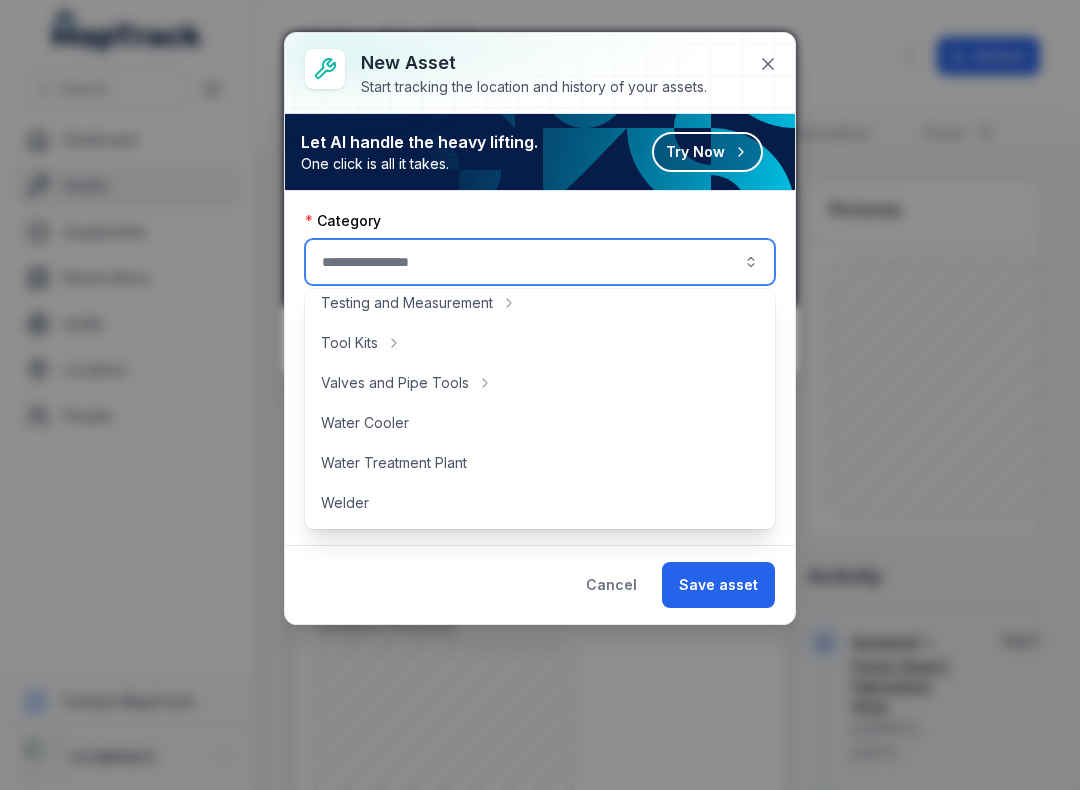 scroll, scrollTop: 892, scrollLeft: 0, axis: vertical 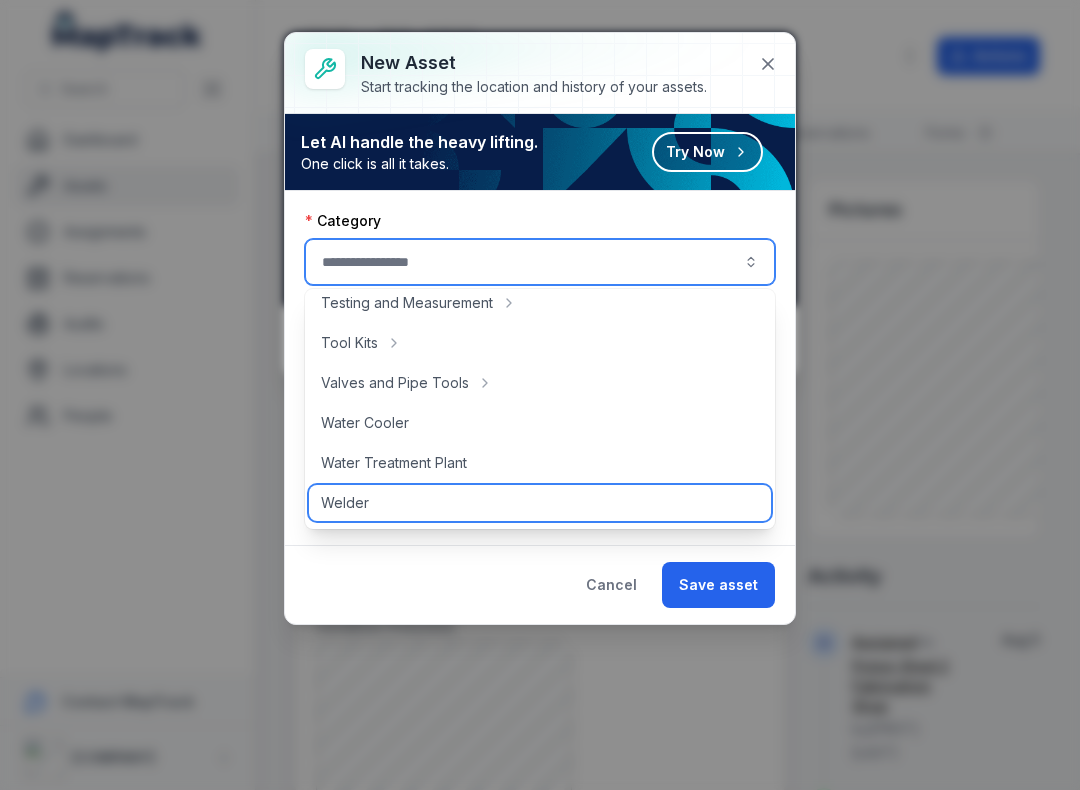 click on "Welder" at bounding box center (540, 503) 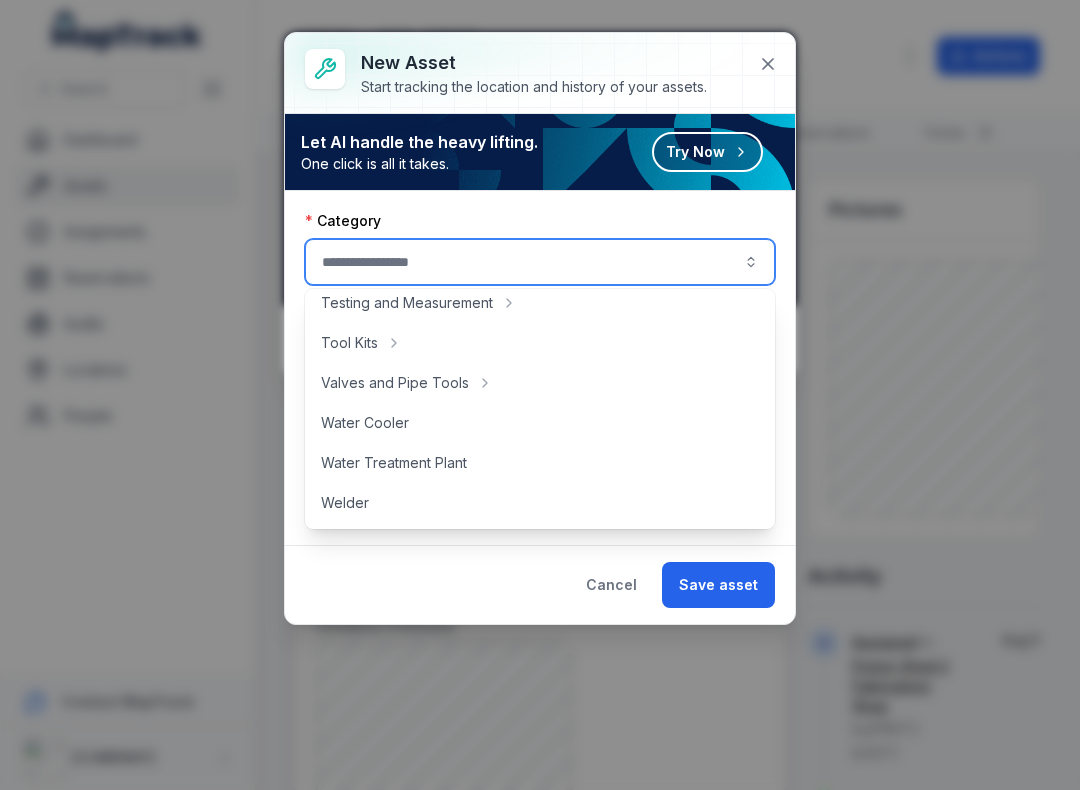 type on "******" 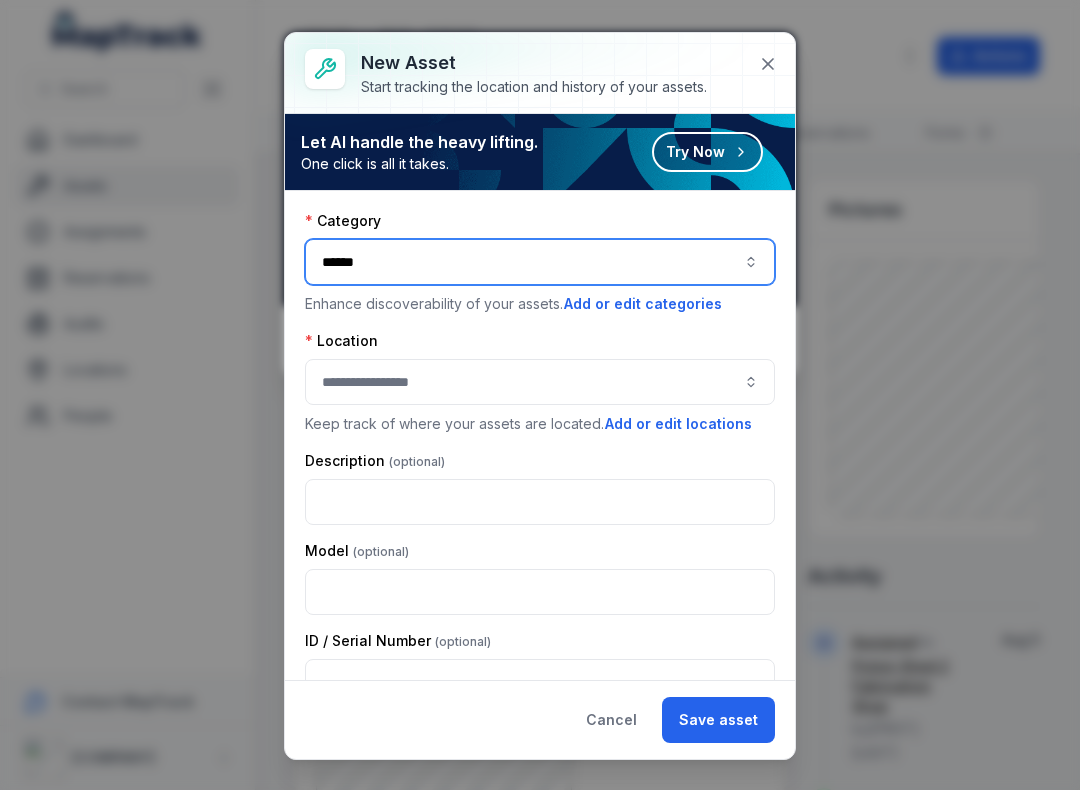 click at bounding box center (540, 382) 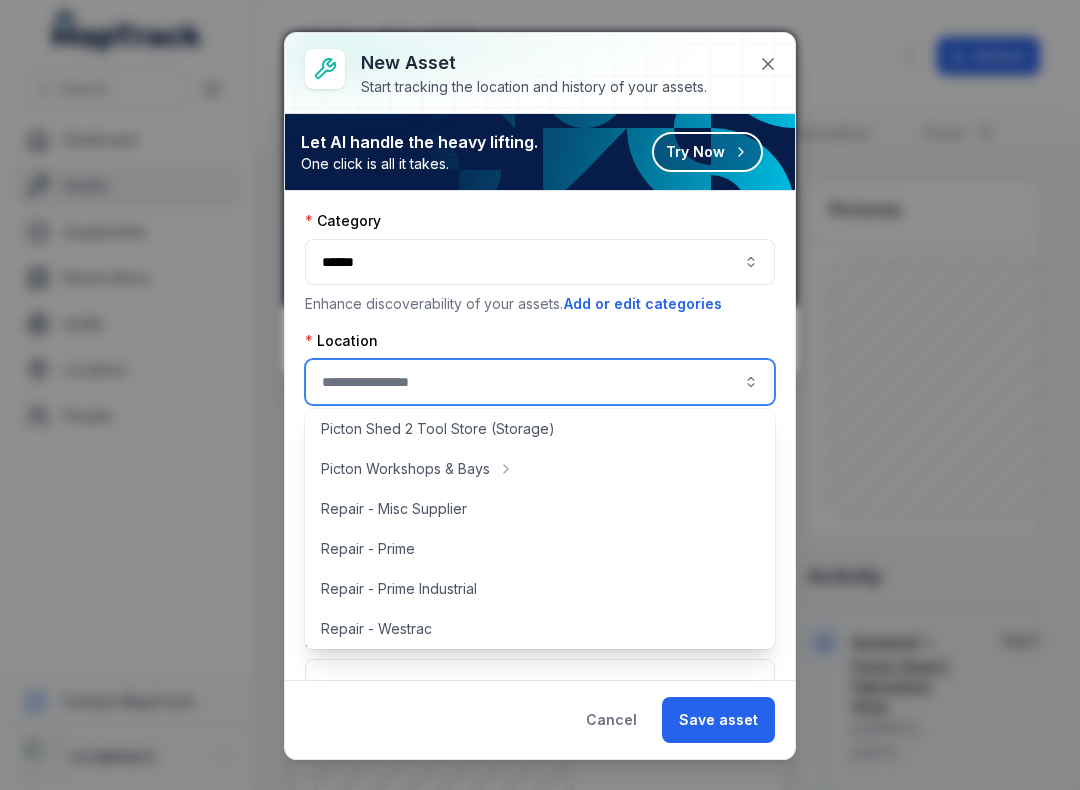 scroll, scrollTop: 453, scrollLeft: 0, axis: vertical 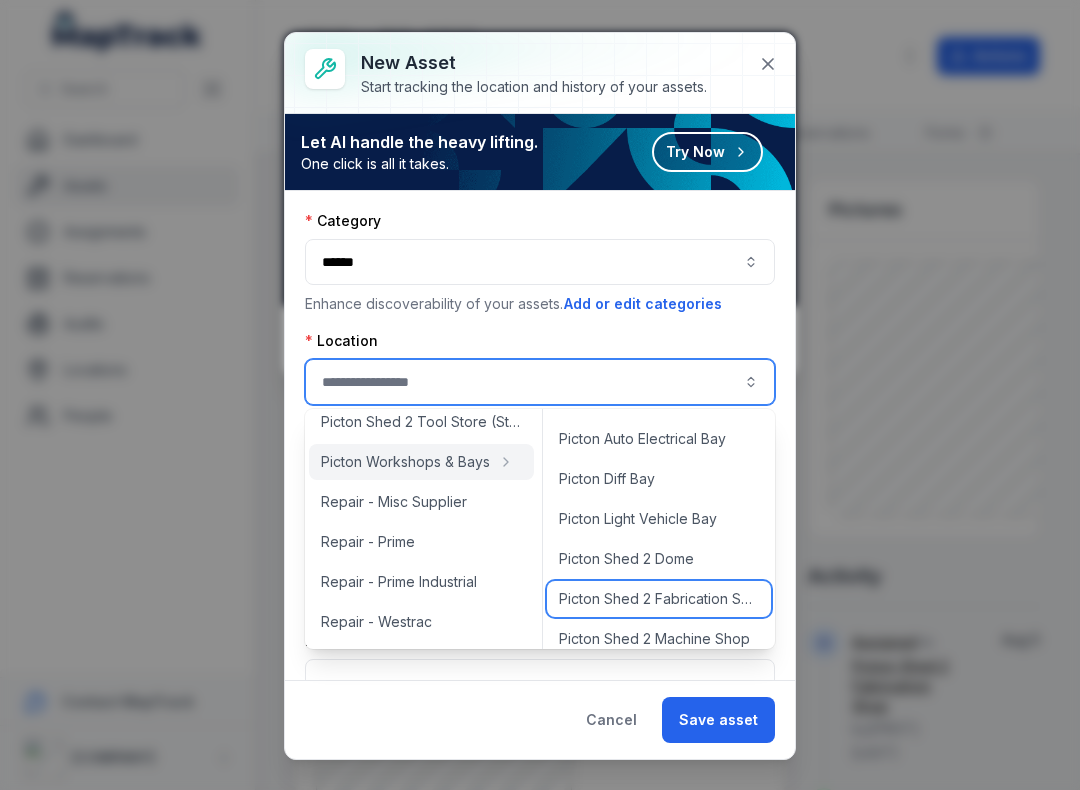 click on "Picton Shed 2 Fabrication Shop" at bounding box center [659, 599] 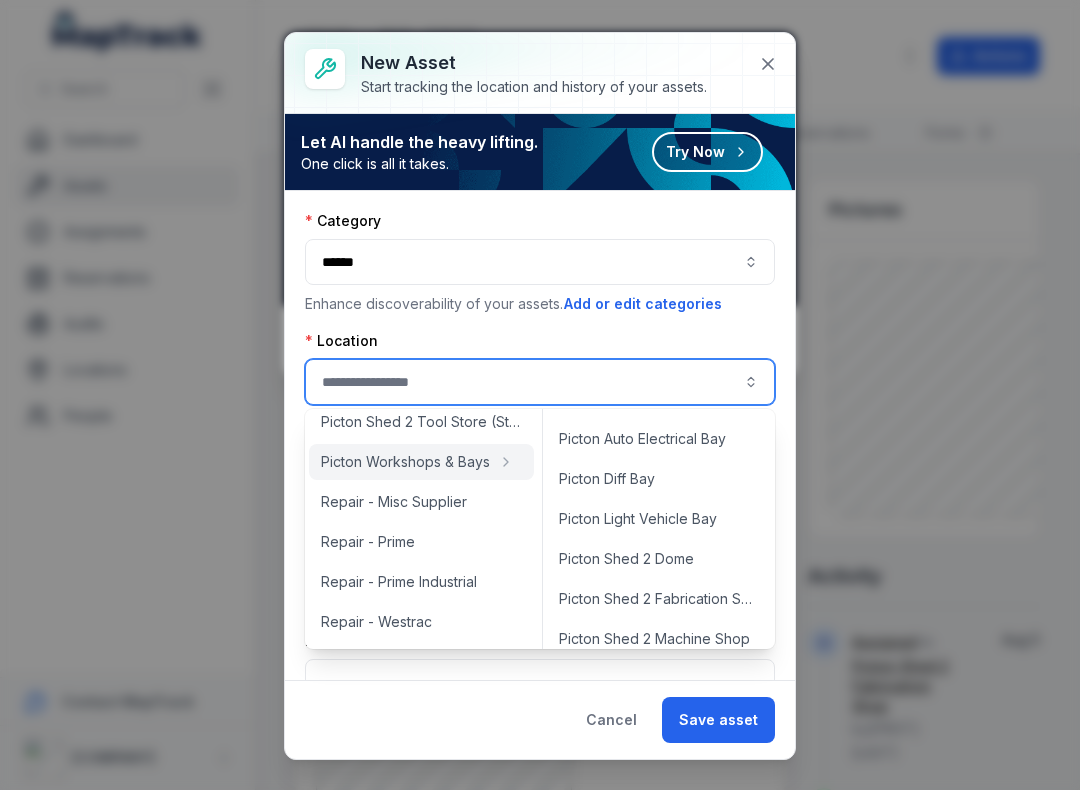 type on "**********" 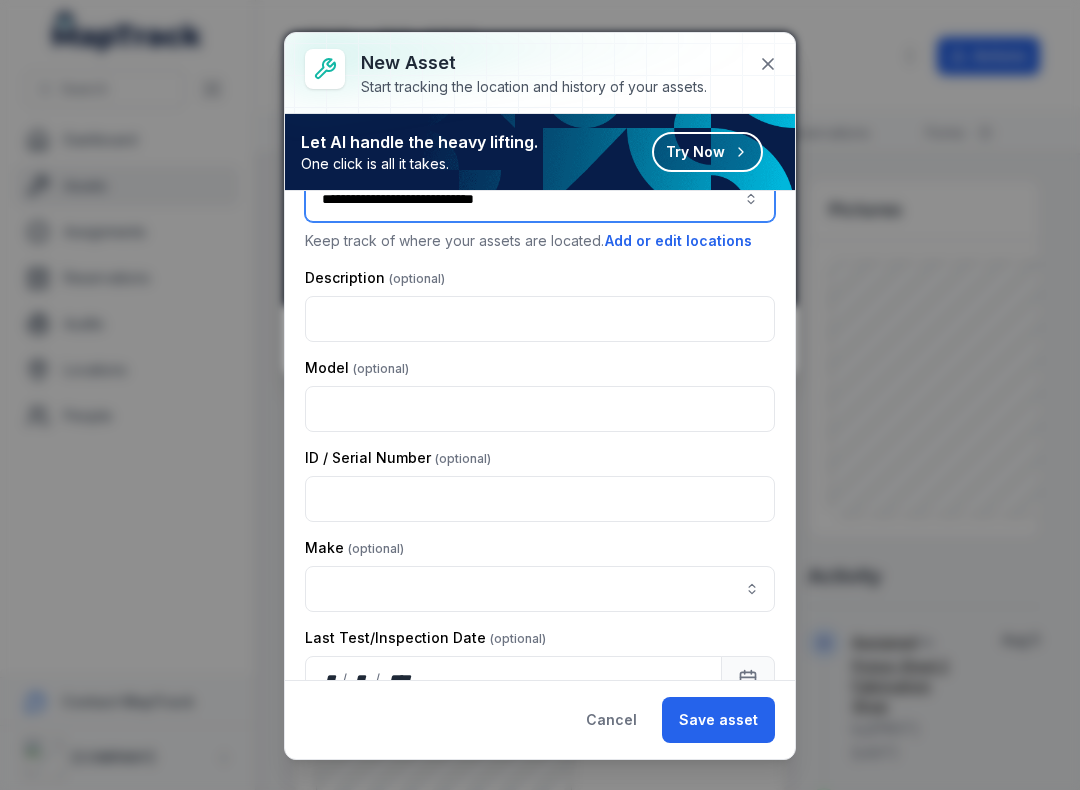 scroll, scrollTop: 210, scrollLeft: 0, axis: vertical 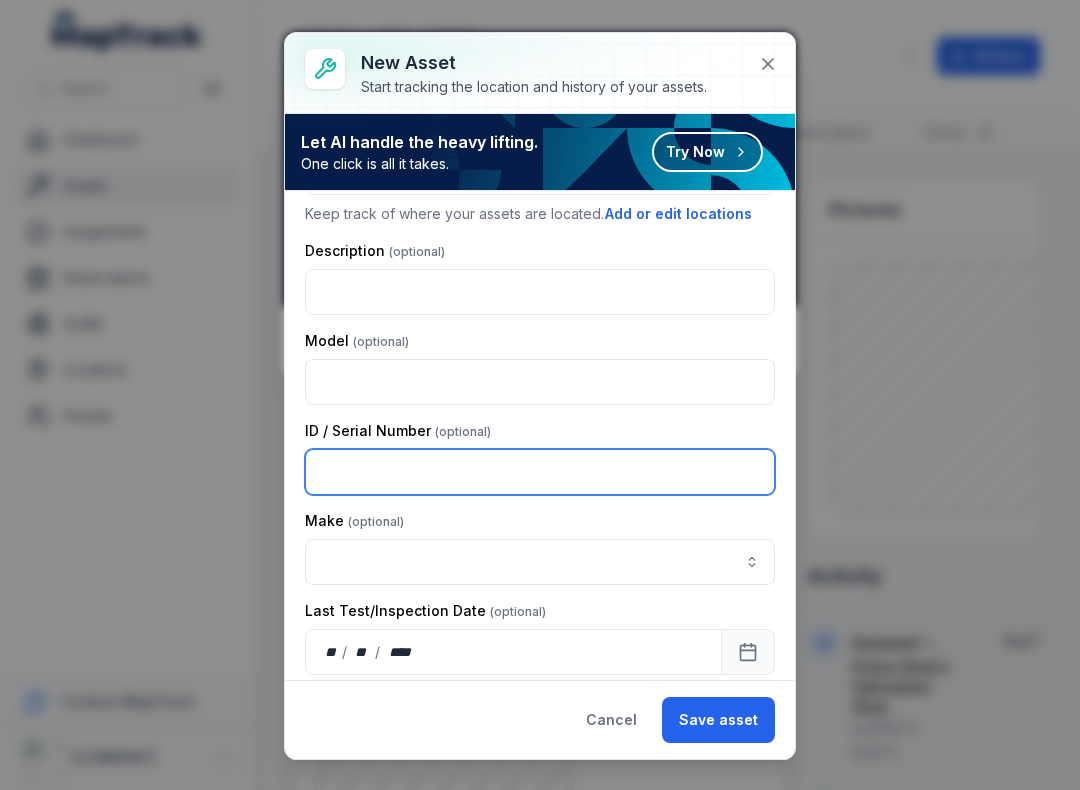 click at bounding box center [540, 472] 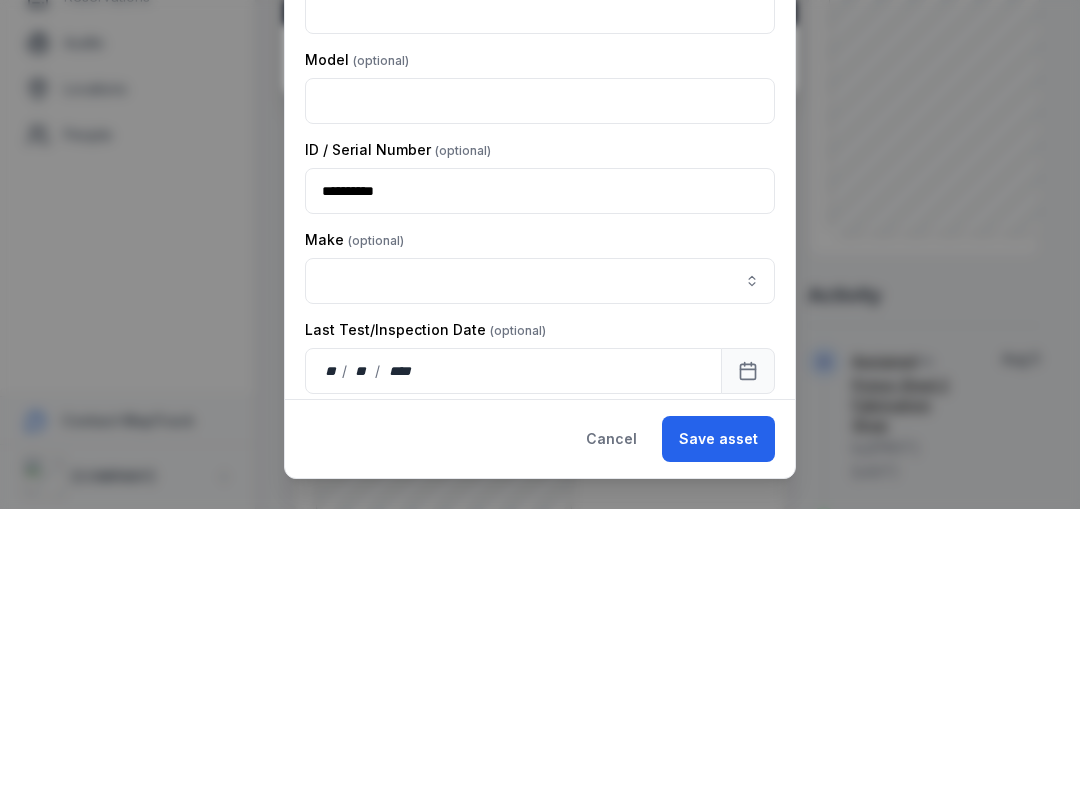 type on "**********" 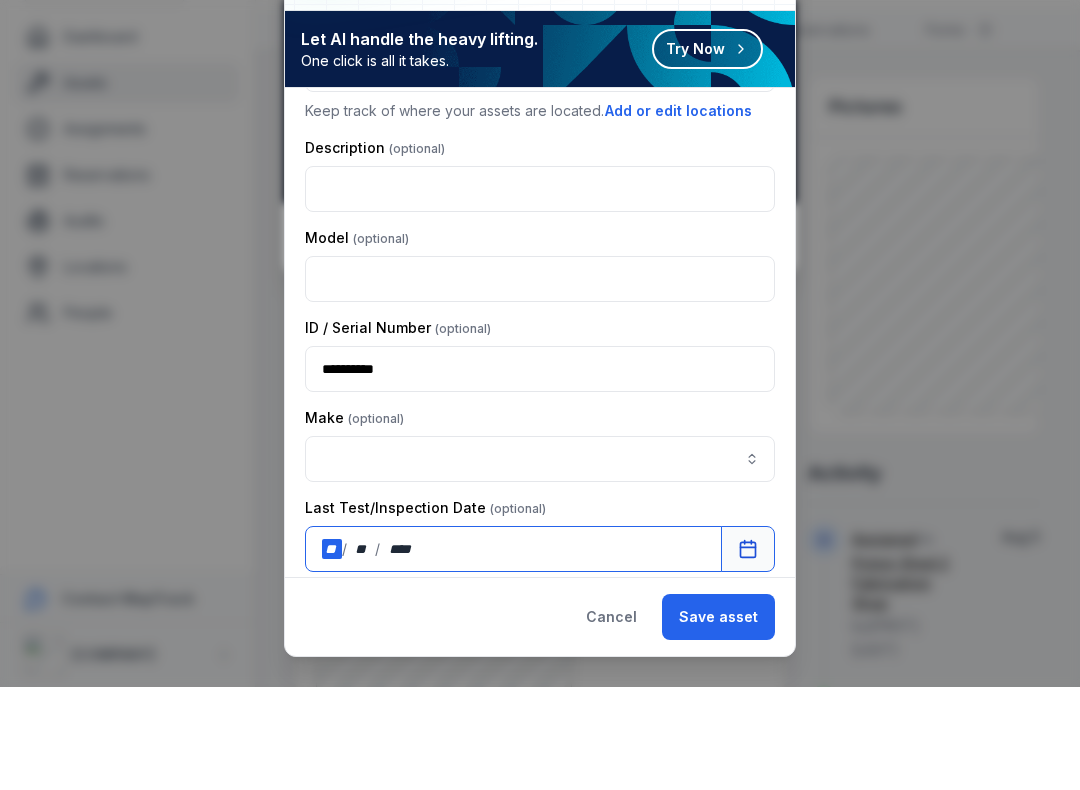 click on "** / ** / ****" at bounding box center (513, 652) 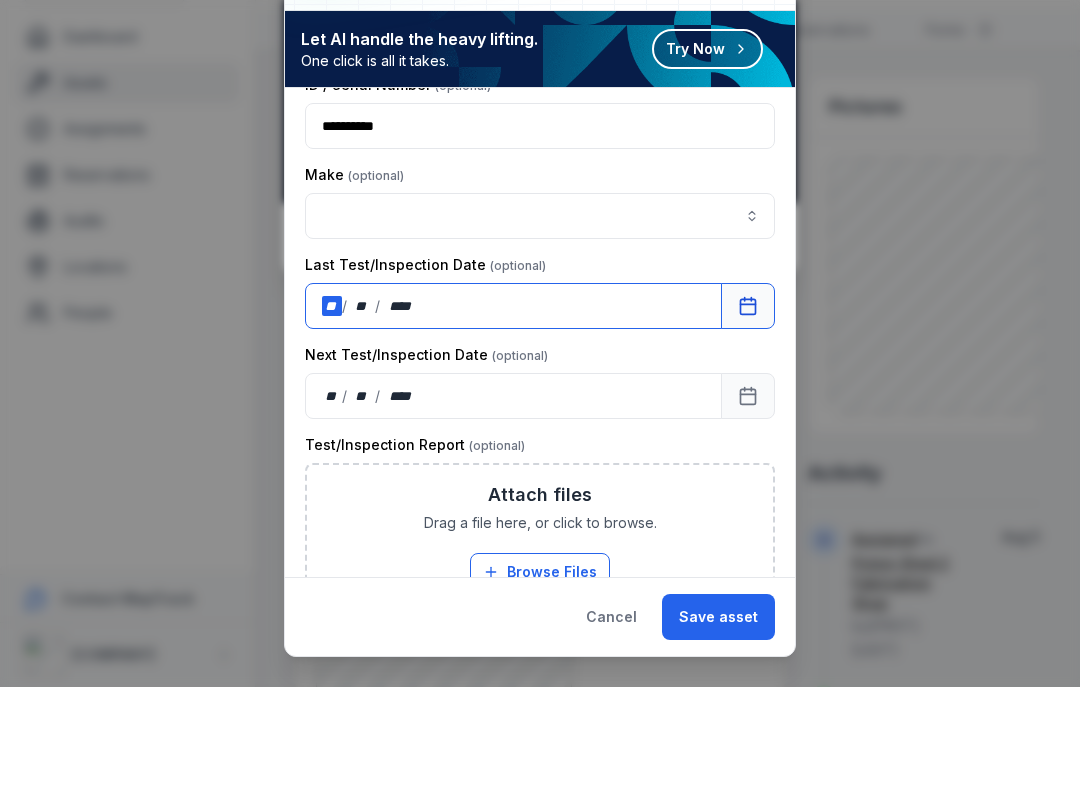 scroll, scrollTop: 433, scrollLeft: 0, axis: vertical 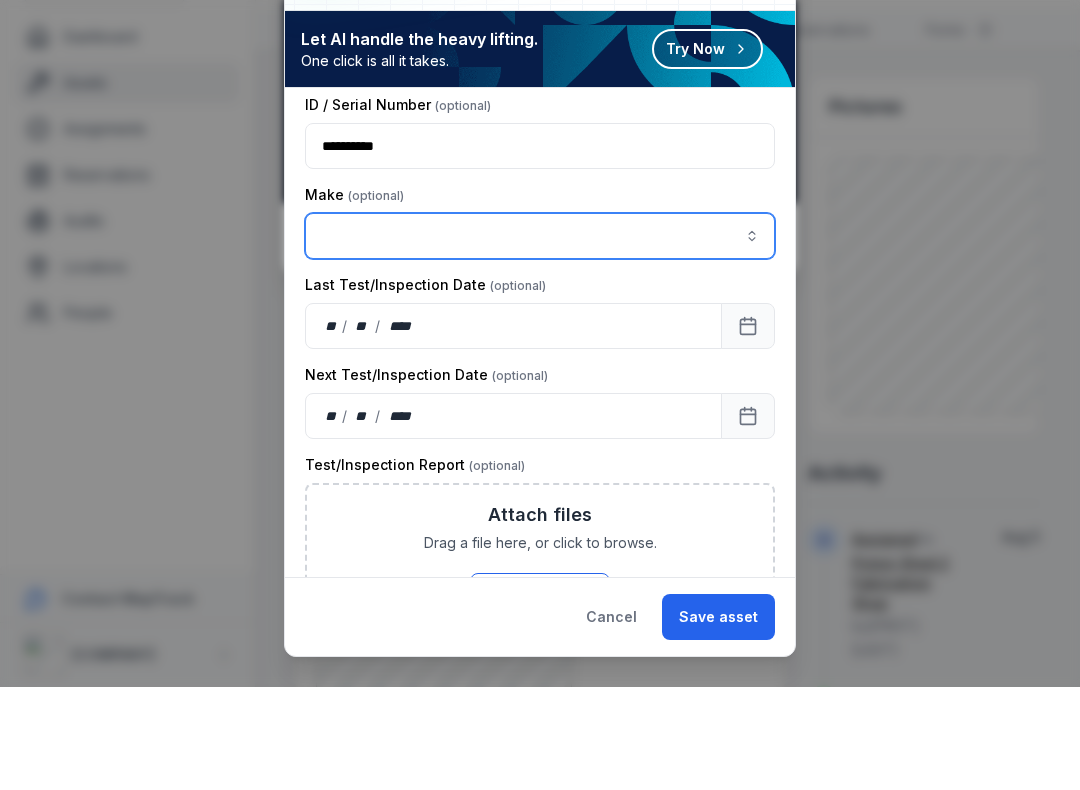 click at bounding box center [540, 339] 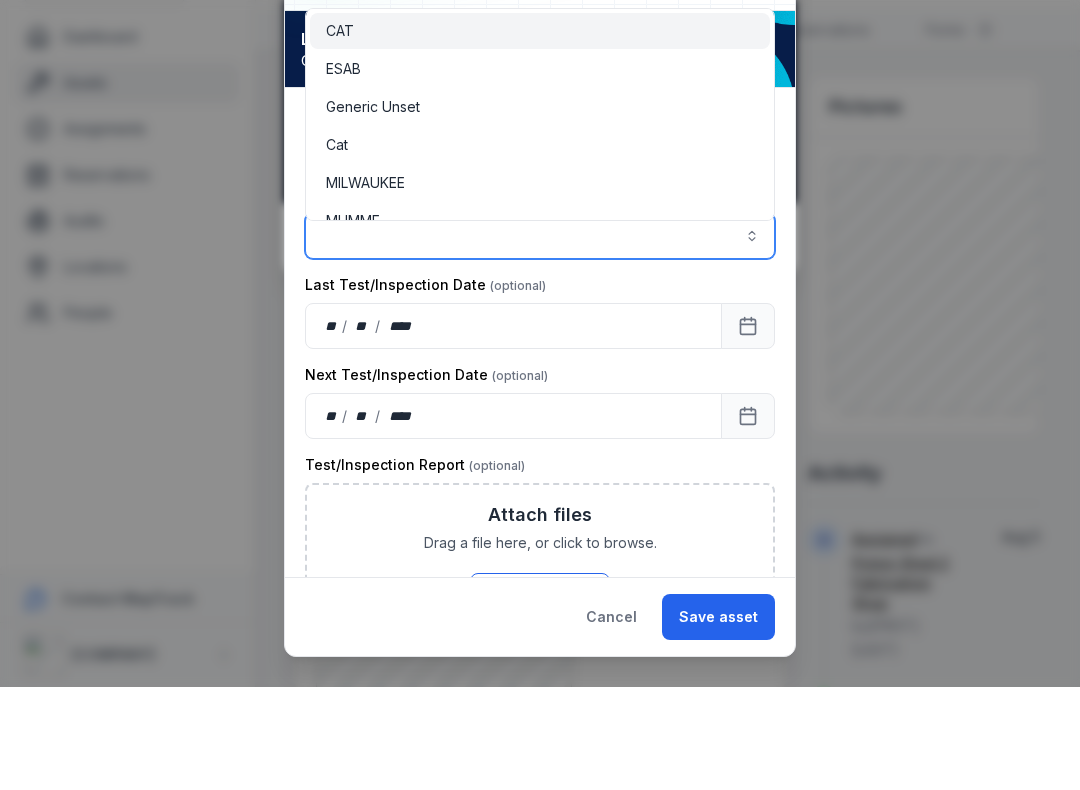 click on "ESAB" at bounding box center (343, 172) 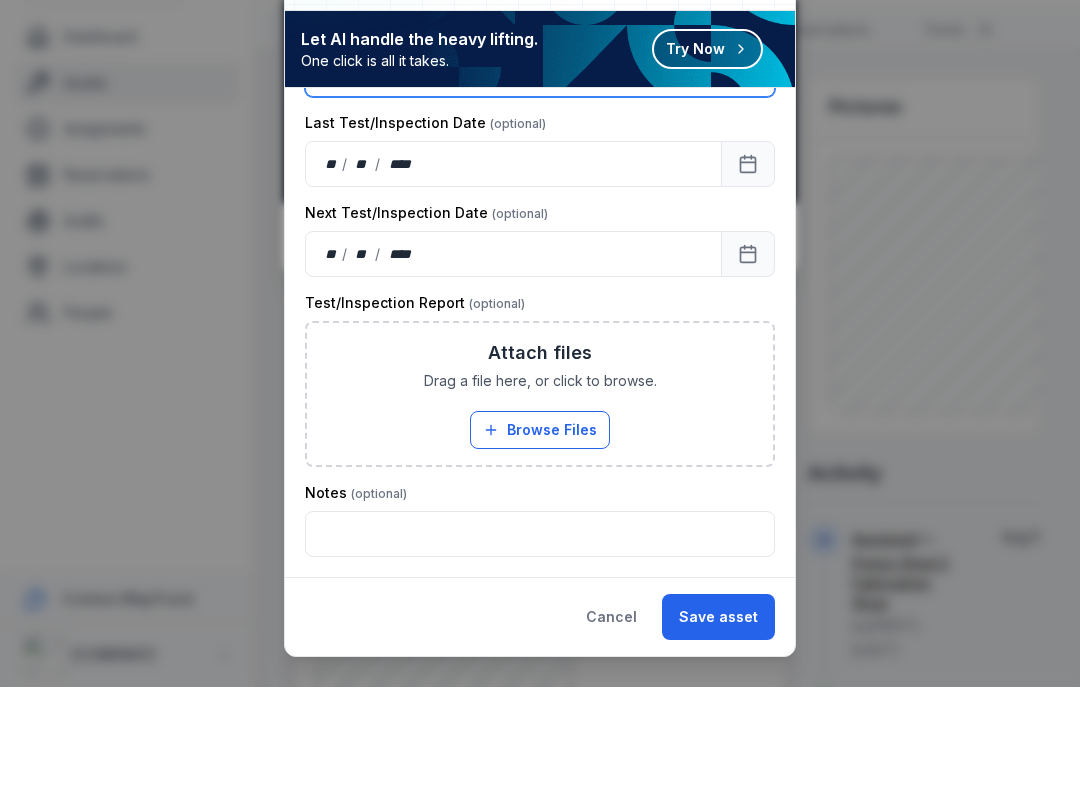scroll, scrollTop: 595, scrollLeft: 0, axis: vertical 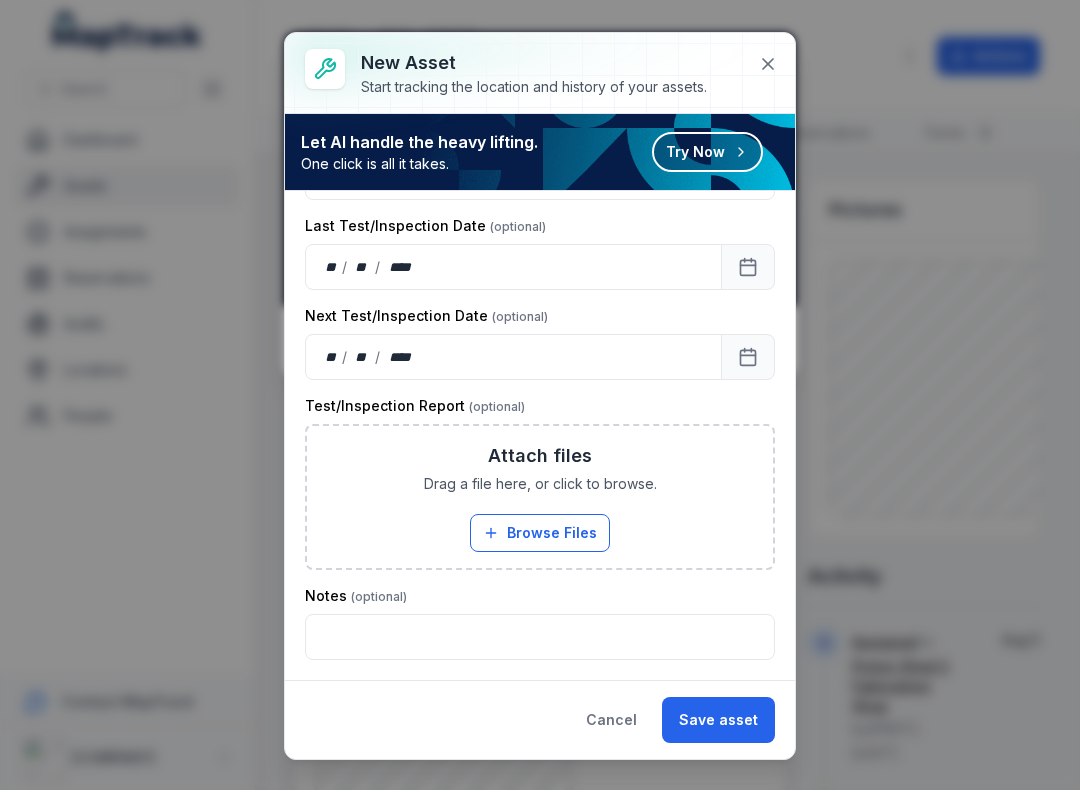 click on "Browse Files" at bounding box center [540, 533] 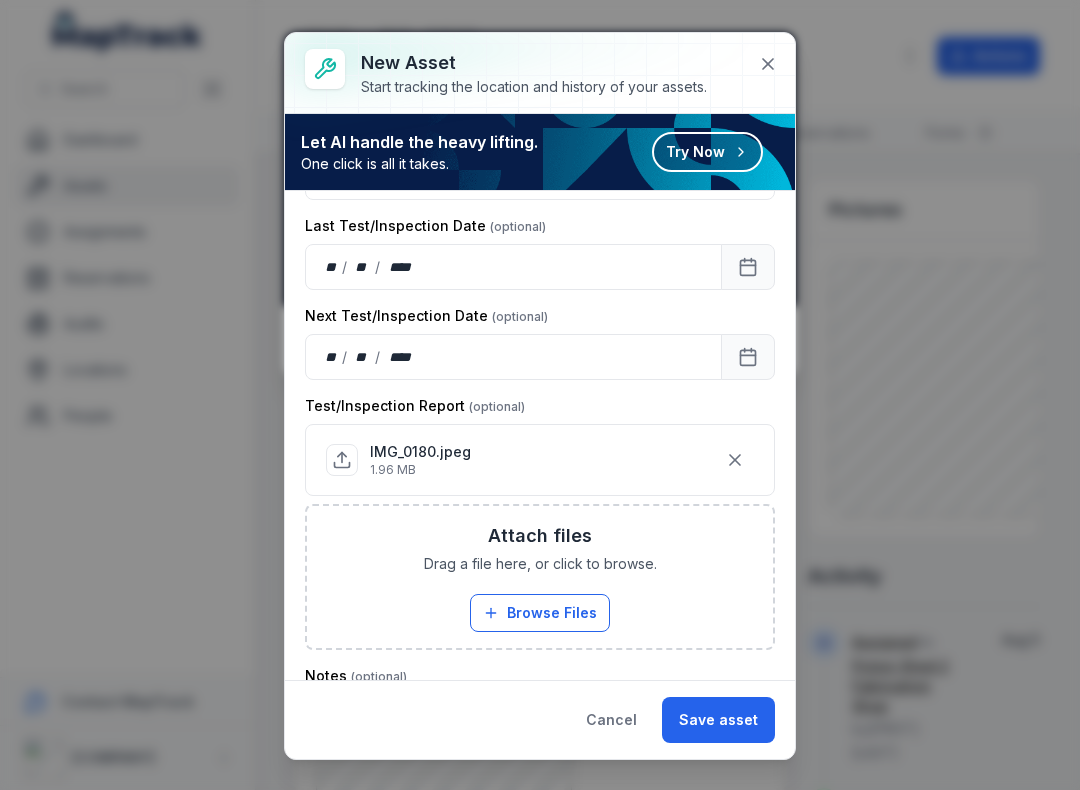 click on "Save asset" at bounding box center (718, 720) 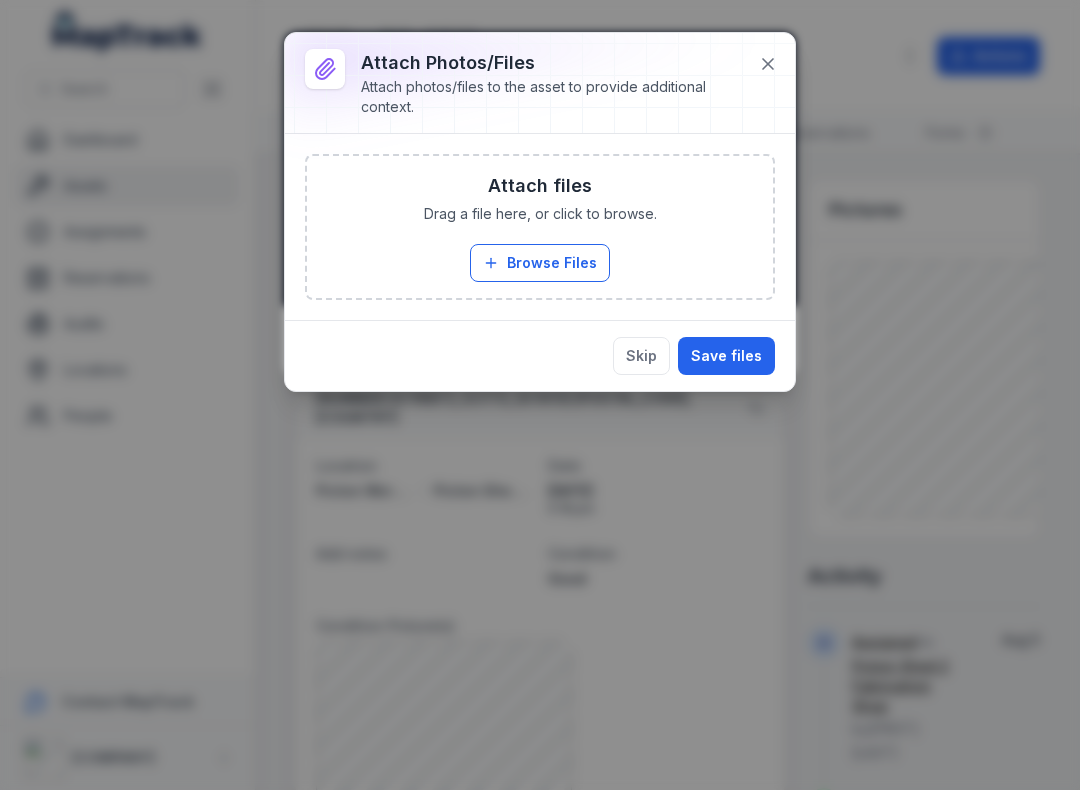 click on "Browse Files" at bounding box center (540, 263) 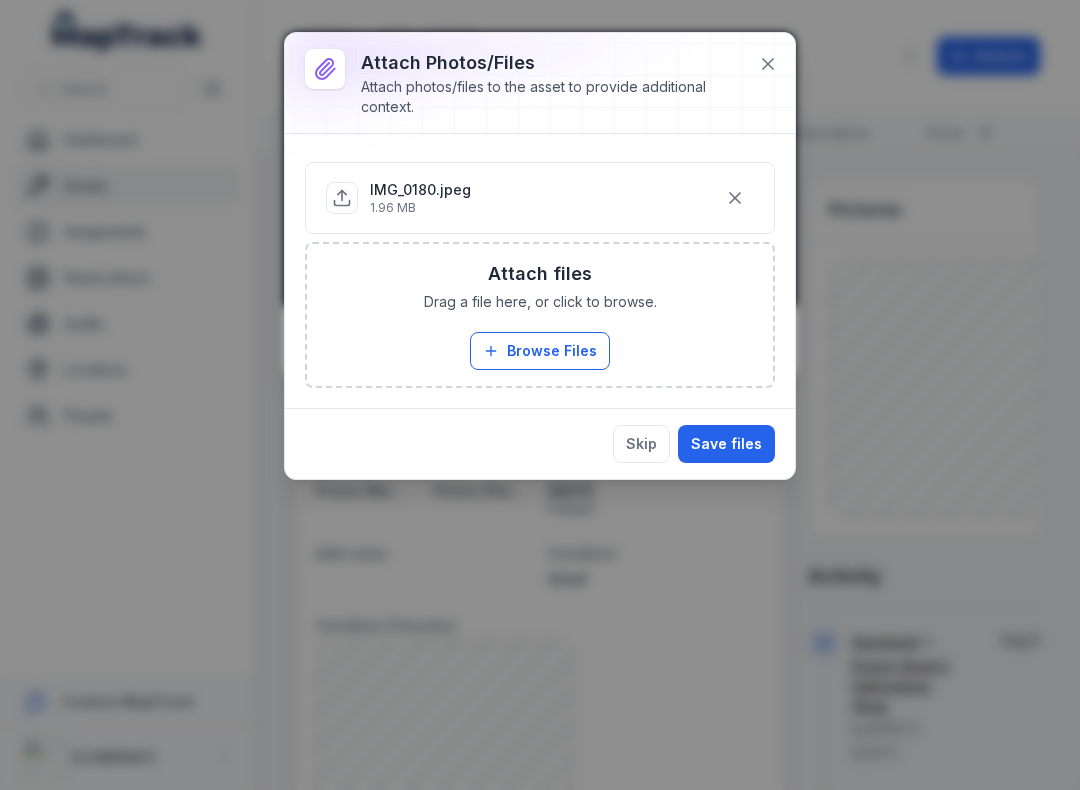 click on "Save files" at bounding box center [726, 444] 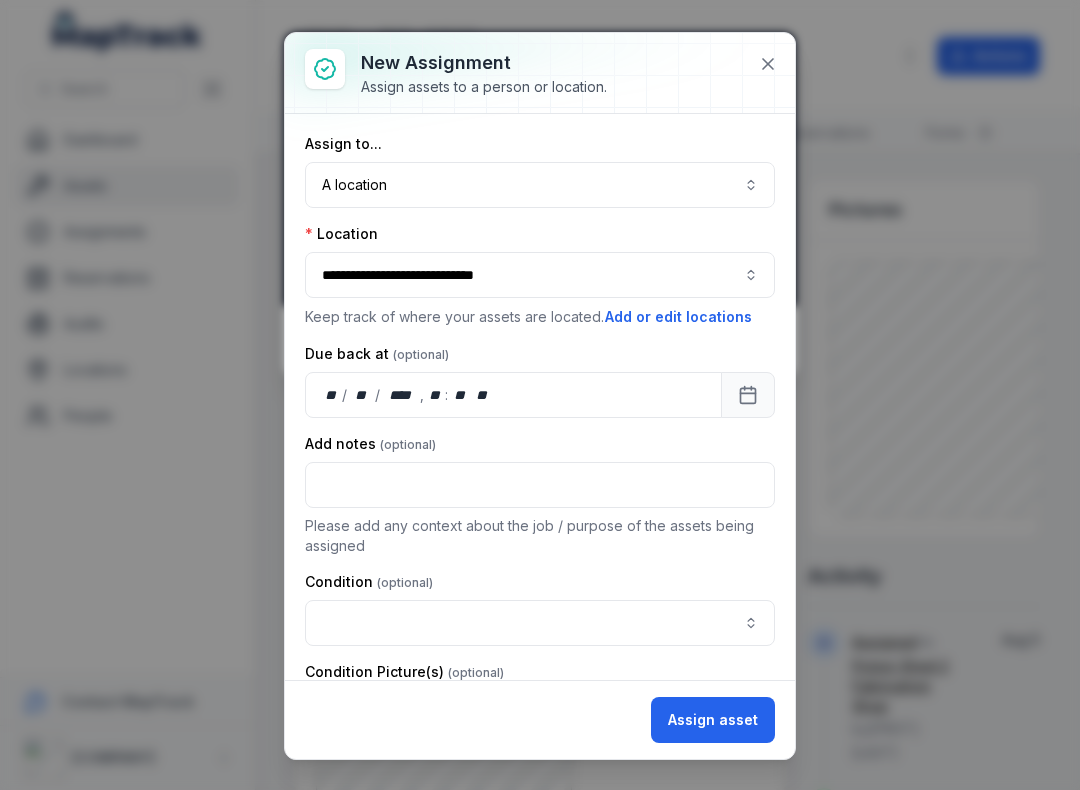 click at bounding box center (540, 623) 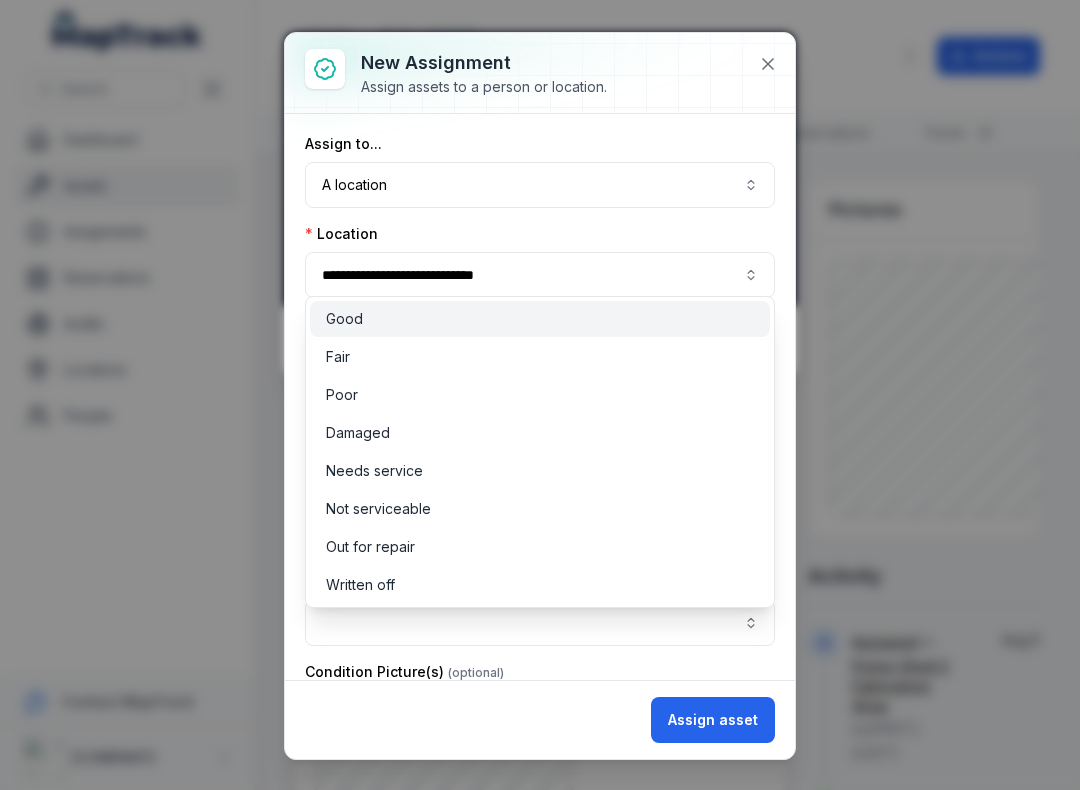 click on "Good" at bounding box center [344, 319] 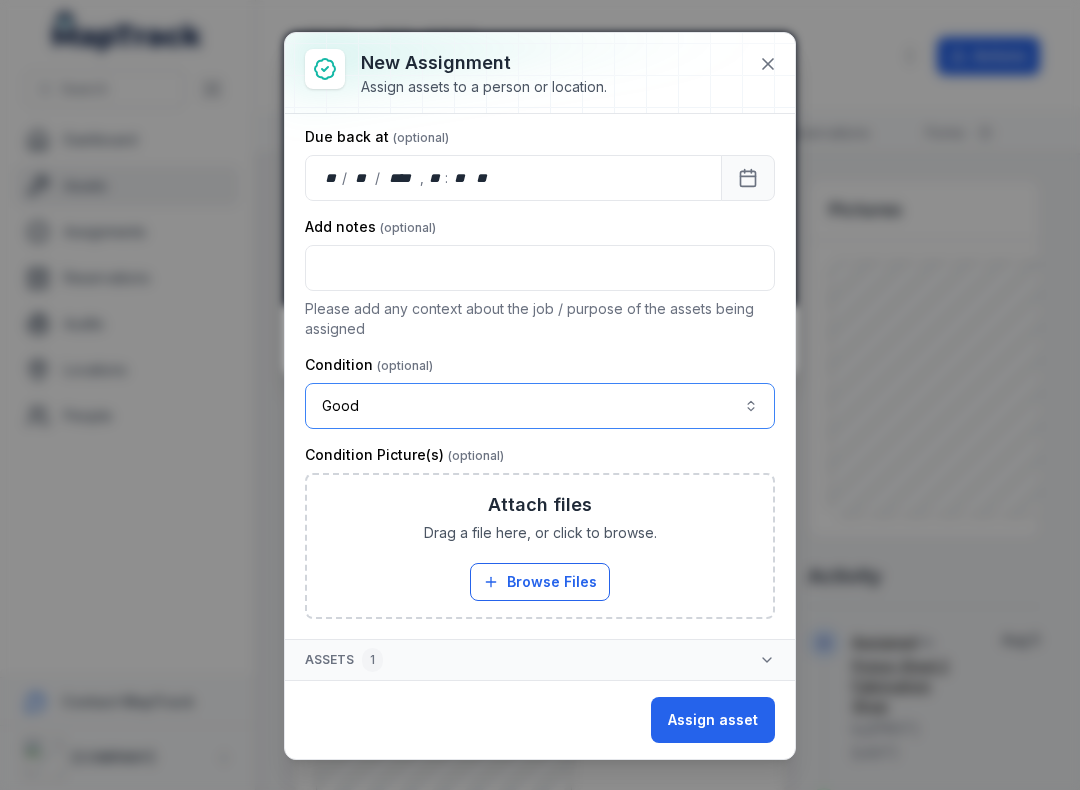 scroll, scrollTop: 217, scrollLeft: 0, axis: vertical 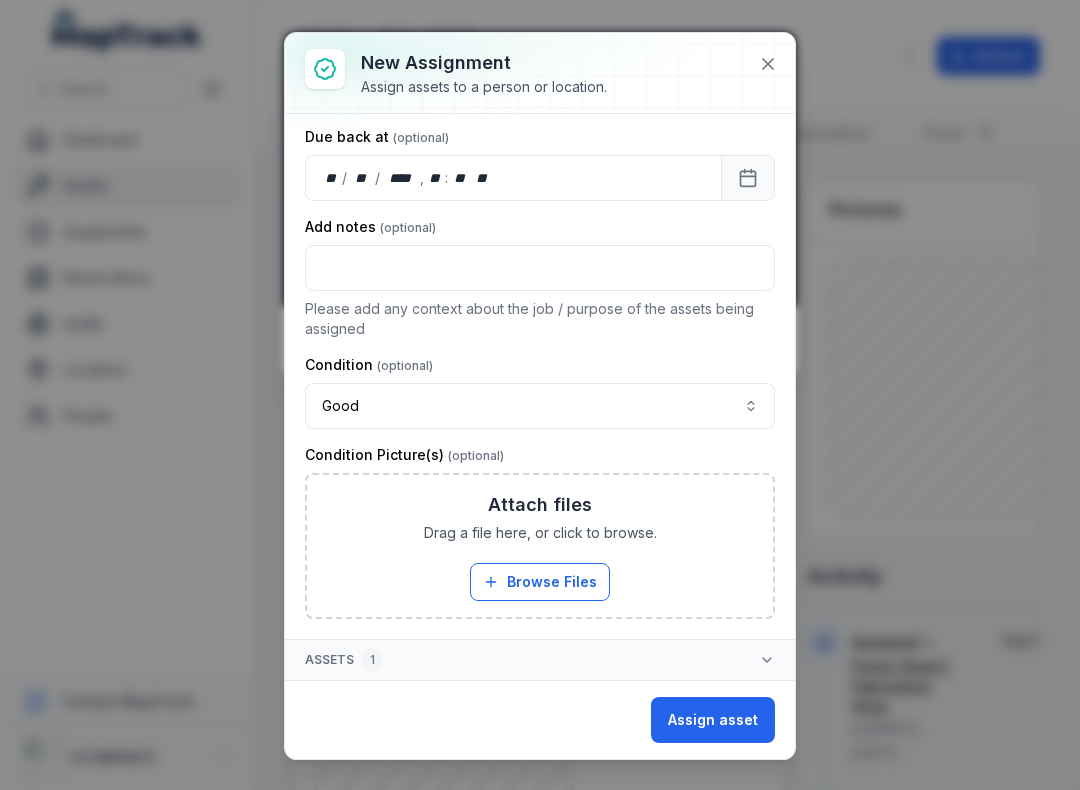 click on "Browse Files" at bounding box center [540, 582] 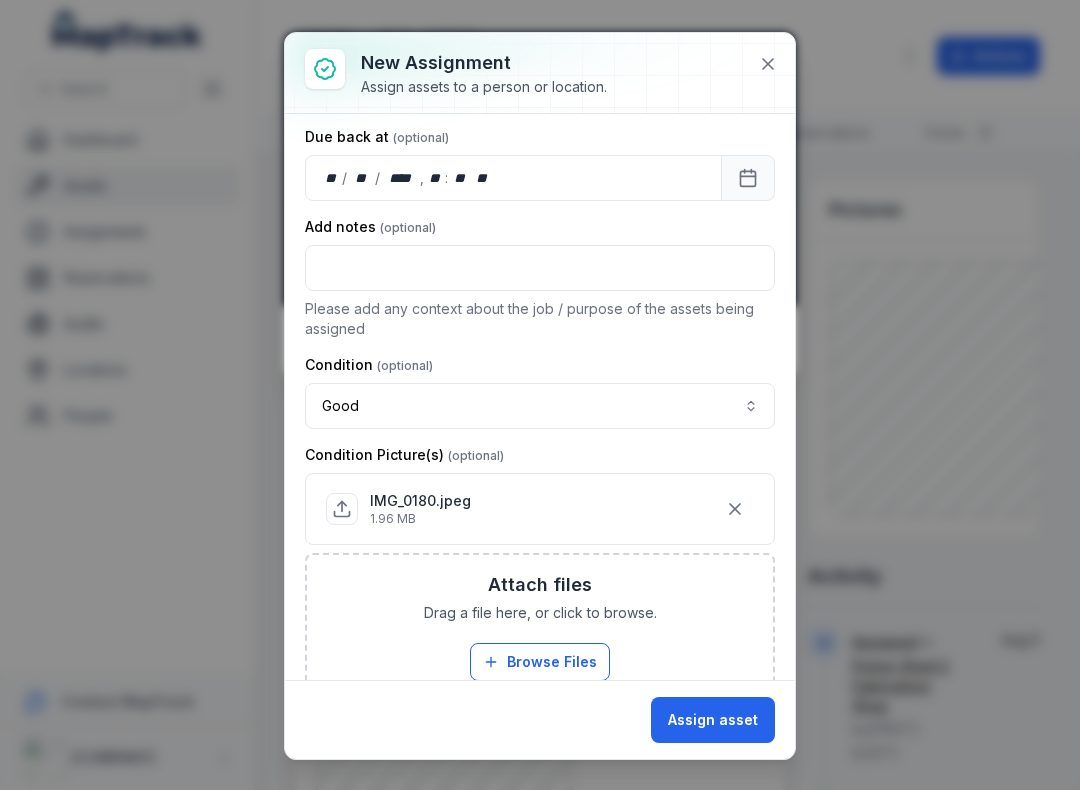 click on "Assign asset" at bounding box center [713, 720] 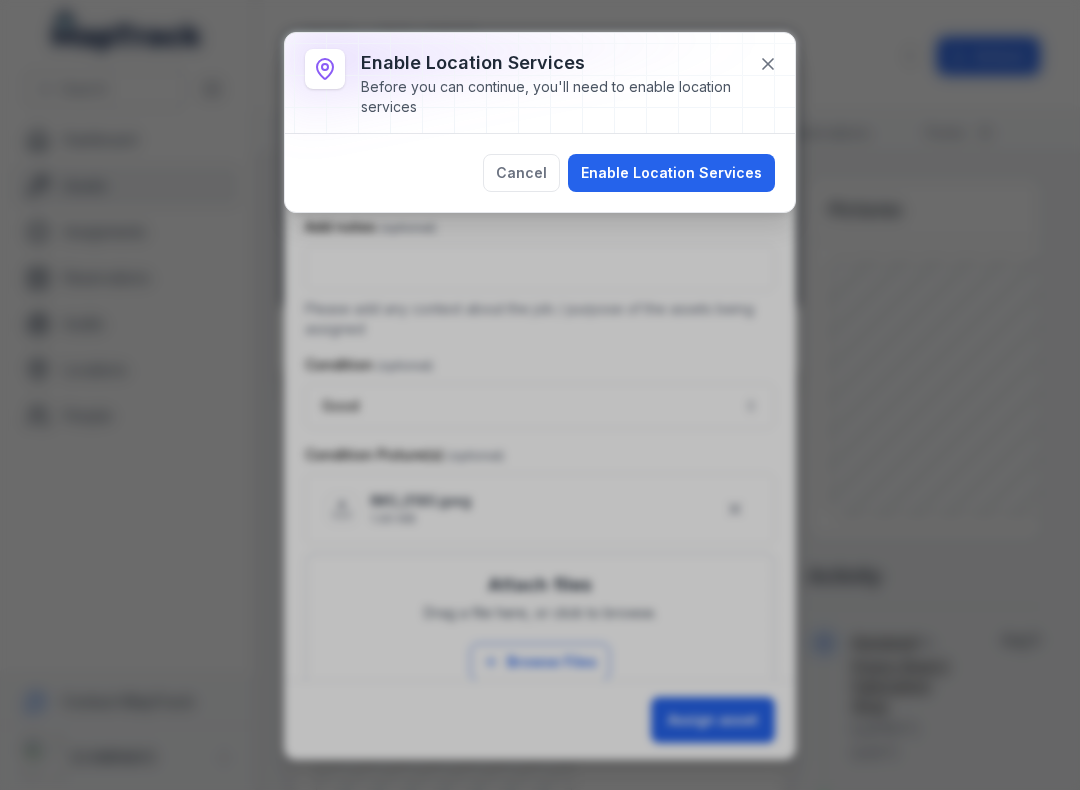click on "Enable Location Services" at bounding box center [671, 173] 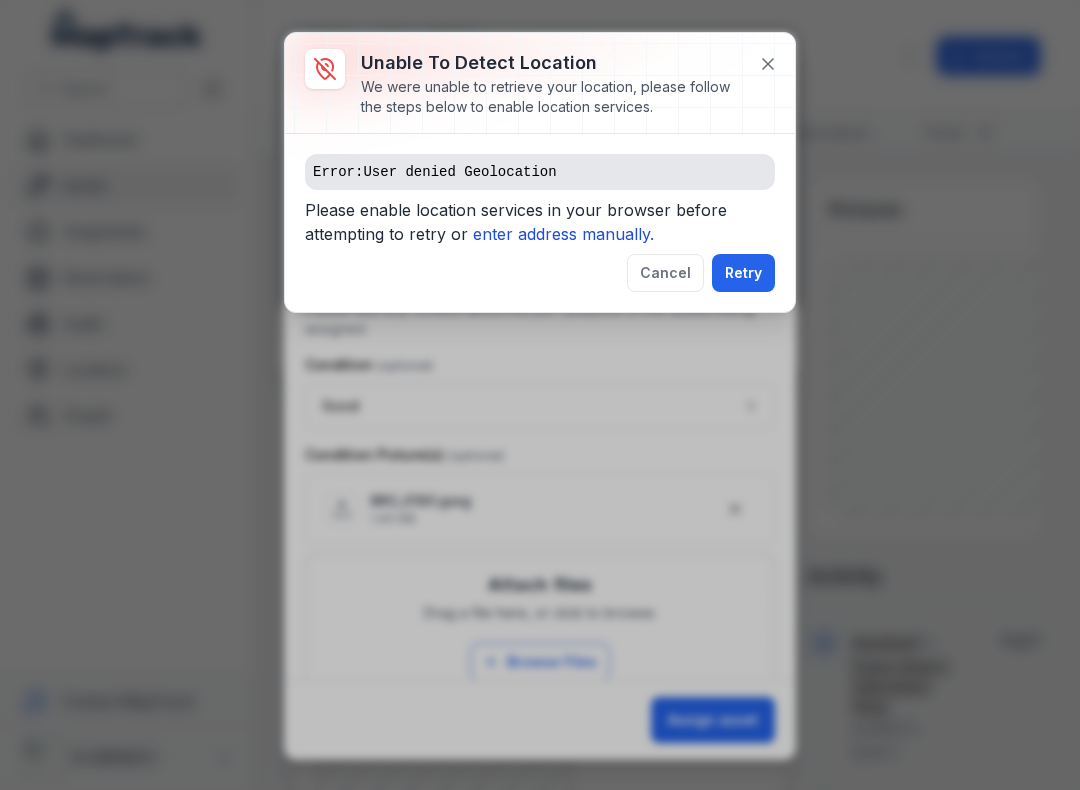 click on "enter address manually." at bounding box center [563, 234] 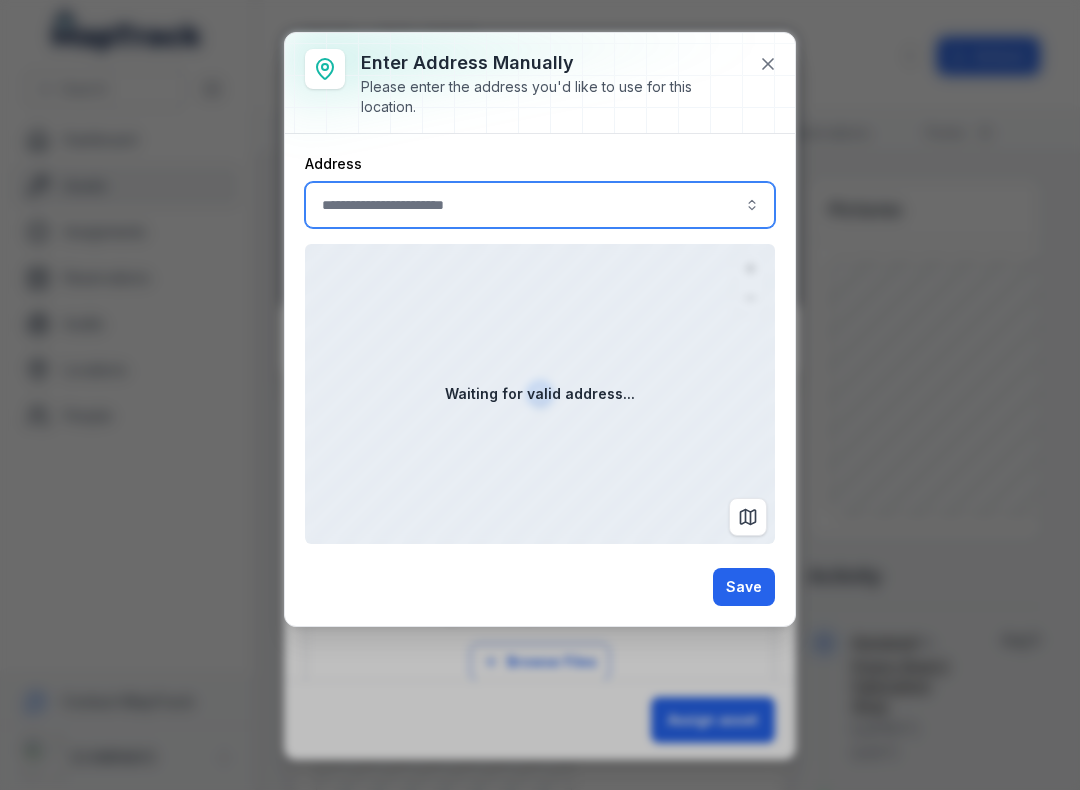 click at bounding box center (540, 205) 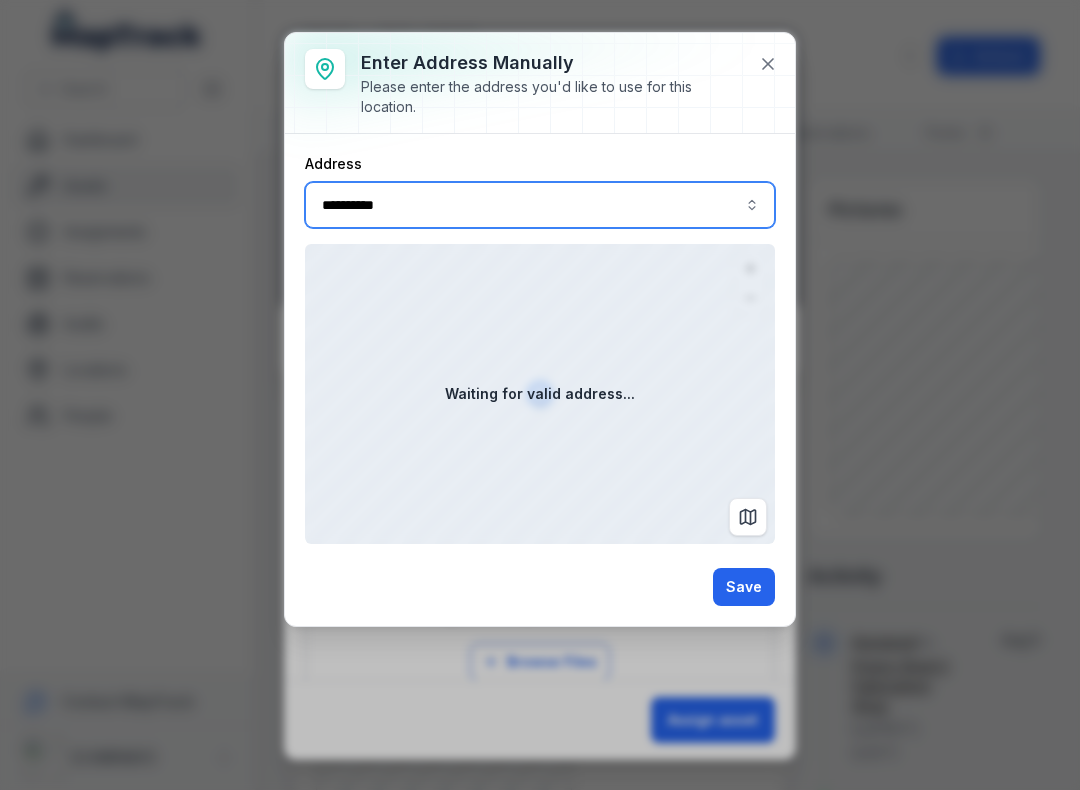type on "**********" 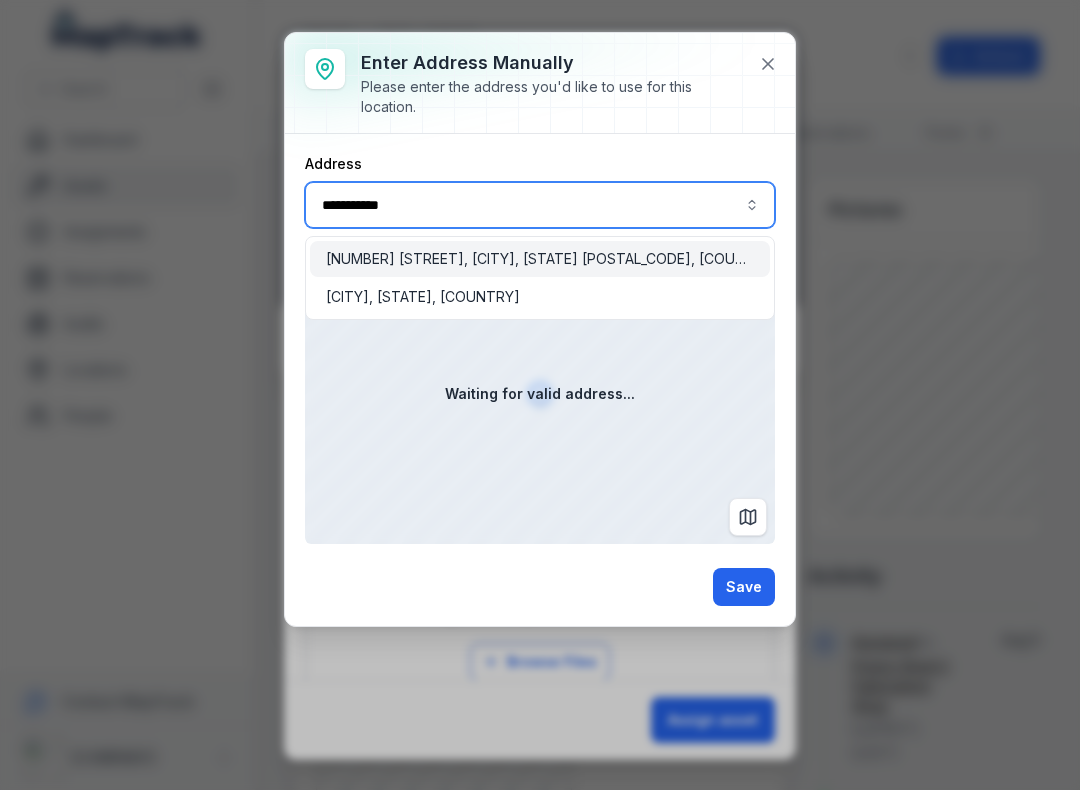 click on "[NUMBER] [STREET], [CITY], [STATE] [POSTAL_CODE], [COUNTRY]" at bounding box center [540, 259] 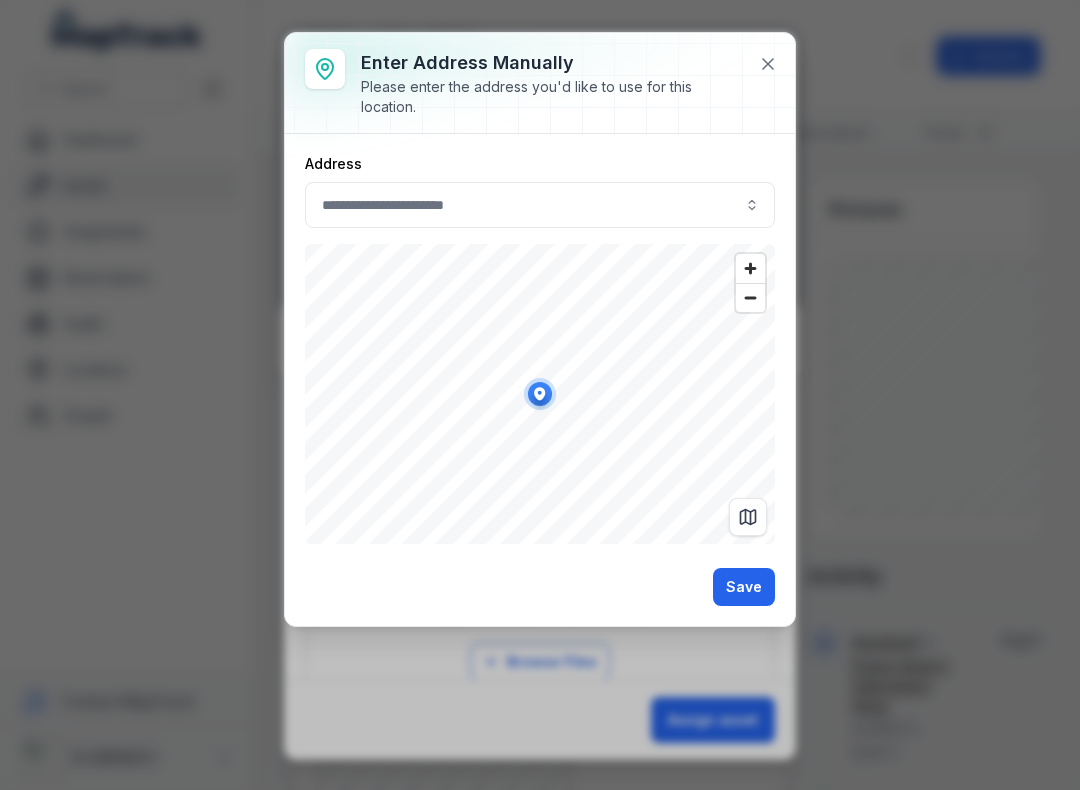 click on "Save" at bounding box center [744, 587] 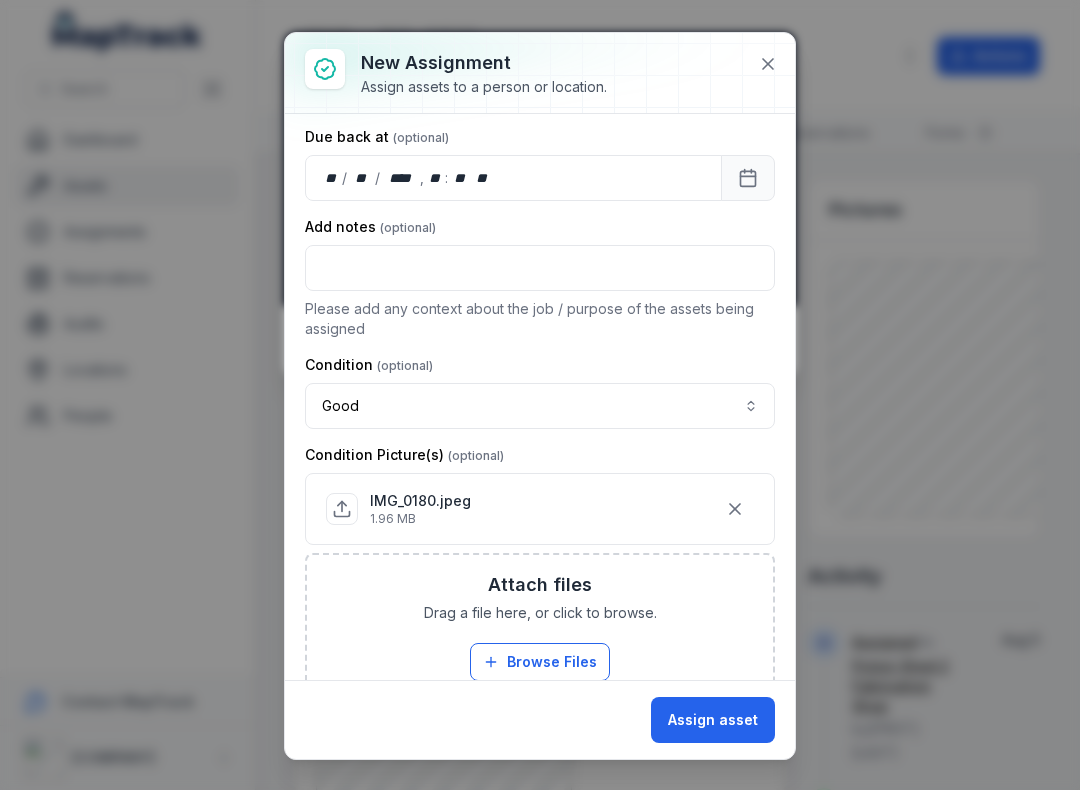 click on "Assign asset" at bounding box center [713, 720] 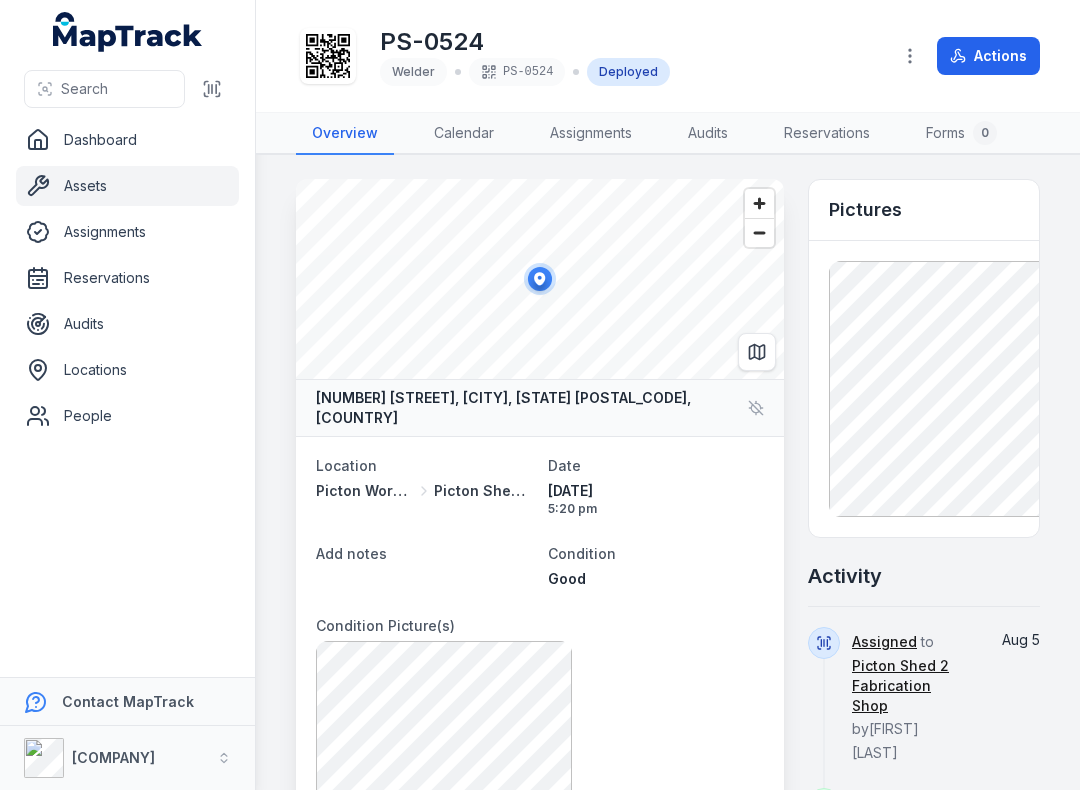 click 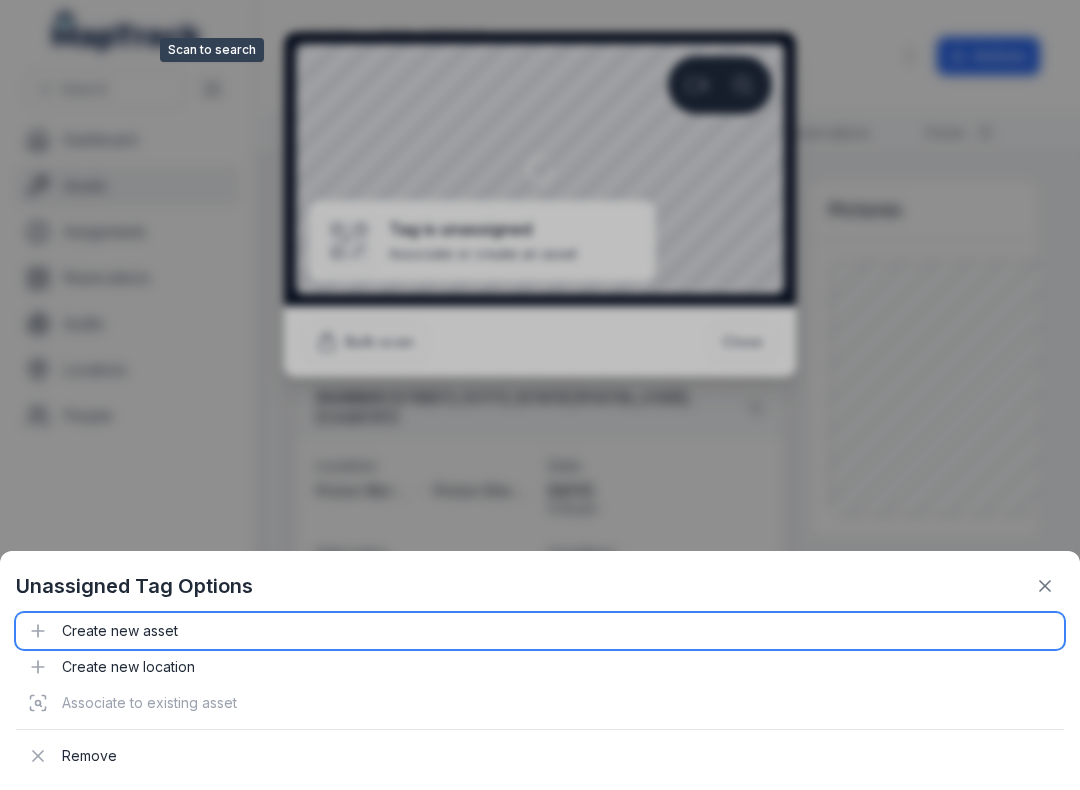 click on "Create new asset" at bounding box center (540, 631) 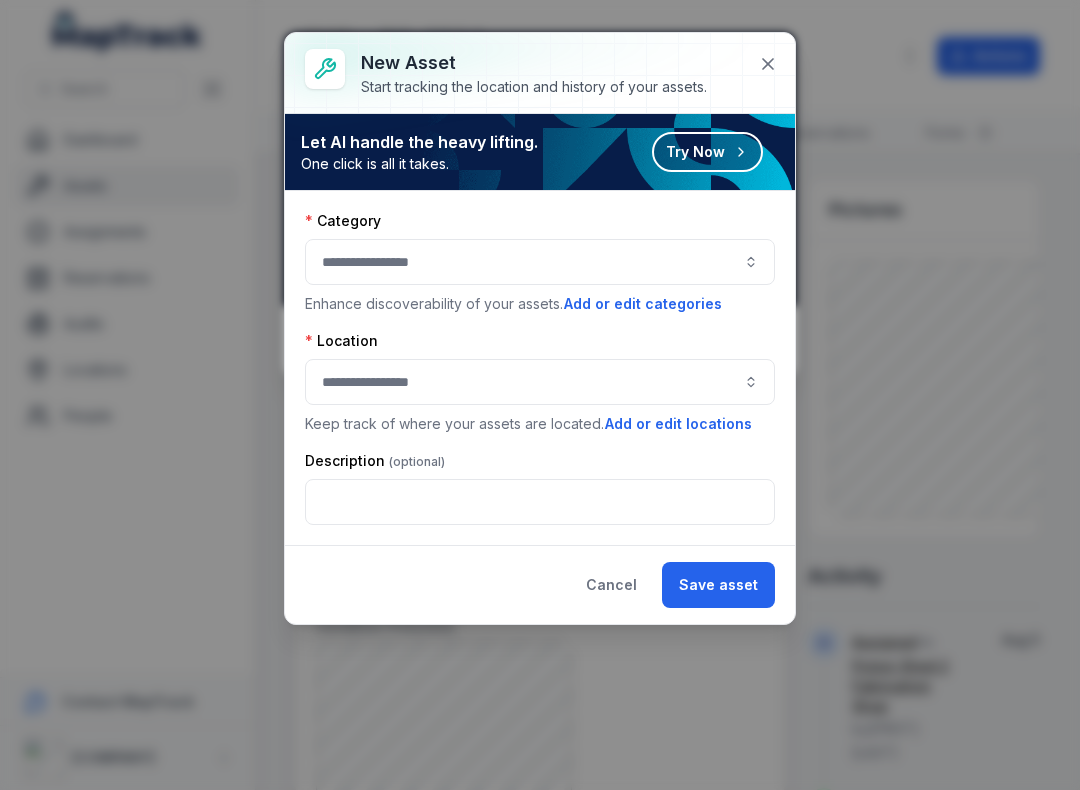 click at bounding box center (540, 262) 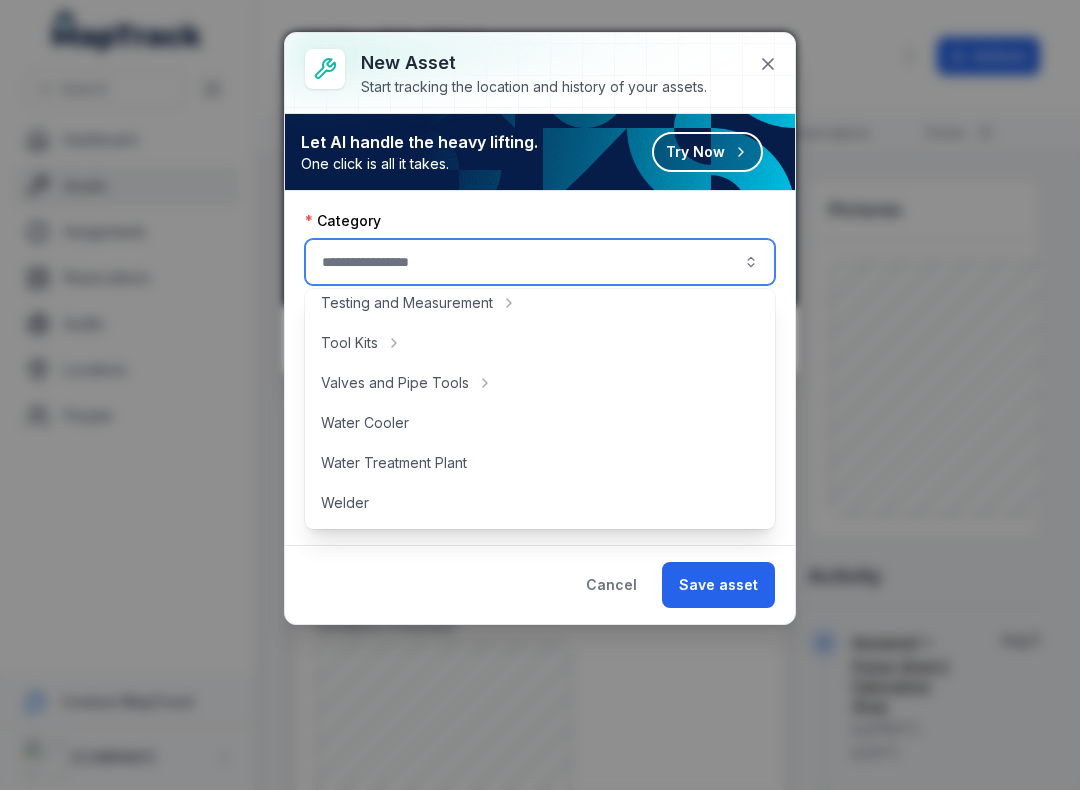 scroll, scrollTop: 892, scrollLeft: 0, axis: vertical 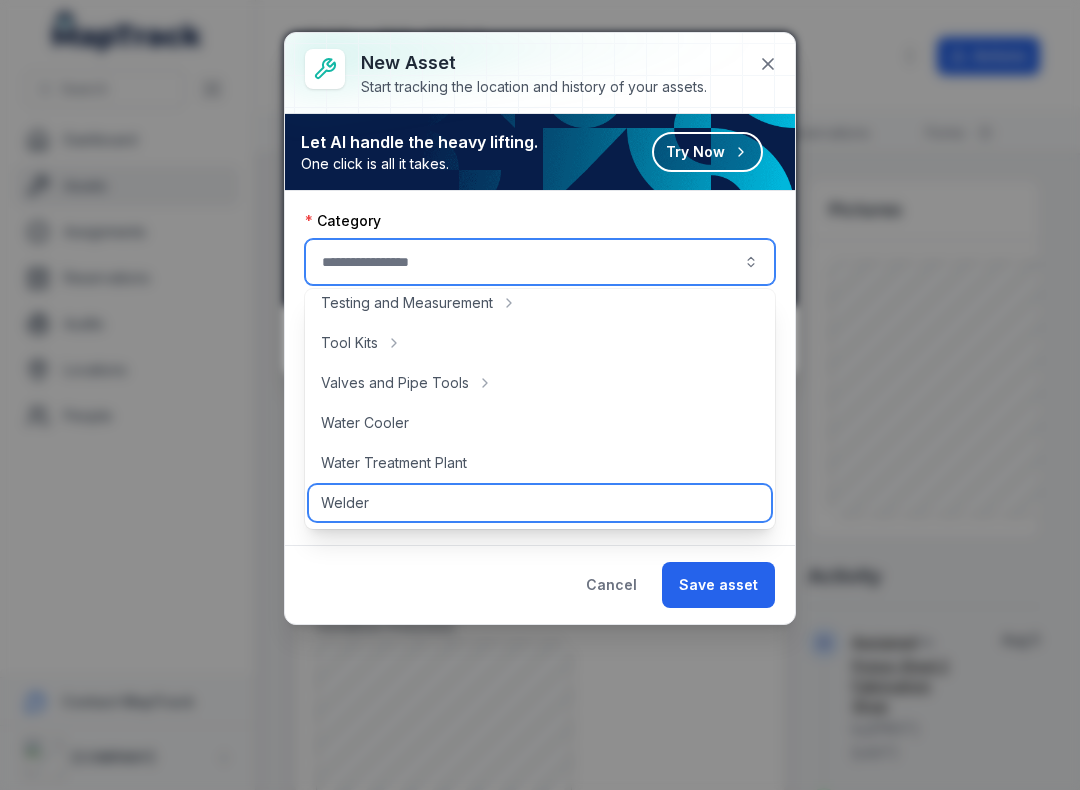 click on "Welder" at bounding box center (540, 503) 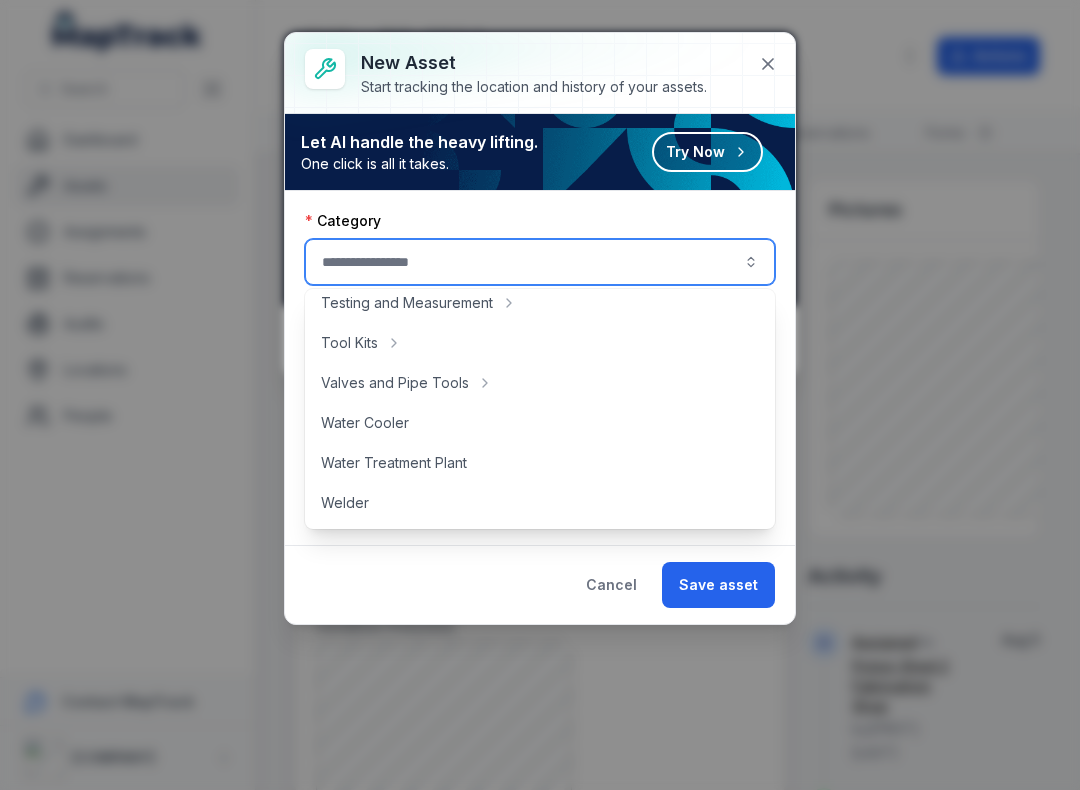 type on "******" 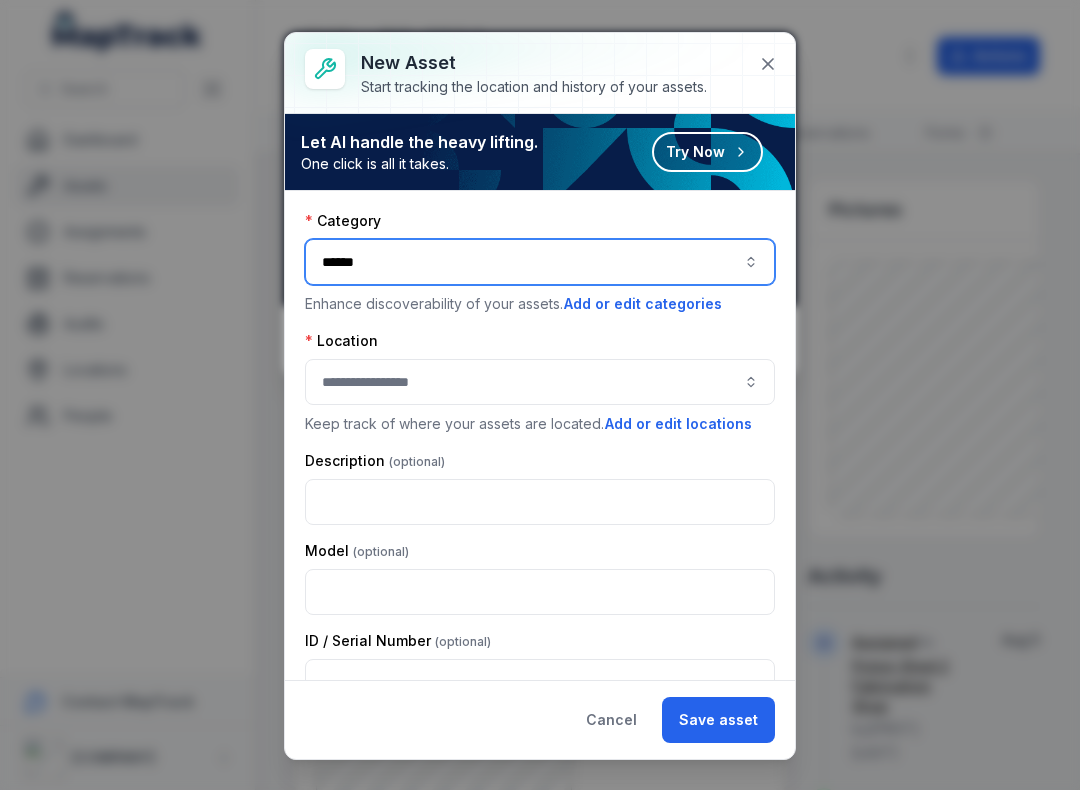 click at bounding box center (540, 382) 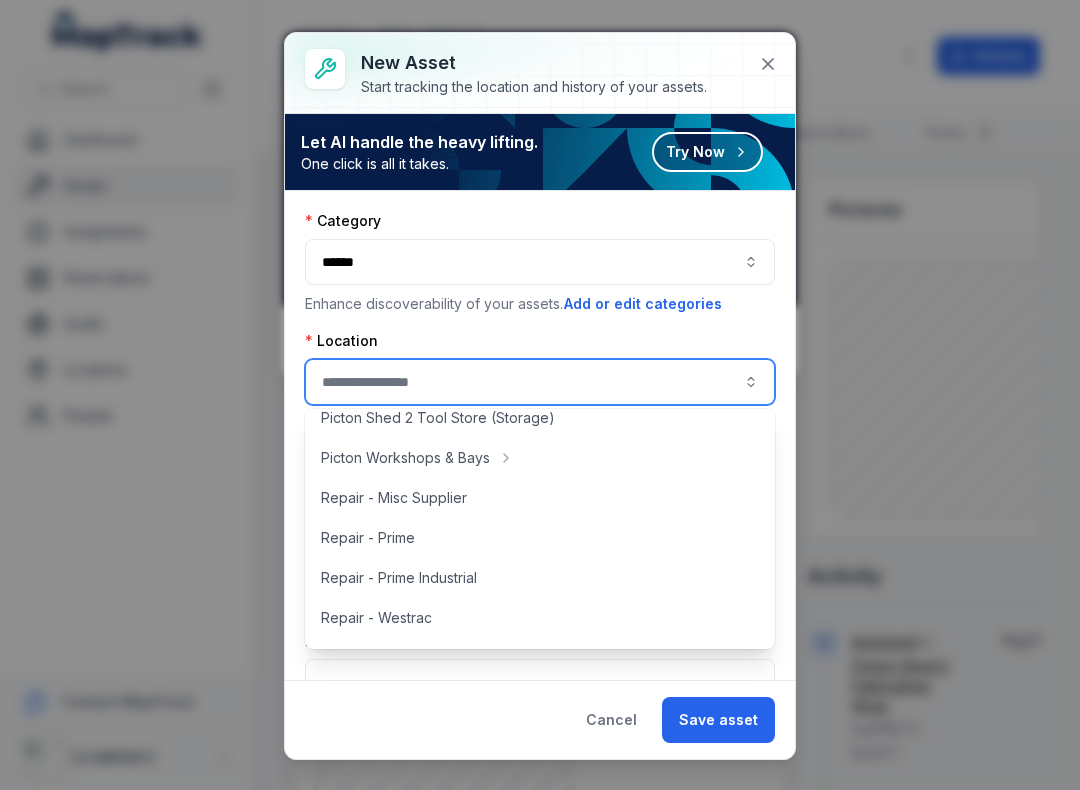 scroll, scrollTop: 458, scrollLeft: 0, axis: vertical 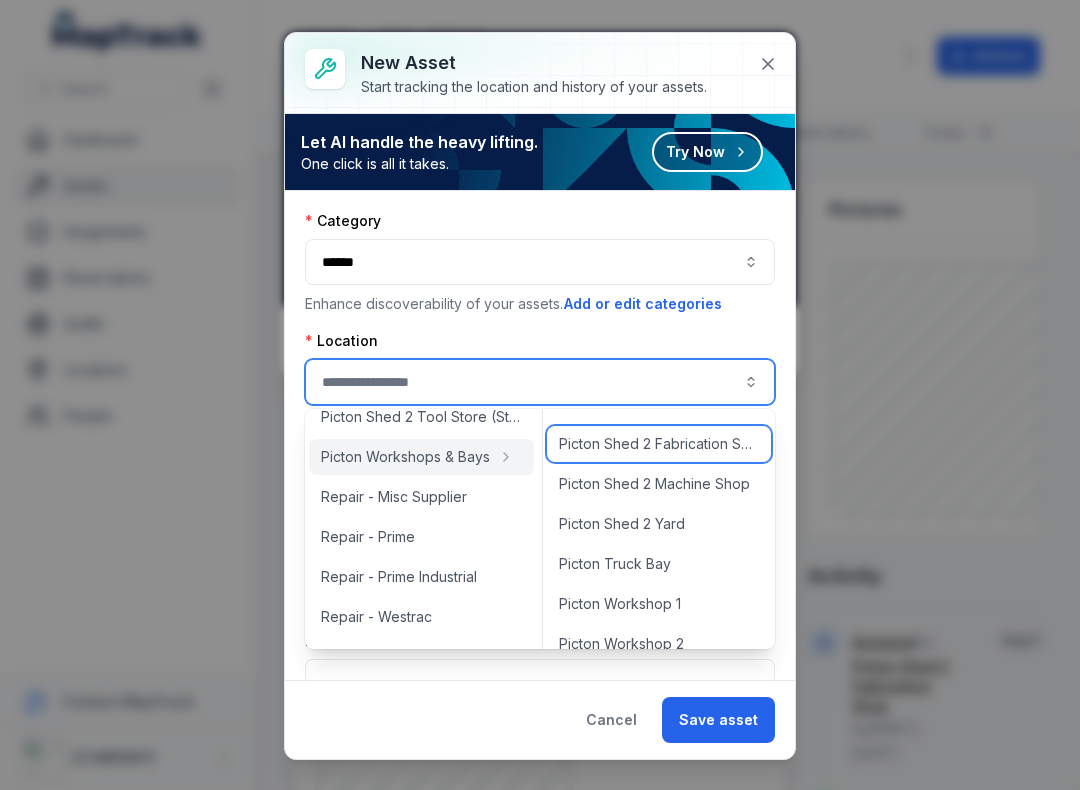 click on "Picton Shed 2 Fabrication Shop" at bounding box center (659, 444) 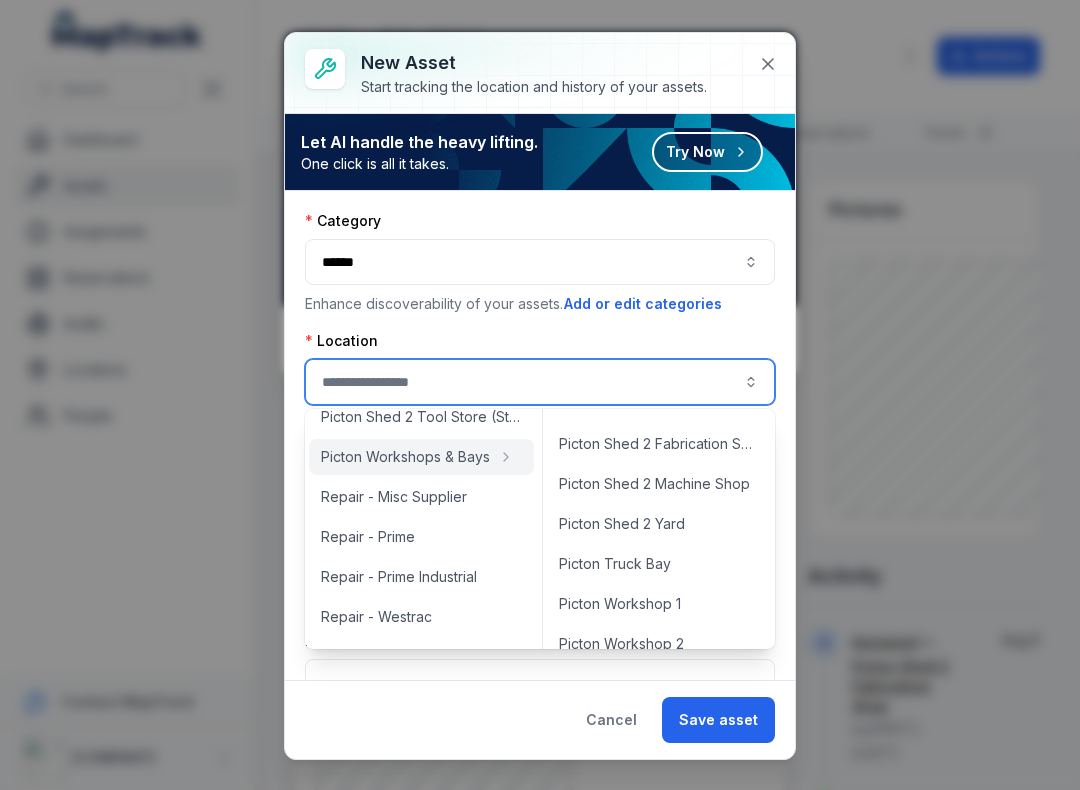 type on "**********" 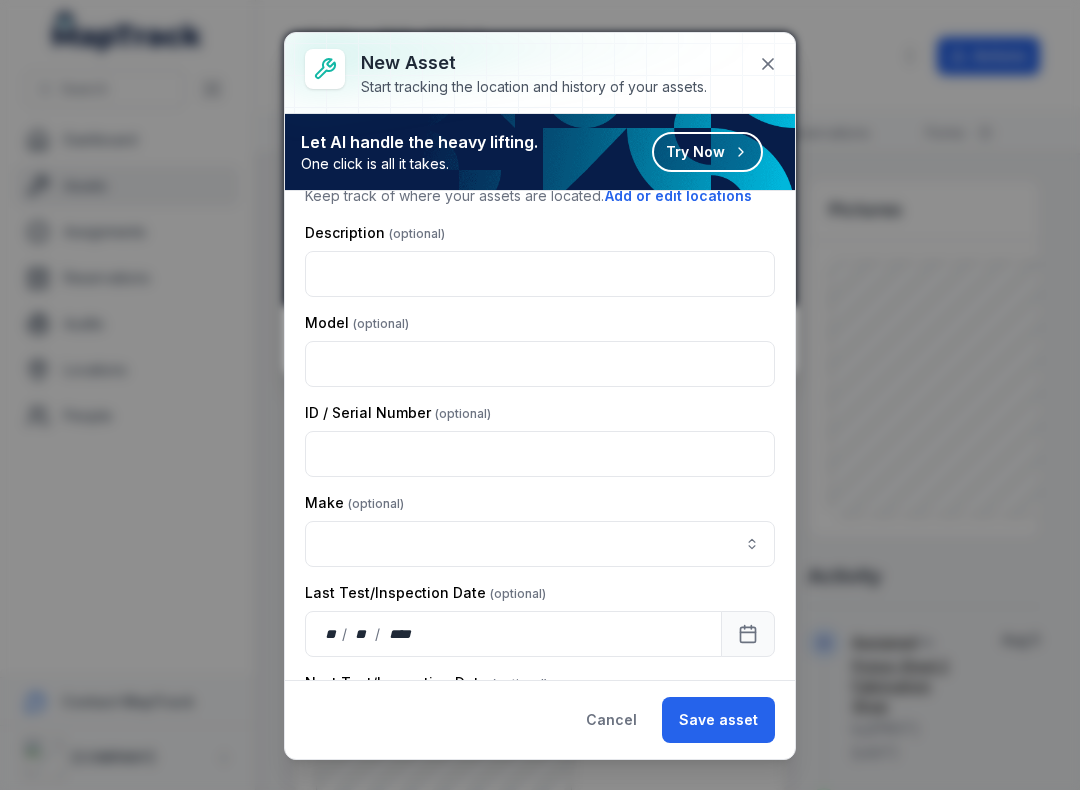 scroll, scrollTop: 289, scrollLeft: 0, axis: vertical 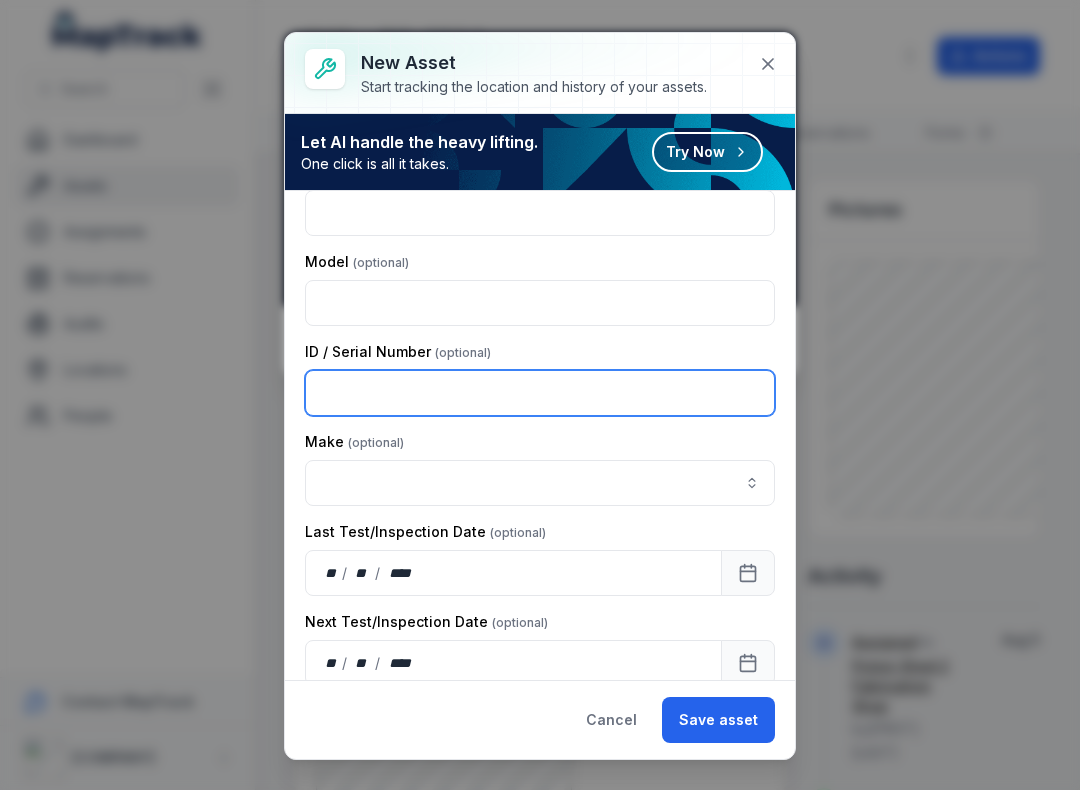 click at bounding box center [540, 393] 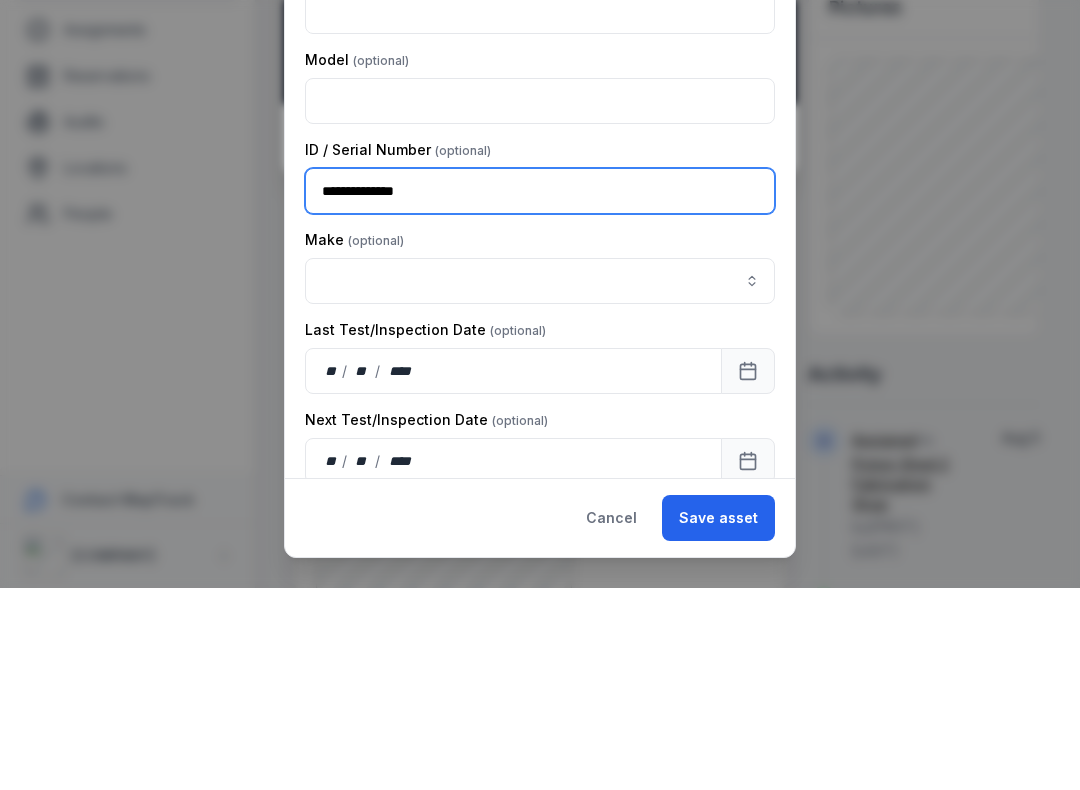 type on "**********" 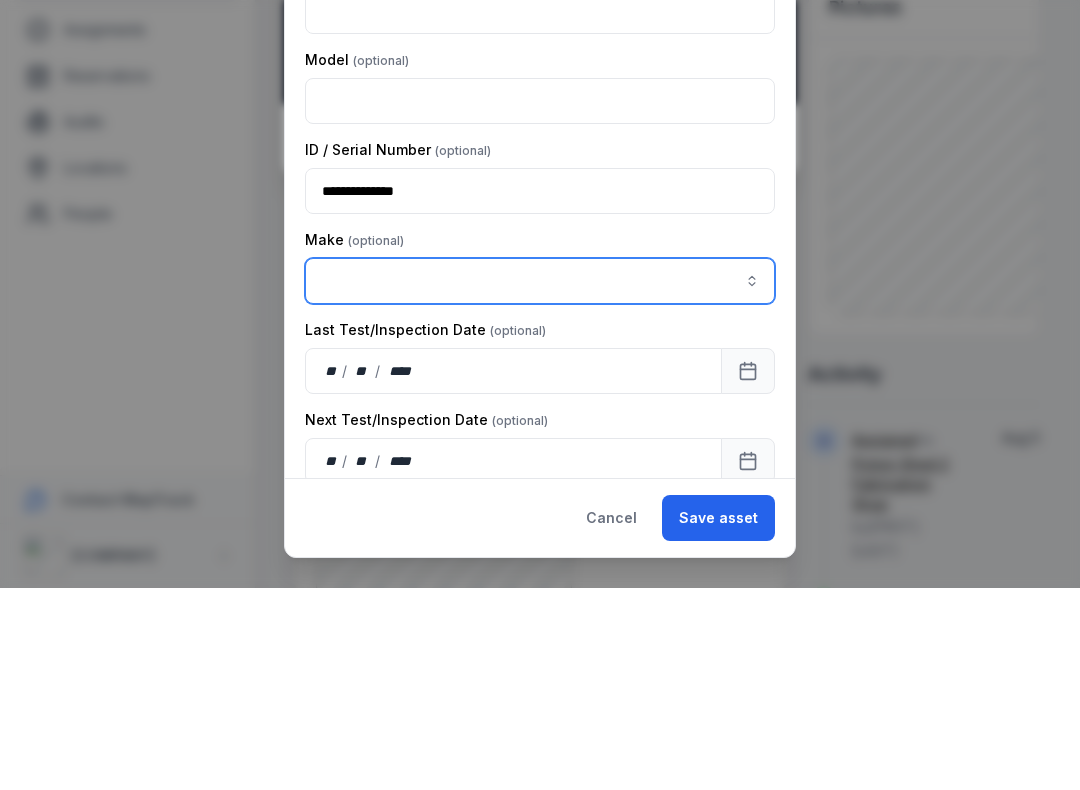 click at bounding box center (540, 483) 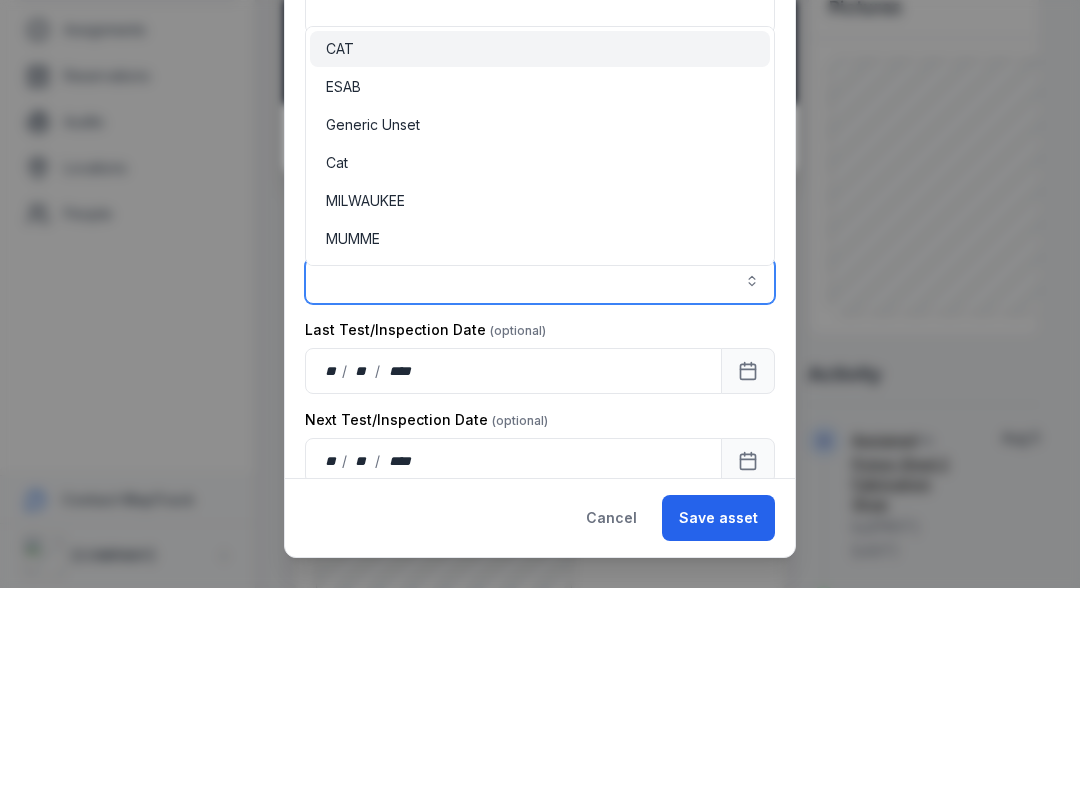 click on "ESAB" at bounding box center (343, 289) 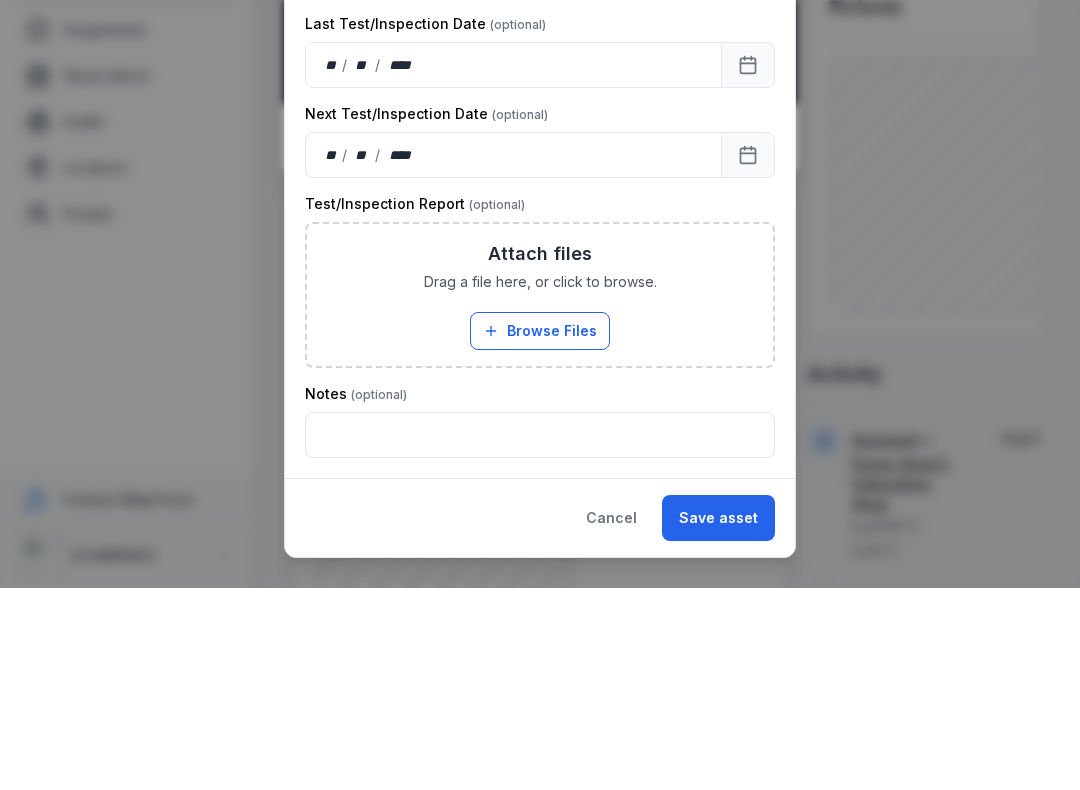 scroll, scrollTop: 595, scrollLeft: 0, axis: vertical 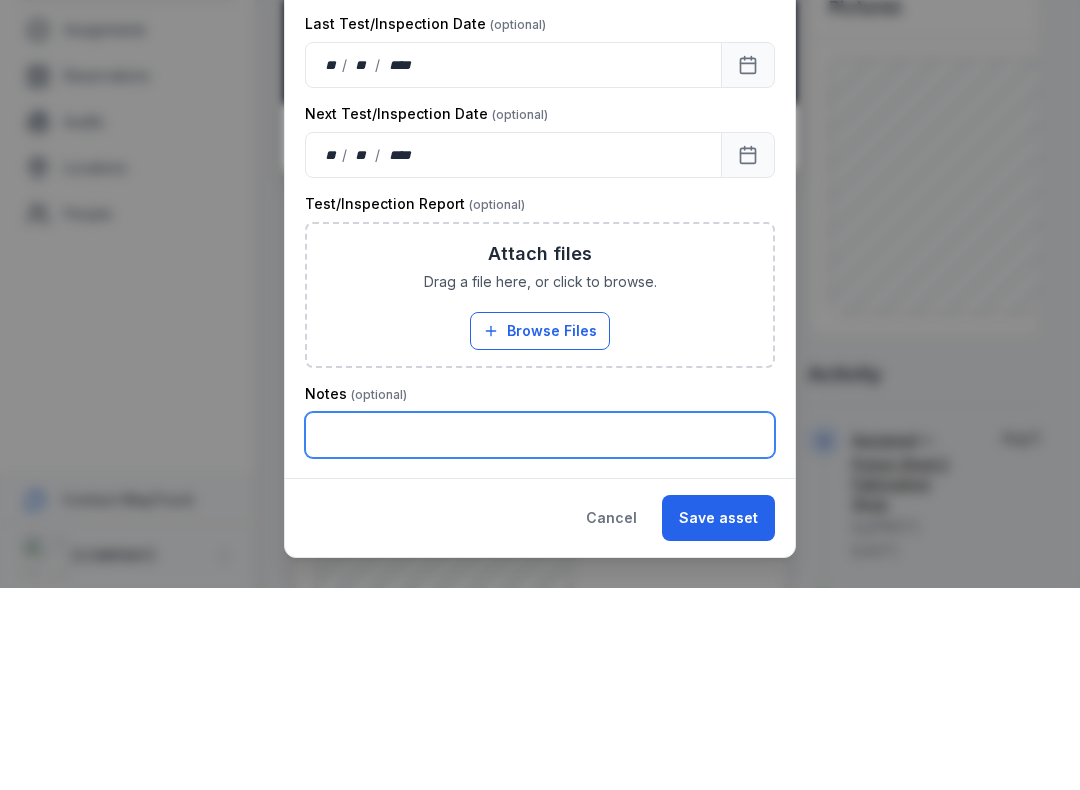 click at bounding box center [540, 637] 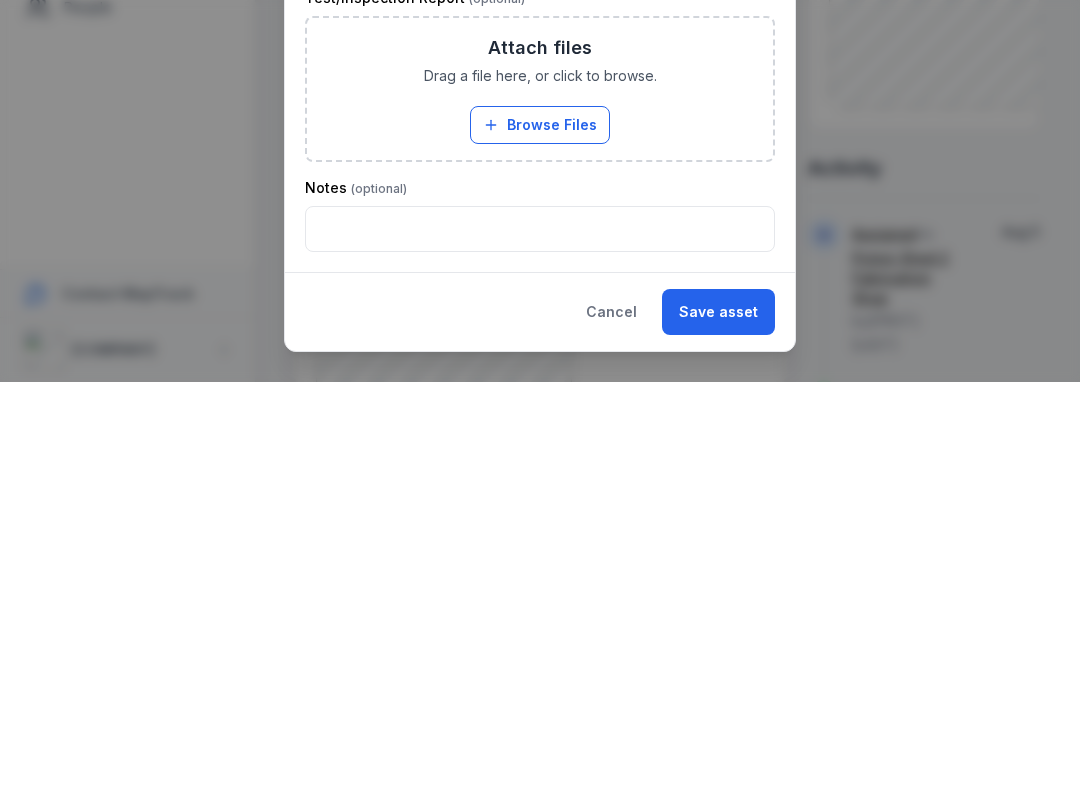 click on "Browse Files" at bounding box center (540, 533) 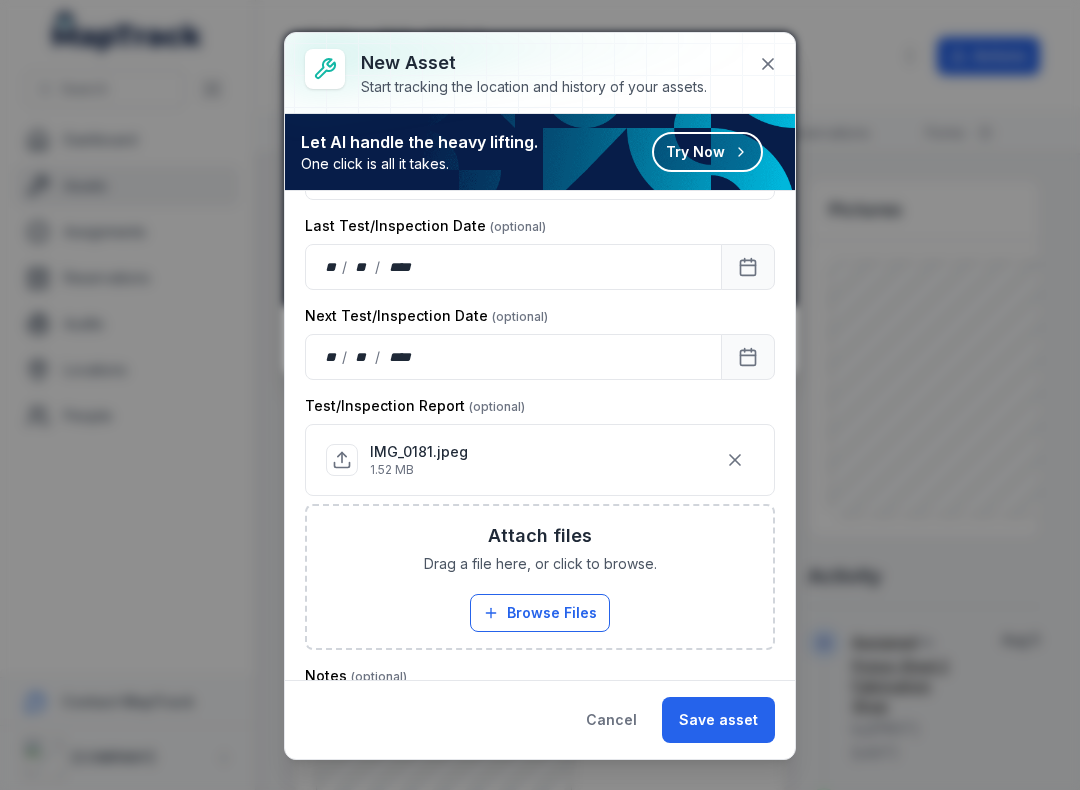 click on "Save asset" at bounding box center (718, 720) 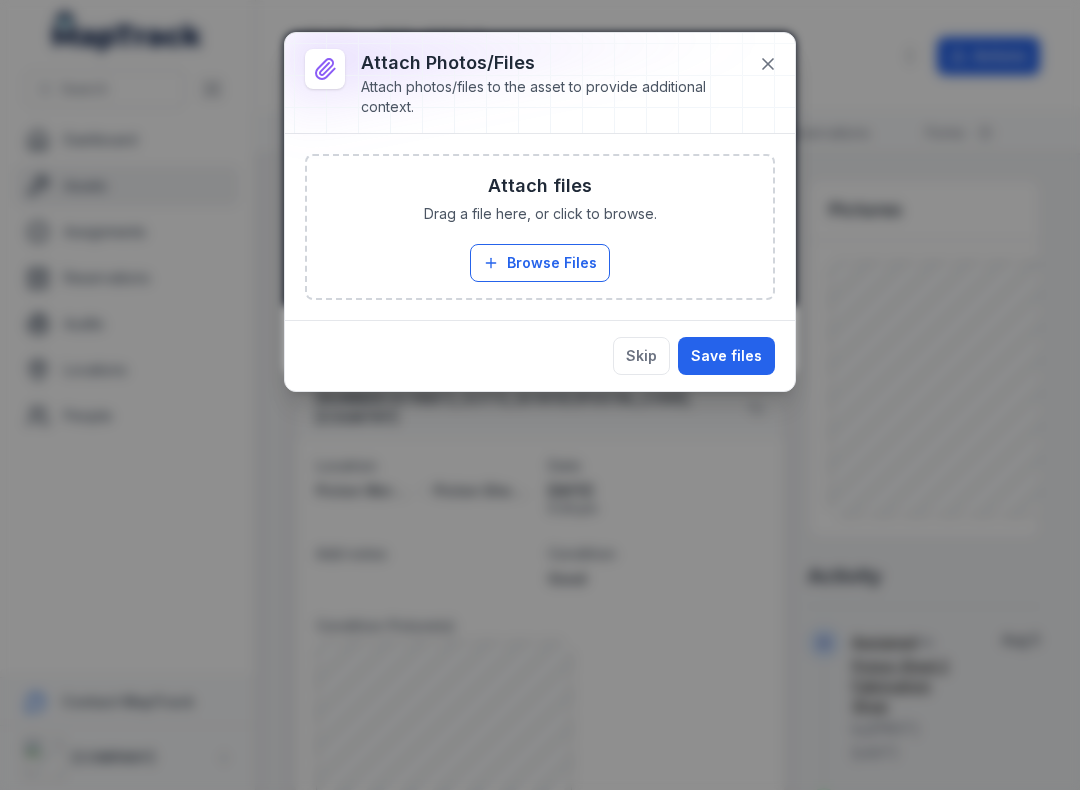 click on "Browse Files" at bounding box center (540, 263) 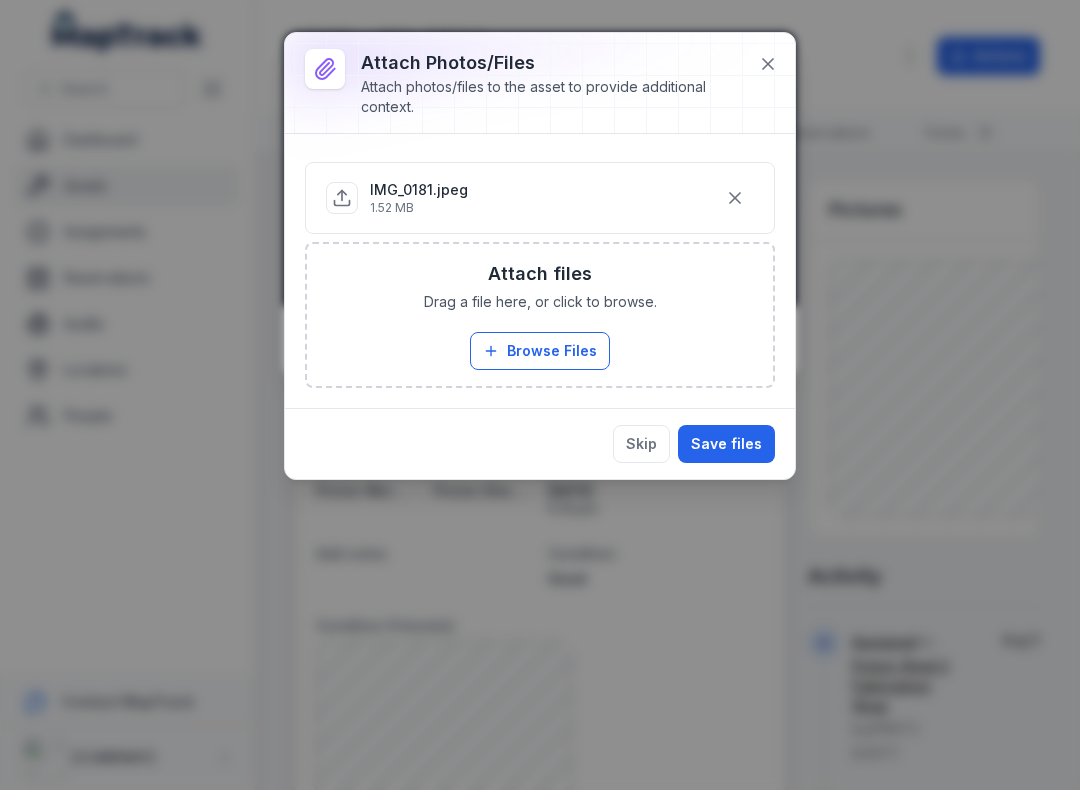 click on "Save files" at bounding box center (726, 444) 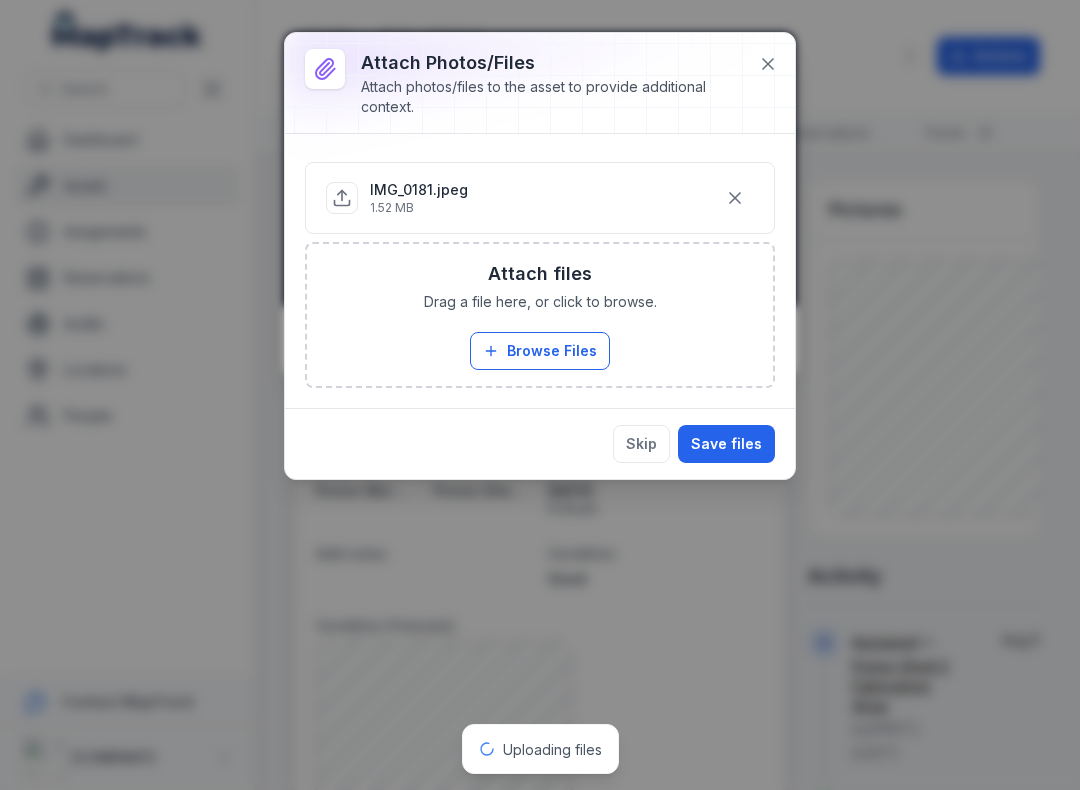 click on "Save files" at bounding box center (726, 444) 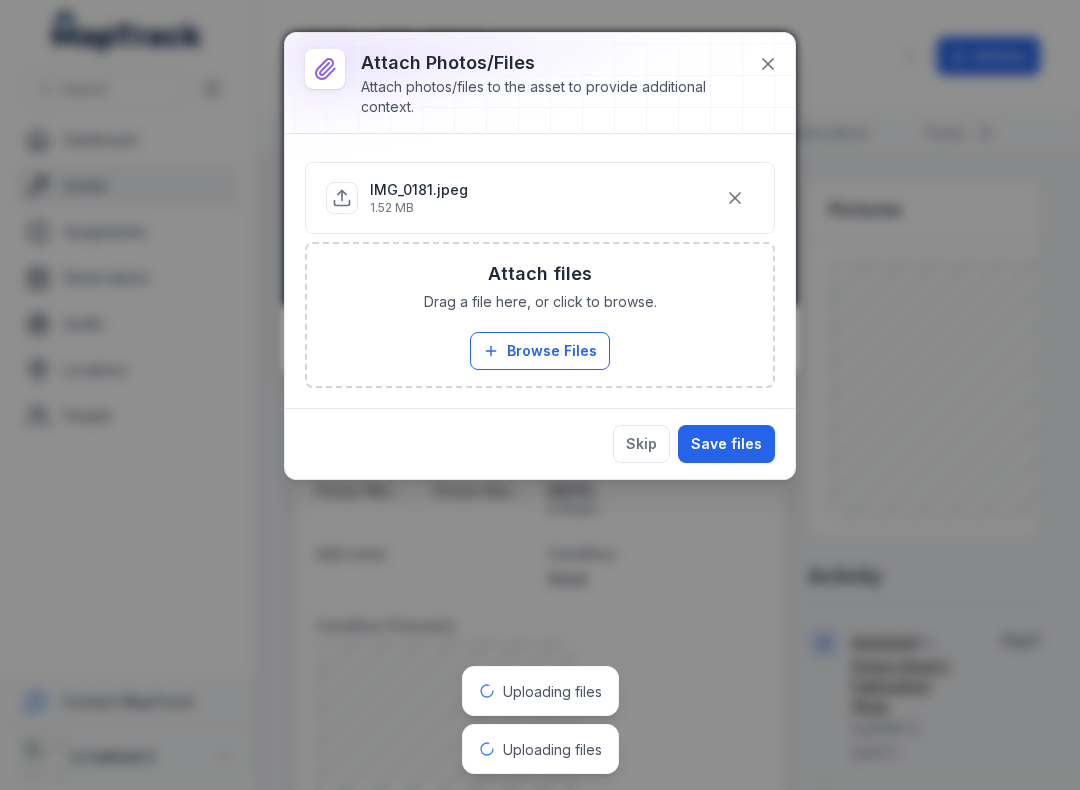 click on "Uploading files" at bounding box center (552, 691) 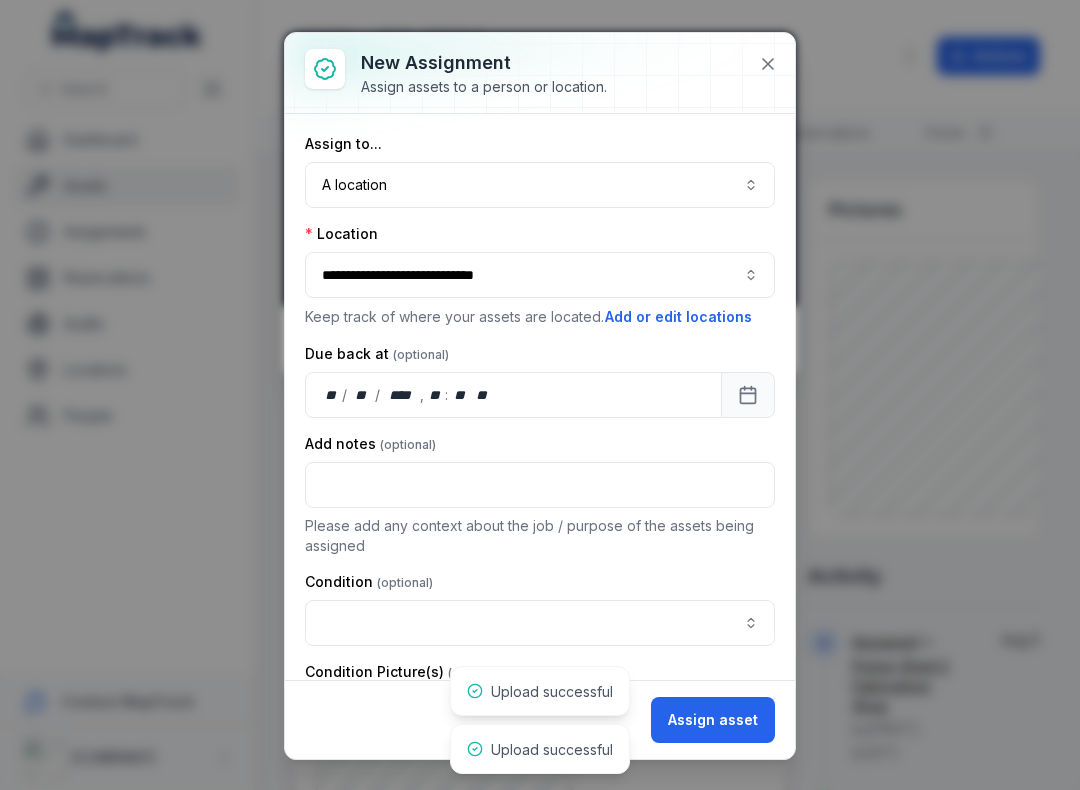click at bounding box center (540, 623) 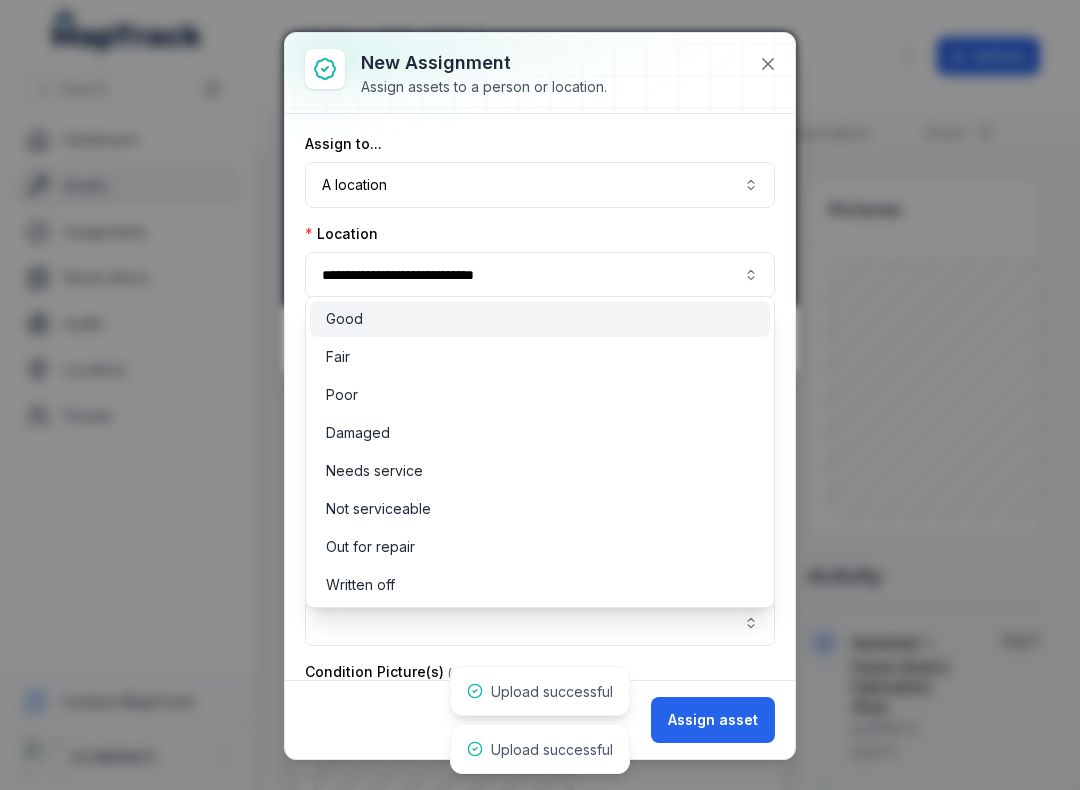 click on "Good" at bounding box center [344, 319] 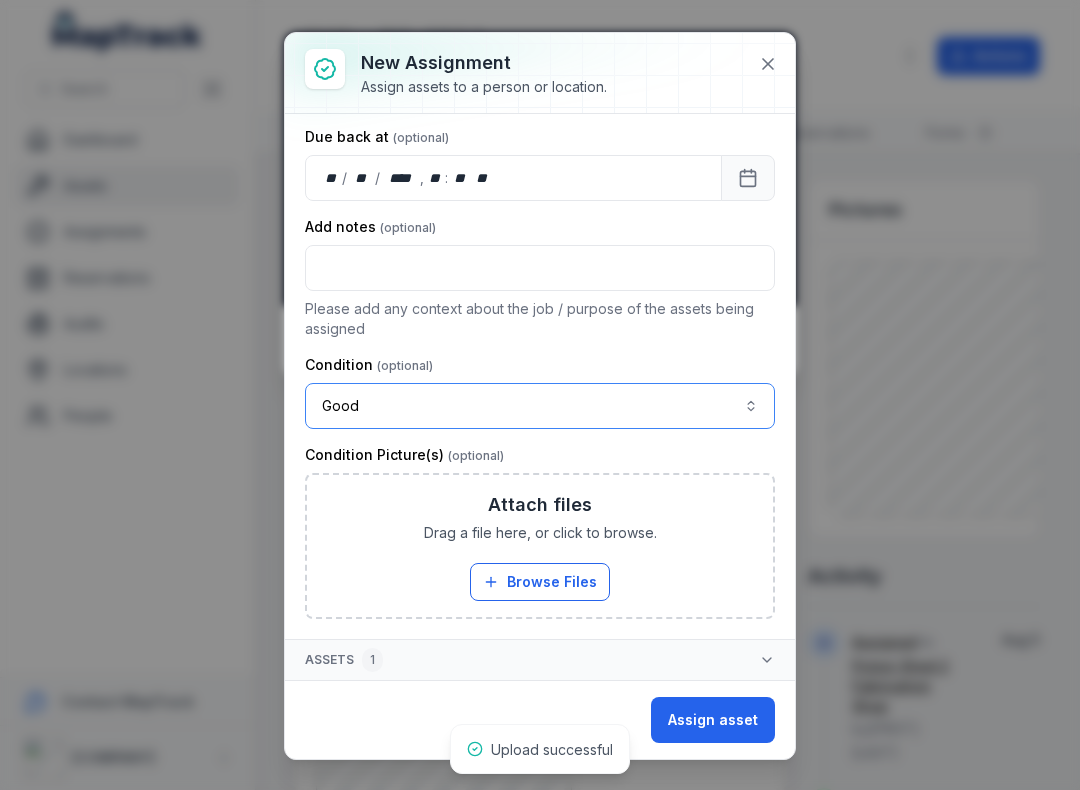 scroll, scrollTop: 217, scrollLeft: 0, axis: vertical 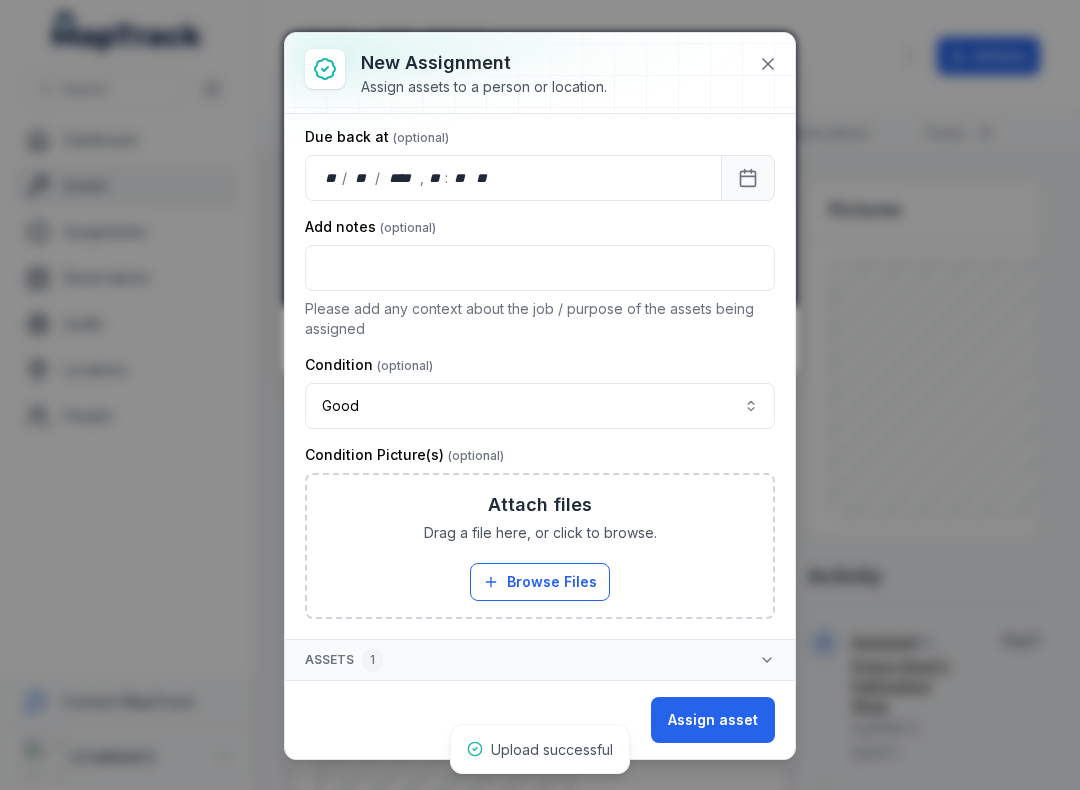click on "Browse Files" at bounding box center [540, 582] 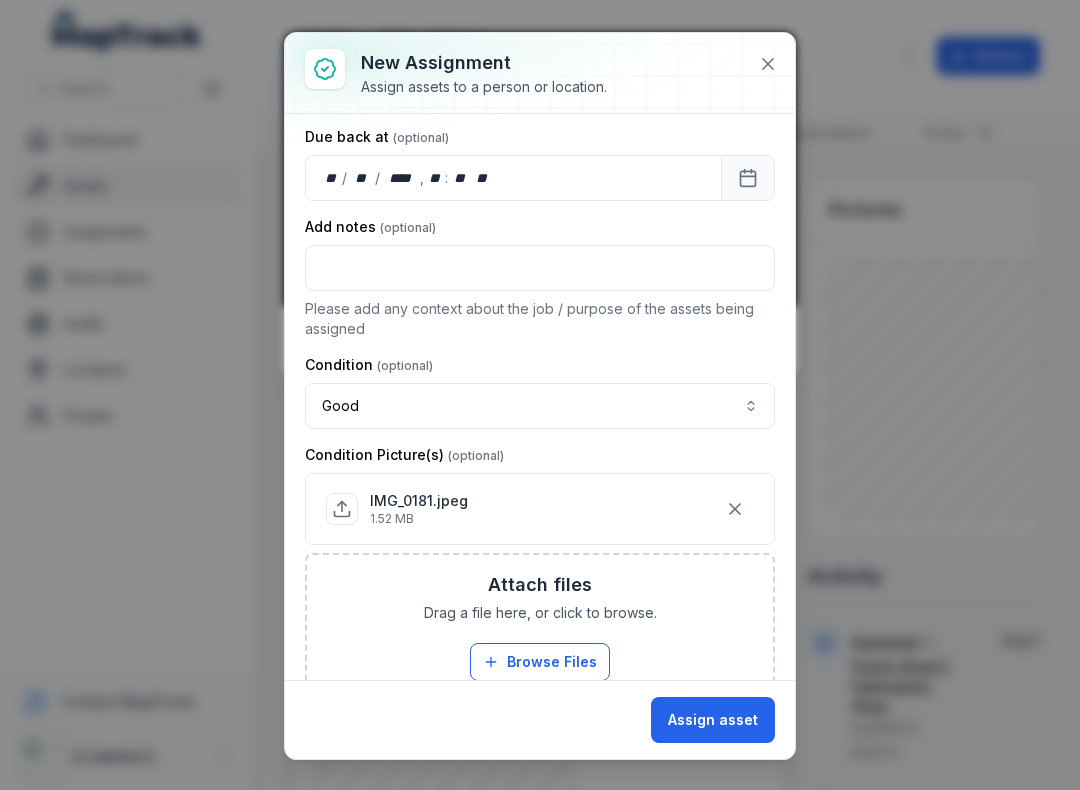 click on "Assign asset" at bounding box center (713, 720) 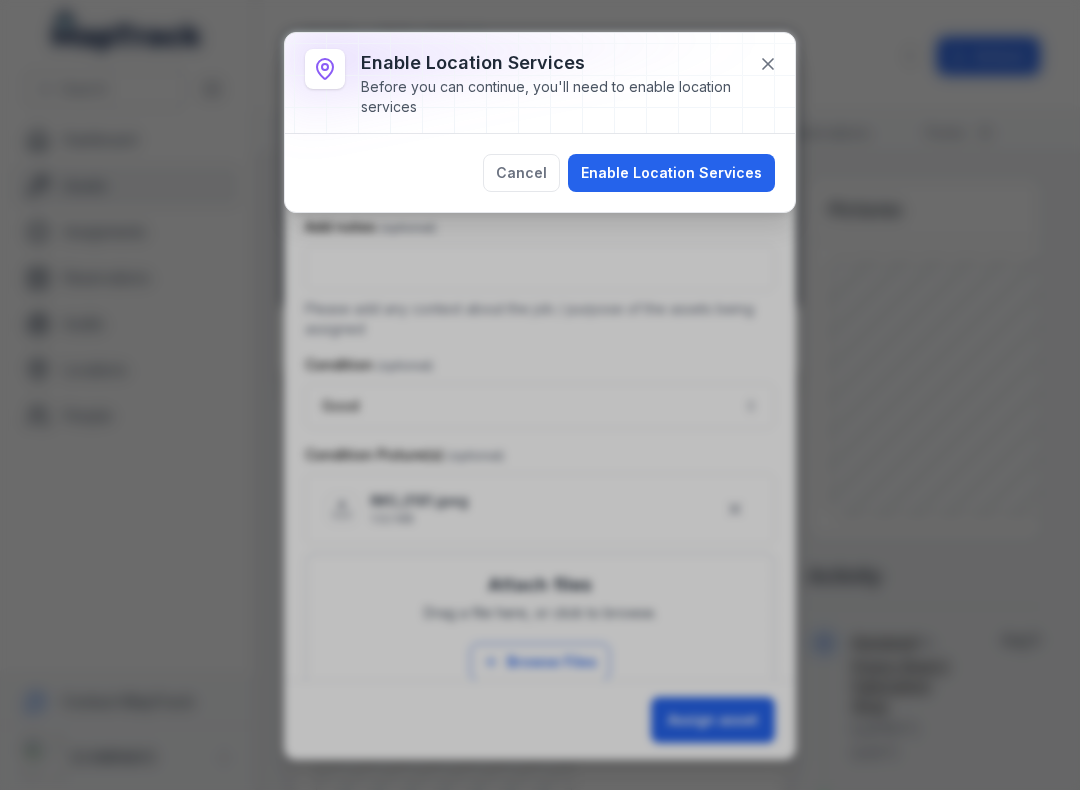 click on "Enable Location Services" at bounding box center [671, 173] 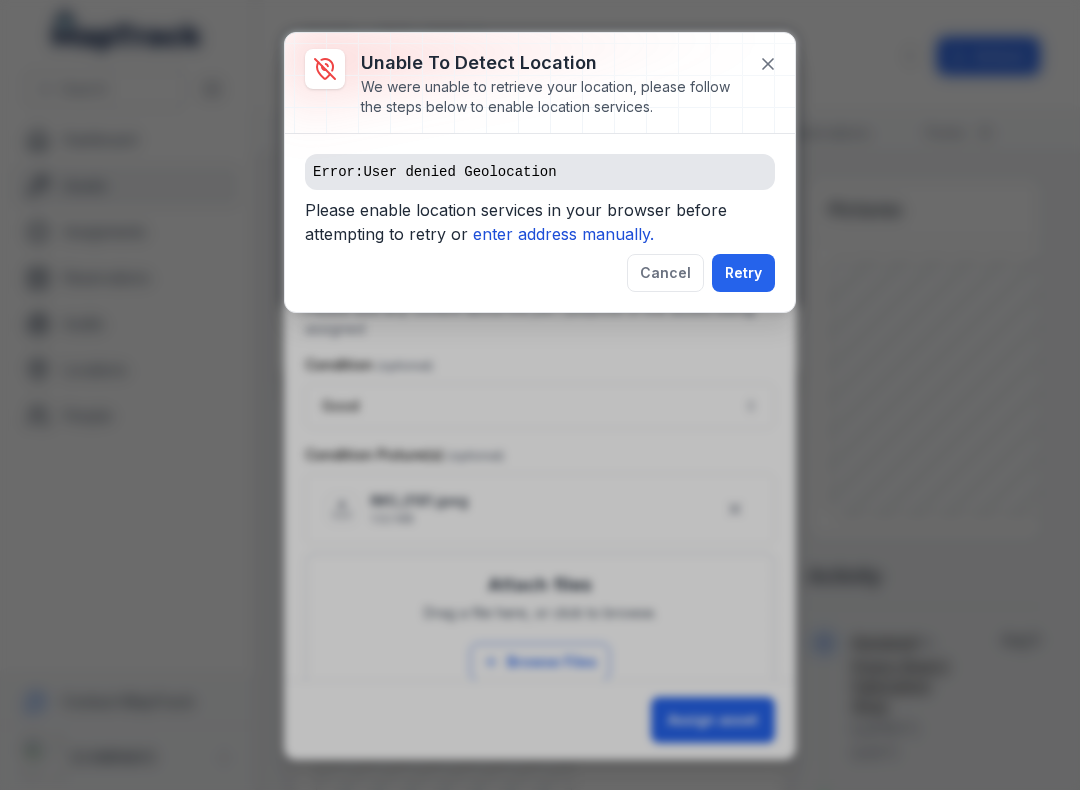 click on "enter address manually." at bounding box center (563, 234) 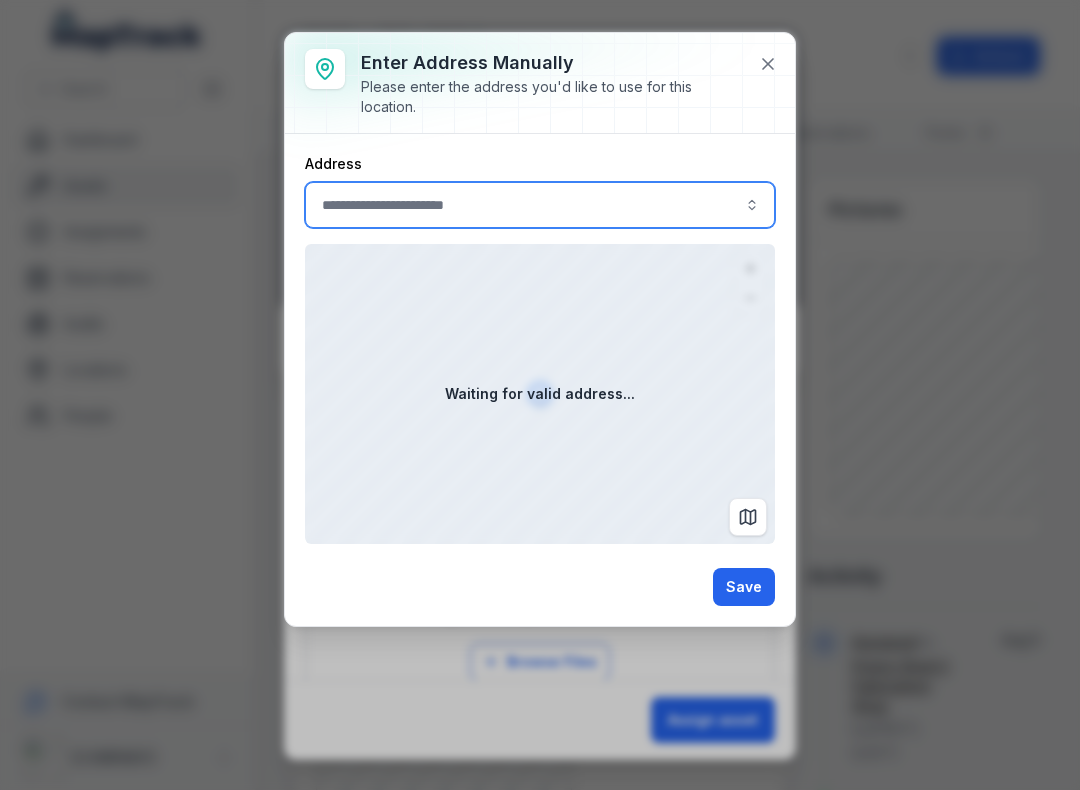 click at bounding box center [540, 205] 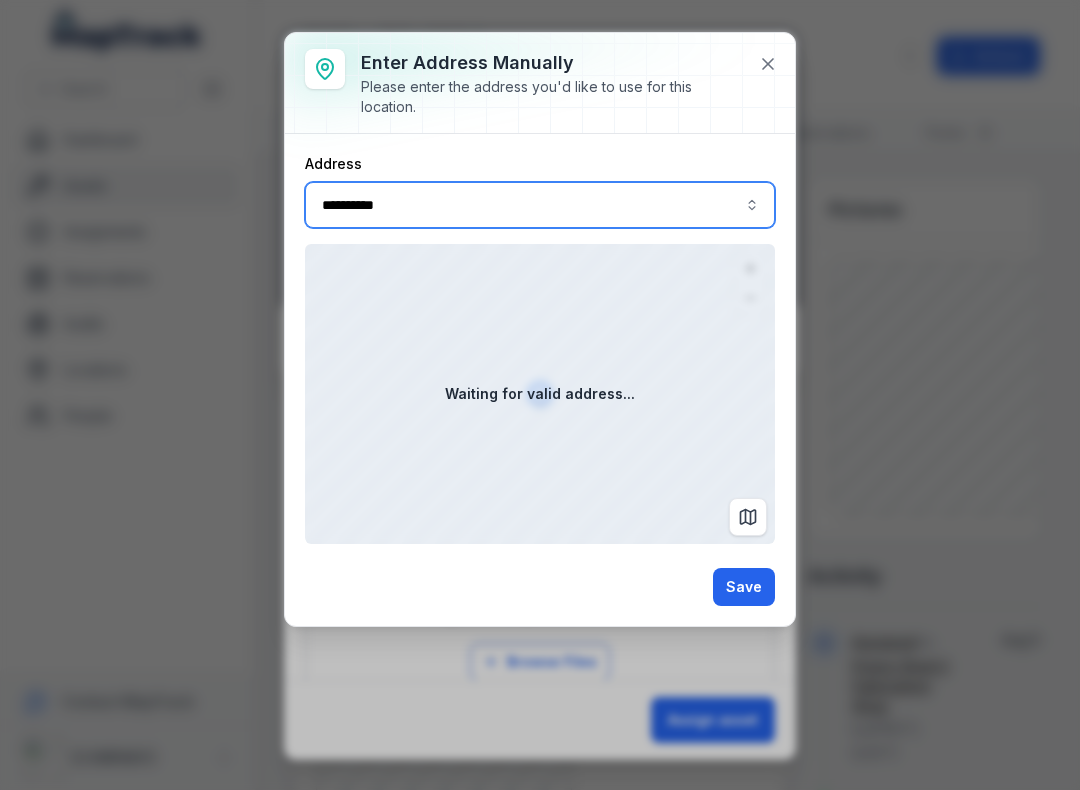 type on "**********" 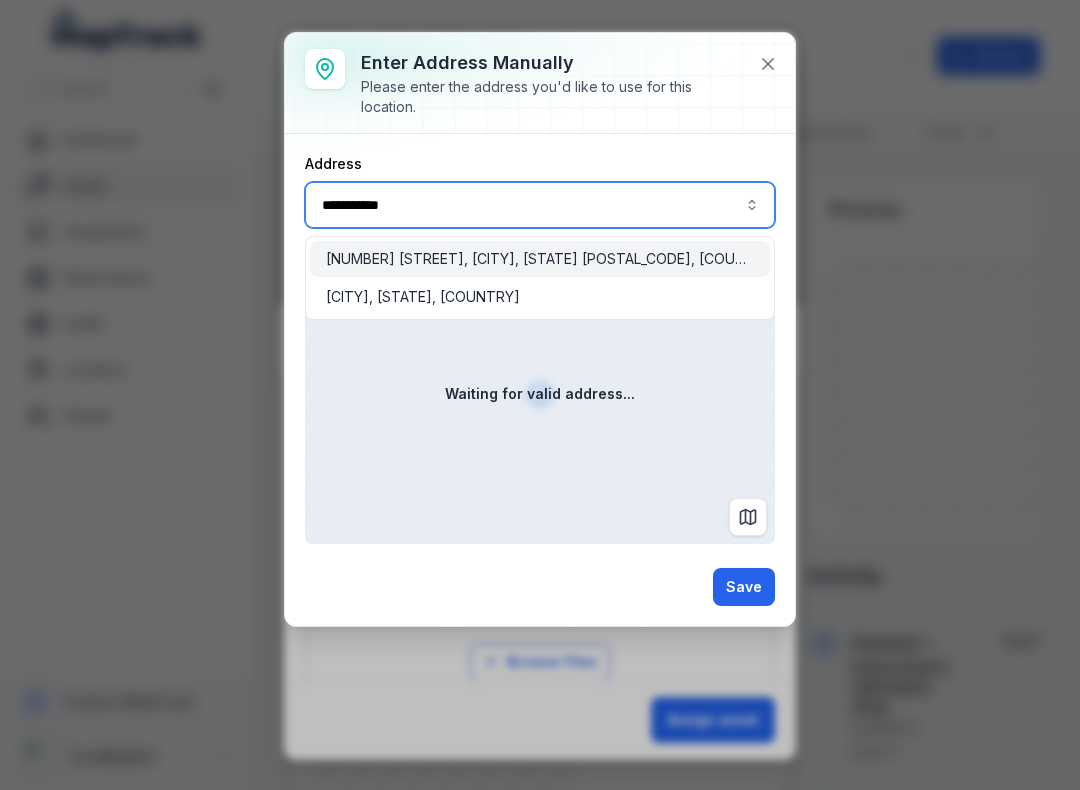 click on "[NUMBER] [STREET], [CITY], [STATE] [POSTAL_CODE], [COUNTRY]" at bounding box center [540, 259] 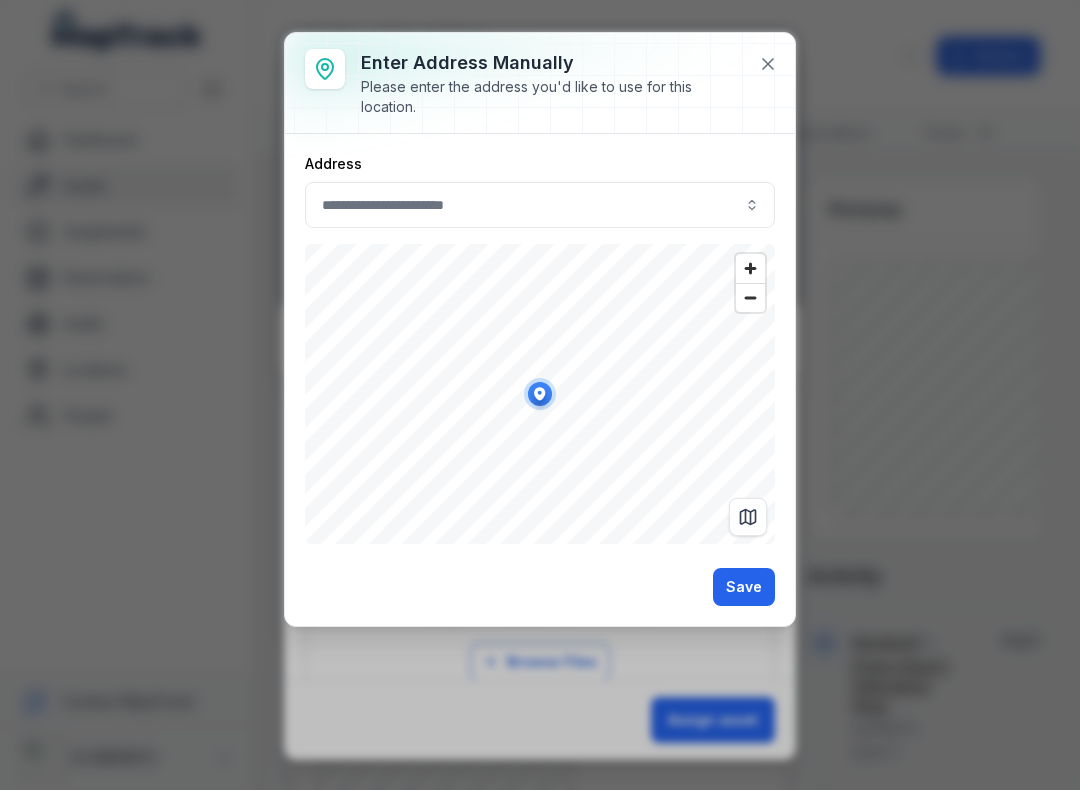 click on "Save" at bounding box center (744, 587) 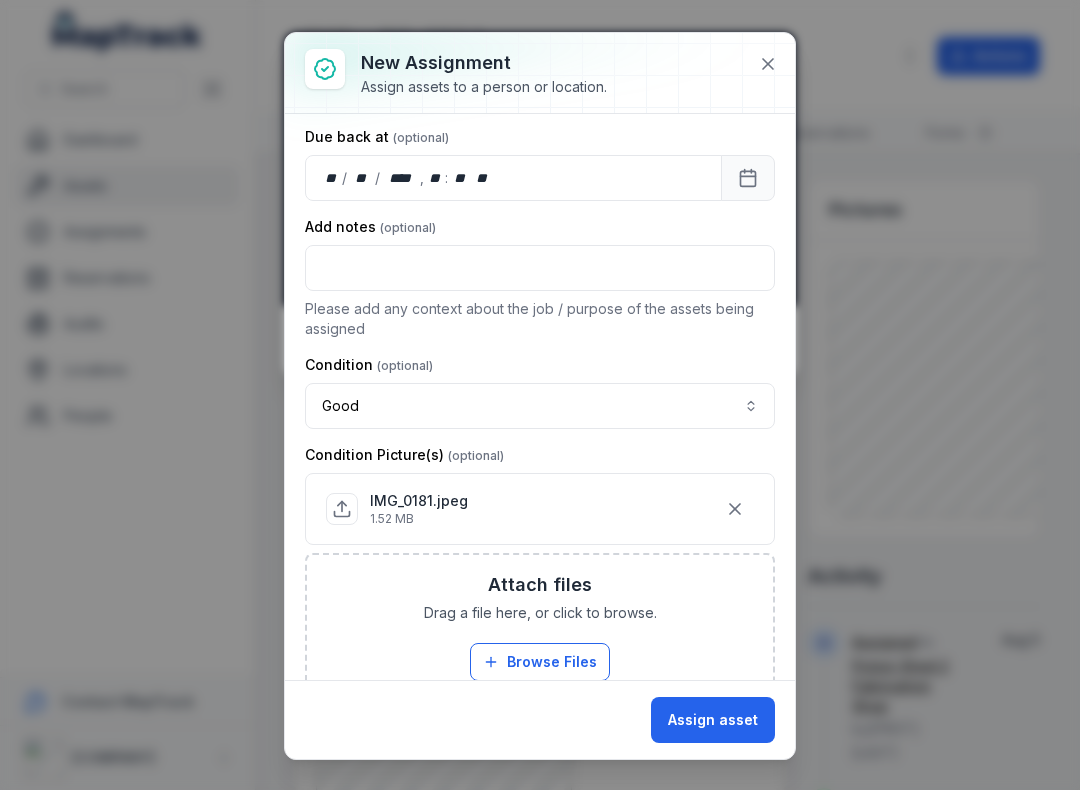 click on "Assign asset" at bounding box center [713, 720] 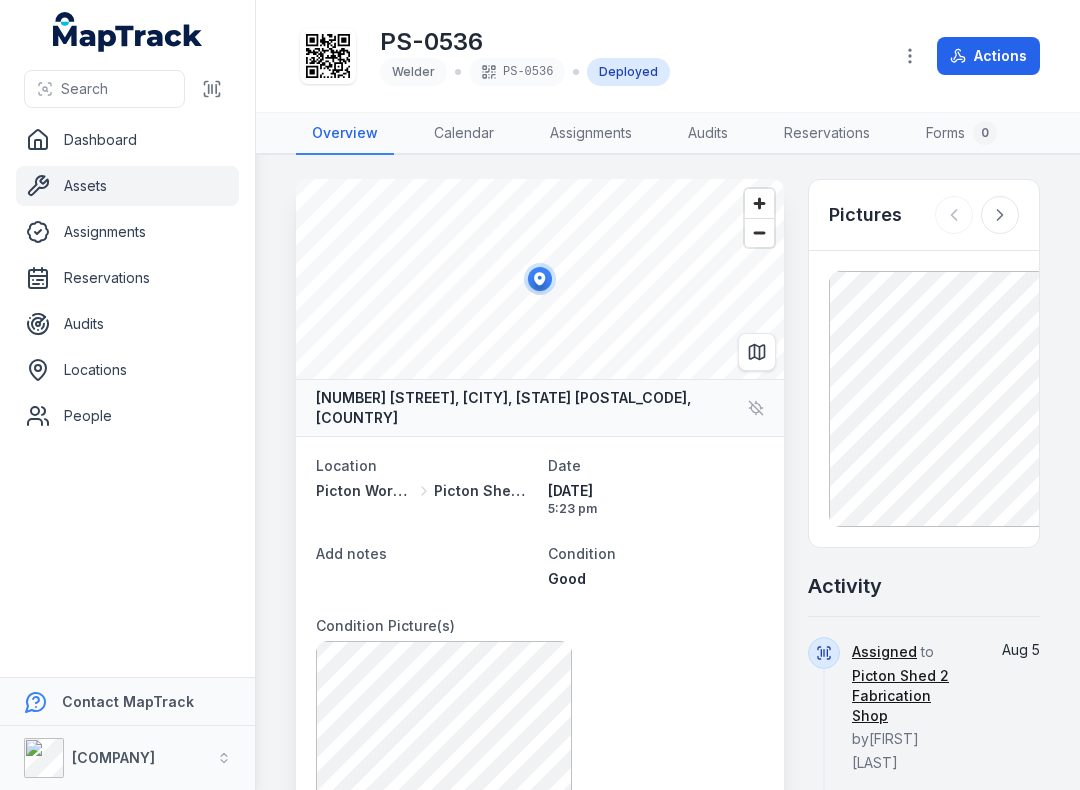 click 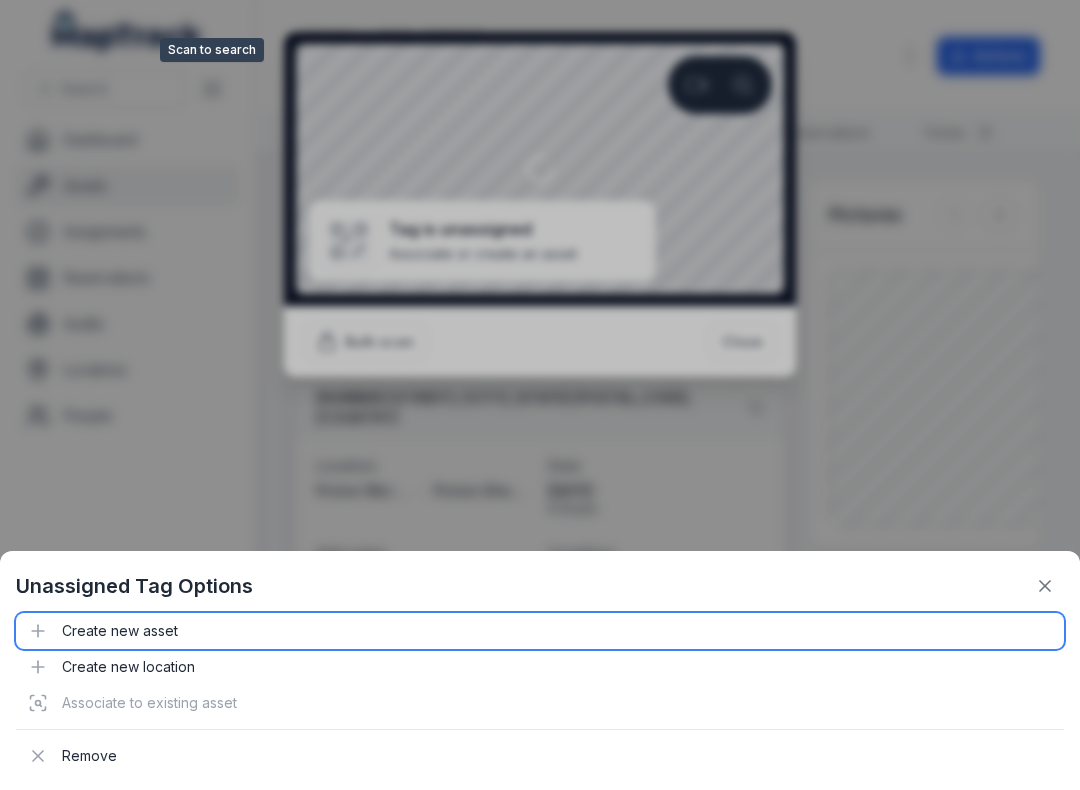 click on "Create new asset" at bounding box center [540, 631] 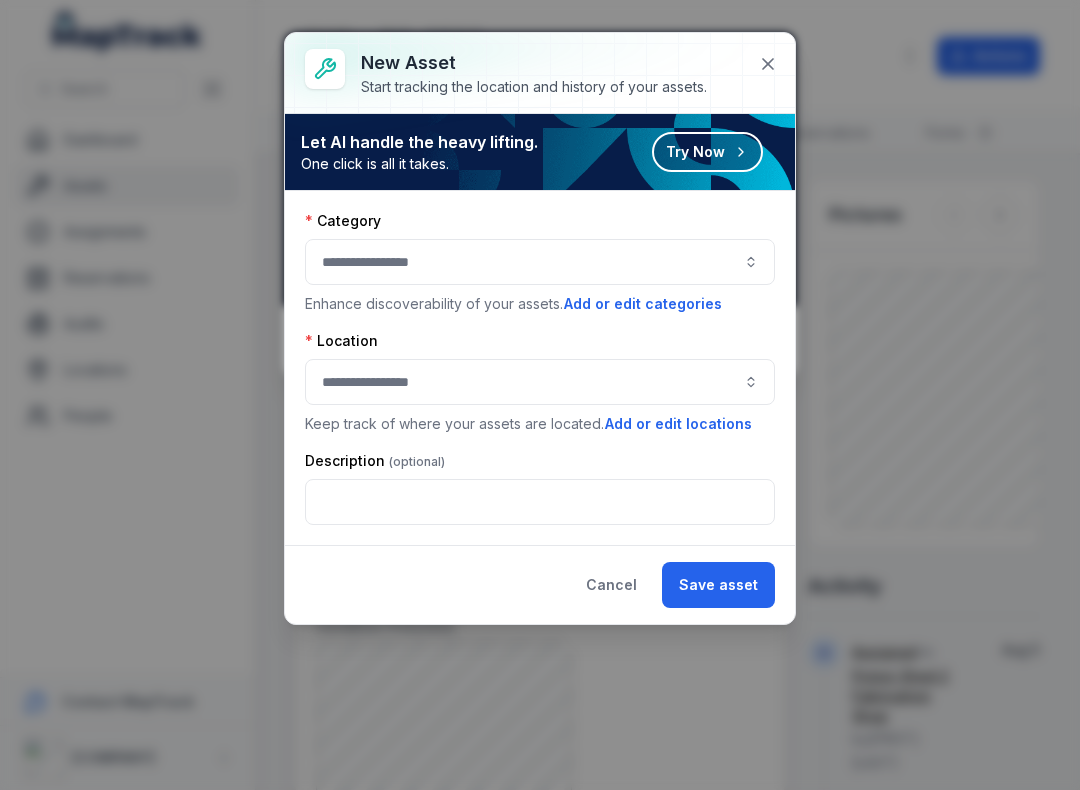 click at bounding box center (540, 262) 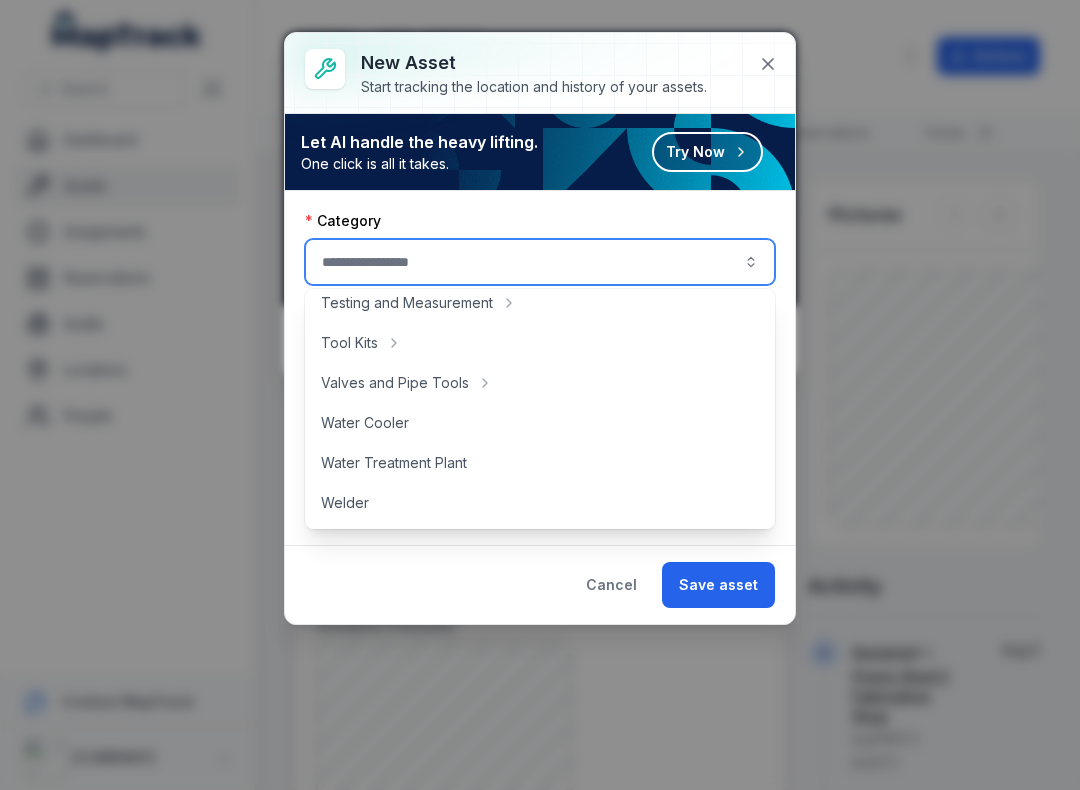 scroll, scrollTop: 892, scrollLeft: 0, axis: vertical 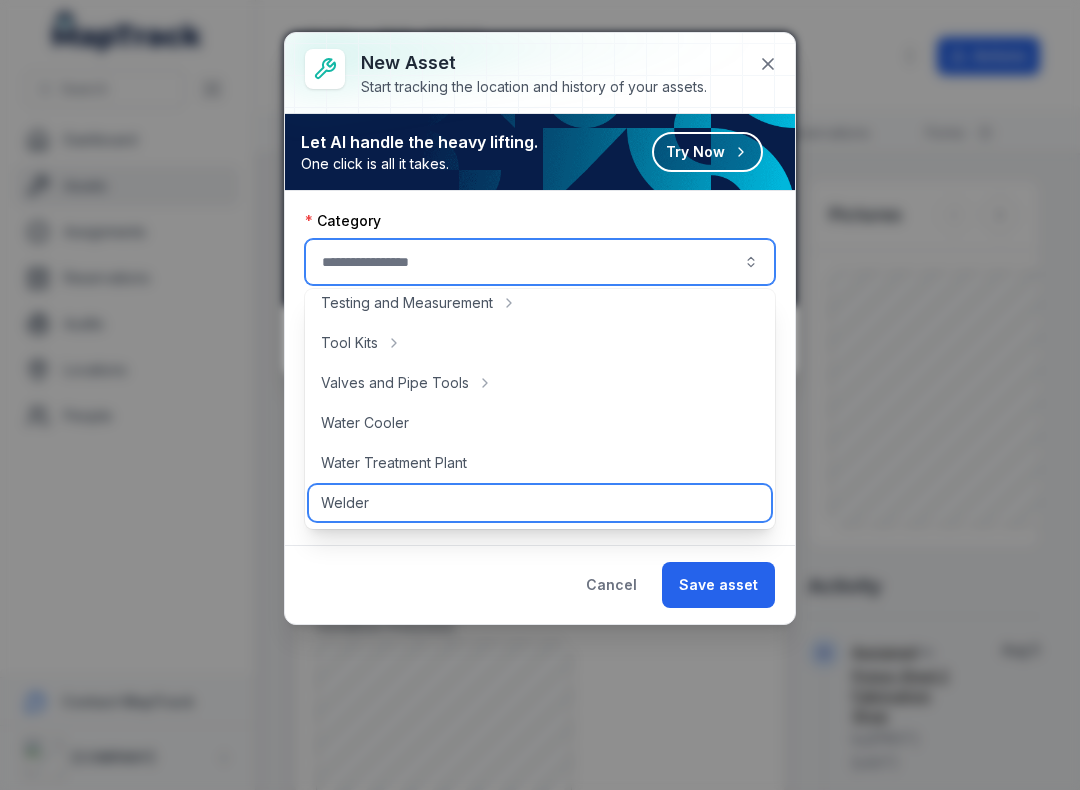 click on "Welder" at bounding box center (540, 503) 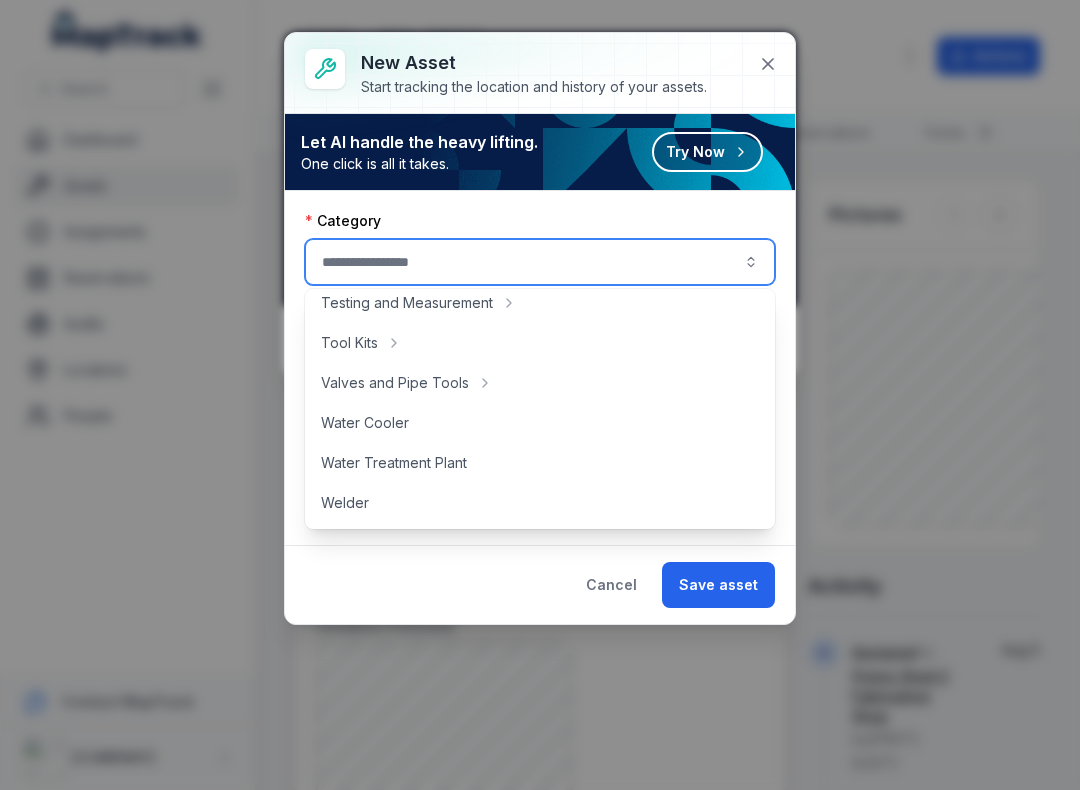 type on "******" 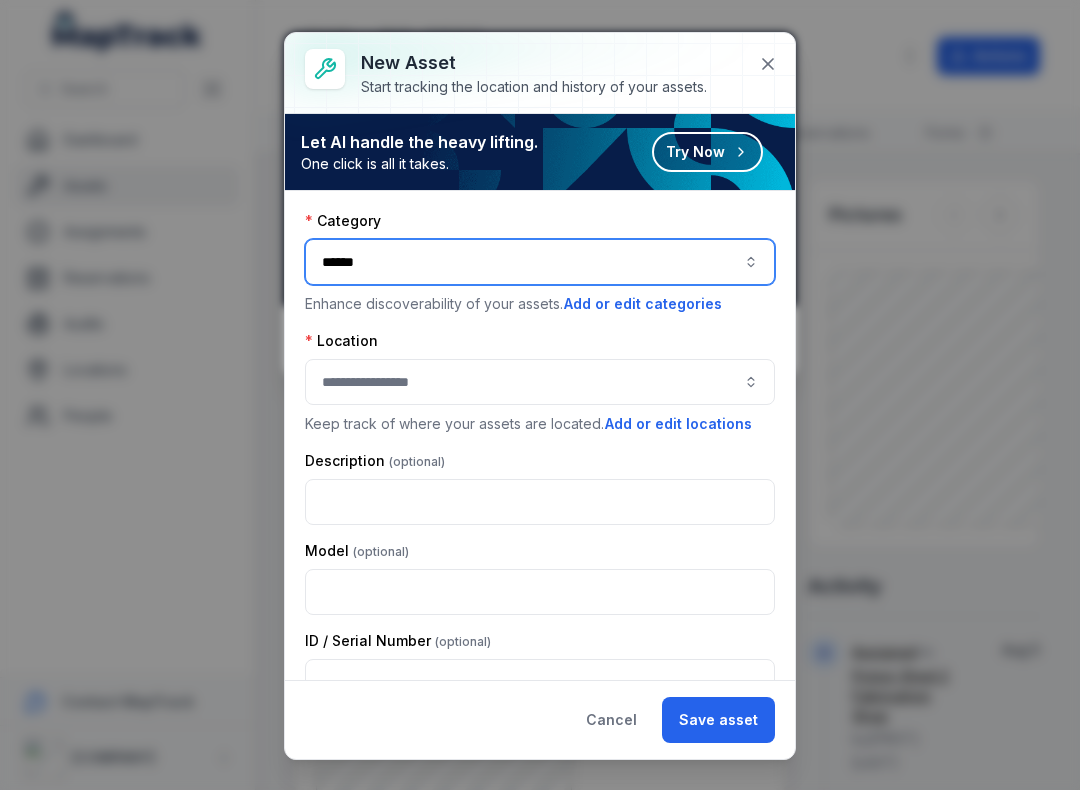 click at bounding box center [540, 382] 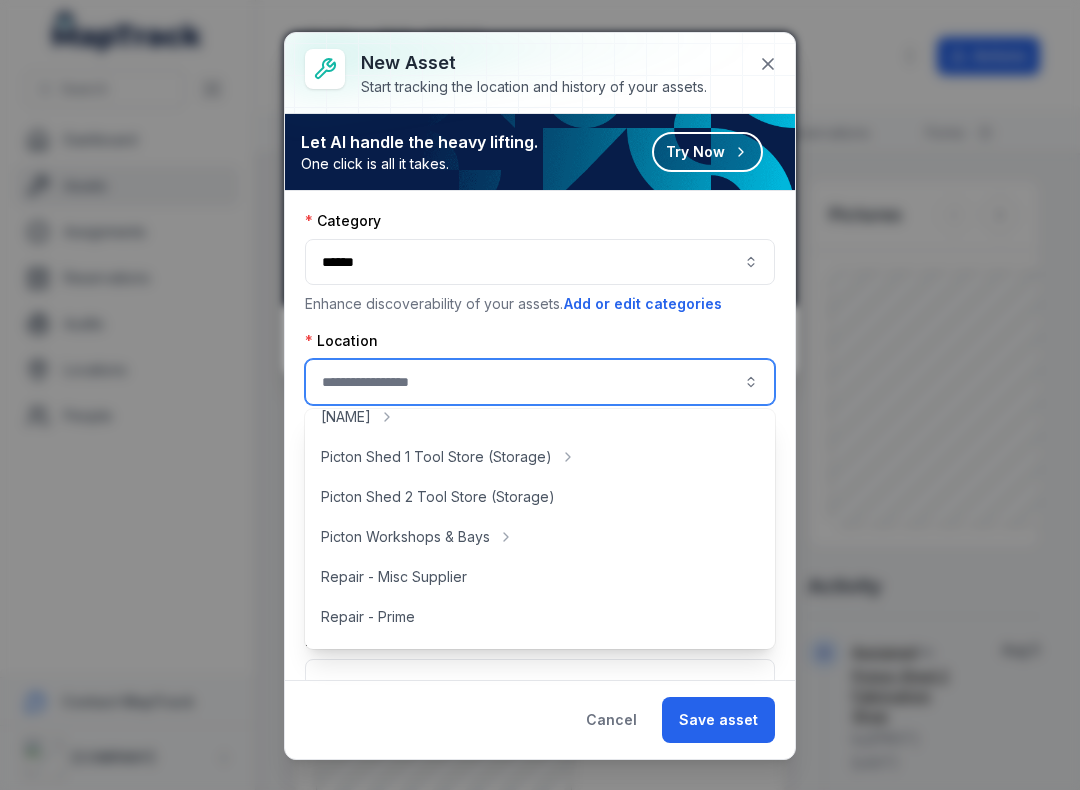 scroll, scrollTop: 379, scrollLeft: 0, axis: vertical 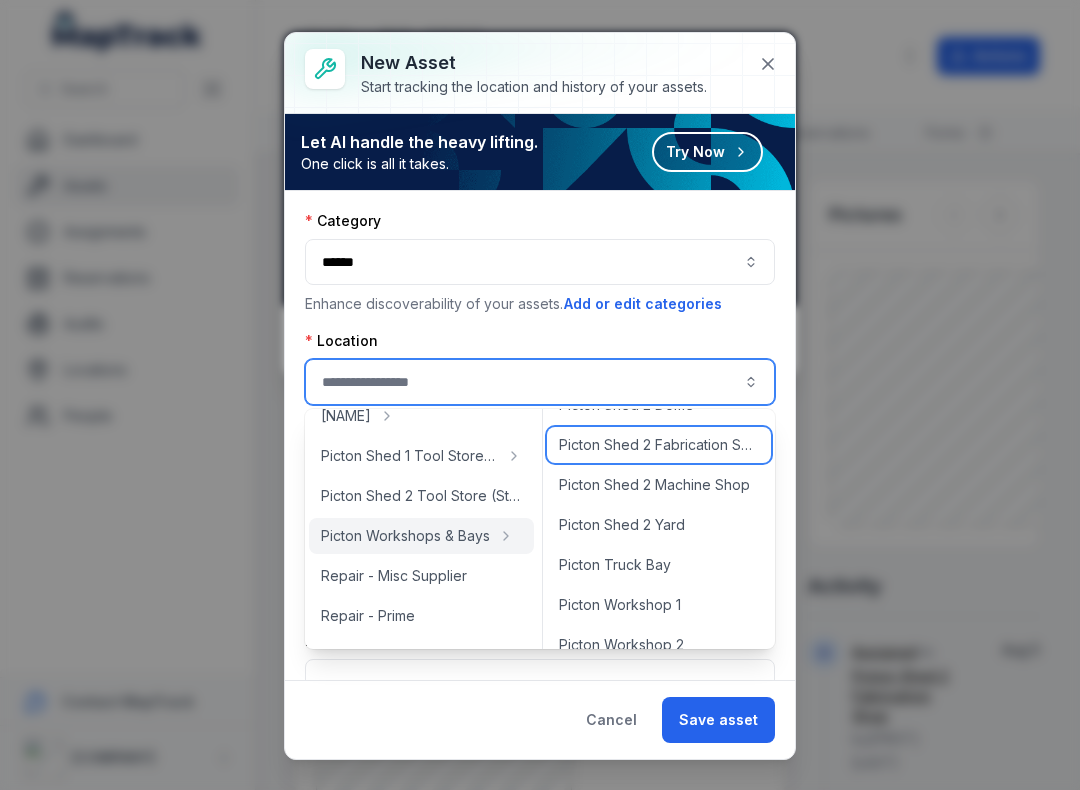 click on "Picton Shed 2 Fabrication Shop" at bounding box center (659, 445) 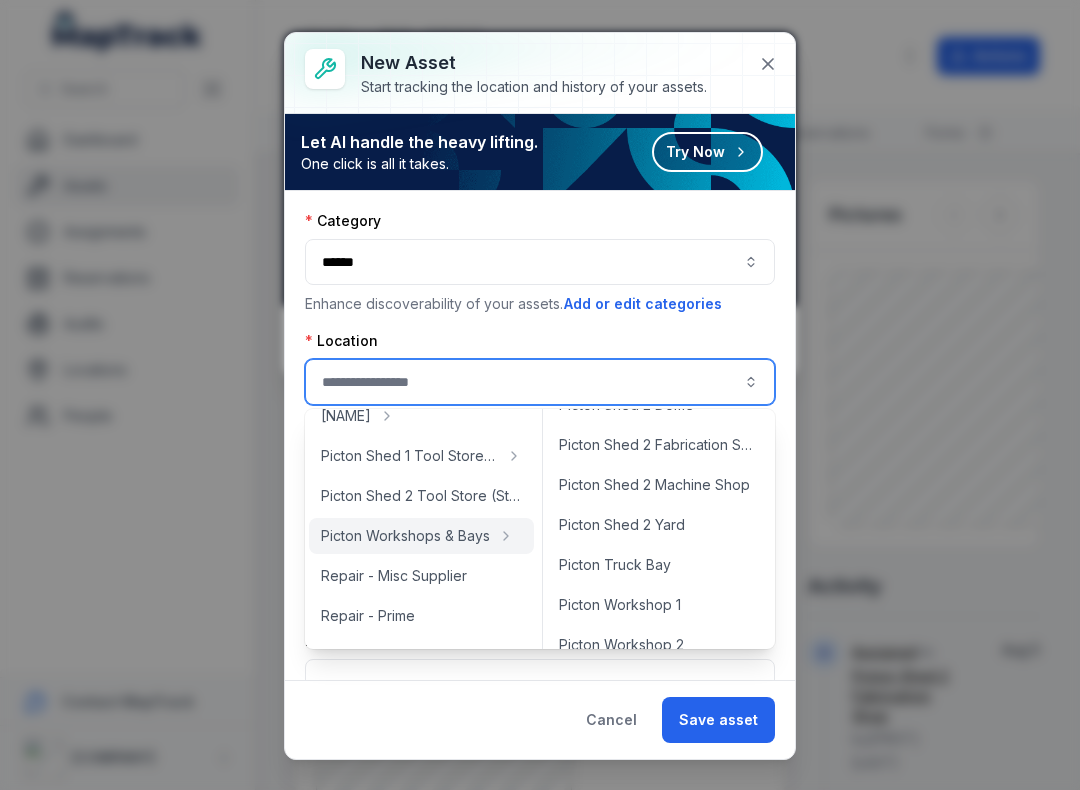 type on "**********" 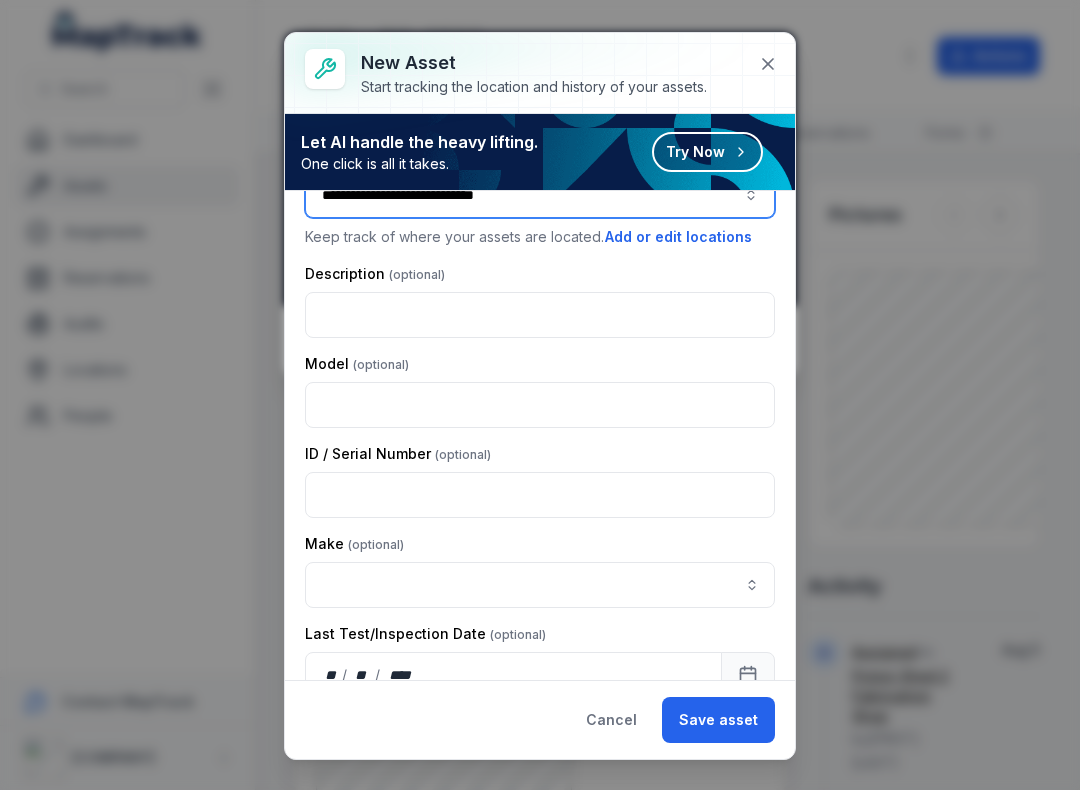 scroll, scrollTop: 189, scrollLeft: 0, axis: vertical 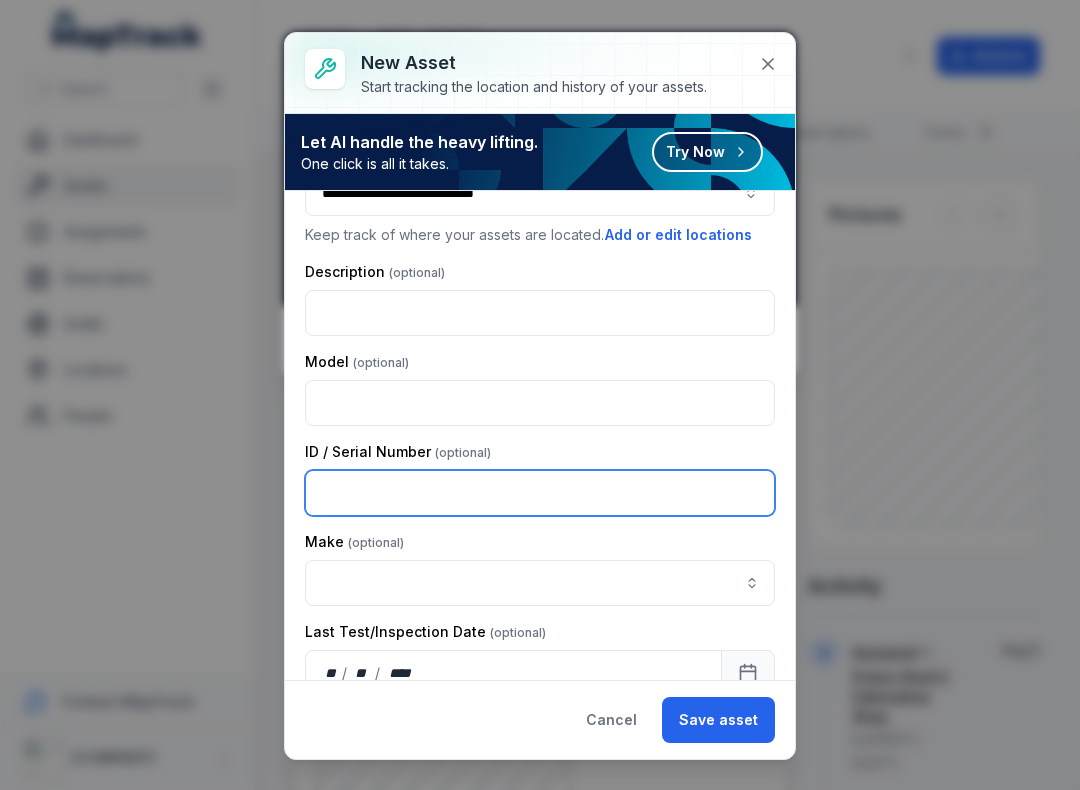 click at bounding box center [540, 493] 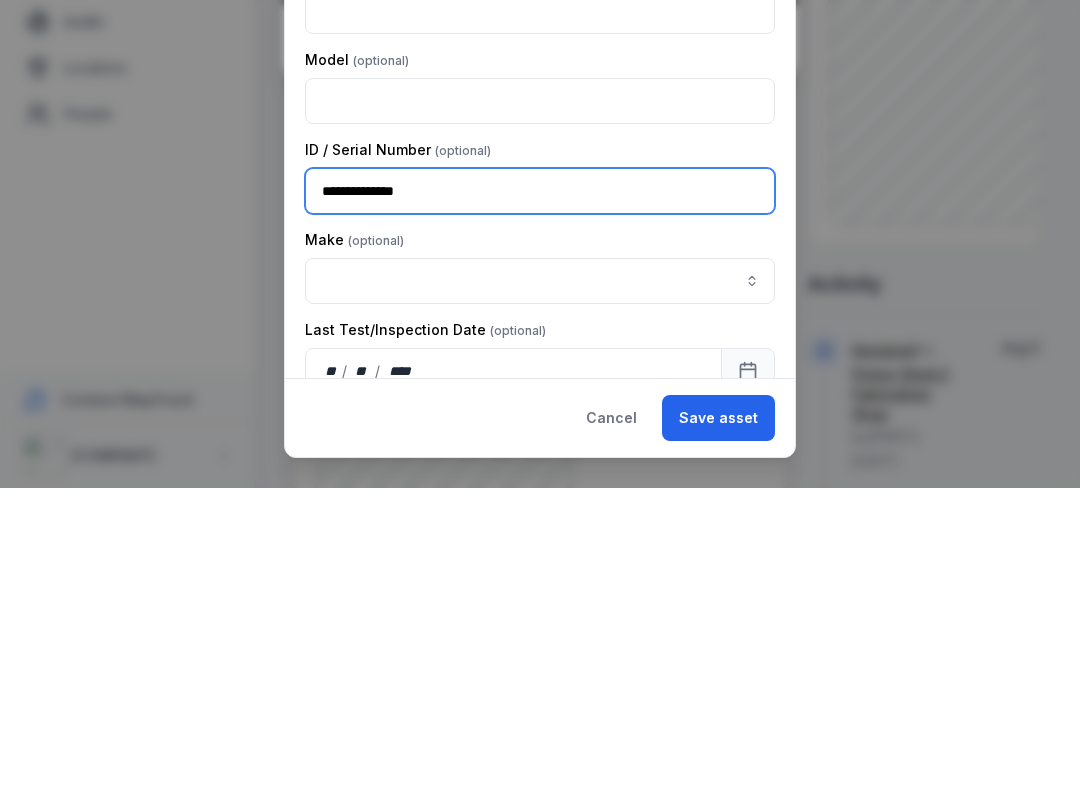 type on "**********" 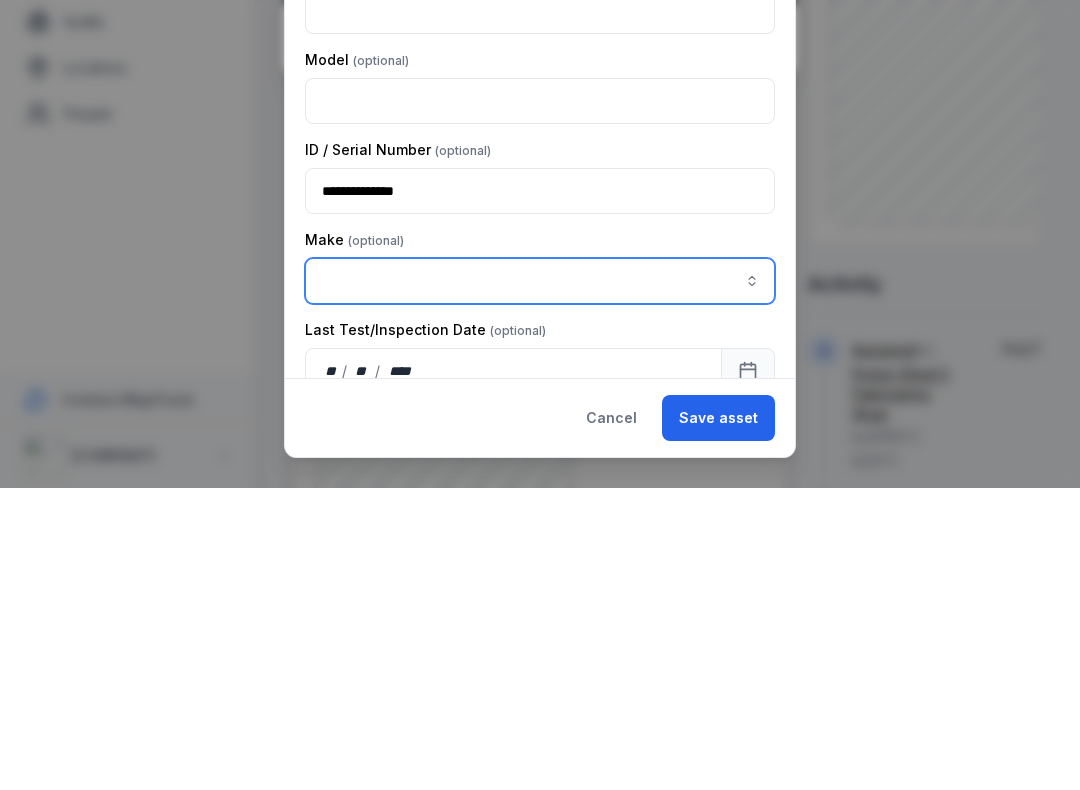 click at bounding box center (540, 583) 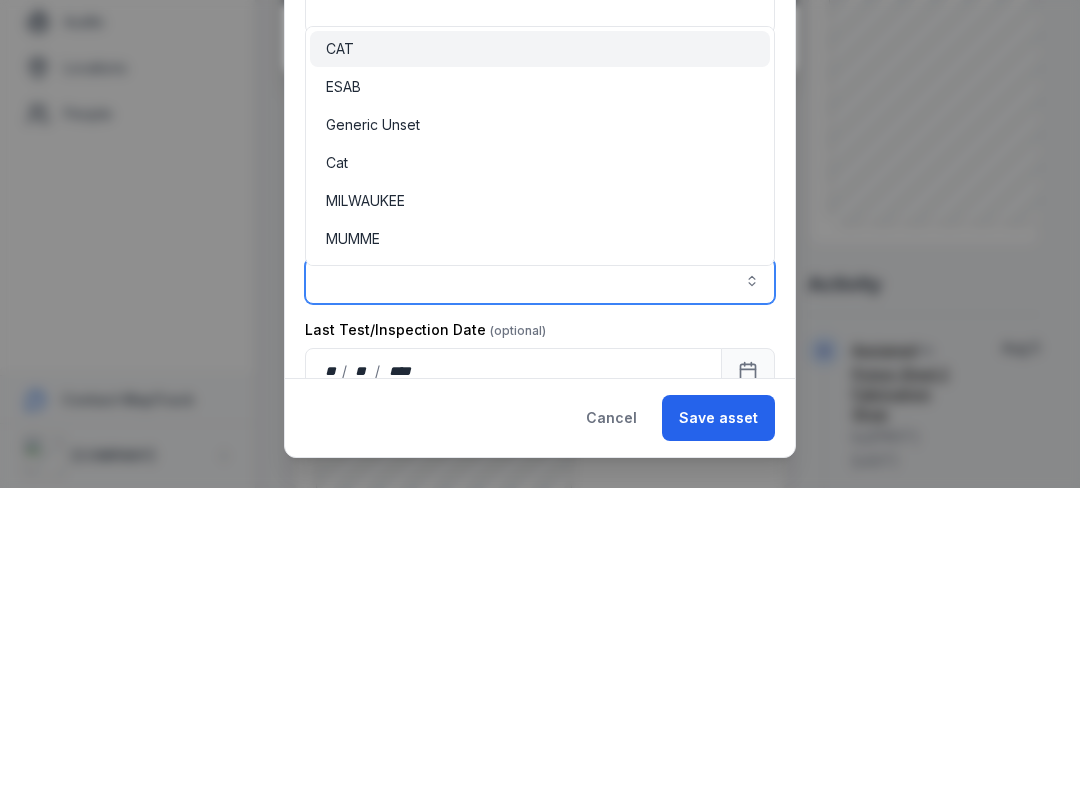 click on "ESAB" at bounding box center [343, 389] 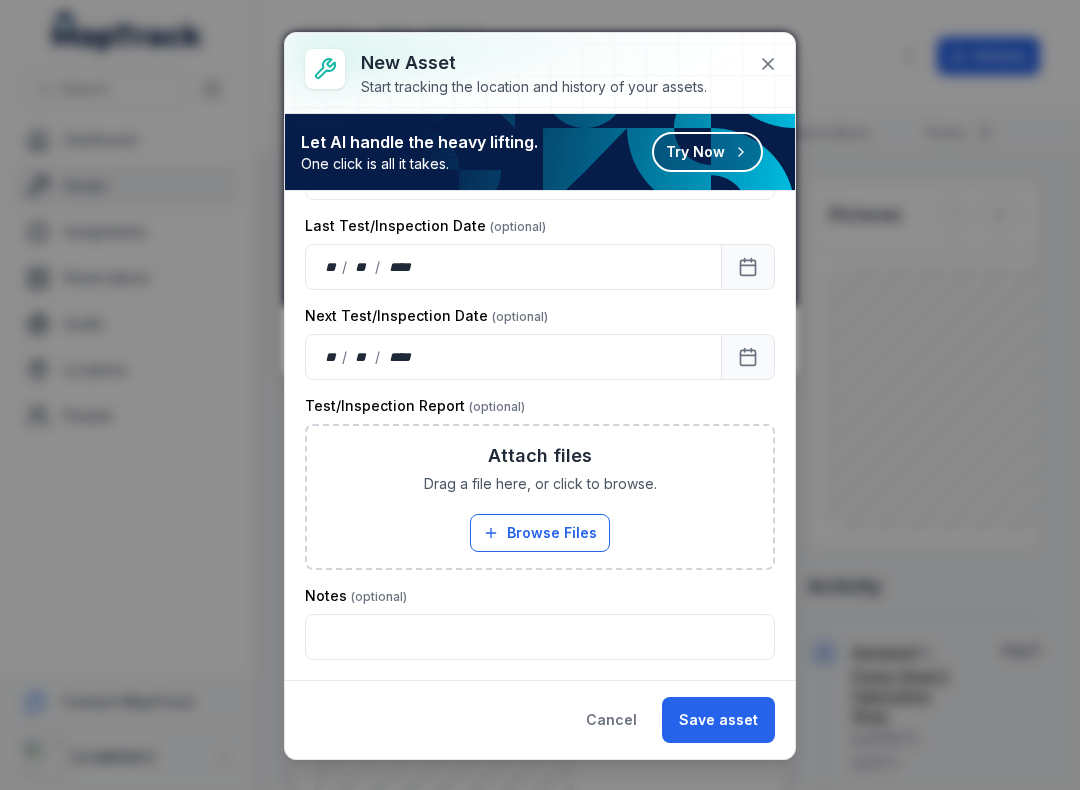 scroll, scrollTop: 595, scrollLeft: 0, axis: vertical 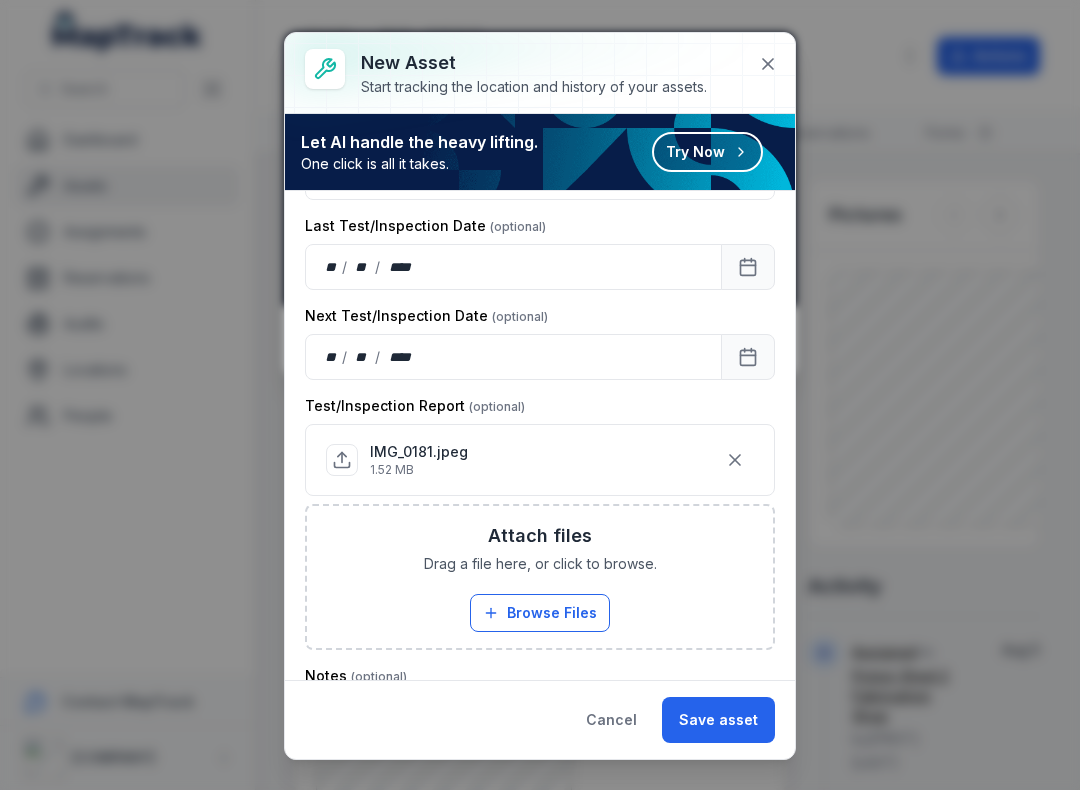 click on "Save asset" at bounding box center (718, 720) 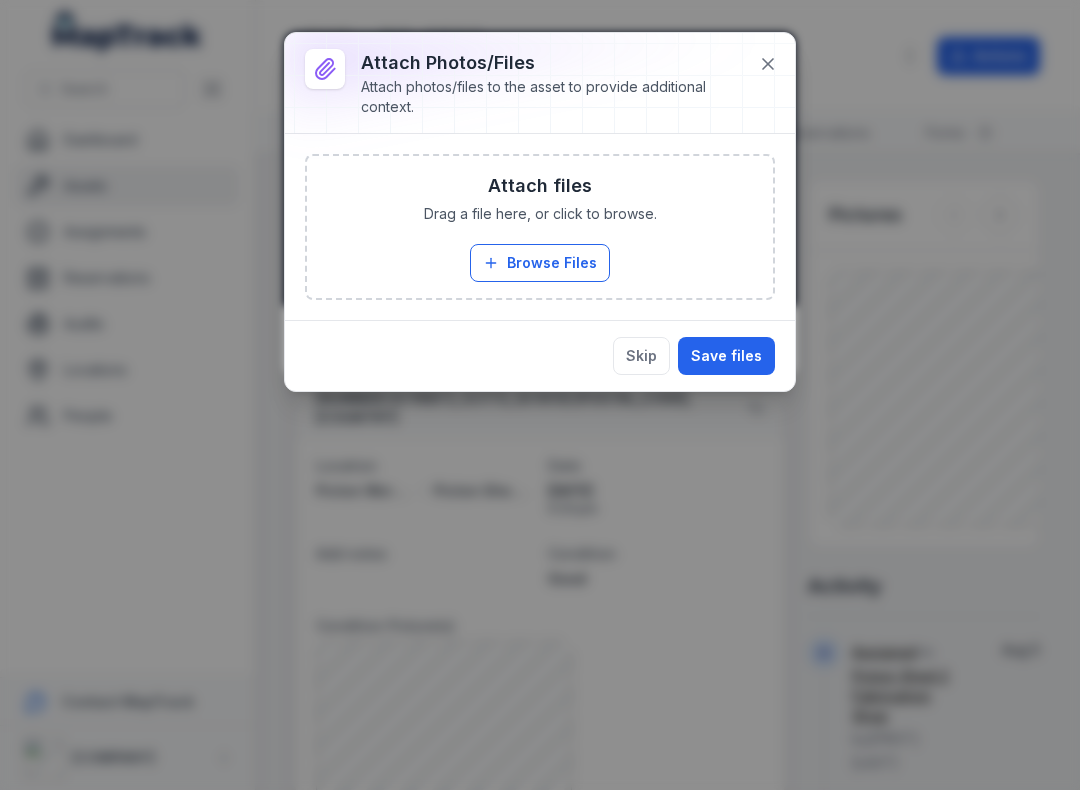 click on "Browse Files" at bounding box center (540, 263) 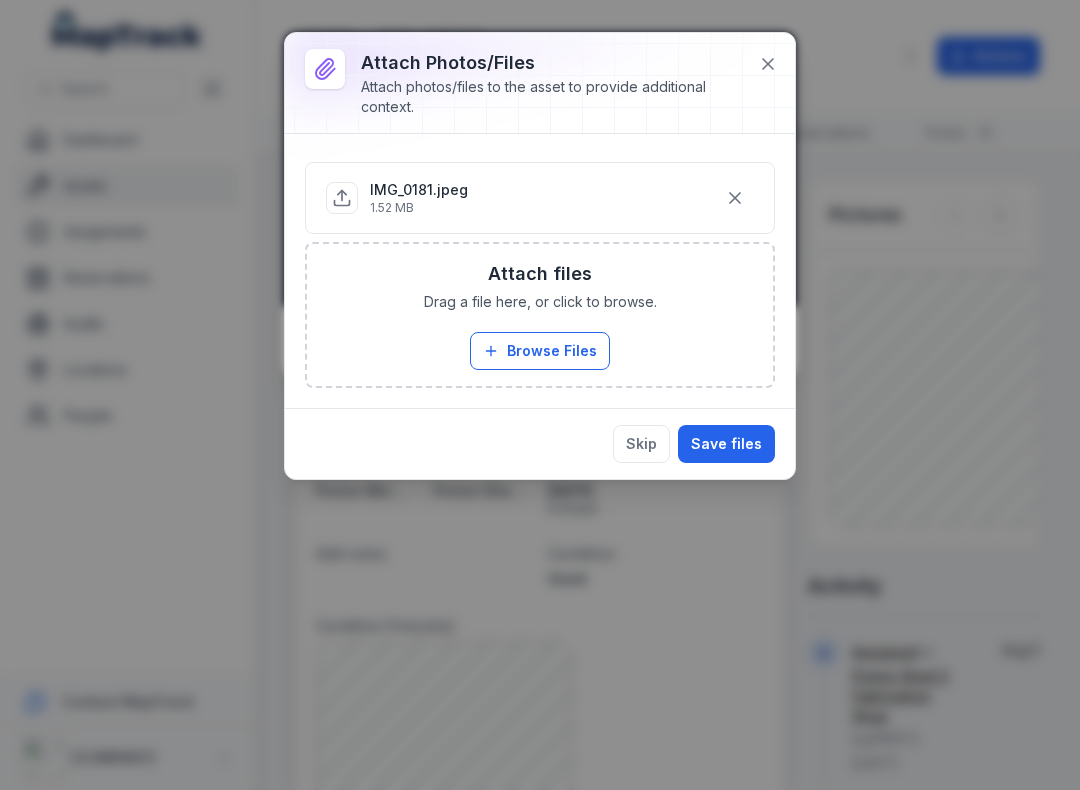 click on "Save files" at bounding box center (726, 444) 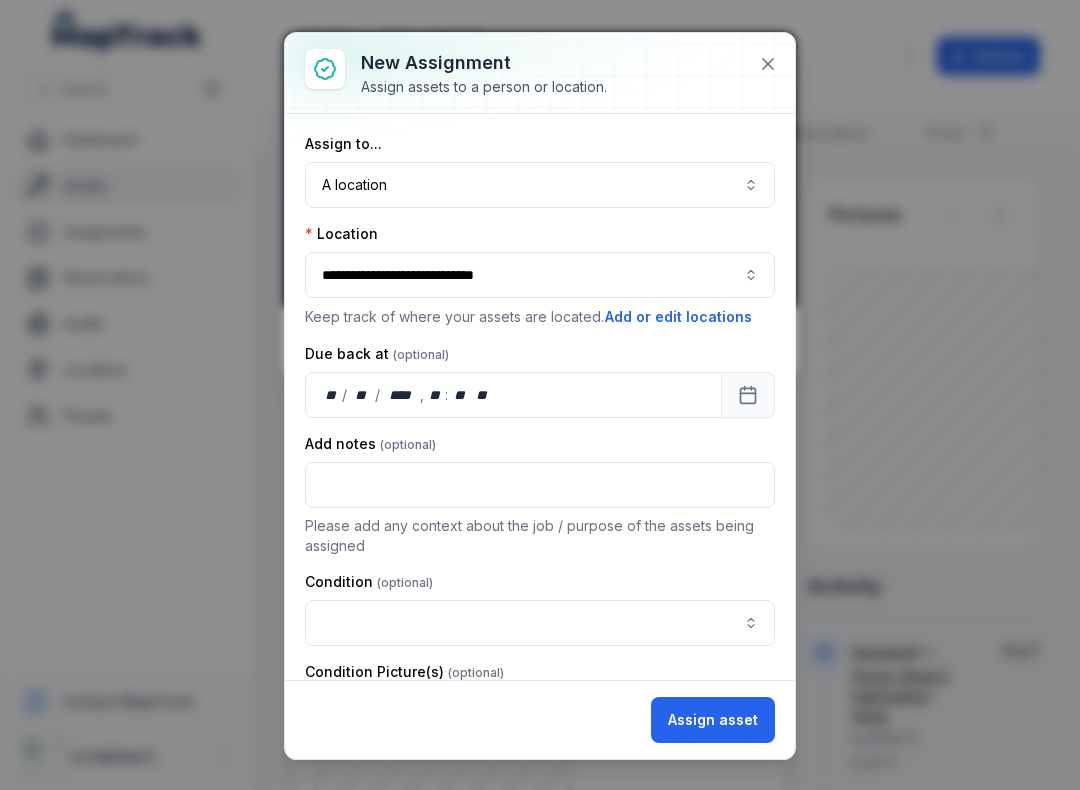 click at bounding box center [540, 623] 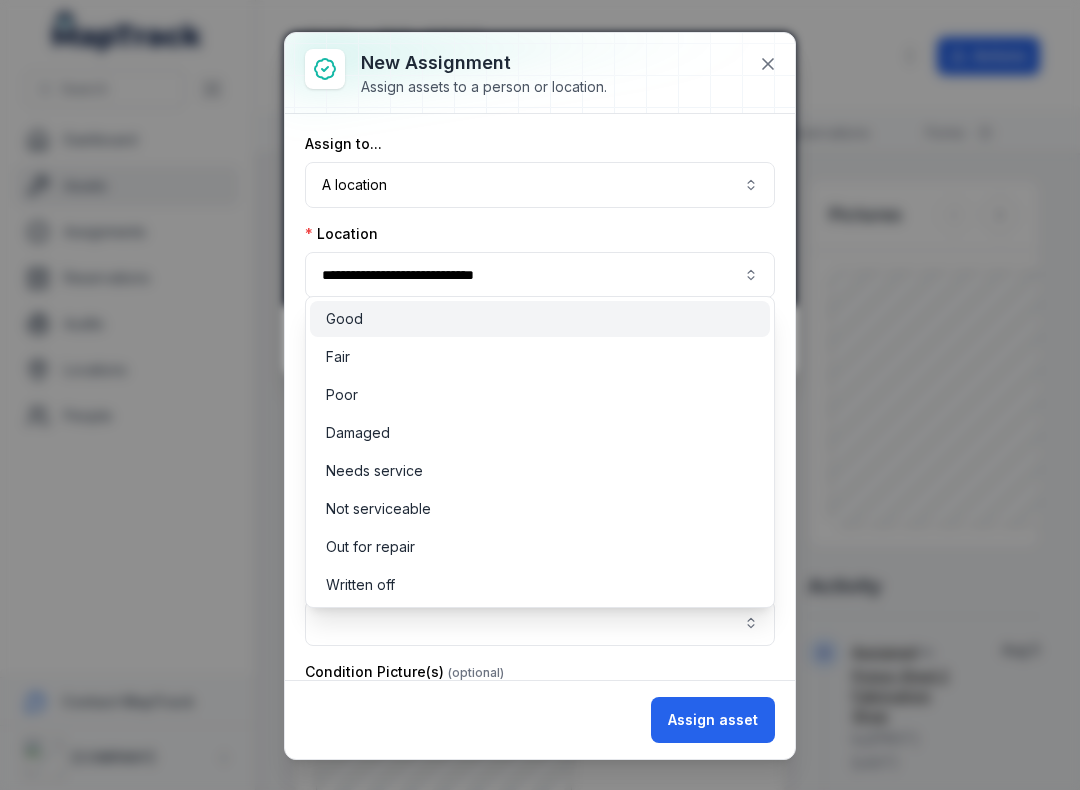 click on "Good" at bounding box center (540, 319) 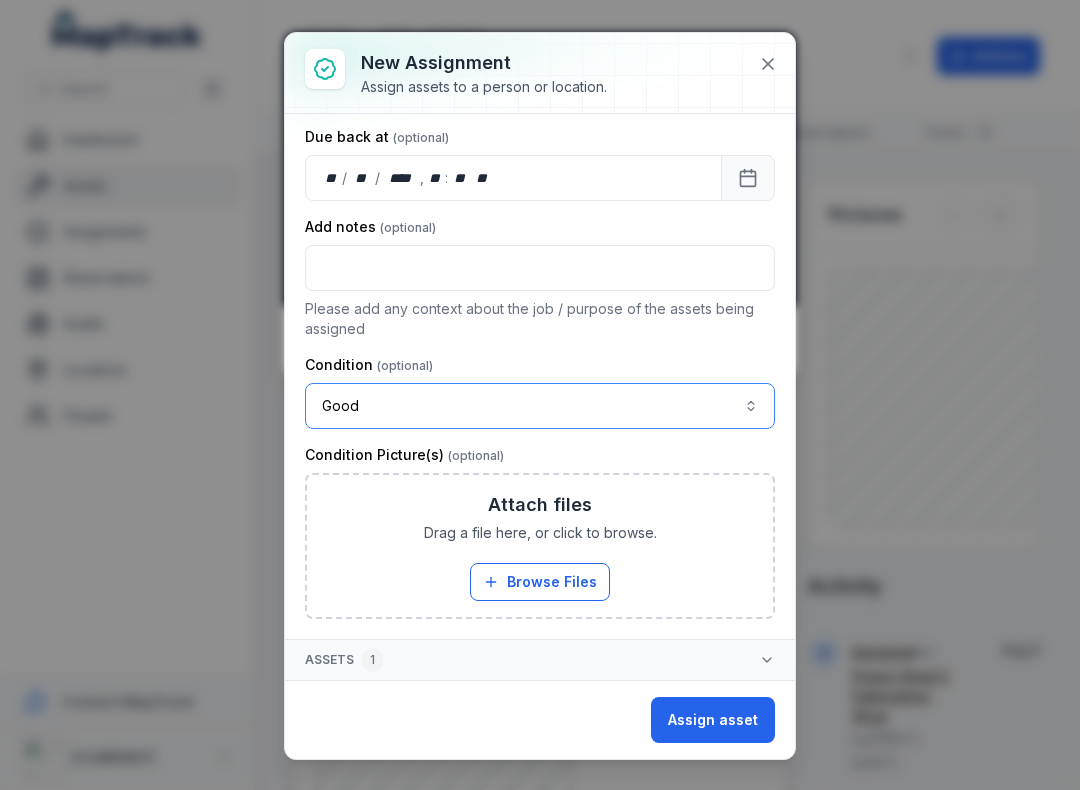 scroll, scrollTop: 217, scrollLeft: 0, axis: vertical 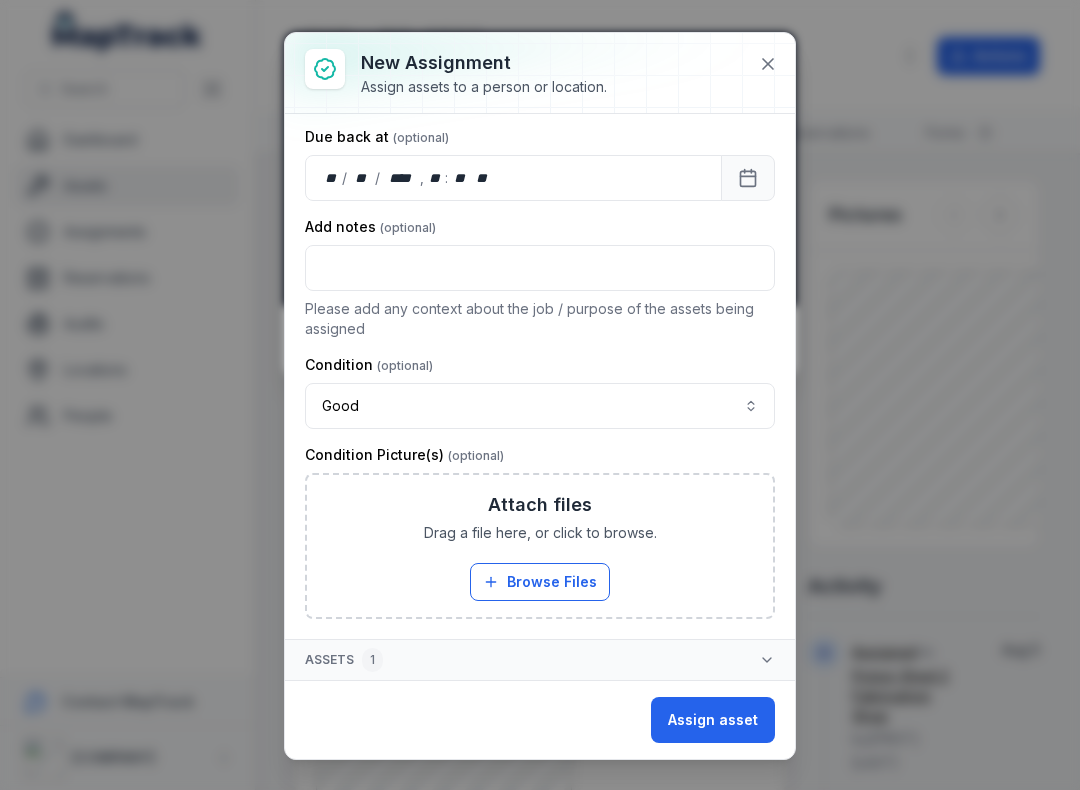 click on "Browse Files" at bounding box center [540, 582] 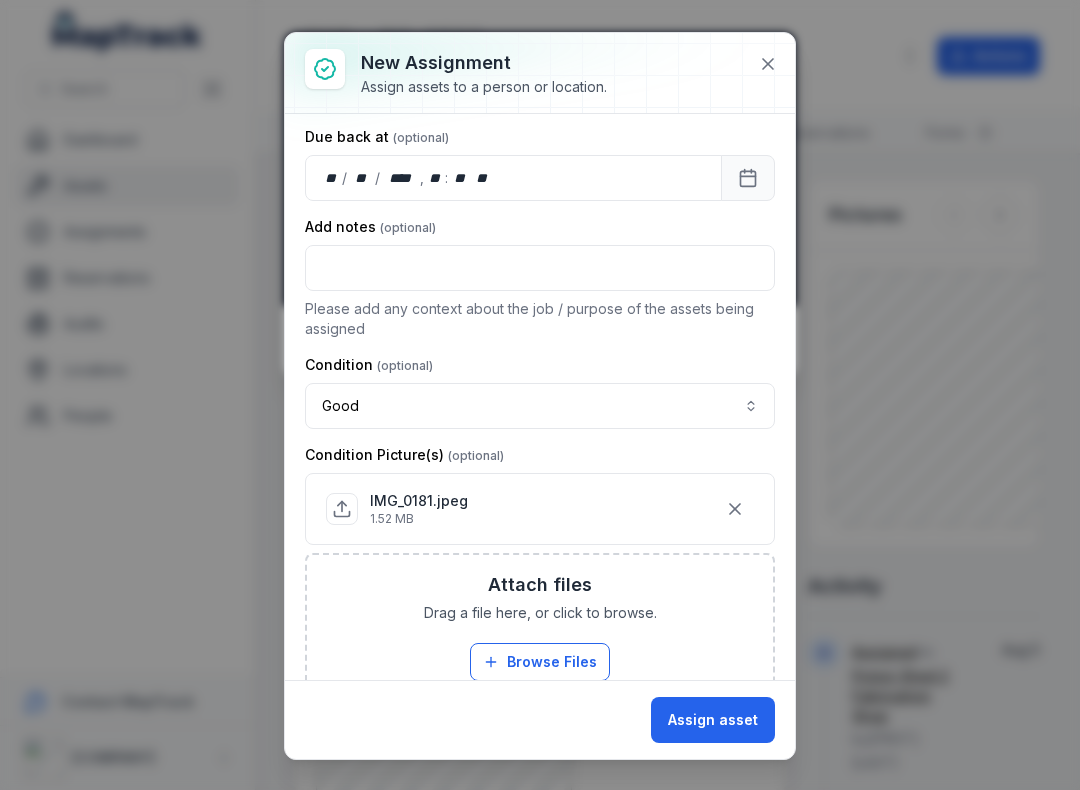 click on "Assign asset" at bounding box center [713, 720] 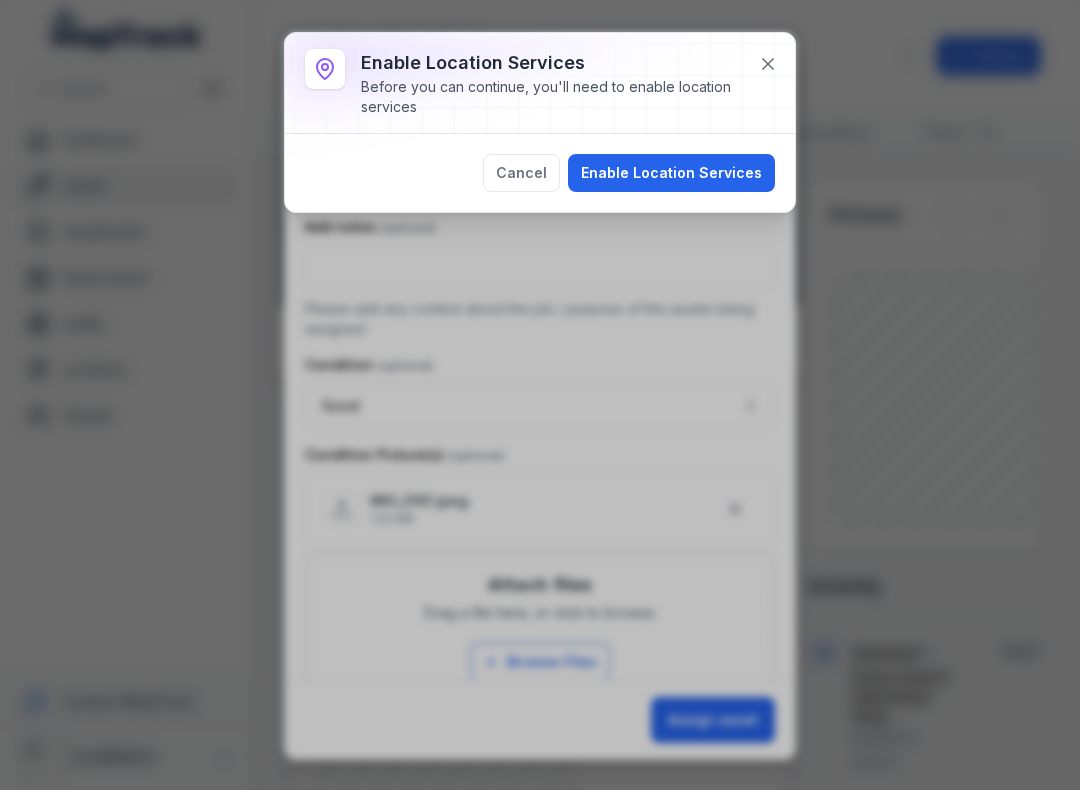 click on "Enable Location Services" at bounding box center [671, 173] 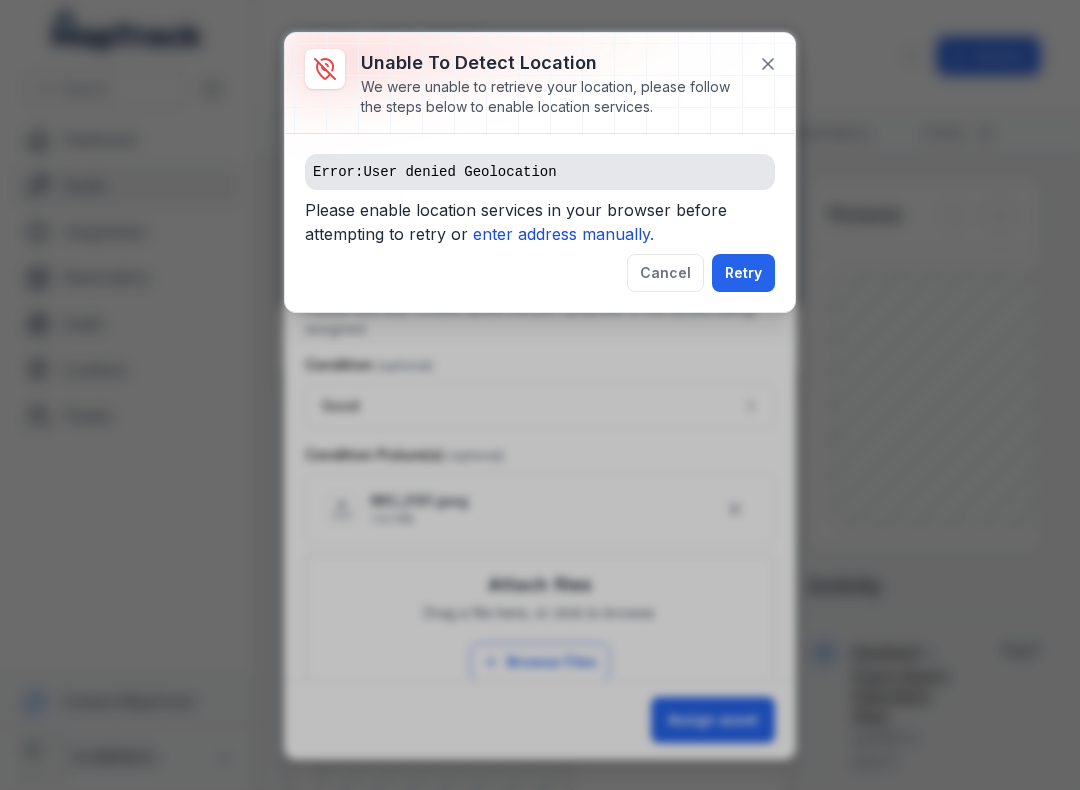 click on "enter address manually." at bounding box center (563, 234) 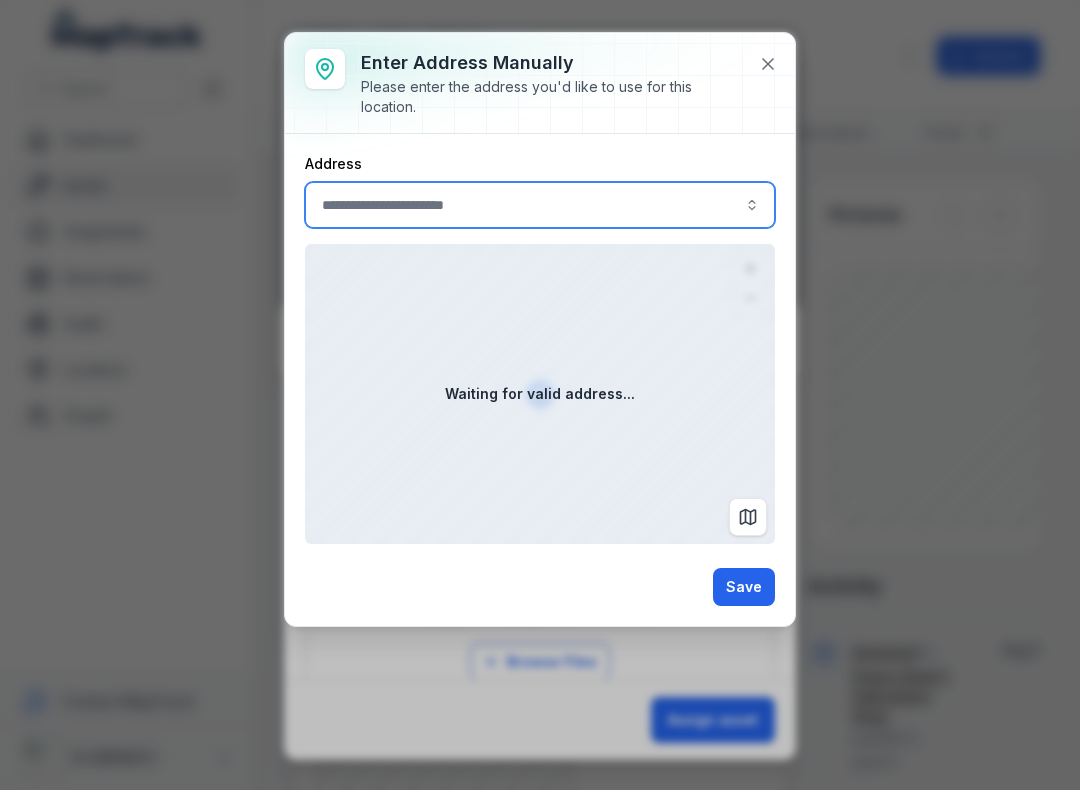 click at bounding box center (540, 205) 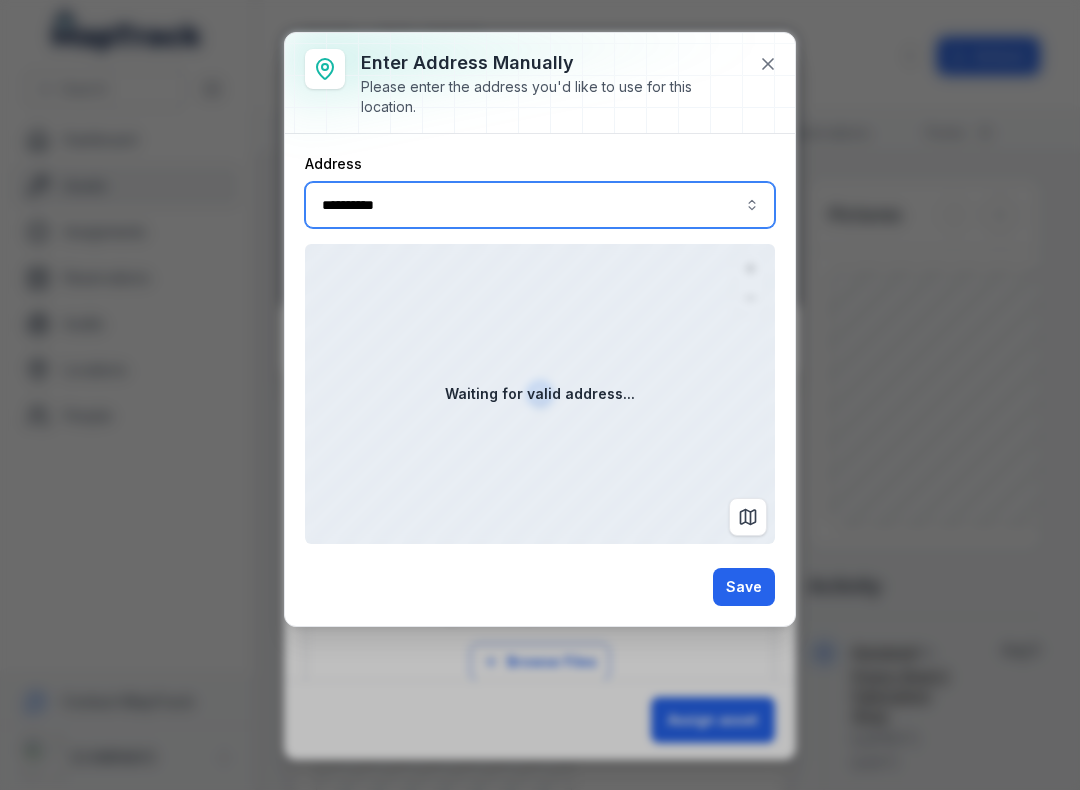 type on "**********" 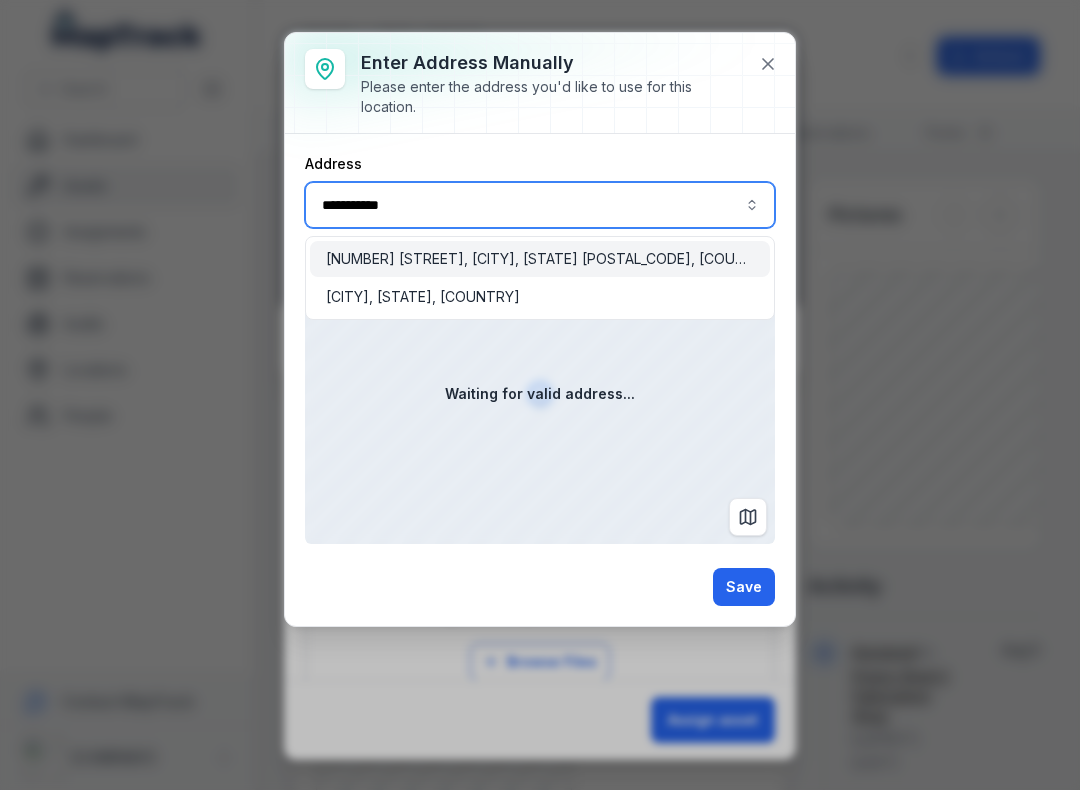 click on "[NUMBER] [STREET], [CITY], [STATE] [POSTAL_CODE], [COUNTRY]" at bounding box center [540, 259] 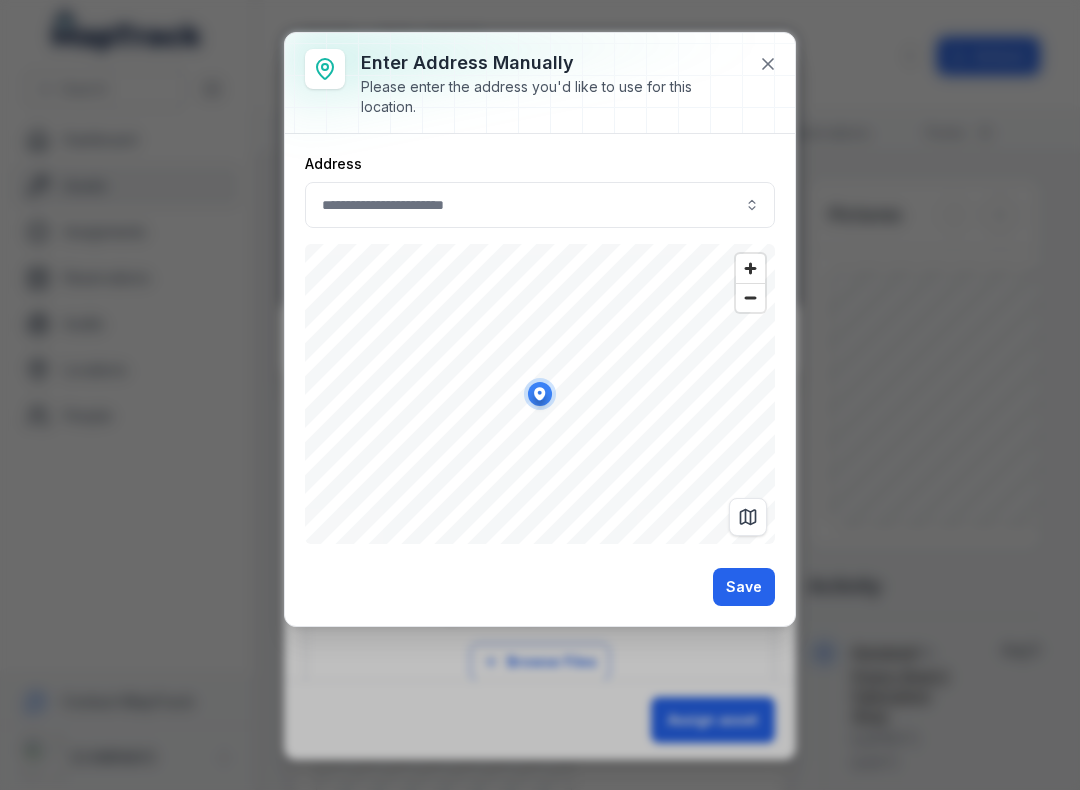 click on "Save" at bounding box center [744, 587] 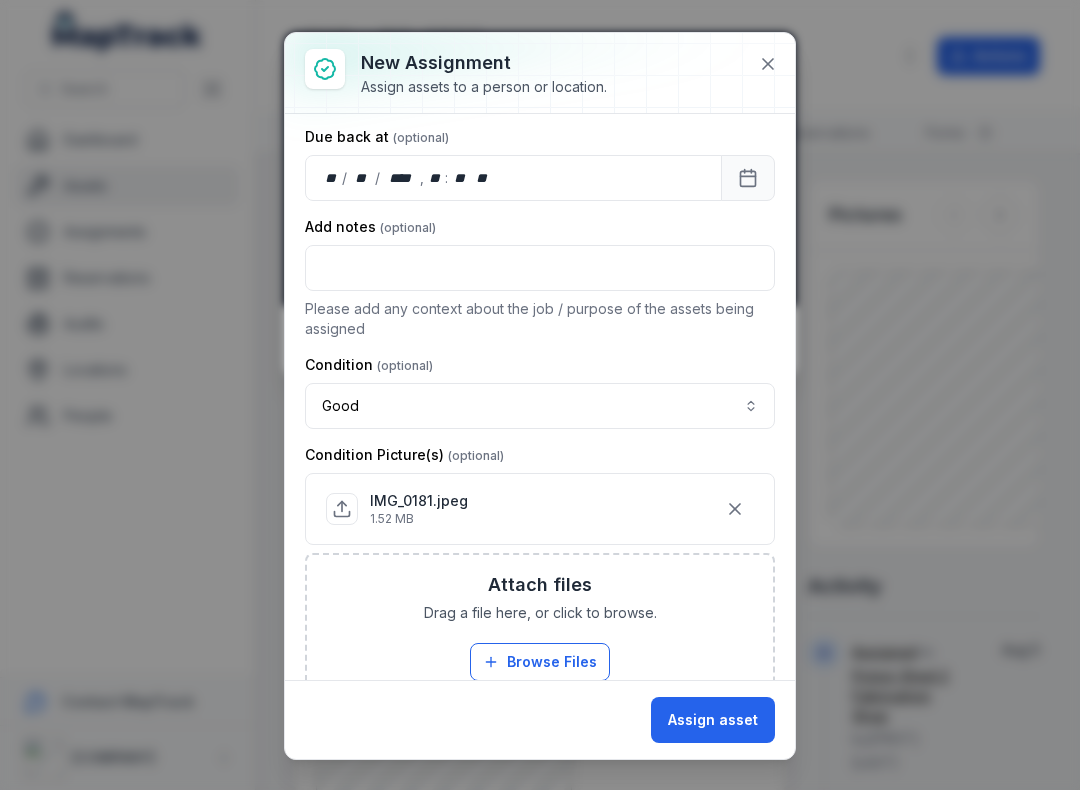 click on "Assign asset" at bounding box center (713, 720) 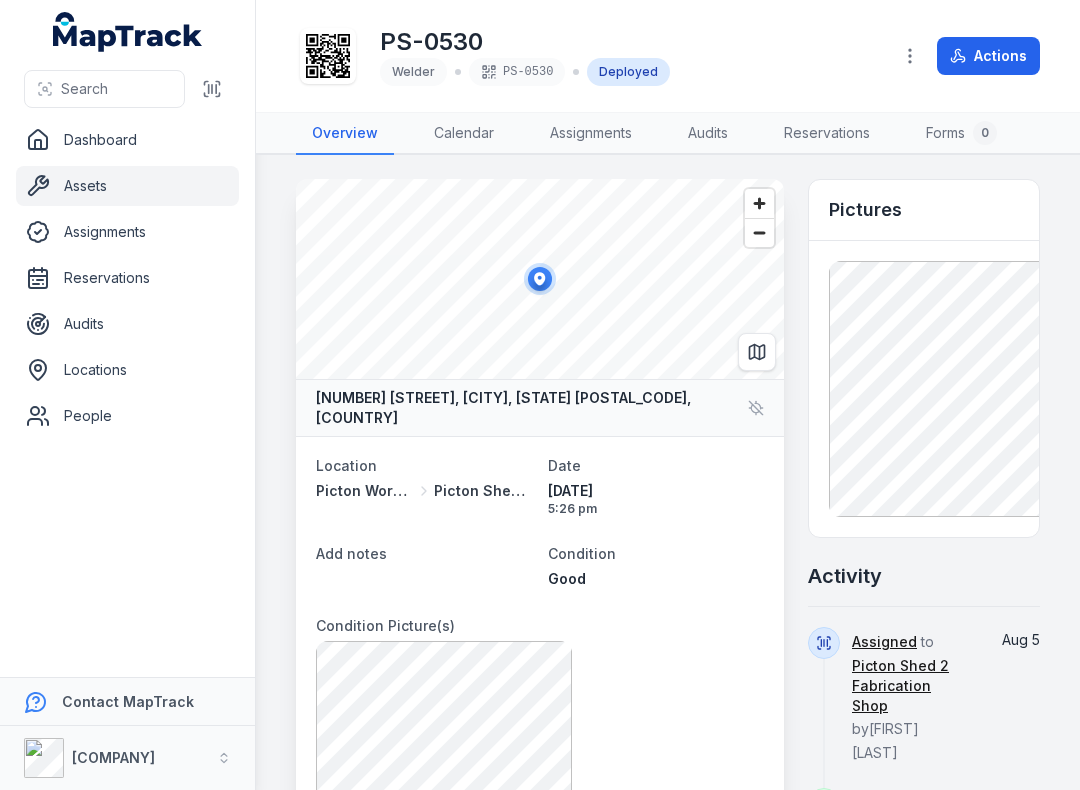 click at bounding box center [212, 89] 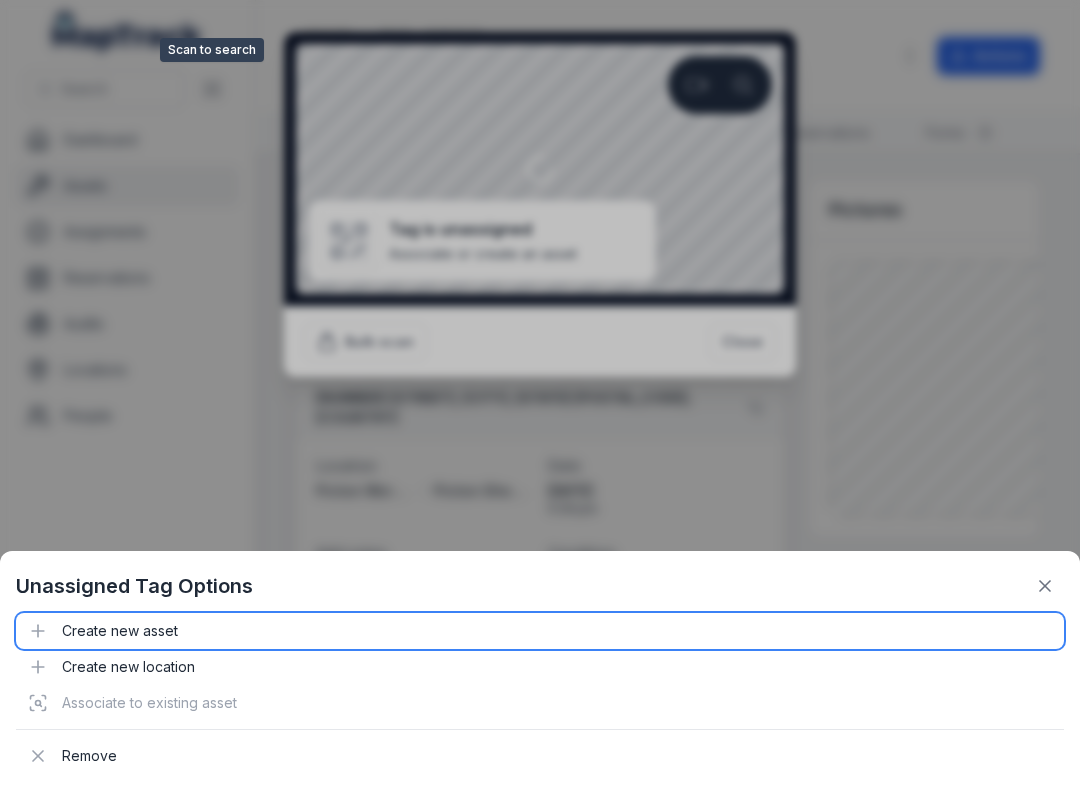 click on "Create new asset" at bounding box center [540, 631] 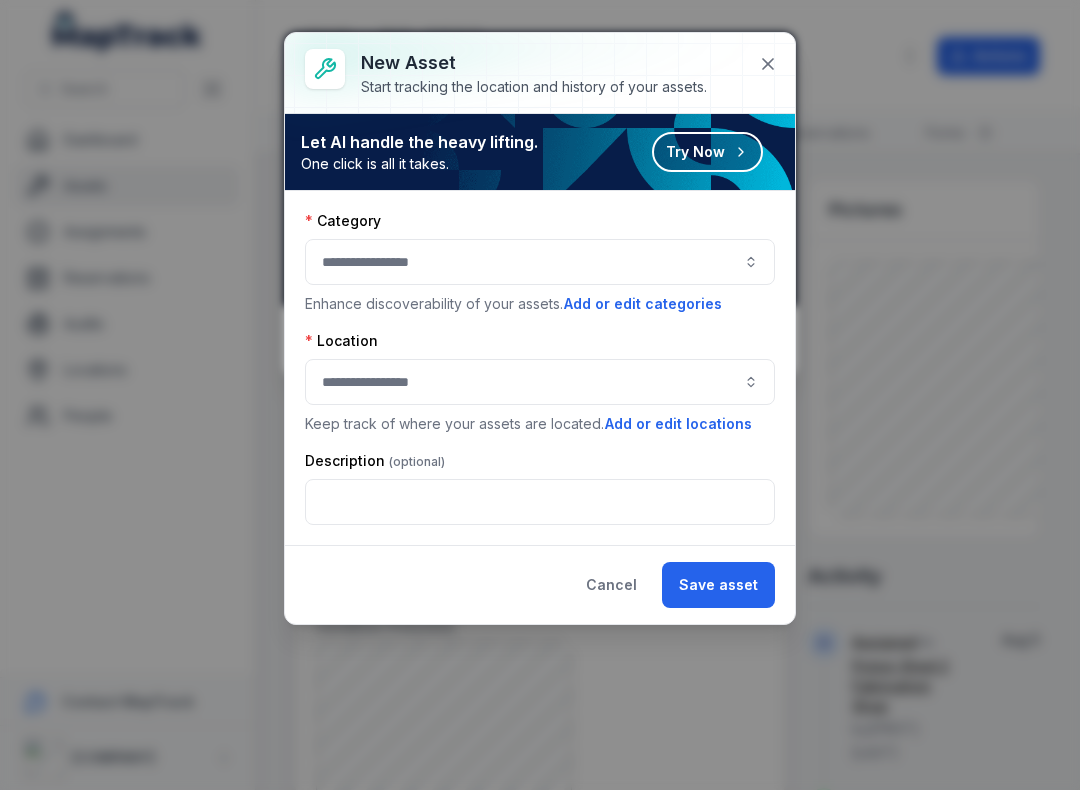 click at bounding box center [540, 262] 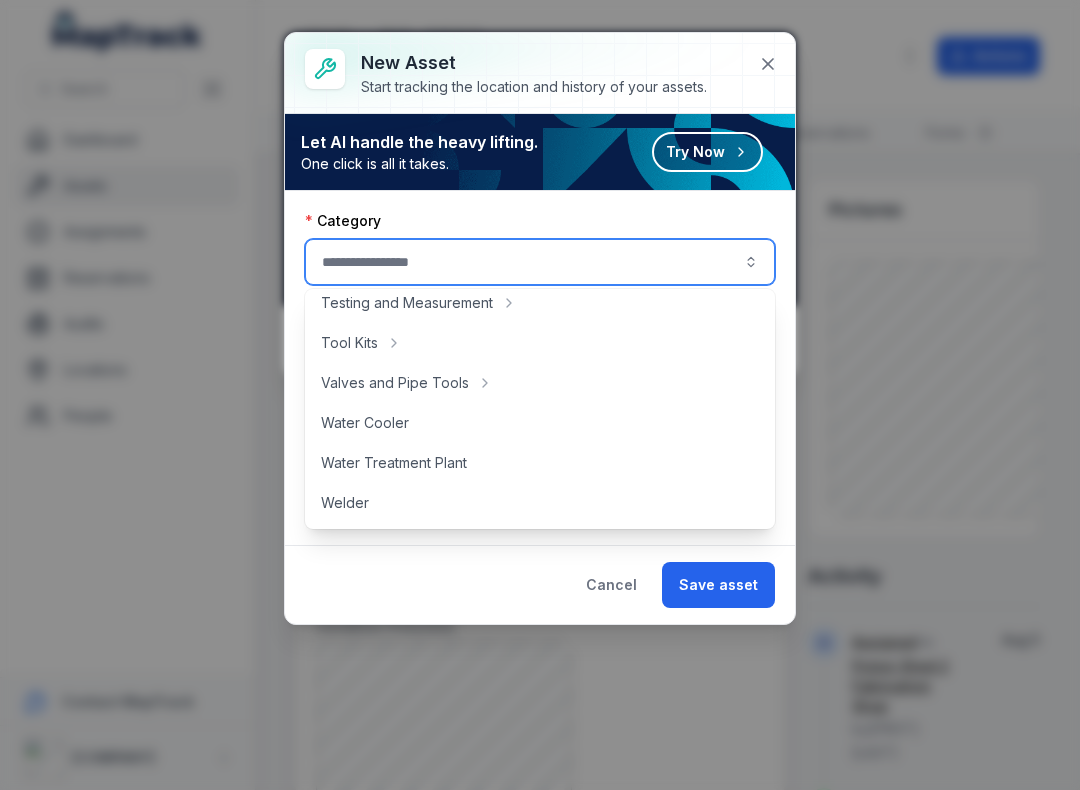 scroll, scrollTop: 892, scrollLeft: 0, axis: vertical 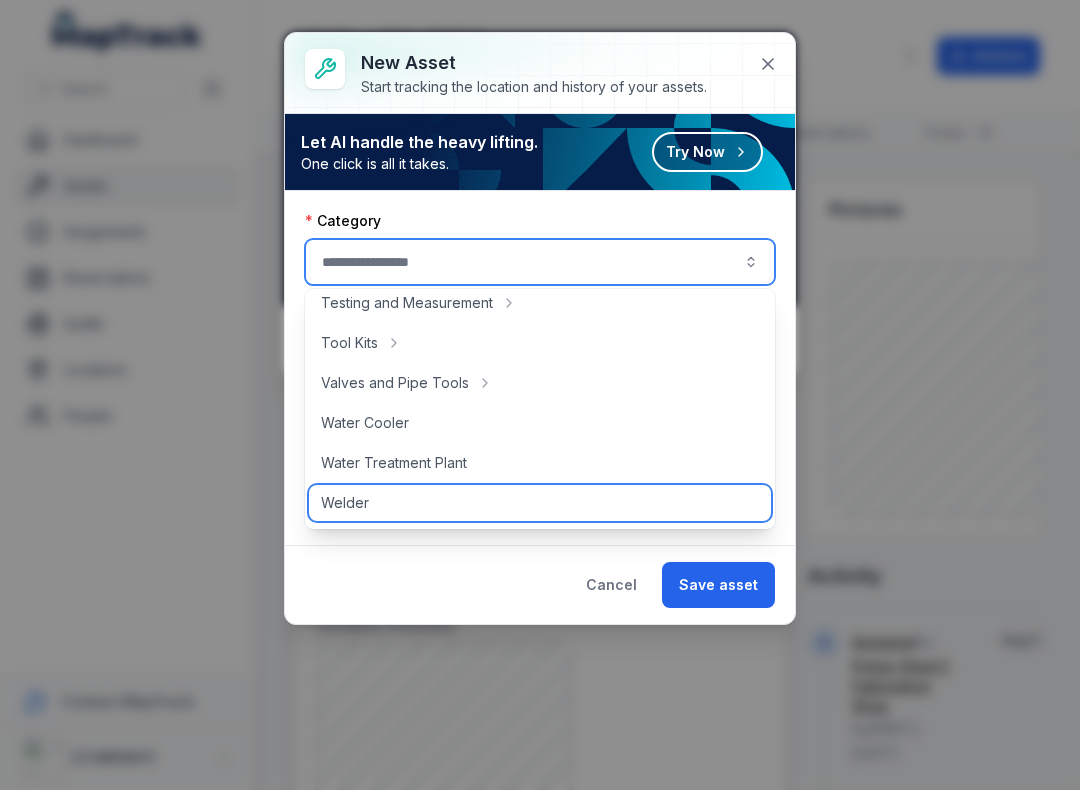 click on "Welder" at bounding box center [540, 503] 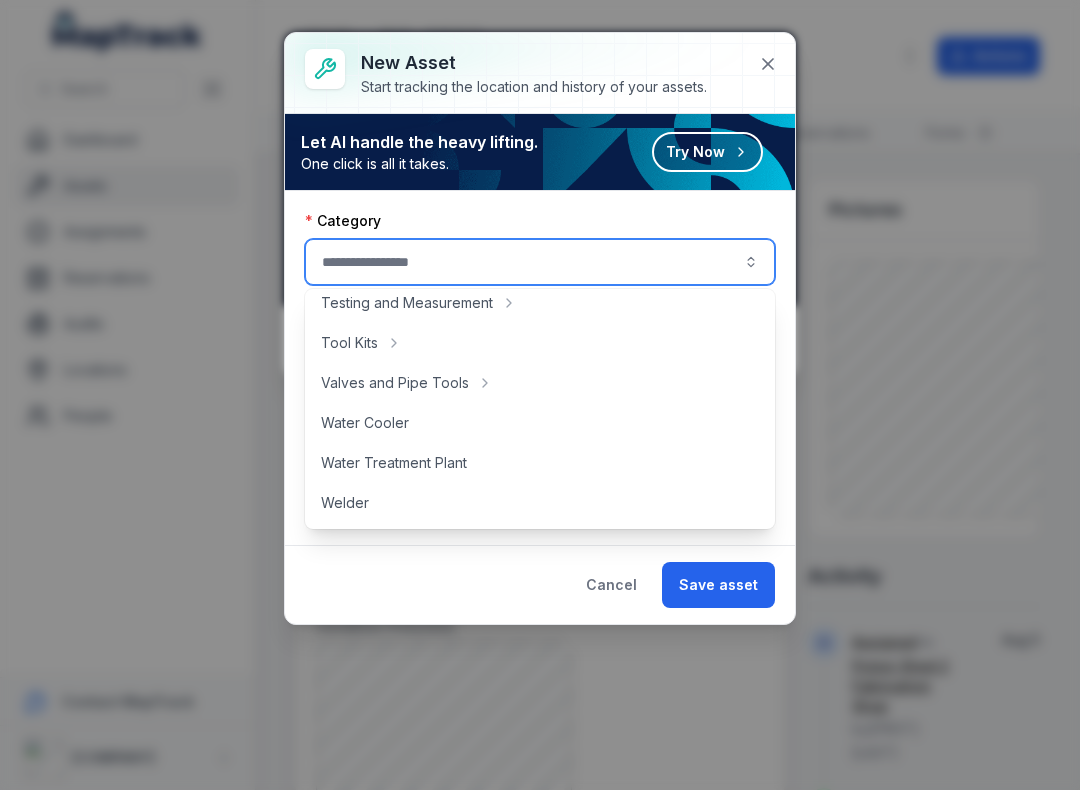 type on "******" 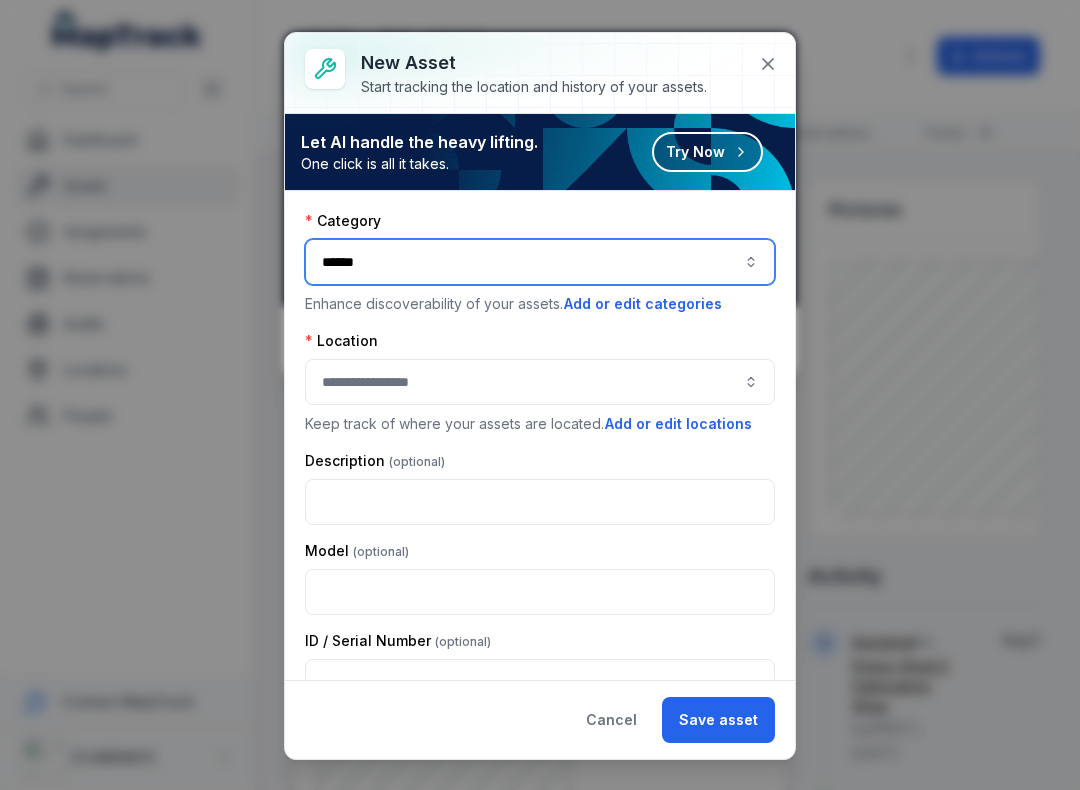 click at bounding box center (540, 382) 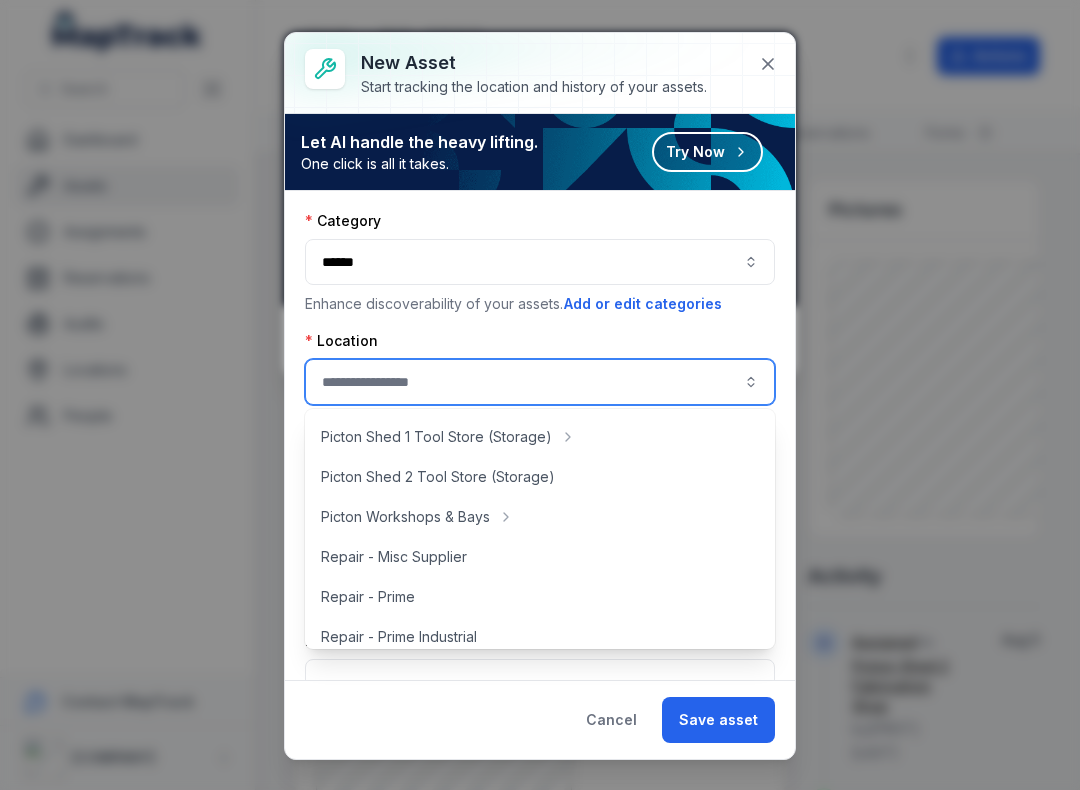 scroll, scrollTop: 403, scrollLeft: 0, axis: vertical 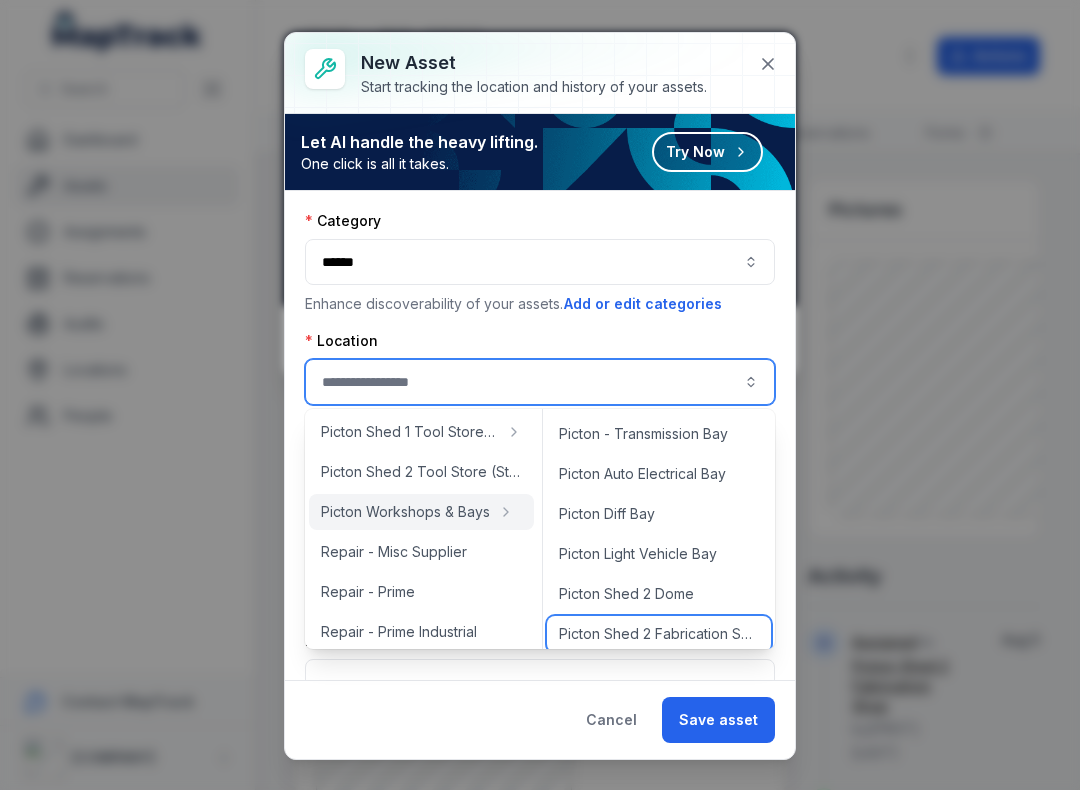 click on "Picton Shed 2 Fabrication Shop" at bounding box center (659, 634) 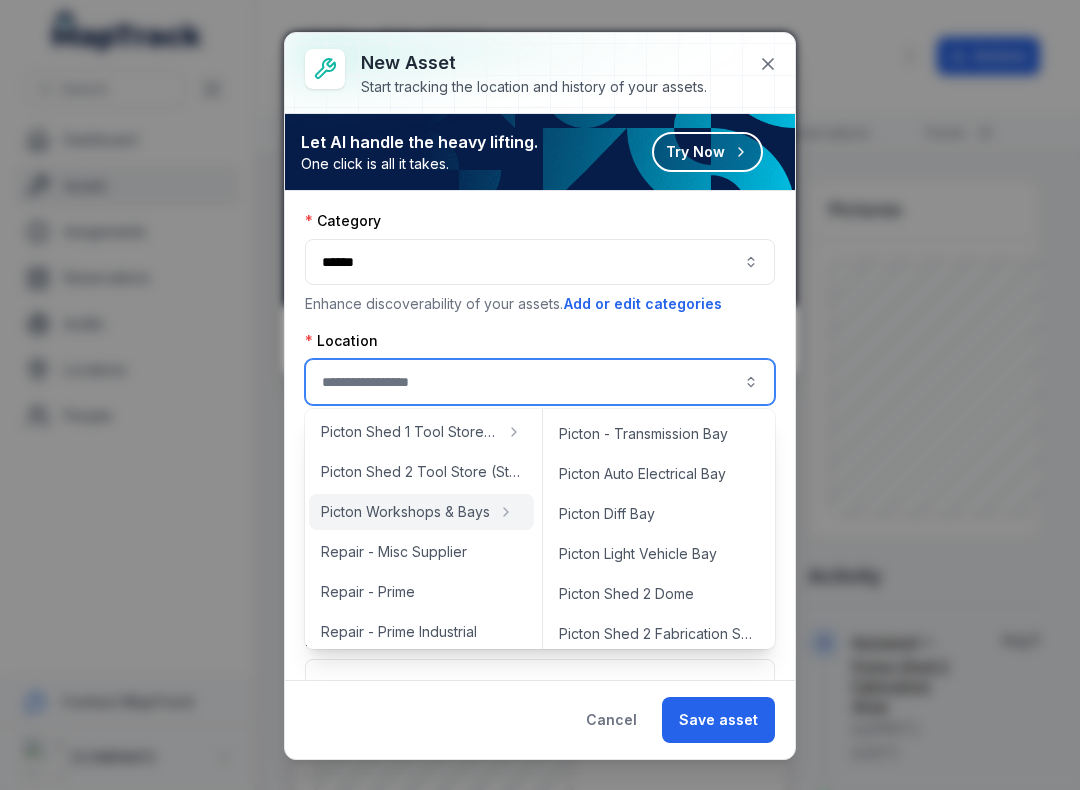 type on "**********" 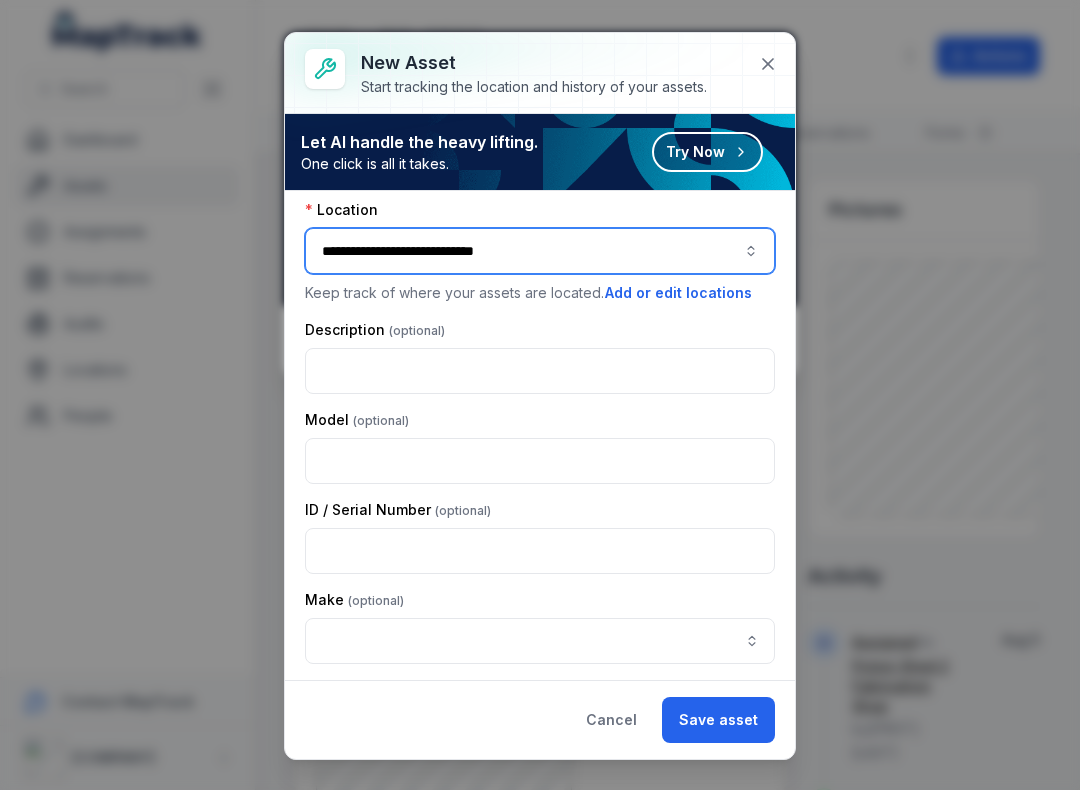 scroll, scrollTop: 146, scrollLeft: 0, axis: vertical 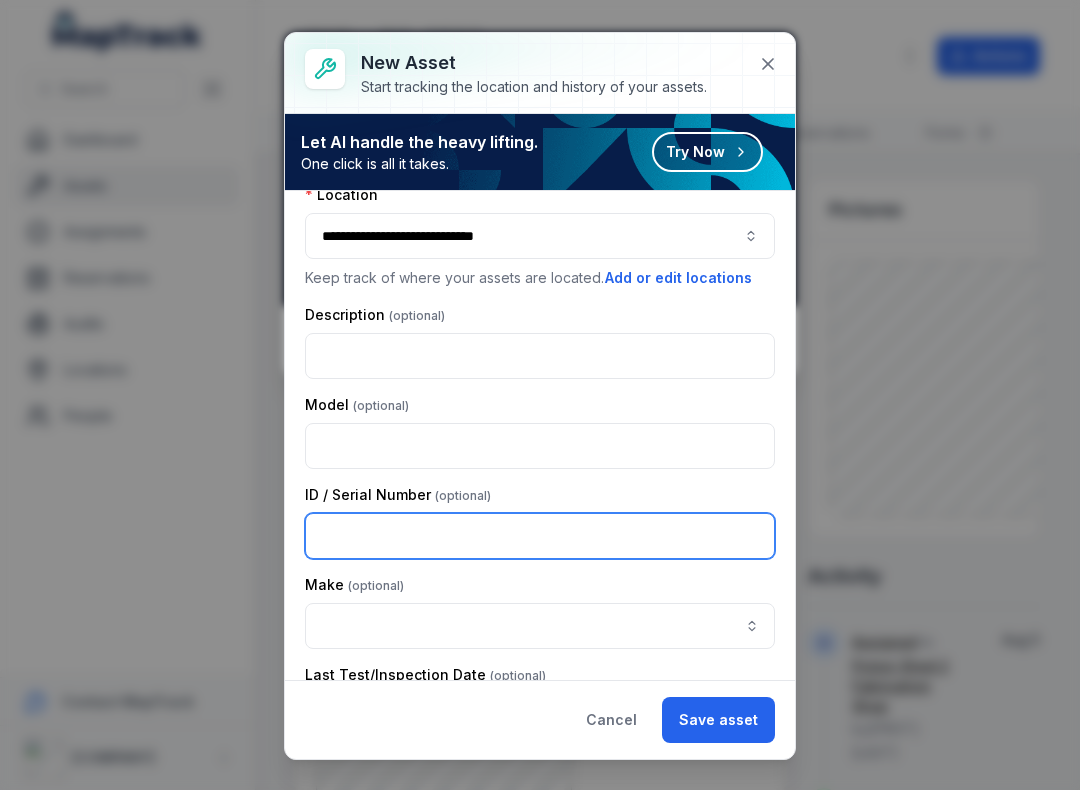 click at bounding box center (540, 536) 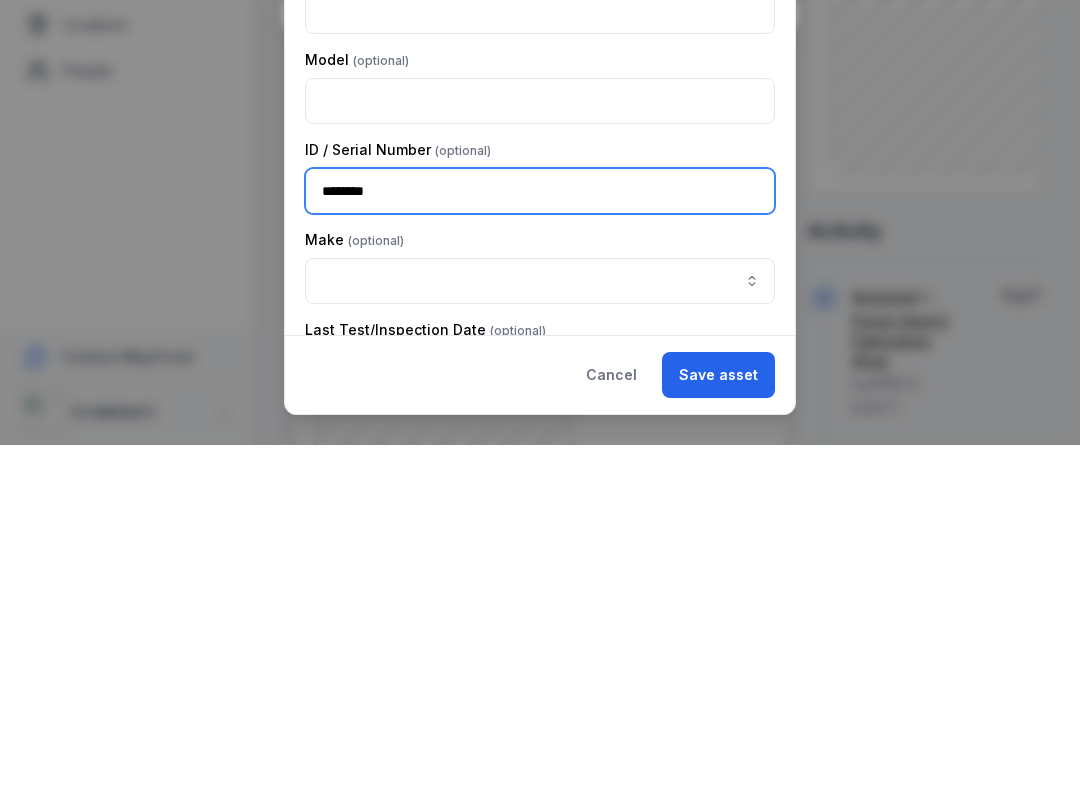 type on "********" 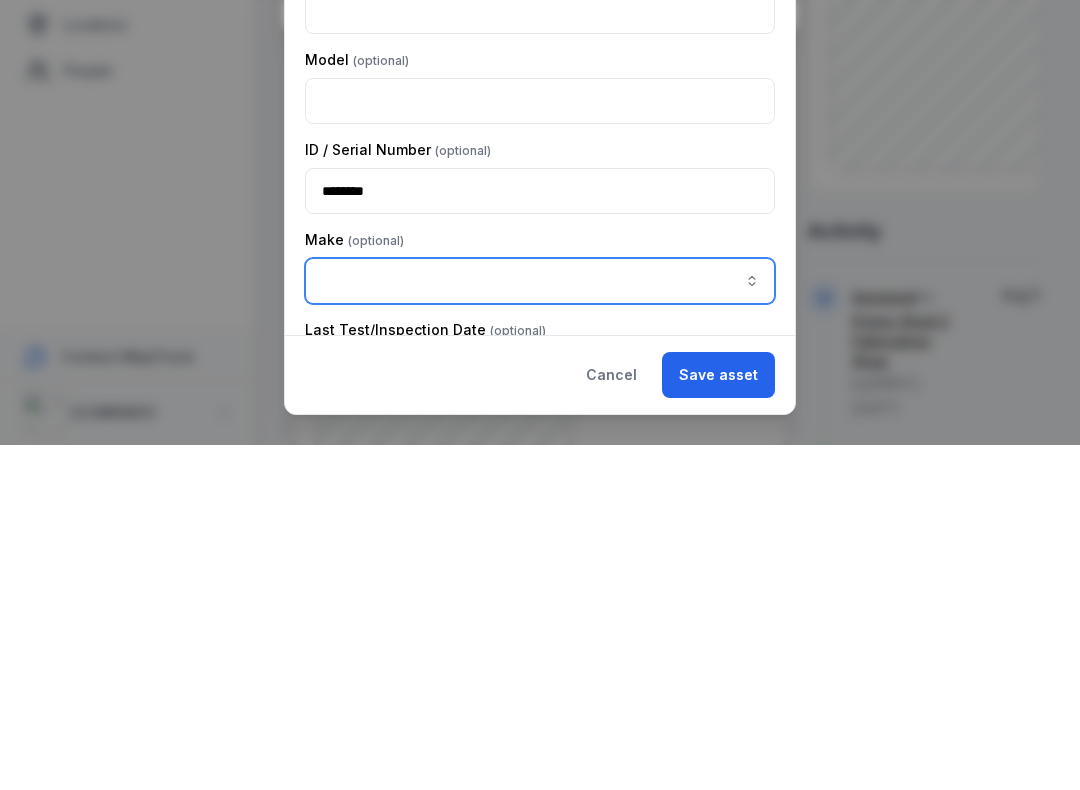 click at bounding box center [540, 626] 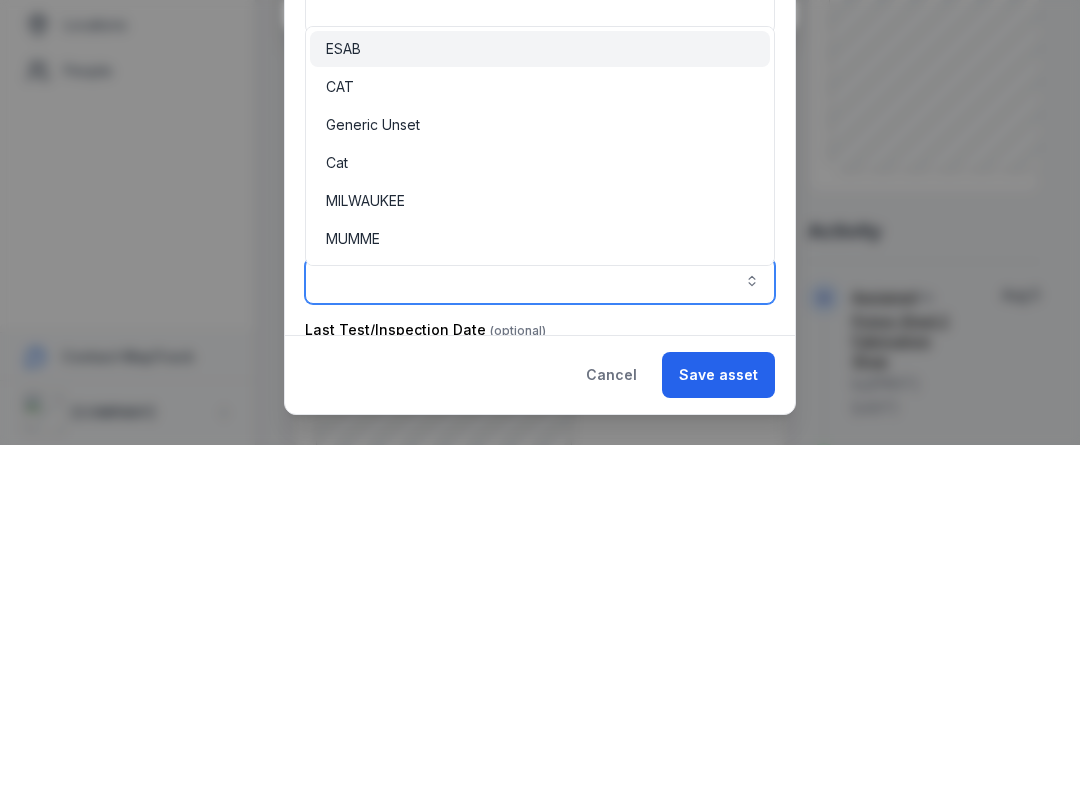 click on "ESAB" at bounding box center (540, 394) 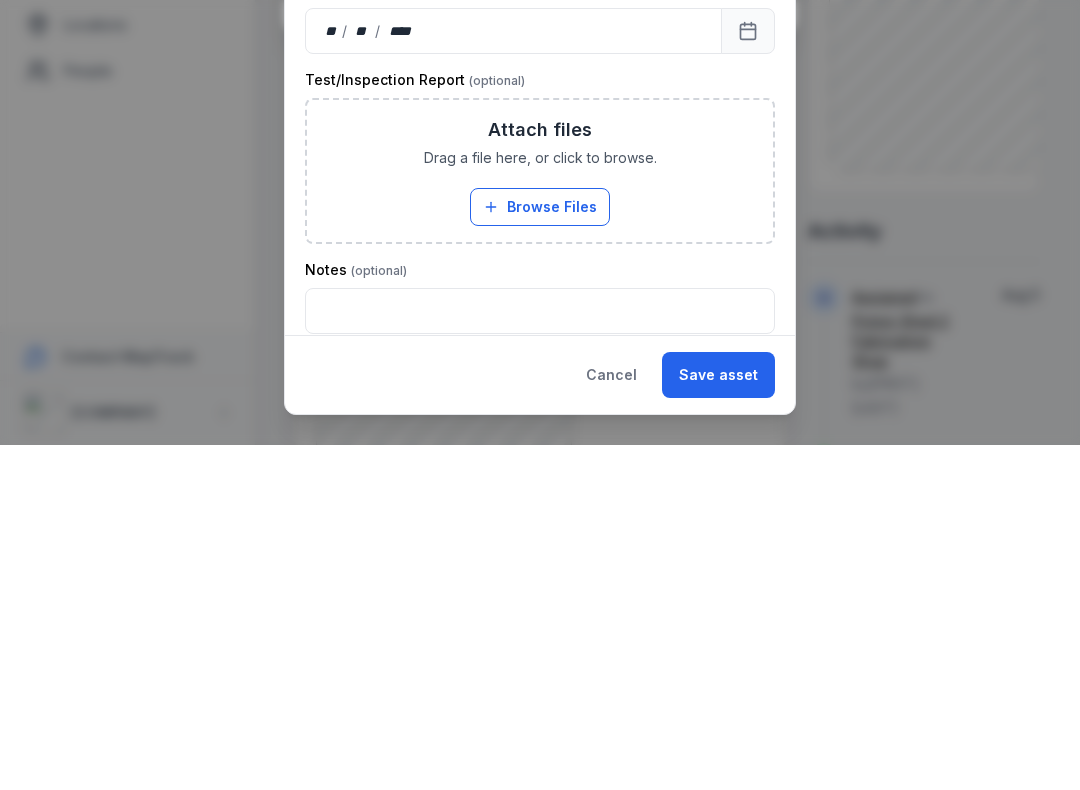 scroll, scrollTop: 578, scrollLeft: 0, axis: vertical 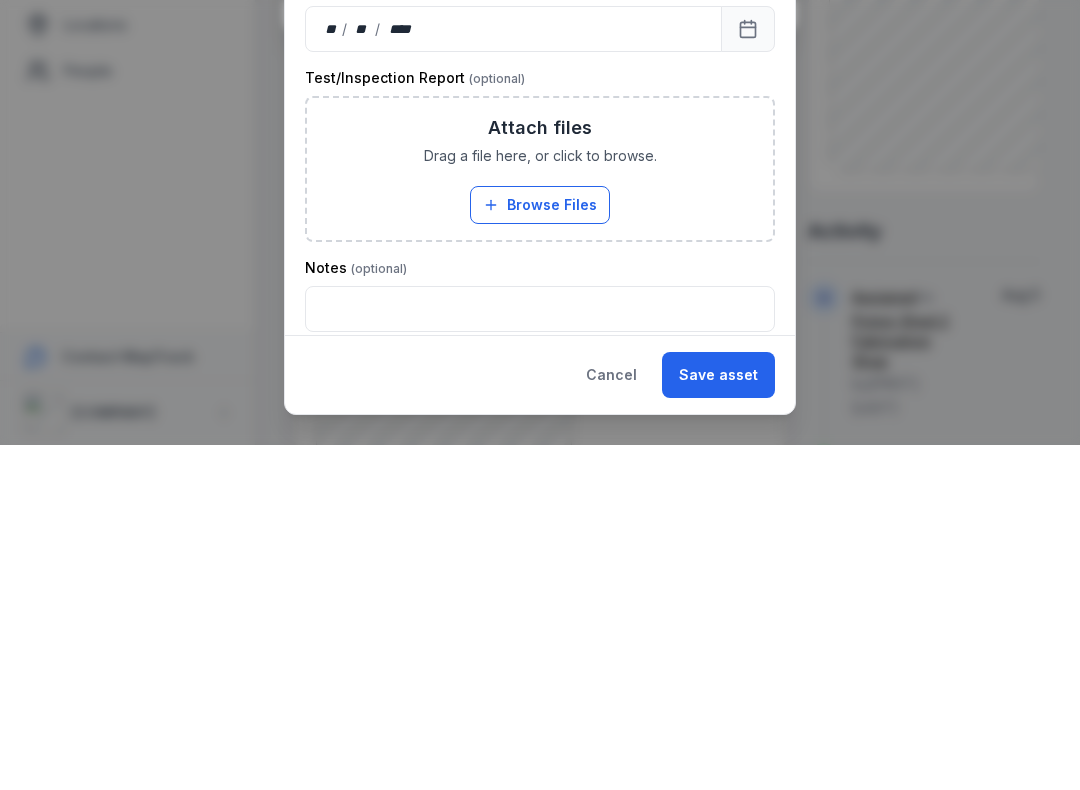 click on "Browse Files" at bounding box center [540, 550] 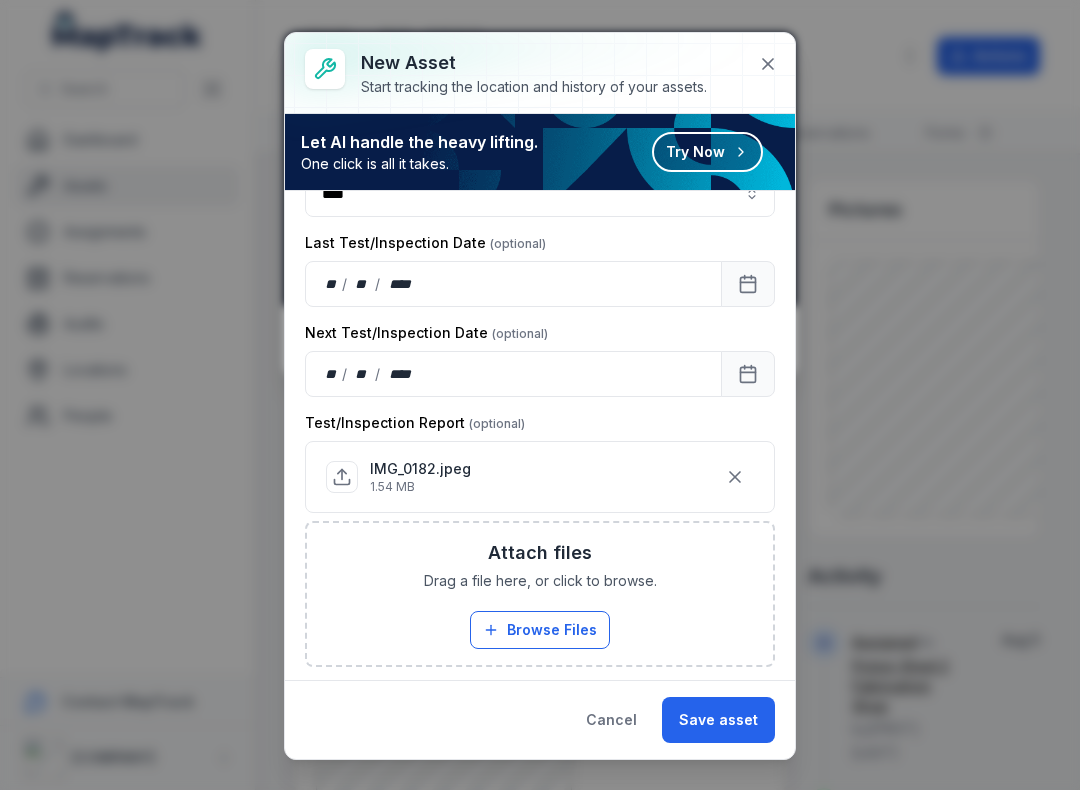 click on "Save asset" at bounding box center (718, 720) 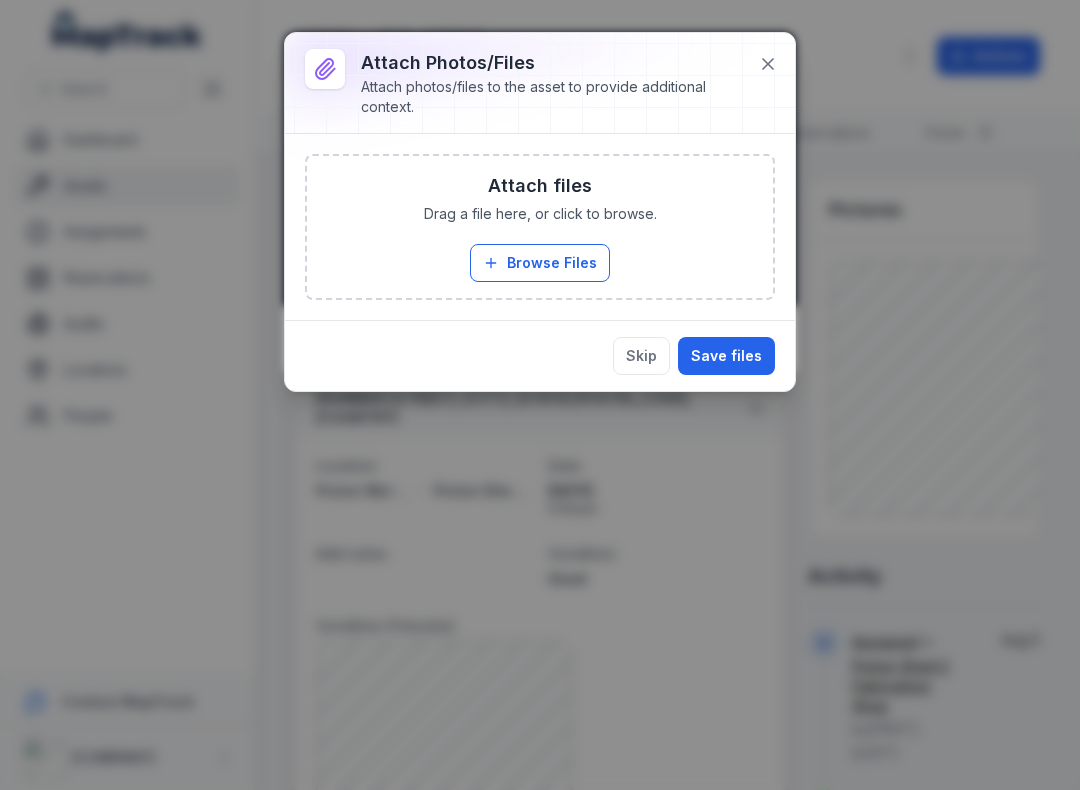 click on "Browse Files" at bounding box center (540, 263) 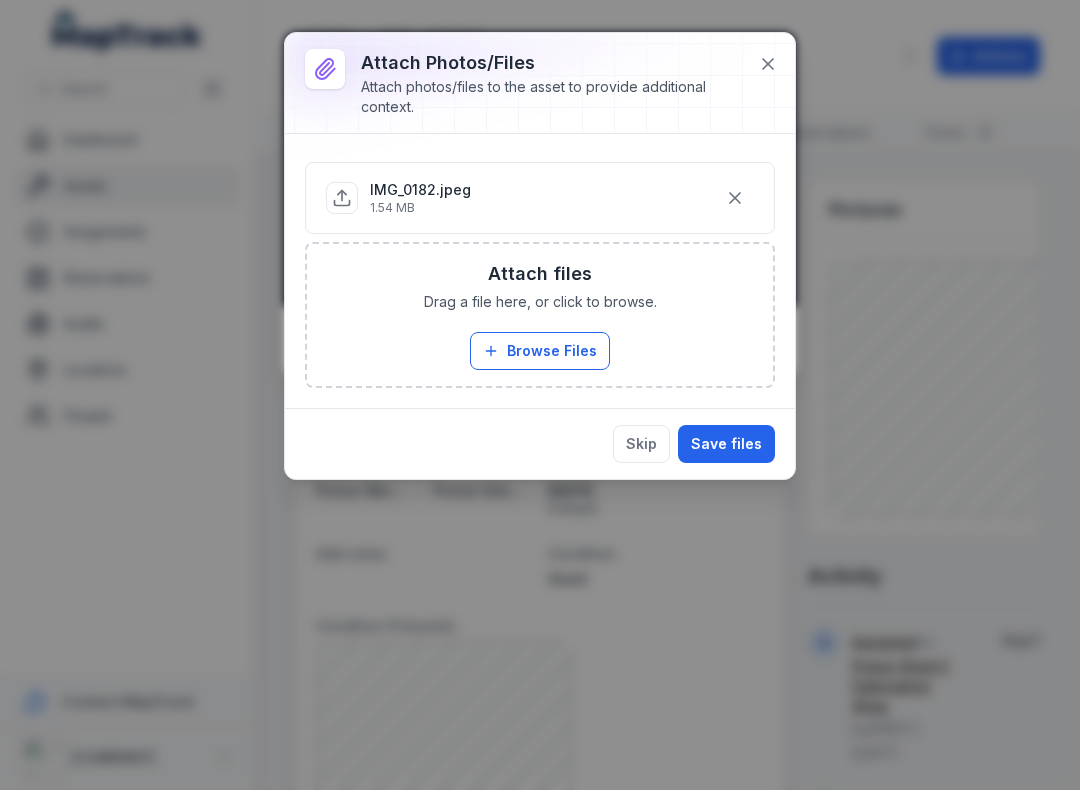 click on "Save files" at bounding box center (726, 444) 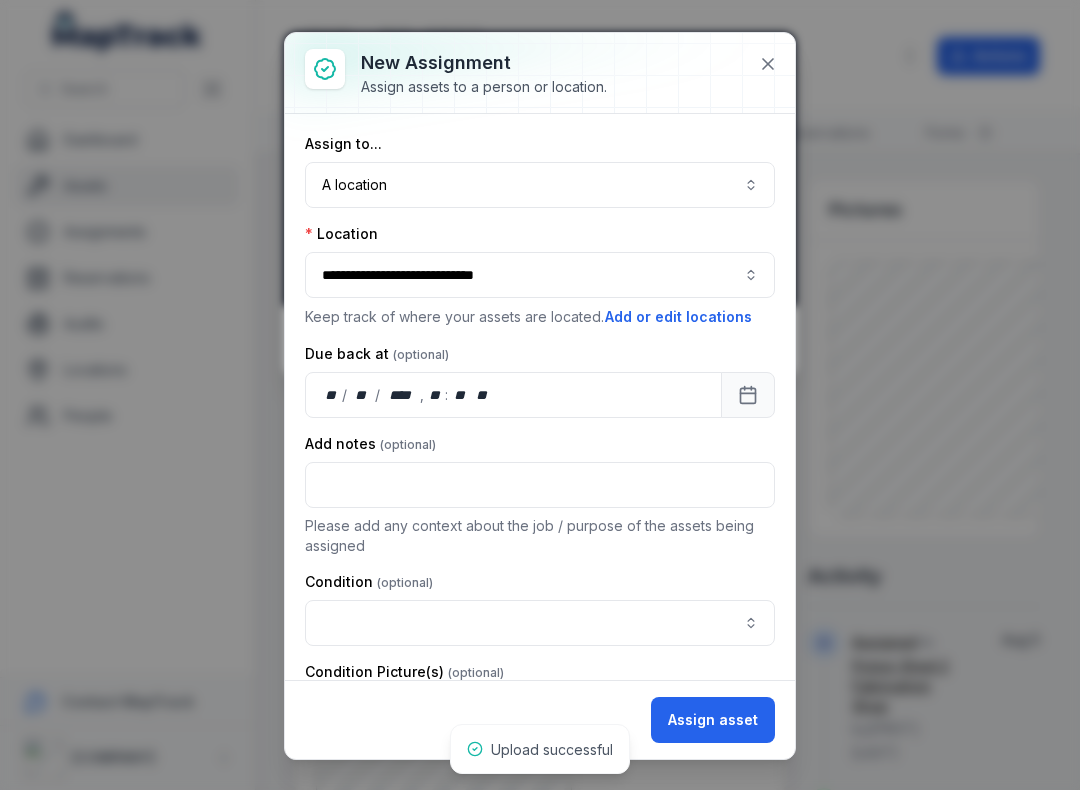 click at bounding box center (540, 623) 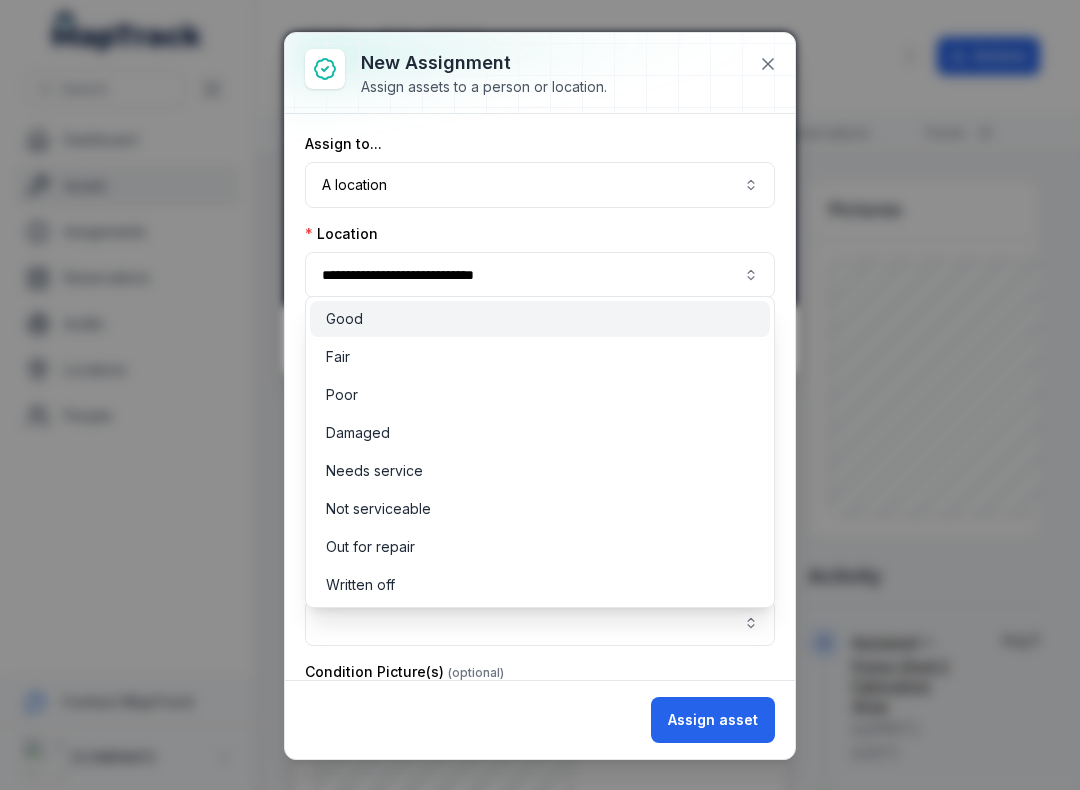 click on "Good" at bounding box center (540, 319) 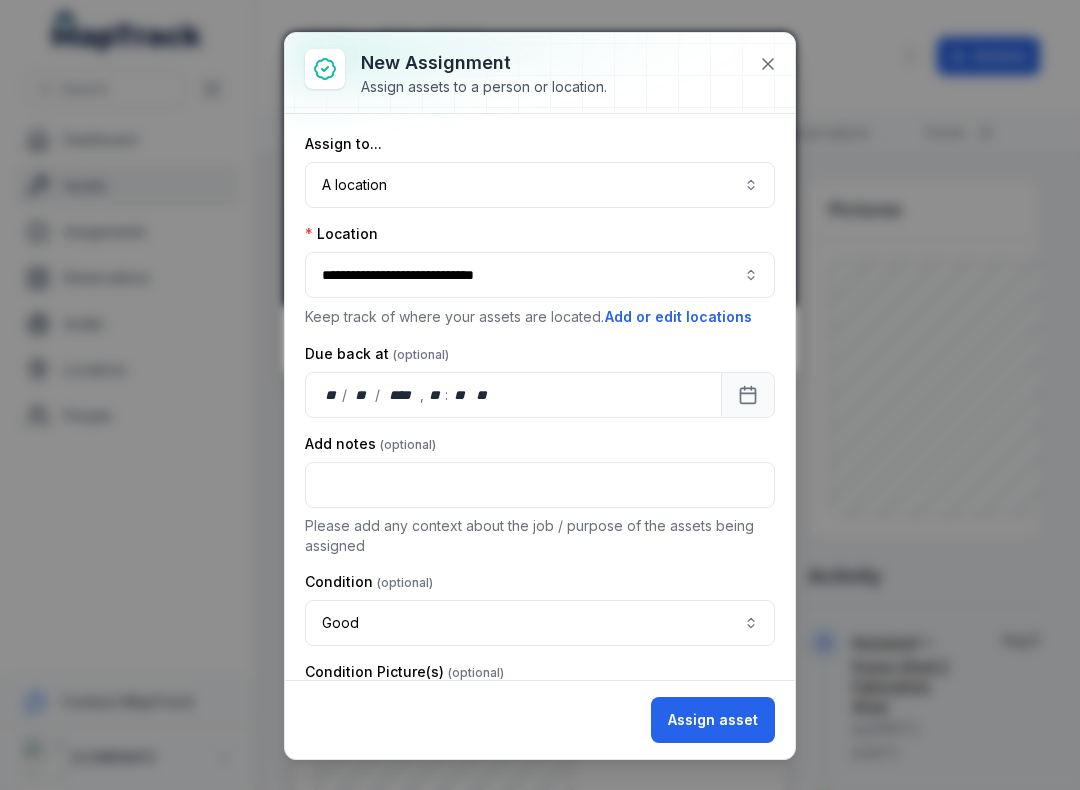 click on "Assign asset" at bounding box center (713, 720) 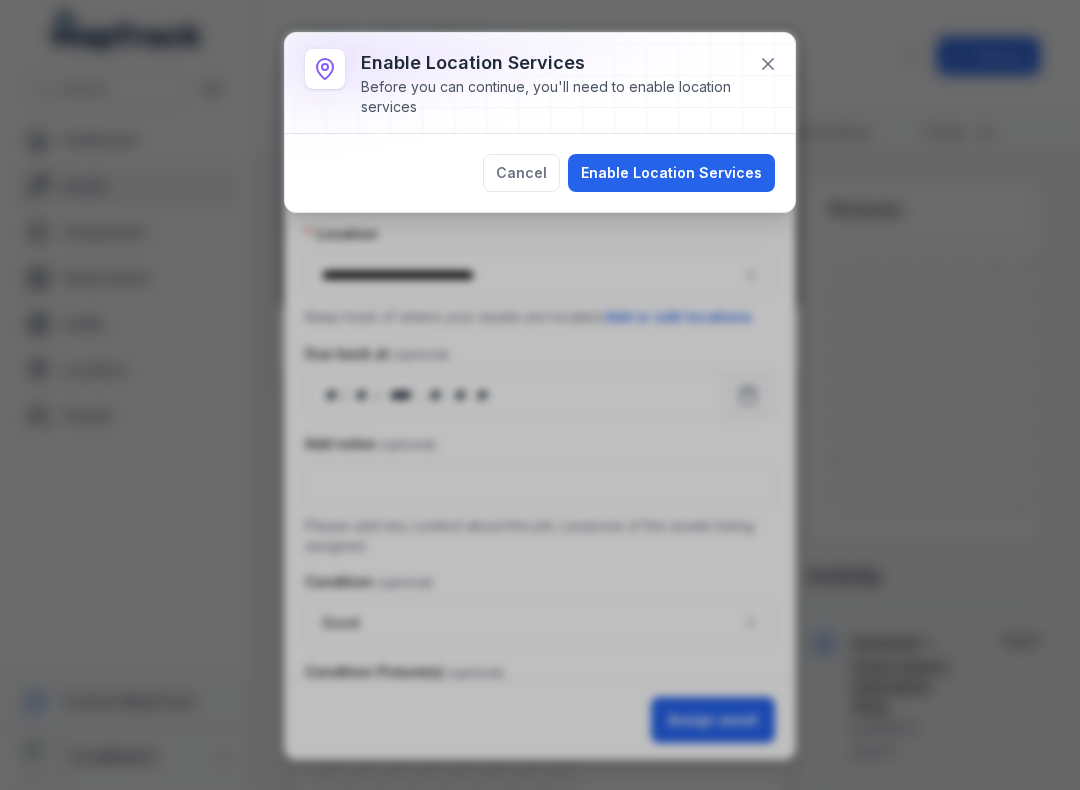click on "Enable Location Services" at bounding box center [671, 173] 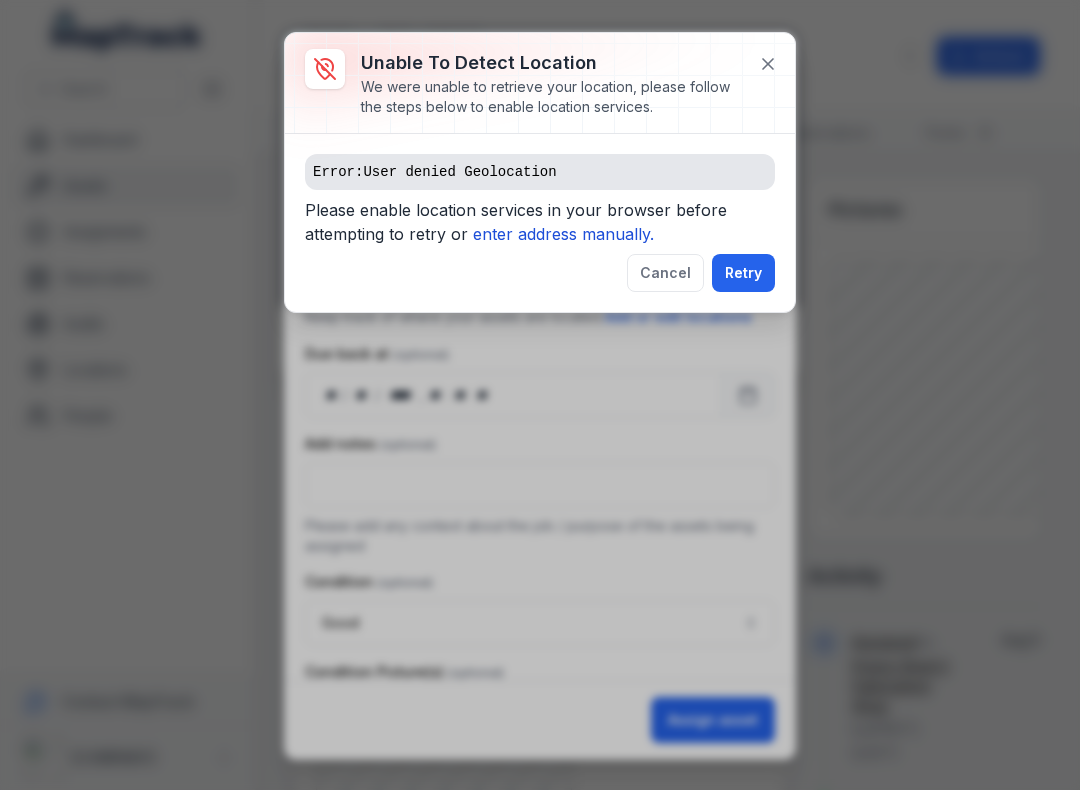 click on "enter address manually." at bounding box center [563, 234] 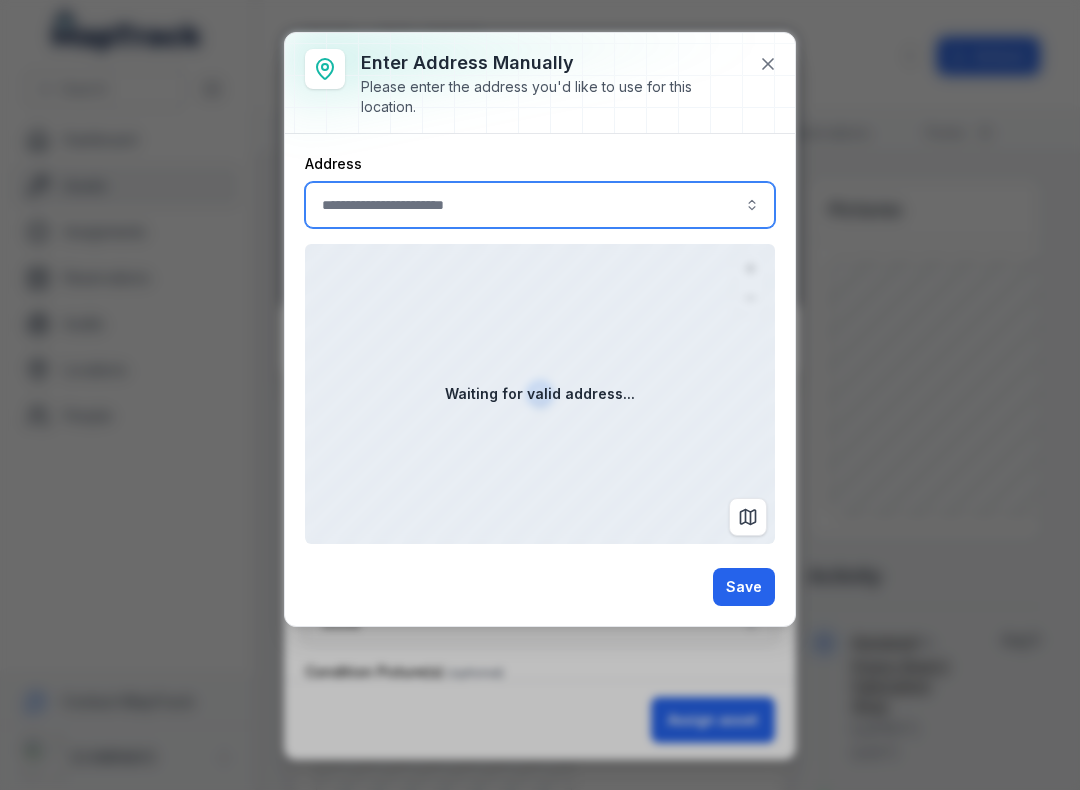 click at bounding box center [540, 205] 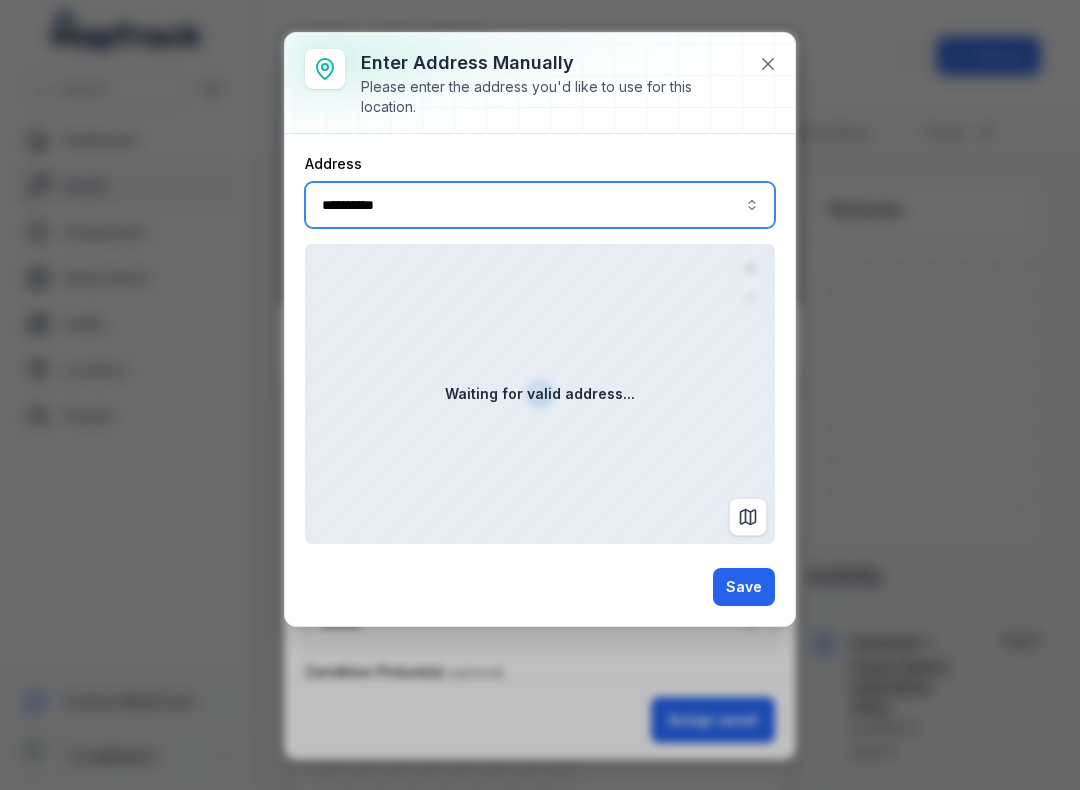 type on "**********" 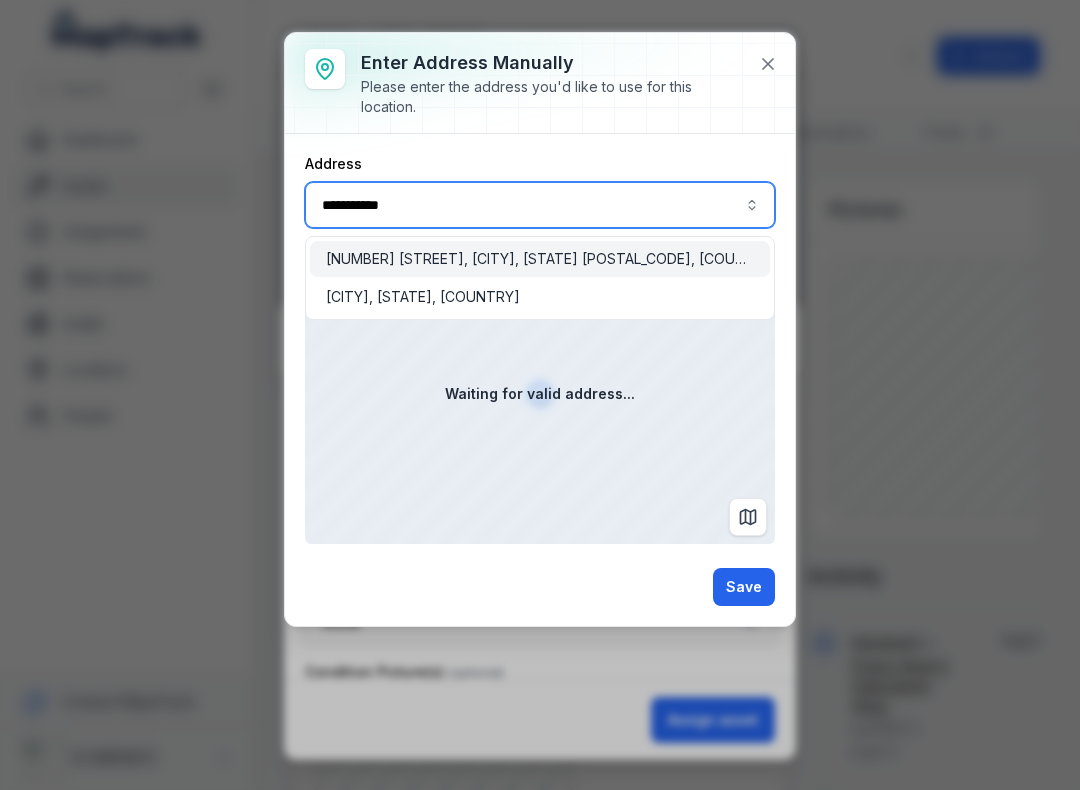 click on "[NUMBER] [STREET], [CITY], [STATE] [POSTAL_CODE], [COUNTRY]" at bounding box center [540, 259] 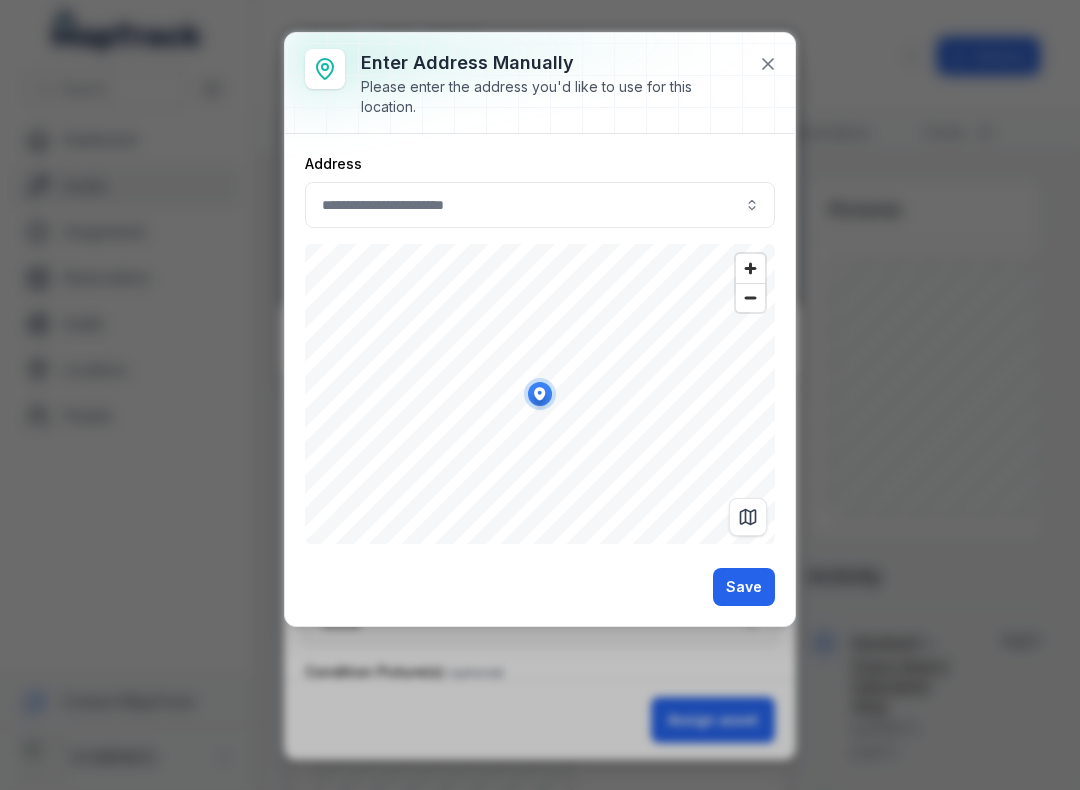 click on "Save" at bounding box center [744, 587] 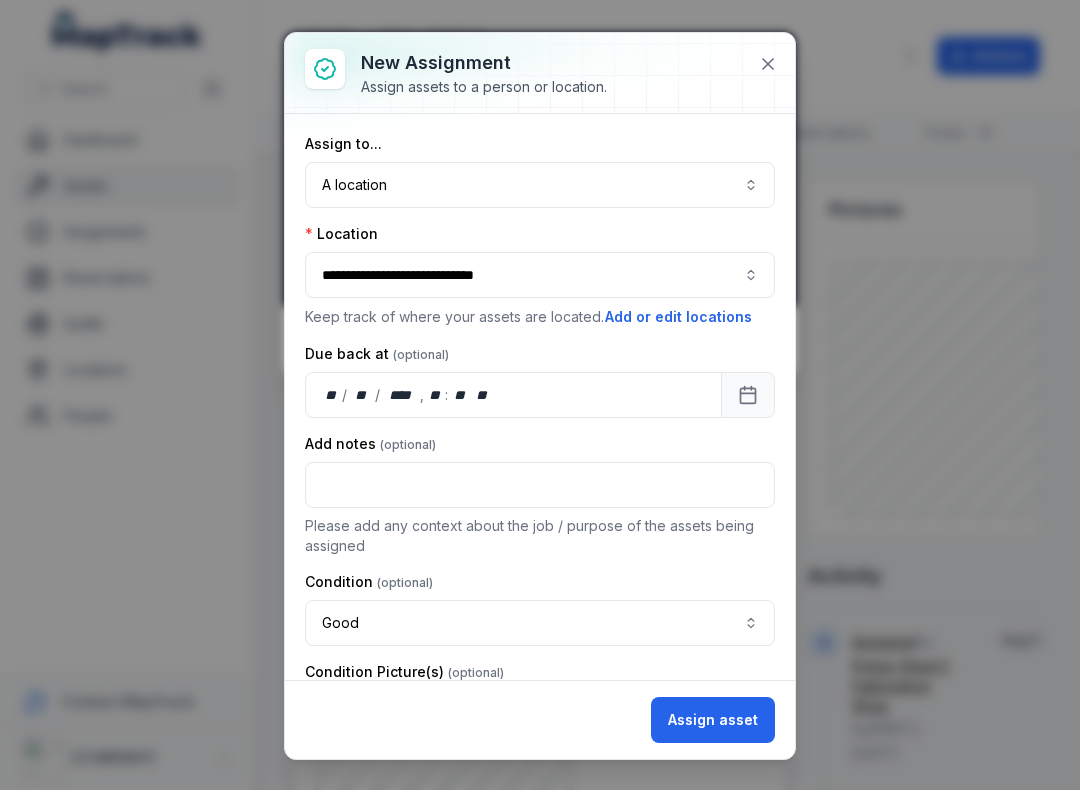 click on "Assign asset" at bounding box center (713, 720) 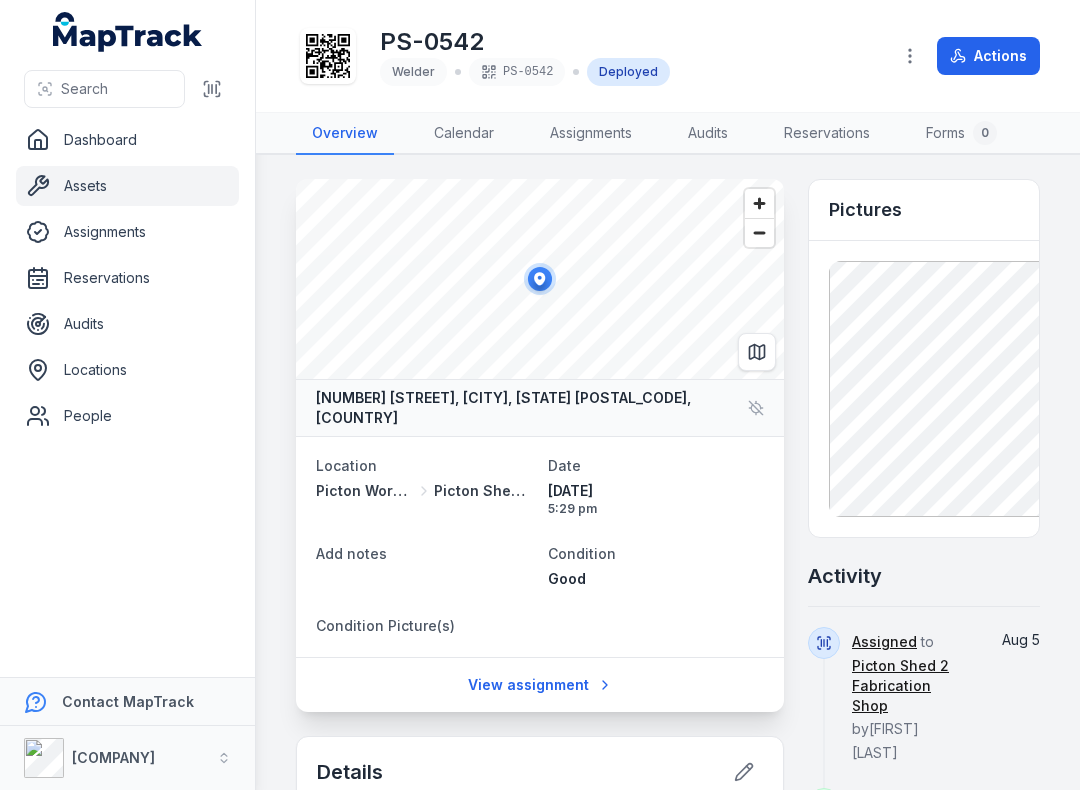 click 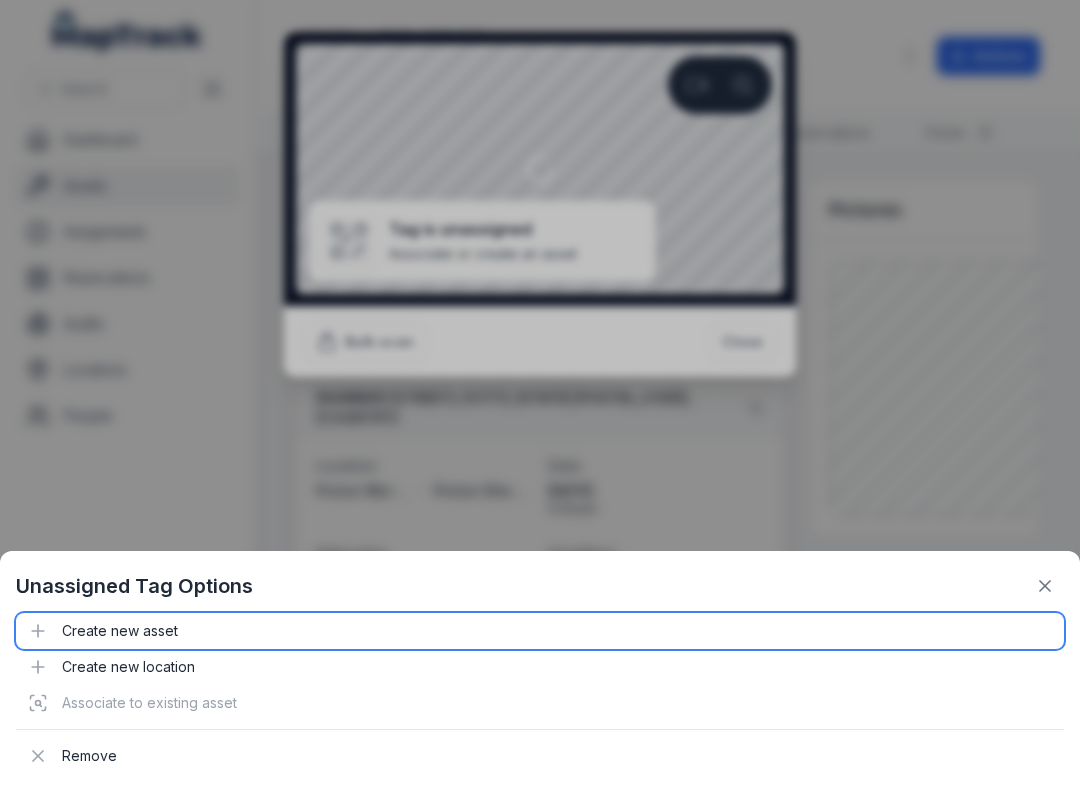click on "Create new asset" at bounding box center (540, 631) 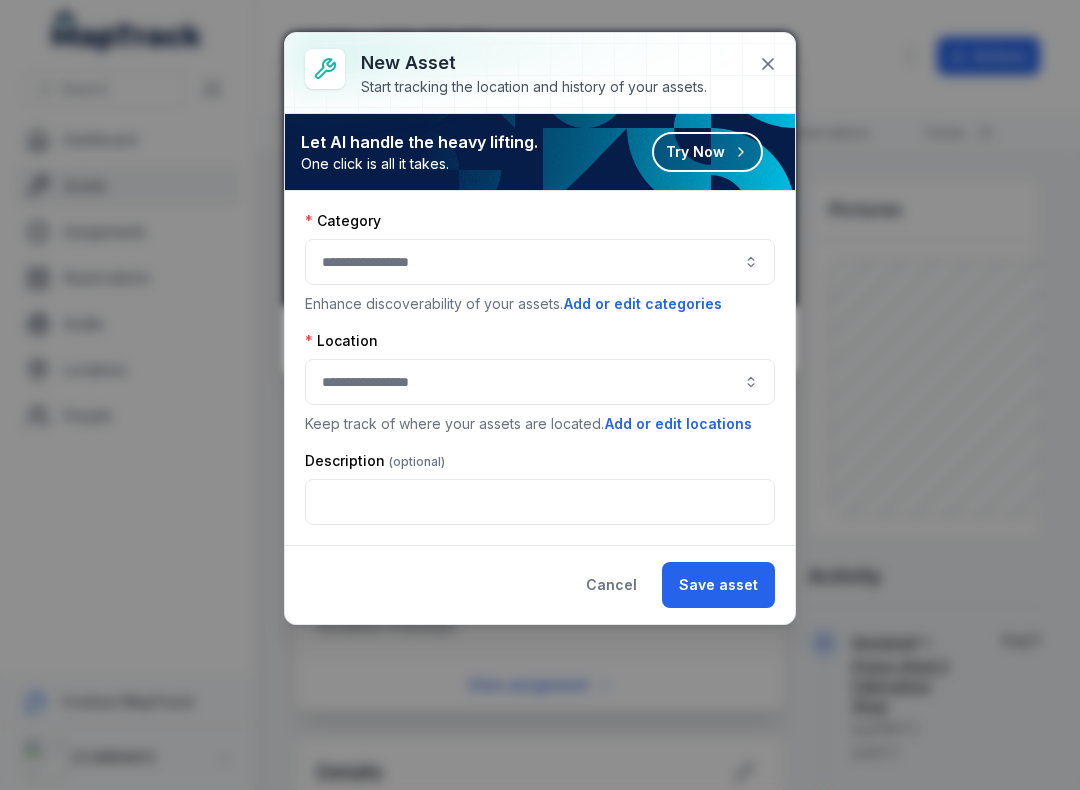 click at bounding box center (540, 262) 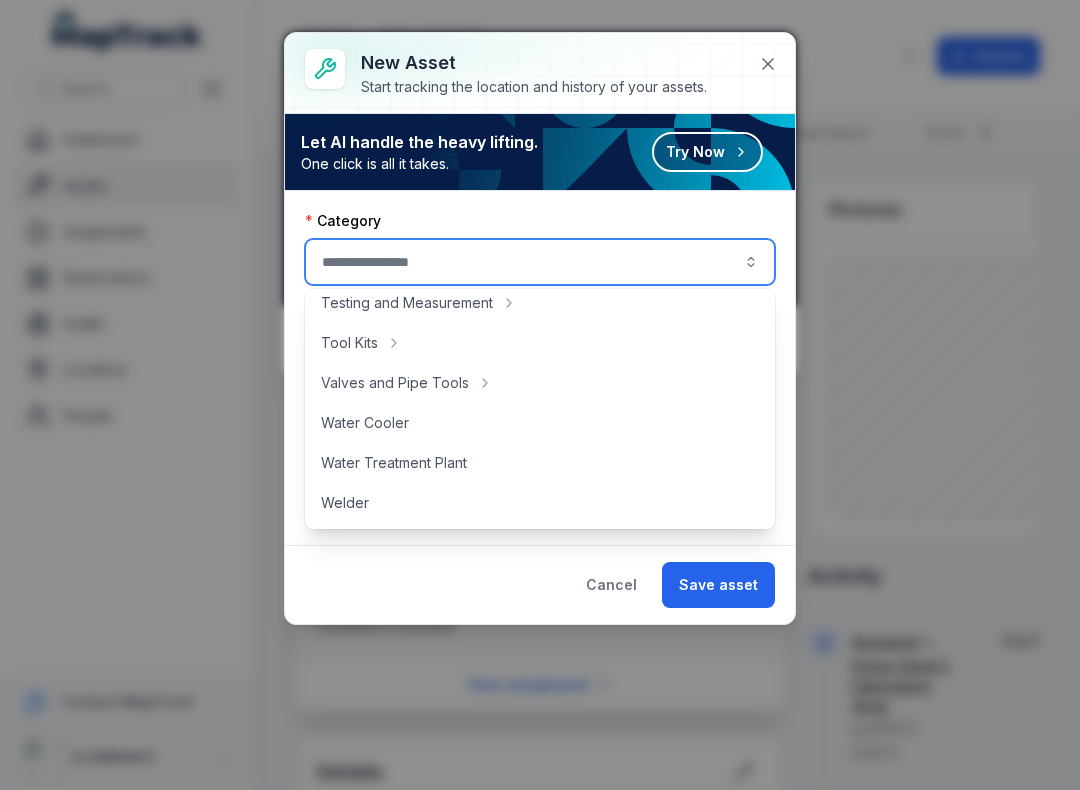 scroll, scrollTop: 892, scrollLeft: 0, axis: vertical 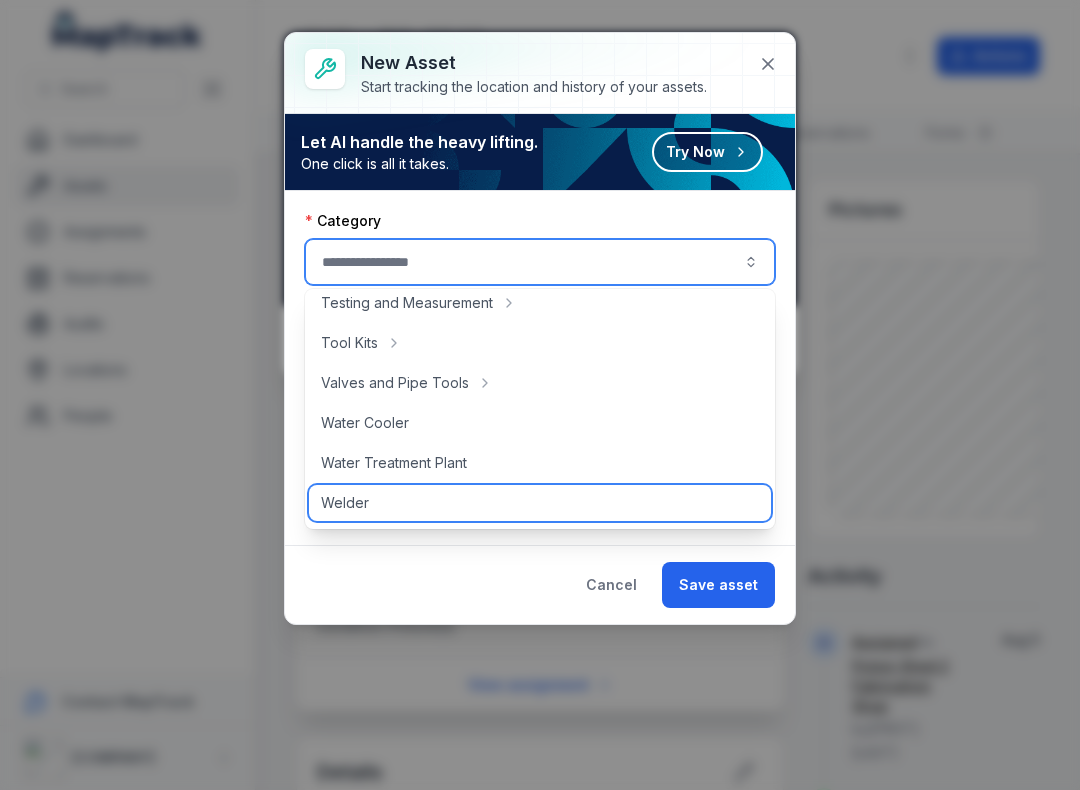 click on "Welder" at bounding box center [540, 503] 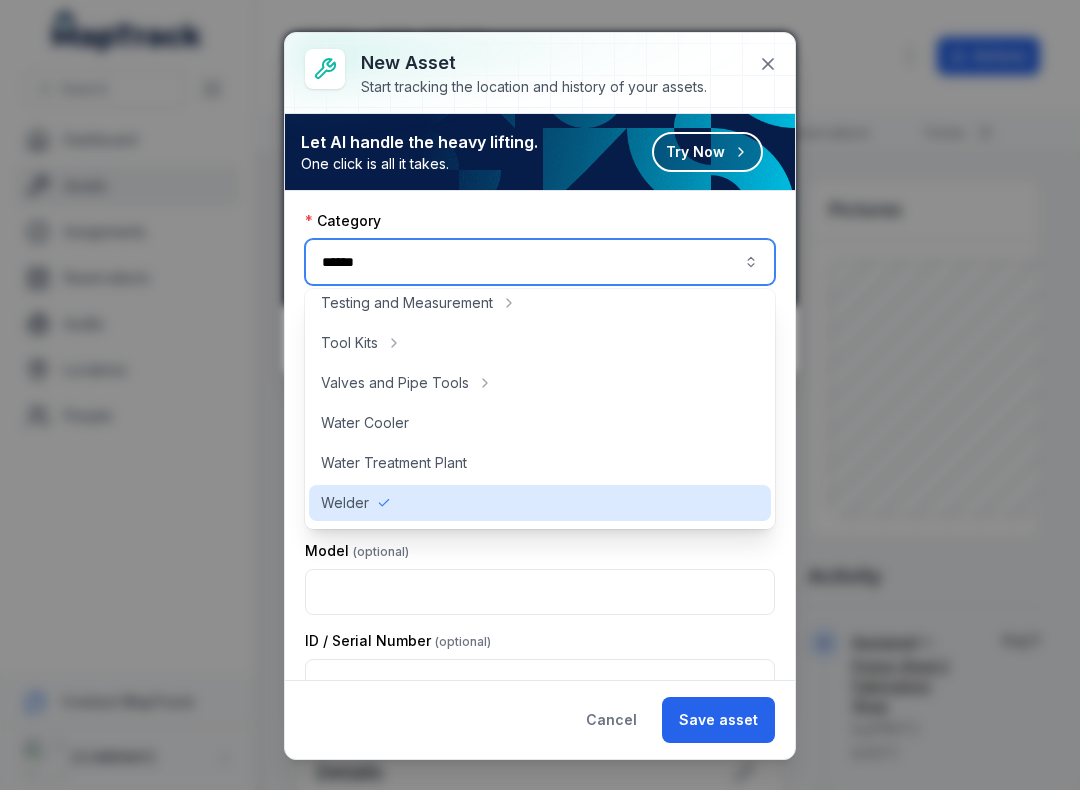 type on "******" 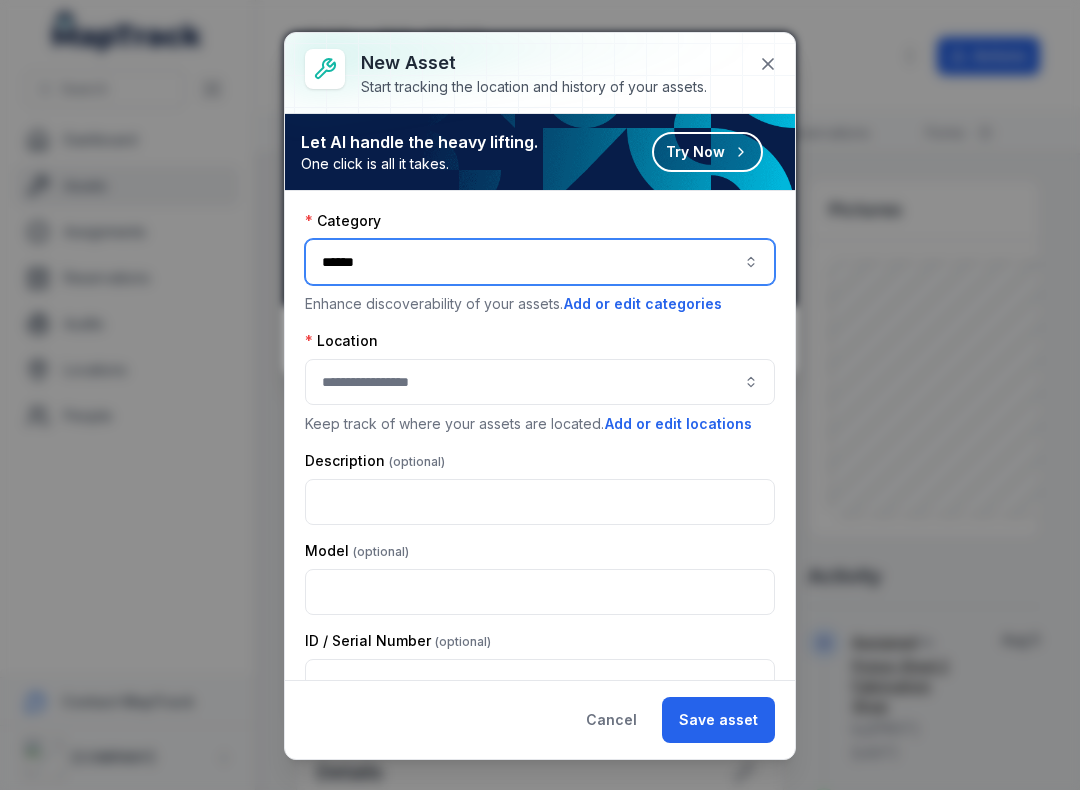 click at bounding box center (540, 382) 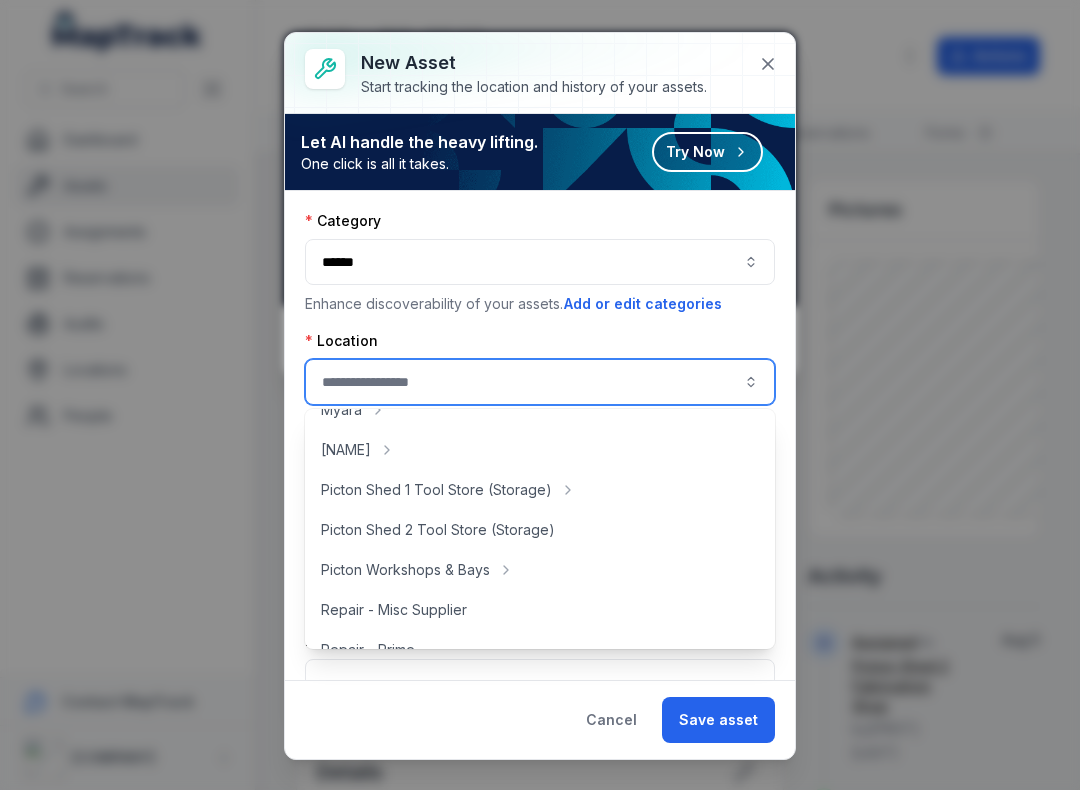 scroll, scrollTop: 349, scrollLeft: 0, axis: vertical 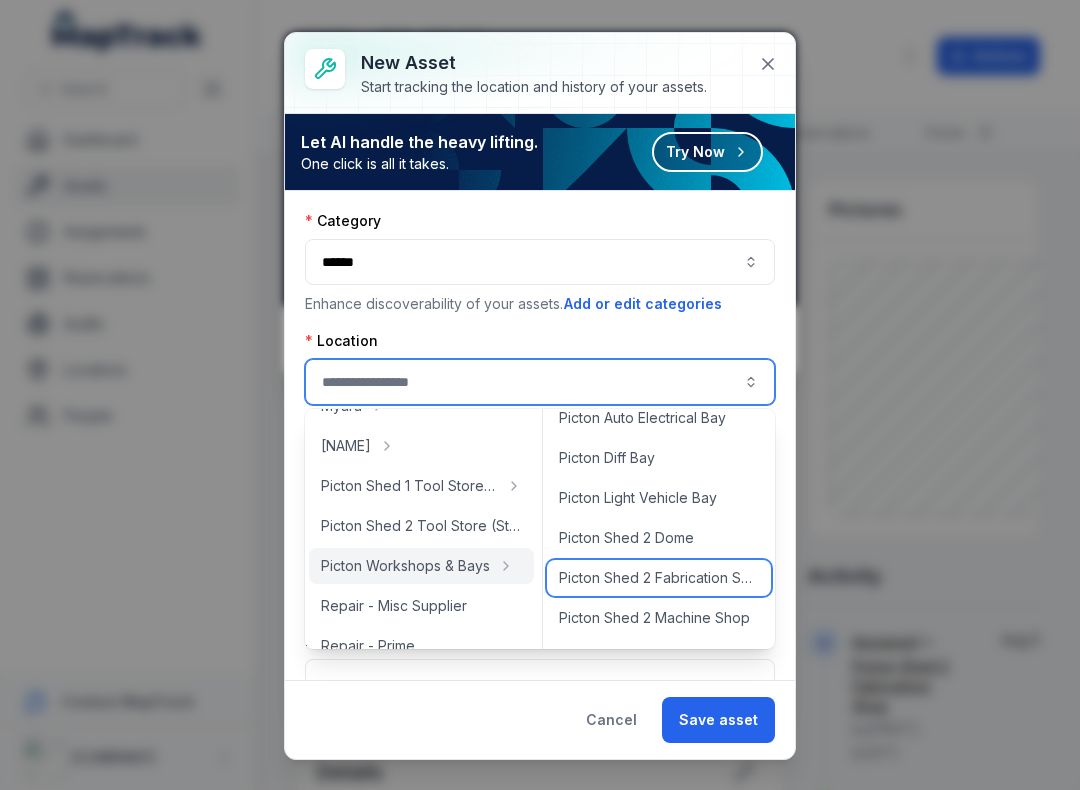 click on "Picton Shed 2 Fabrication Shop" at bounding box center [659, 578] 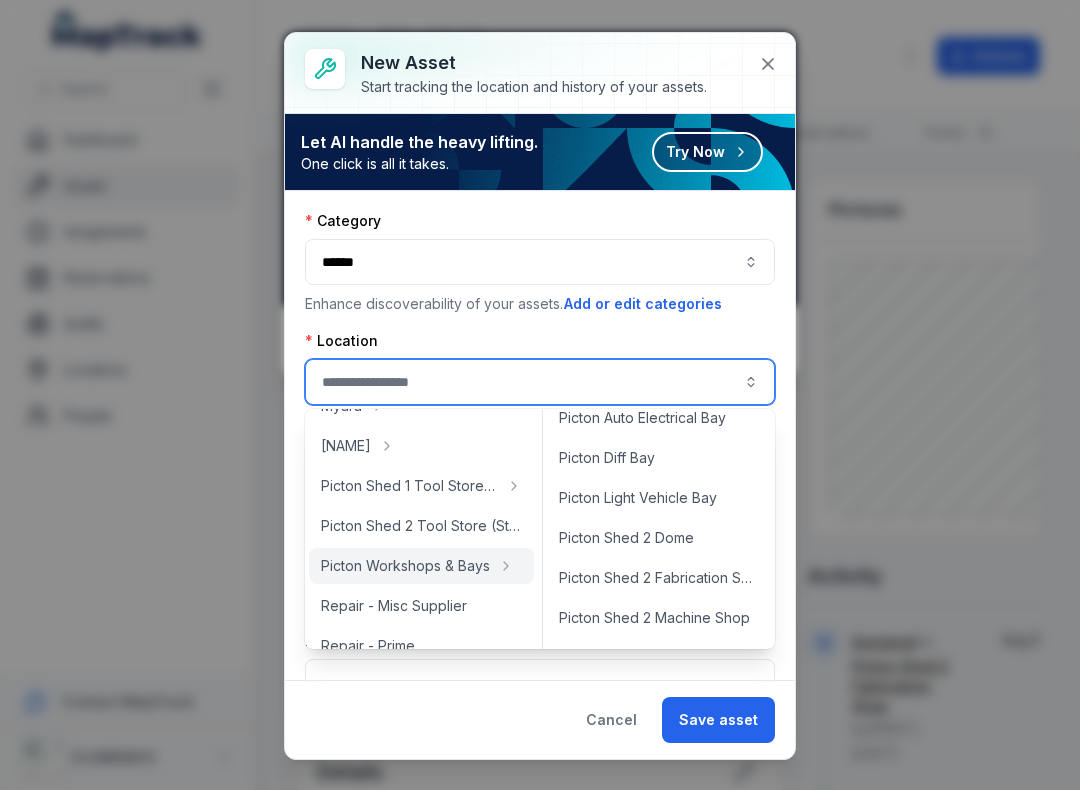 type on "**********" 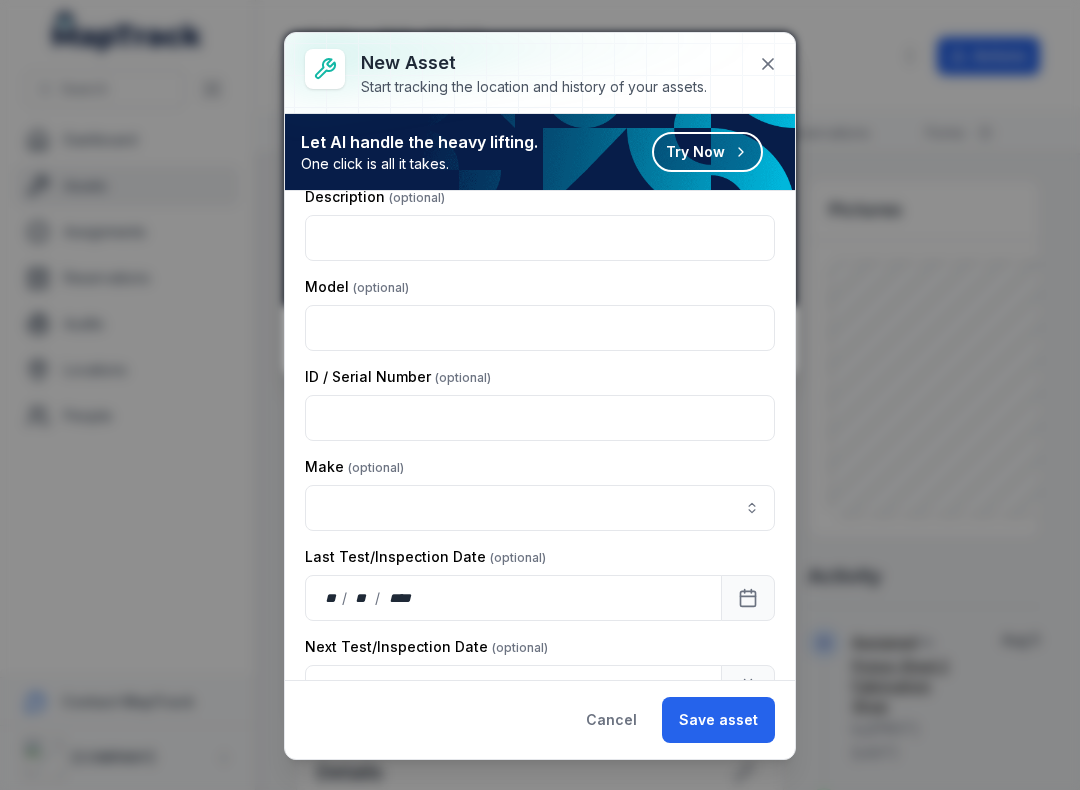 scroll, scrollTop: 281, scrollLeft: 0, axis: vertical 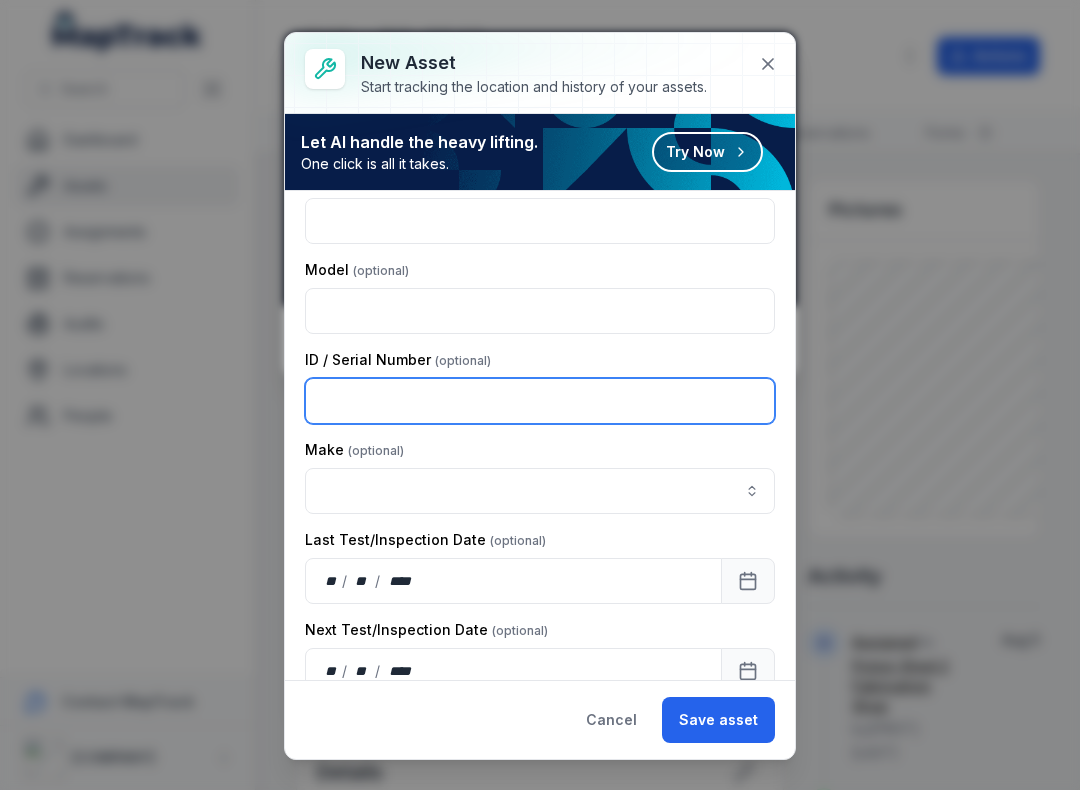 click at bounding box center (540, 401) 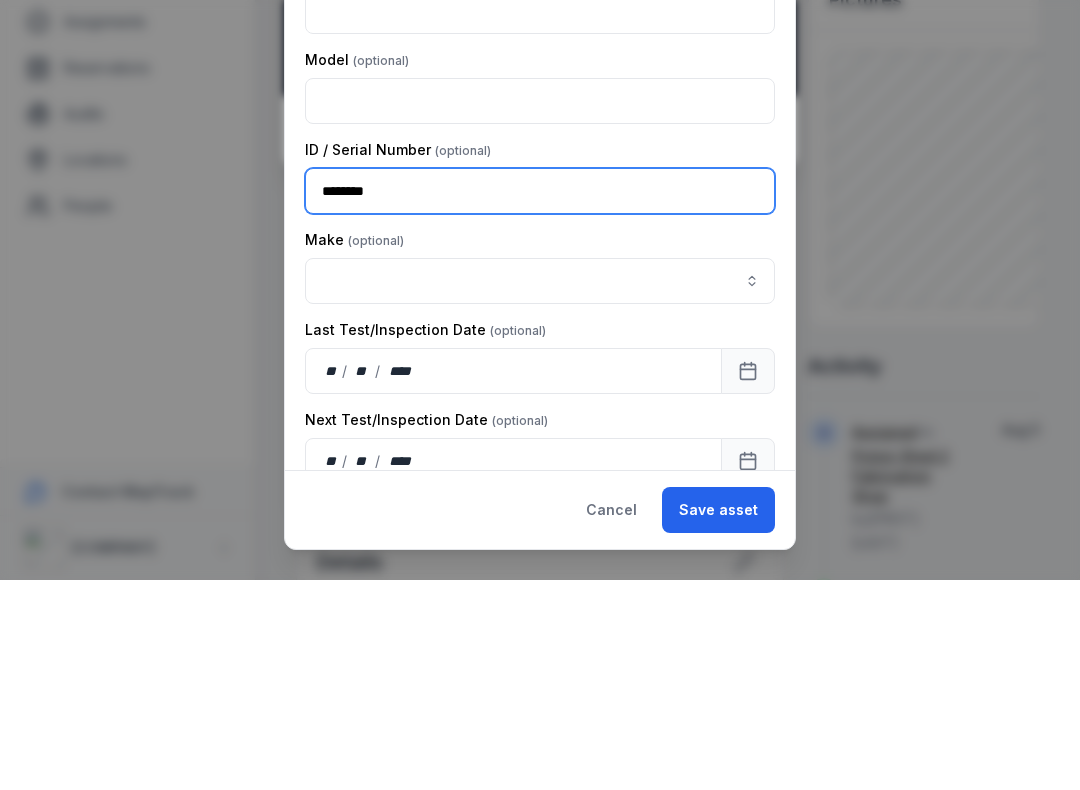 type on "********" 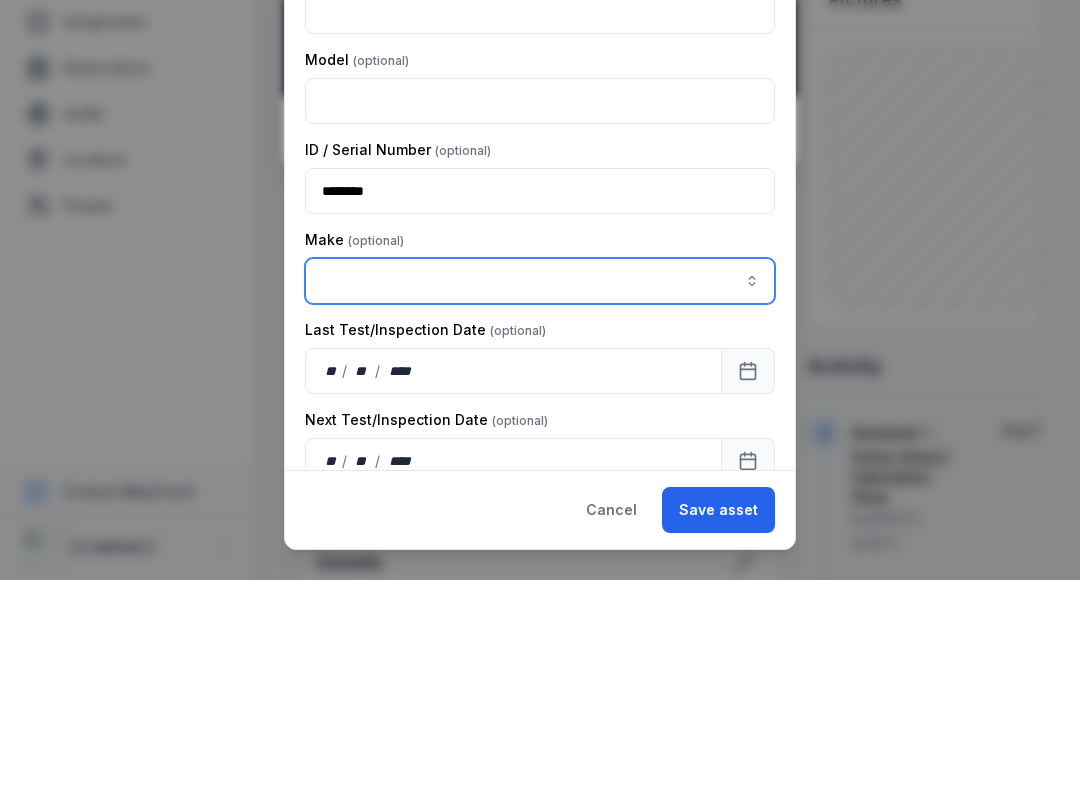 click at bounding box center (540, 491) 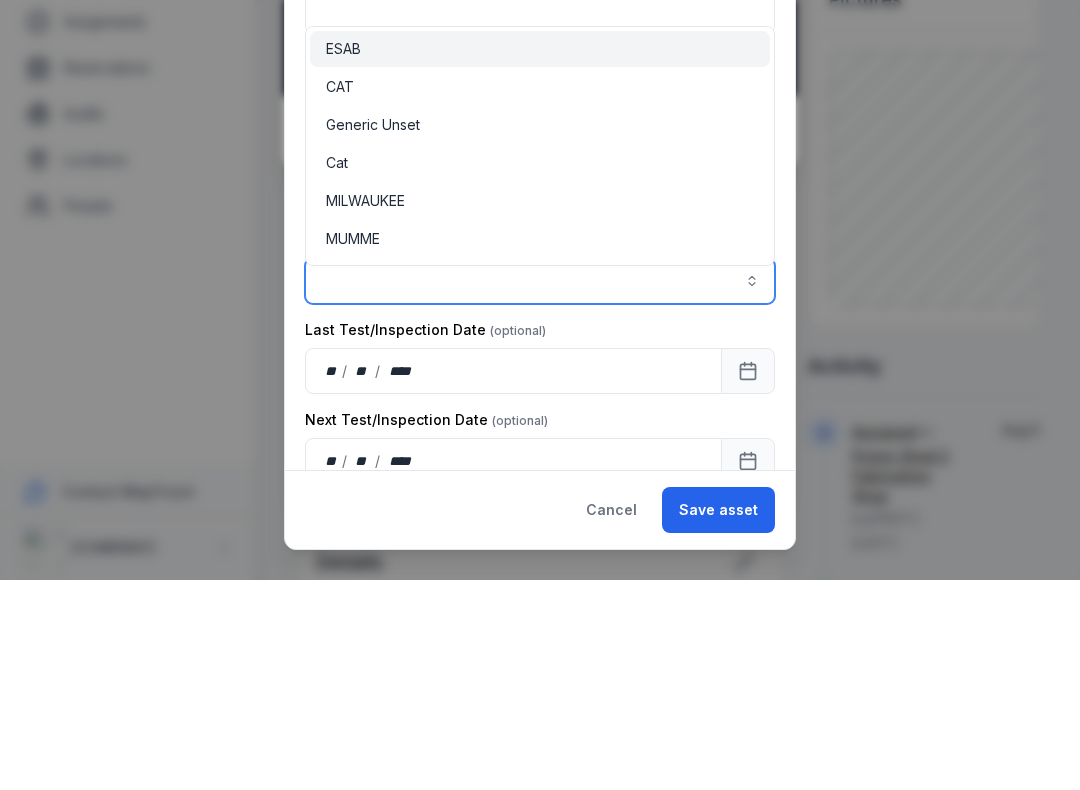 click on "ESAB" at bounding box center (540, 259) 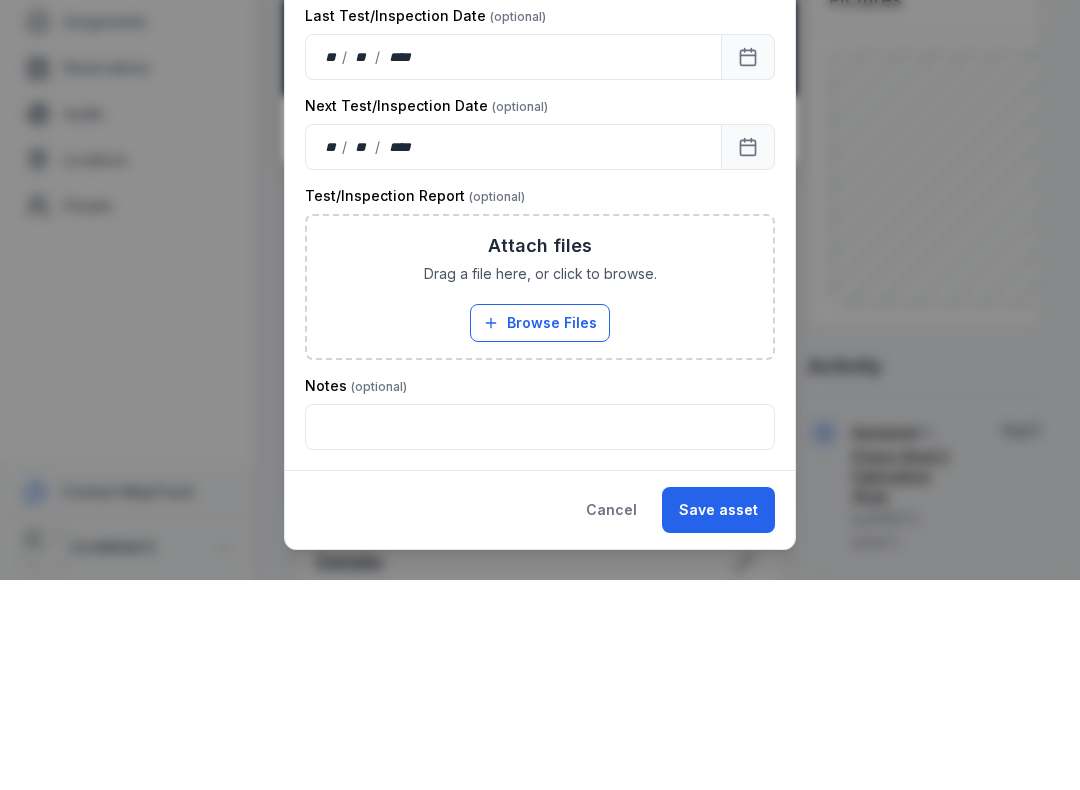 scroll, scrollTop: 595, scrollLeft: 0, axis: vertical 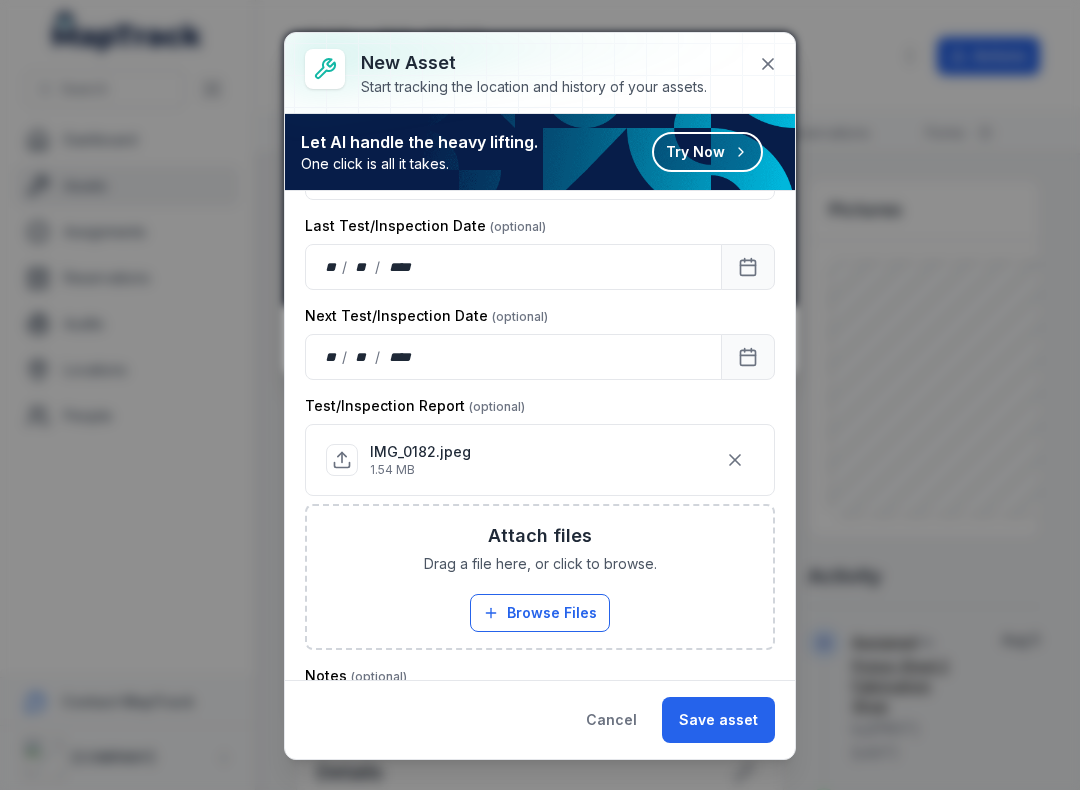click on "Save asset" at bounding box center (718, 720) 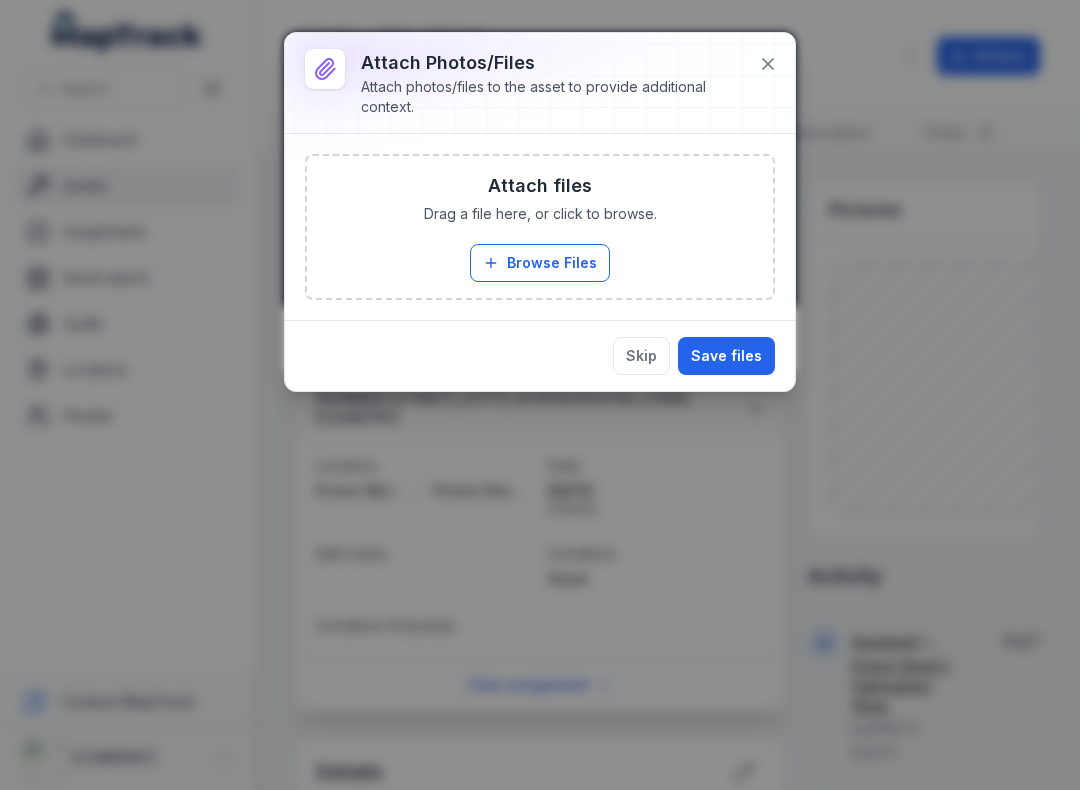 click on "Browse Files" at bounding box center [540, 263] 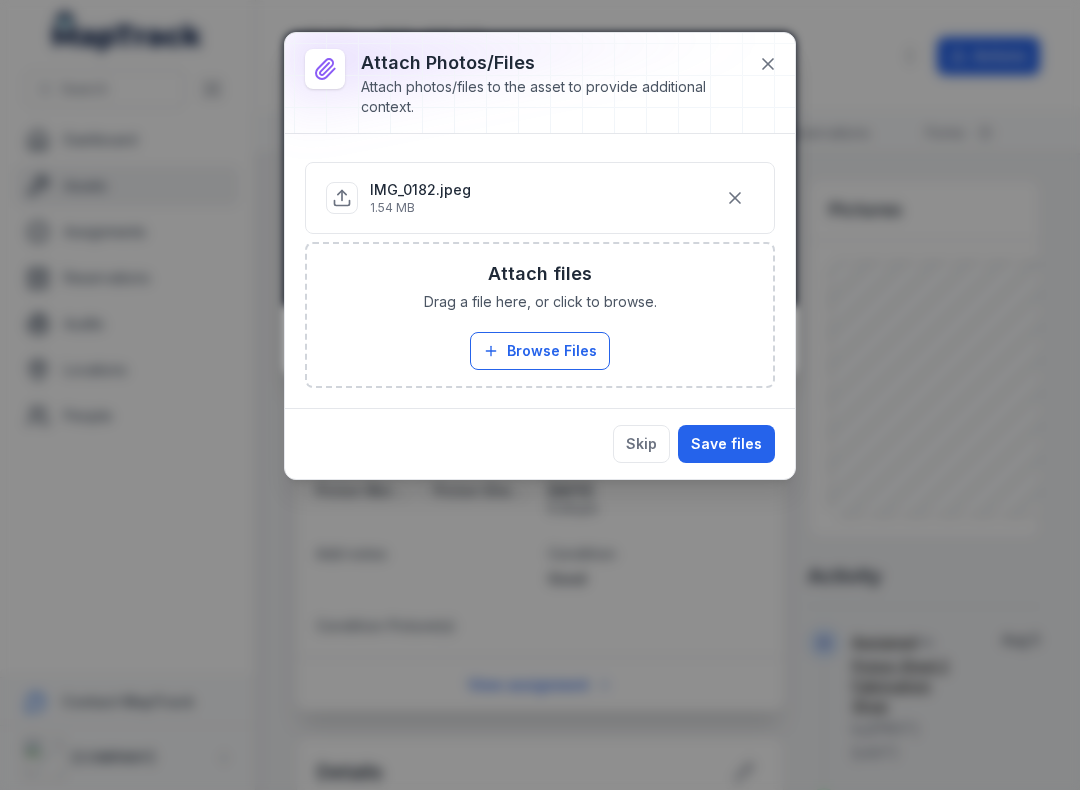 click on "Save files" at bounding box center (726, 444) 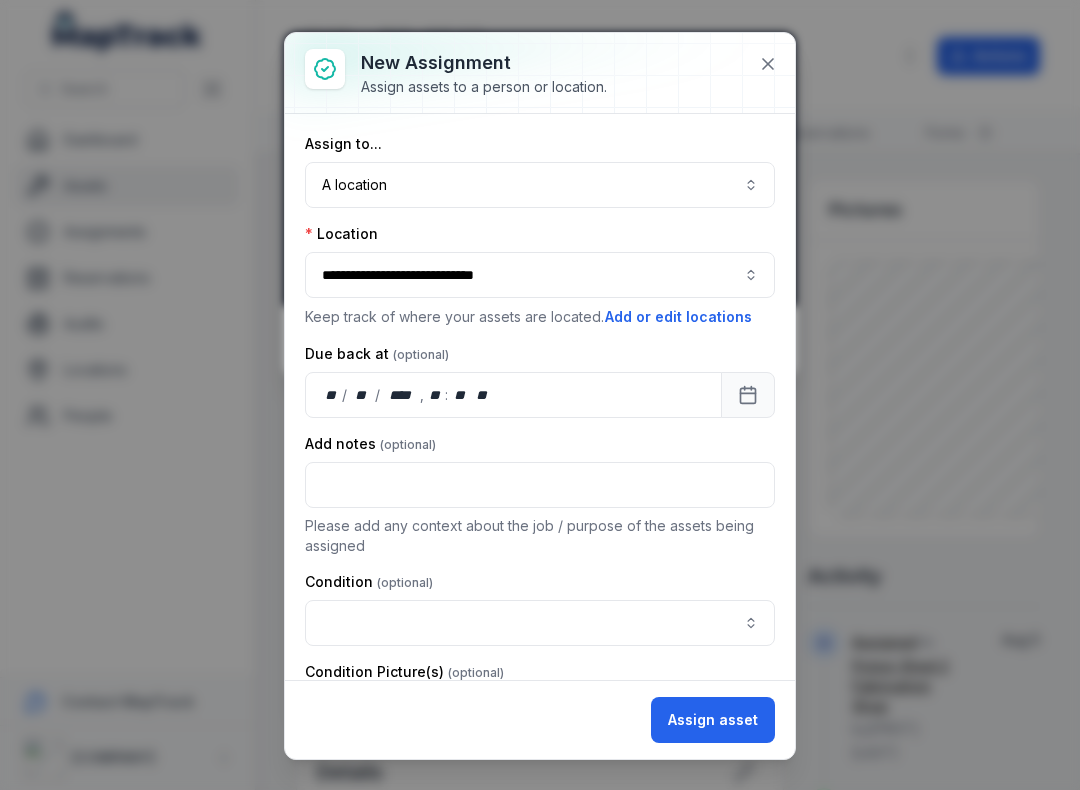 click at bounding box center (540, 623) 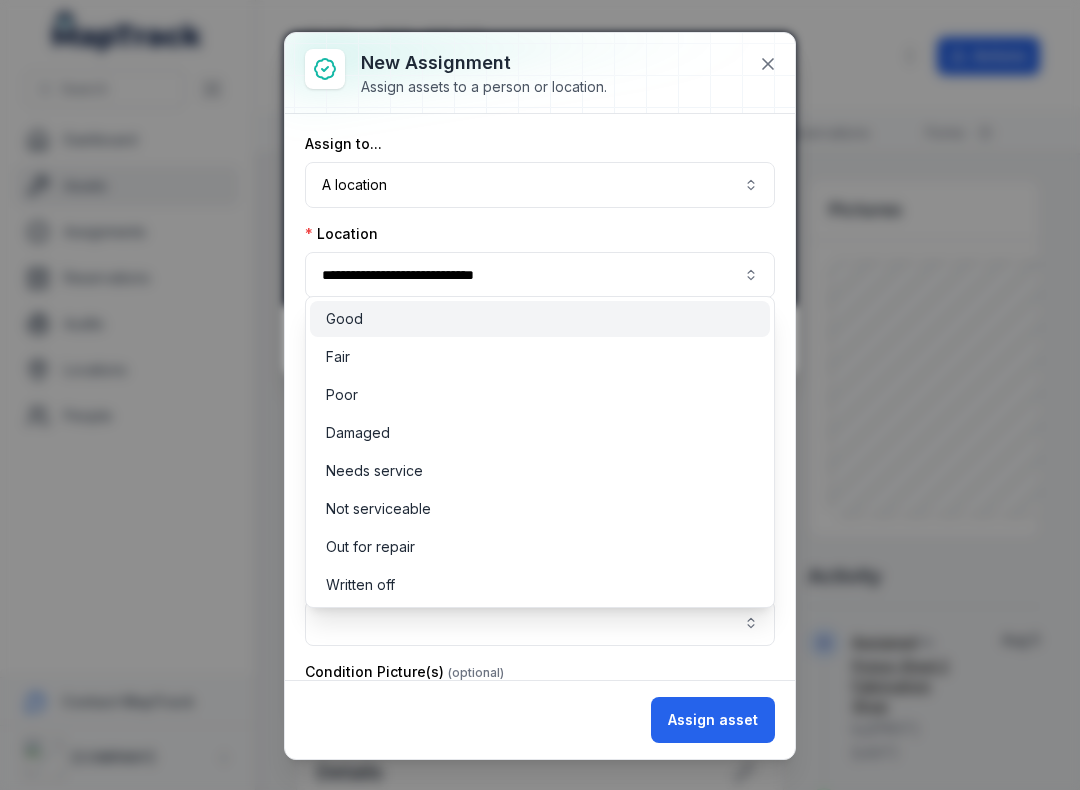 click on "Good" at bounding box center (540, 319) 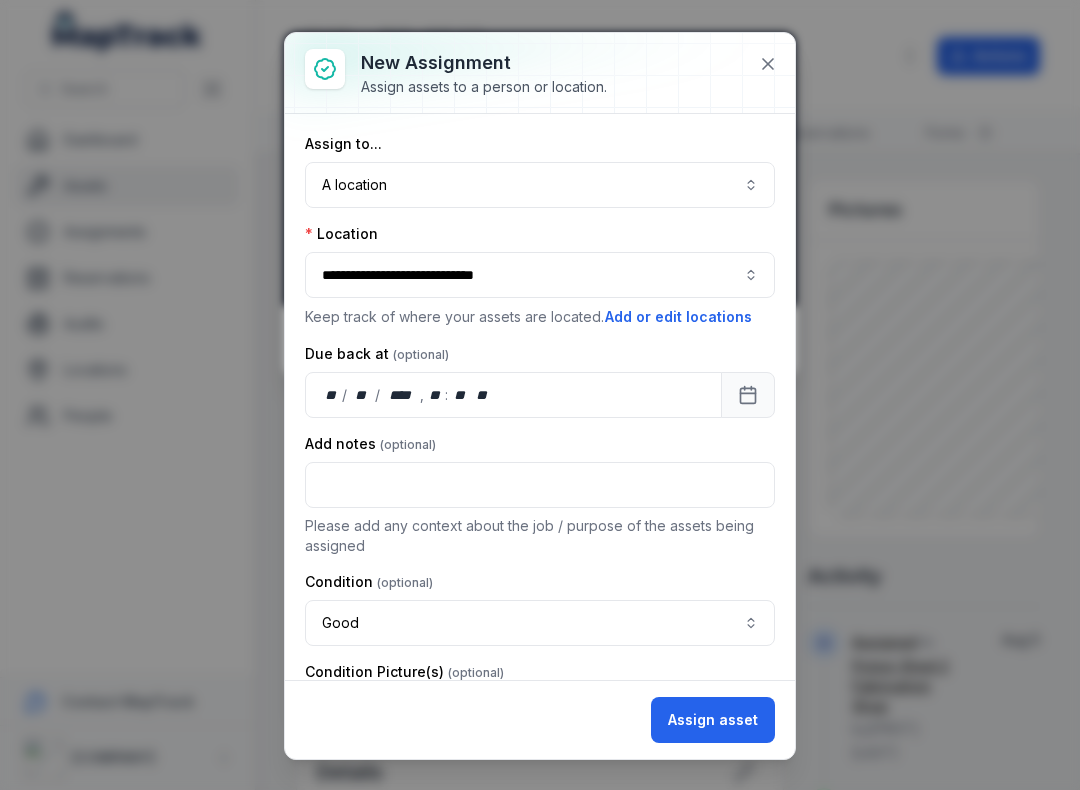 click on "Assign asset" at bounding box center [713, 720] 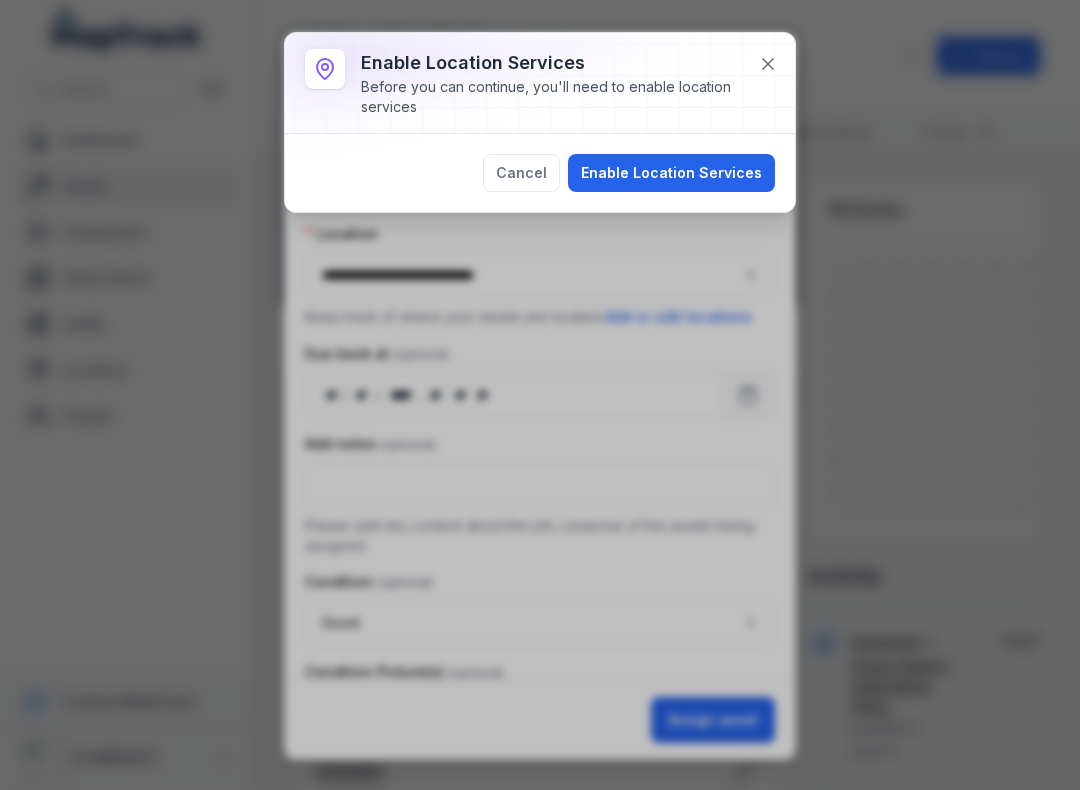 click on "Enable Location Services" at bounding box center [671, 173] 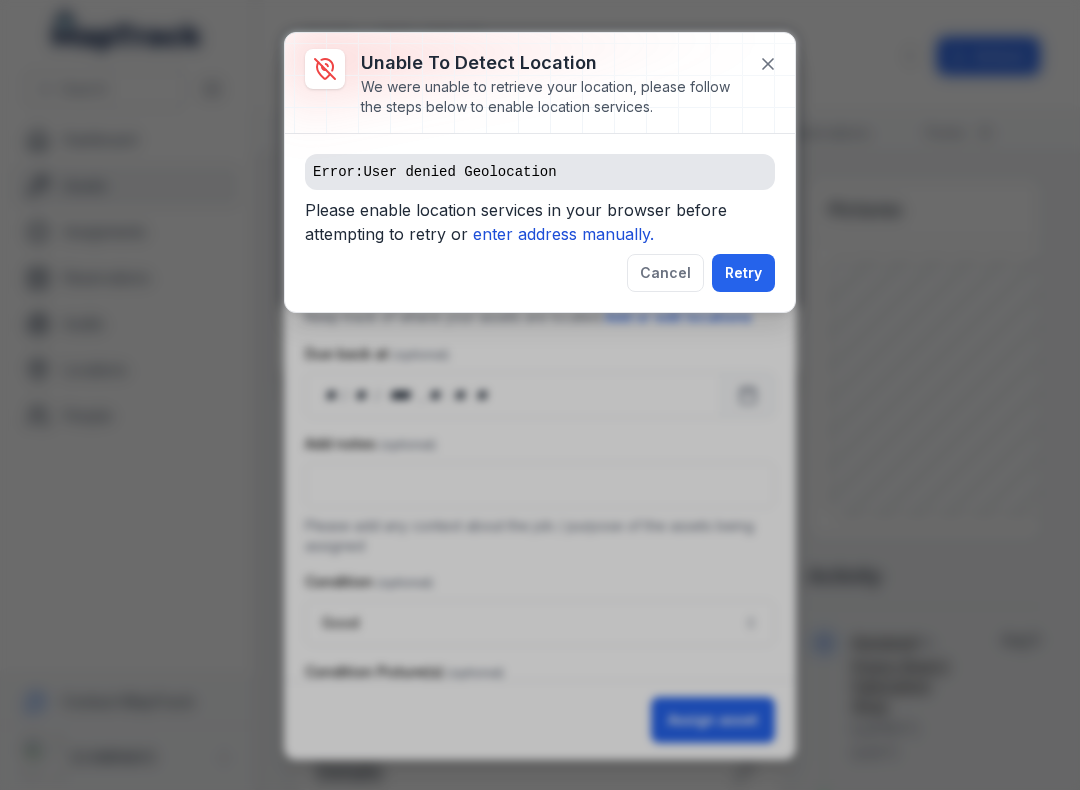 click on "enter address manually." at bounding box center [563, 234] 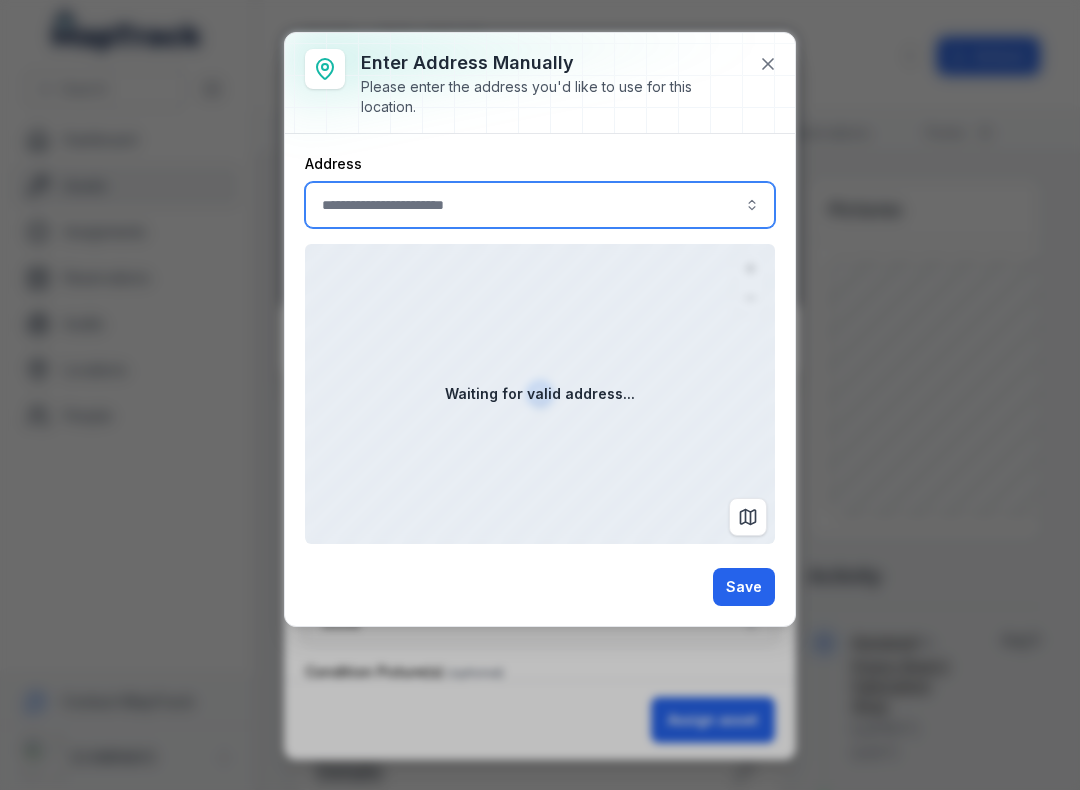 click at bounding box center [540, 205] 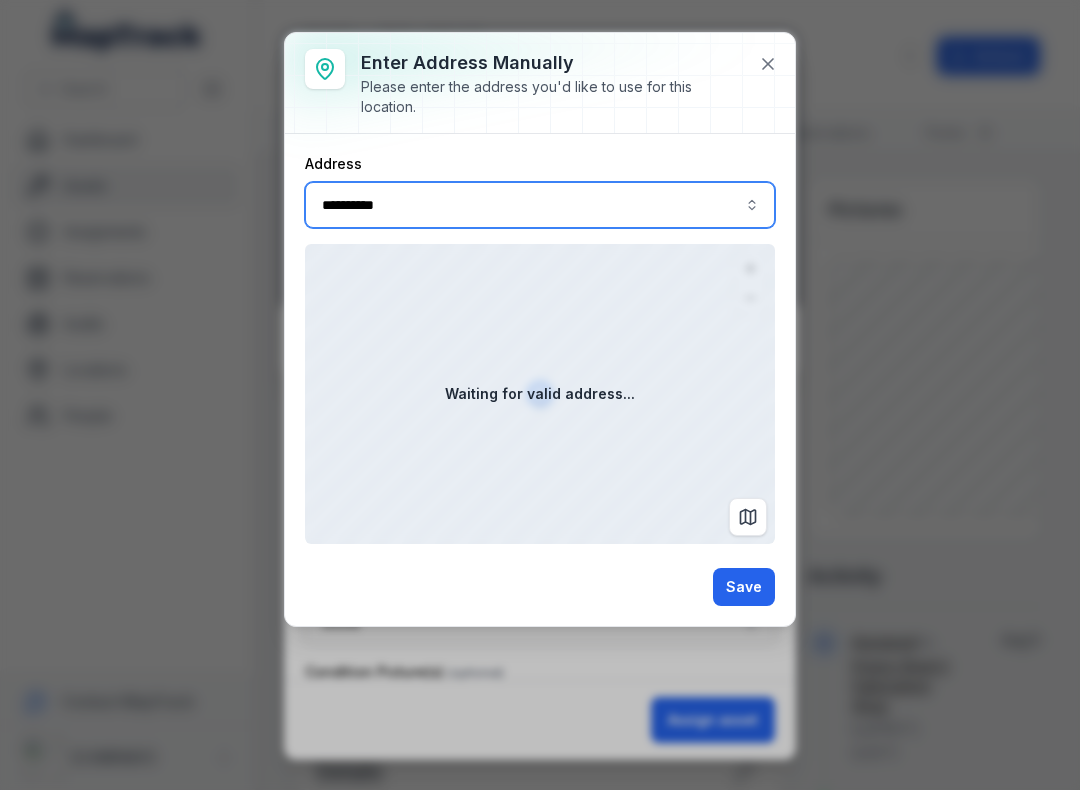 type on "**********" 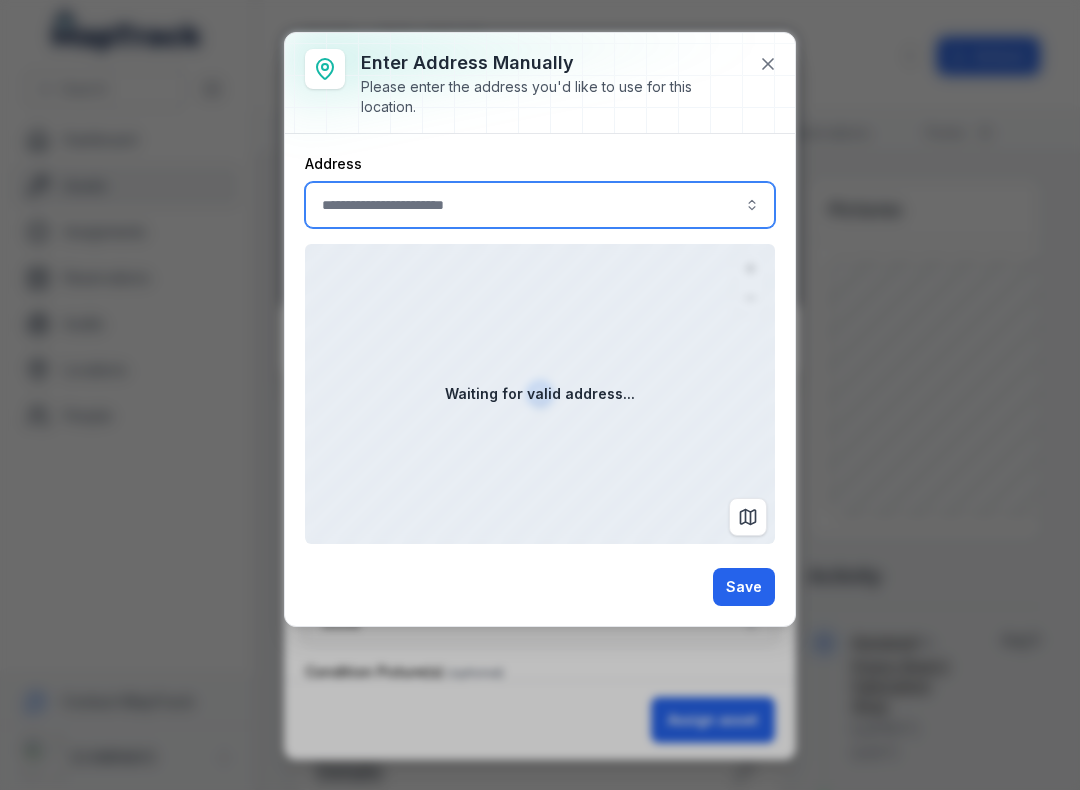 click at bounding box center (540, 205) 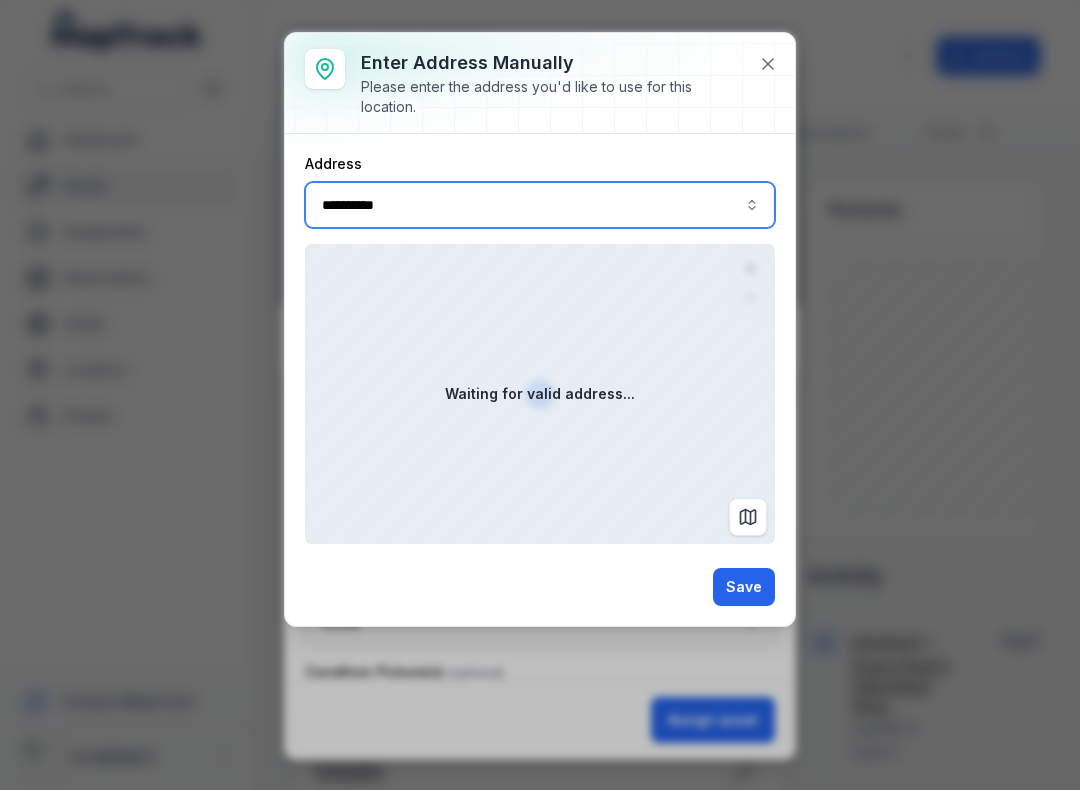 type on "**********" 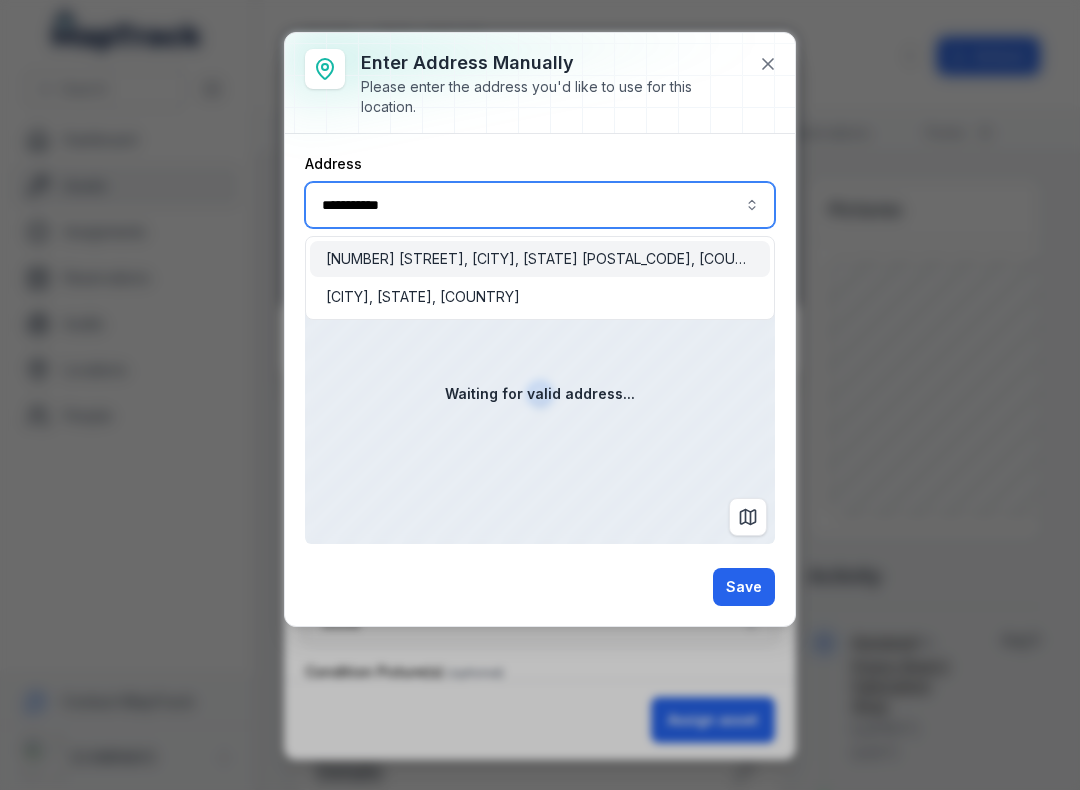 click on "[NUMBER] [STREET], [CITY], [STATE] [POSTAL_CODE], [COUNTRY]" at bounding box center (540, 259) 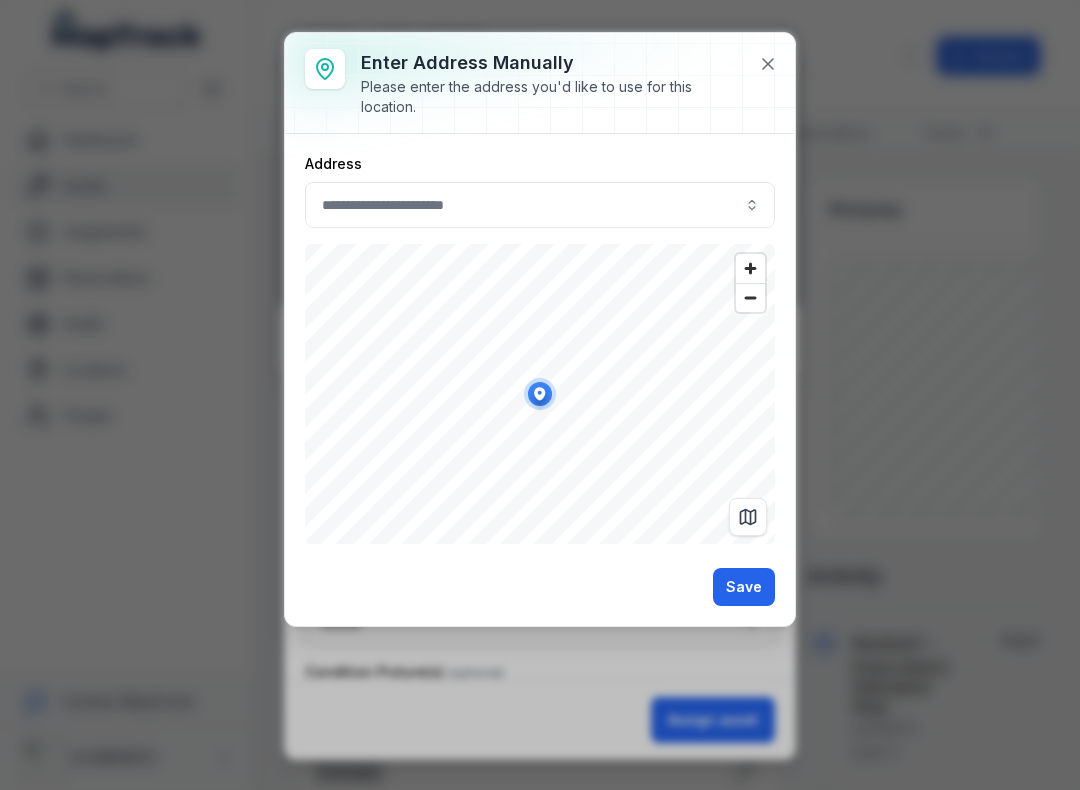 click on "Save" at bounding box center [744, 587] 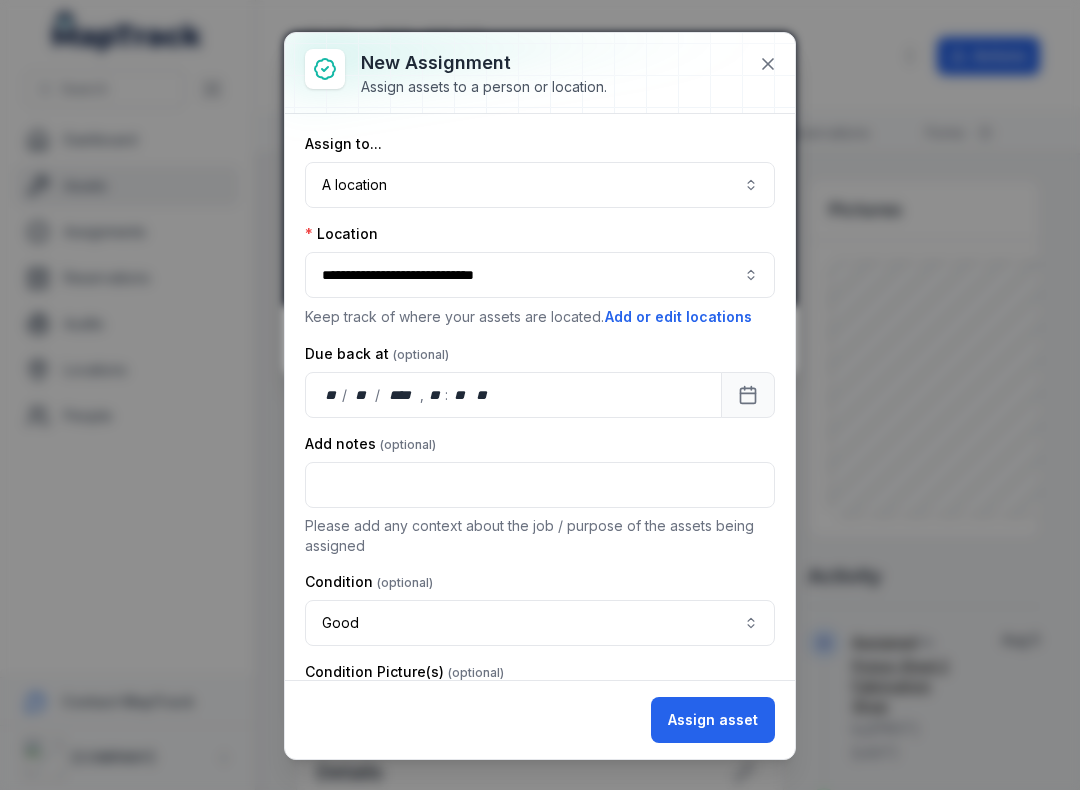 click on "Assign asset" at bounding box center (713, 720) 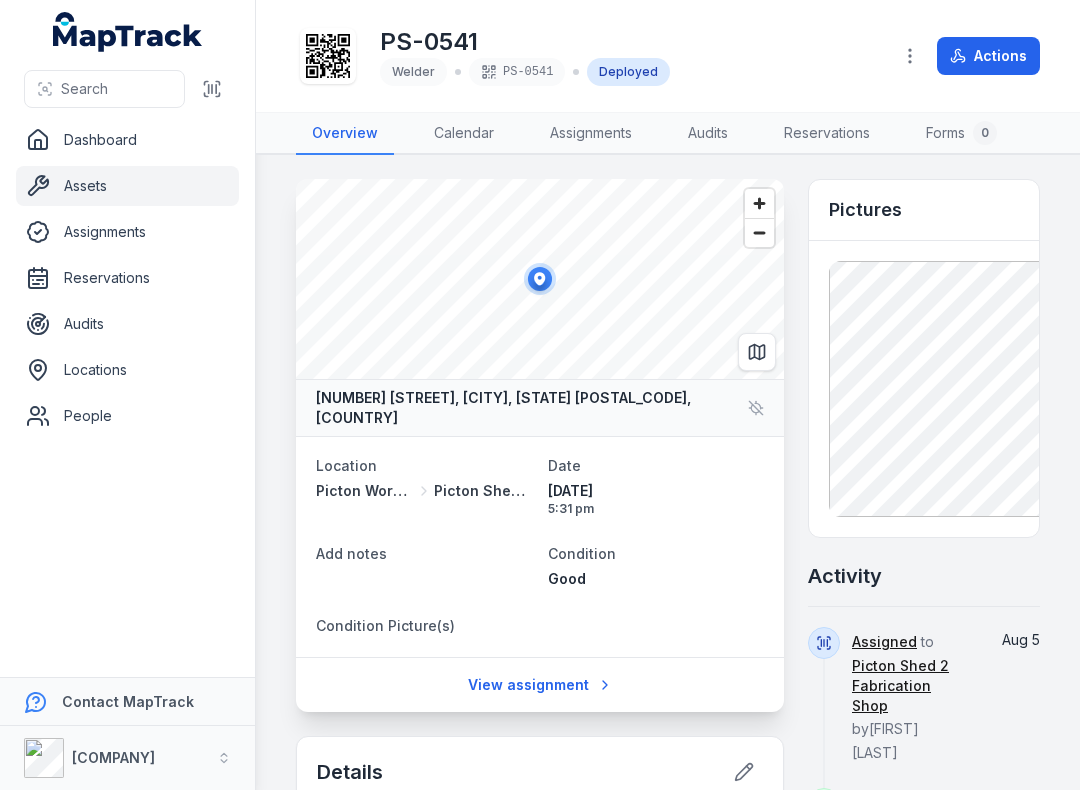 click 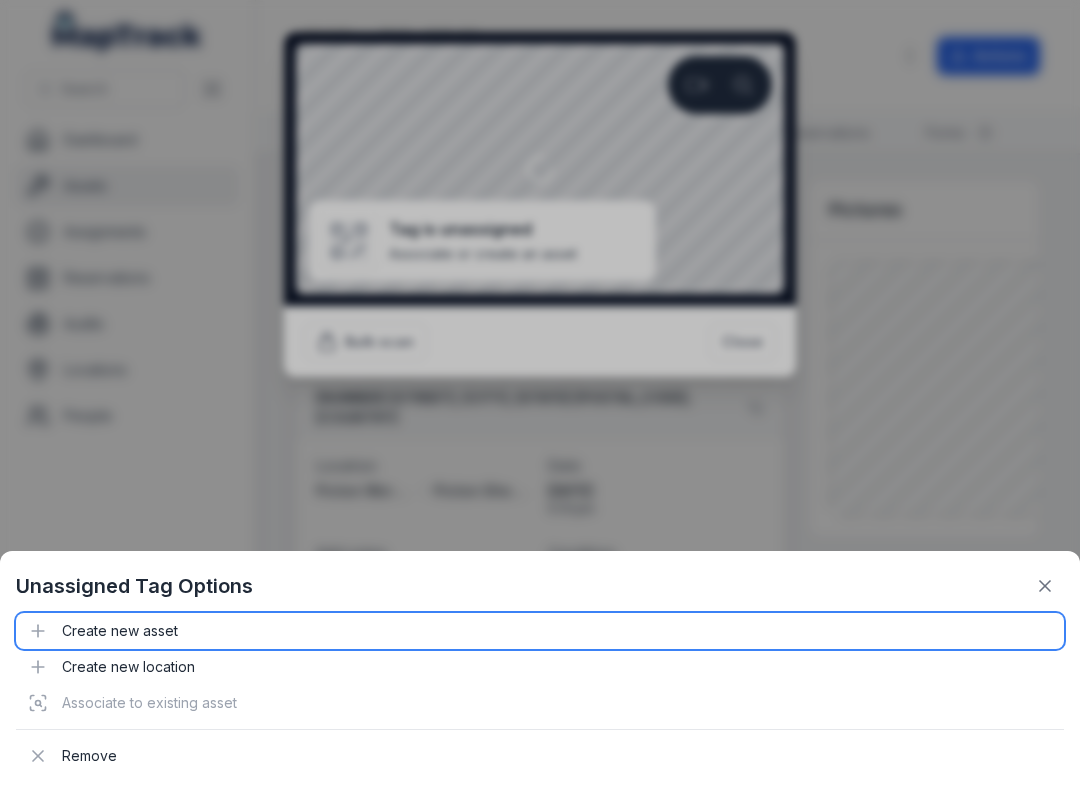 click on "Create new asset" at bounding box center [540, 631] 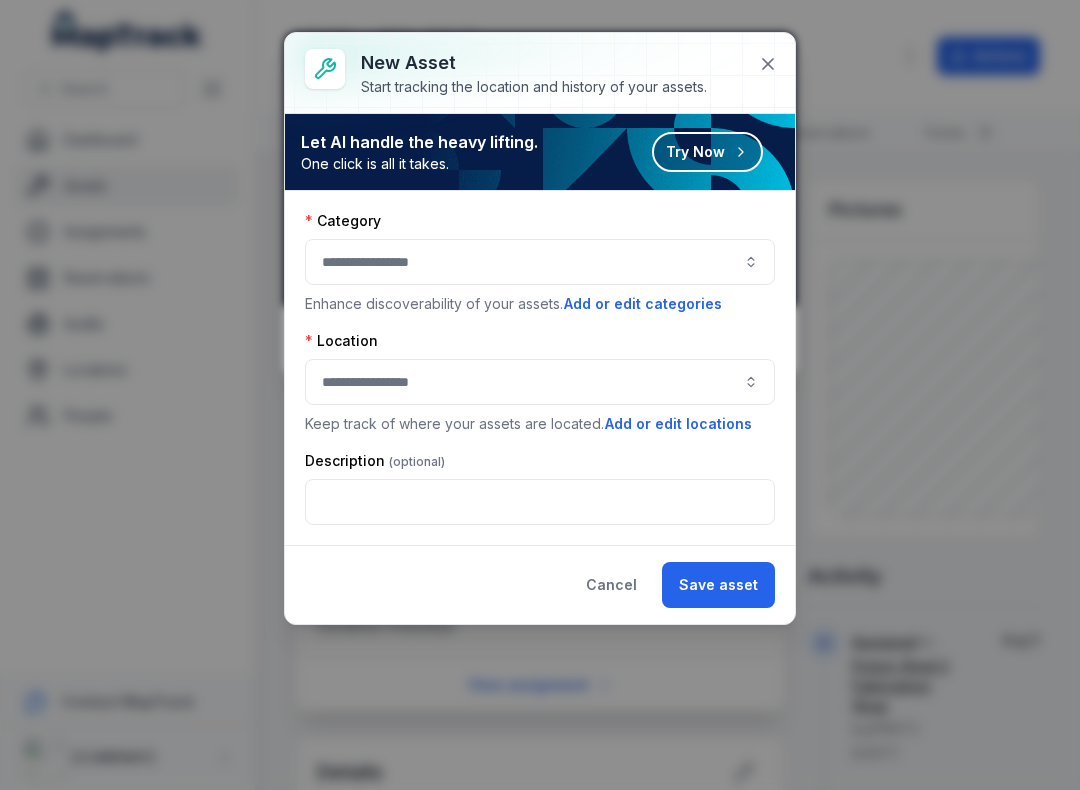 click at bounding box center (540, 262) 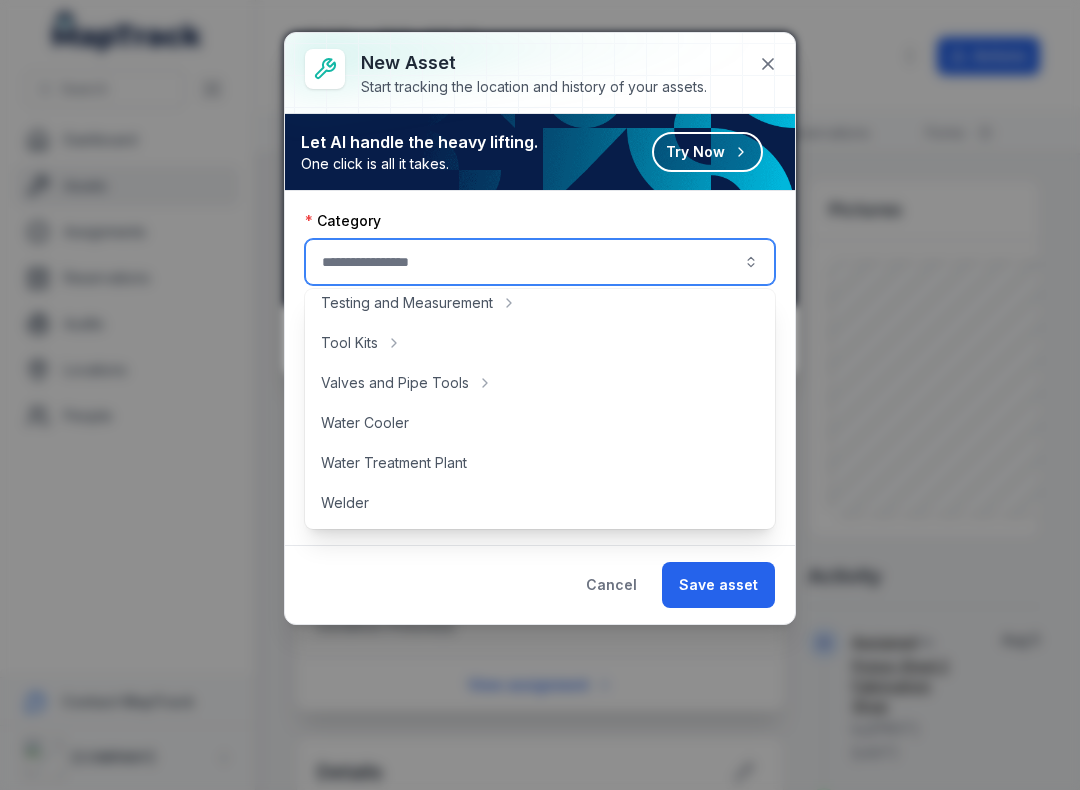 scroll, scrollTop: 892, scrollLeft: 0, axis: vertical 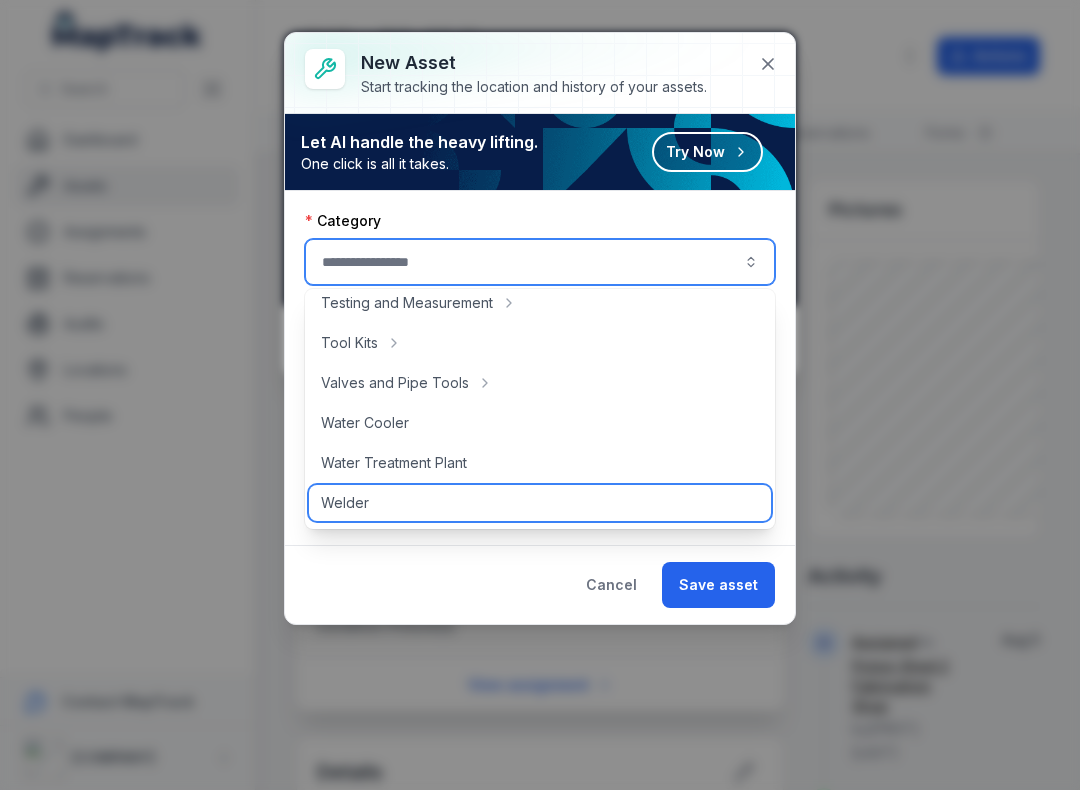 click on "Welder" at bounding box center [540, 503] 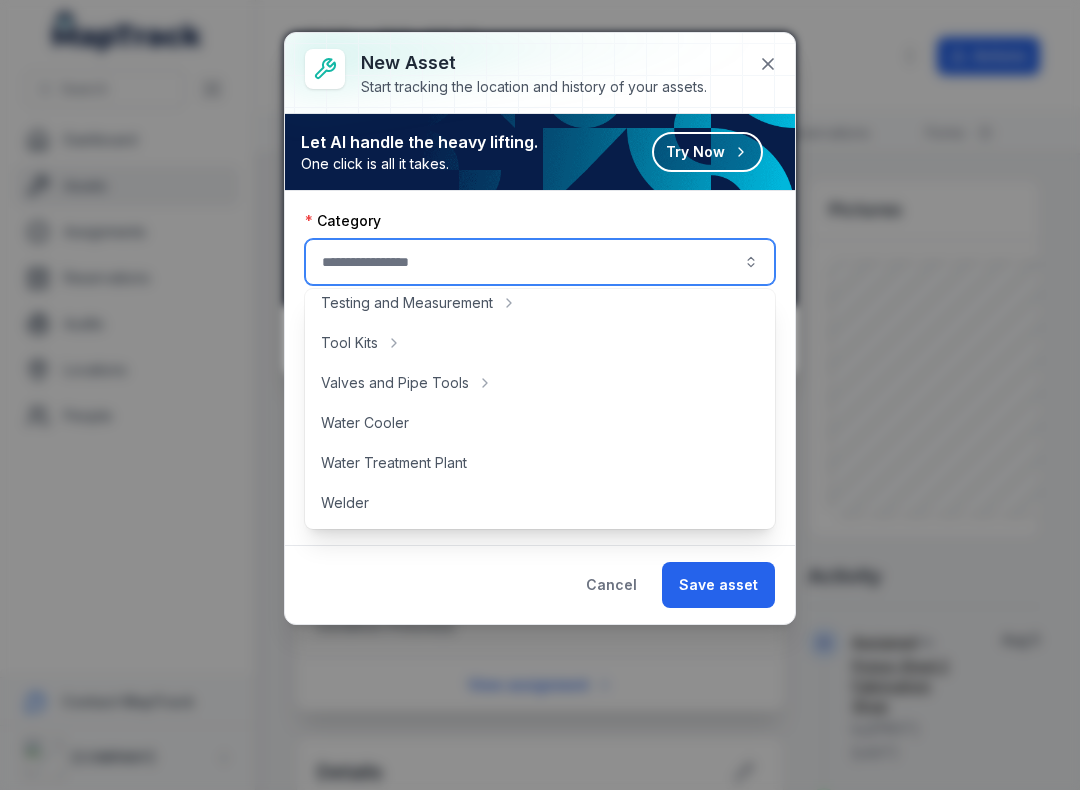 type on "******" 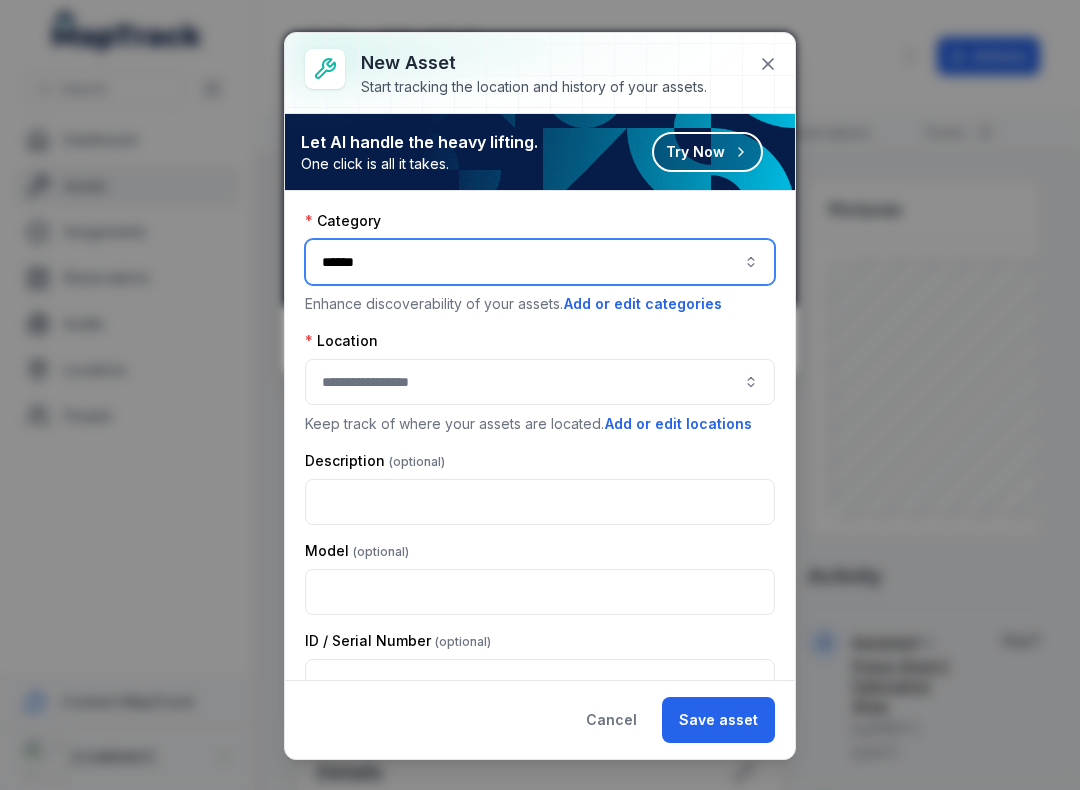 click at bounding box center (540, 382) 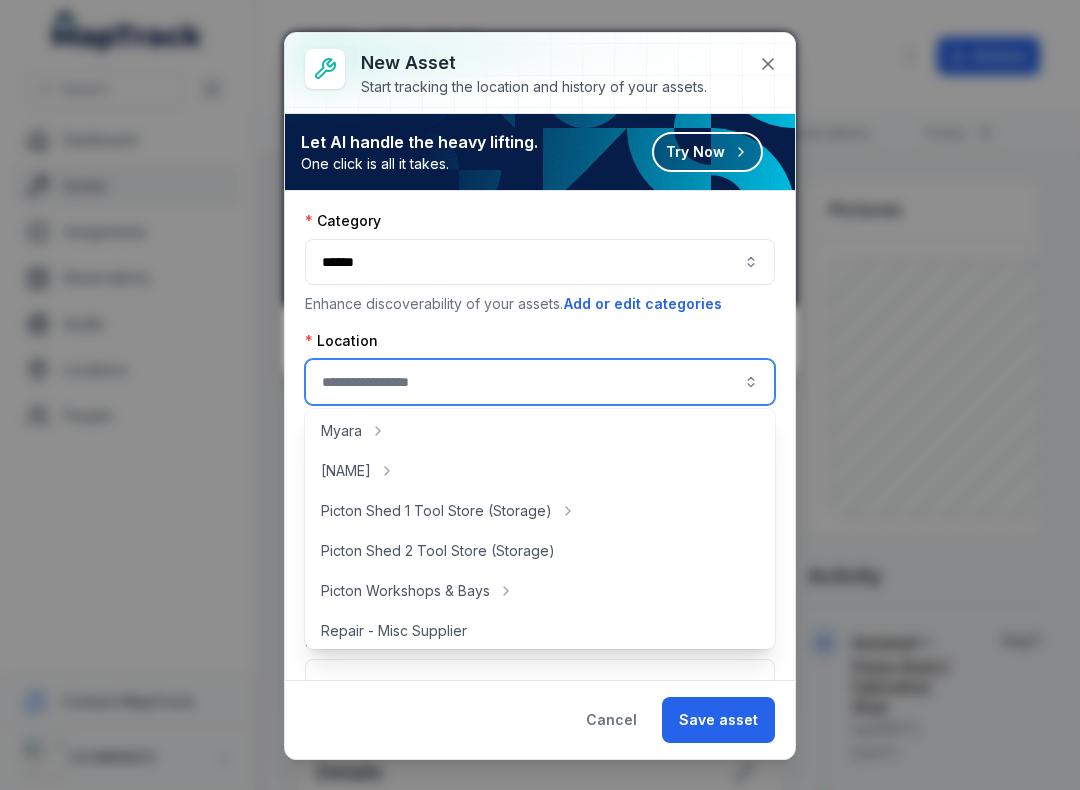 scroll, scrollTop: 325, scrollLeft: 0, axis: vertical 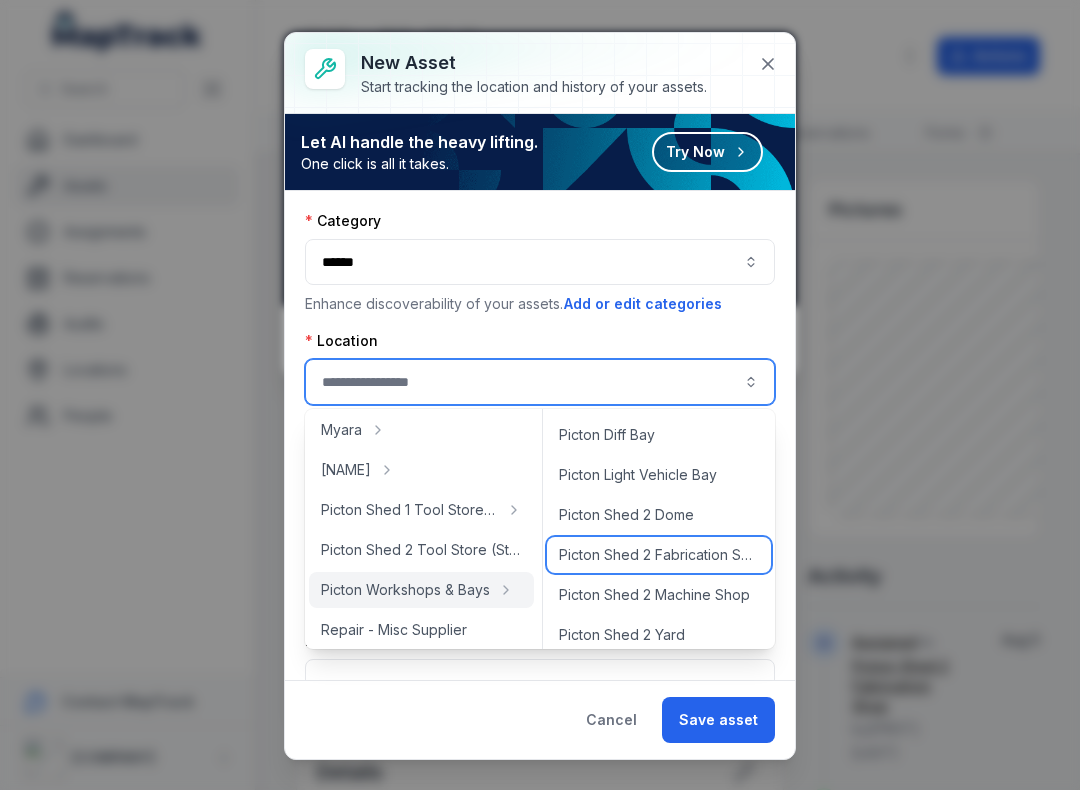 click on "Picton Shed 2 Fabrication Shop" at bounding box center [659, 555] 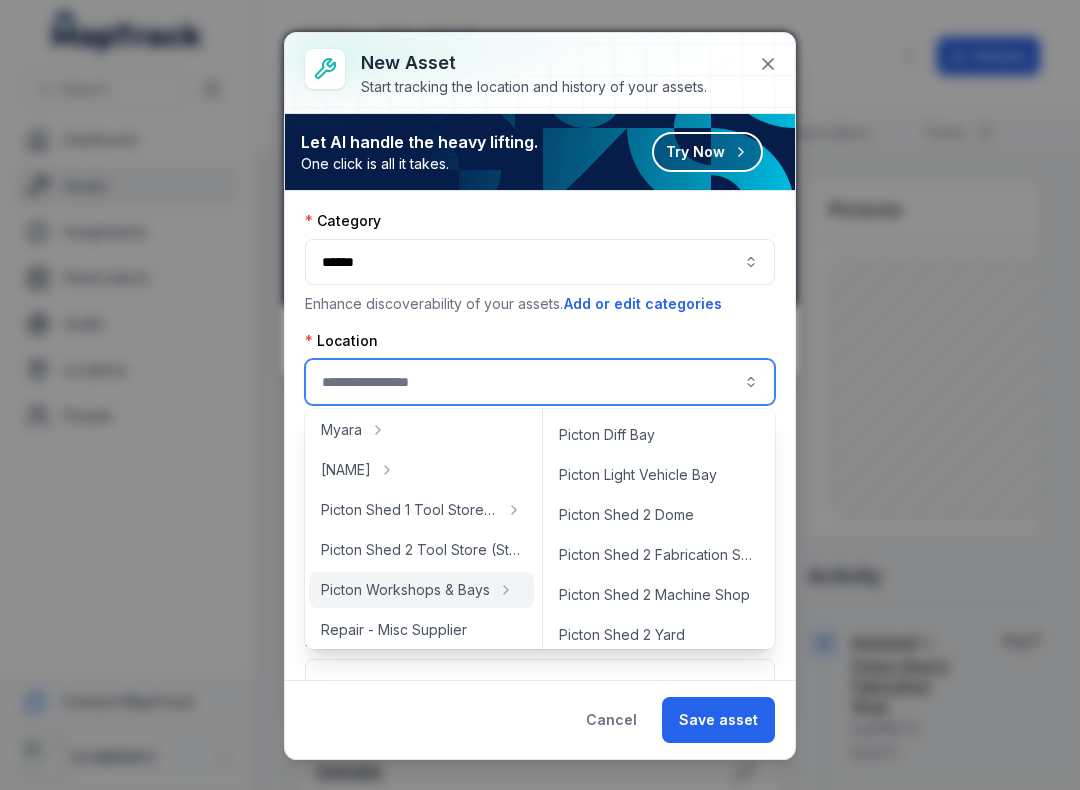 type on "**********" 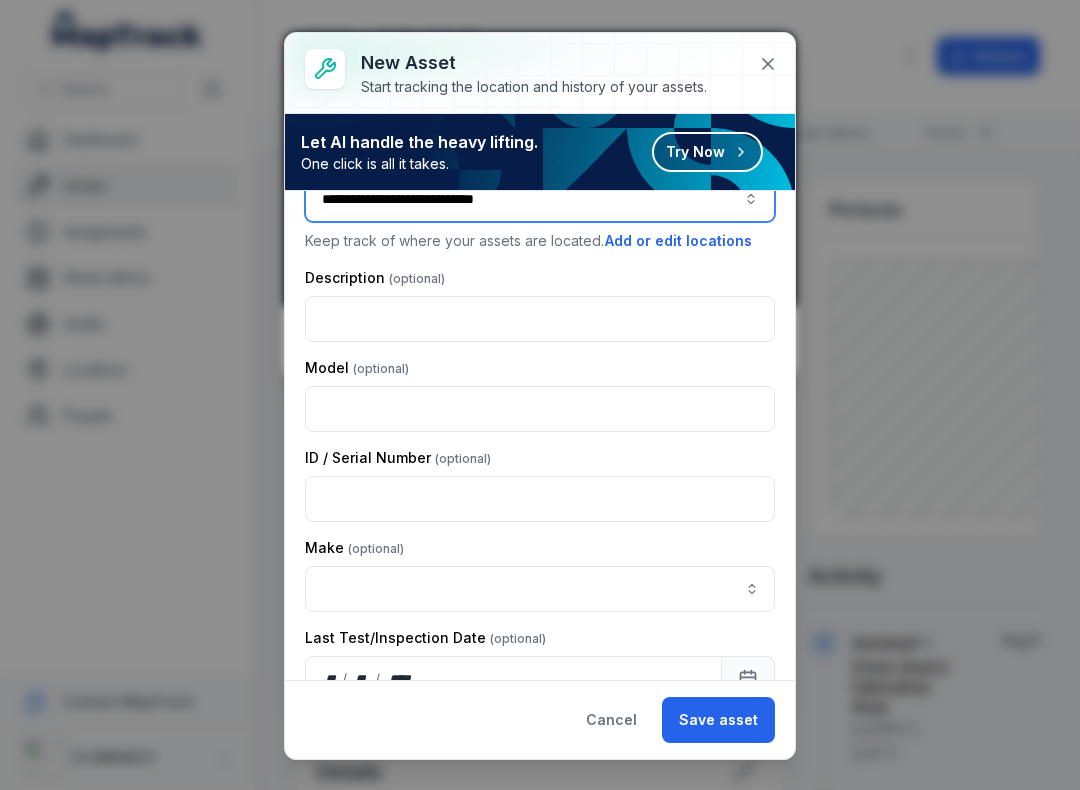 scroll, scrollTop: 190, scrollLeft: 0, axis: vertical 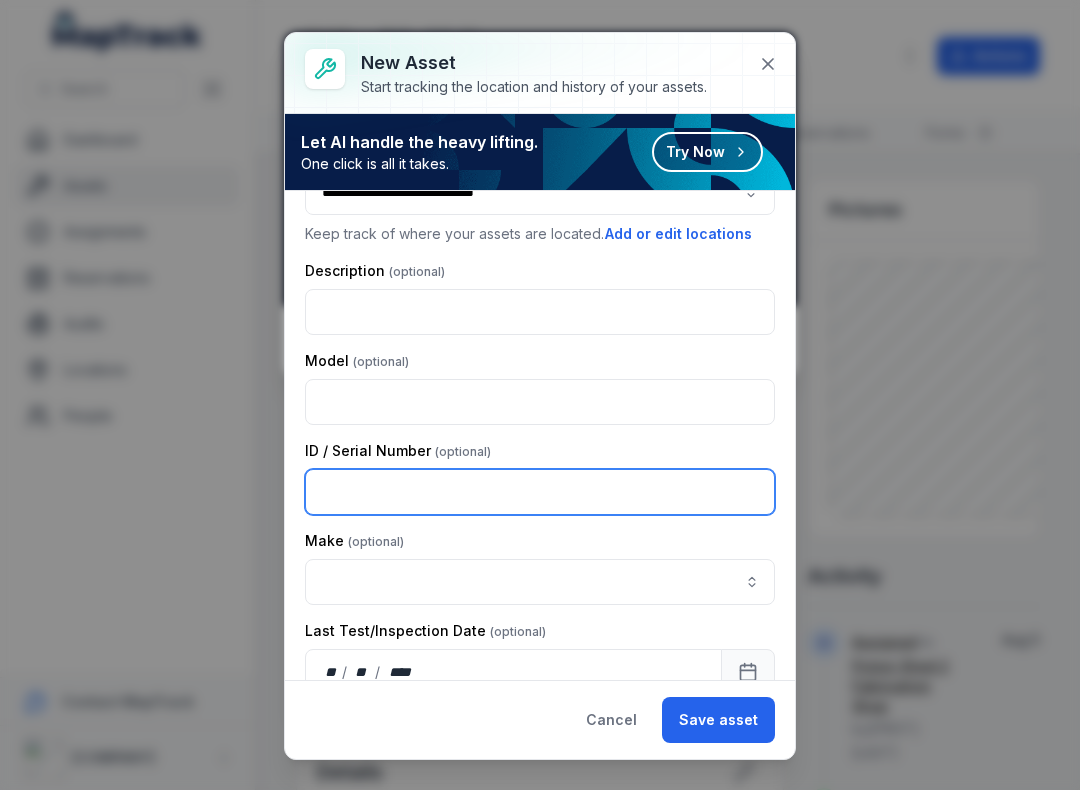click at bounding box center (540, 492) 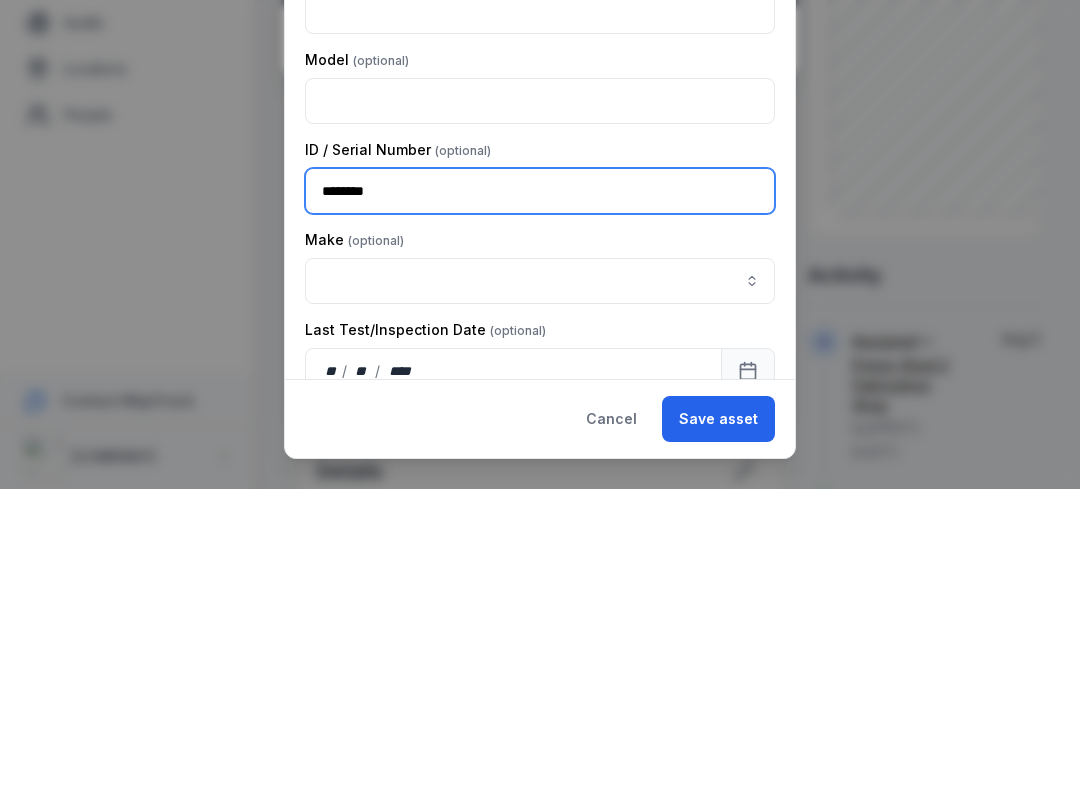 type on "********" 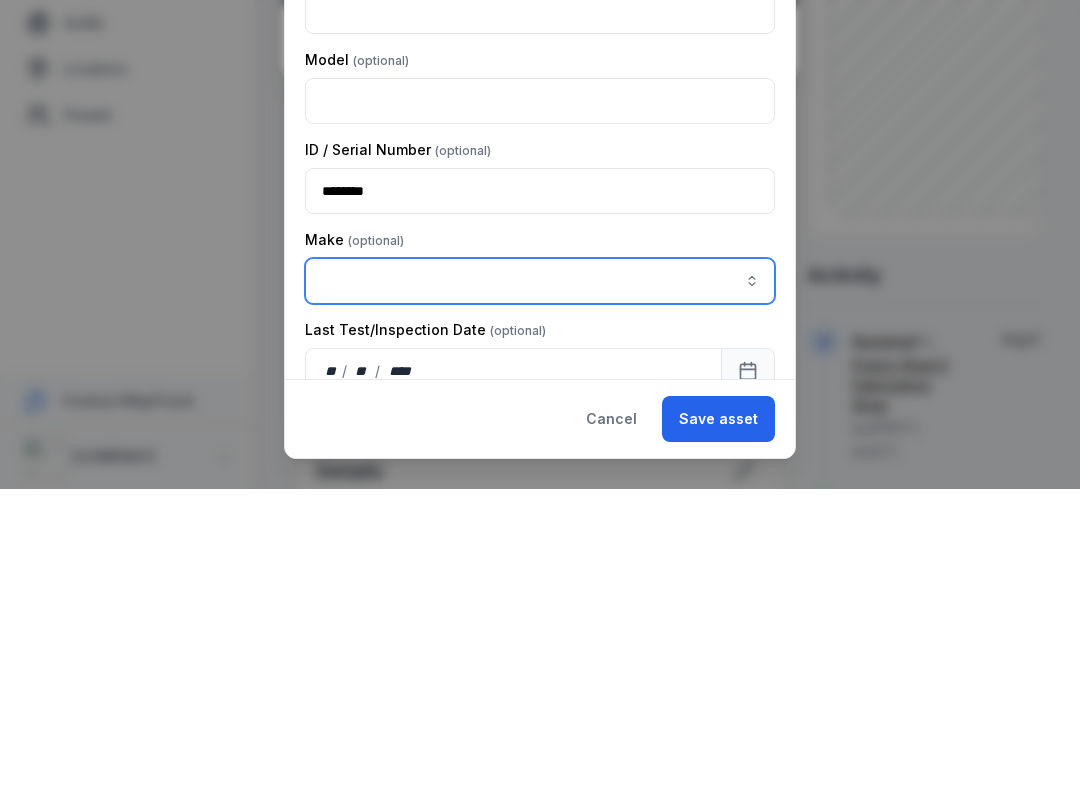 click at bounding box center (540, 582) 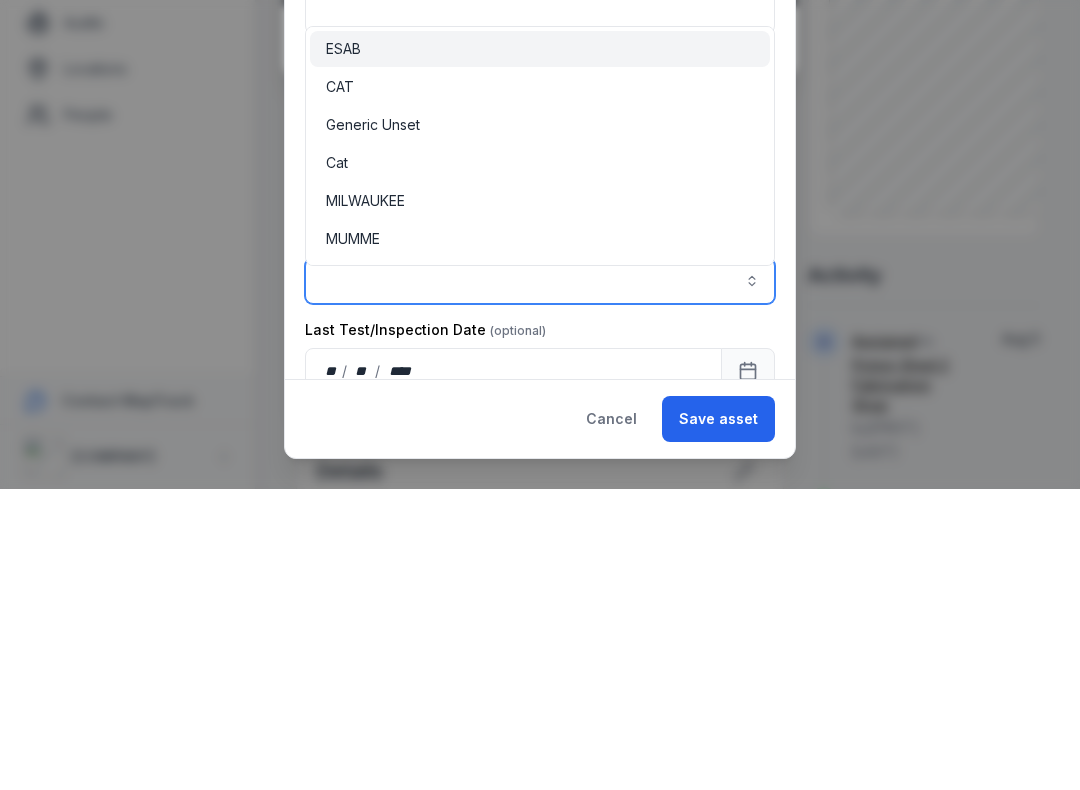 click on "ESAB" at bounding box center (343, 350) 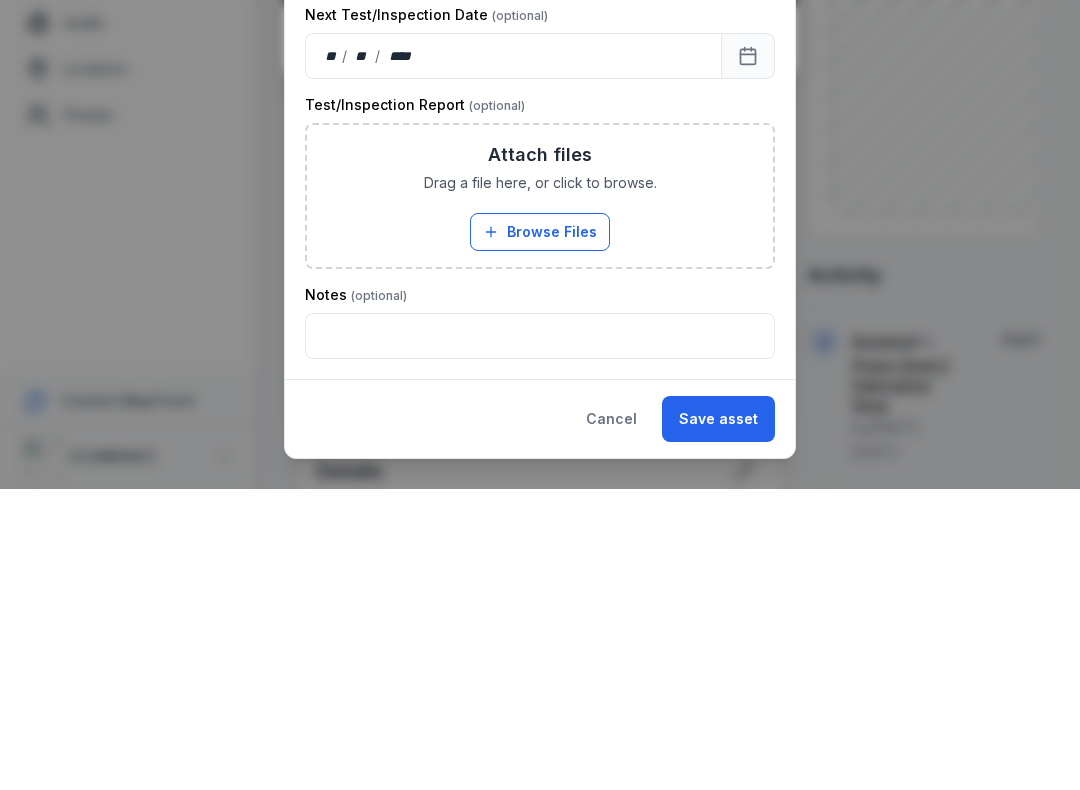 scroll, scrollTop: 595, scrollLeft: 0, axis: vertical 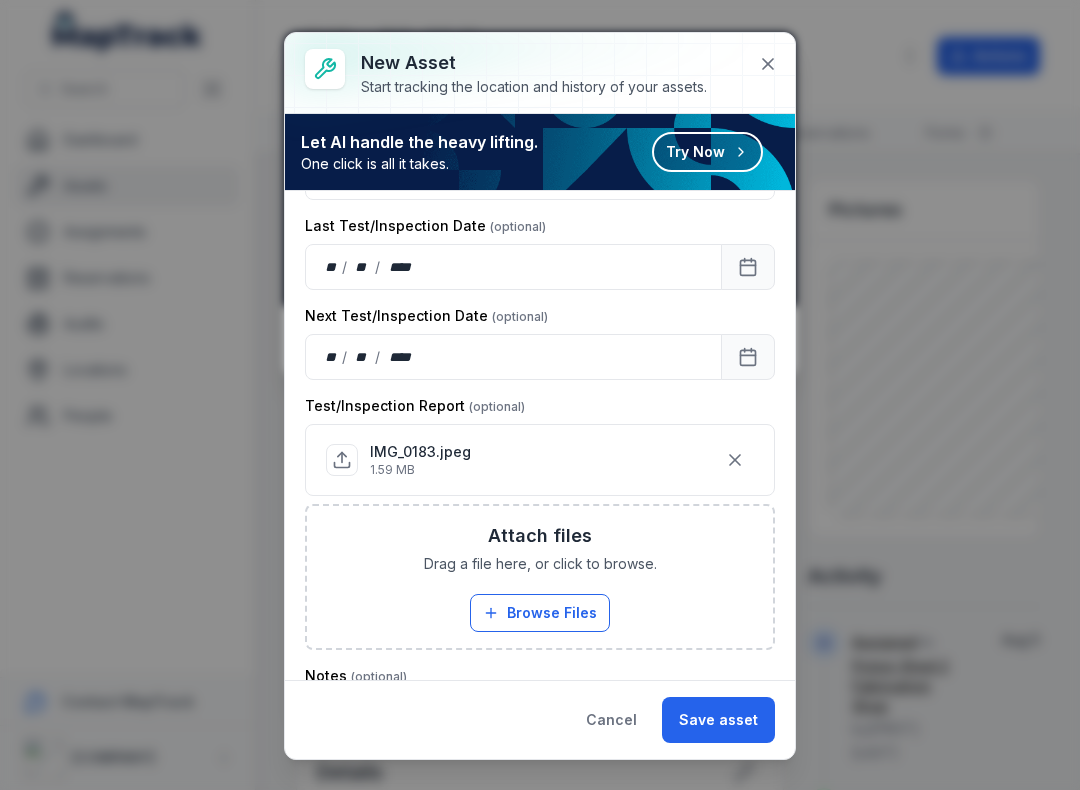 click on "Save asset" at bounding box center [718, 720] 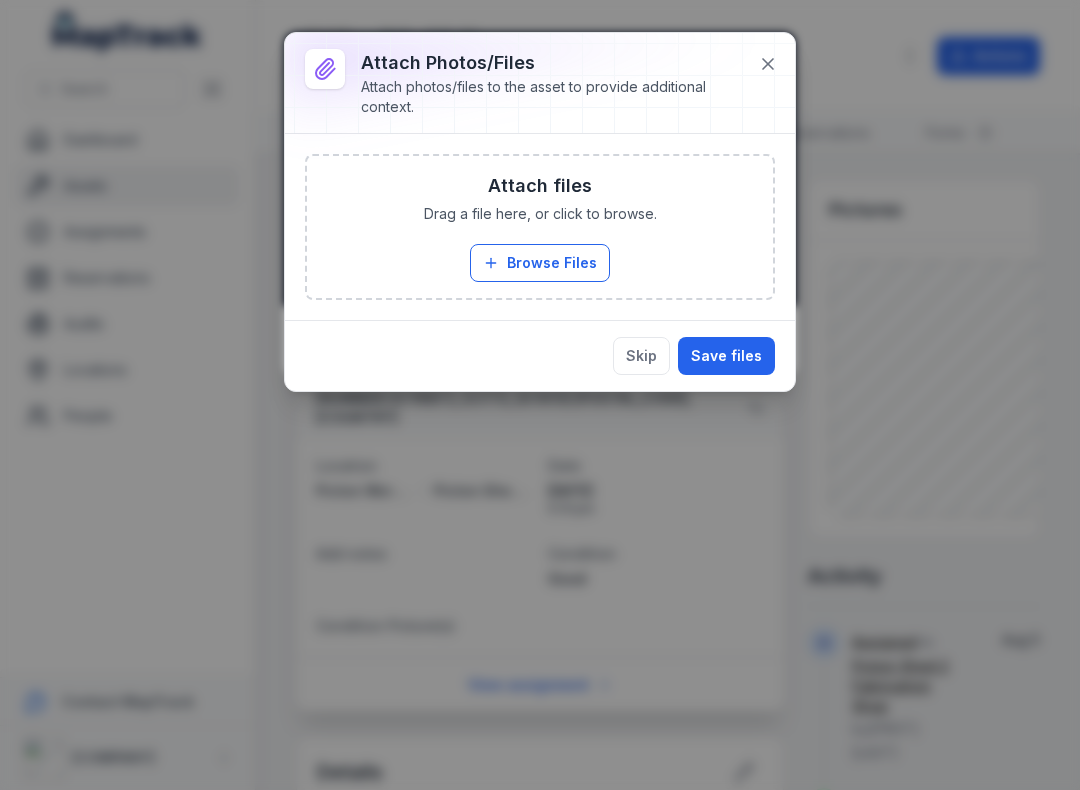 click on "Browse Files" at bounding box center [540, 263] 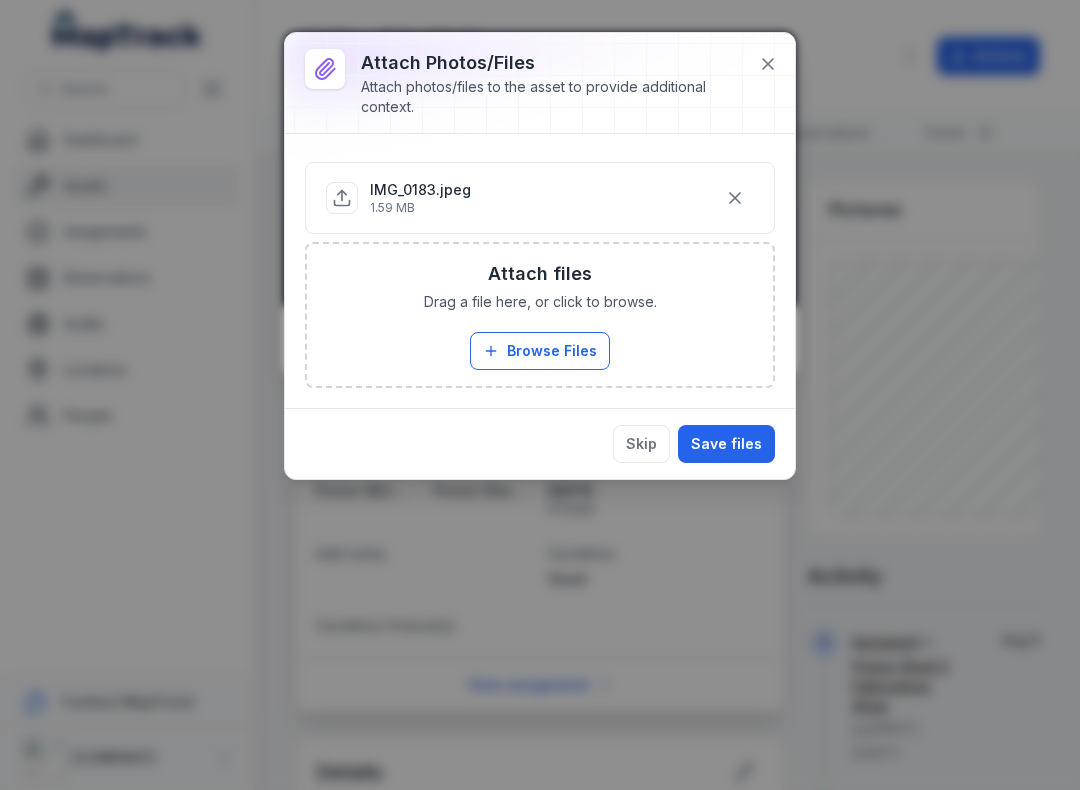 click on "Save files" at bounding box center [726, 444] 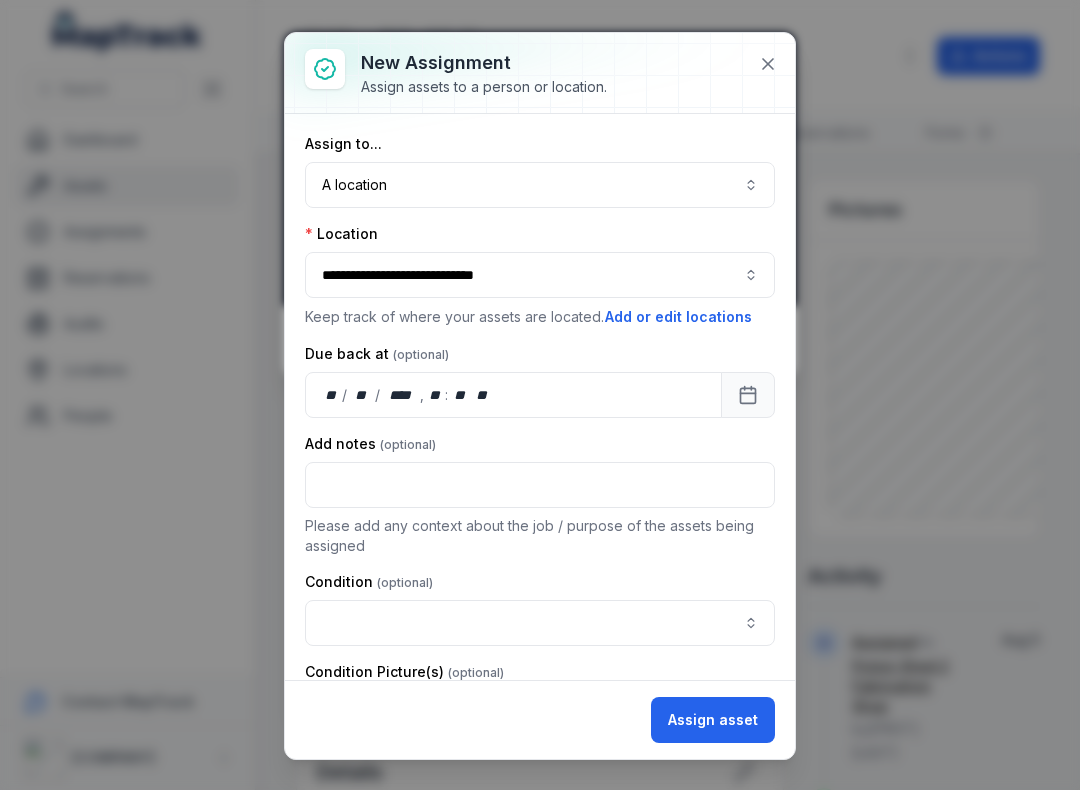 click at bounding box center (540, 623) 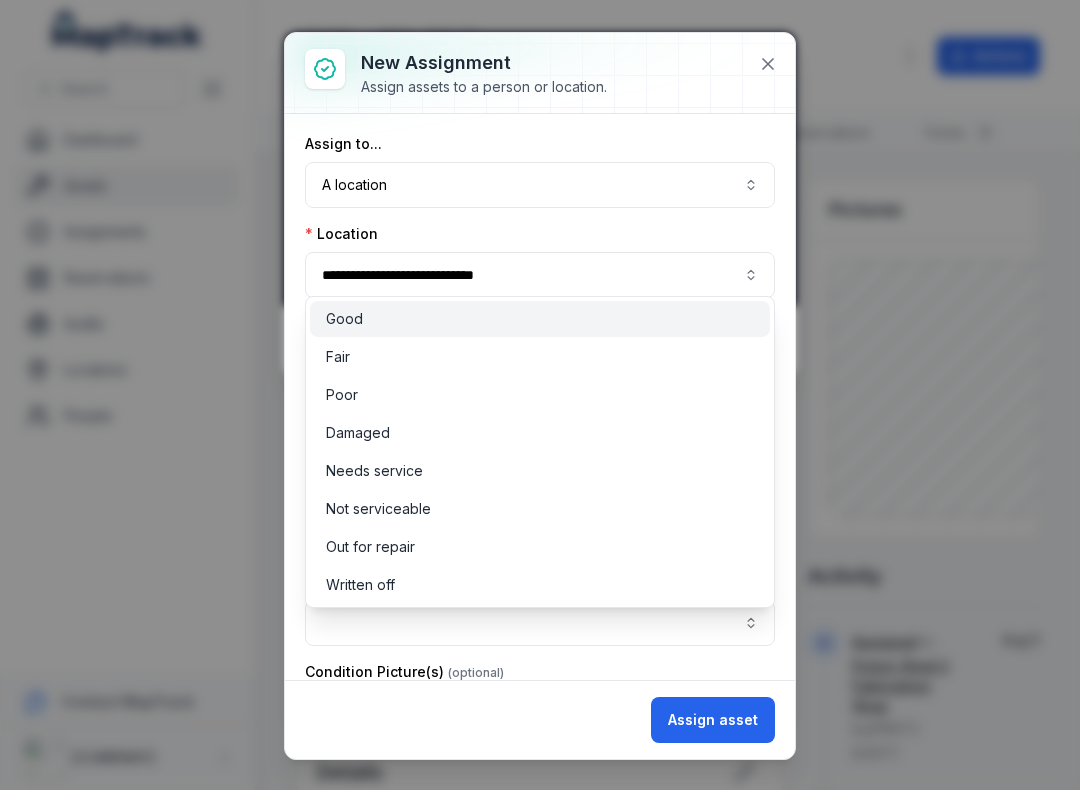 click on "Good" at bounding box center (540, 319) 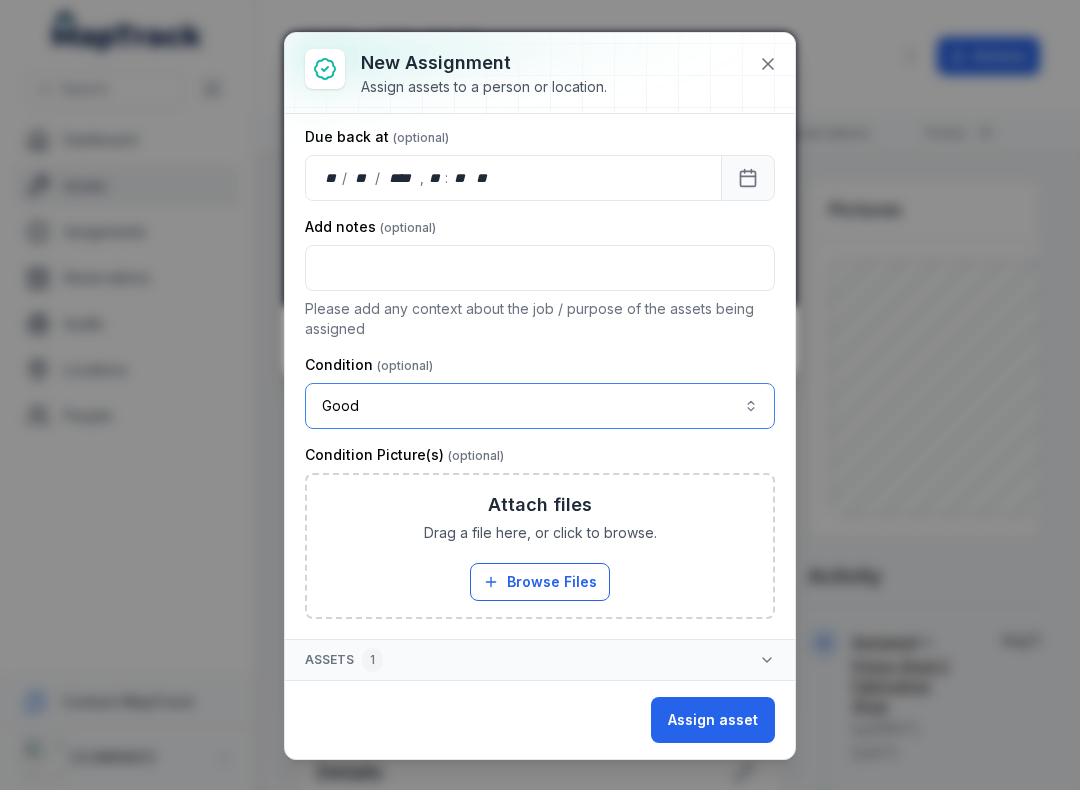 scroll, scrollTop: 217, scrollLeft: 0, axis: vertical 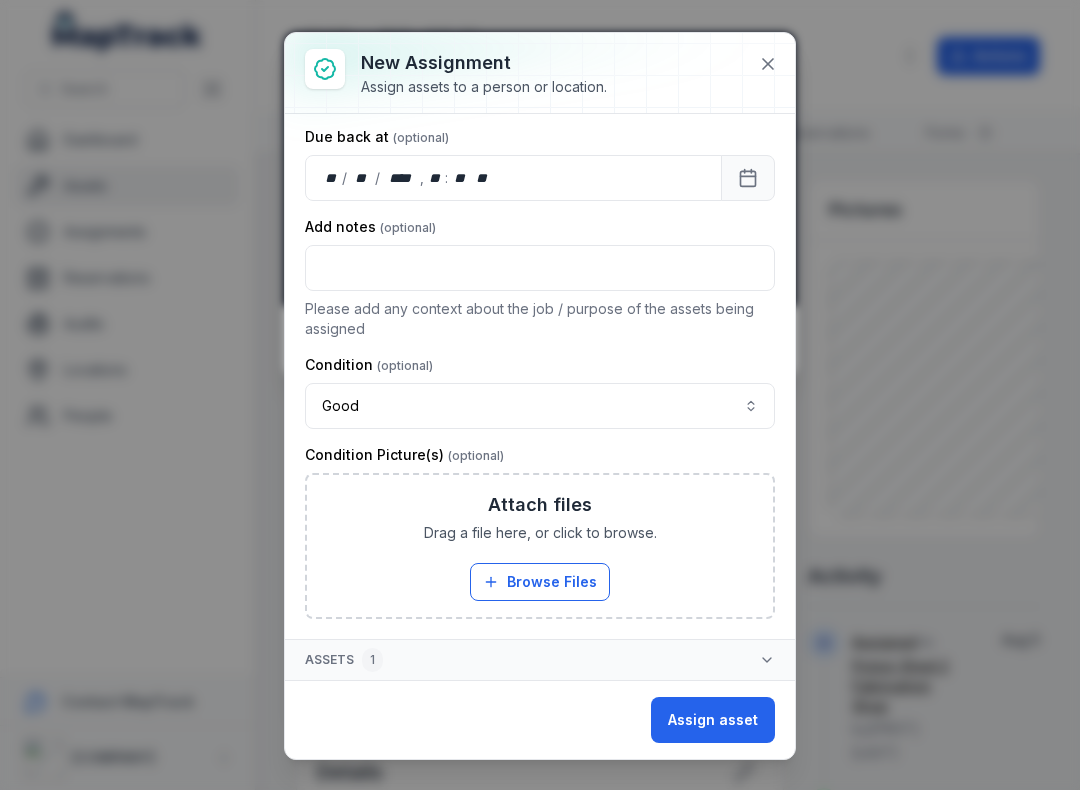 click on "Browse Files" at bounding box center (540, 582) 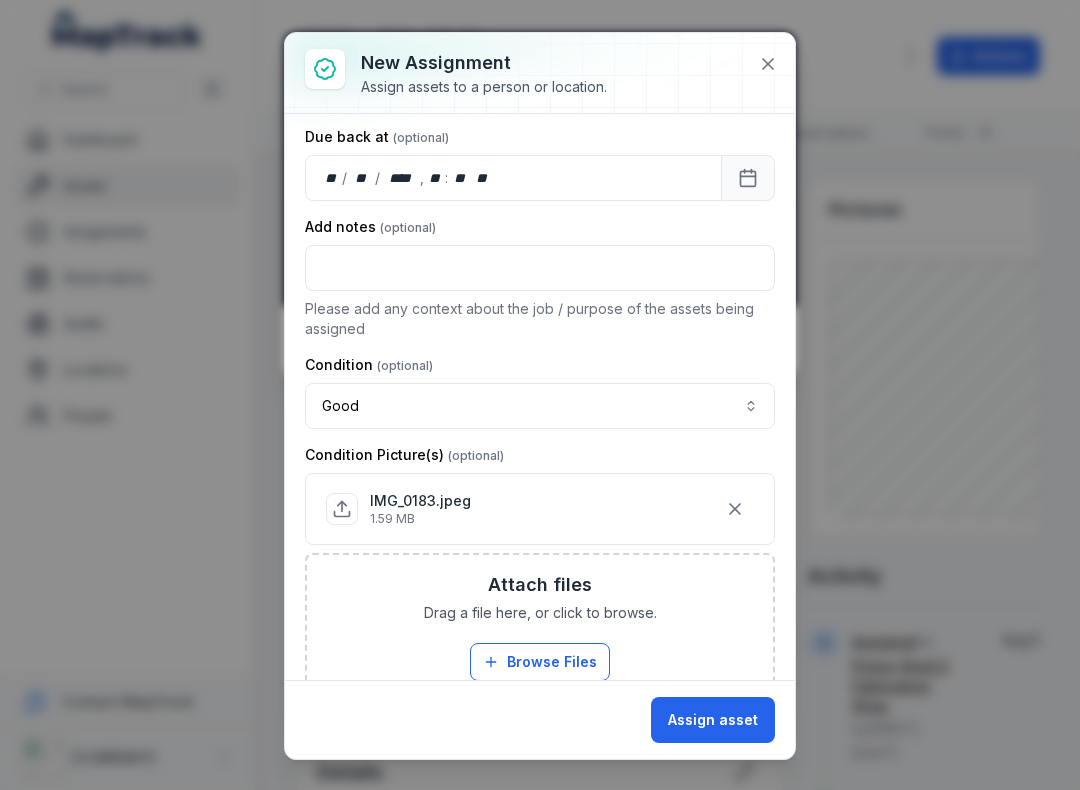 click on "Assign asset" at bounding box center (713, 720) 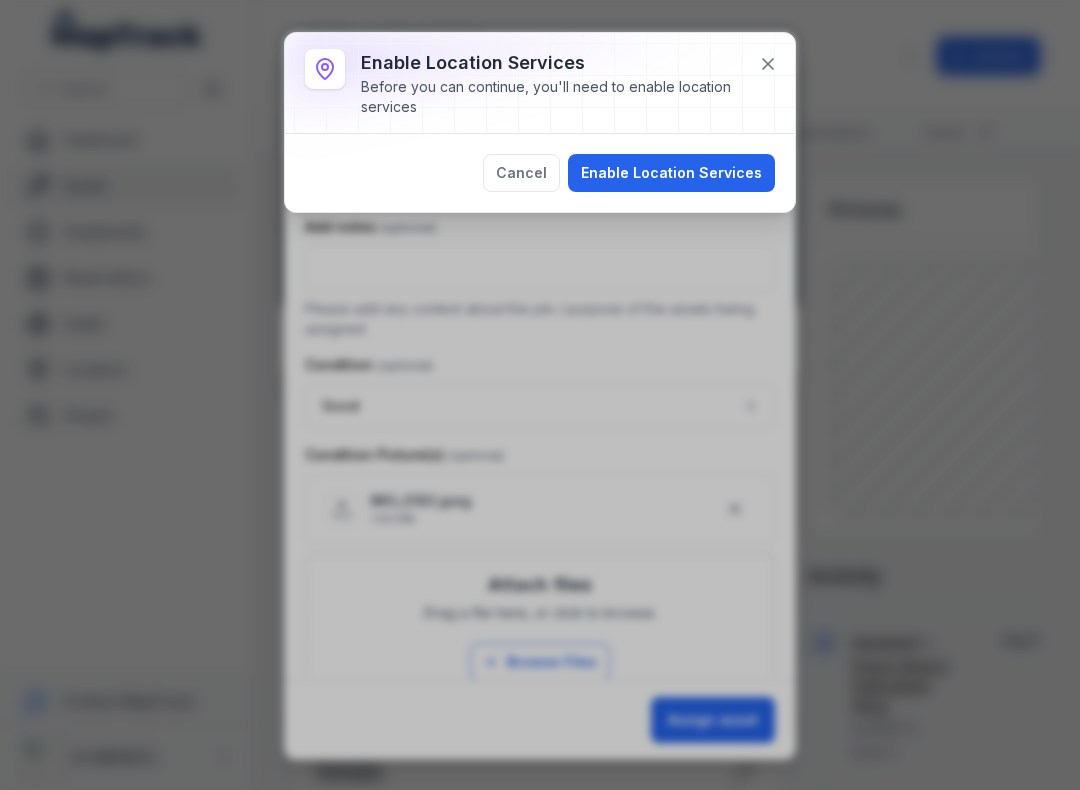 click on "Enable Location Services" at bounding box center (671, 173) 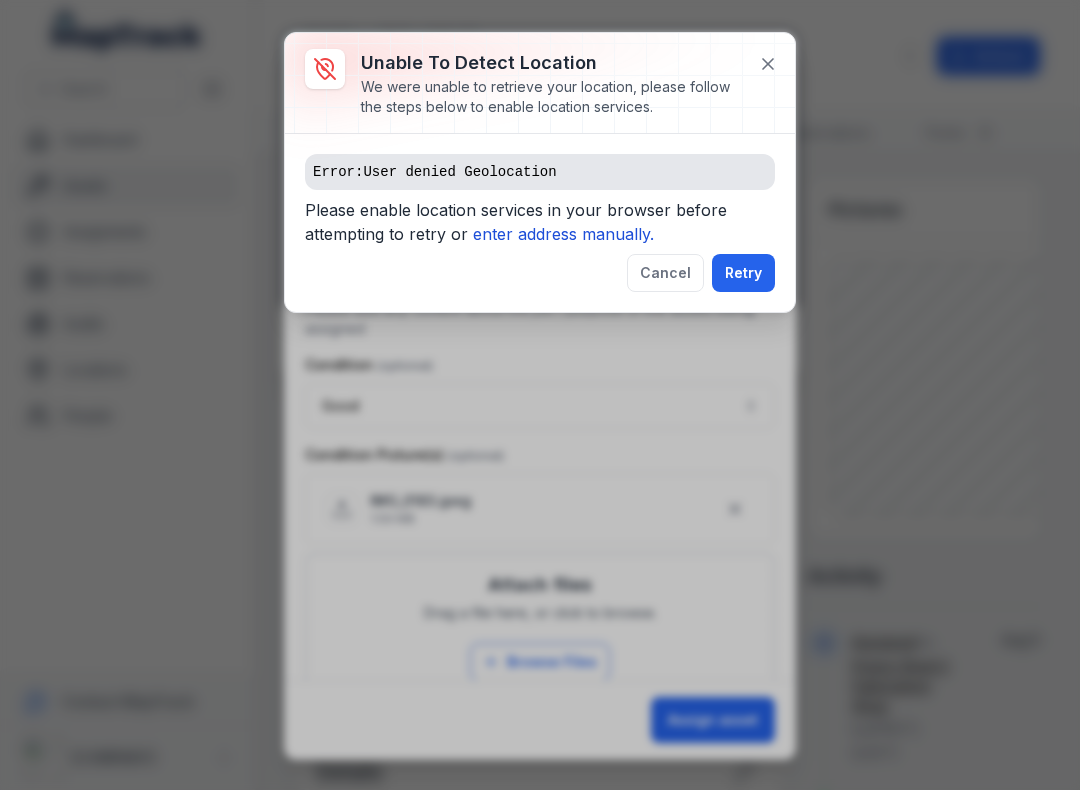 click on "enter address manually." at bounding box center (563, 234) 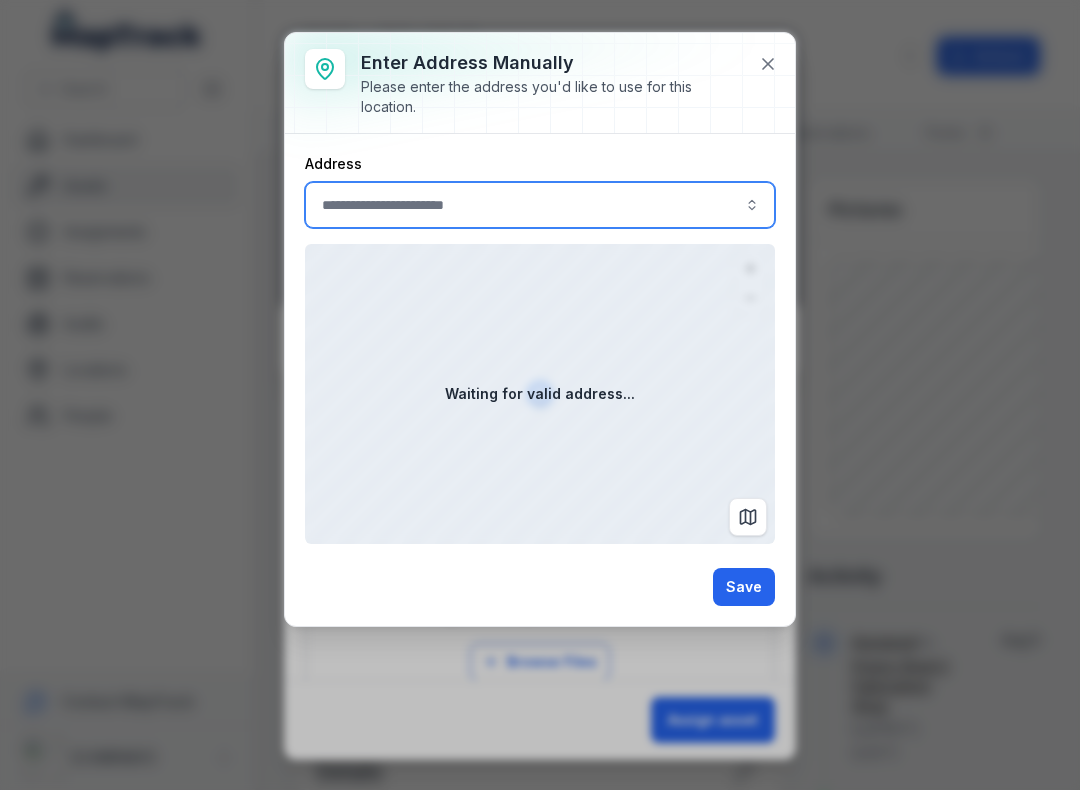 click at bounding box center (540, 205) 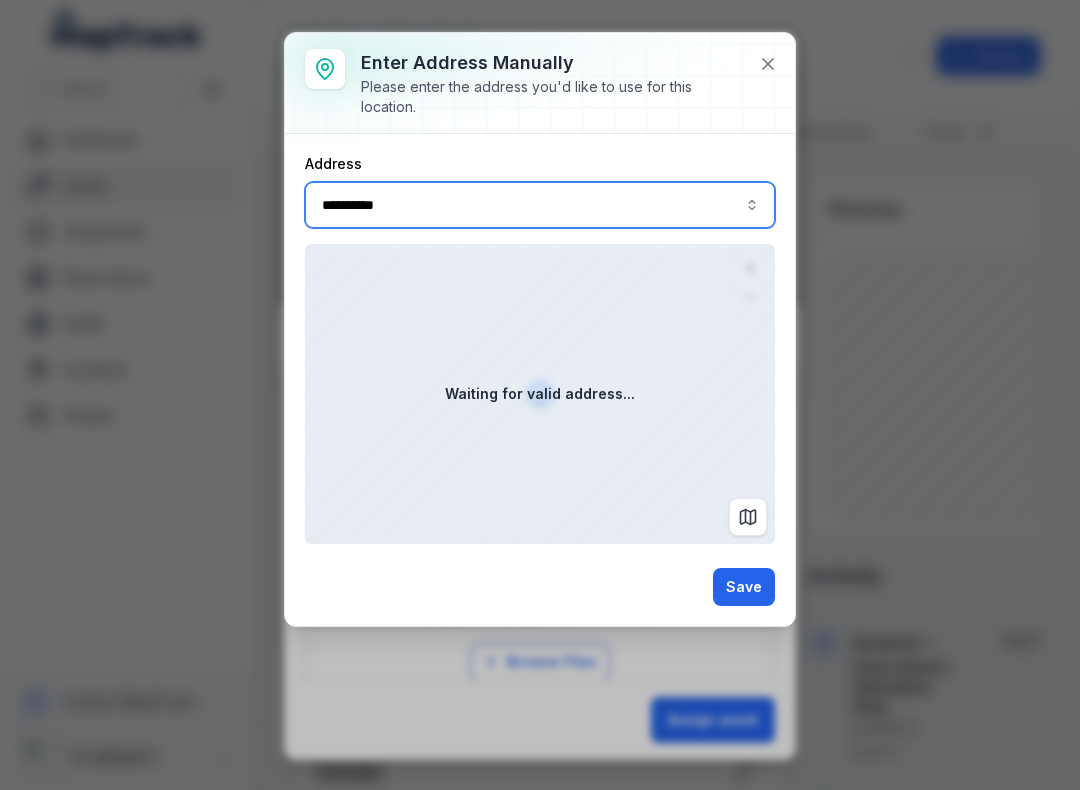 type on "**********" 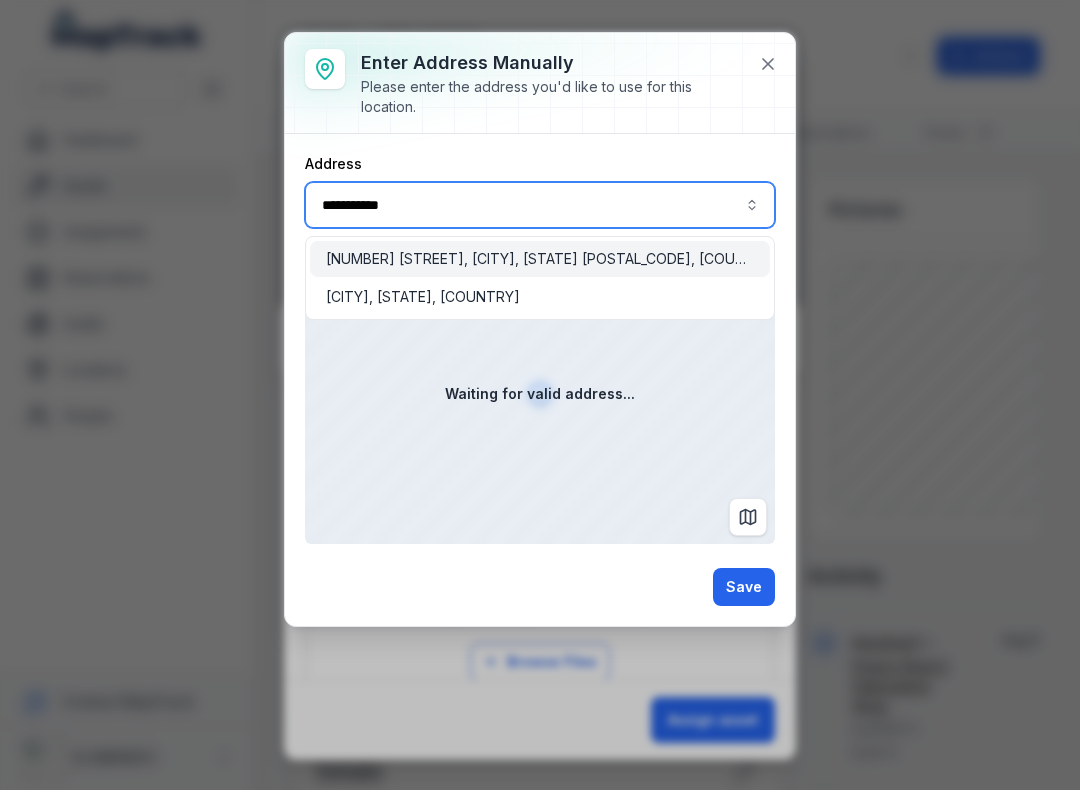 click on "[NUMBER] [STREET], [CITY], [STATE] [POSTAL_CODE], [COUNTRY]" at bounding box center [540, 259] 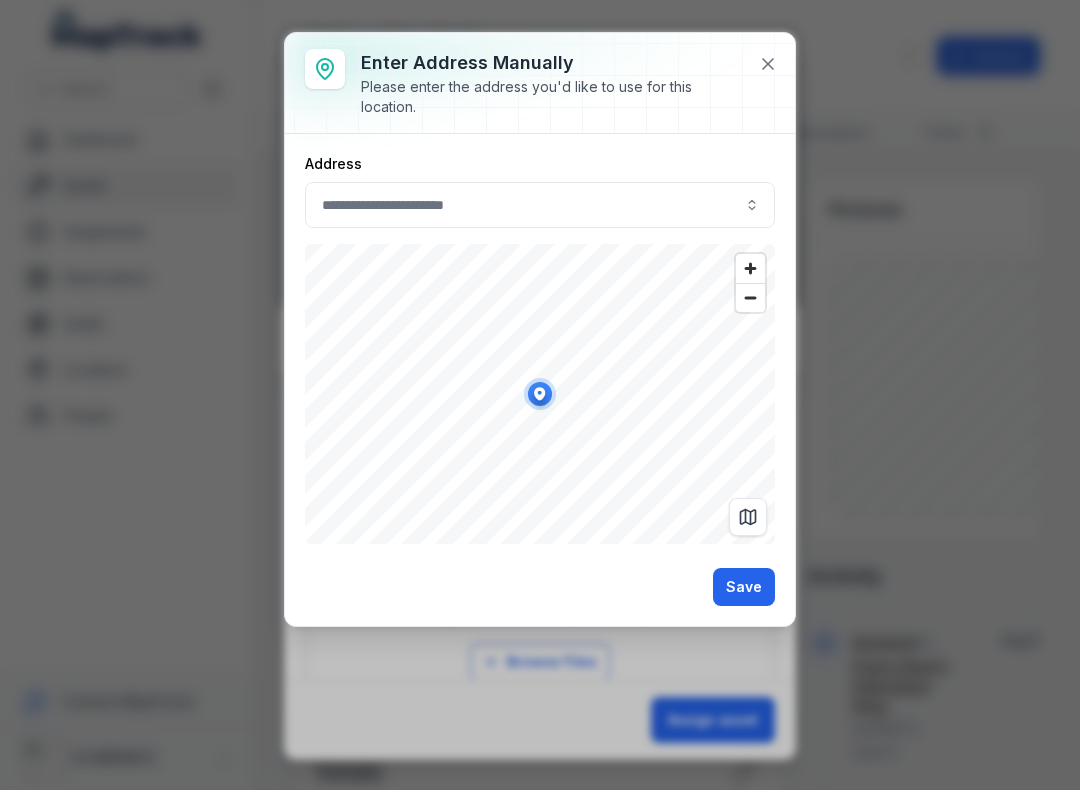 click on "Save" at bounding box center [744, 587] 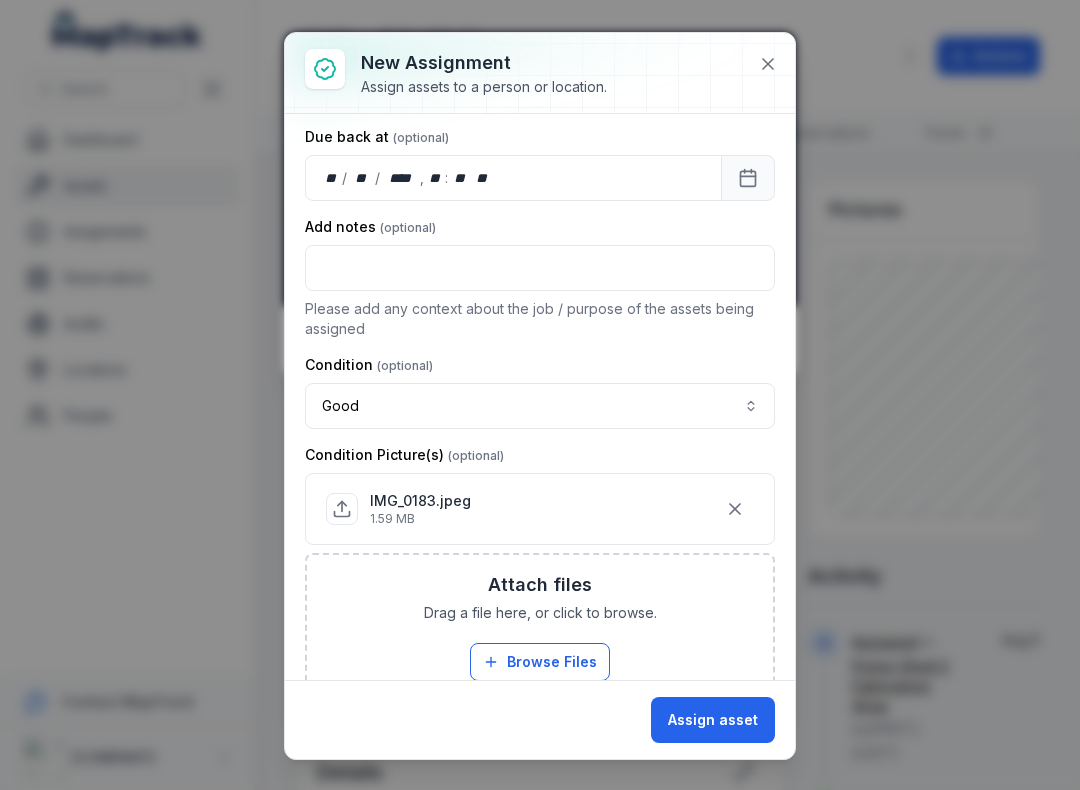 click on "Assign asset" at bounding box center [713, 720] 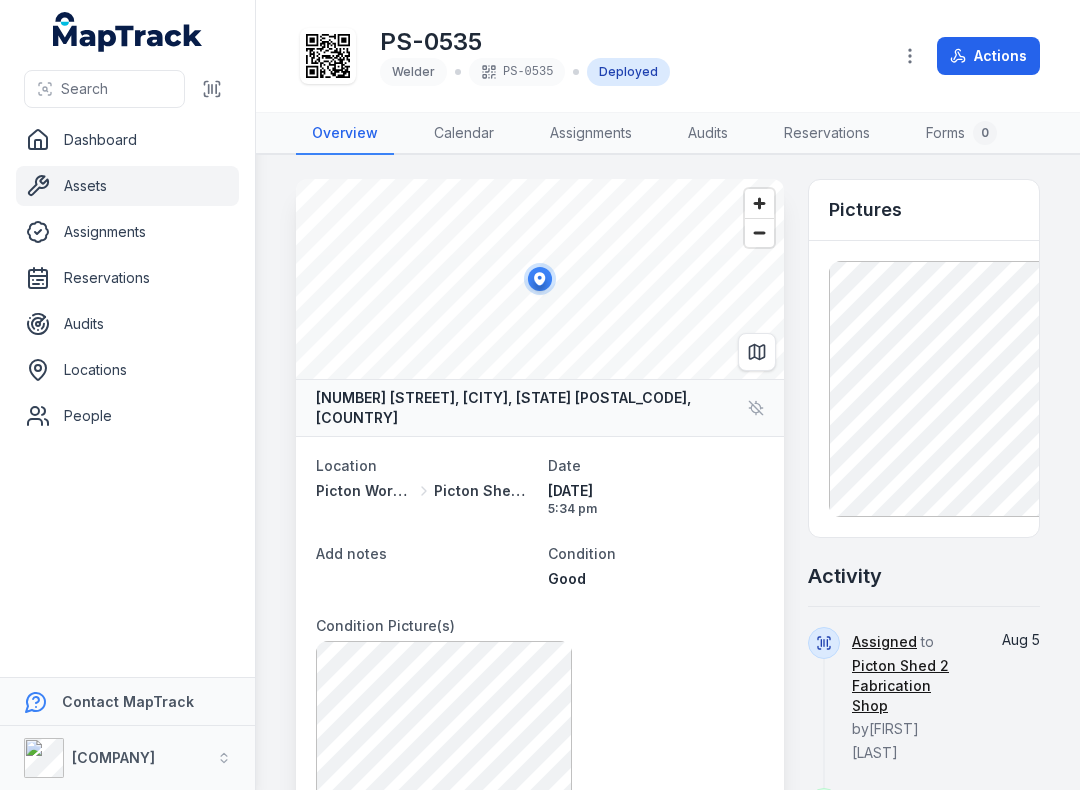 click 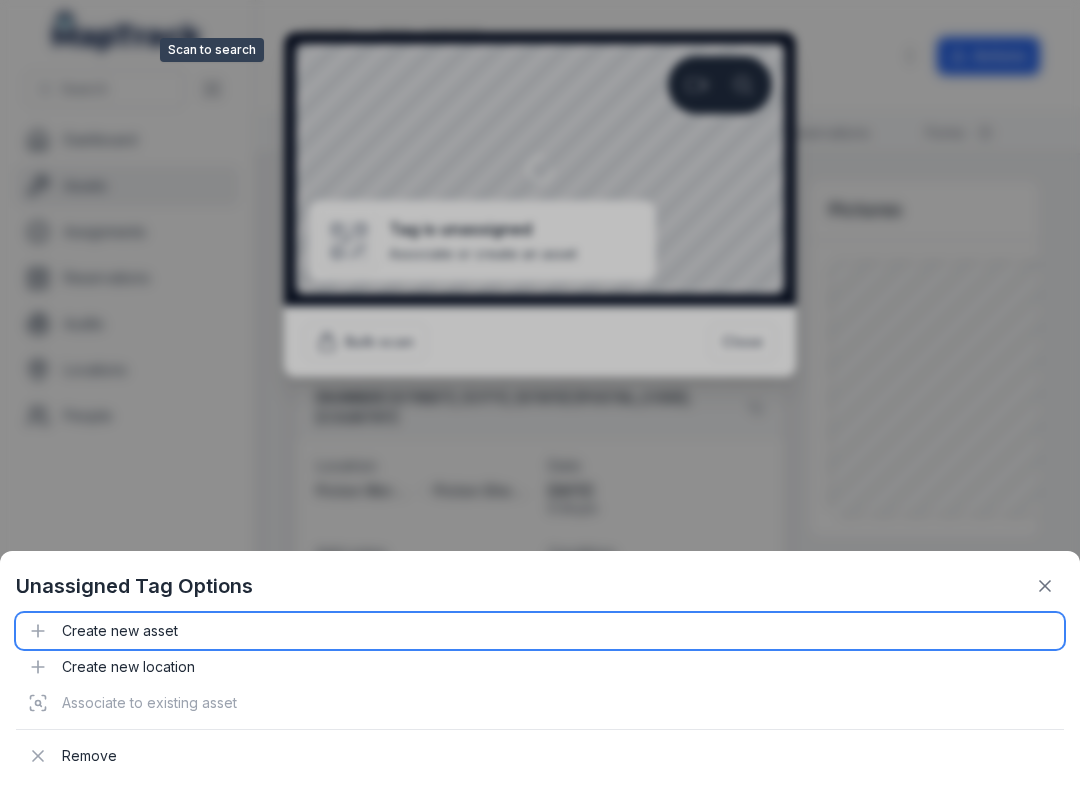 click on "Create new asset" at bounding box center [540, 631] 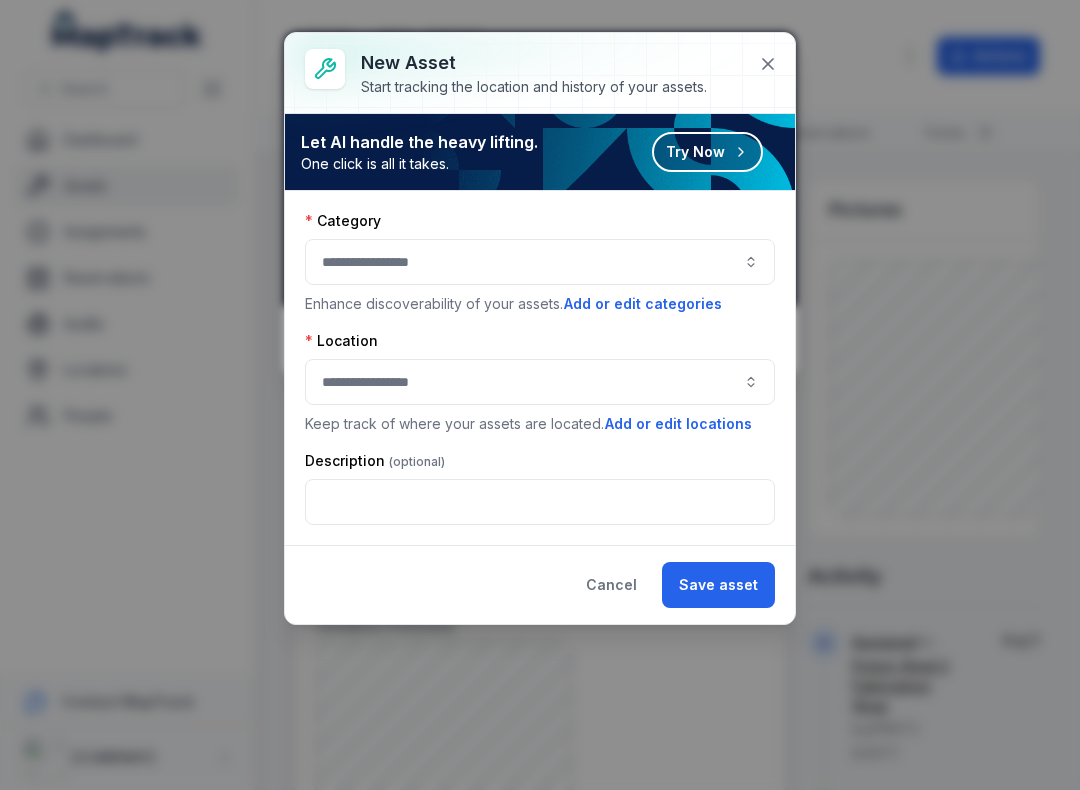 click at bounding box center (540, 262) 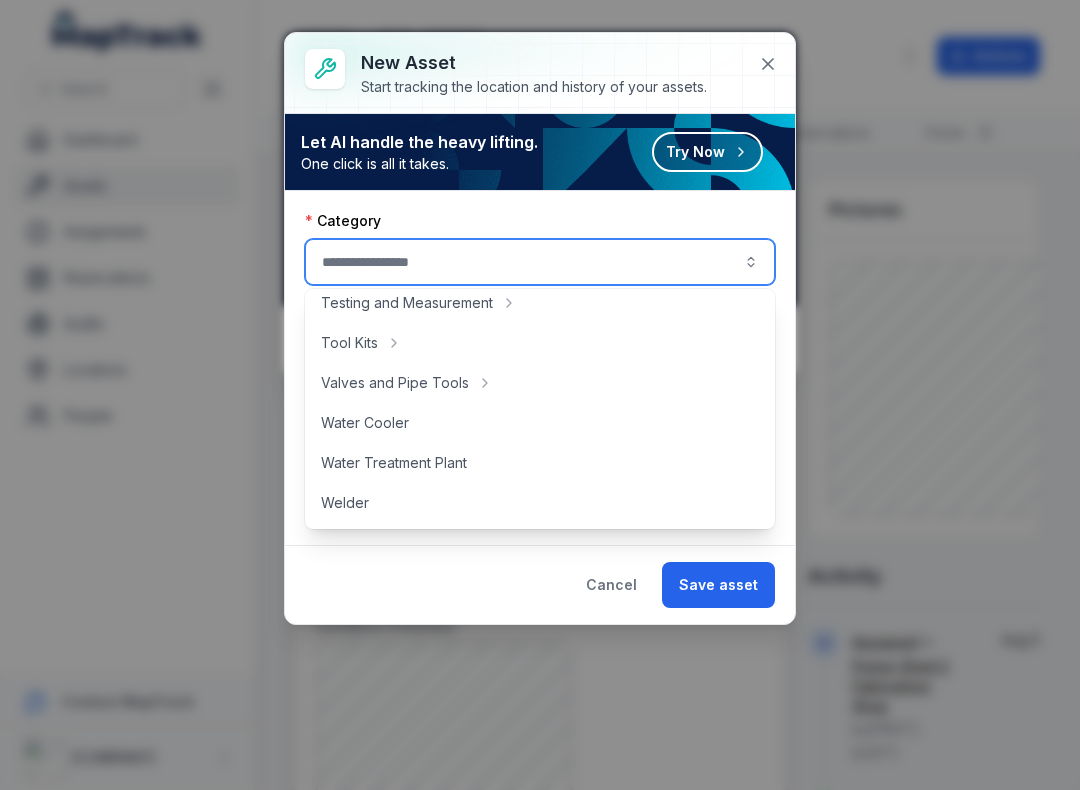 scroll, scrollTop: 892, scrollLeft: 0, axis: vertical 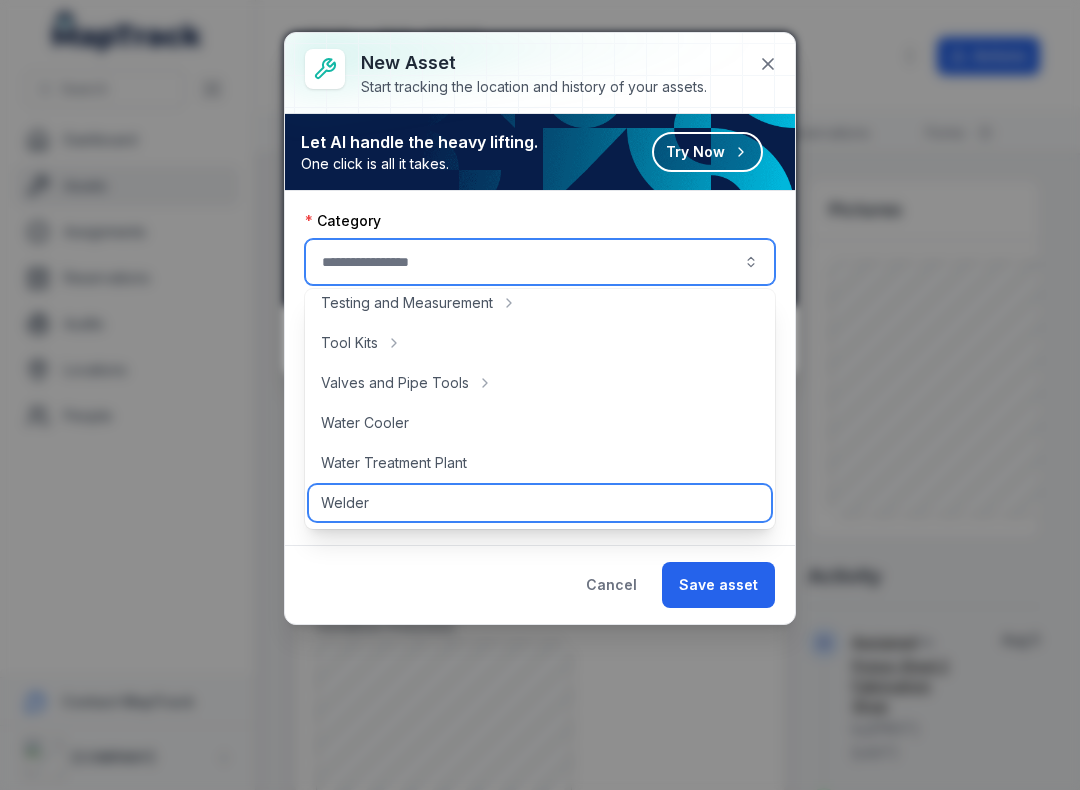 click on "Welder" at bounding box center [345, 503] 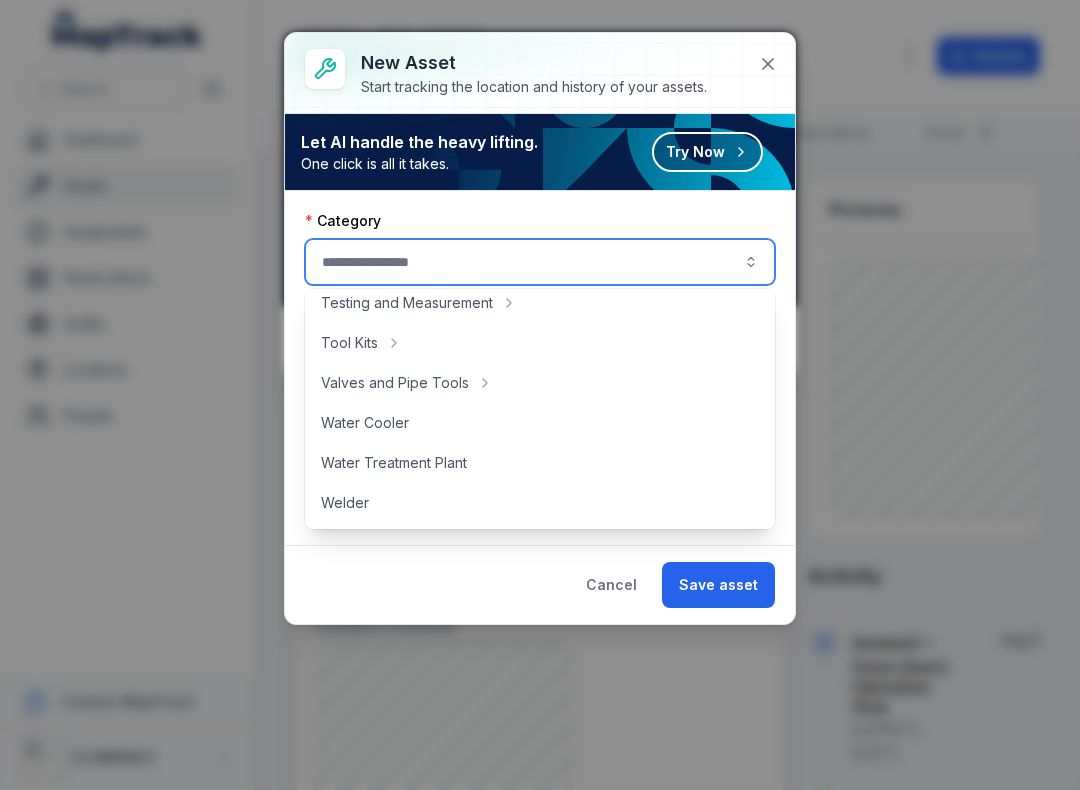 type on "******" 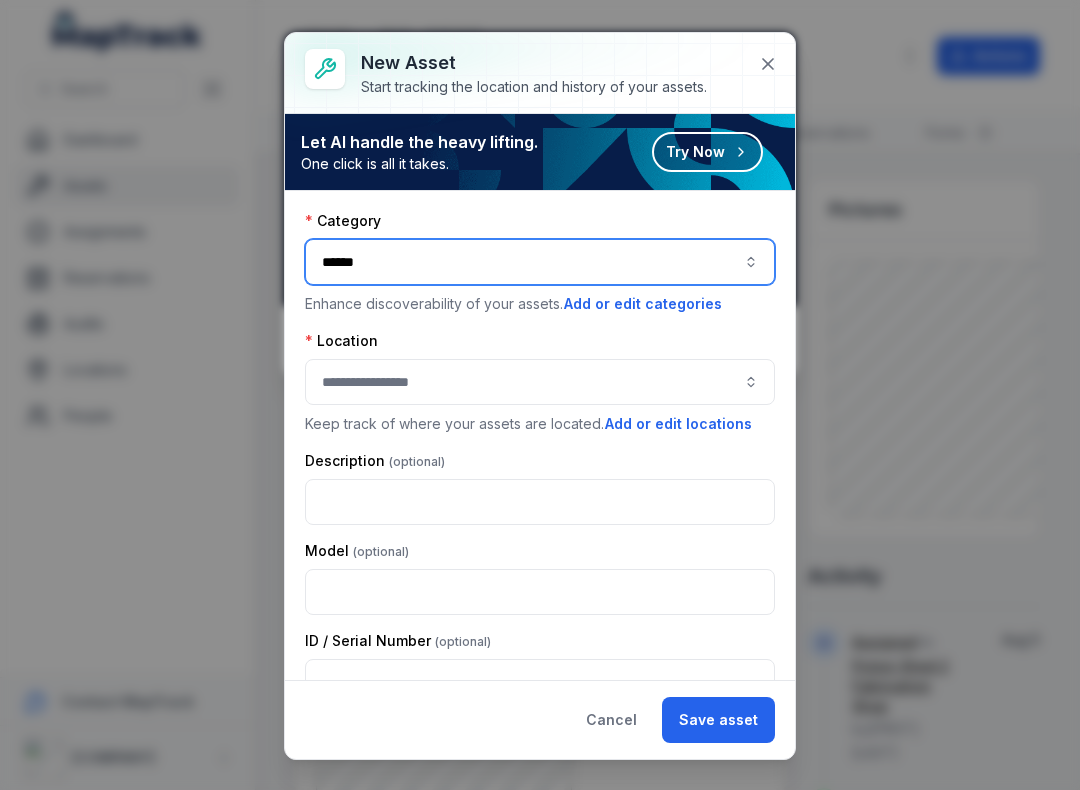 click at bounding box center [540, 382] 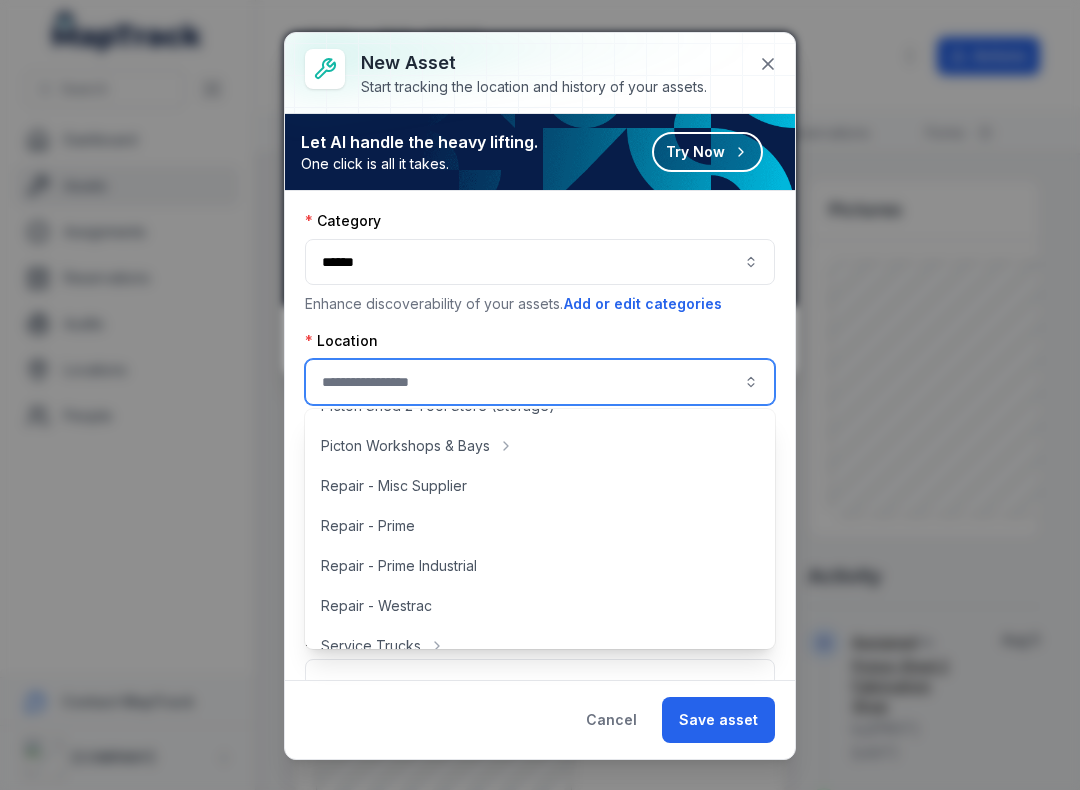 scroll, scrollTop: 456, scrollLeft: 0, axis: vertical 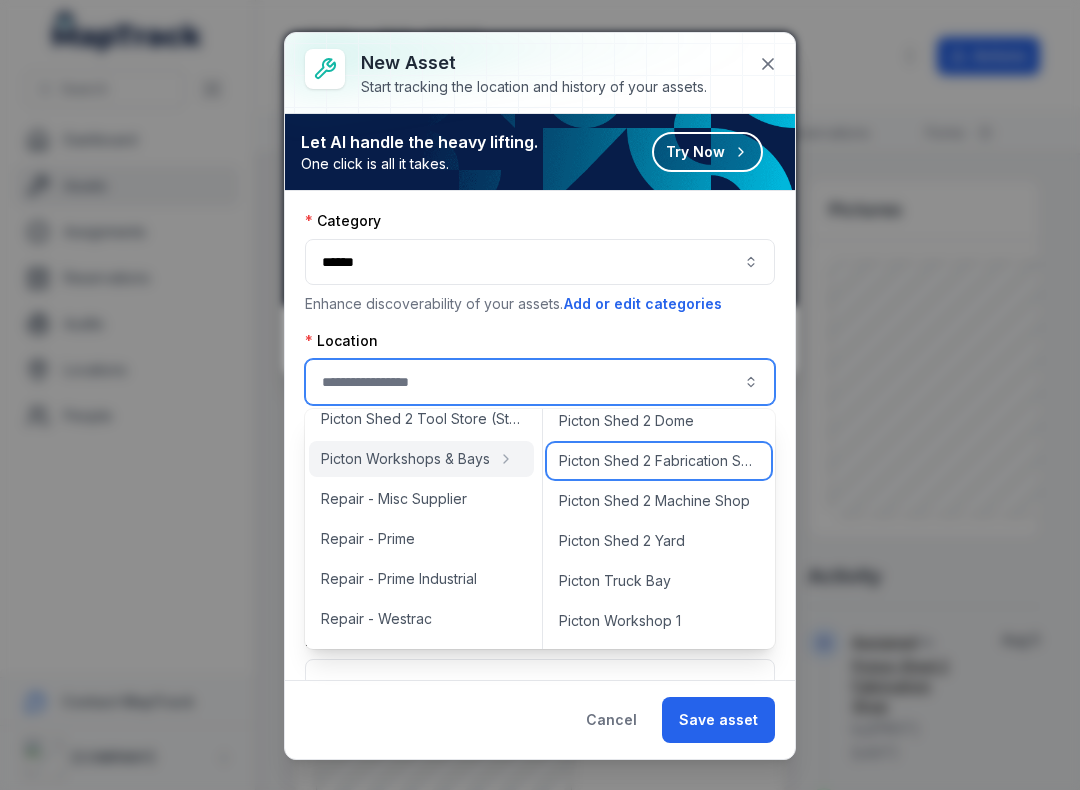 click on "Picton Shed 2 Fabrication Shop" at bounding box center [659, 461] 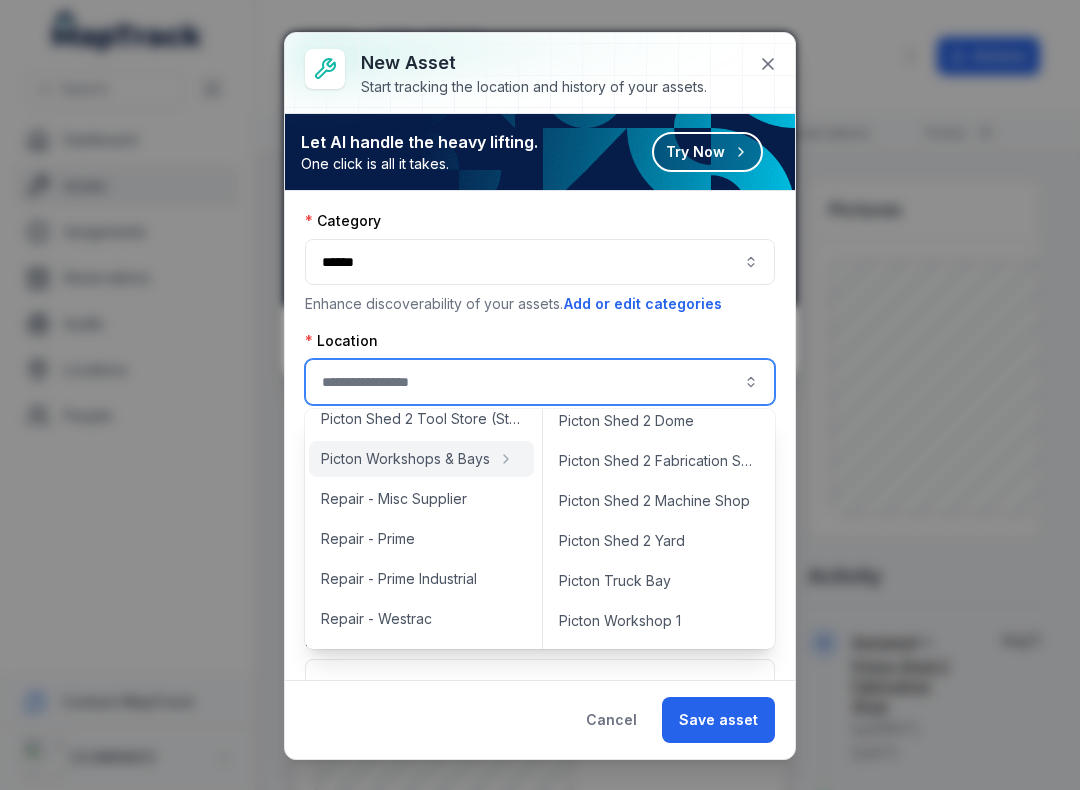 type on "**********" 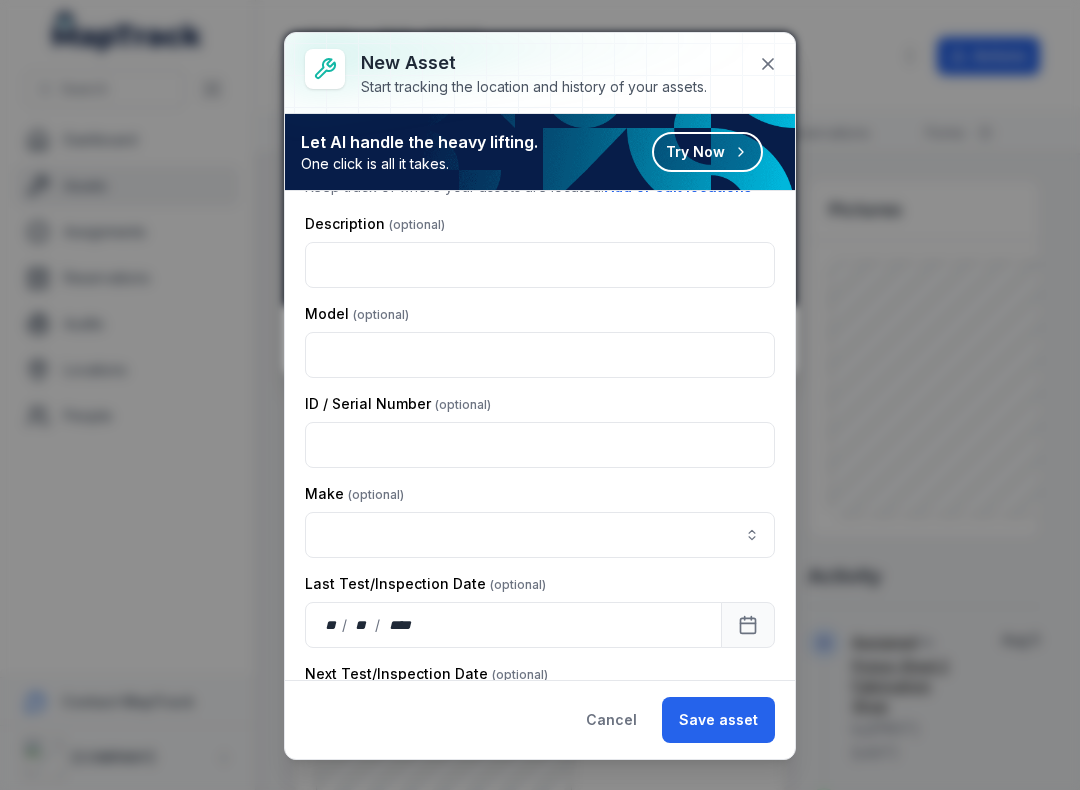 scroll, scrollTop: 256, scrollLeft: 0, axis: vertical 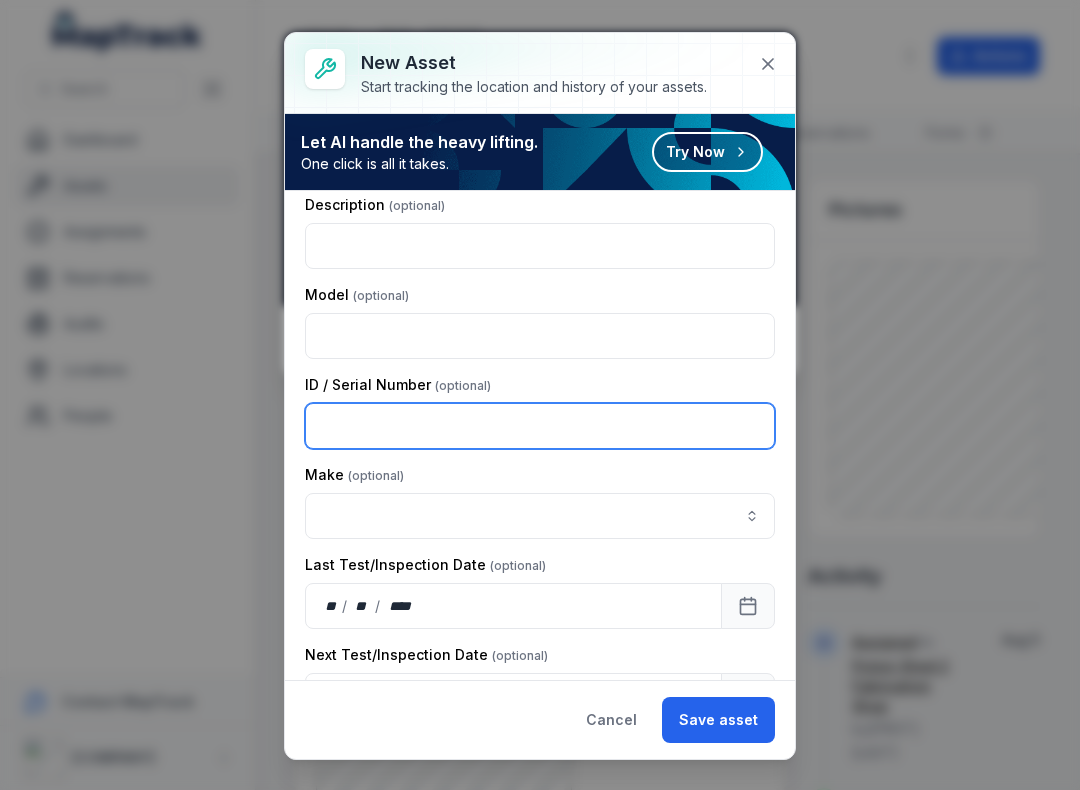 click at bounding box center (540, 426) 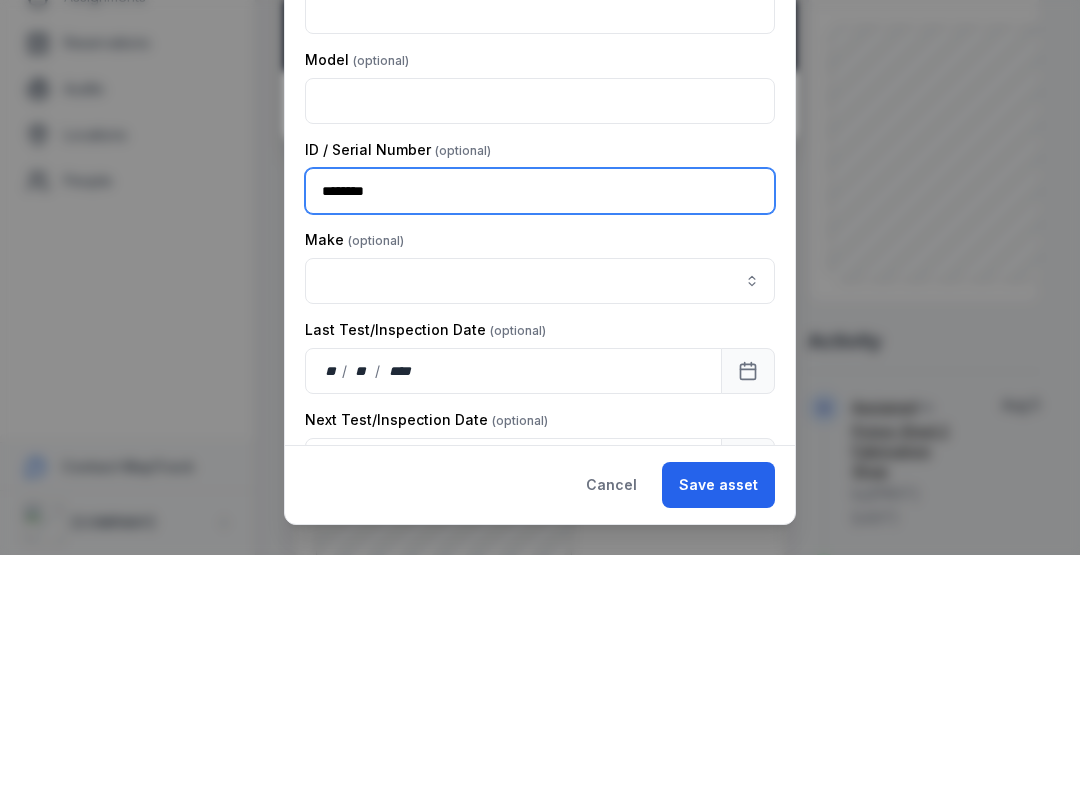 type on "********" 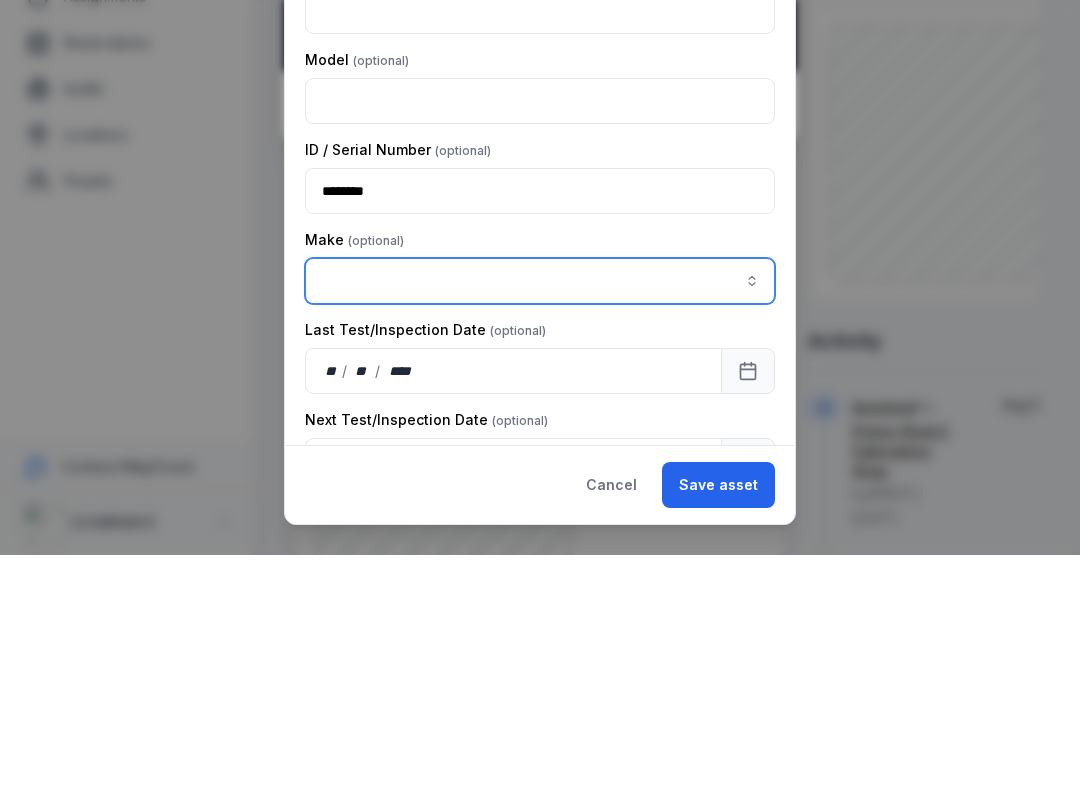 click at bounding box center [540, 516] 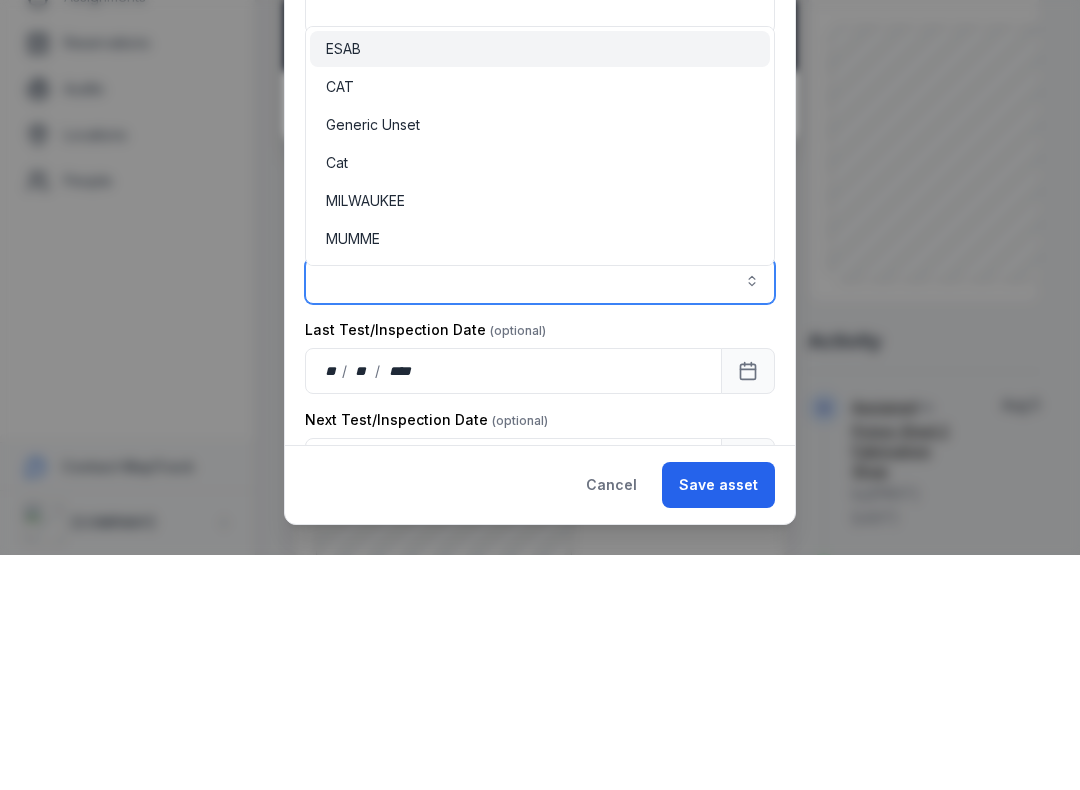 click on "ESAB" at bounding box center (540, 284) 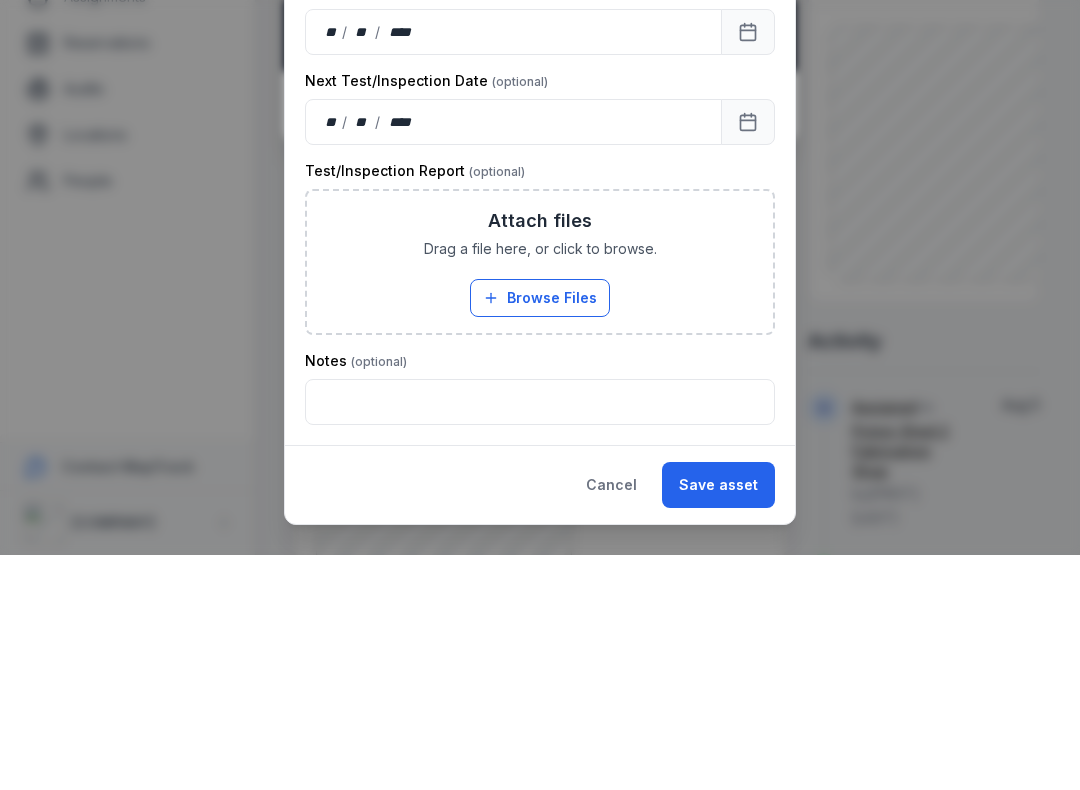 scroll, scrollTop: 595, scrollLeft: 0, axis: vertical 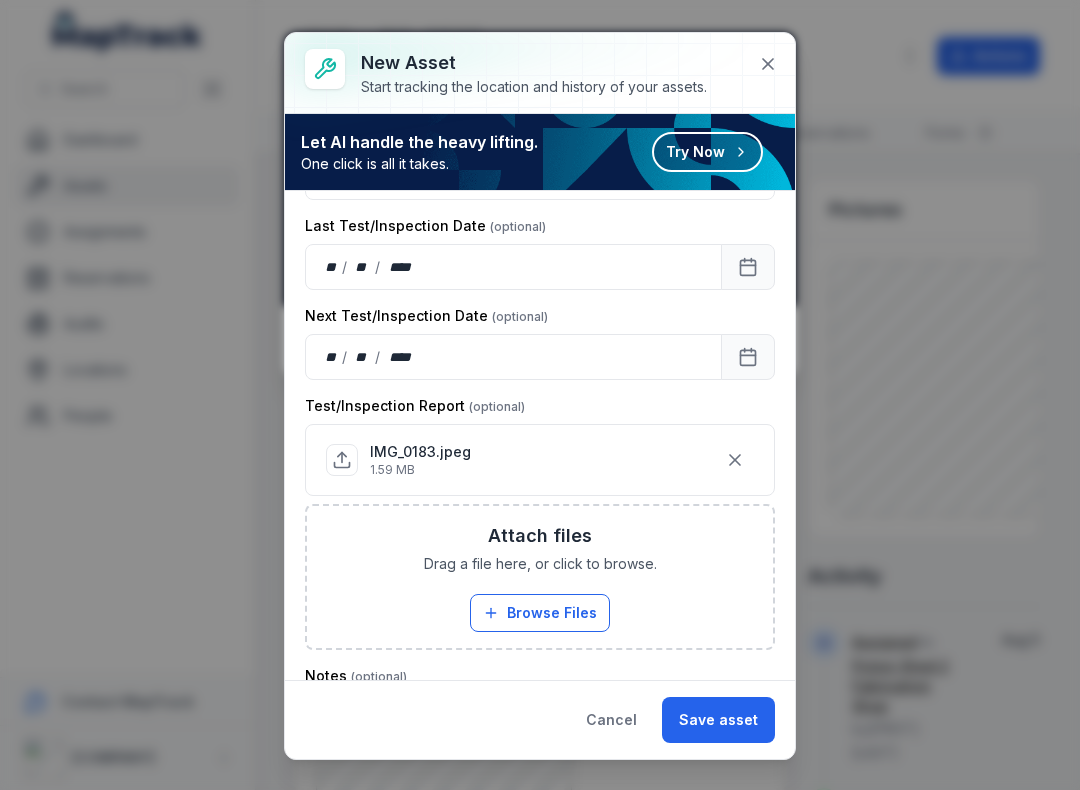 click on "Save asset" at bounding box center [718, 720] 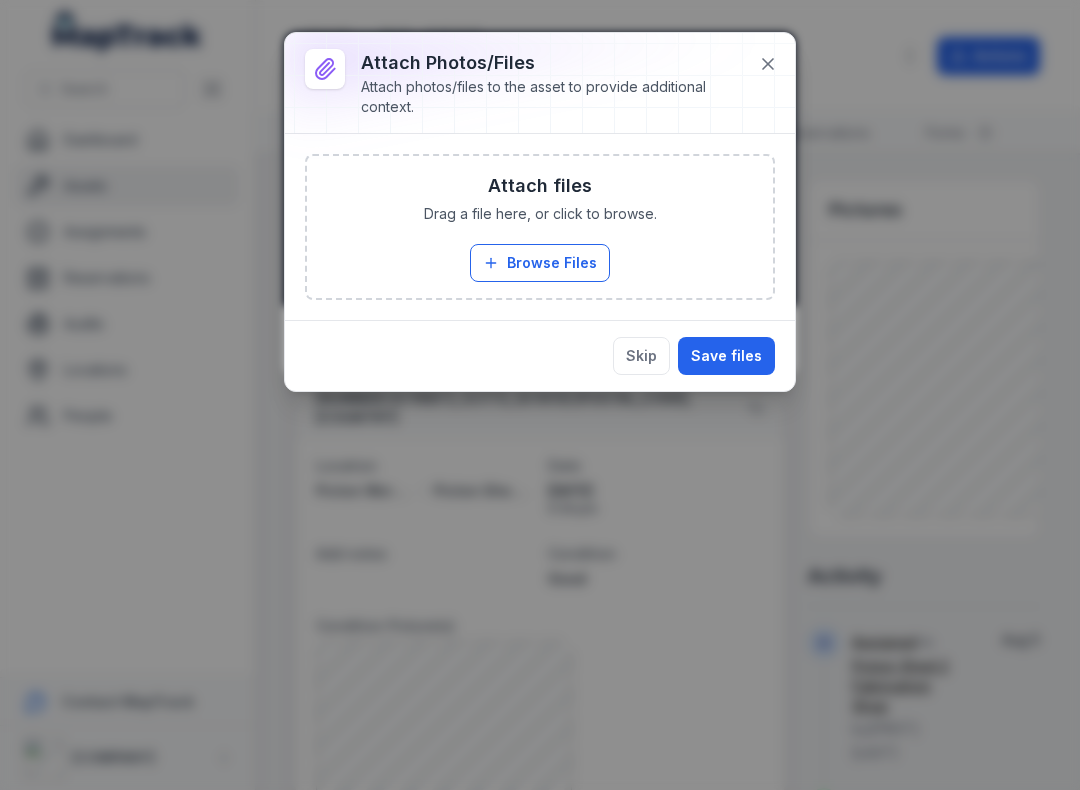 click on "Browse Files" at bounding box center [540, 263] 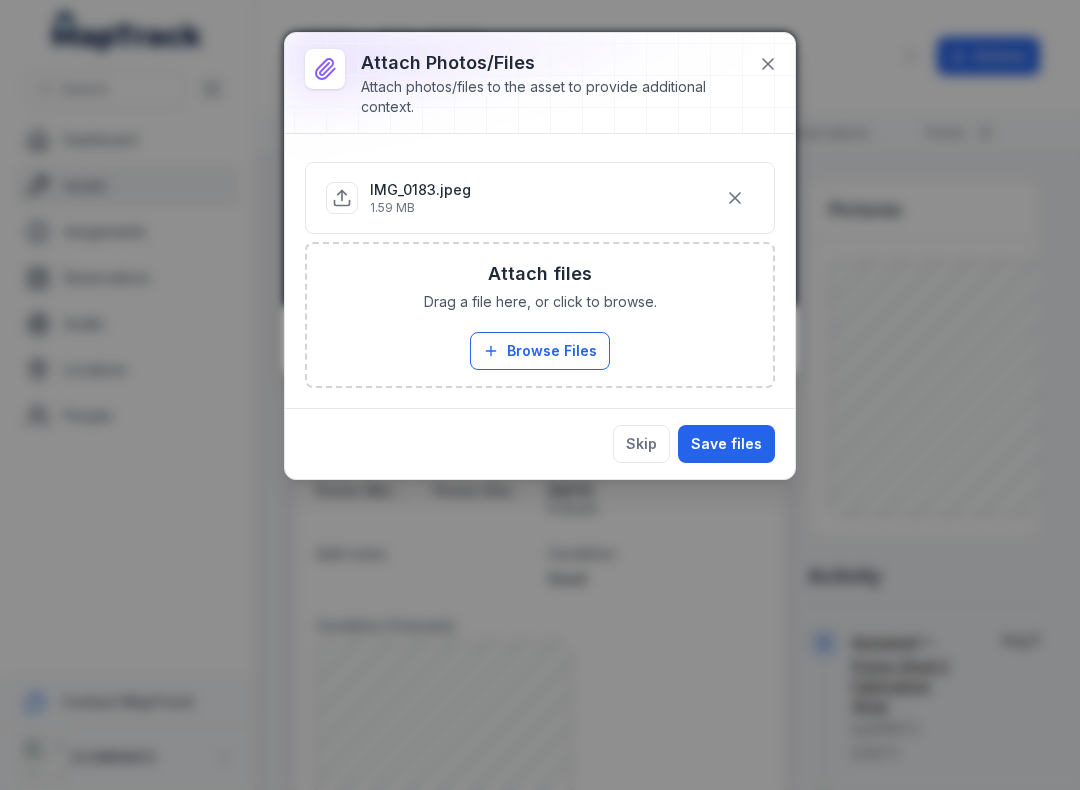 click on "Save files" at bounding box center [726, 444] 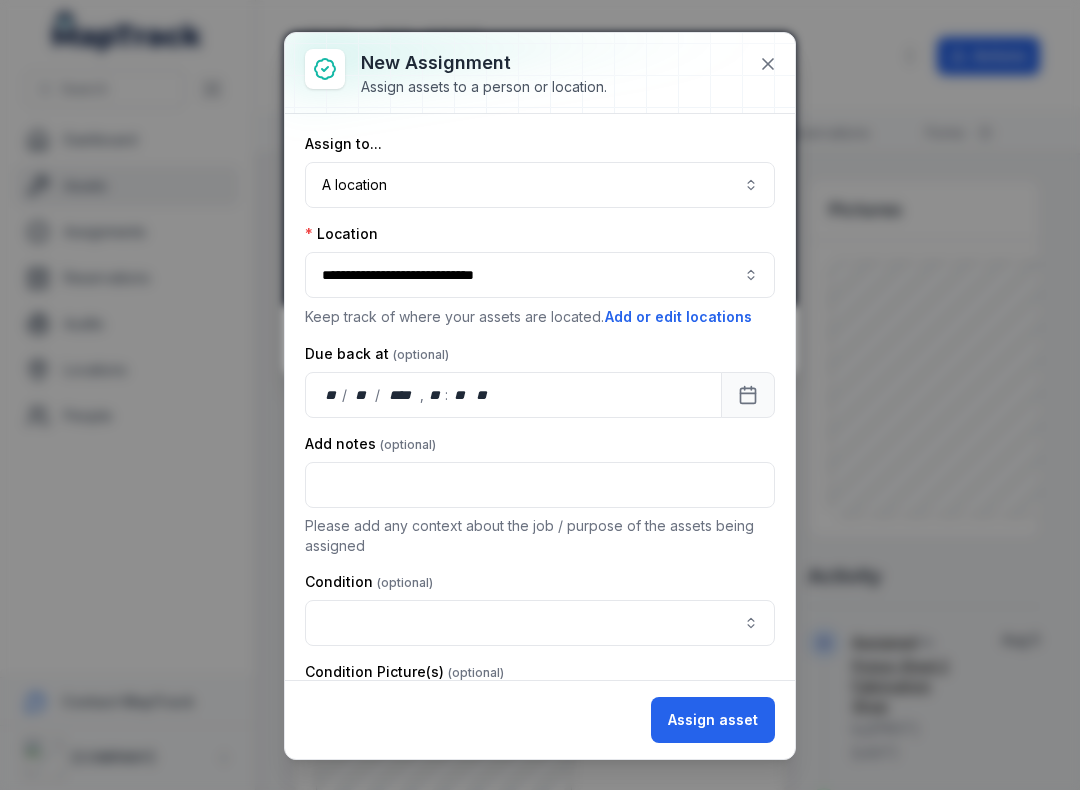 click at bounding box center [540, 623] 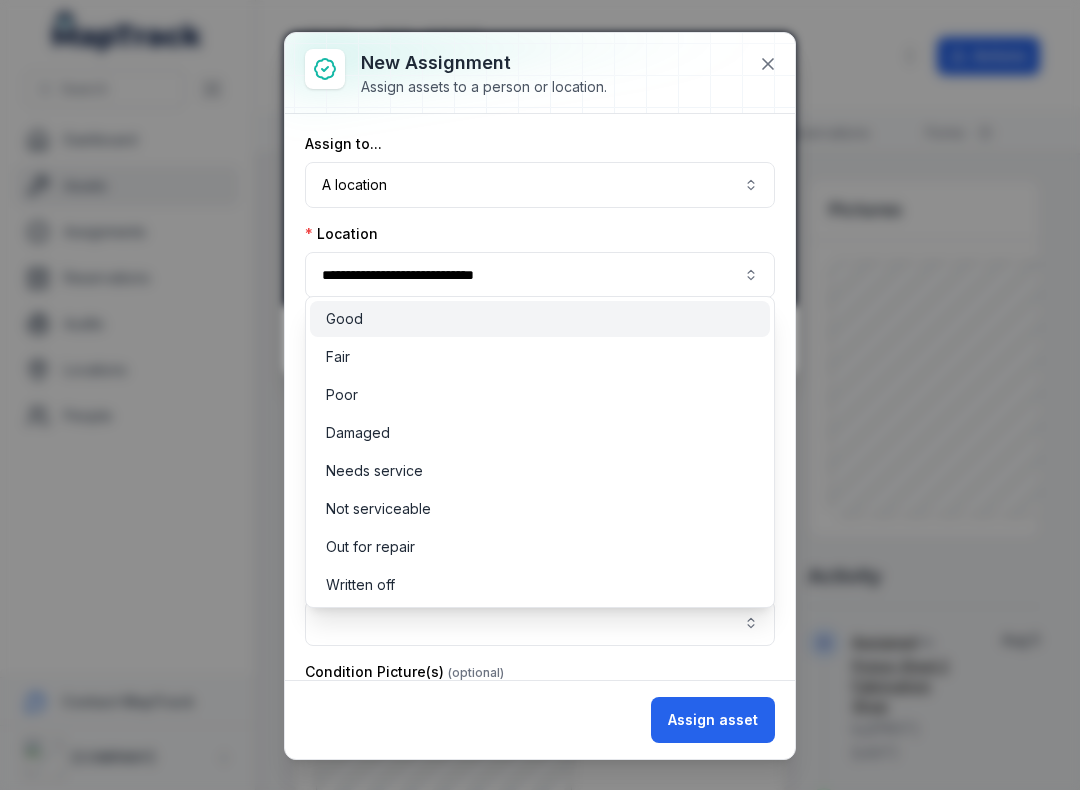 click on "Good" at bounding box center (540, 319) 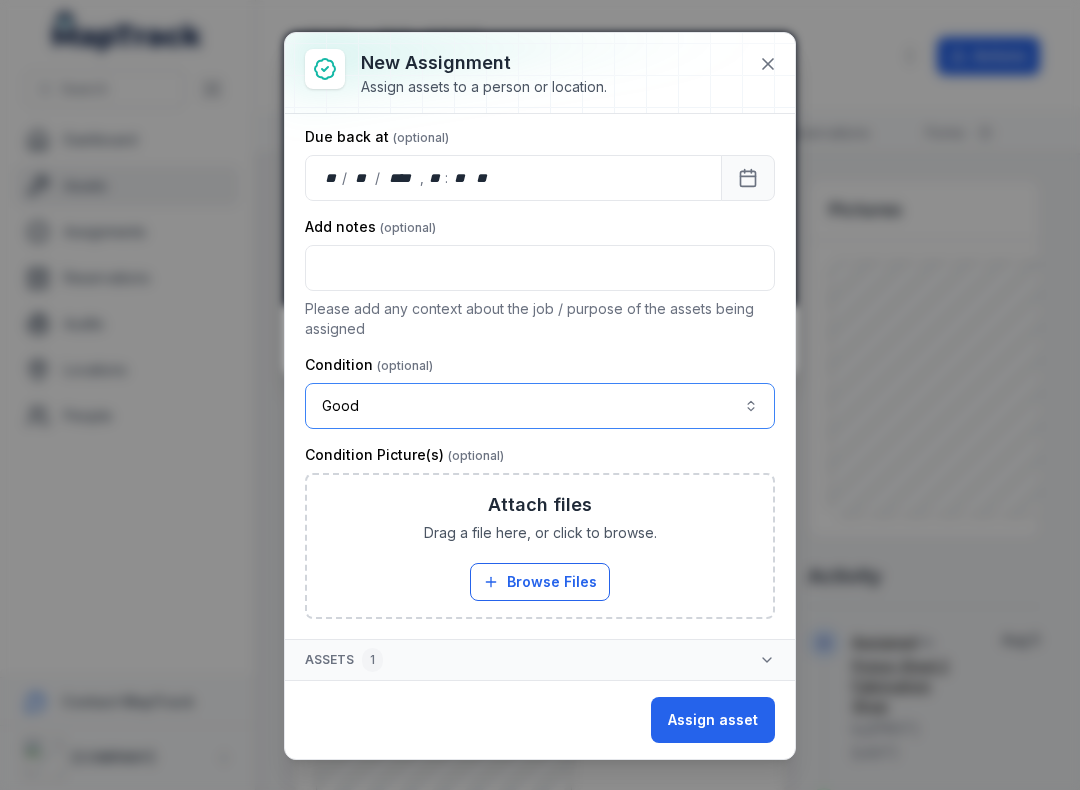 scroll, scrollTop: 224, scrollLeft: -1, axis: both 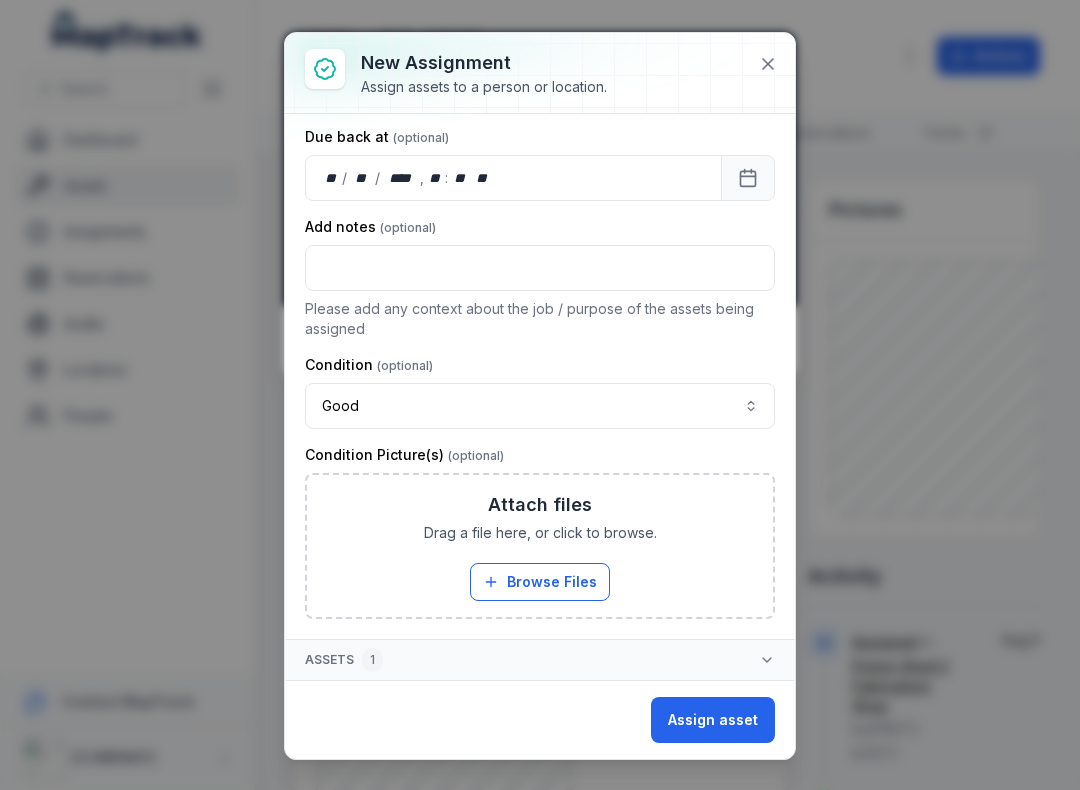 click on "Browse Files" at bounding box center [540, 582] 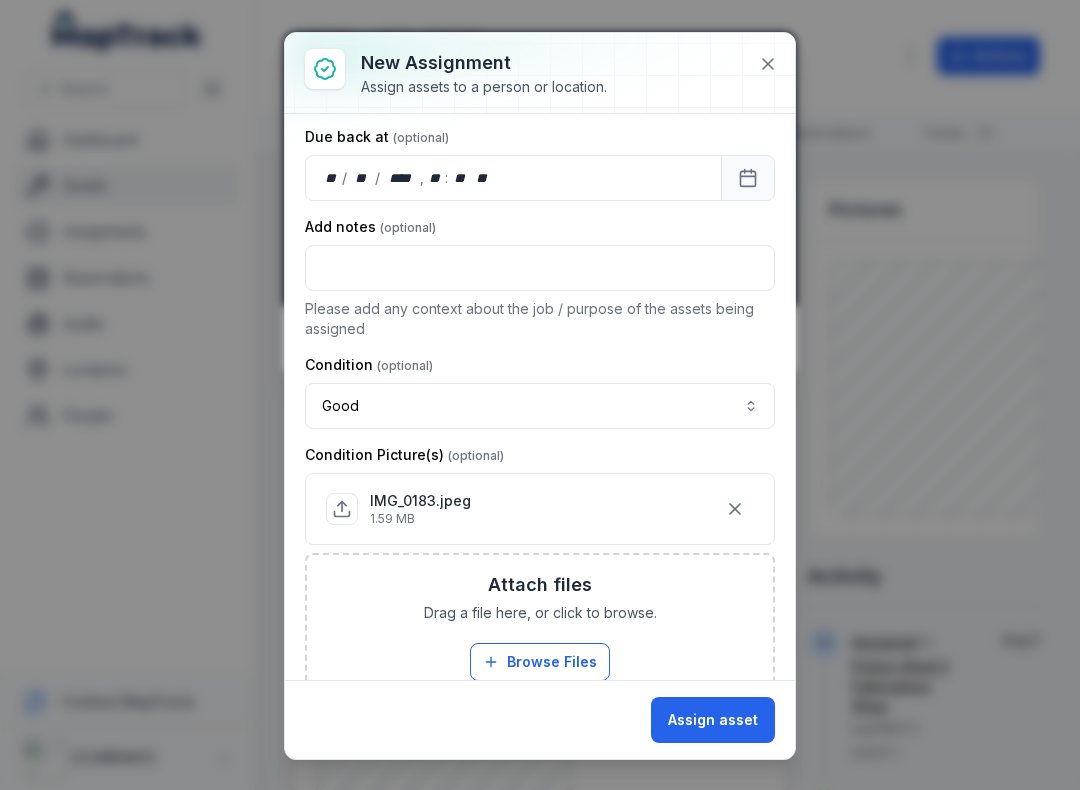 click on "Assign asset" at bounding box center [713, 720] 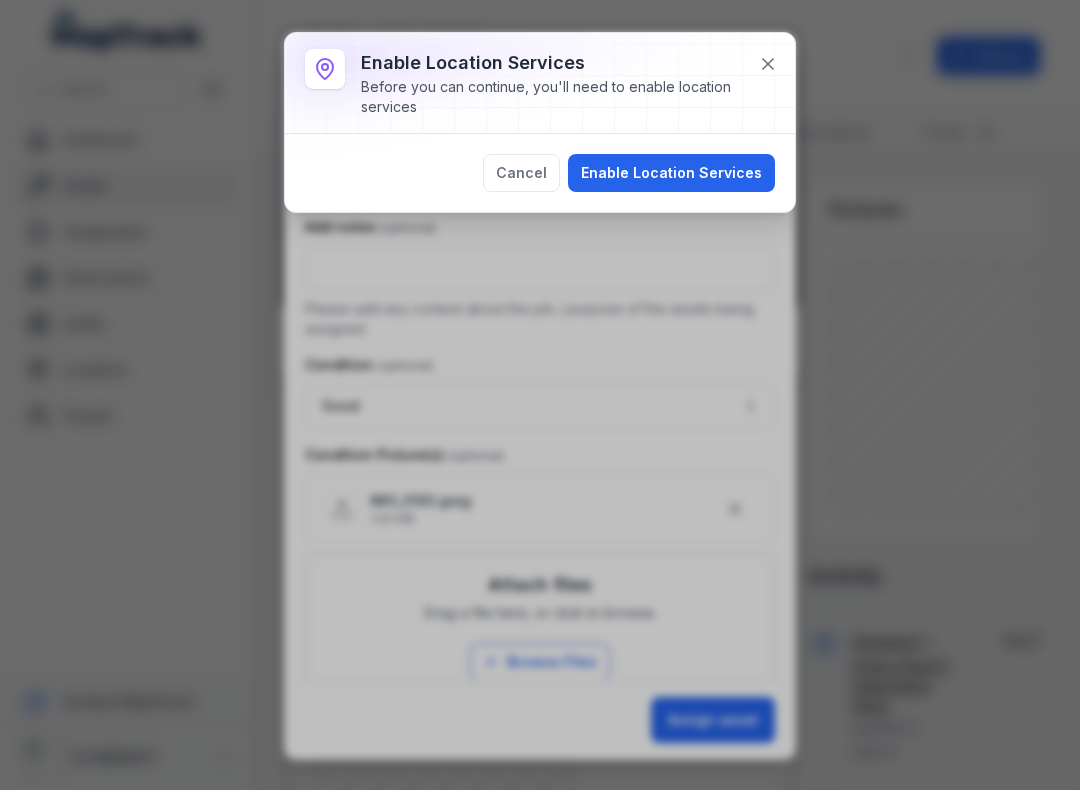 click on "Enable Location Services" at bounding box center (671, 173) 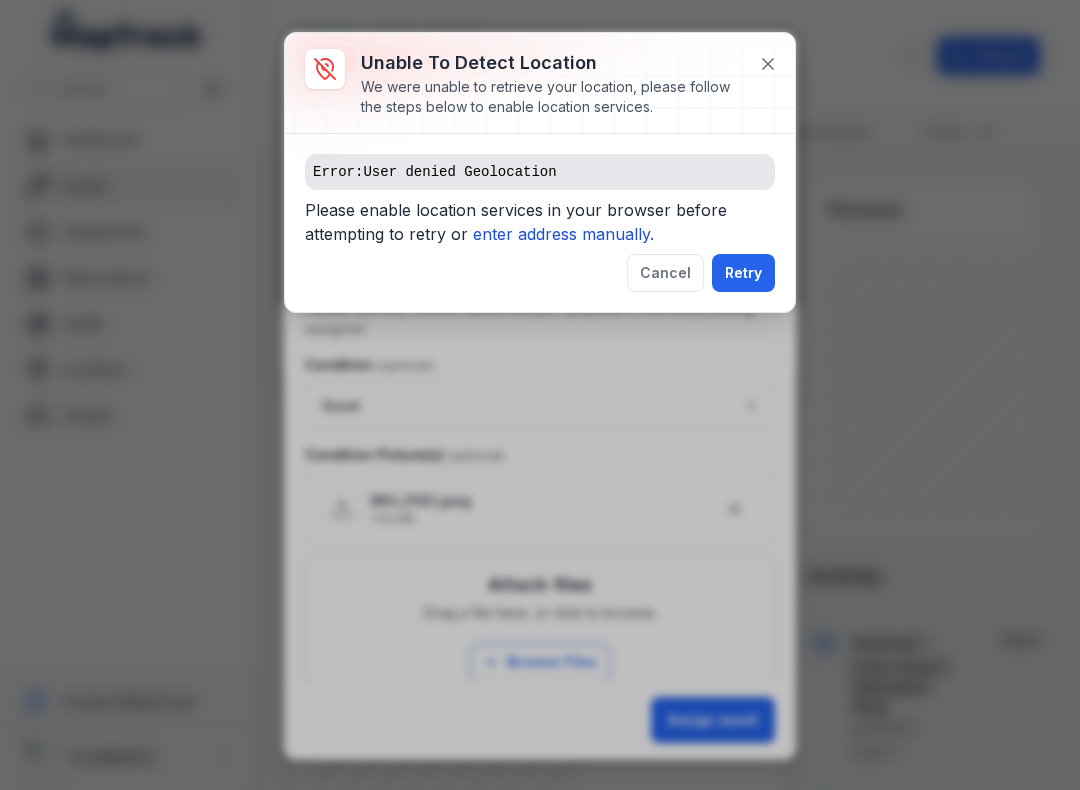 click on "enter address manually." at bounding box center (563, 234) 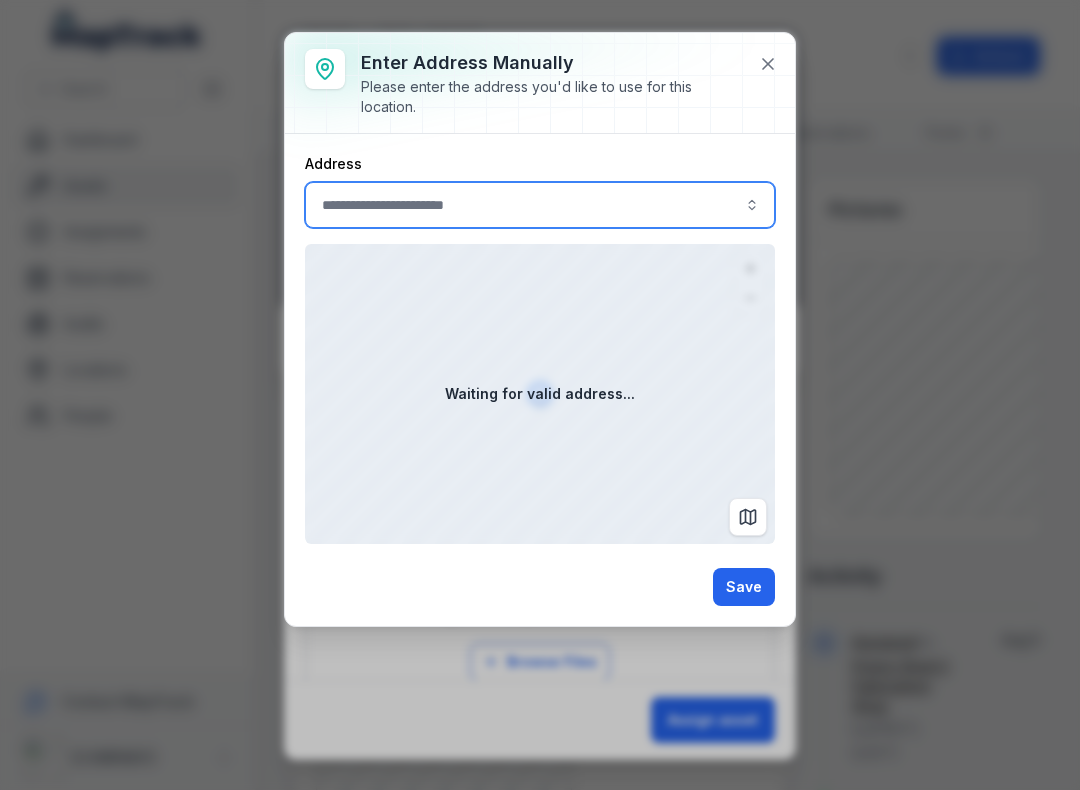click at bounding box center [540, 205] 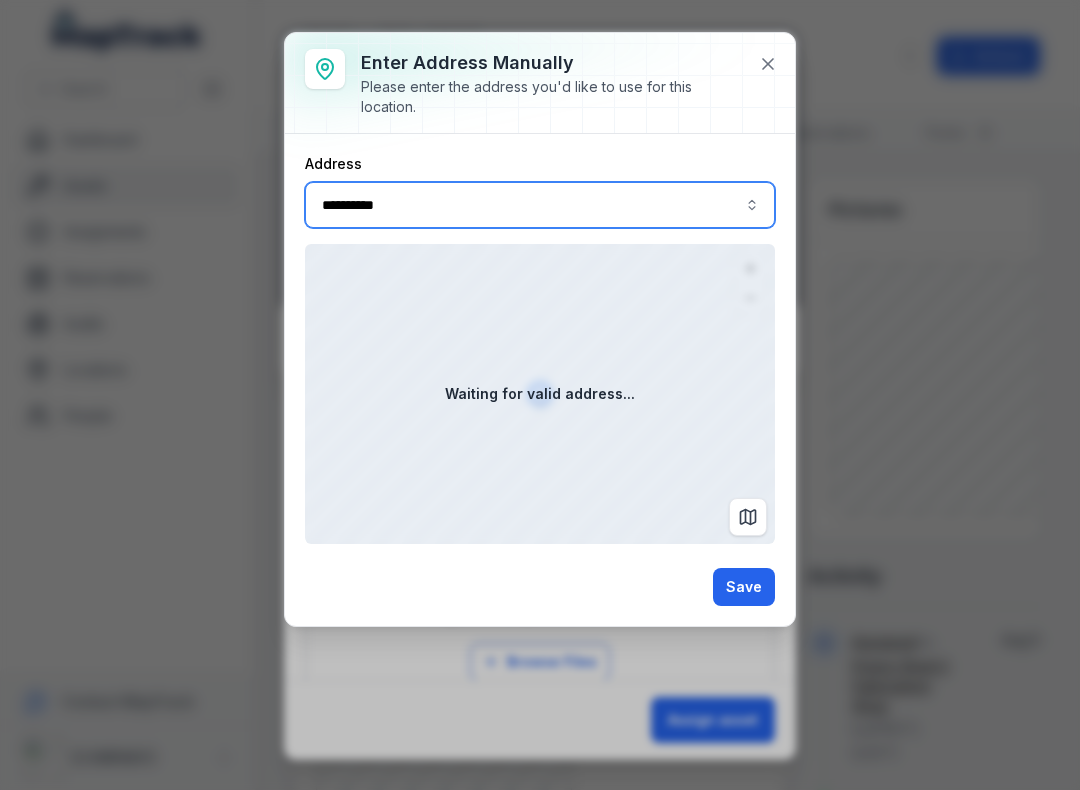 type on "**********" 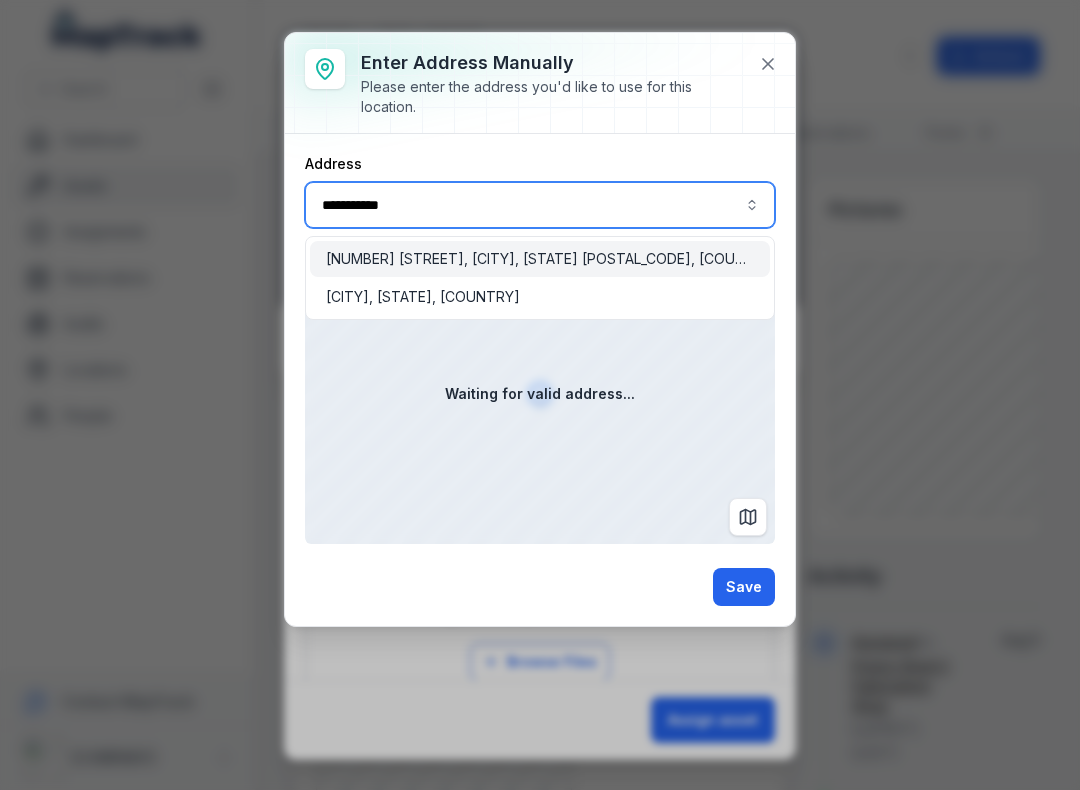 click on "[NUMBER] [STREET], [CITY], [STATE] [POSTAL_CODE], [COUNTRY]" at bounding box center (540, 259) 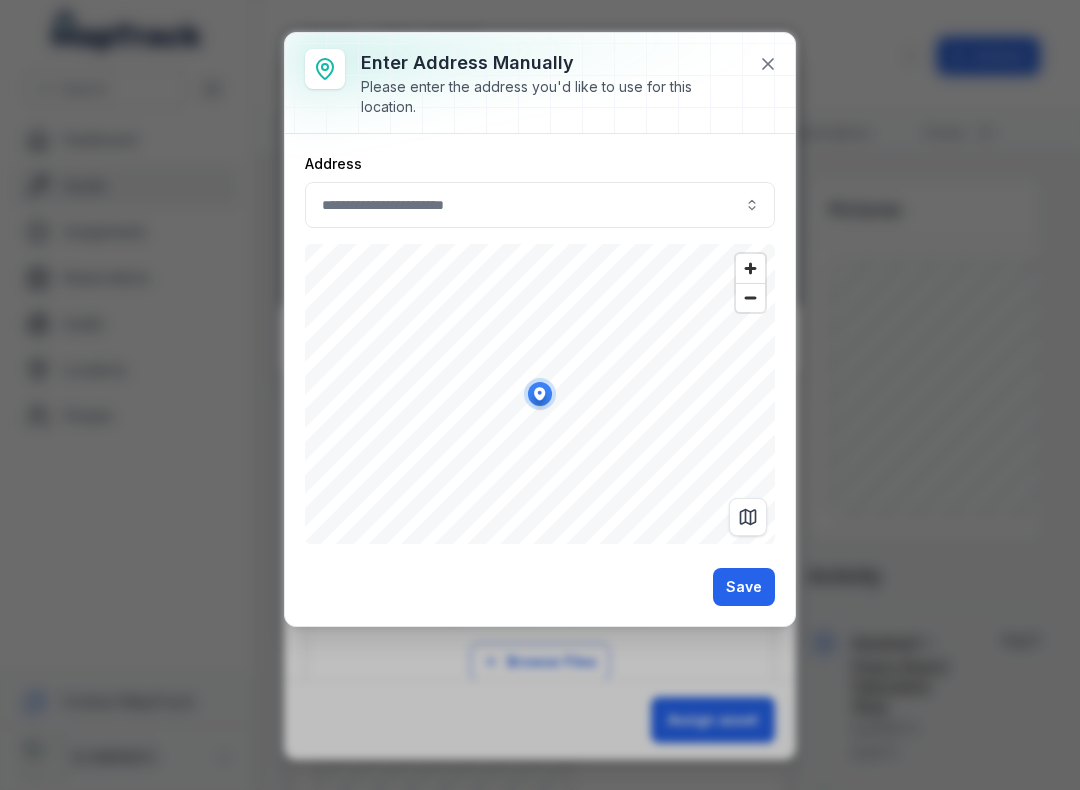 click on "Save" at bounding box center [744, 587] 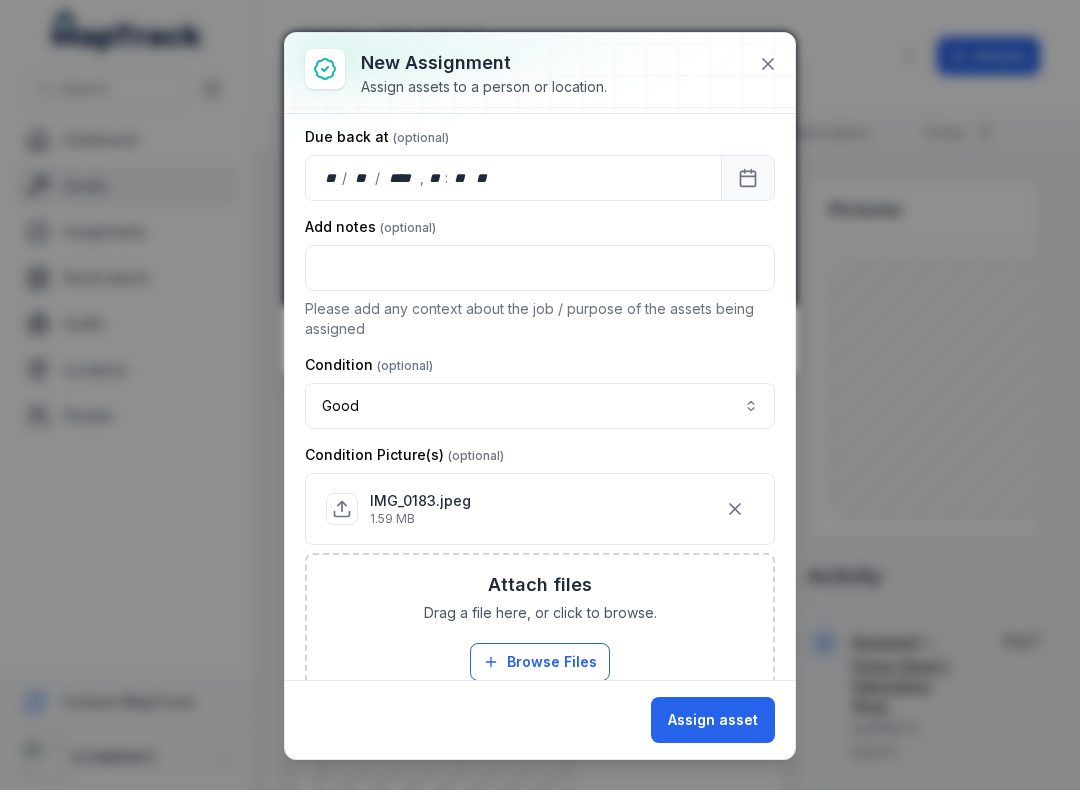 click on "Assign asset" at bounding box center [713, 720] 